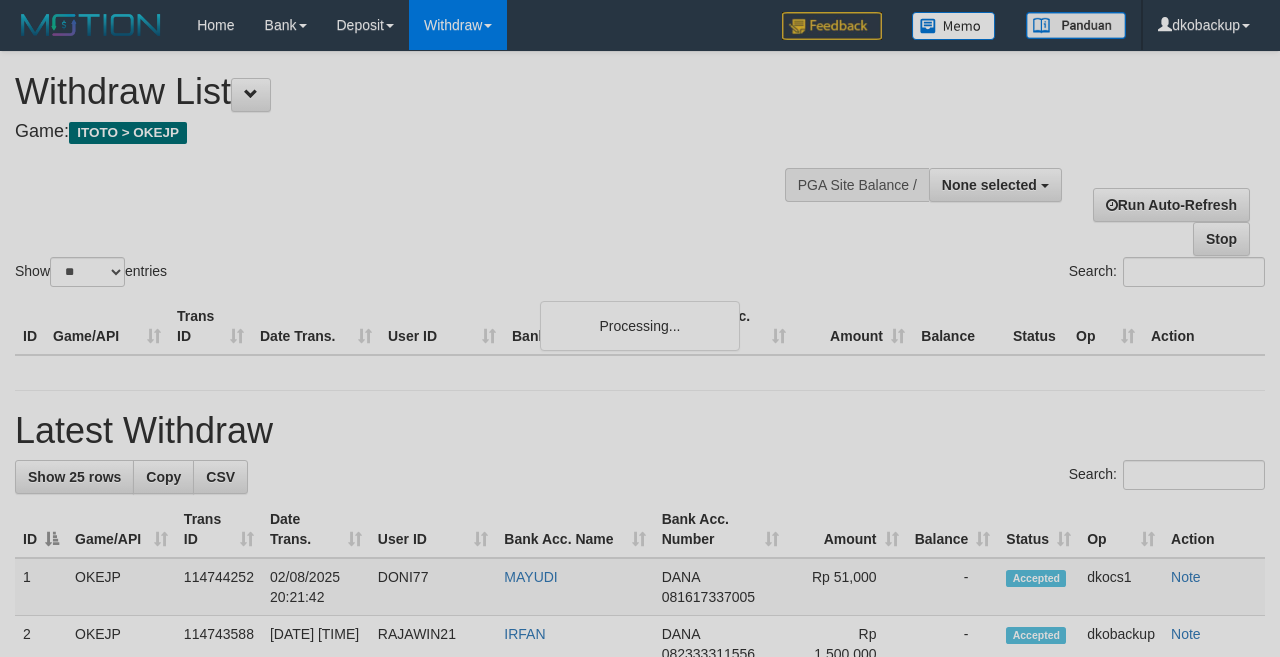 select 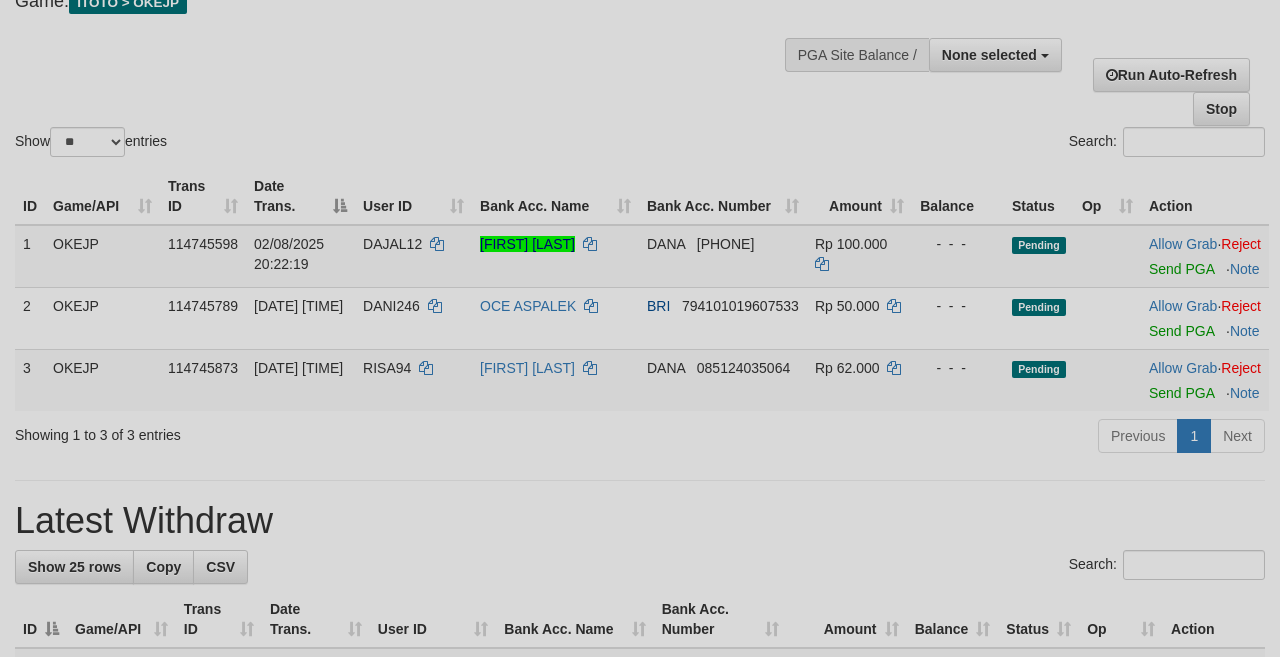 scroll, scrollTop: 177, scrollLeft: 0, axis: vertical 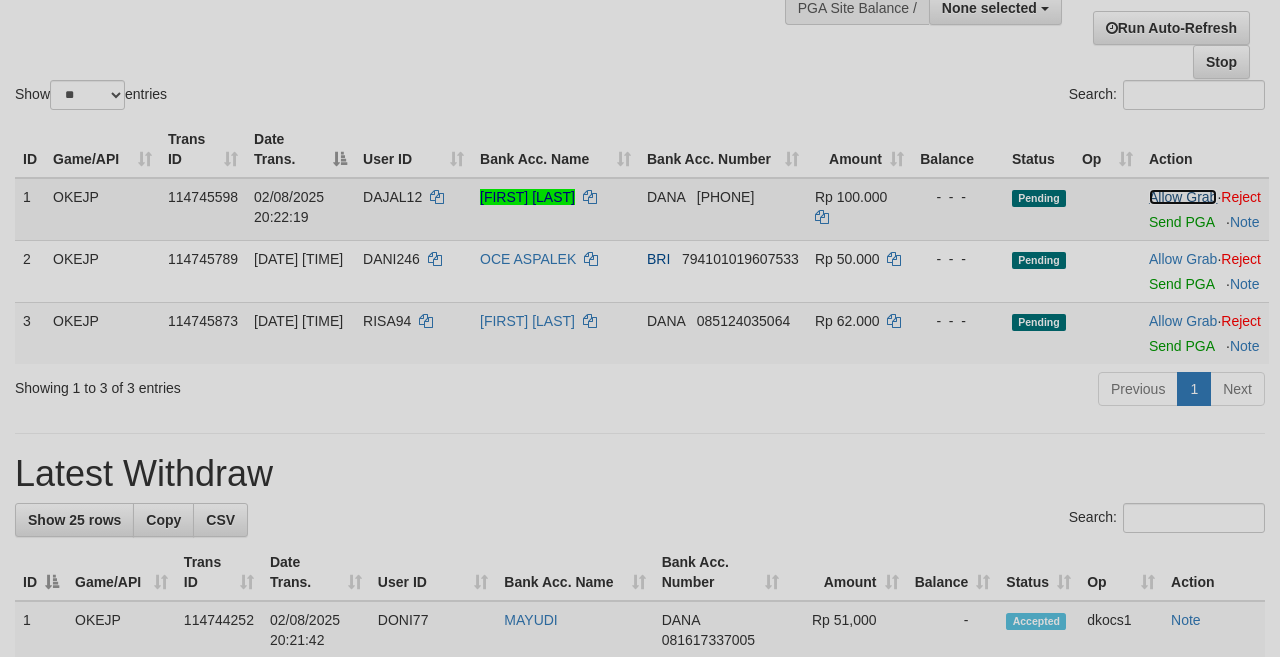 click on "Allow Grab" at bounding box center (1183, 197) 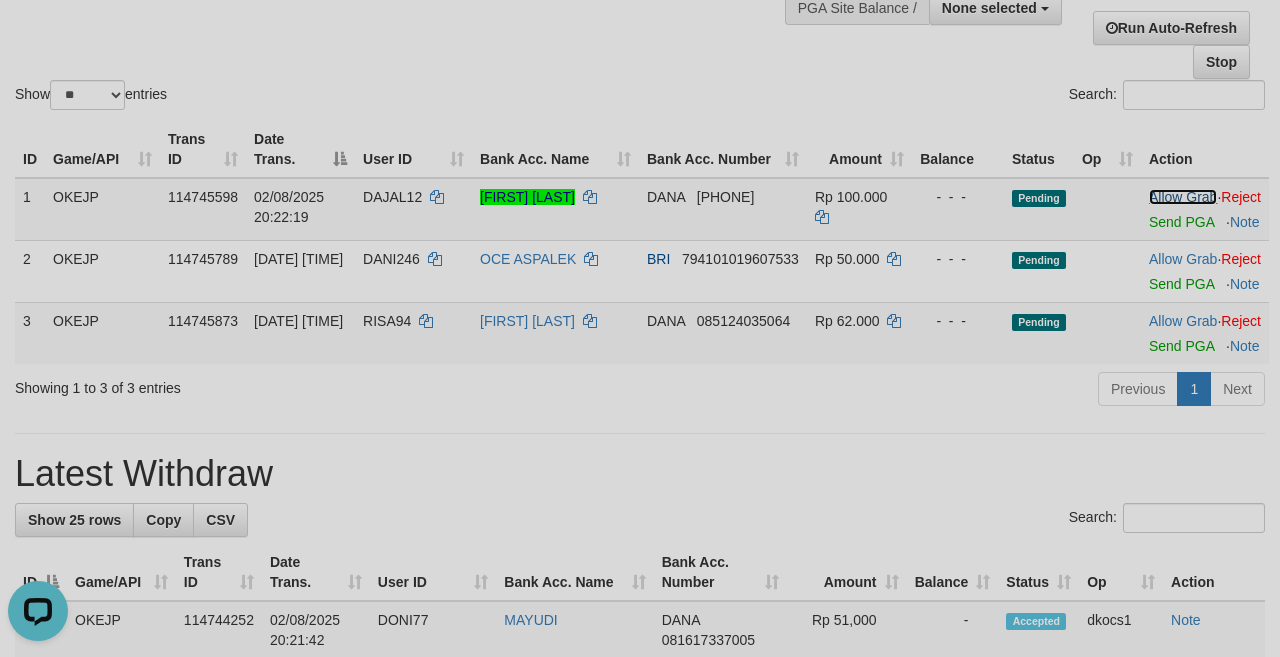 scroll, scrollTop: 0, scrollLeft: 0, axis: both 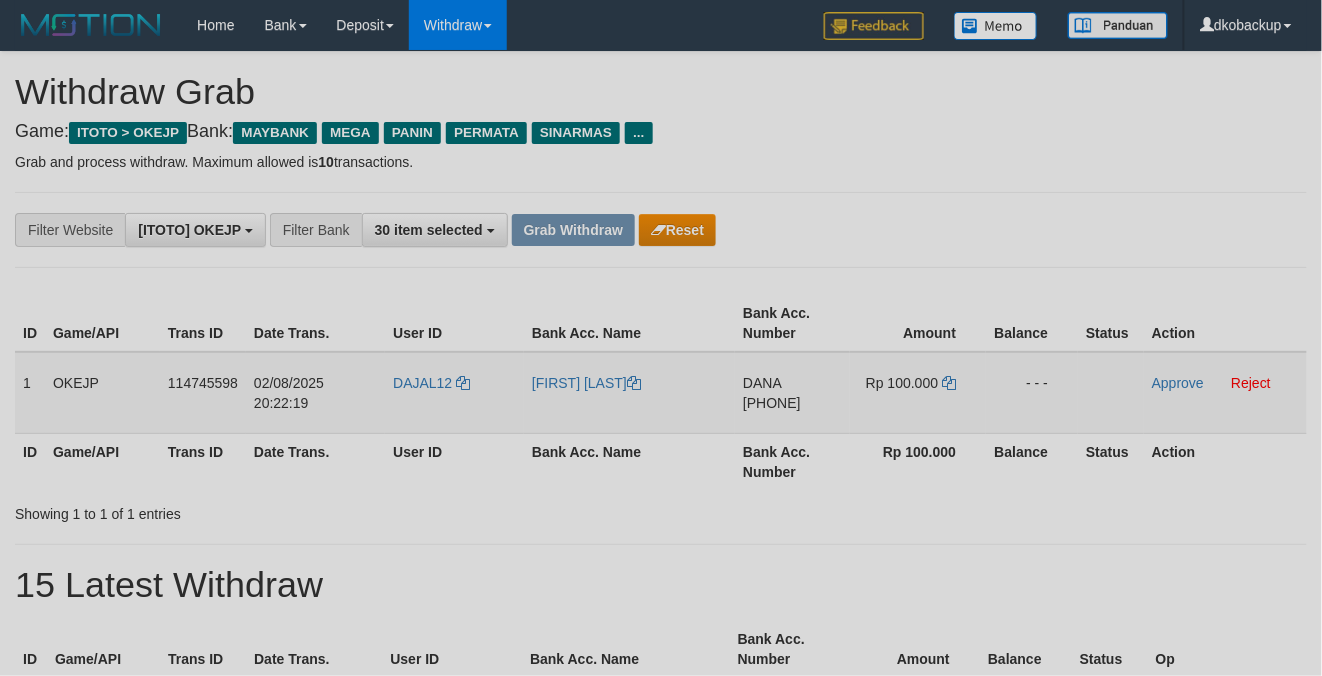 click on "DAJAL12" at bounding box center (454, 393) 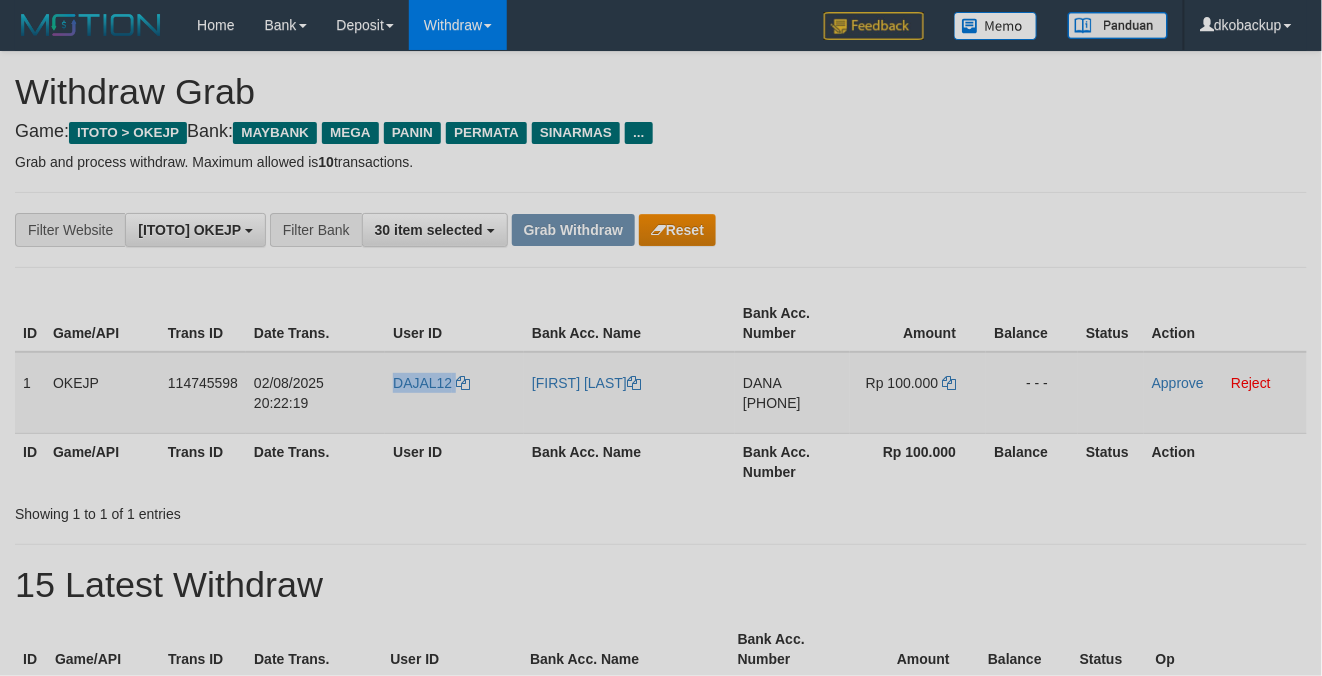click on "DAJAL12" at bounding box center [454, 393] 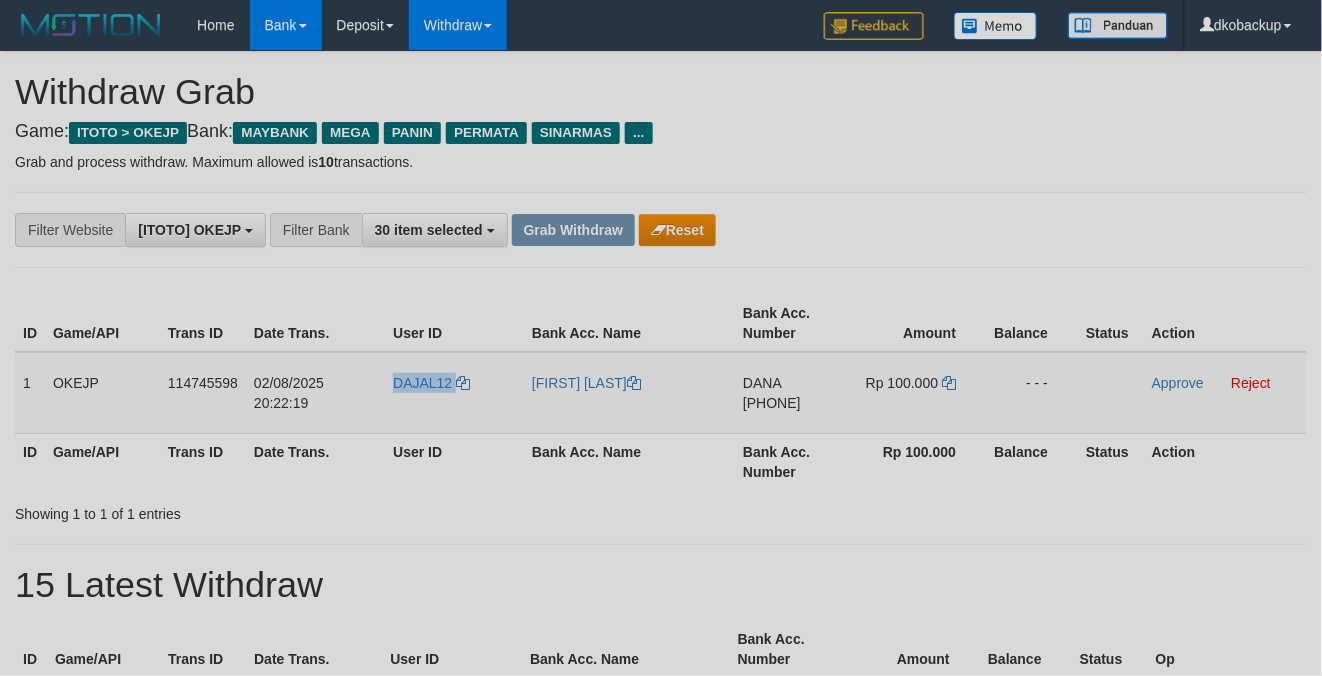 copy on "DAJAL12" 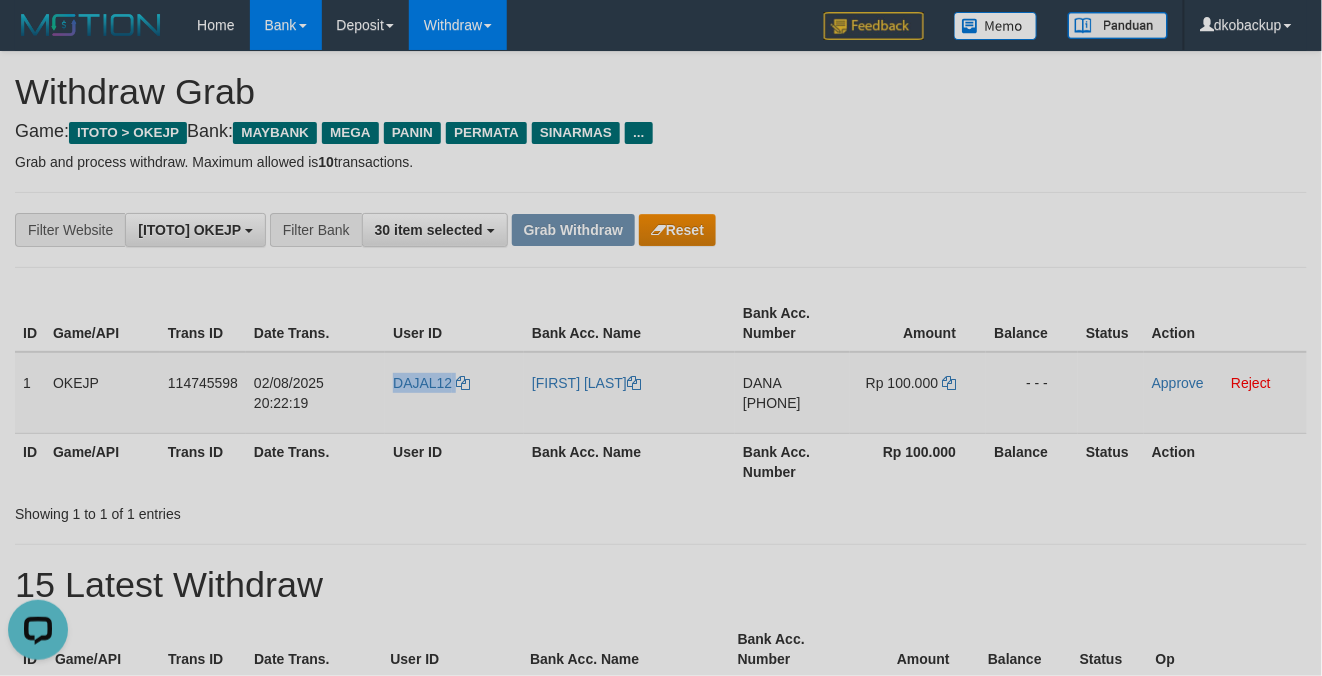 scroll, scrollTop: 0, scrollLeft: 0, axis: both 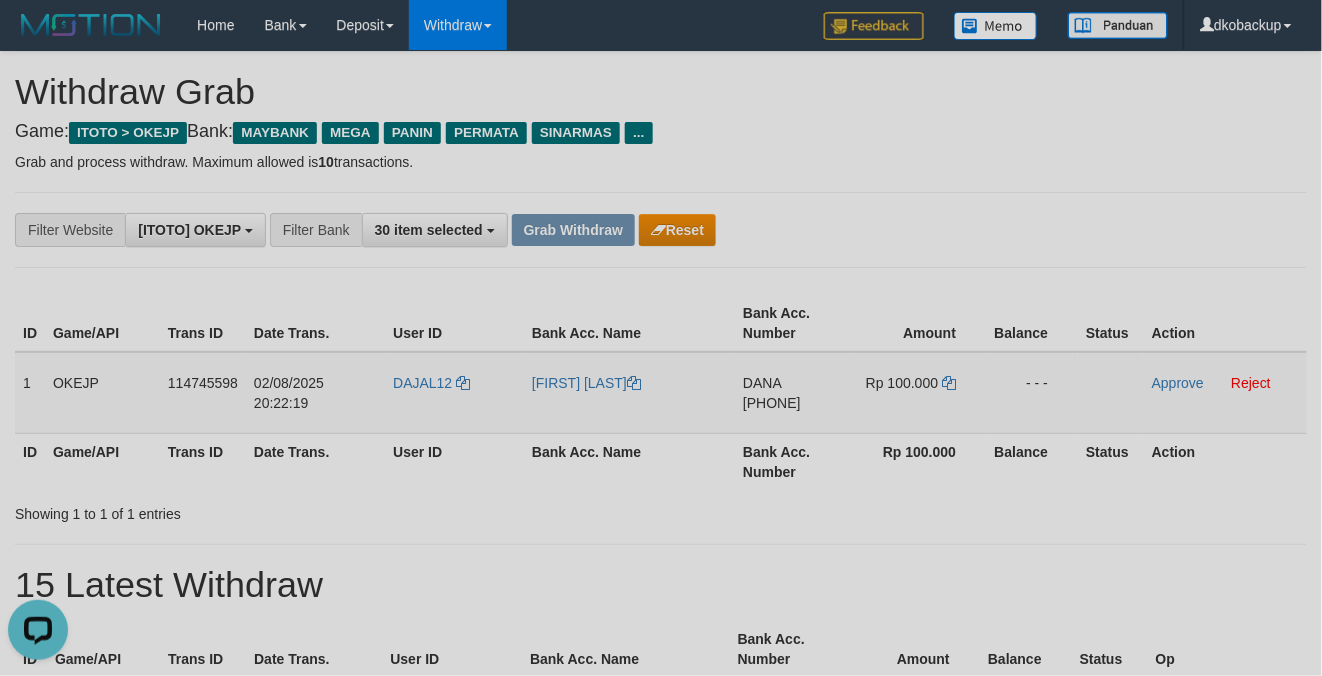 click on "**********" at bounding box center (551, 230) 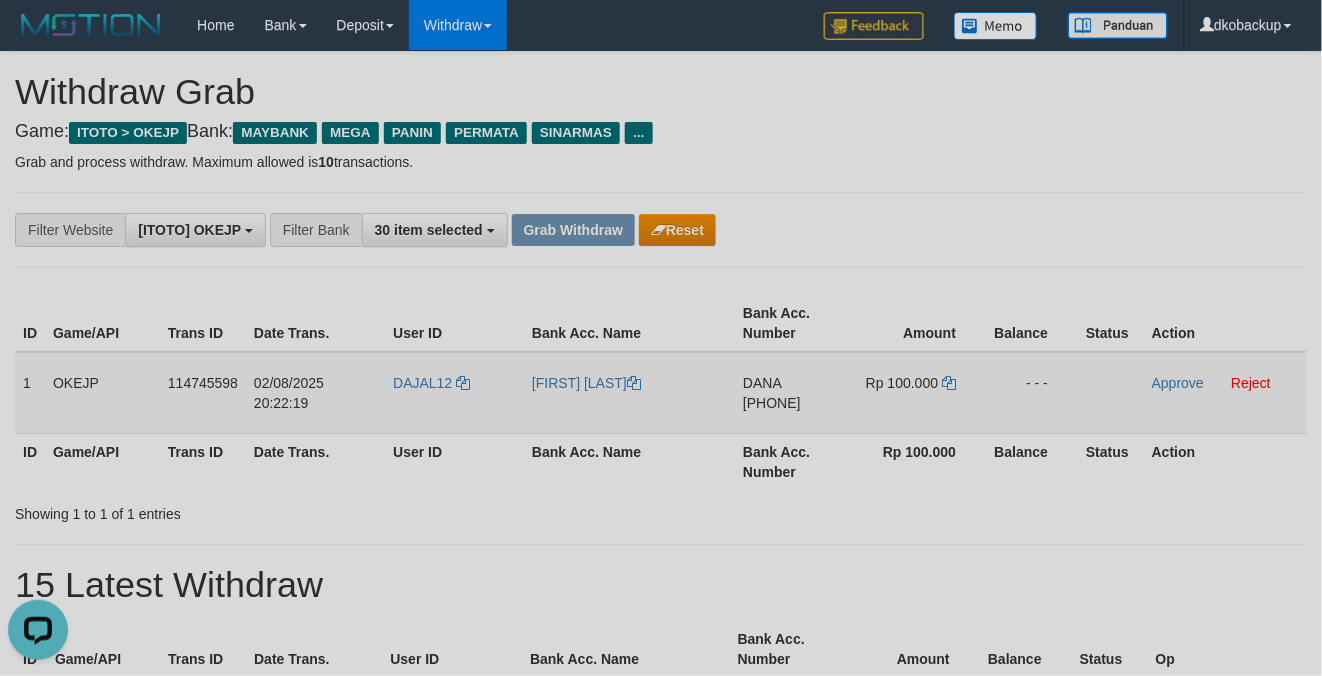 click on "DANA
085746329016" at bounding box center (792, 393) 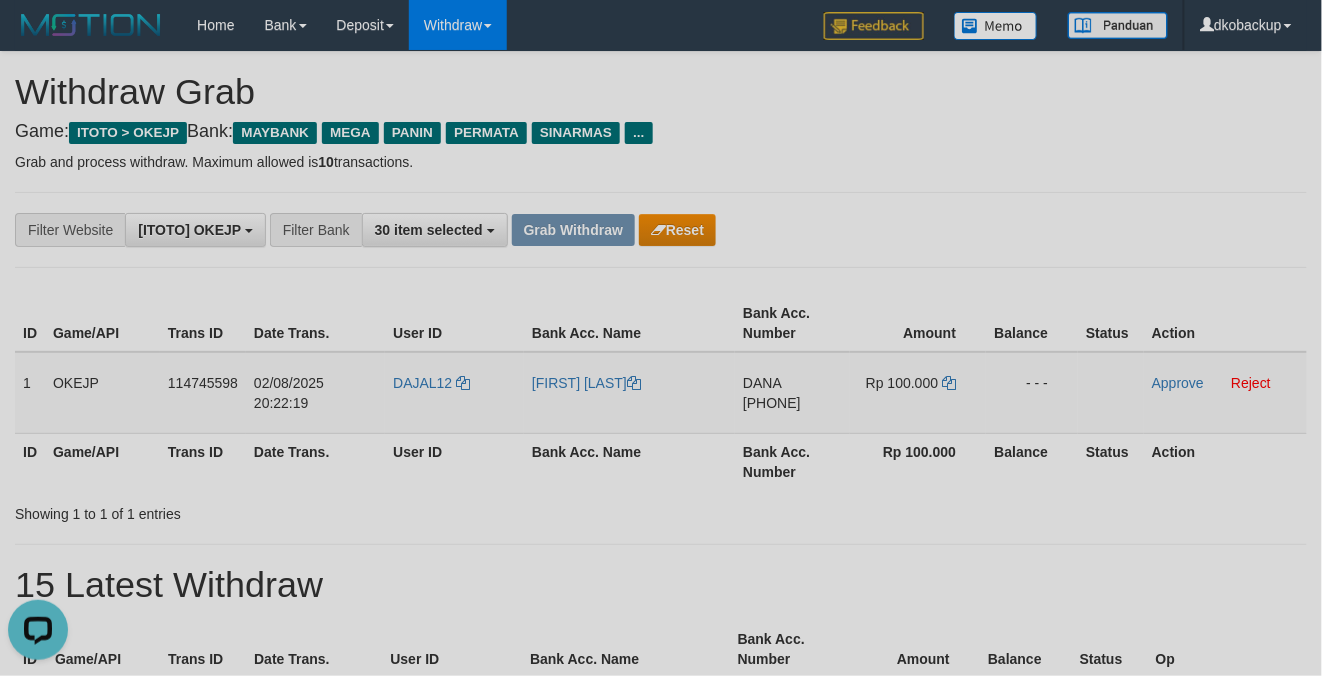 copy on "[PHONE]" 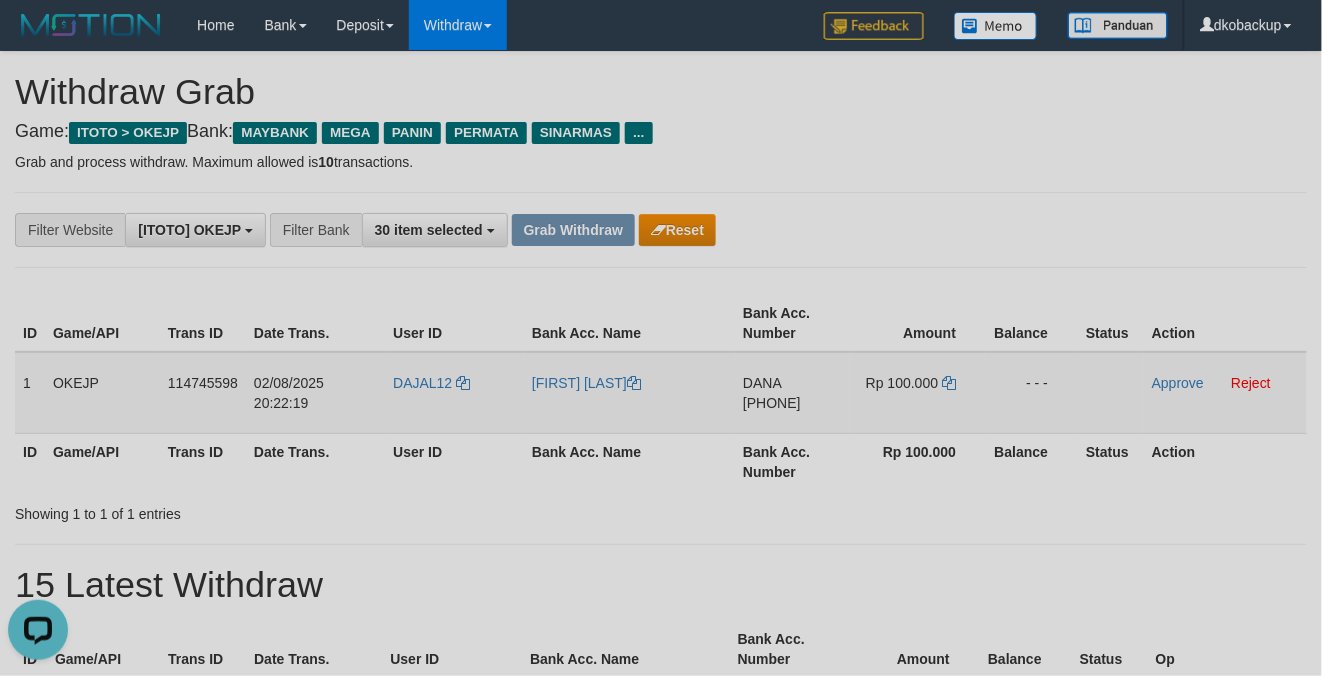 click on "DAJAL12" at bounding box center [454, 393] 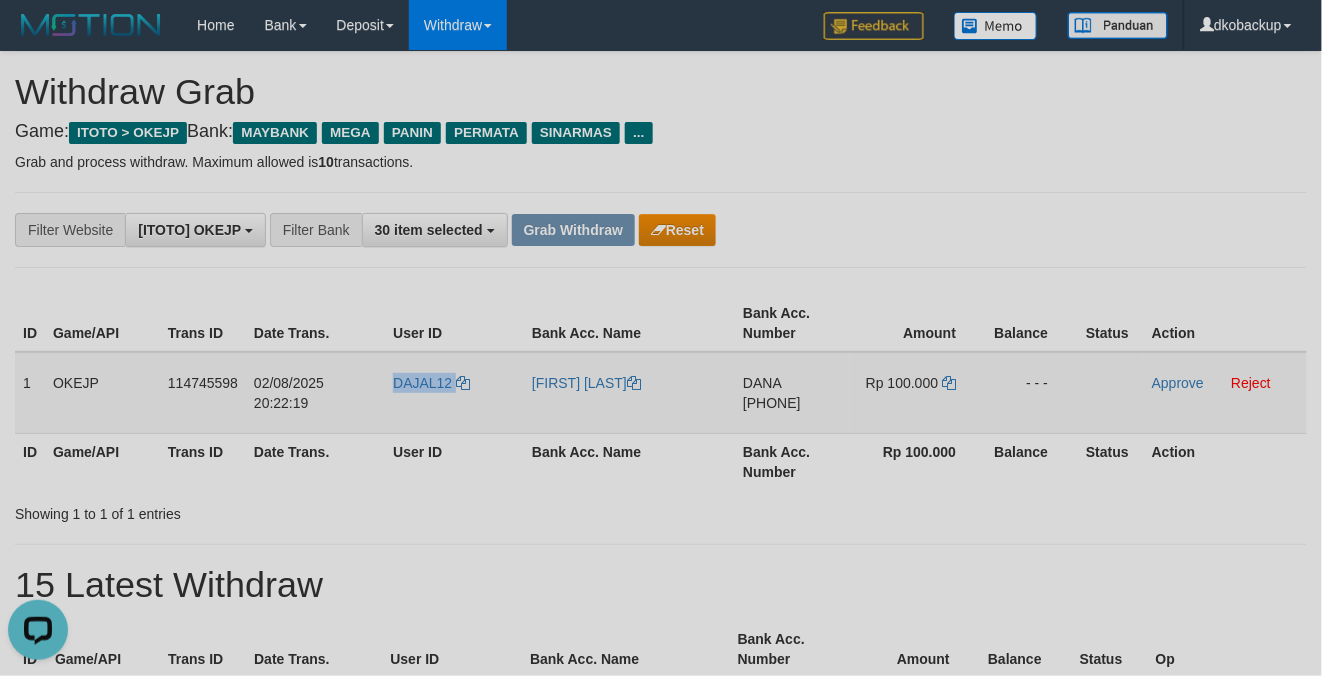 click on "DAJAL12" at bounding box center [454, 393] 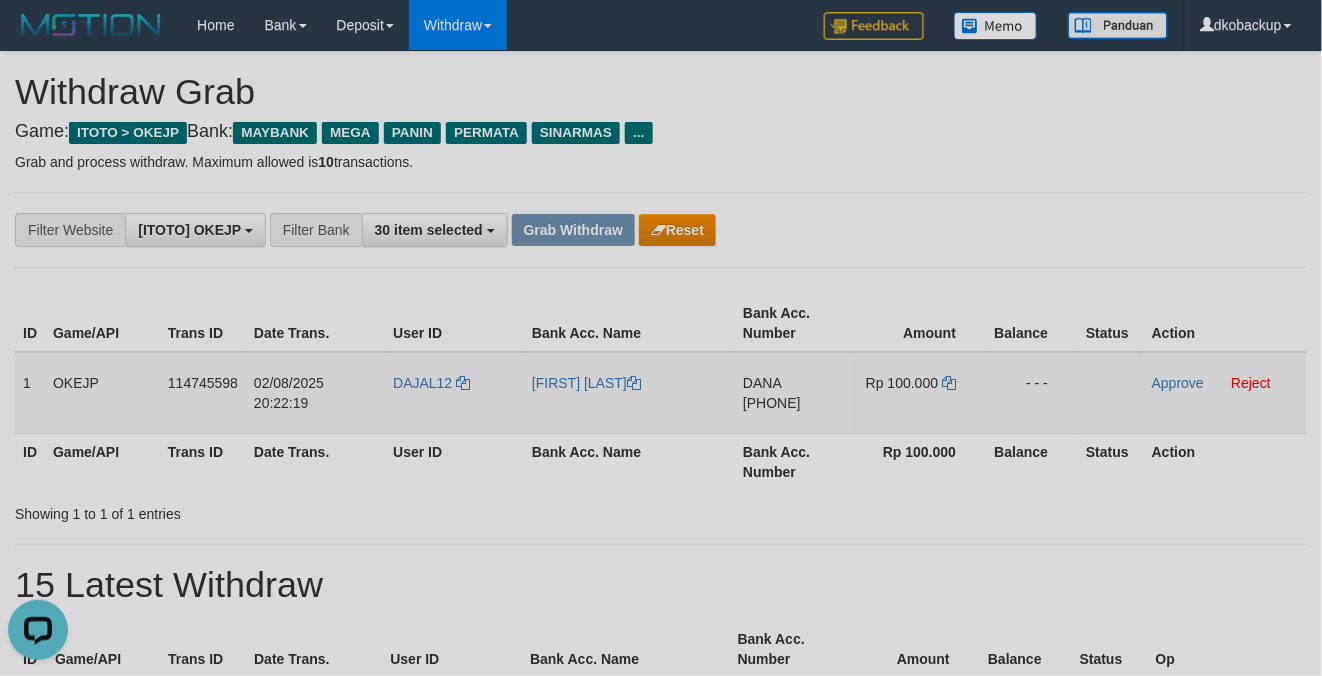 click on "[FIRST] [LAST]" at bounding box center [629, 393] 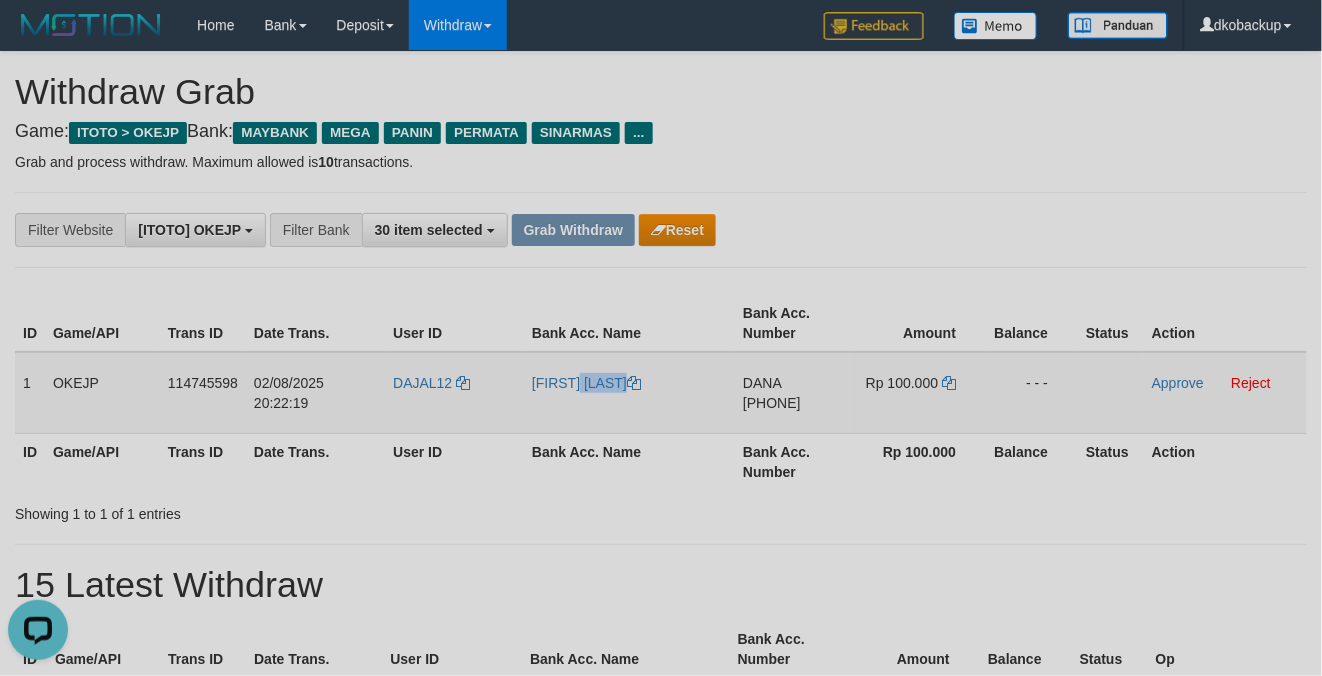 click on "[FIRST] [LAST]" at bounding box center [629, 393] 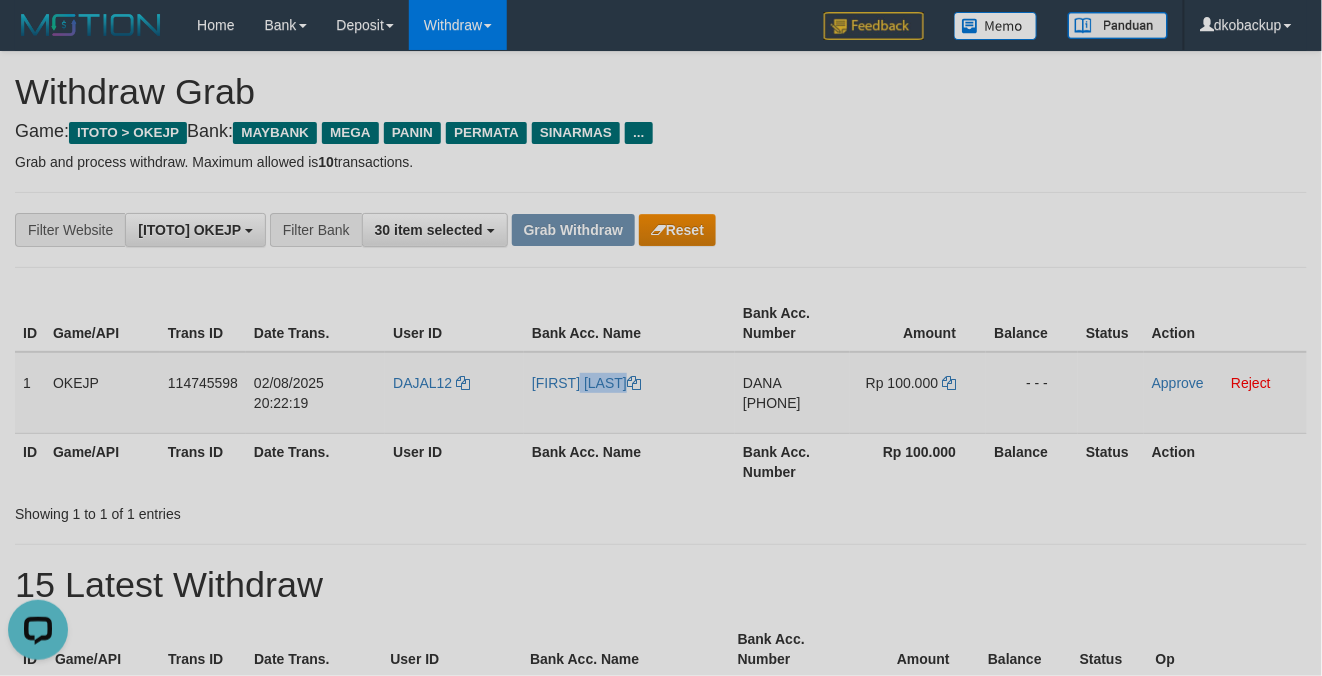 copy on "[FIRST] [LAST]" 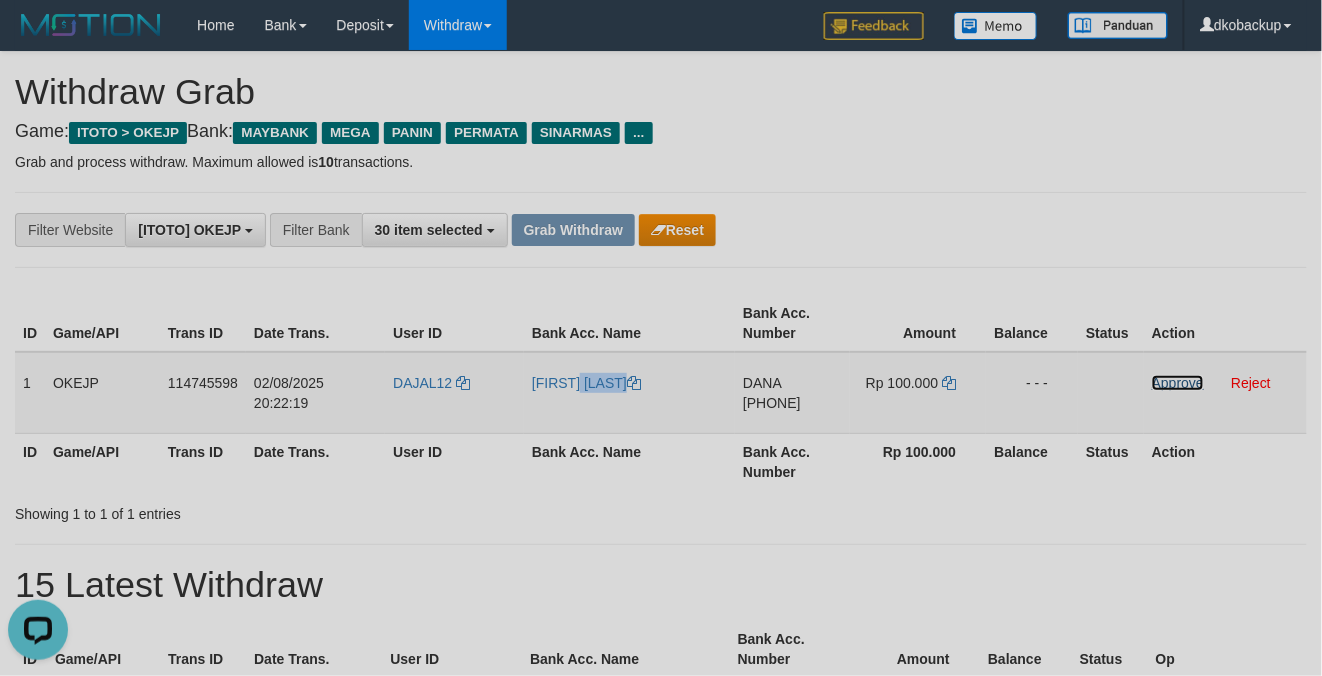 drag, startPoint x: 1160, startPoint y: 382, endPoint x: 1038, endPoint y: 382, distance: 122 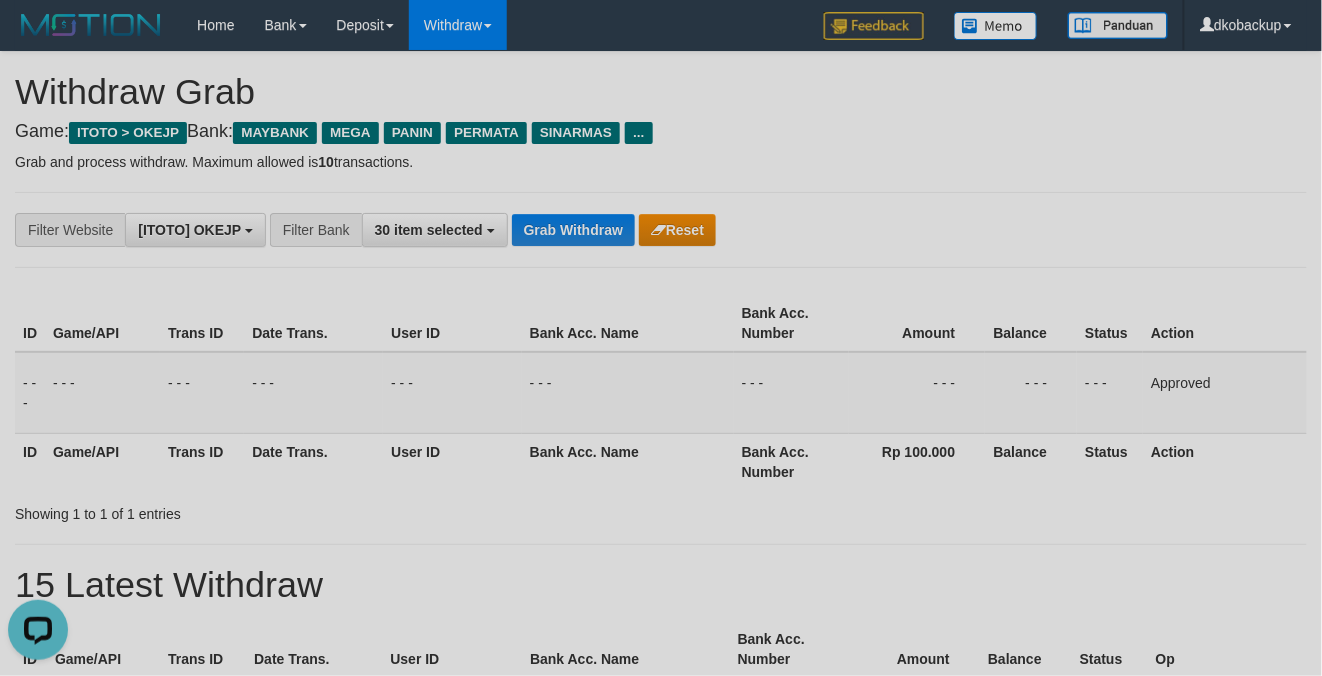 click on "**********" at bounding box center (661, 1123) 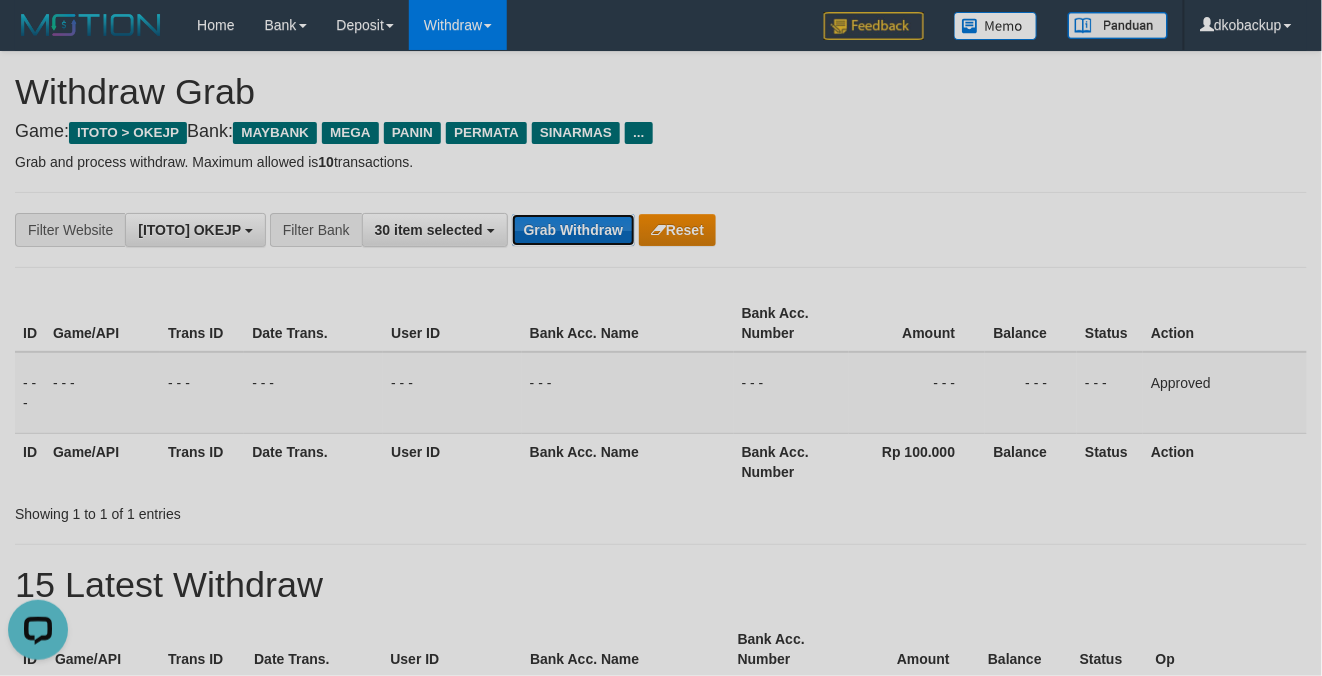 click on "Grab Withdraw" at bounding box center (573, 230) 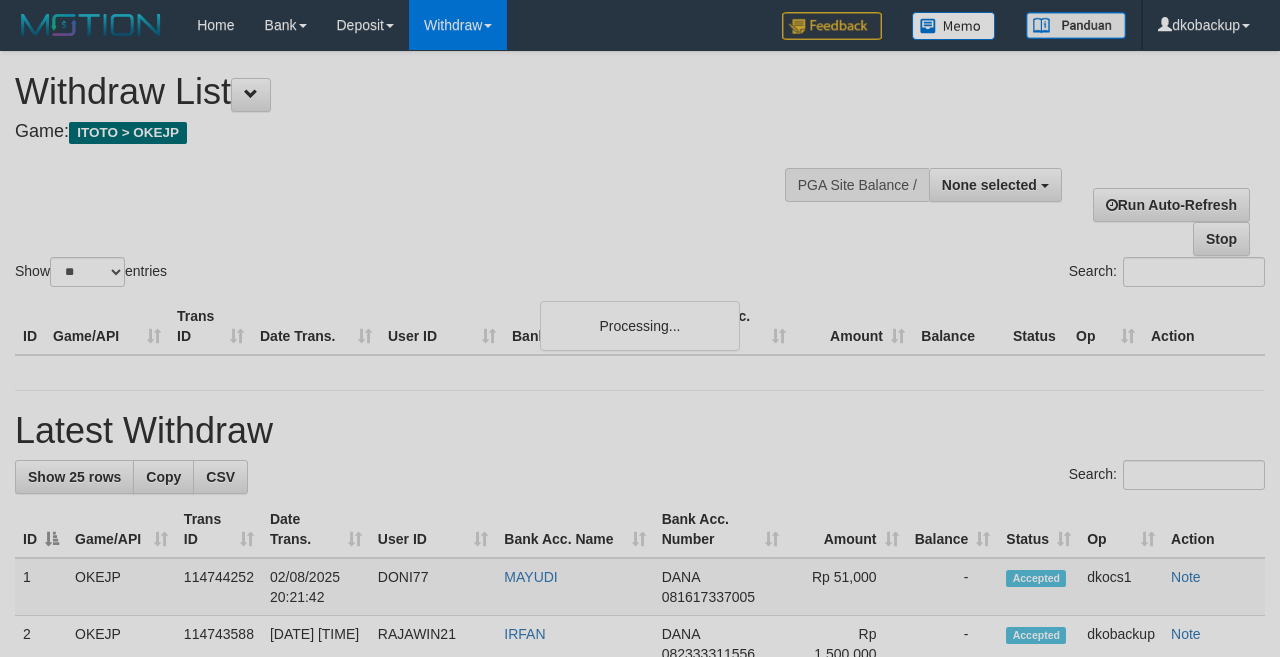 select 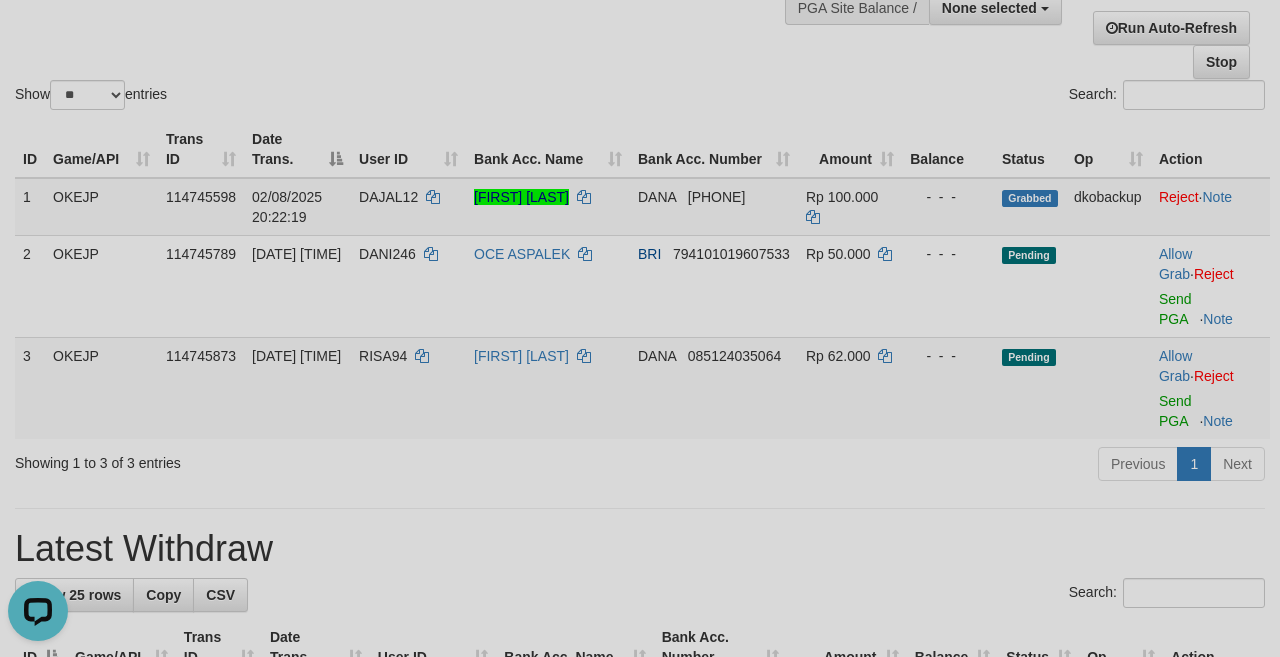 scroll, scrollTop: 0, scrollLeft: 0, axis: both 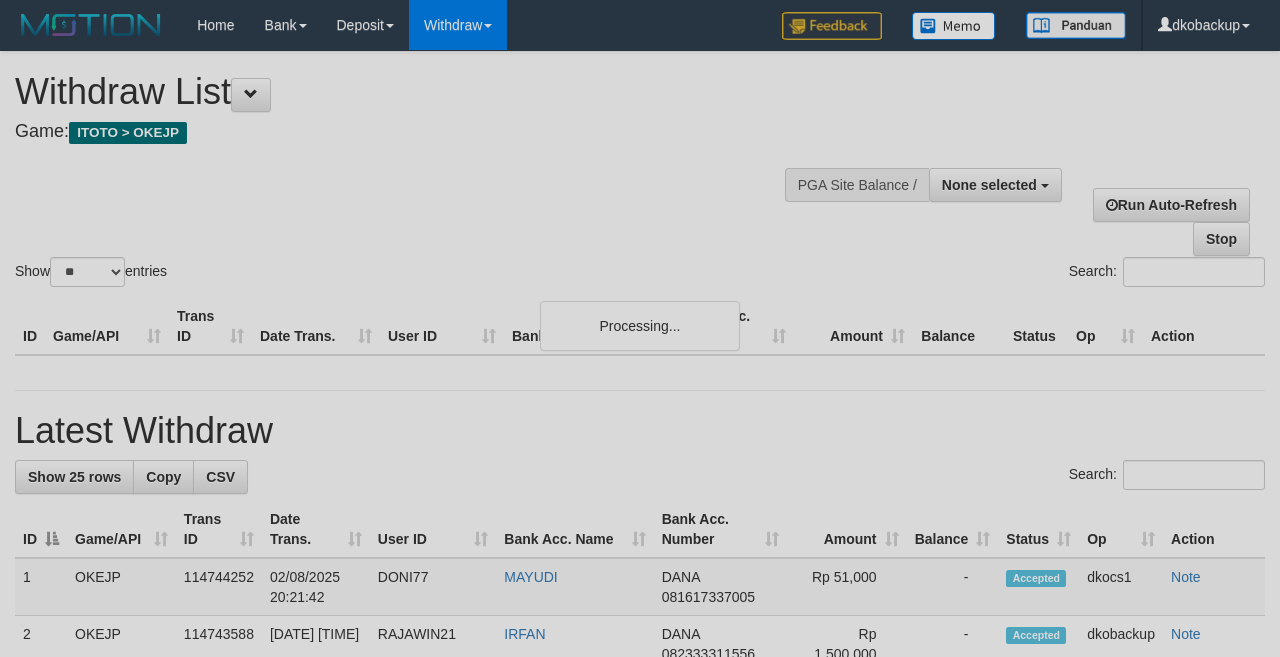 select 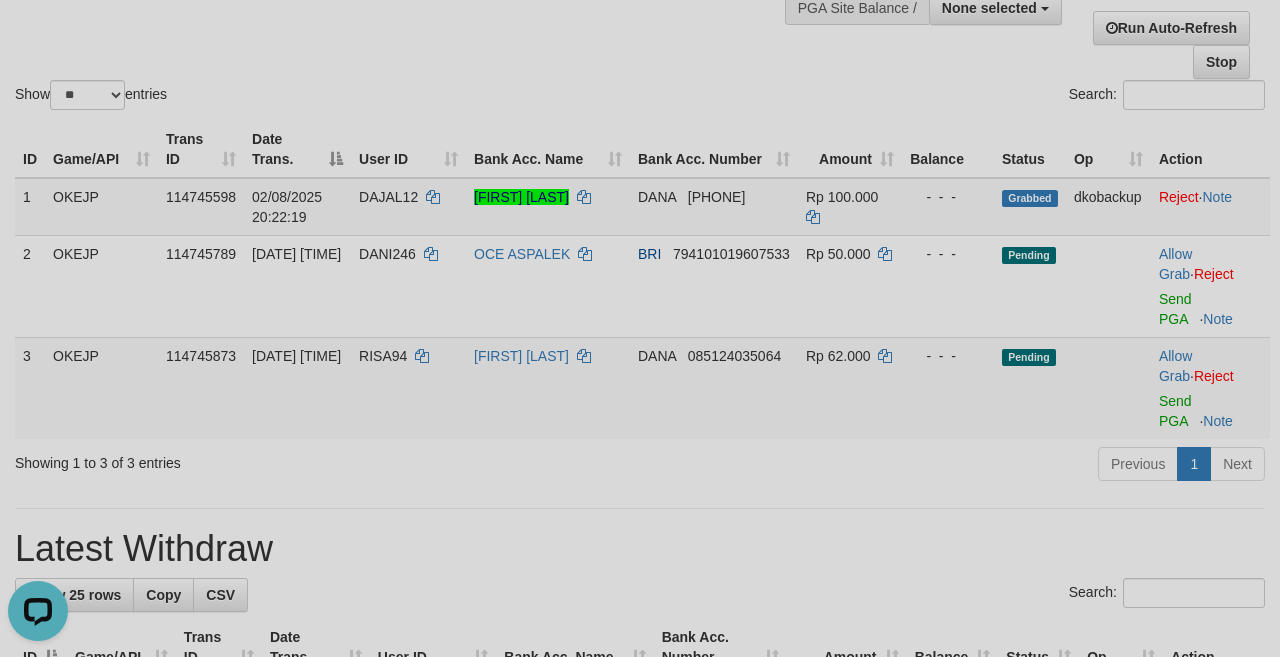 scroll, scrollTop: 0, scrollLeft: 0, axis: both 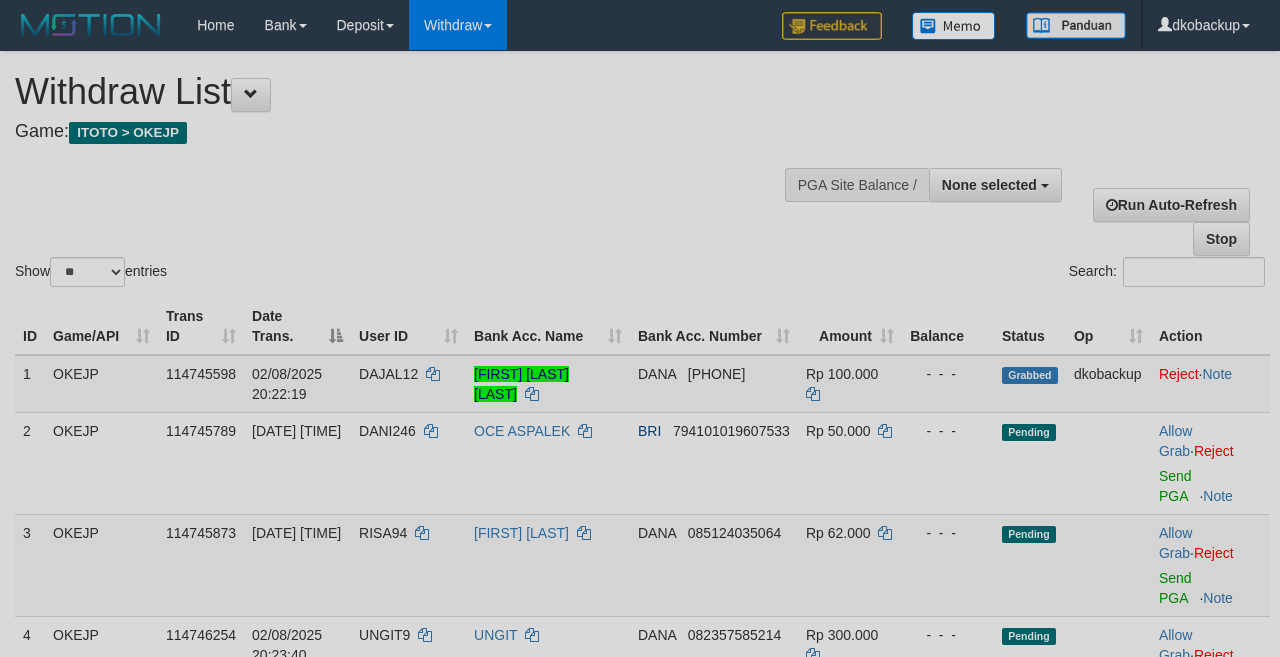 select 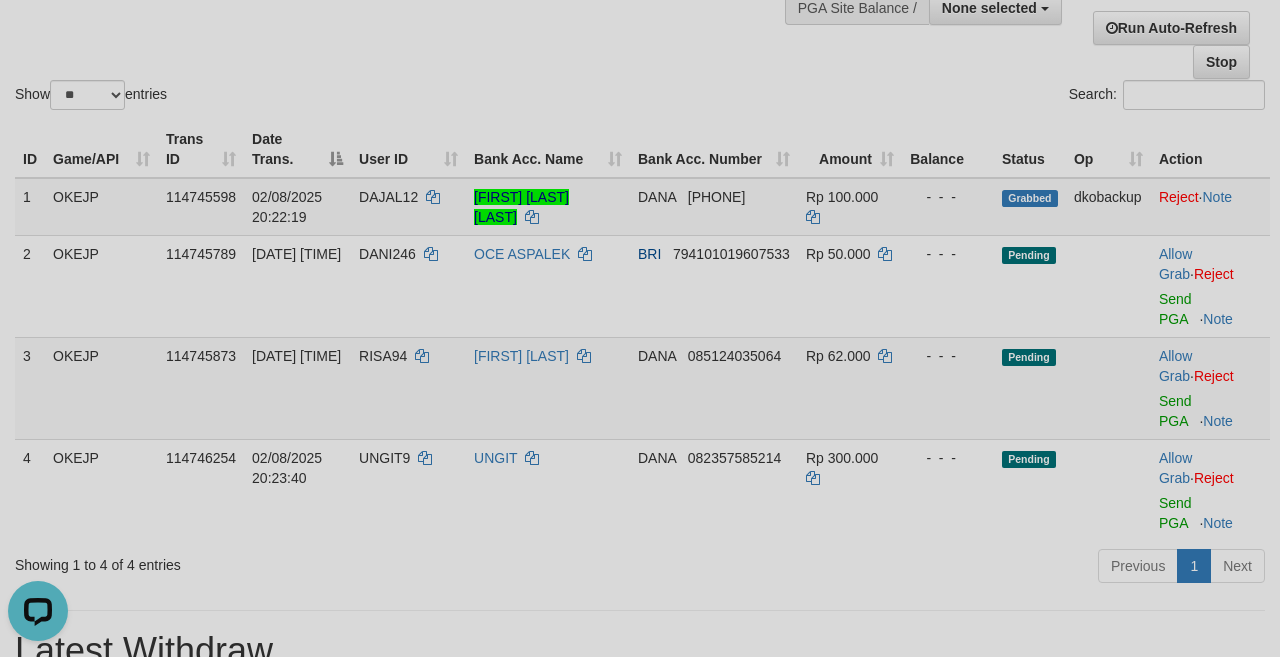 scroll, scrollTop: 0, scrollLeft: 0, axis: both 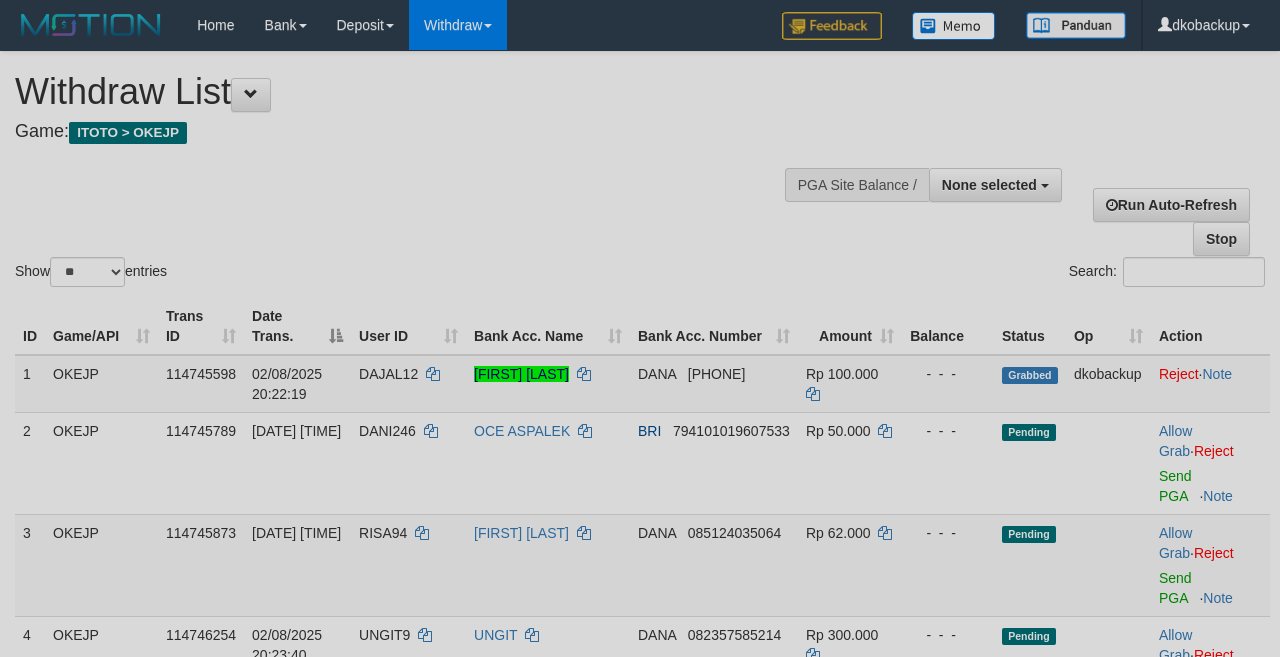 select 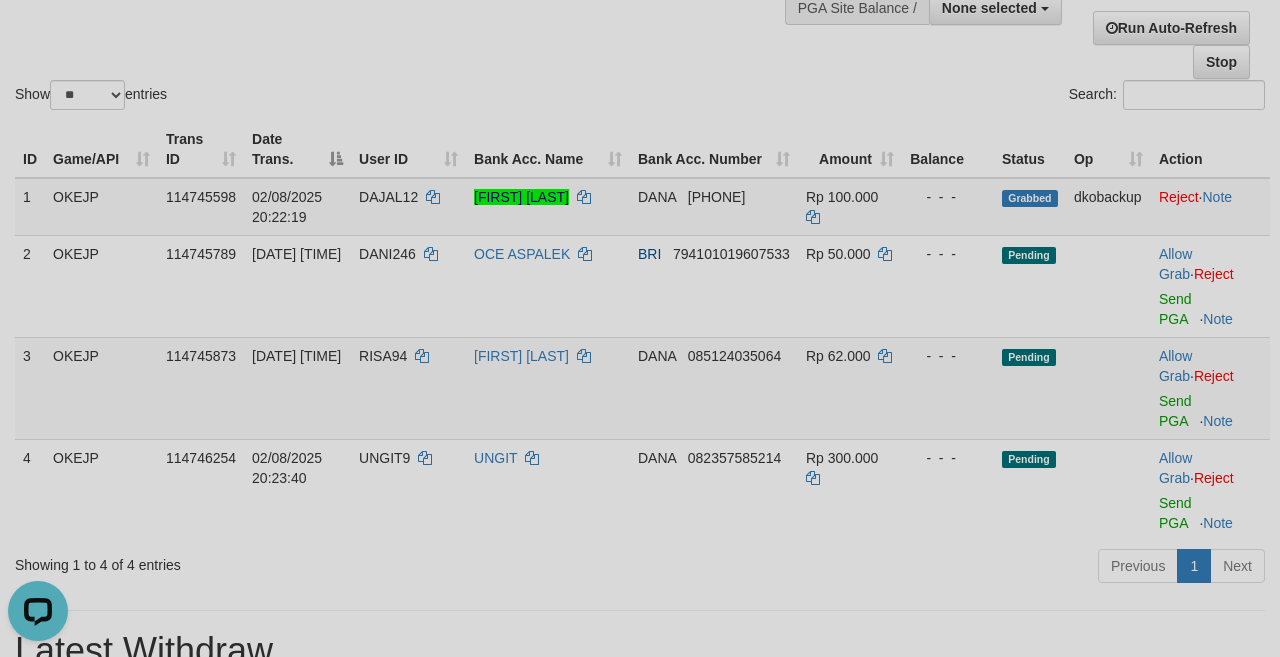 scroll, scrollTop: 0, scrollLeft: 0, axis: both 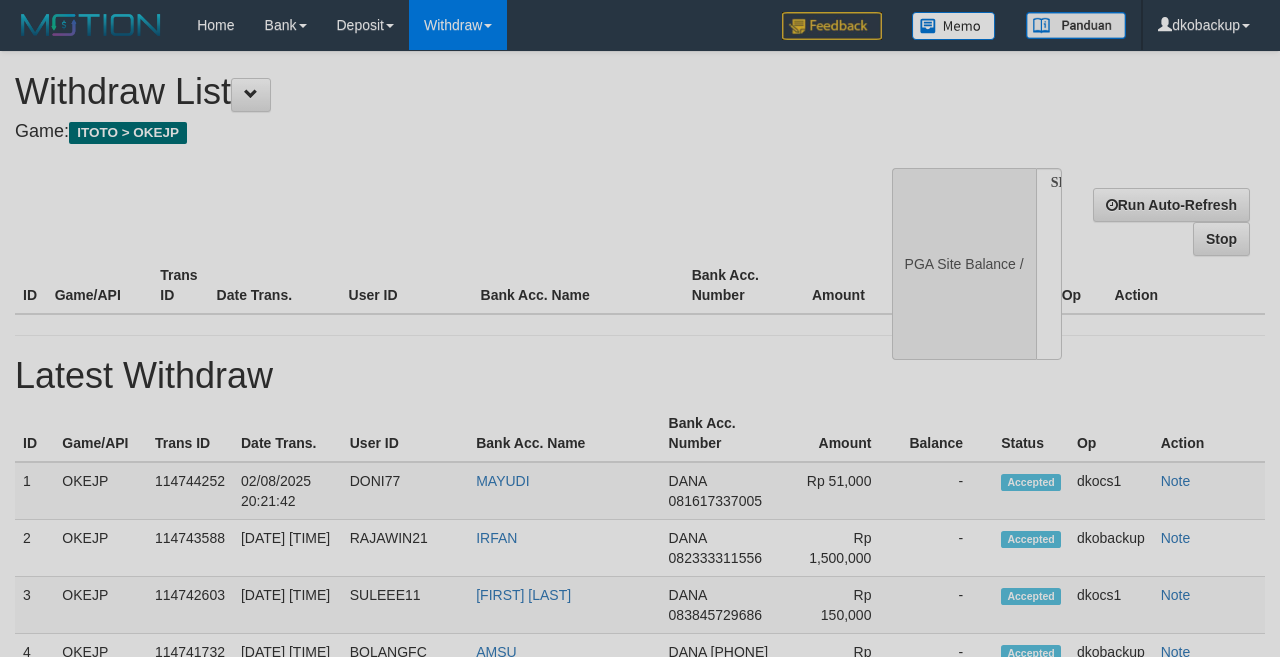 select 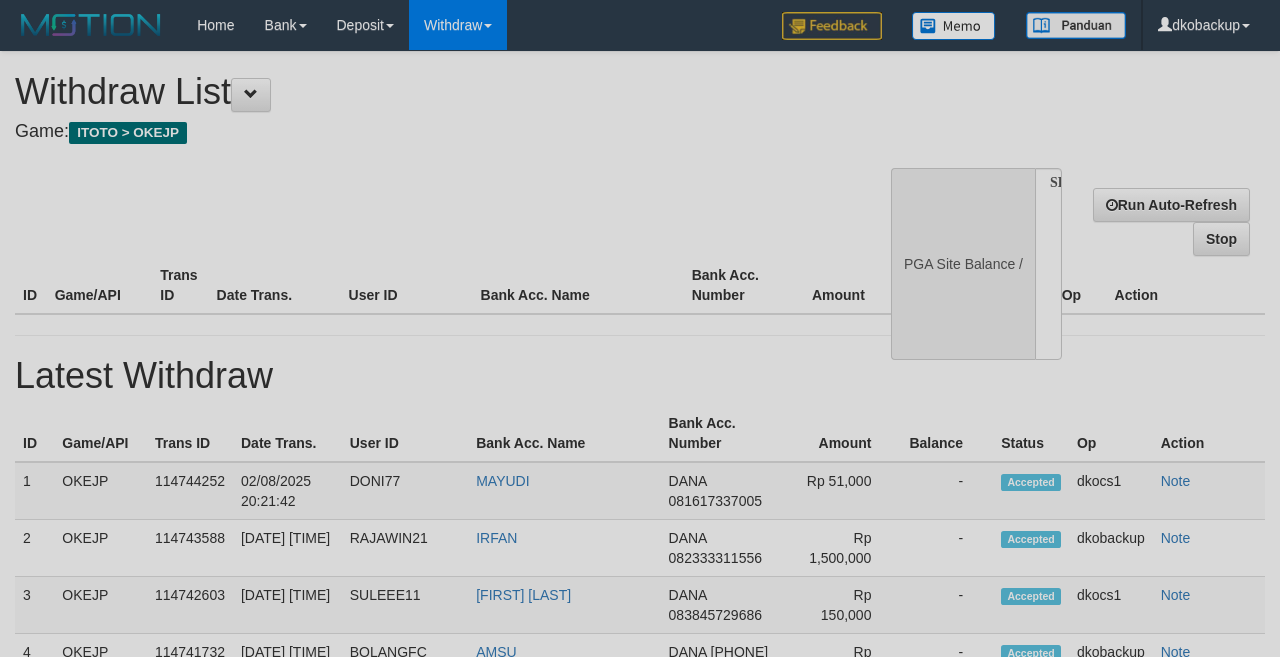 scroll, scrollTop: 177, scrollLeft: 0, axis: vertical 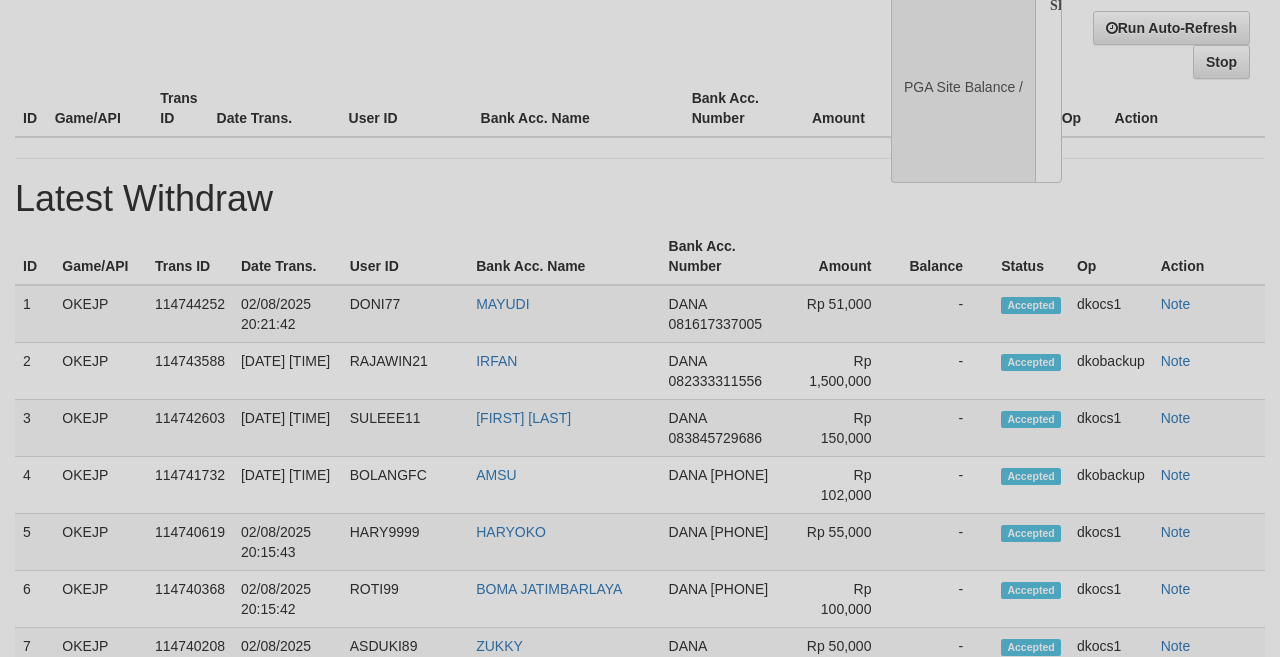 select on "**" 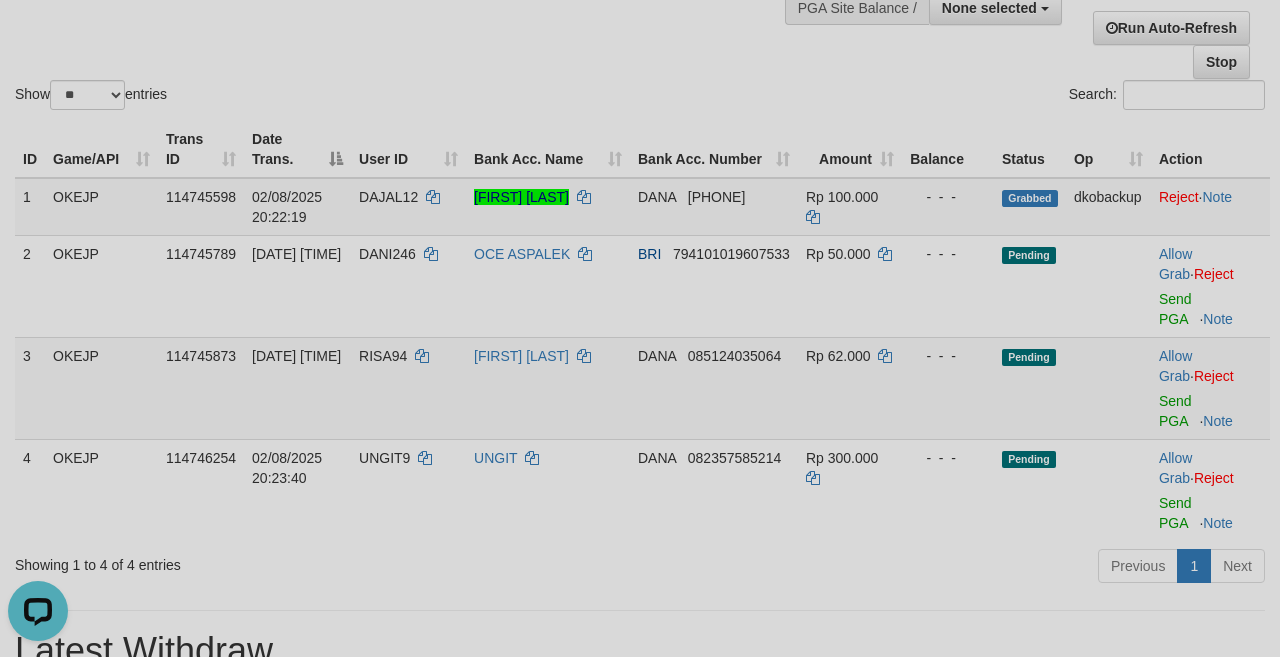 scroll, scrollTop: 0, scrollLeft: 0, axis: both 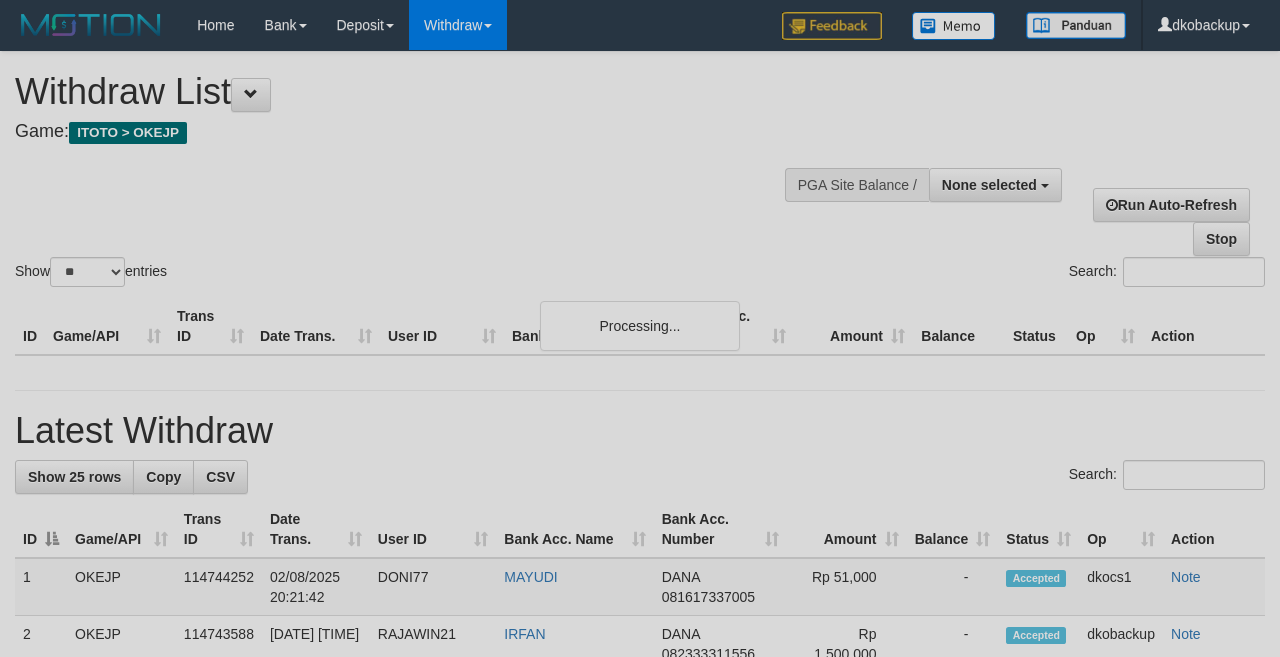 select 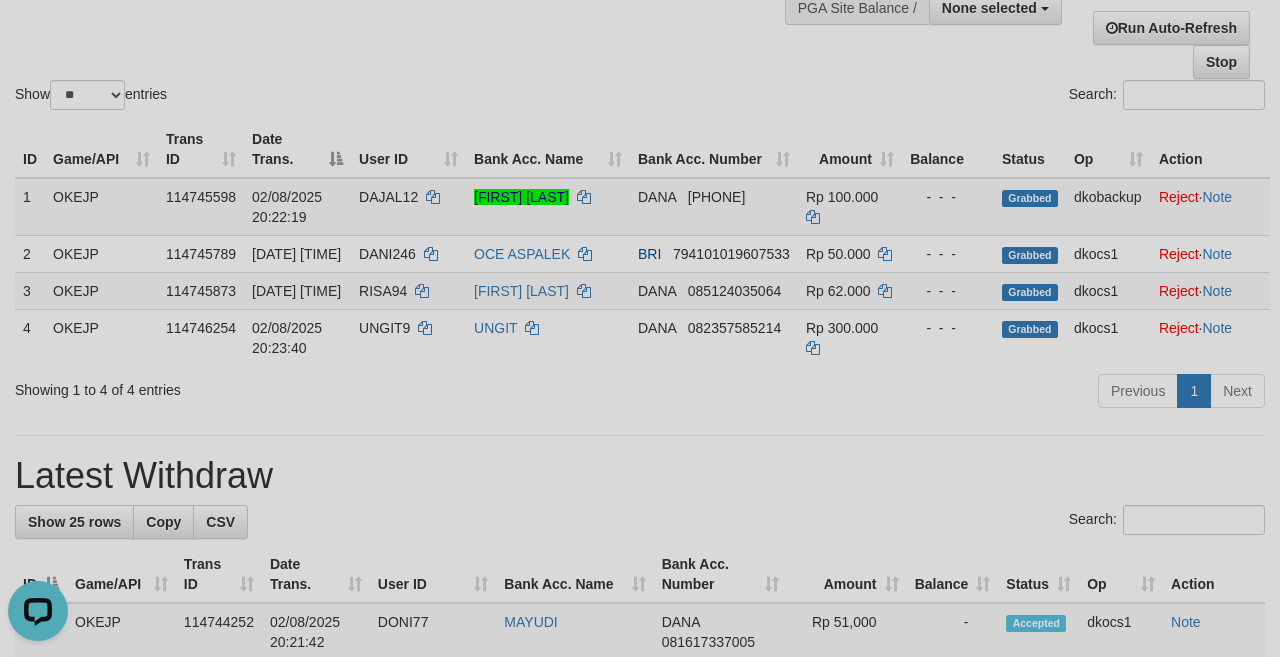 scroll, scrollTop: 0, scrollLeft: 0, axis: both 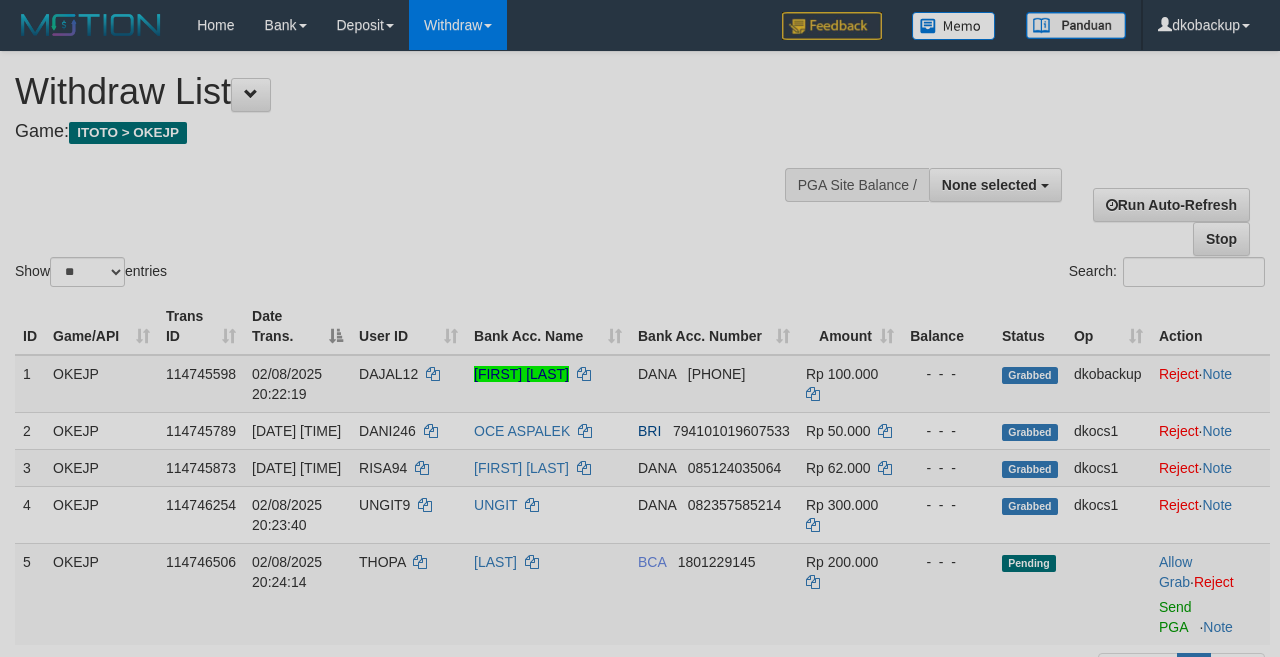 select 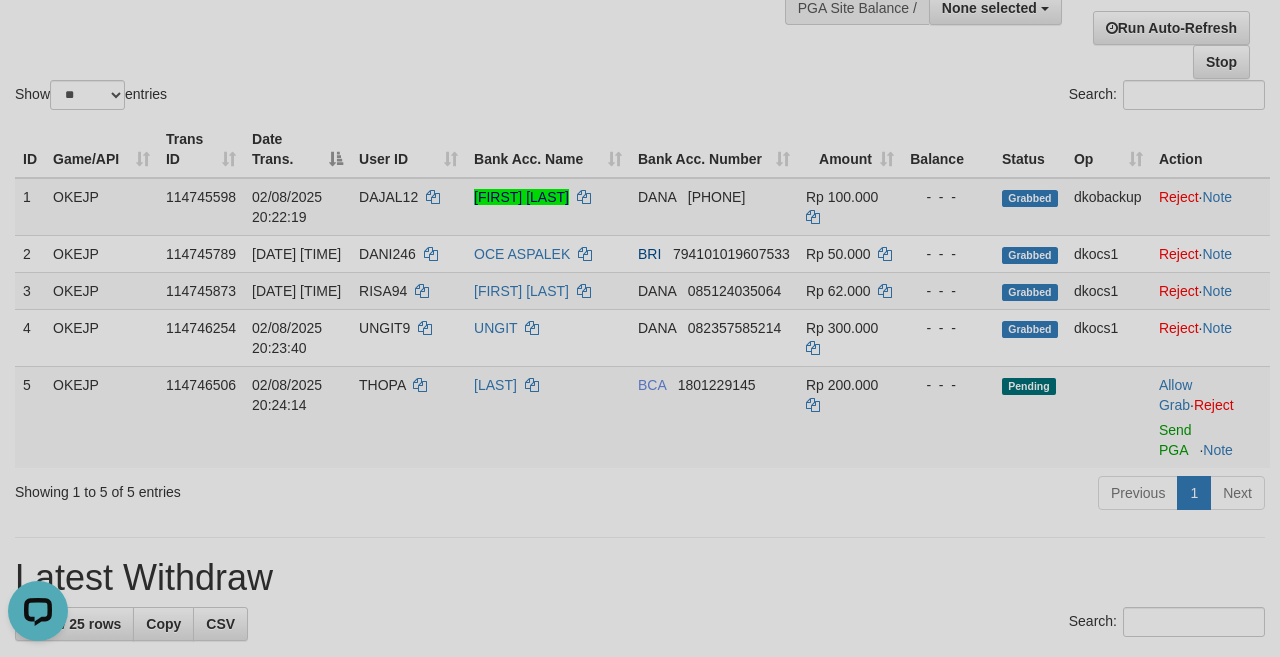 scroll, scrollTop: 0, scrollLeft: 0, axis: both 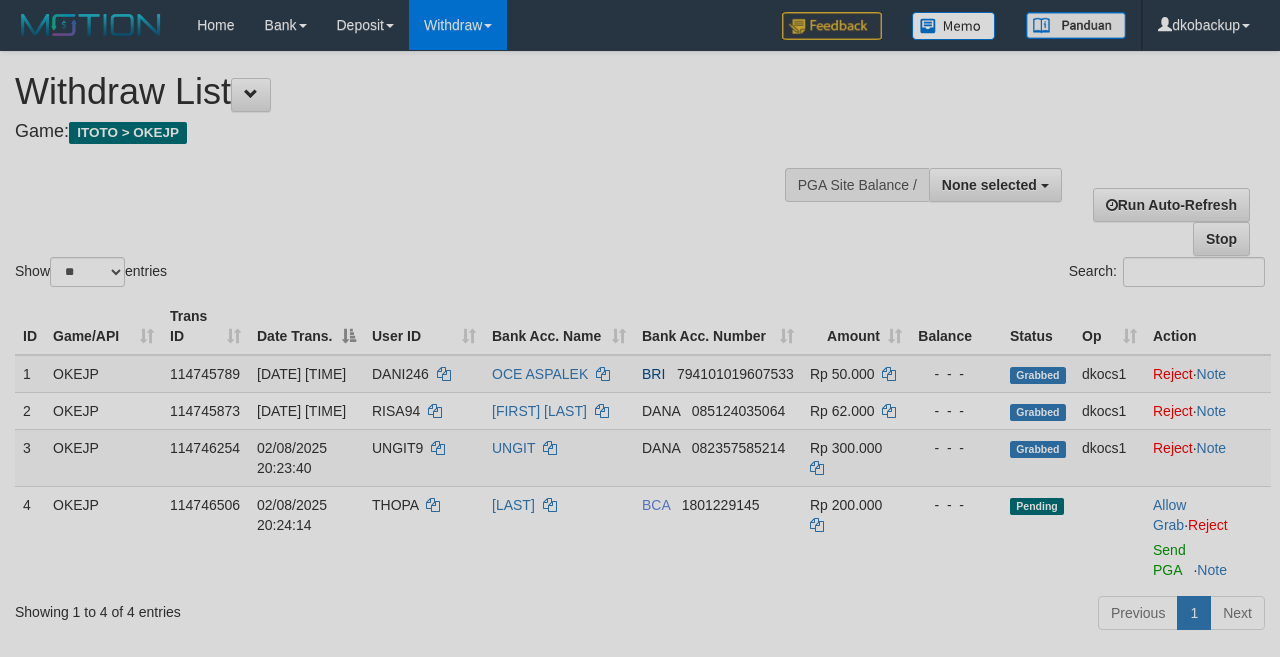 select 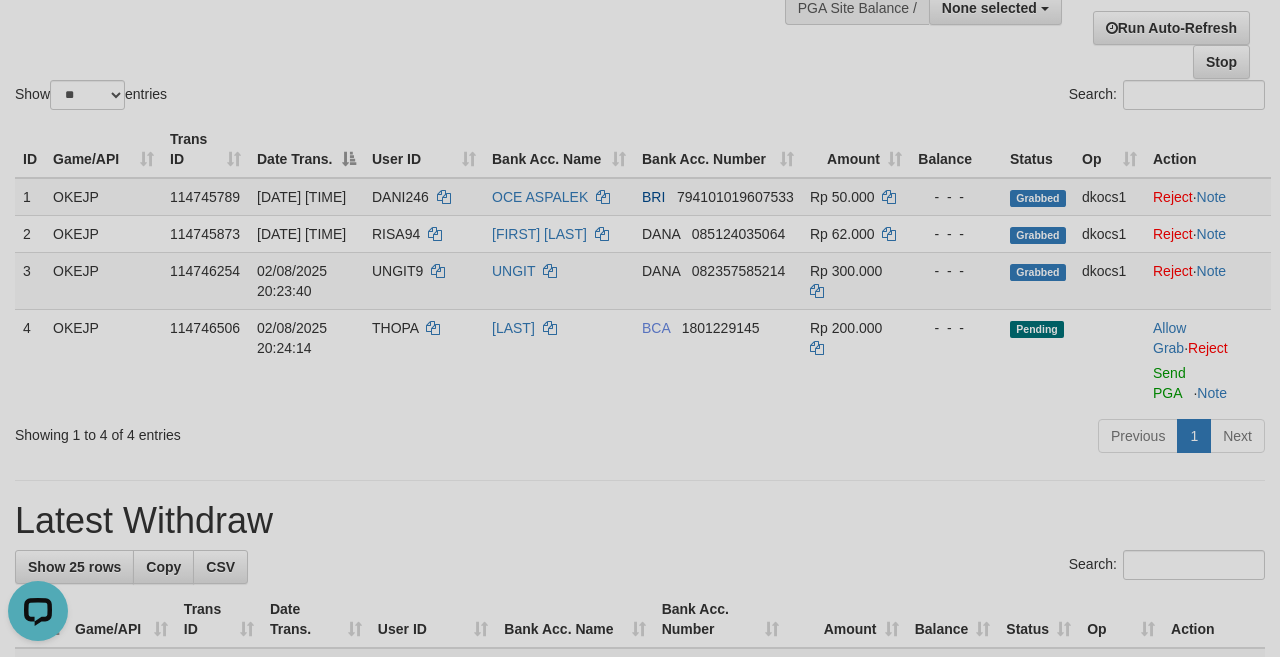 scroll, scrollTop: 0, scrollLeft: 0, axis: both 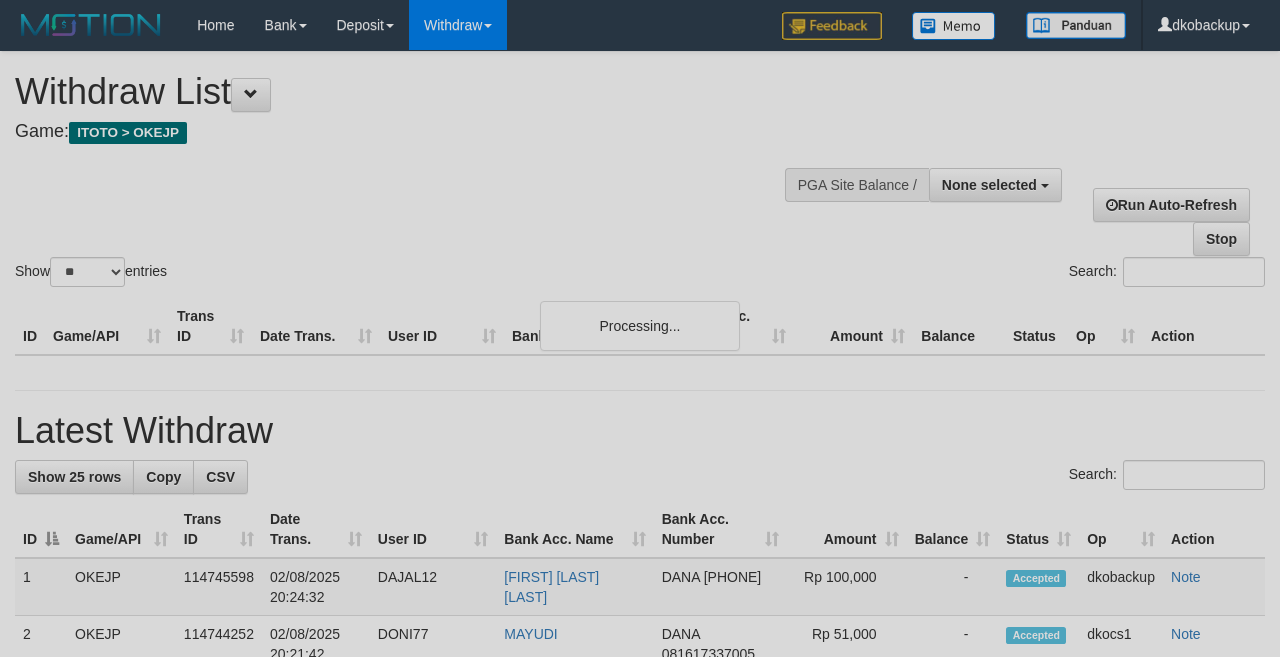 select 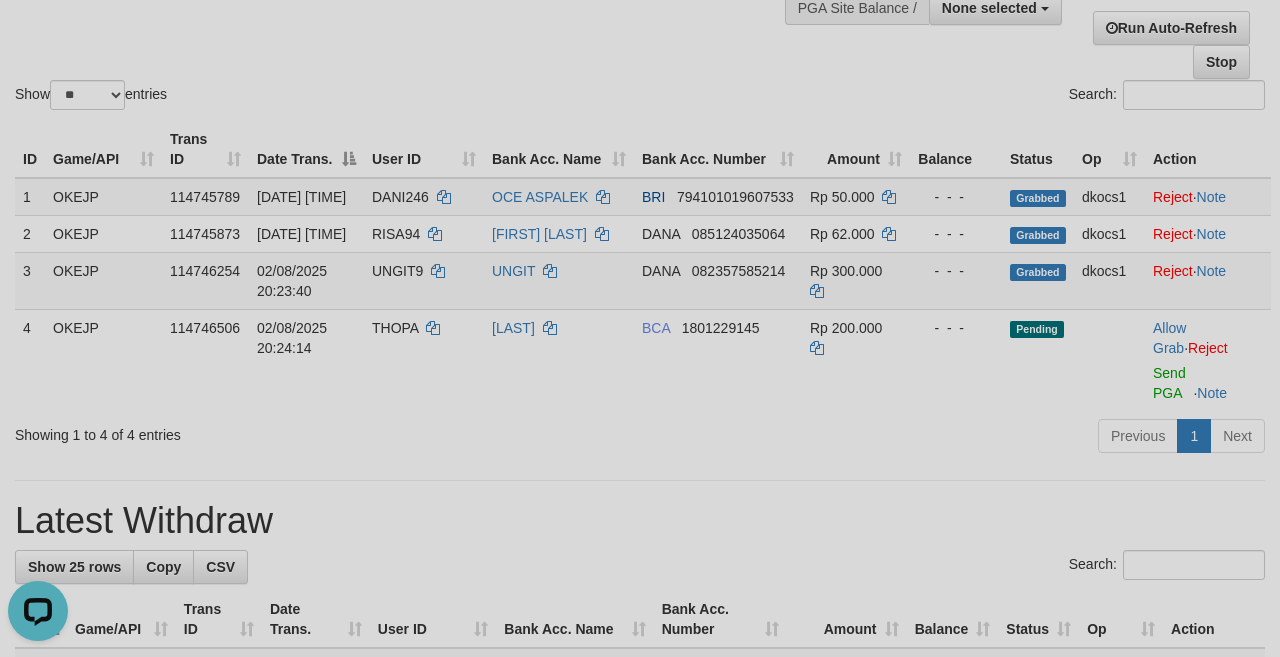 scroll, scrollTop: 0, scrollLeft: 0, axis: both 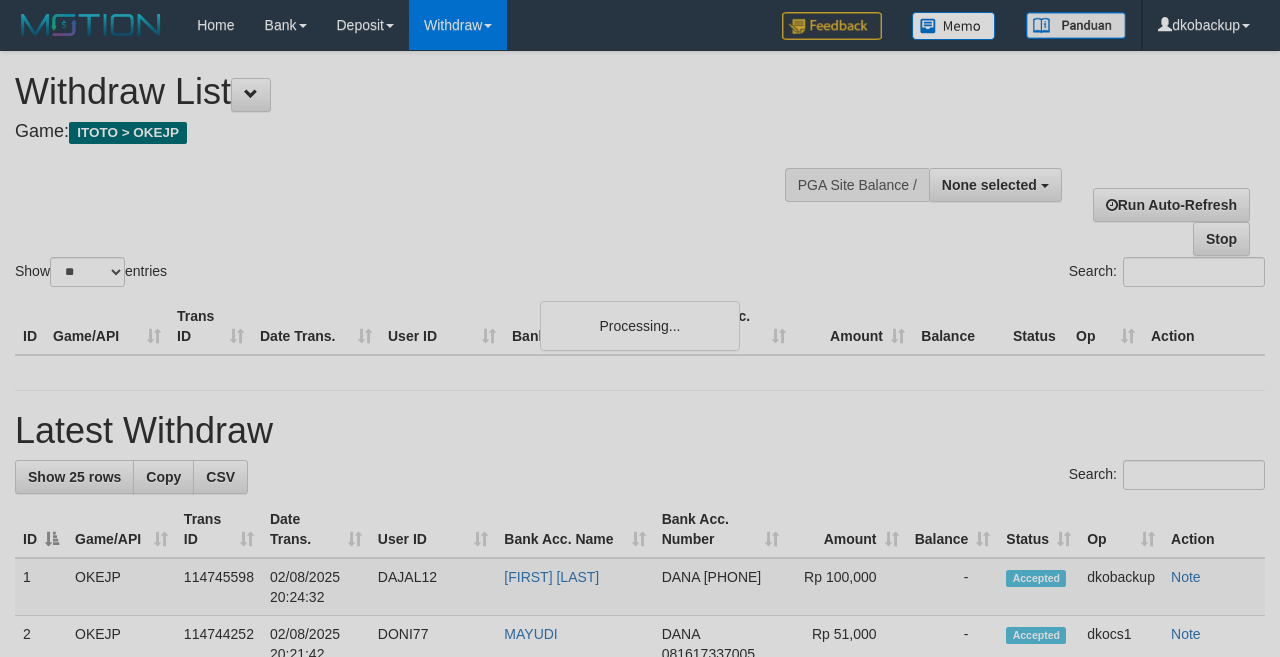 select 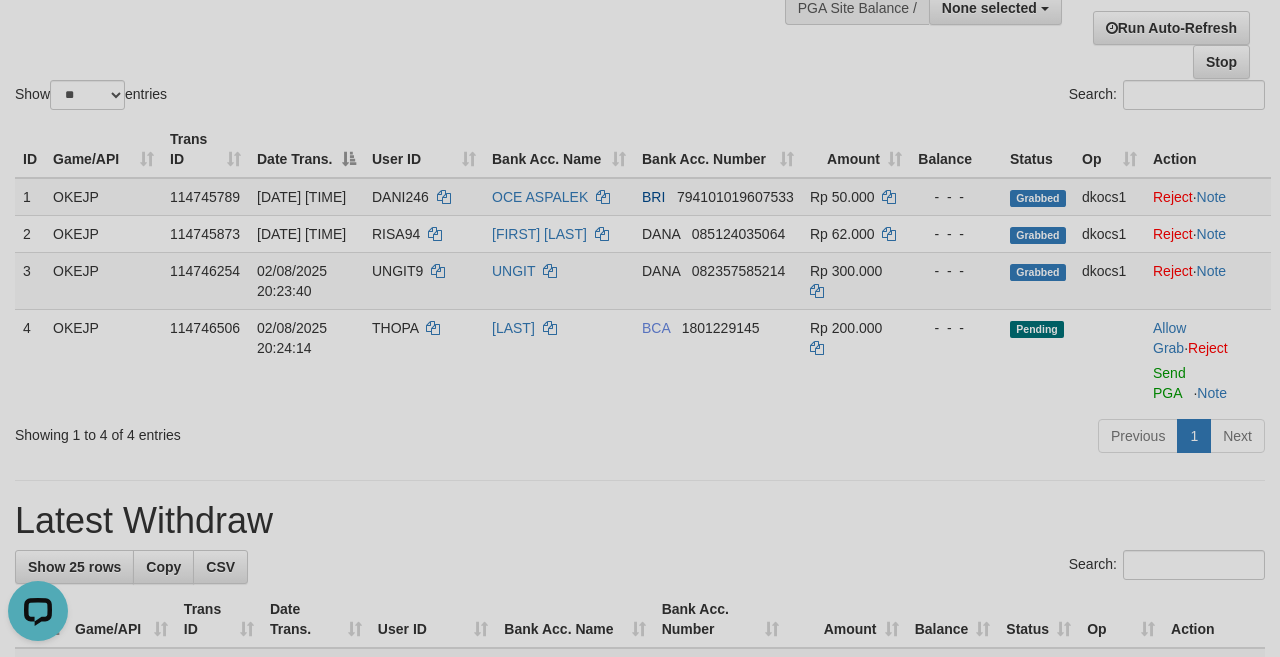 scroll, scrollTop: 0, scrollLeft: 0, axis: both 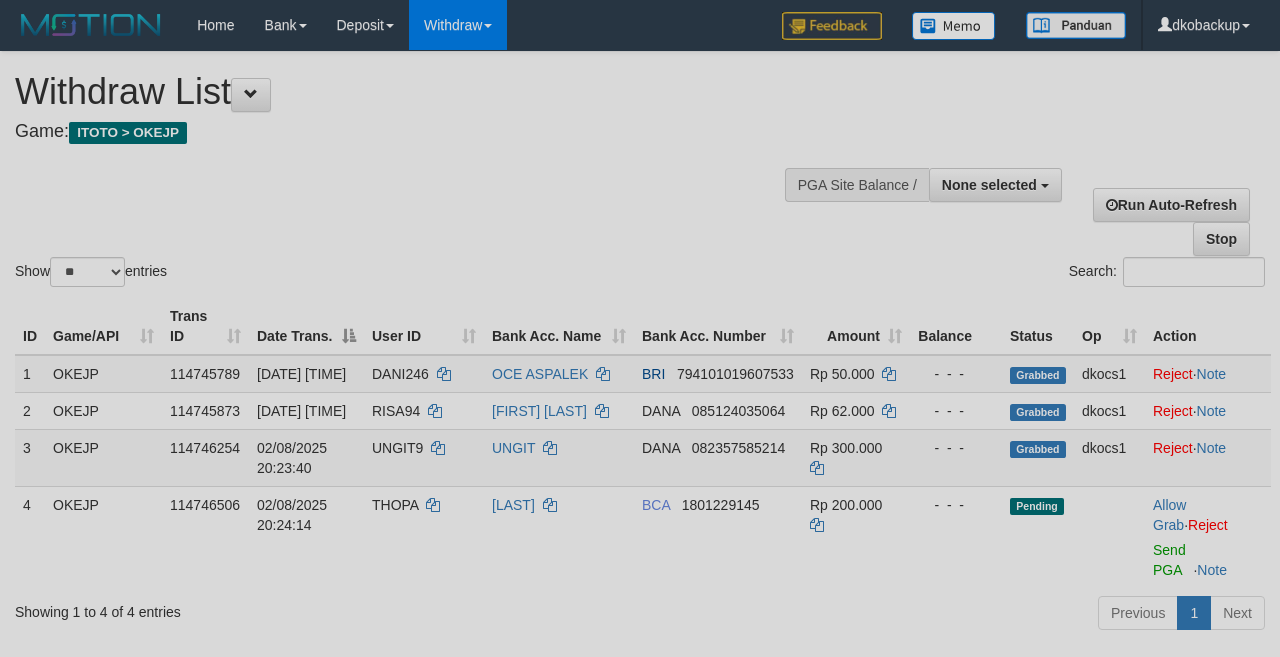 select 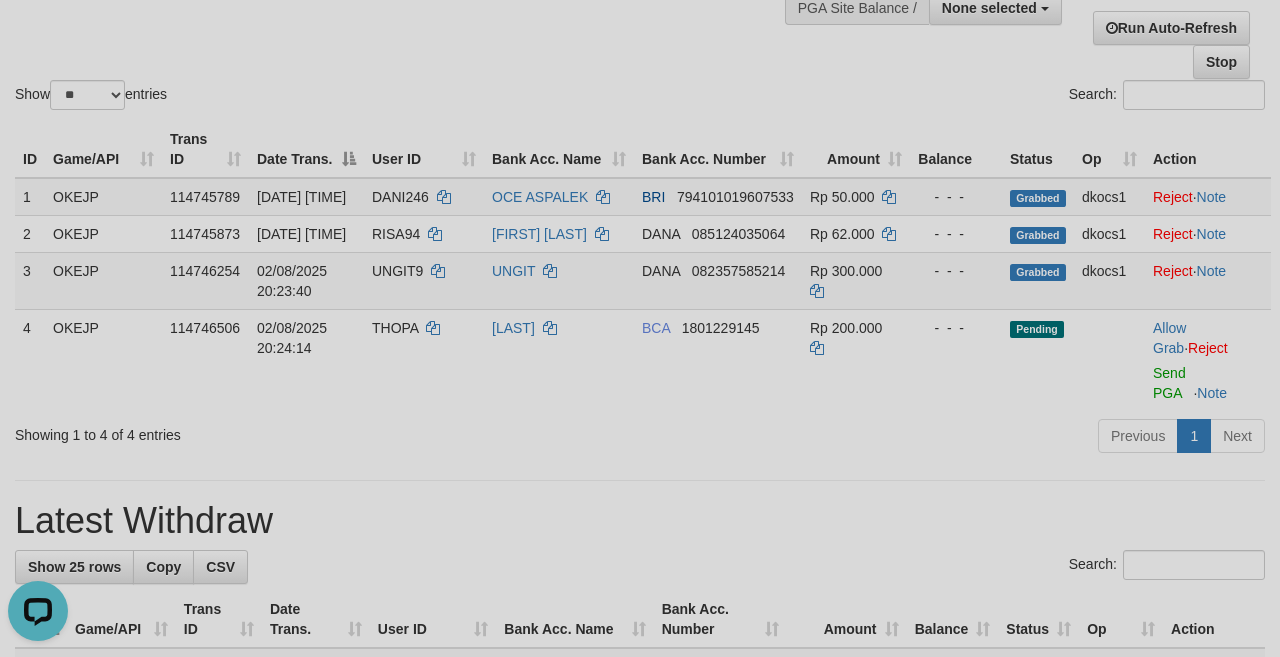 scroll, scrollTop: 0, scrollLeft: 0, axis: both 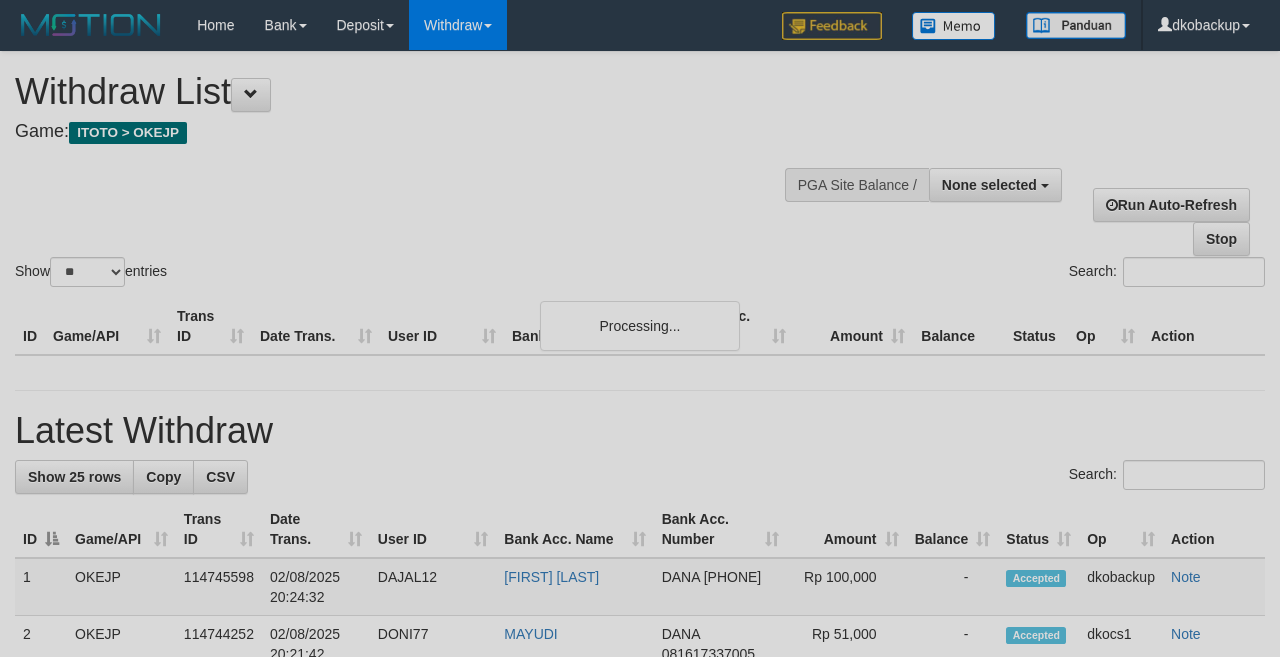 select 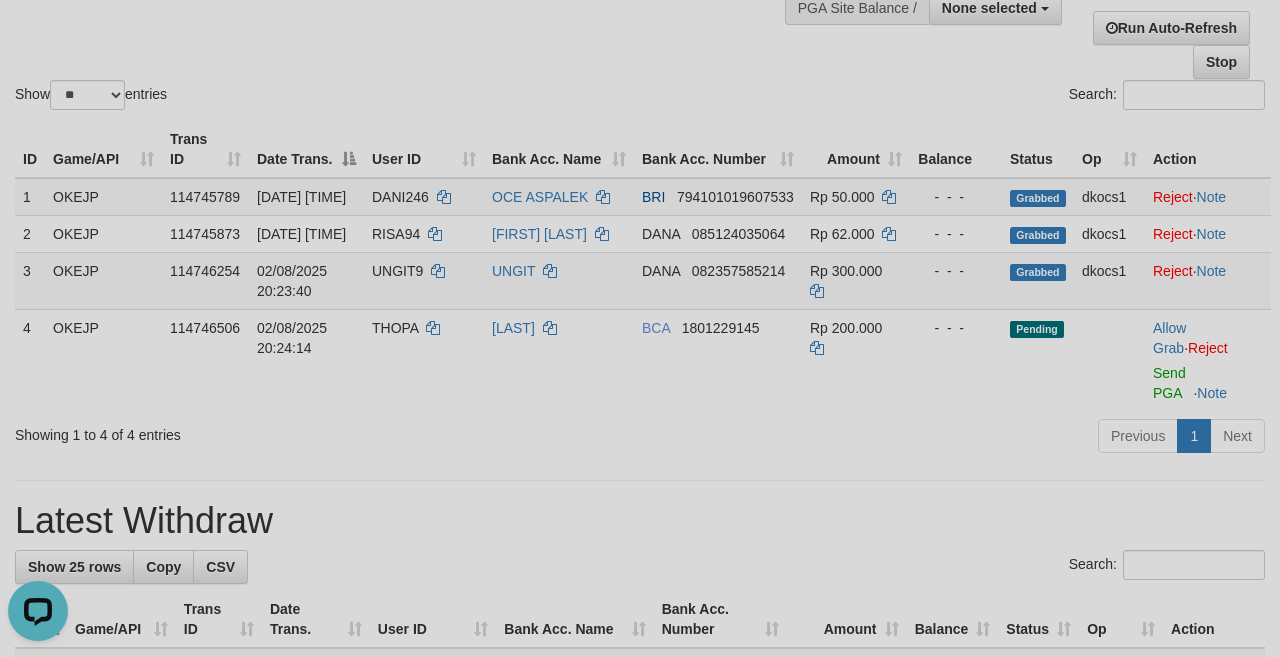 scroll, scrollTop: 0, scrollLeft: 0, axis: both 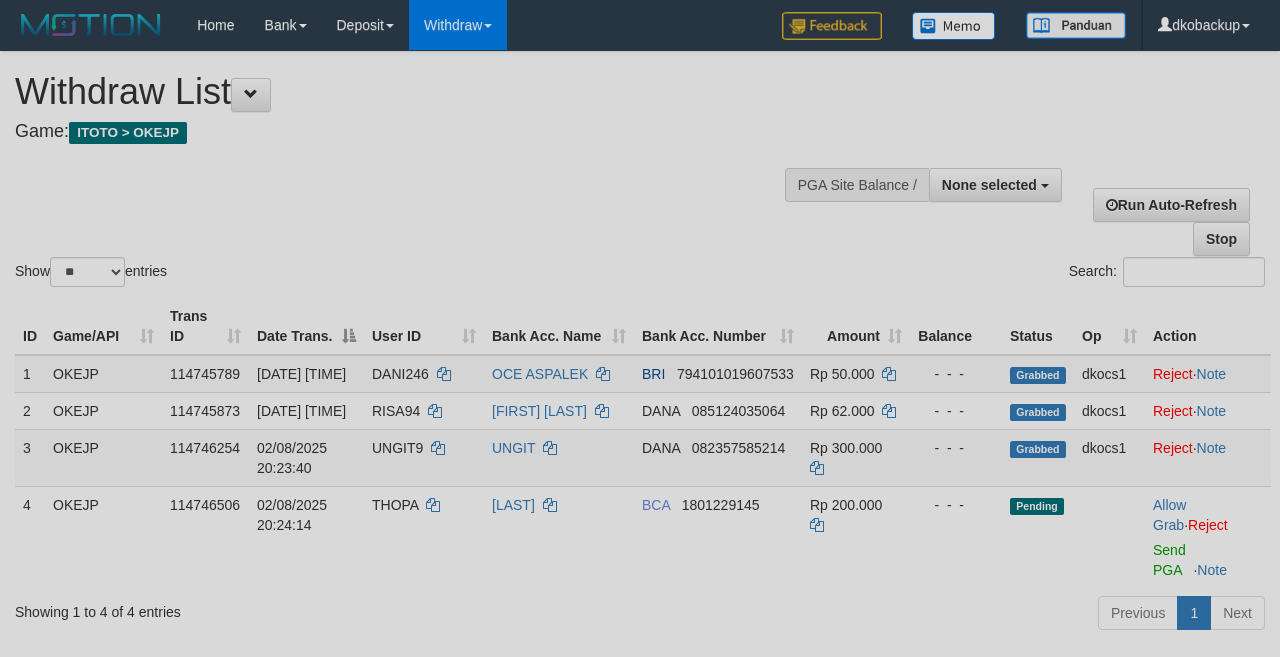 select 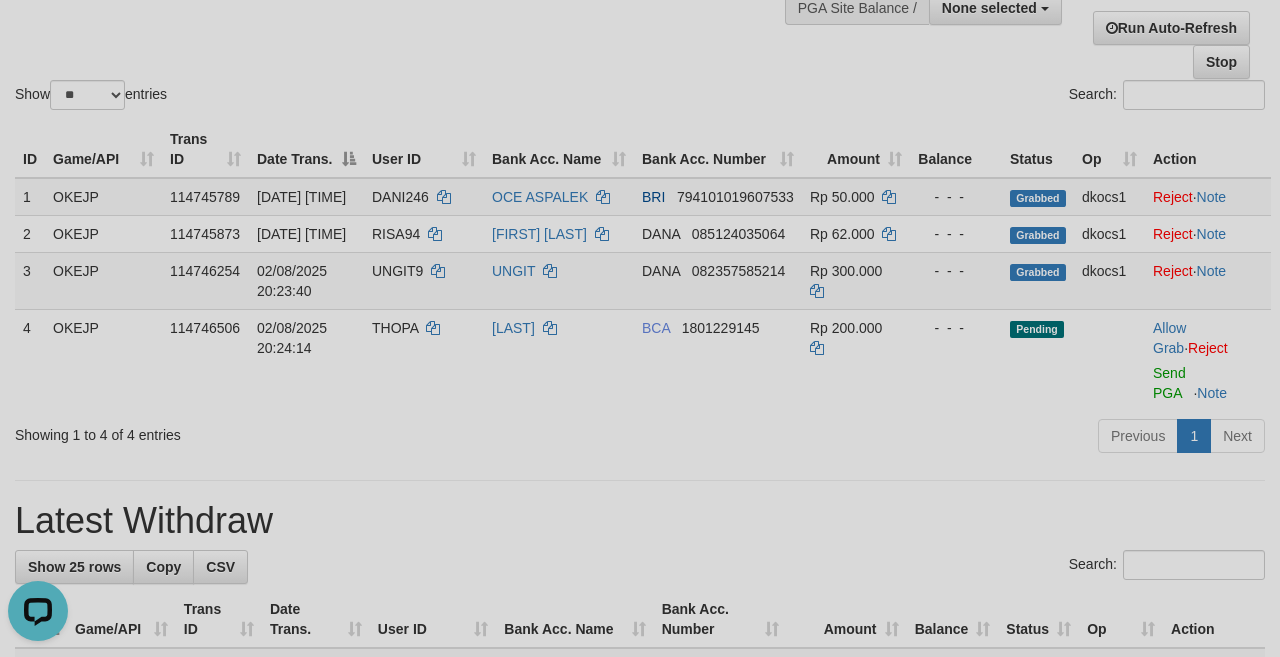 scroll, scrollTop: 0, scrollLeft: 0, axis: both 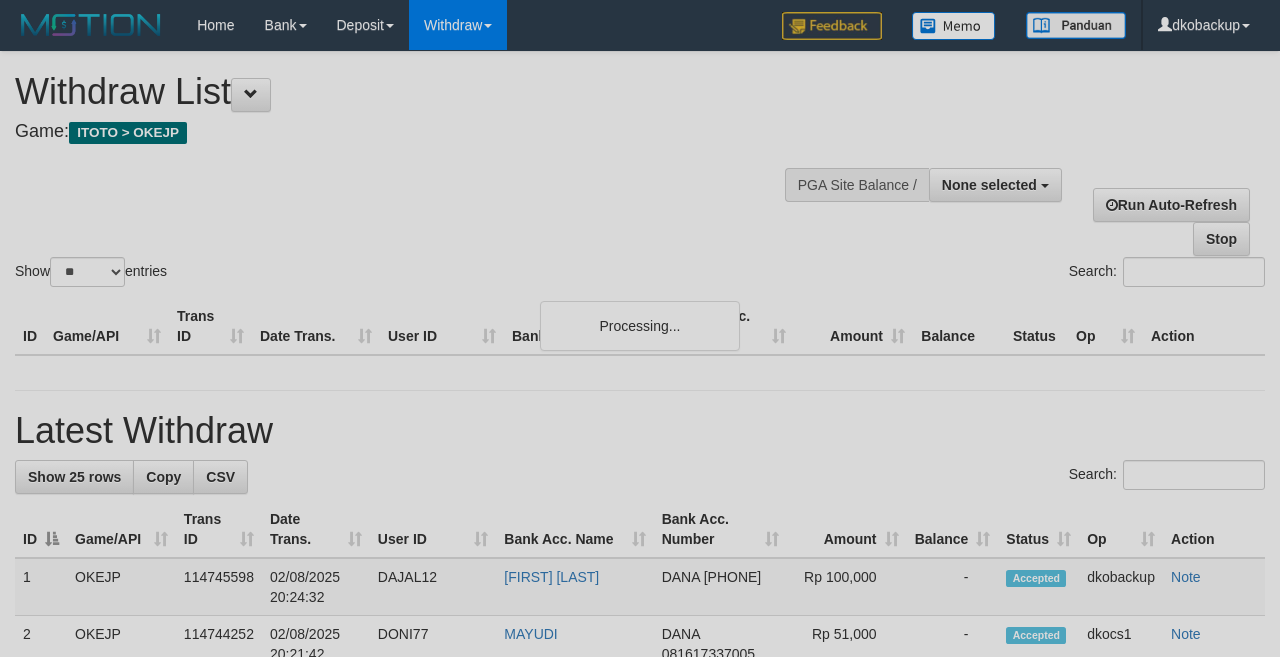 select 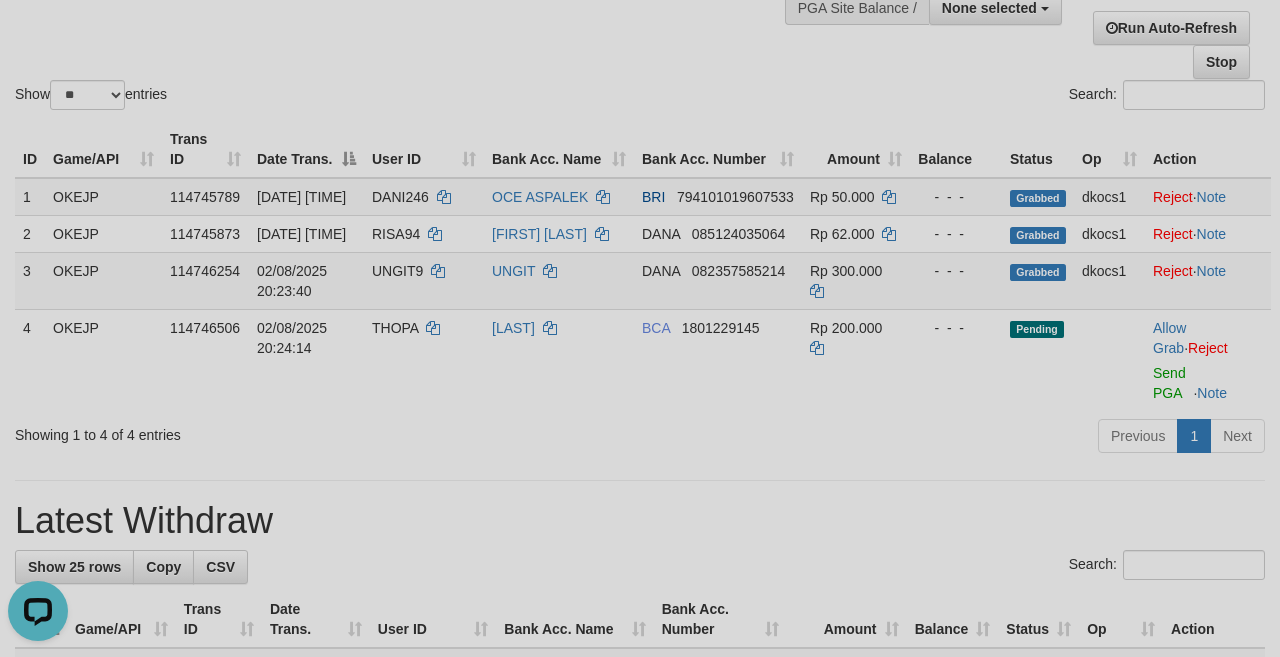scroll, scrollTop: 0, scrollLeft: 0, axis: both 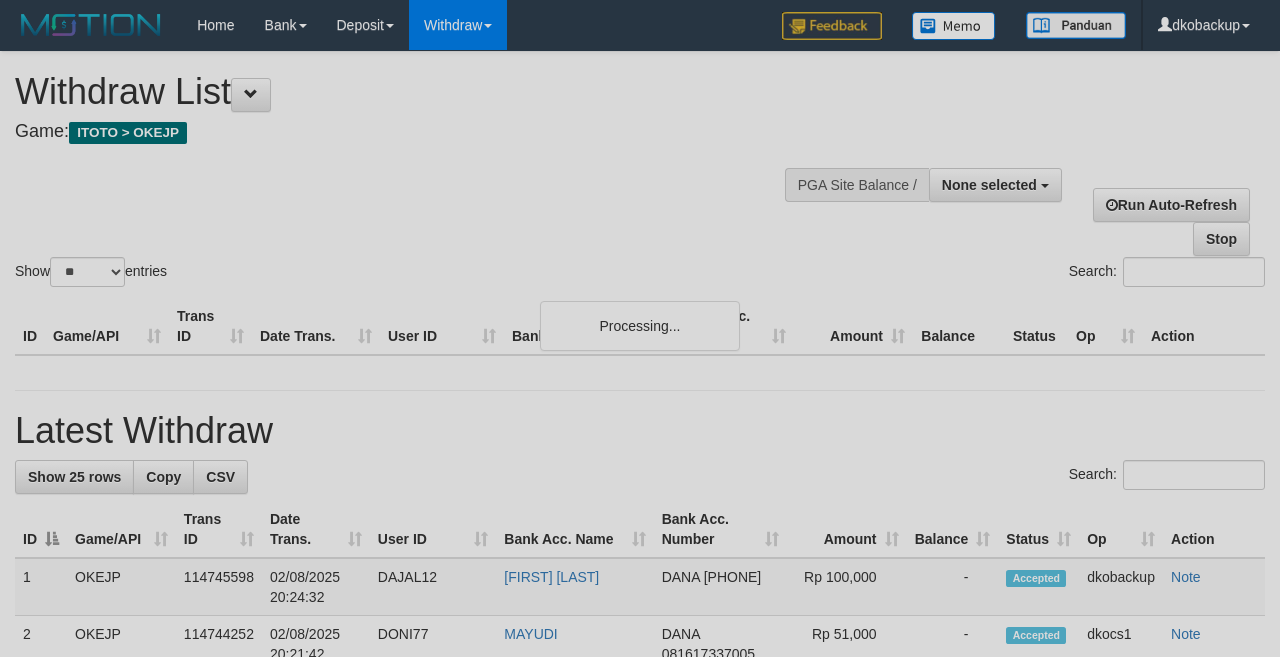 select 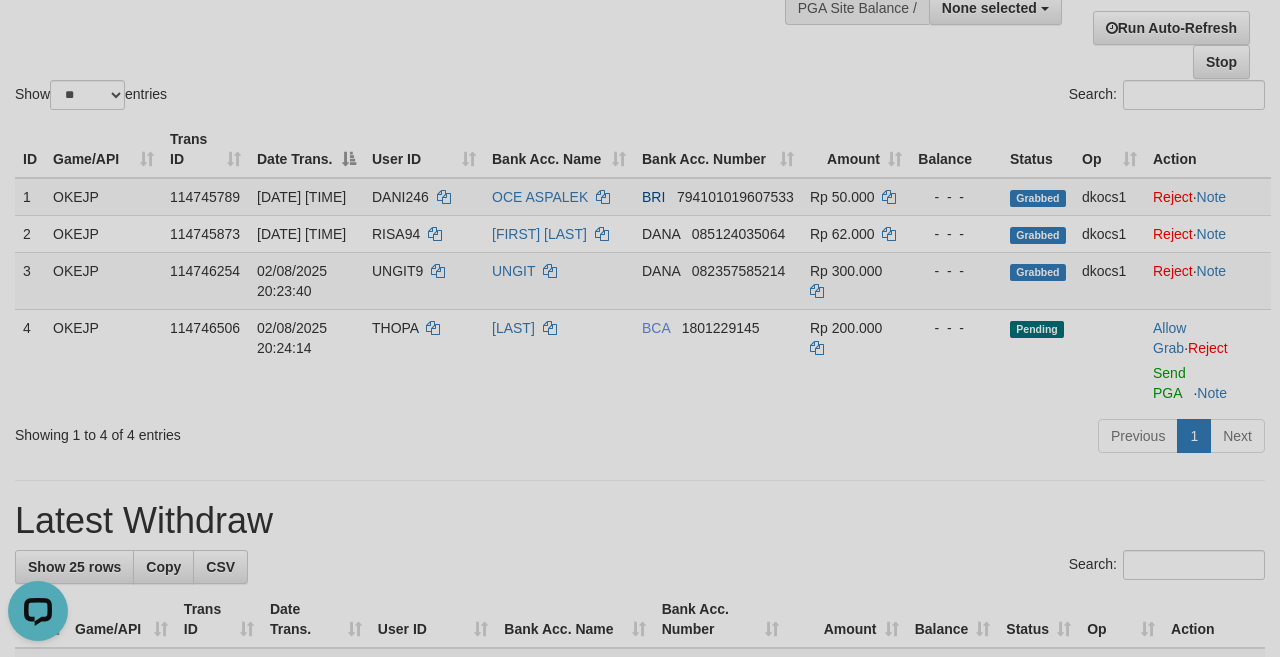 scroll, scrollTop: 0, scrollLeft: 0, axis: both 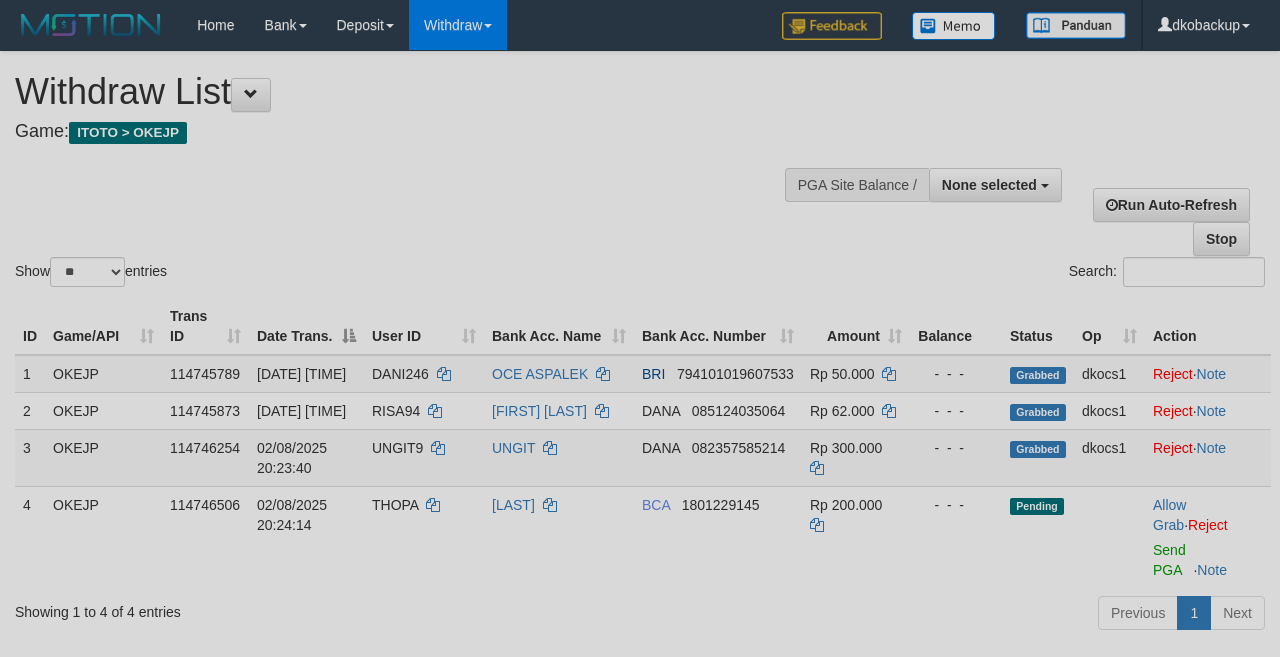 select 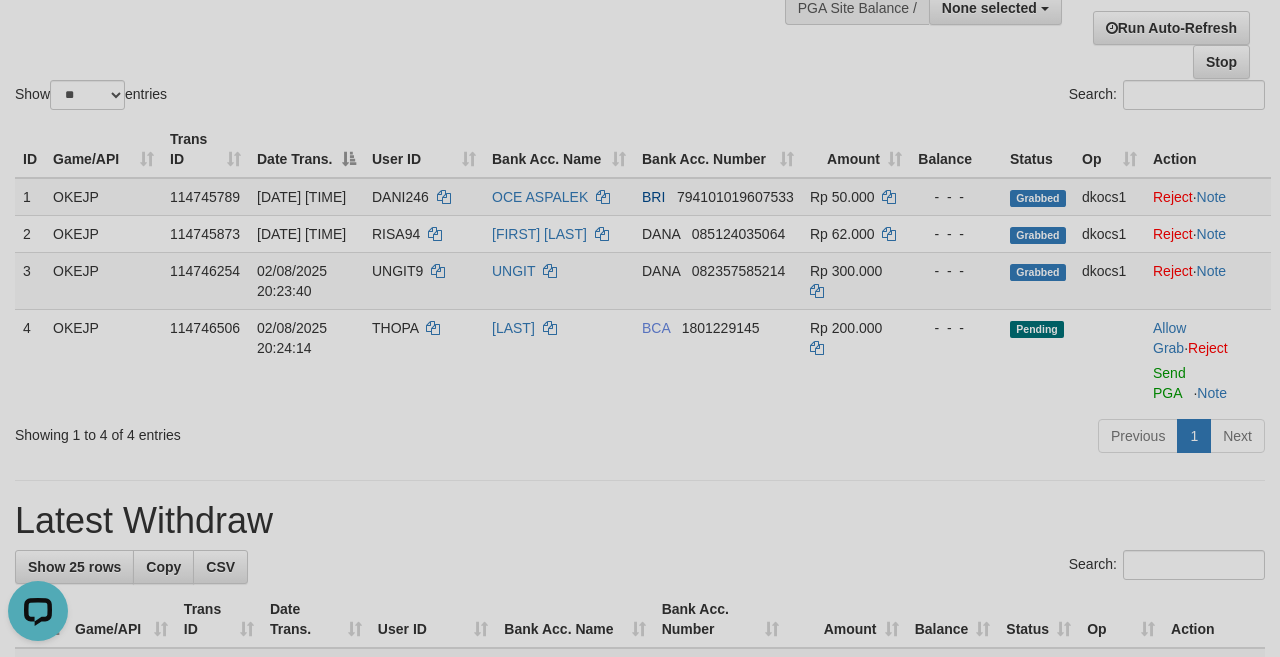 scroll, scrollTop: 0, scrollLeft: 0, axis: both 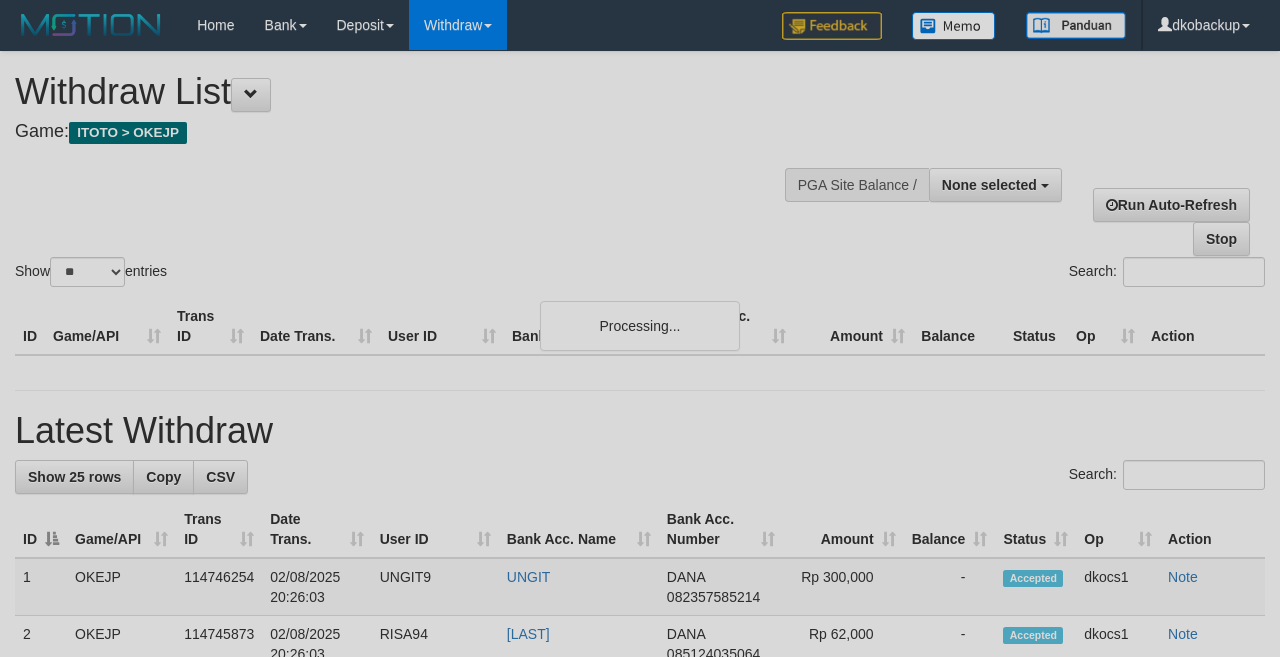 select 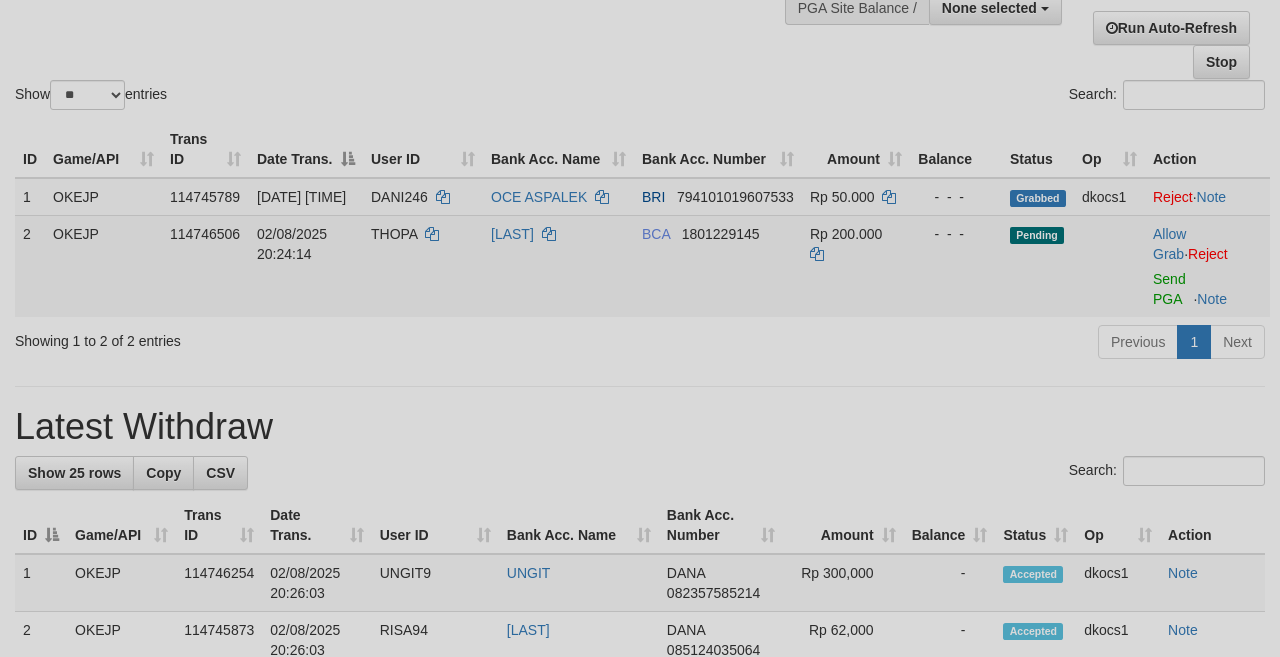 scroll, scrollTop: 0, scrollLeft: 0, axis: both 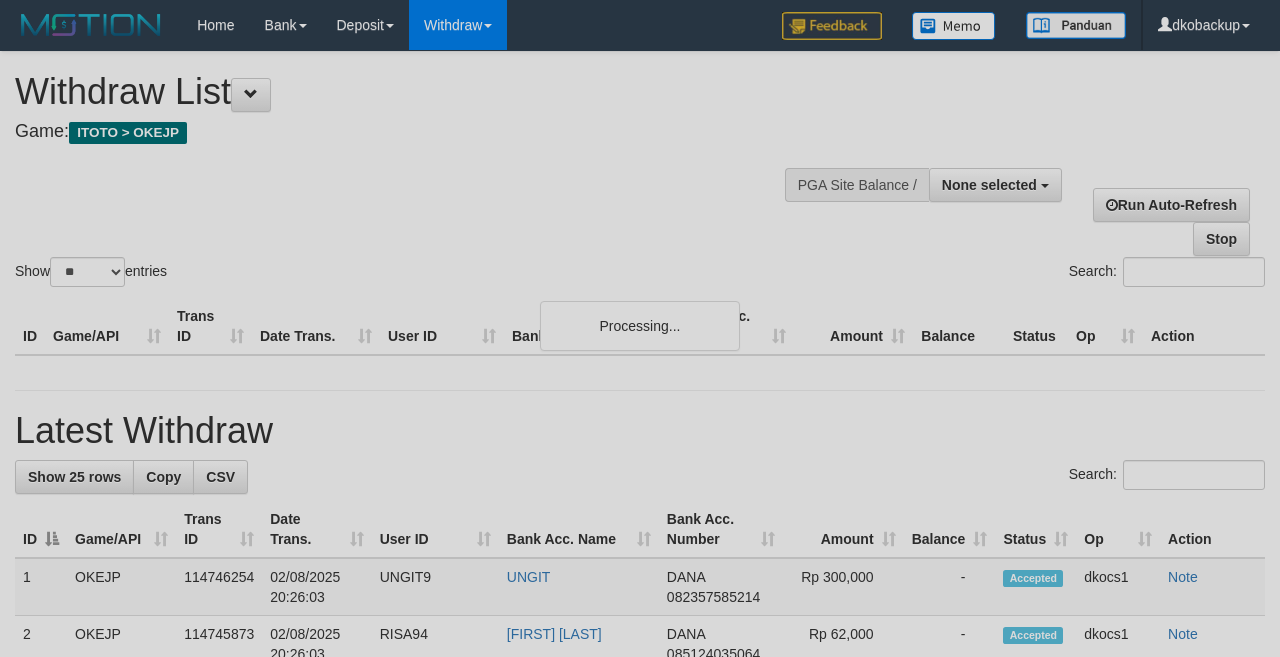 select 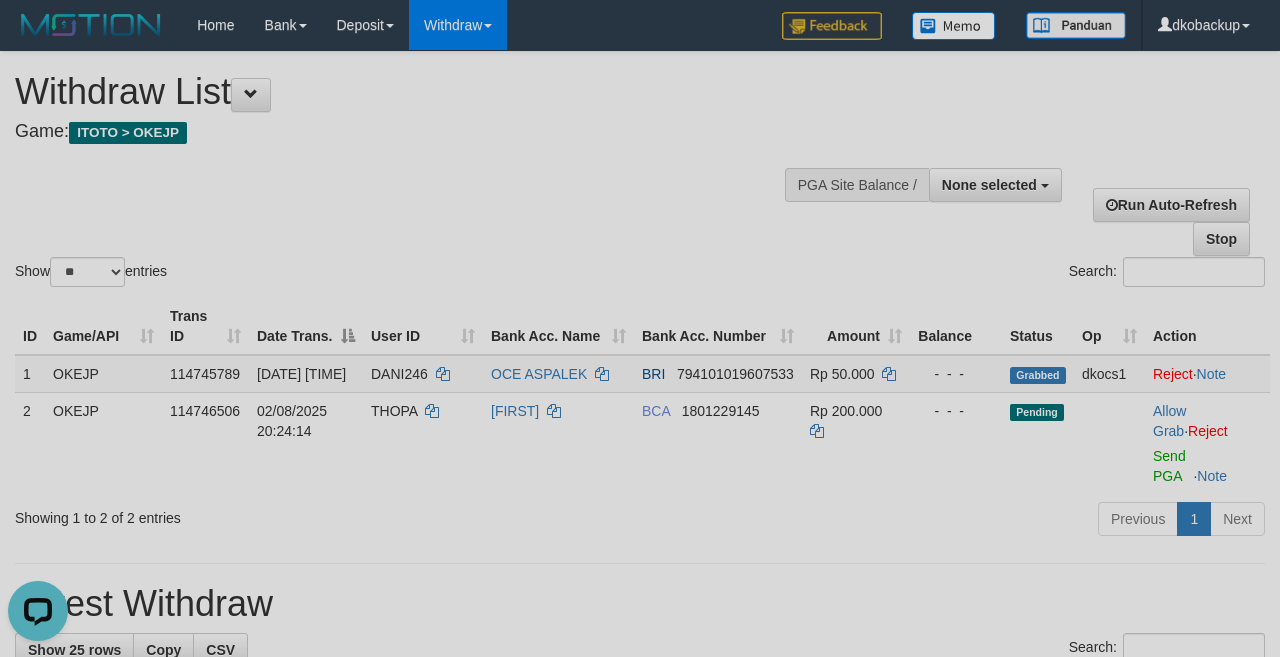 scroll, scrollTop: 0, scrollLeft: 0, axis: both 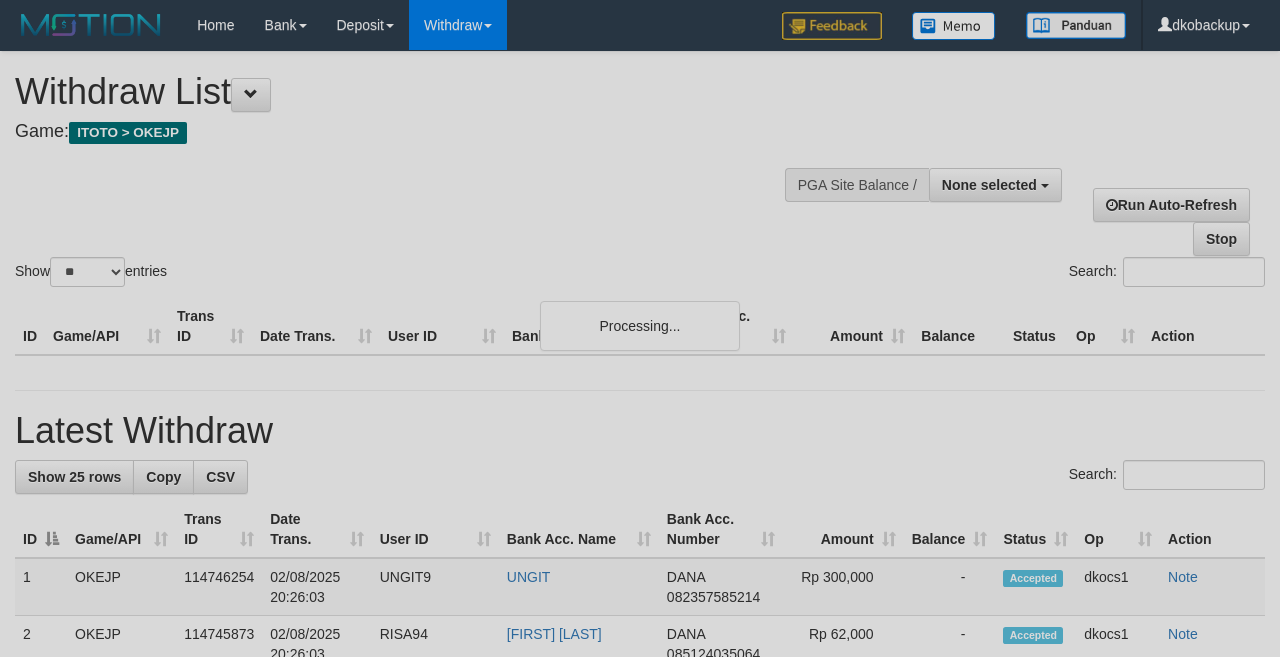 select 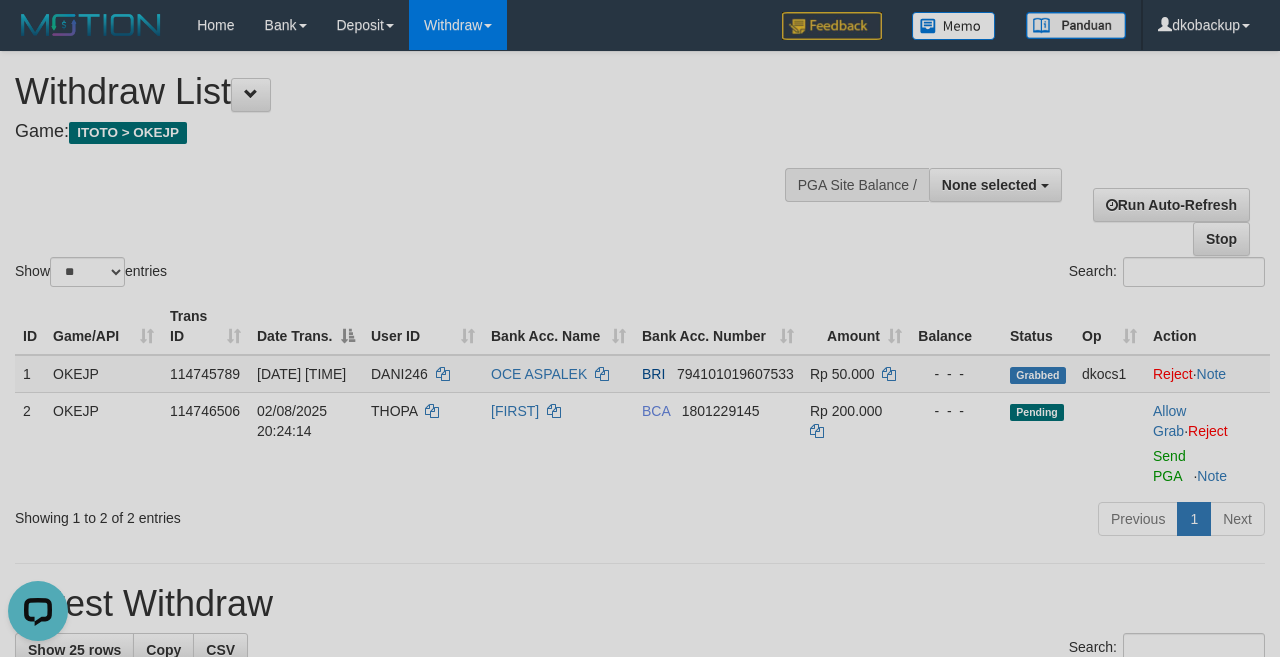 scroll, scrollTop: 0, scrollLeft: 0, axis: both 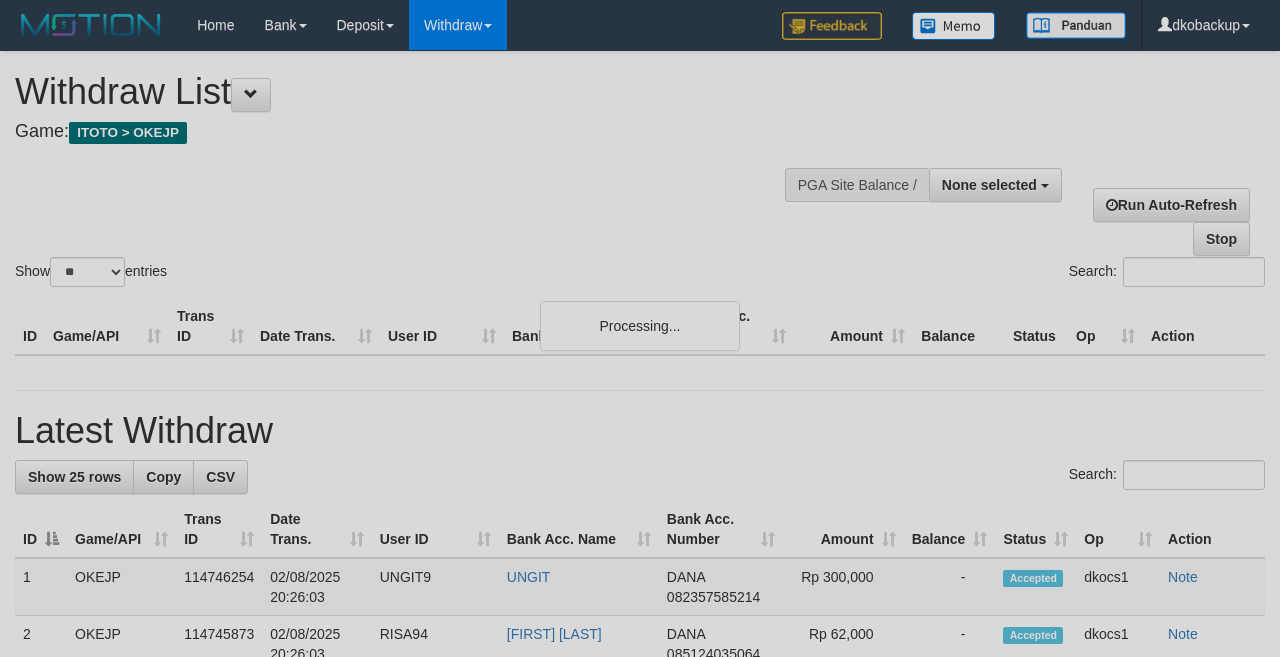 select 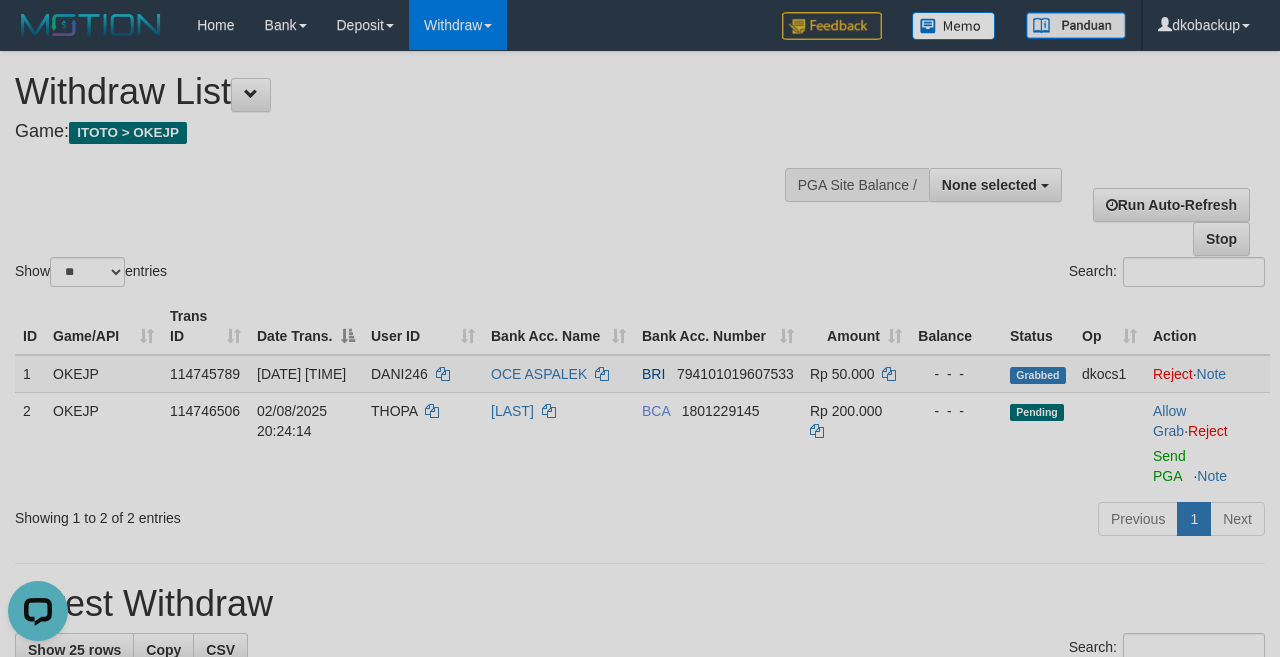 scroll, scrollTop: 0, scrollLeft: 0, axis: both 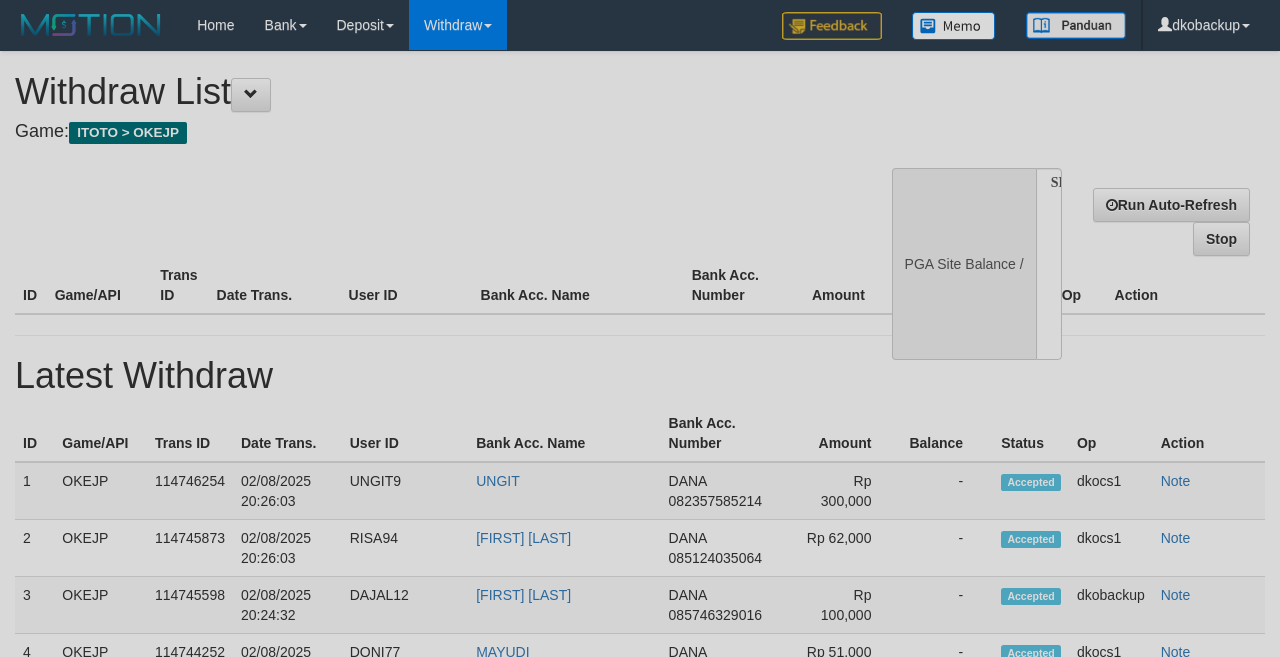 select 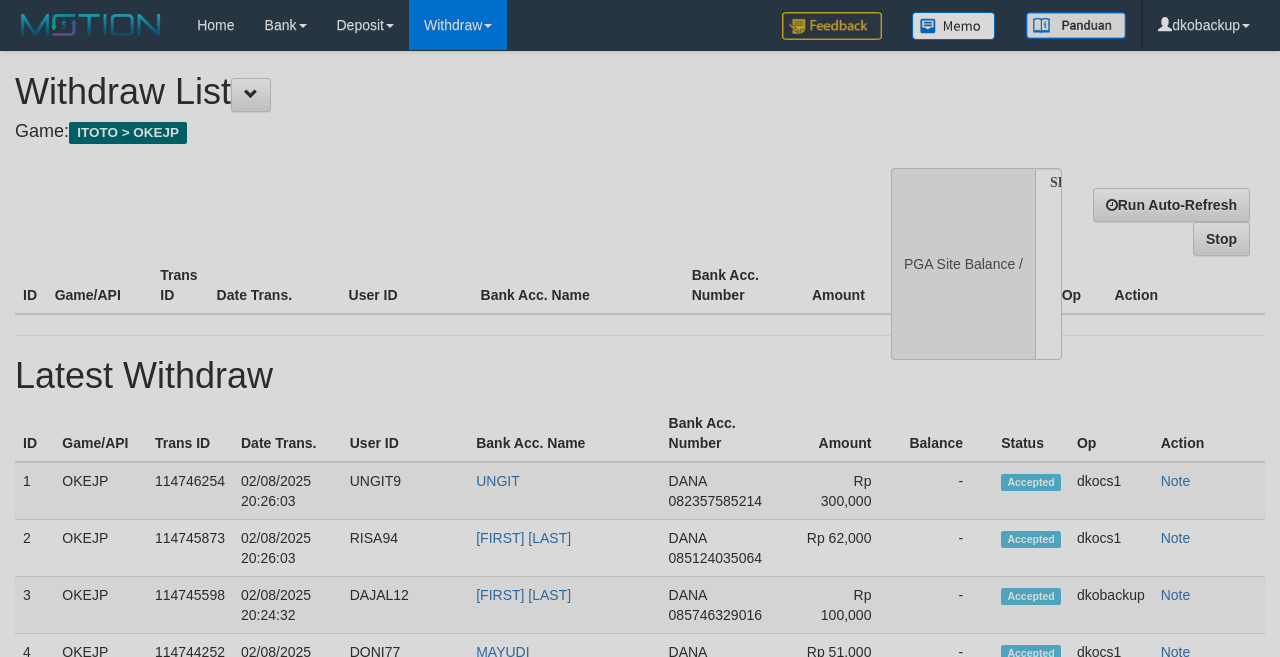 scroll, scrollTop: 0, scrollLeft: 0, axis: both 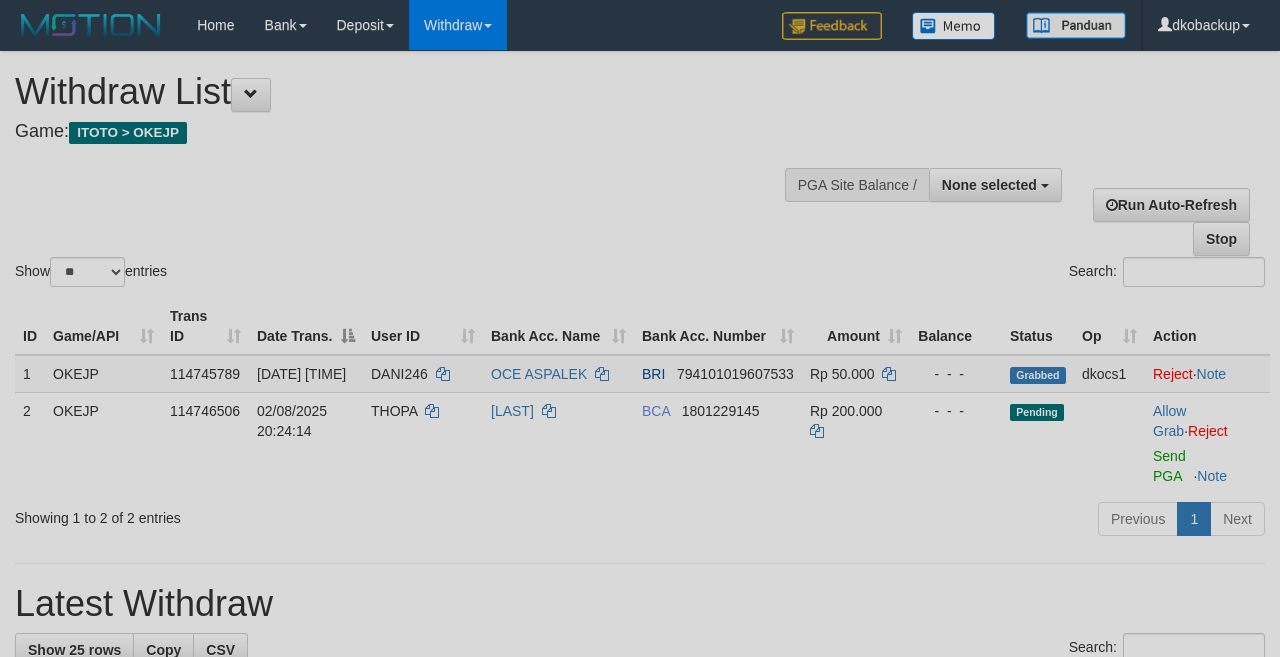 select 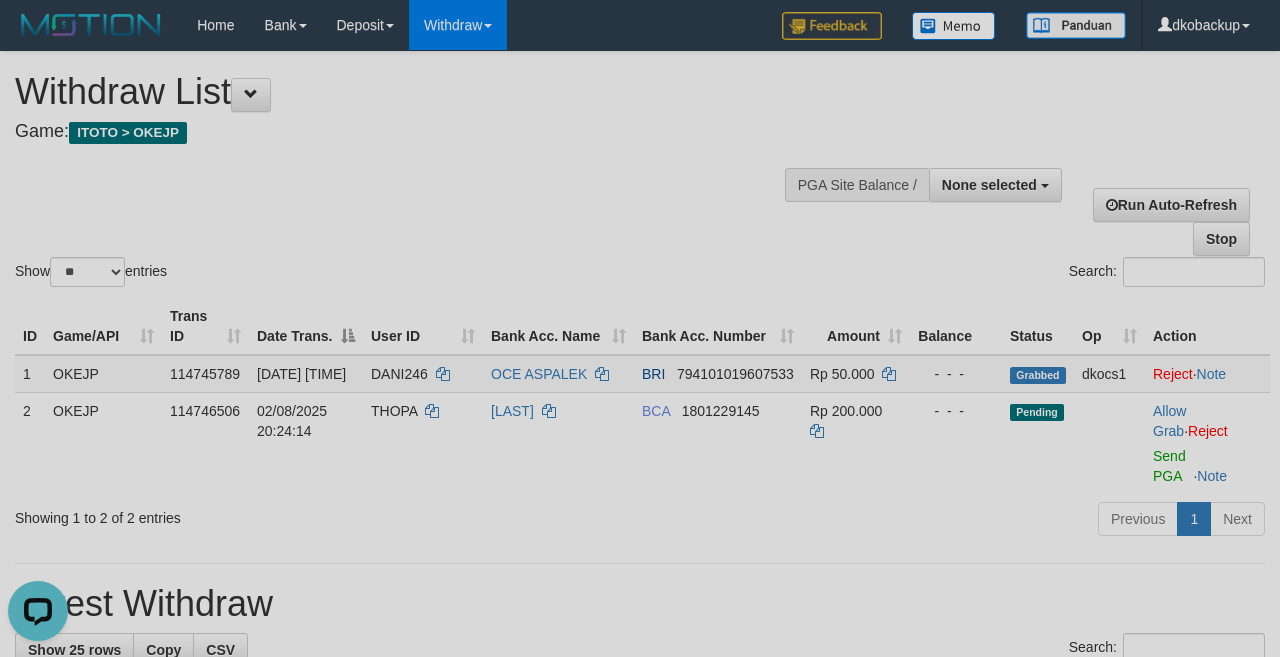 scroll, scrollTop: 0, scrollLeft: 0, axis: both 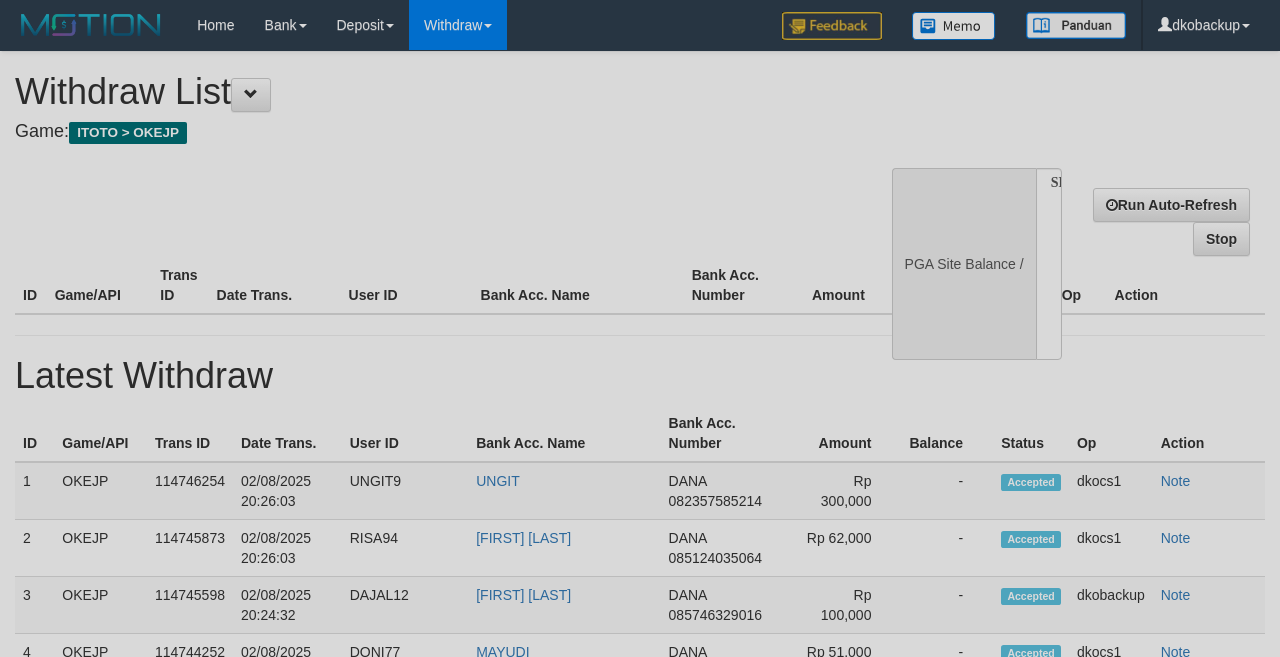 select 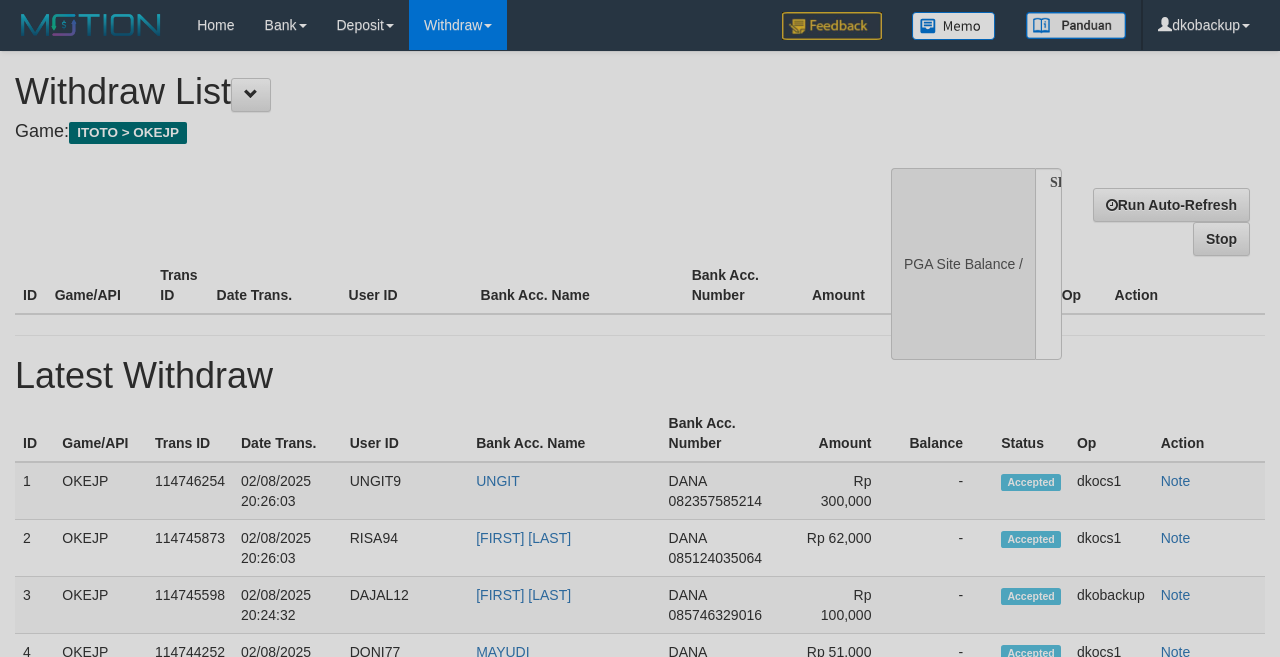 scroll, scrollTop: 0, scrollLeft: 0, axis: both 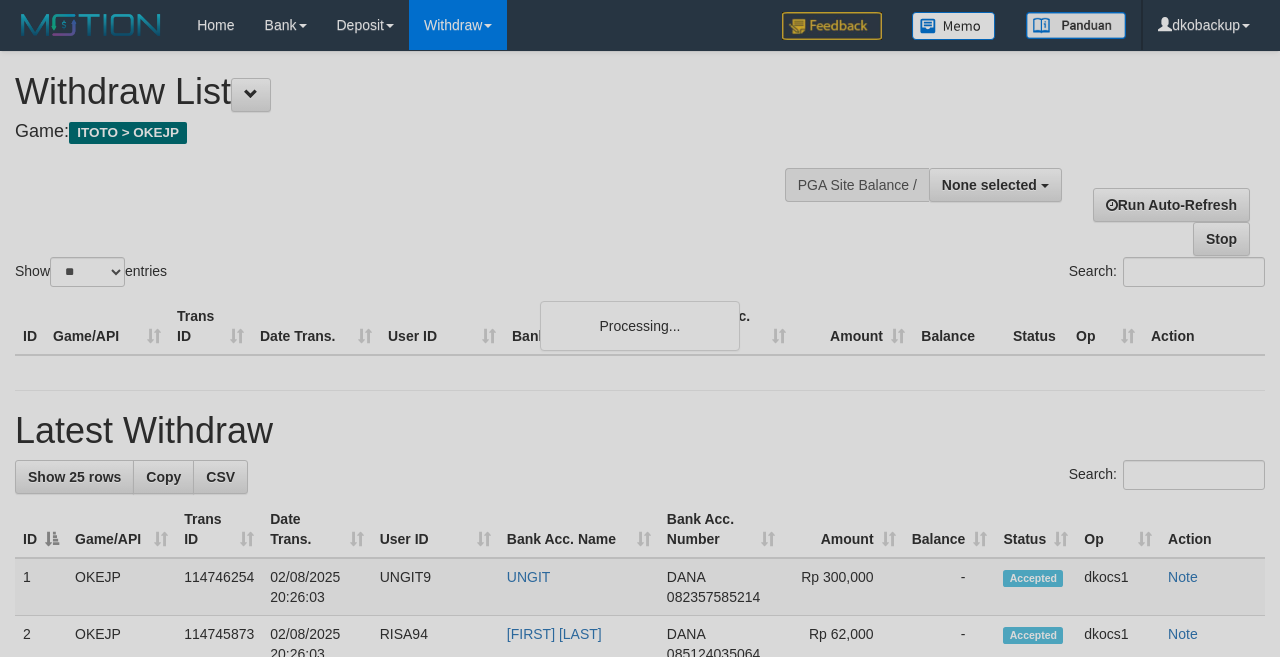 select 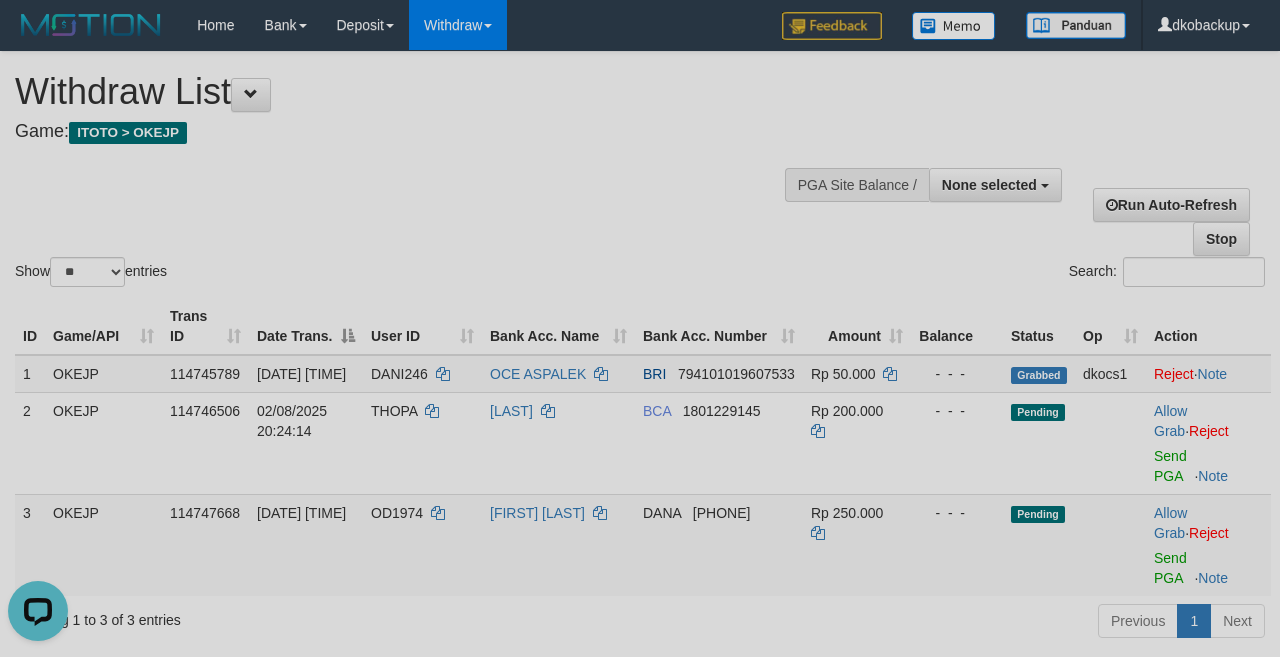 scroll, scrollTop: 0, scrollLeft: 0, axis: both 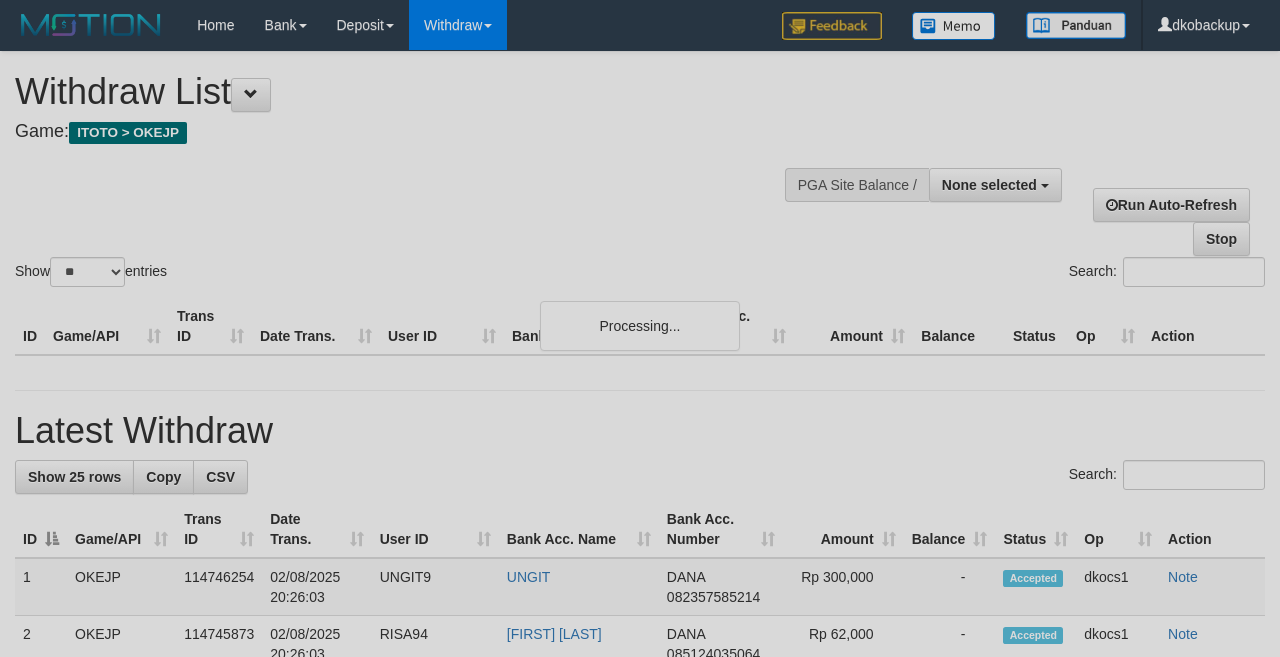 select 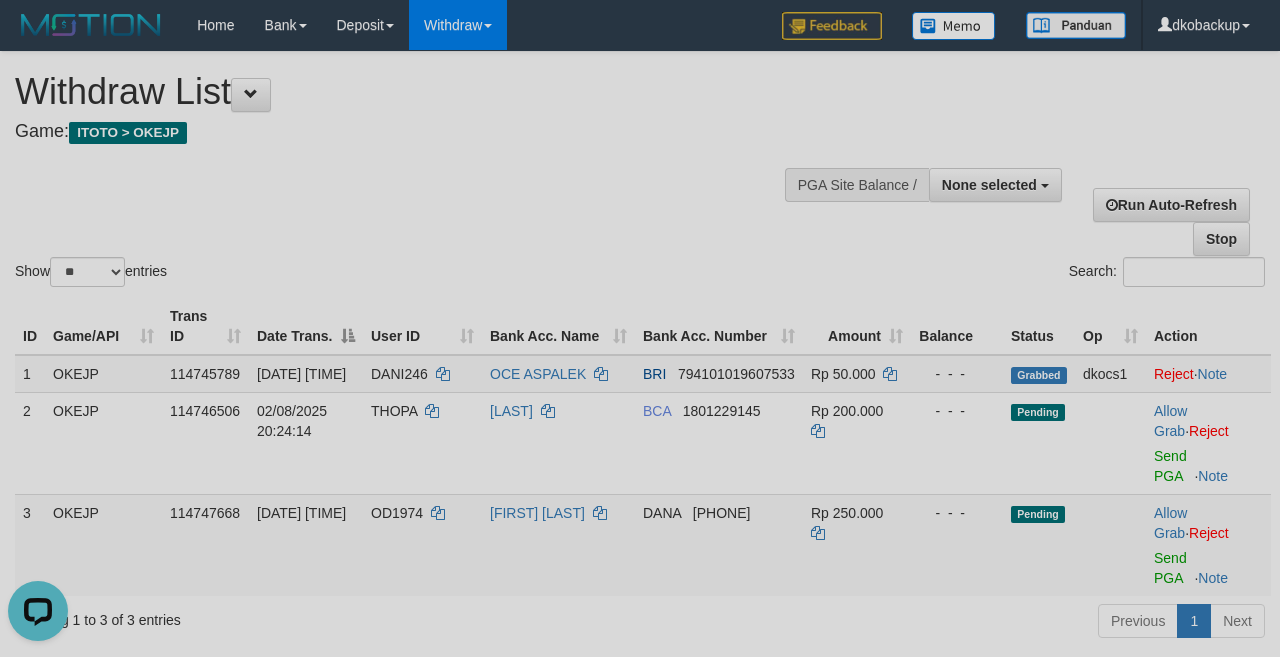 scroll, scrollTop: 0, scrollLeft: 0, axis: both 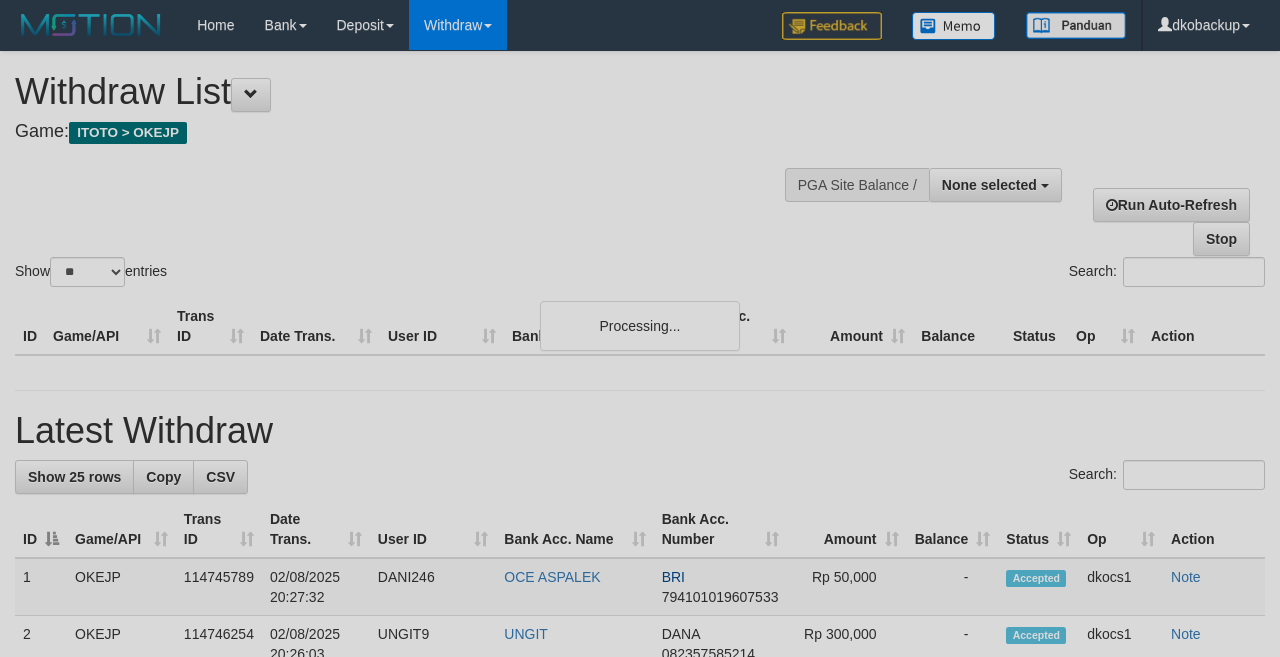 select 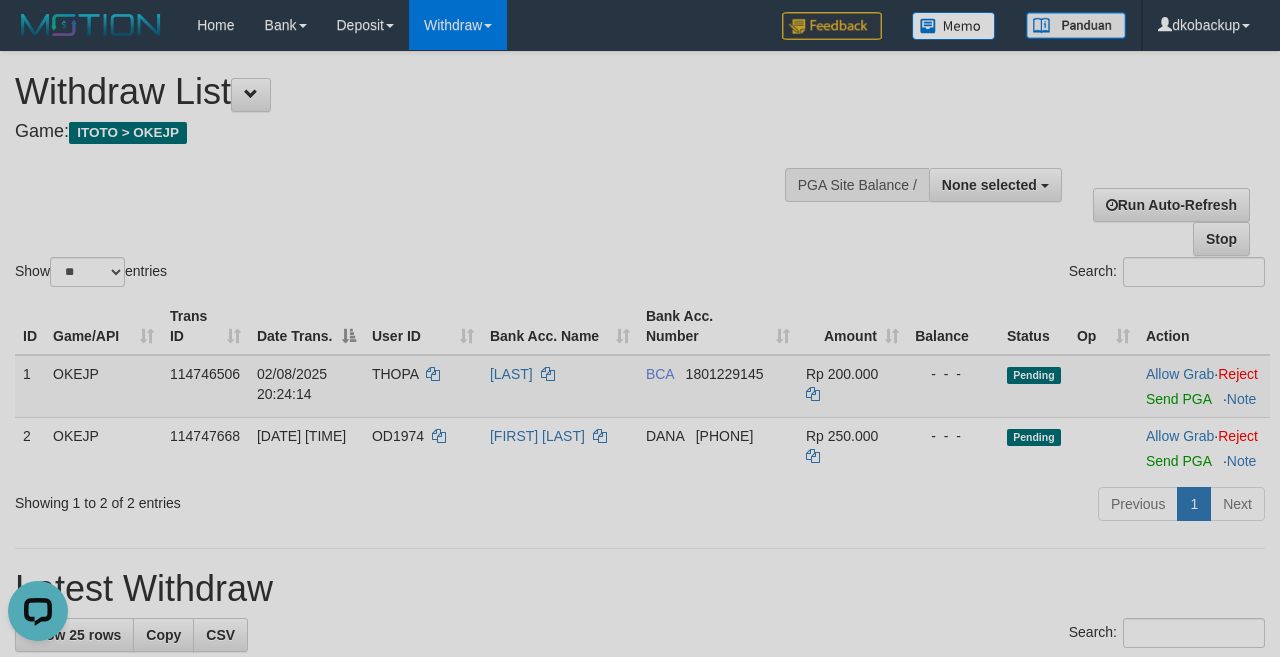 scroll, scrollTop: 0, scrollLeft: 0, axis: both 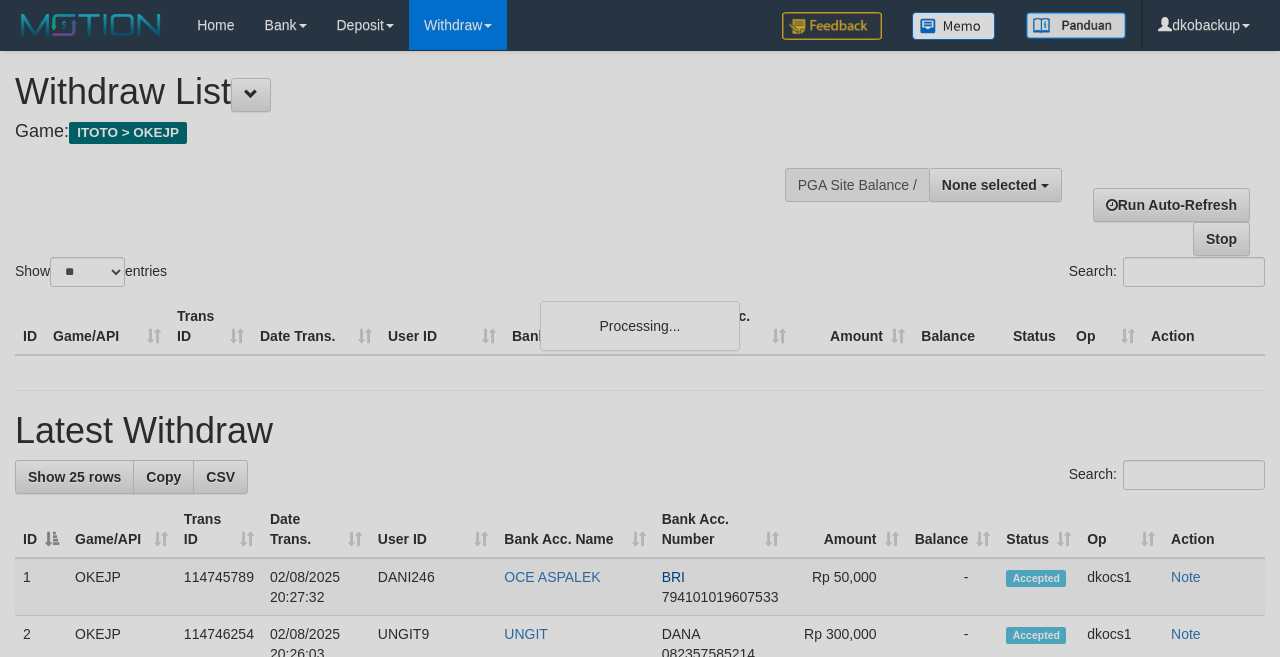 select 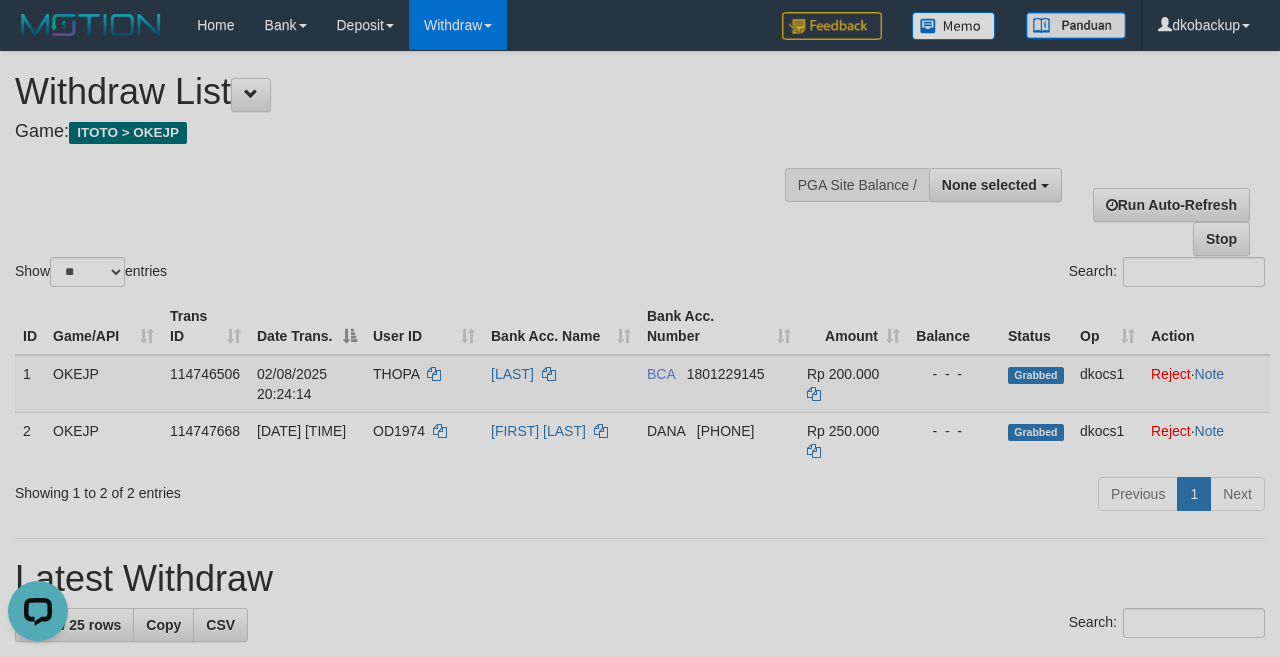 scroll, scrollTop: 0, scrollLeft: 0, axis: both 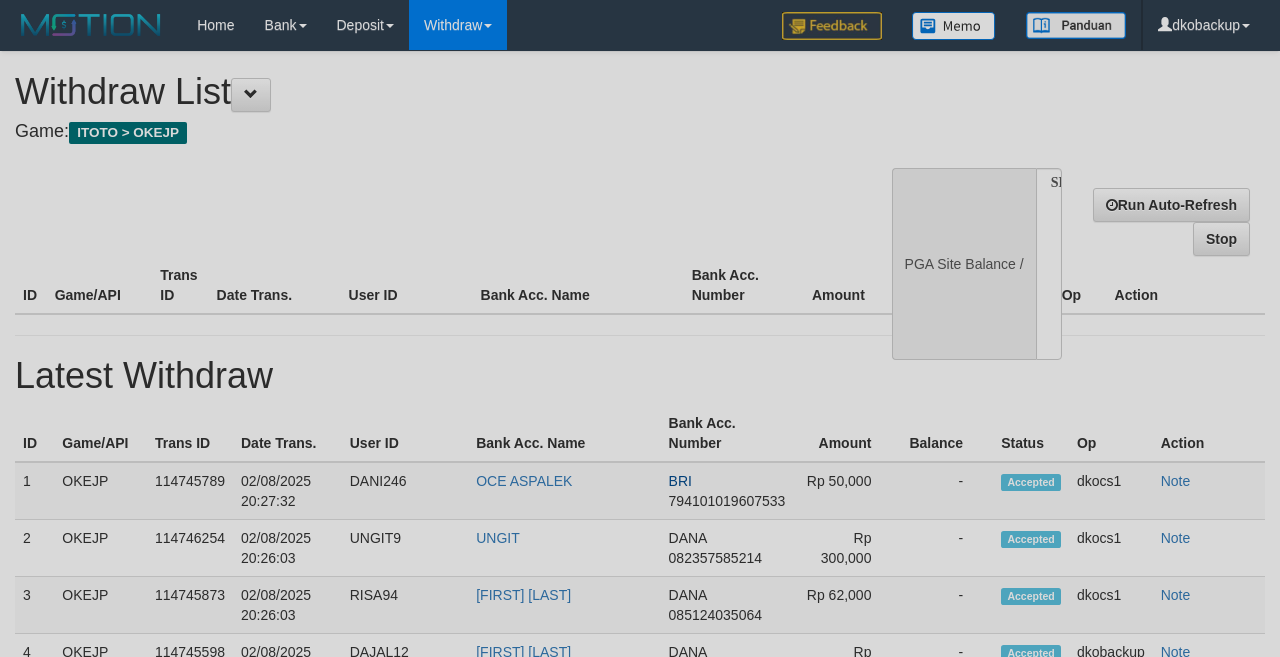 select 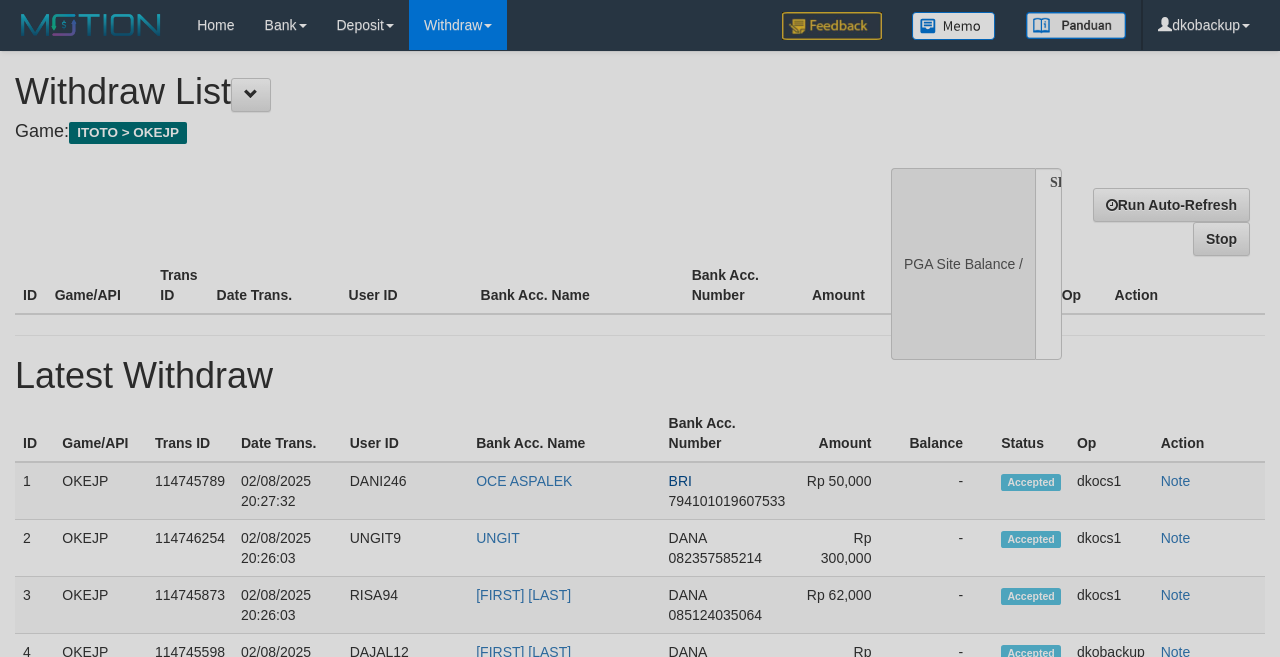 scroll, scrollTop: 0, scrollLeft: 0, axis: both 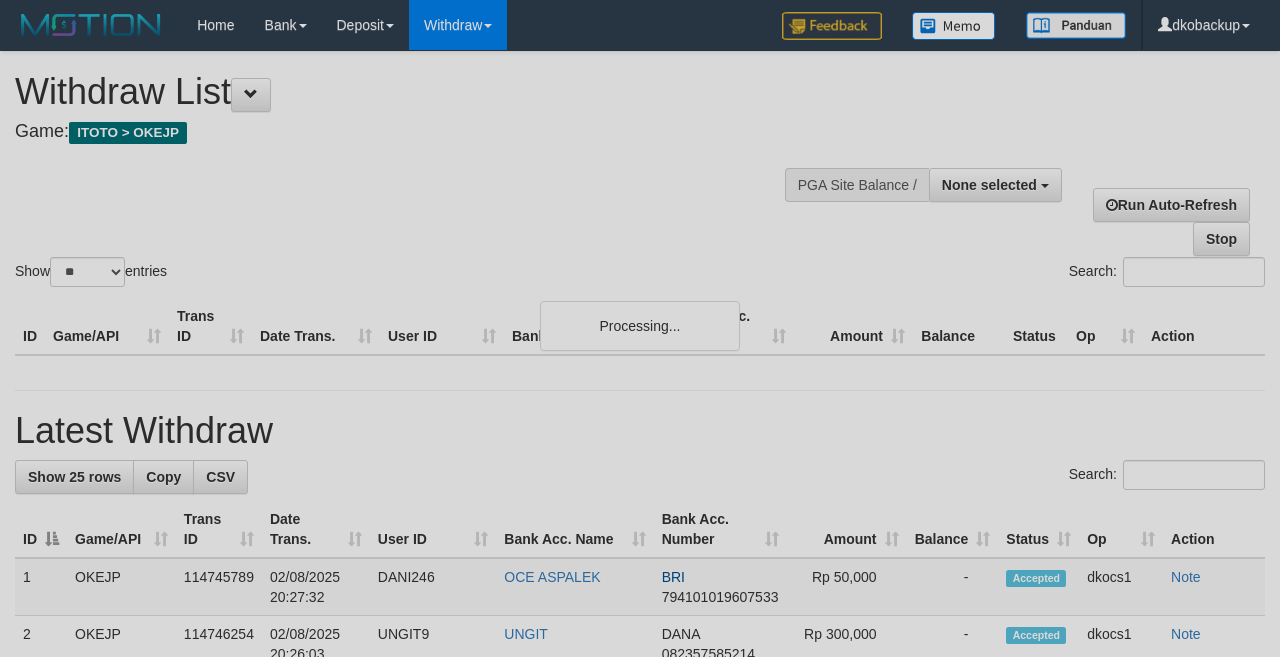 select 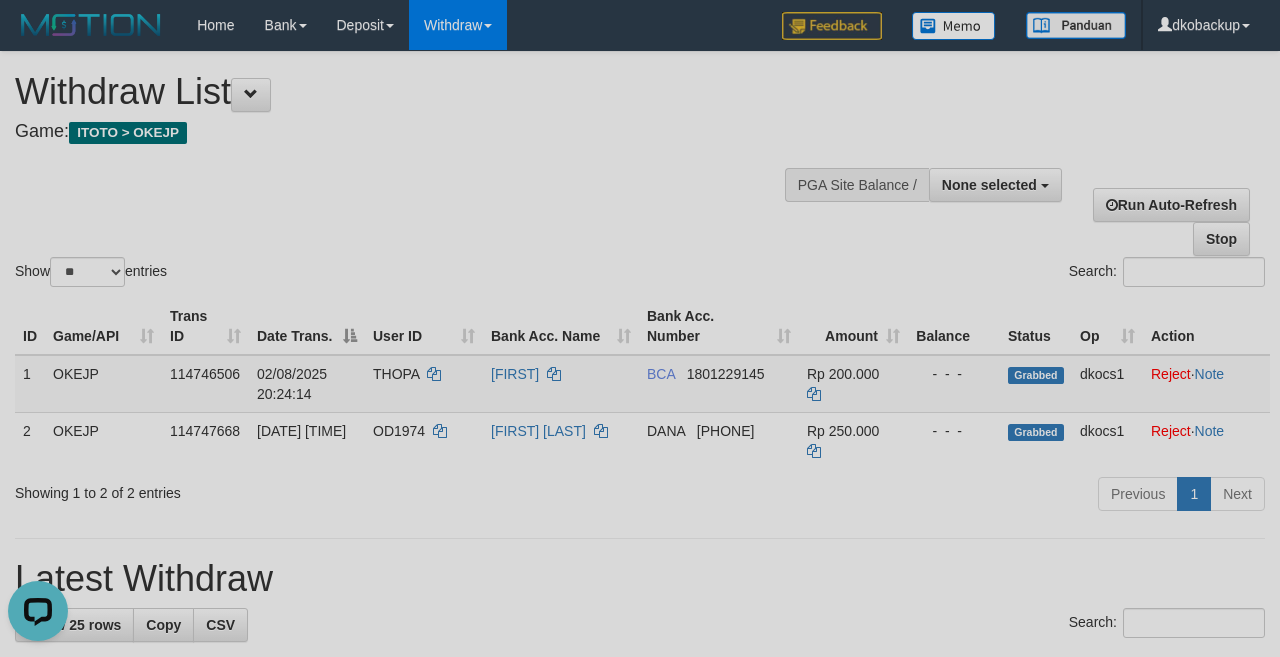 scroll, scrollTop: 0, scrollLeft: 0, axis: both 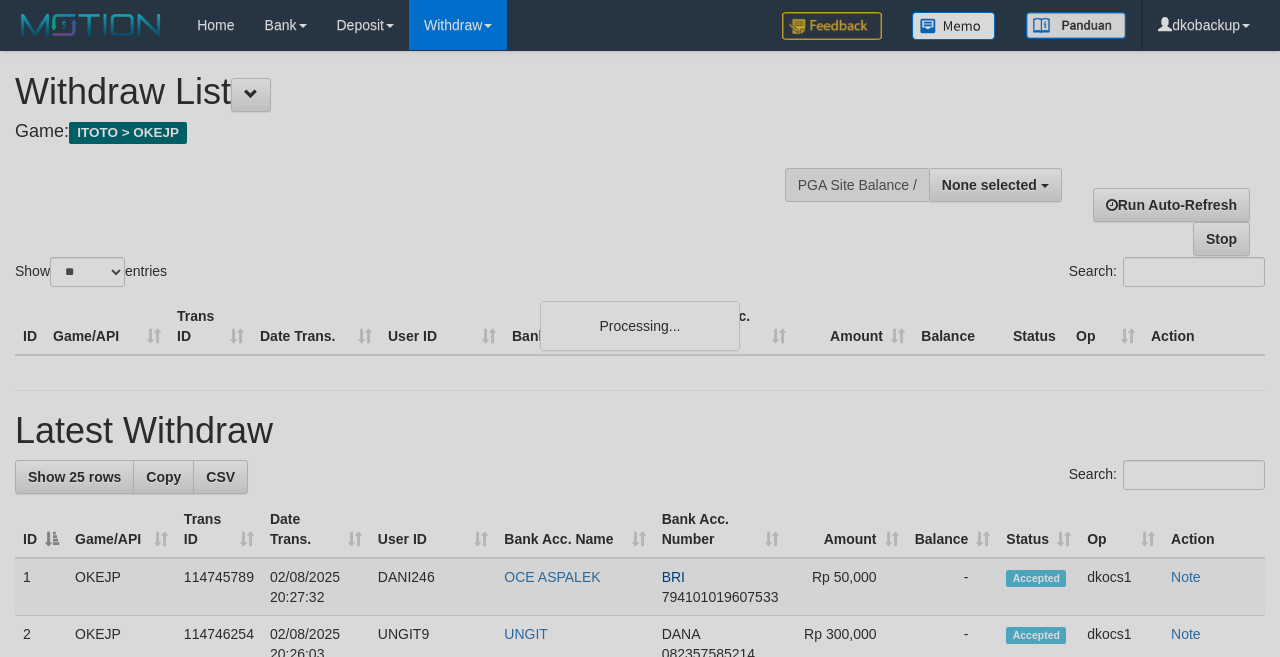 select 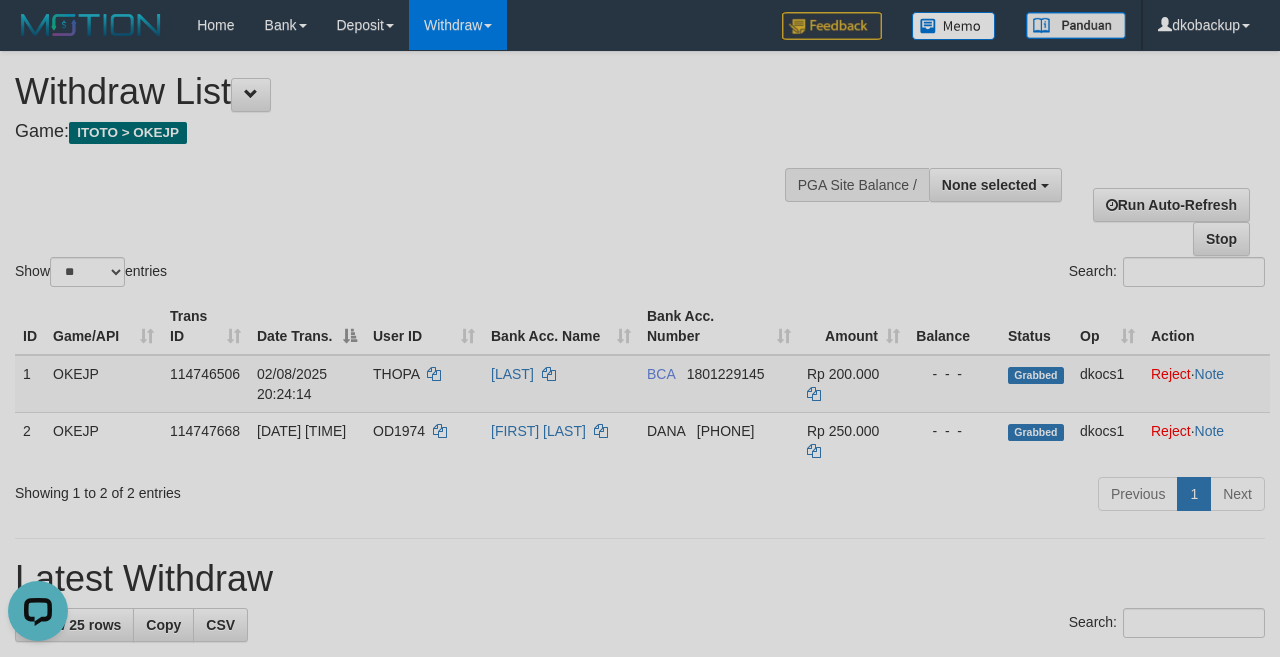 scroll, scrollTop: 0, scrollLeft: 0, axis: both 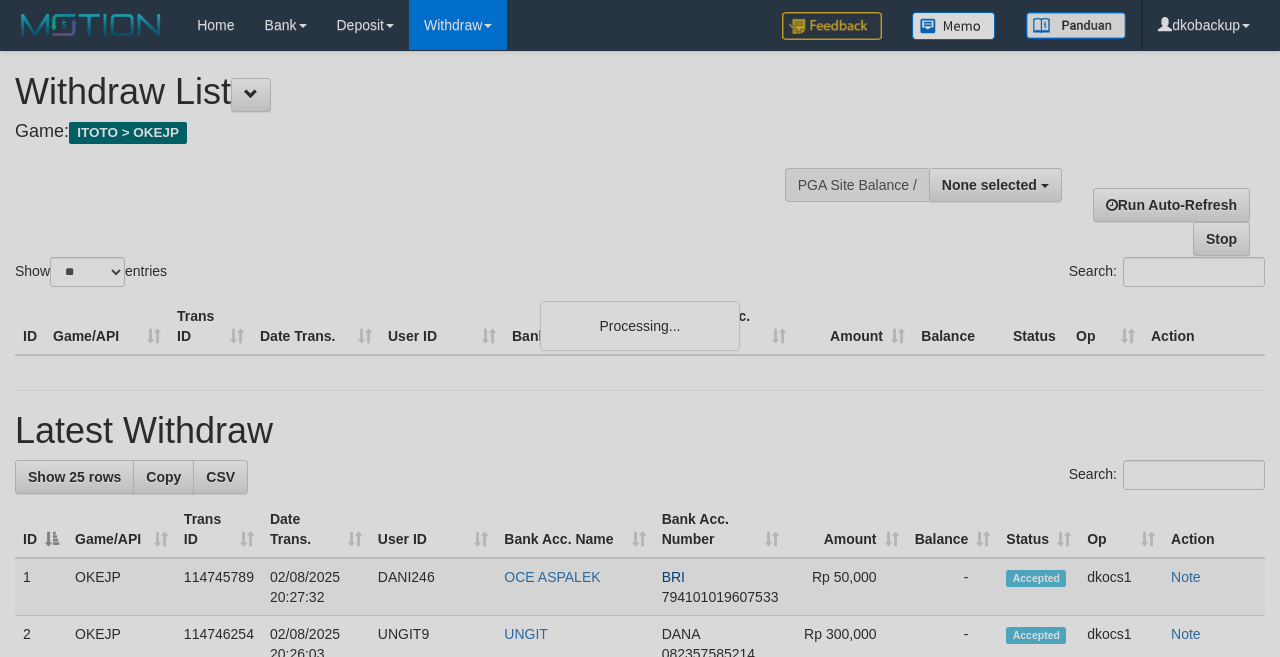 select 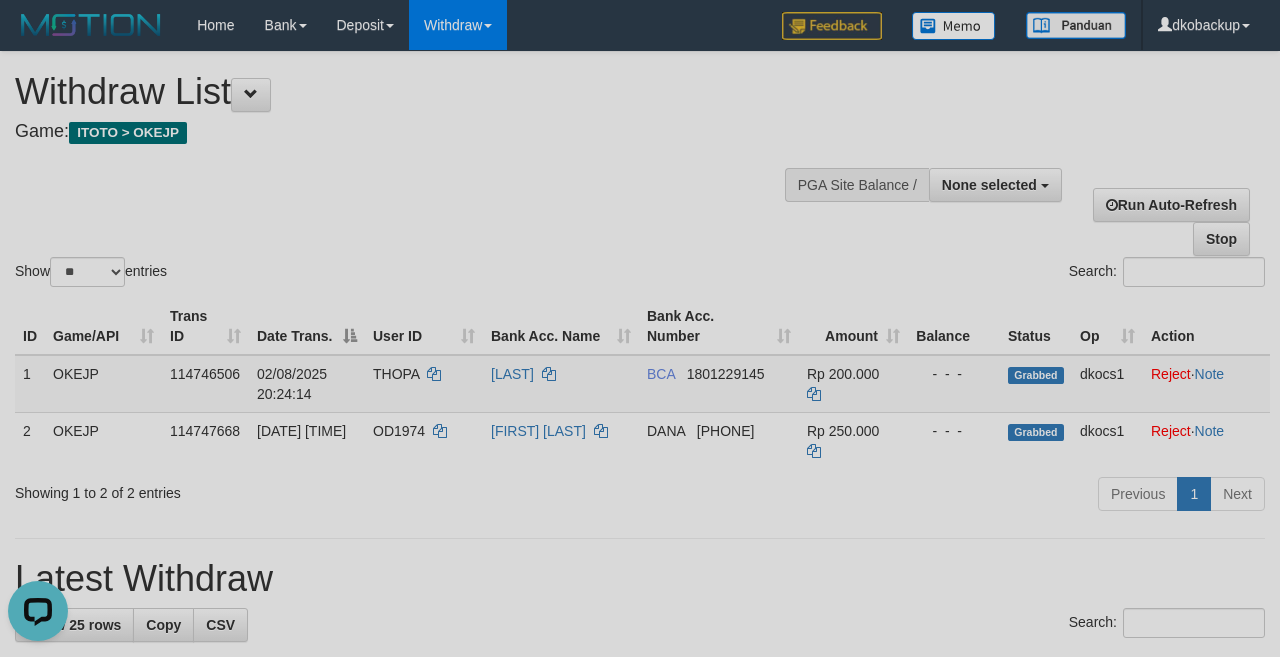 scroll, scrollTop: 0, scrollLeft: 0, axis: both 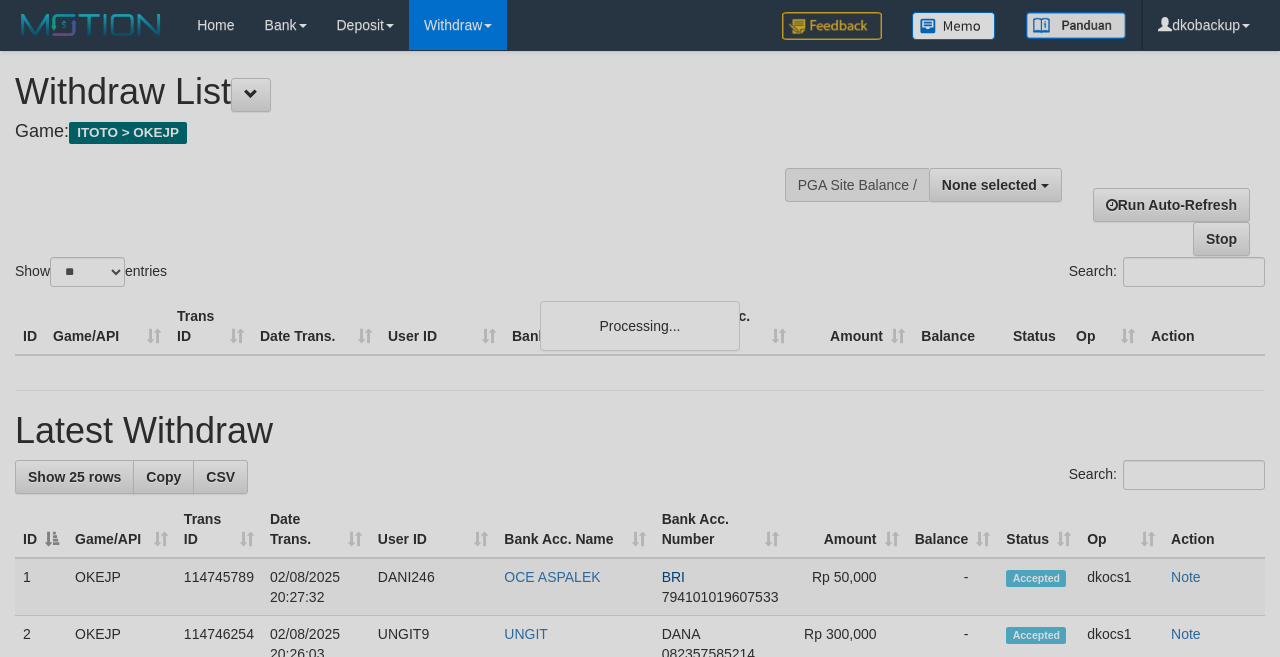 select 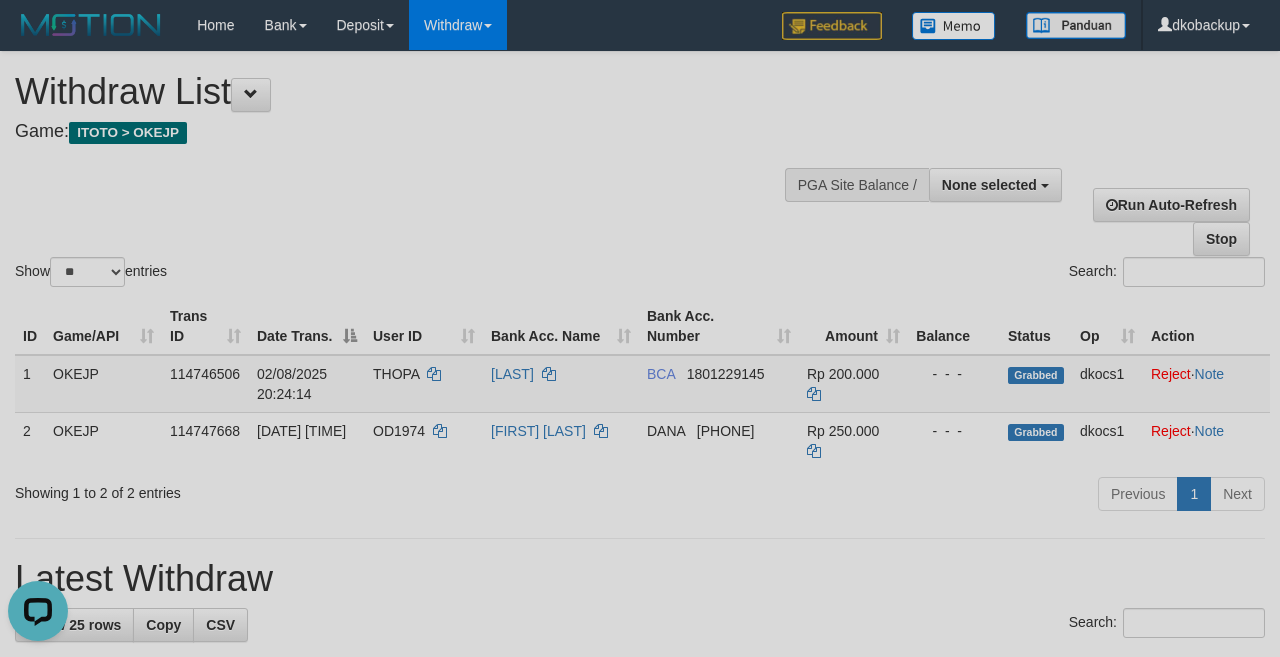 scroll, scrollTop: 0, scrollLeft: 0, axis: both 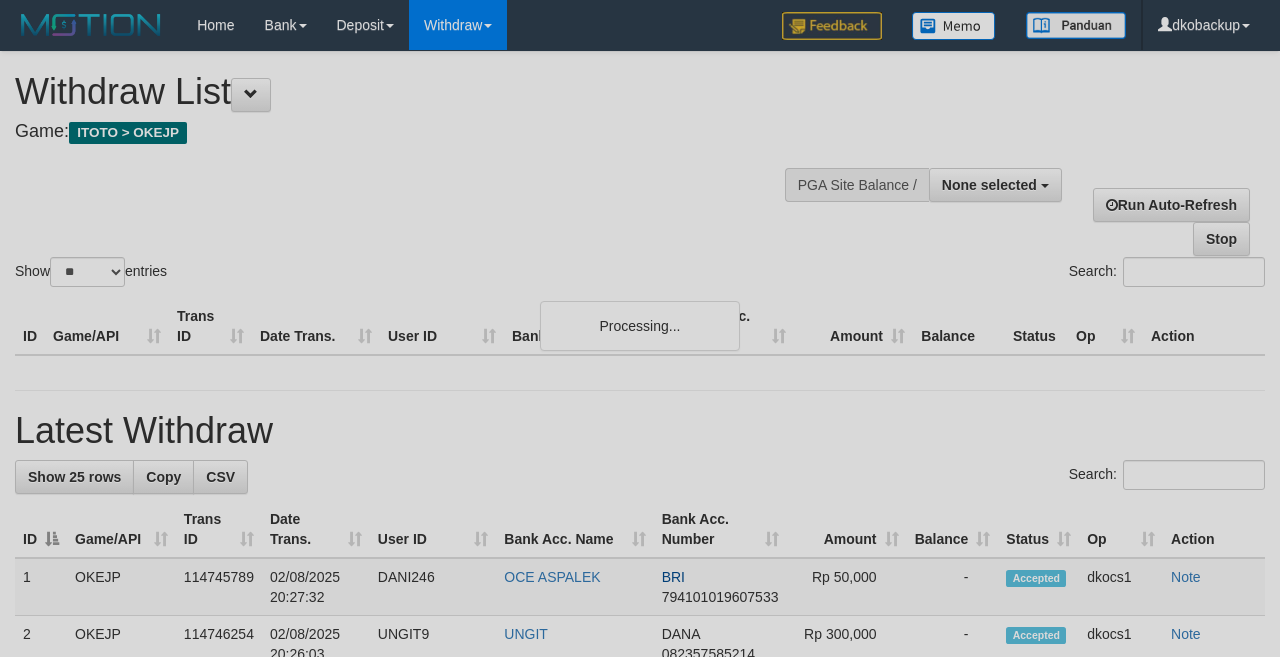 select 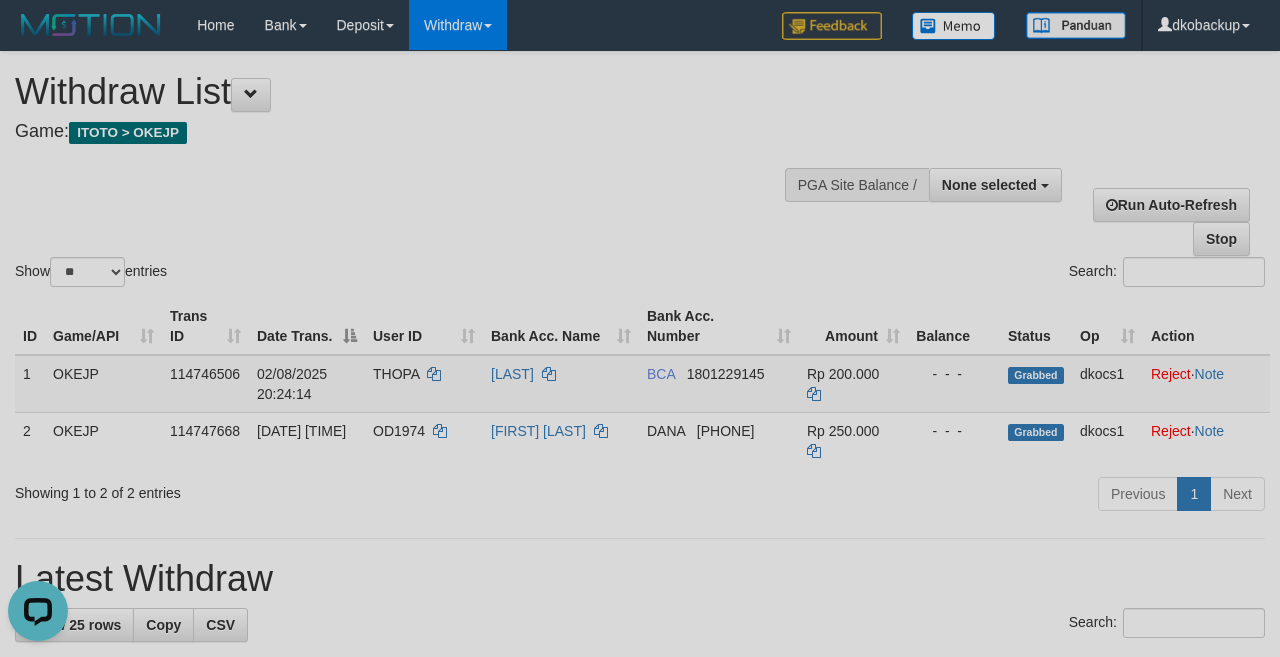 scroll, scrollTop: 0, scrollLeft: 0, axis: both 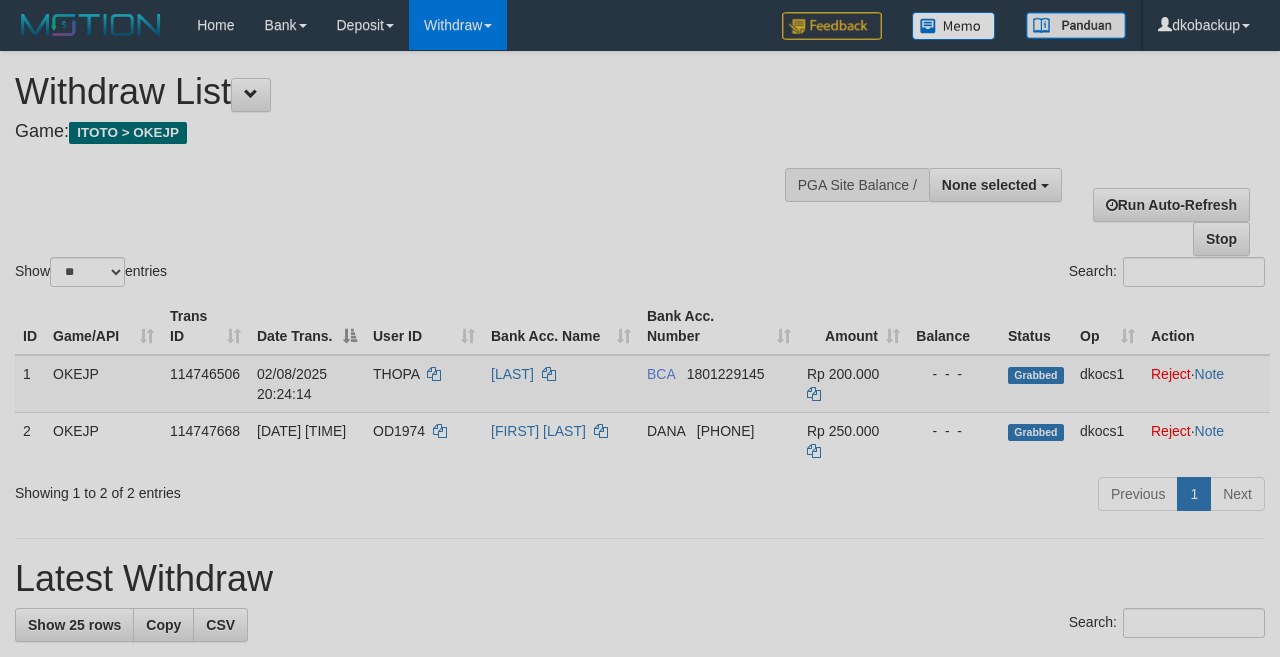 select 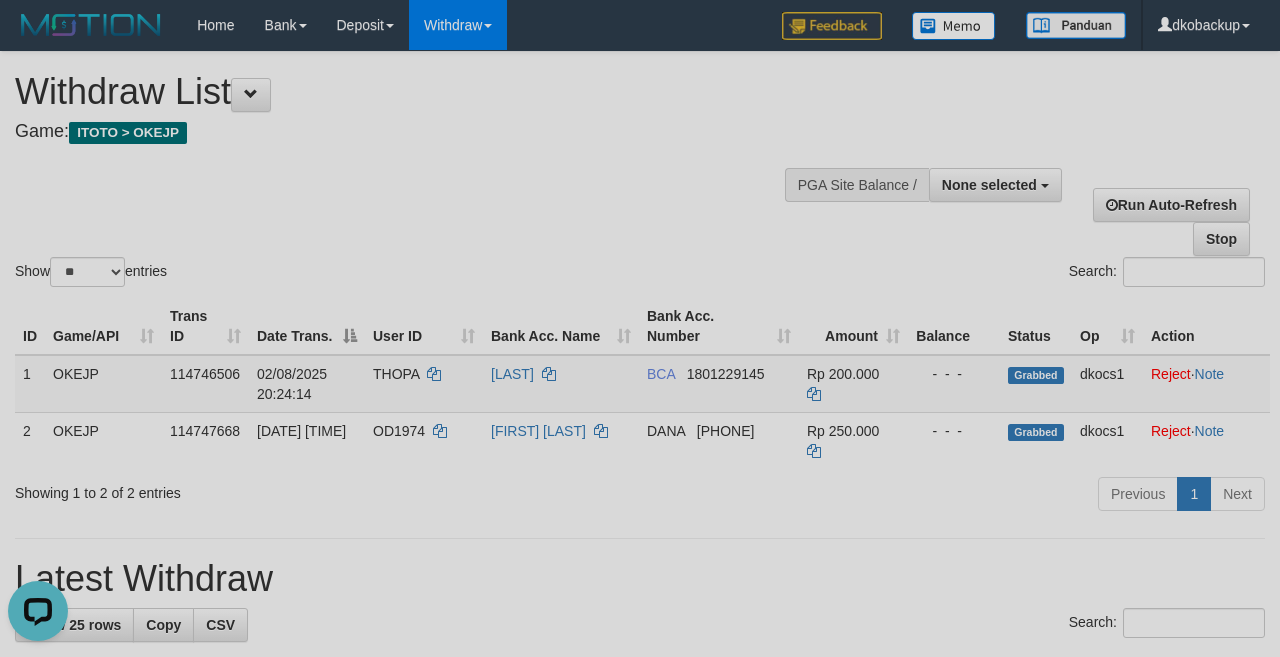 scroll, scrollTop: 0, scrollLeft: 0, axis: both 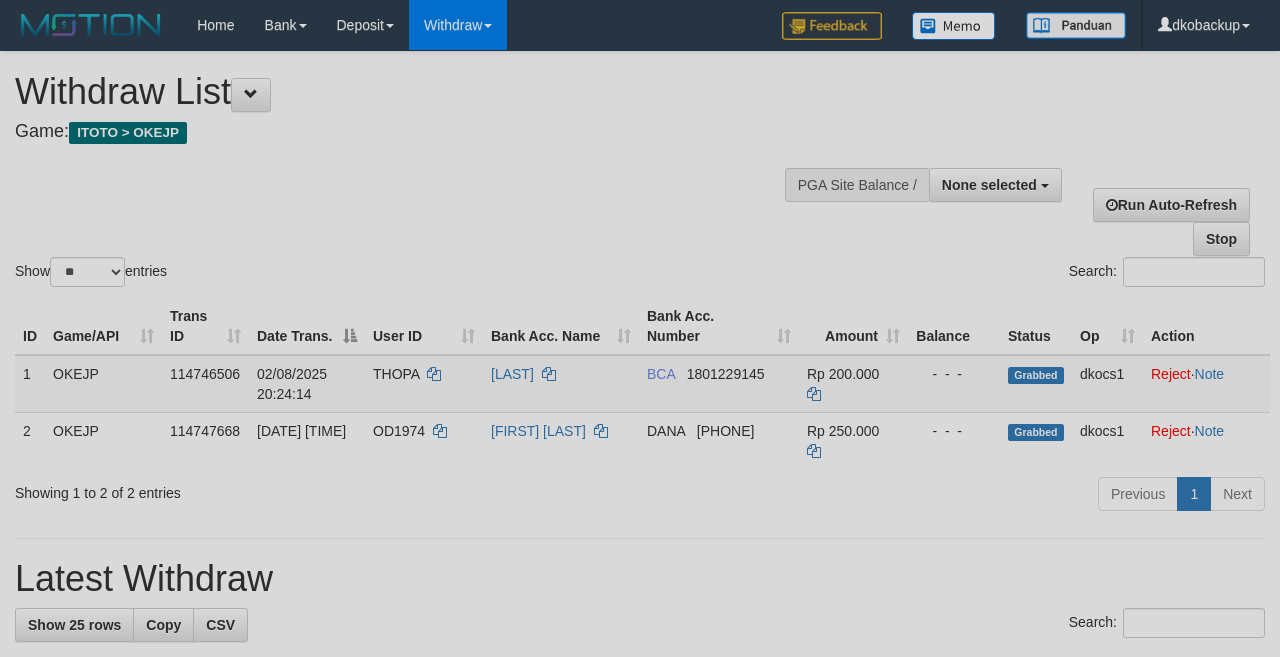 select 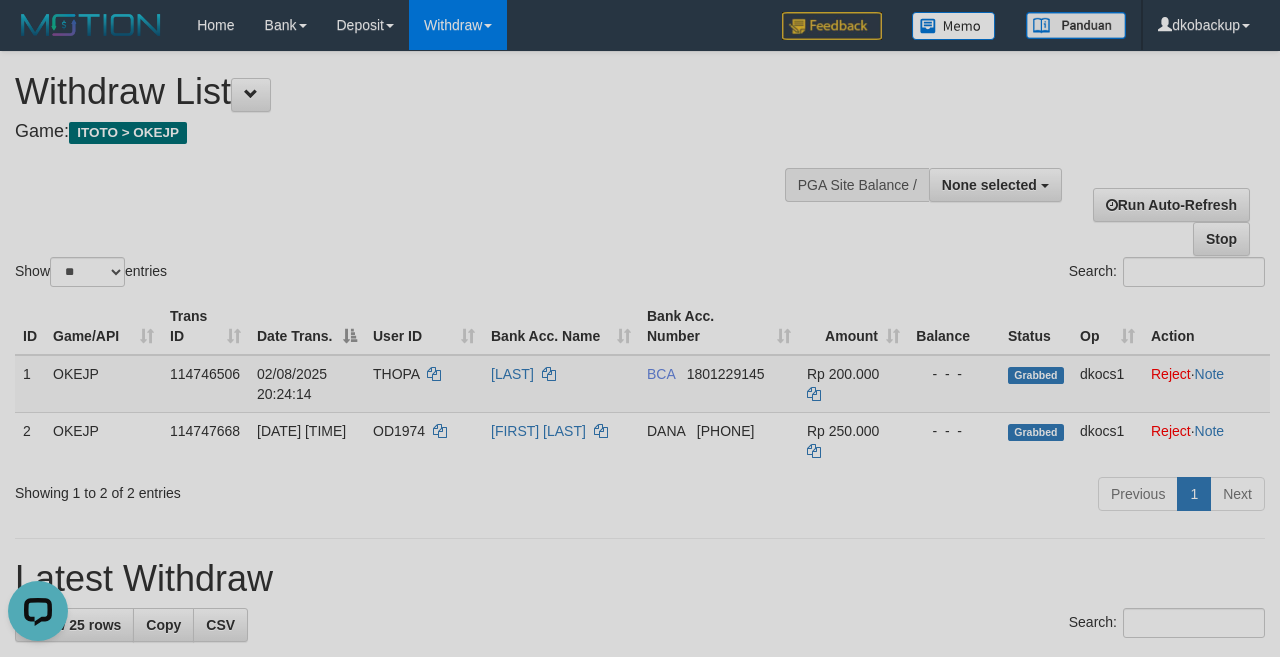 scroll, scrollTop: 0, scrollLeft: 0, axis: both 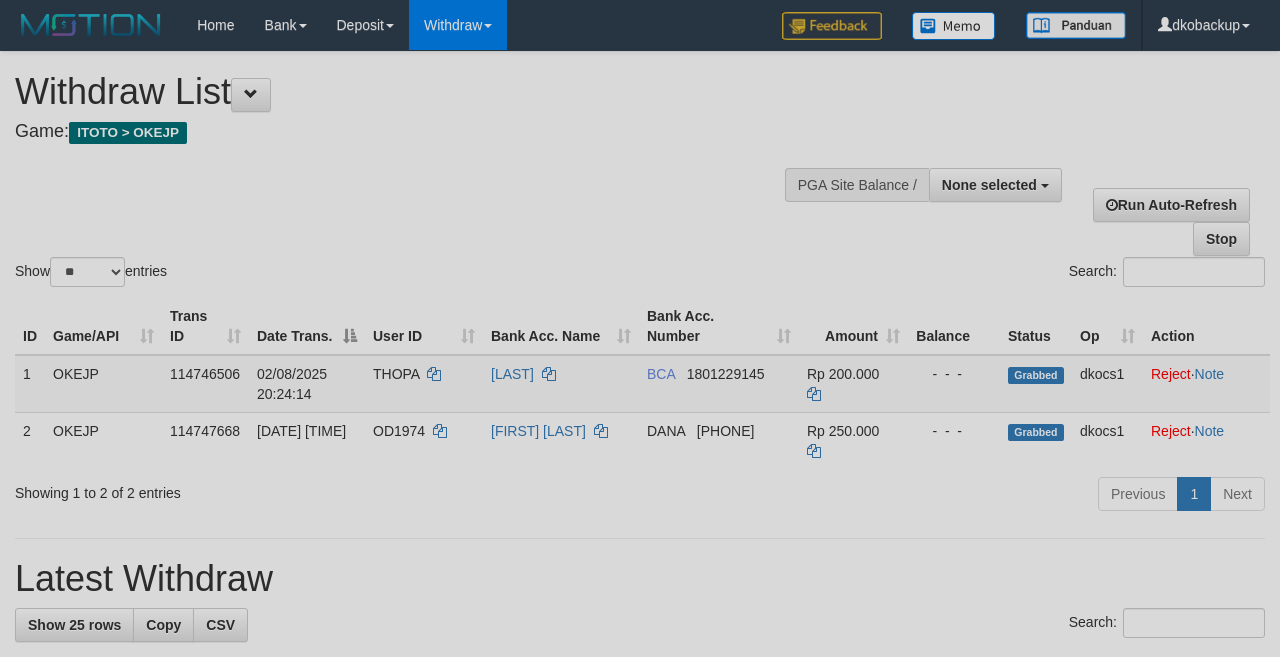 select 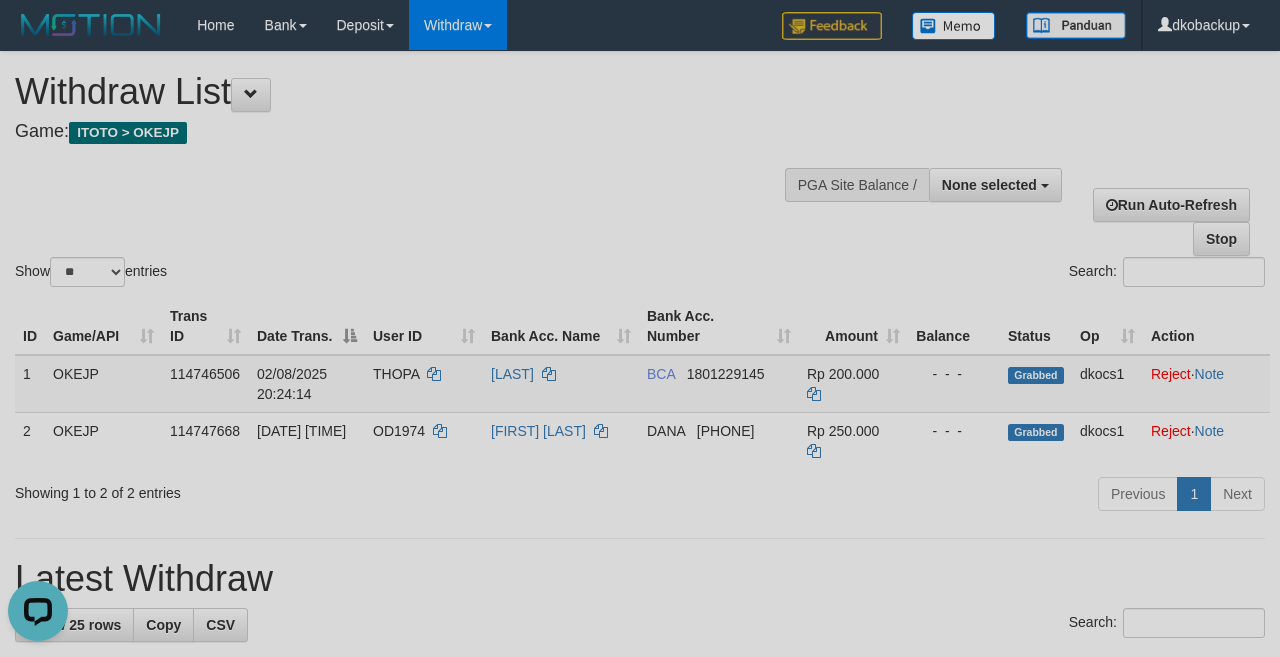 scroll, scrollTop: 0, scrollLeft: 0, axis: both 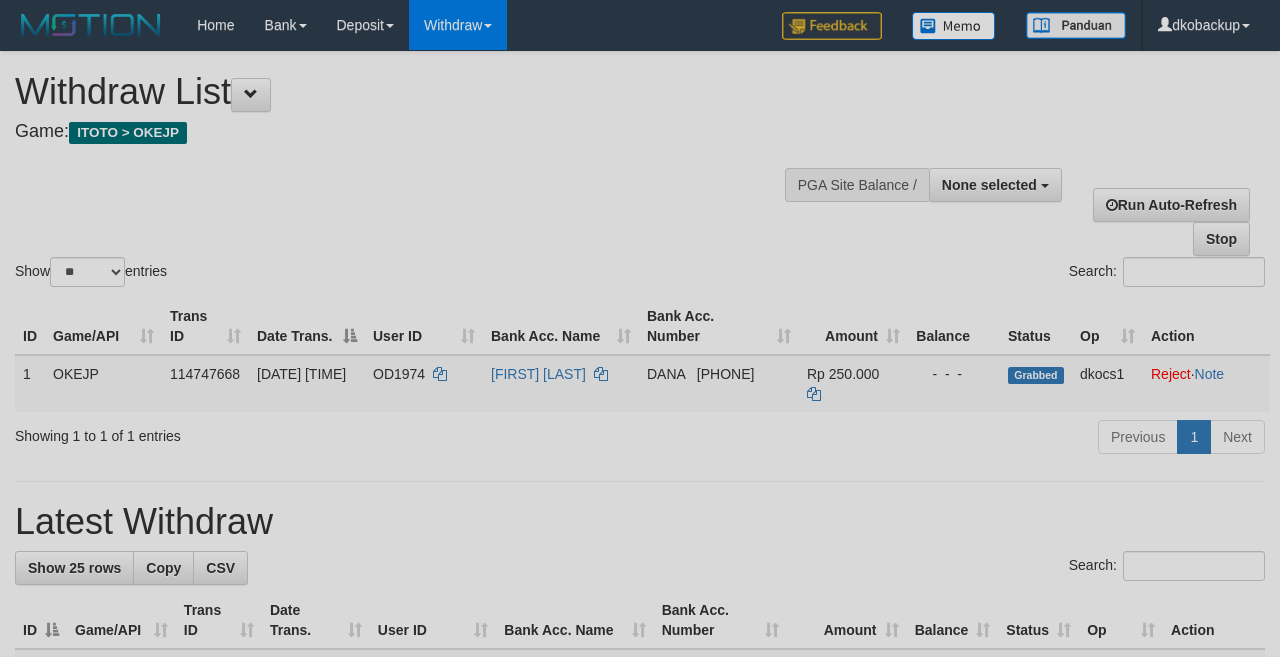 select 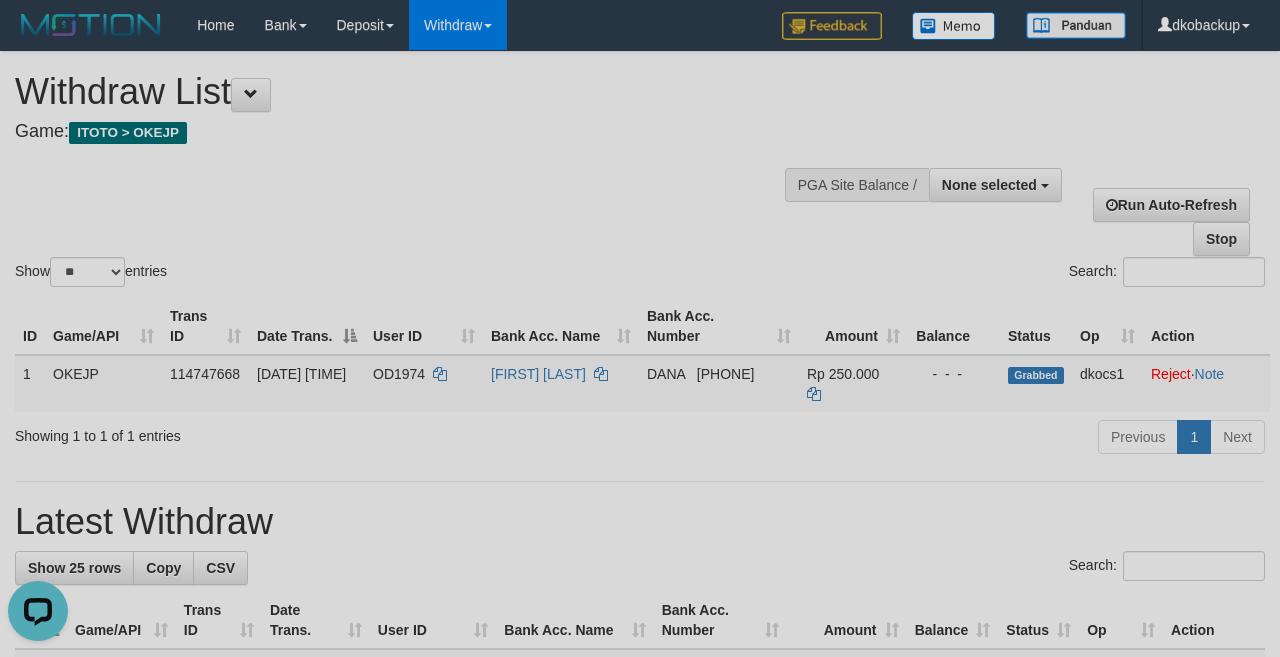 scroll, scrollTop: 0, scrollLeft: 0, axis: both 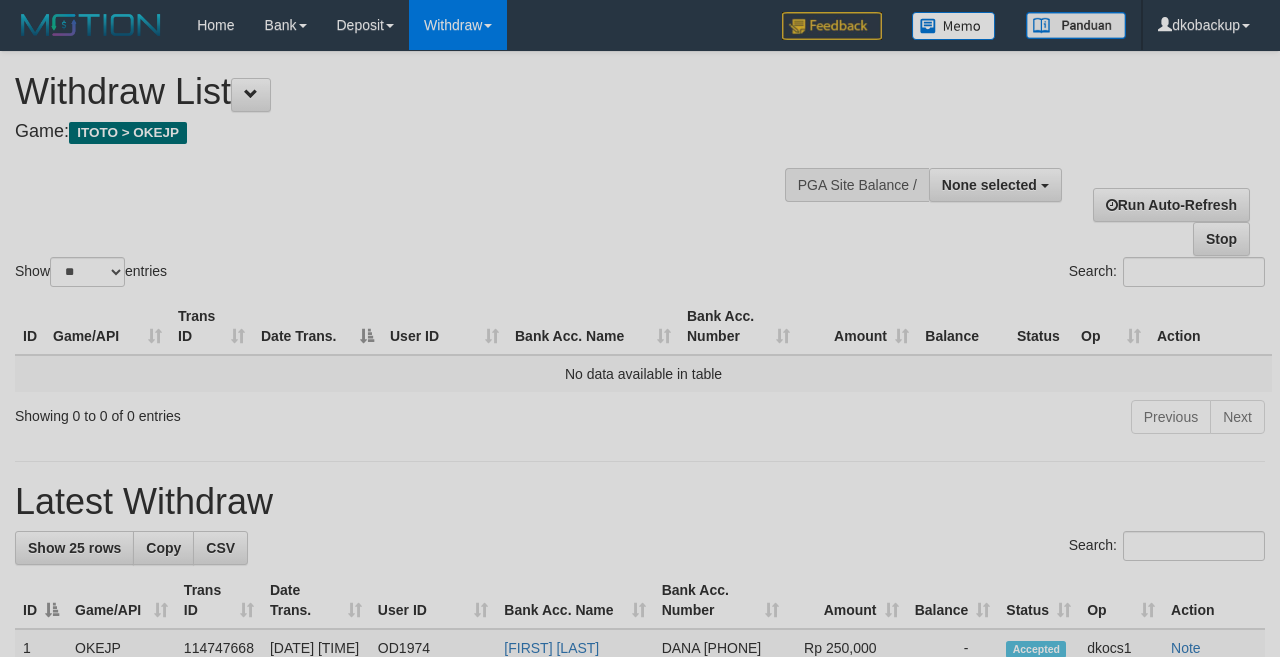 select 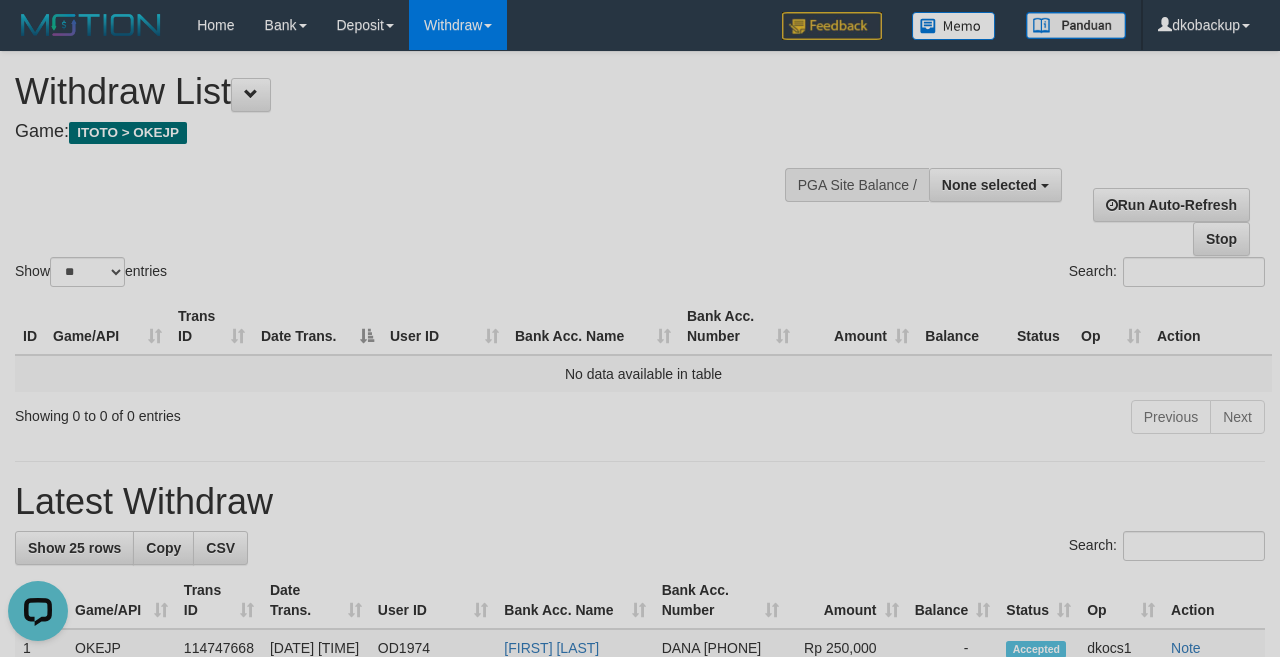 scroll, scrollTop: 0, scrollLeft: 0, axis: both 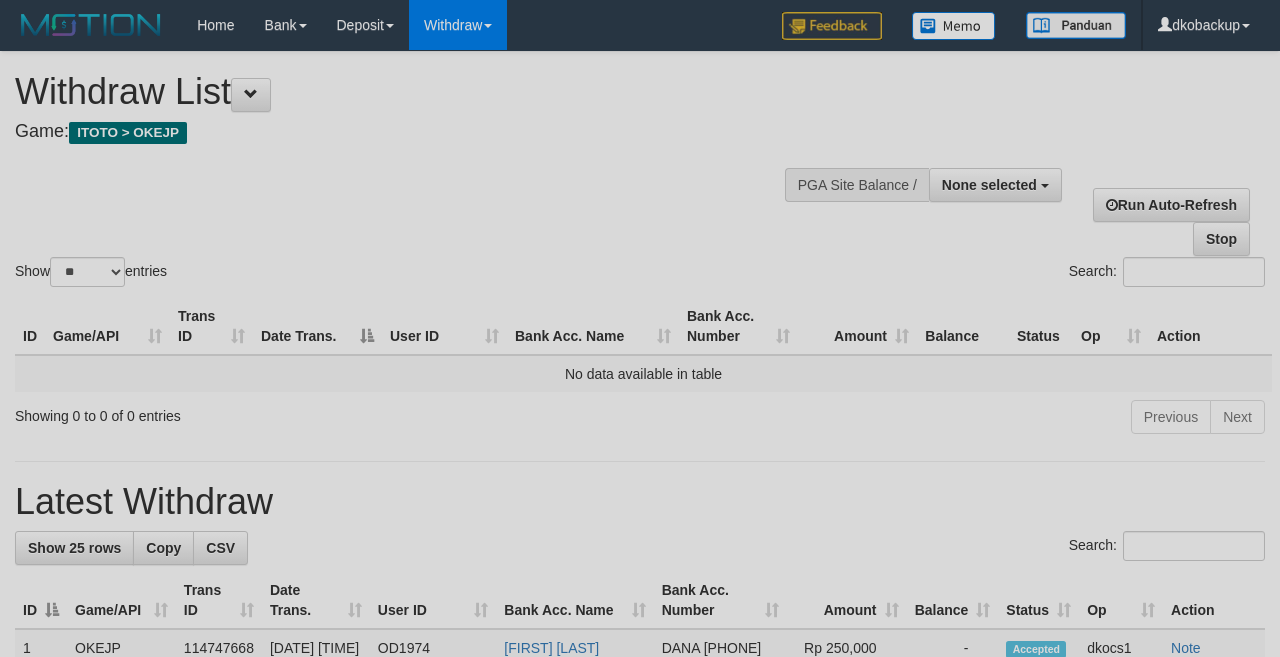 select 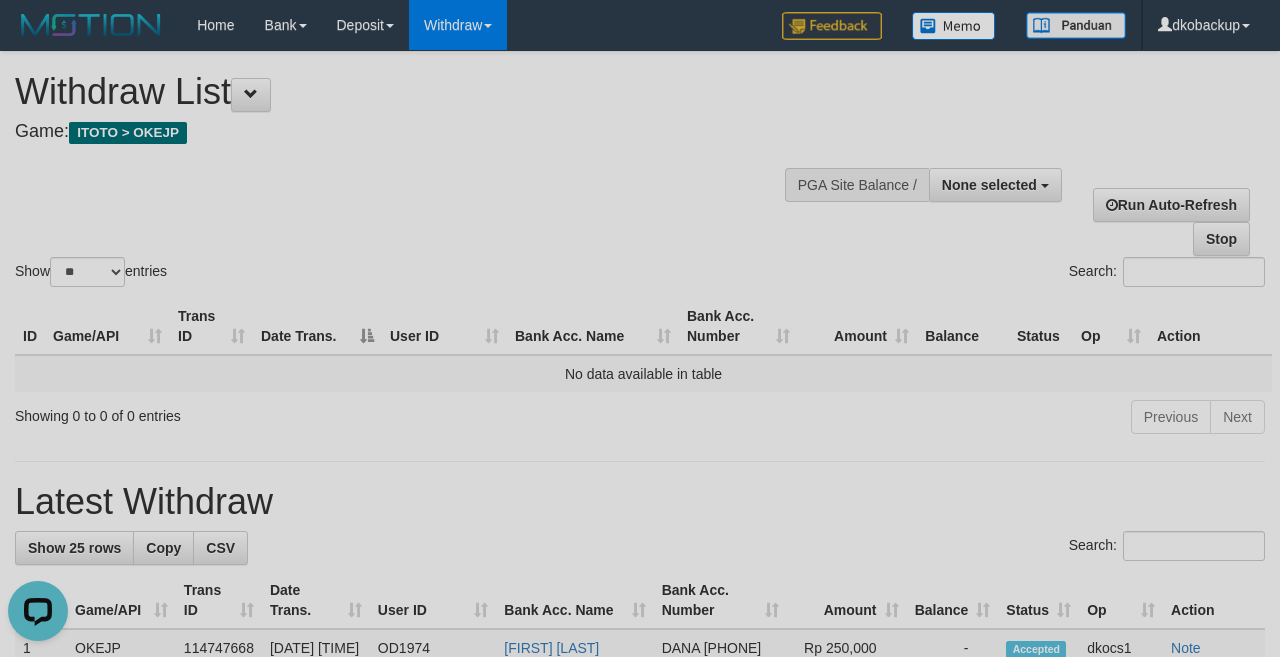 scroll, scrollTop: 0, scrollLeft: 0, axis: both 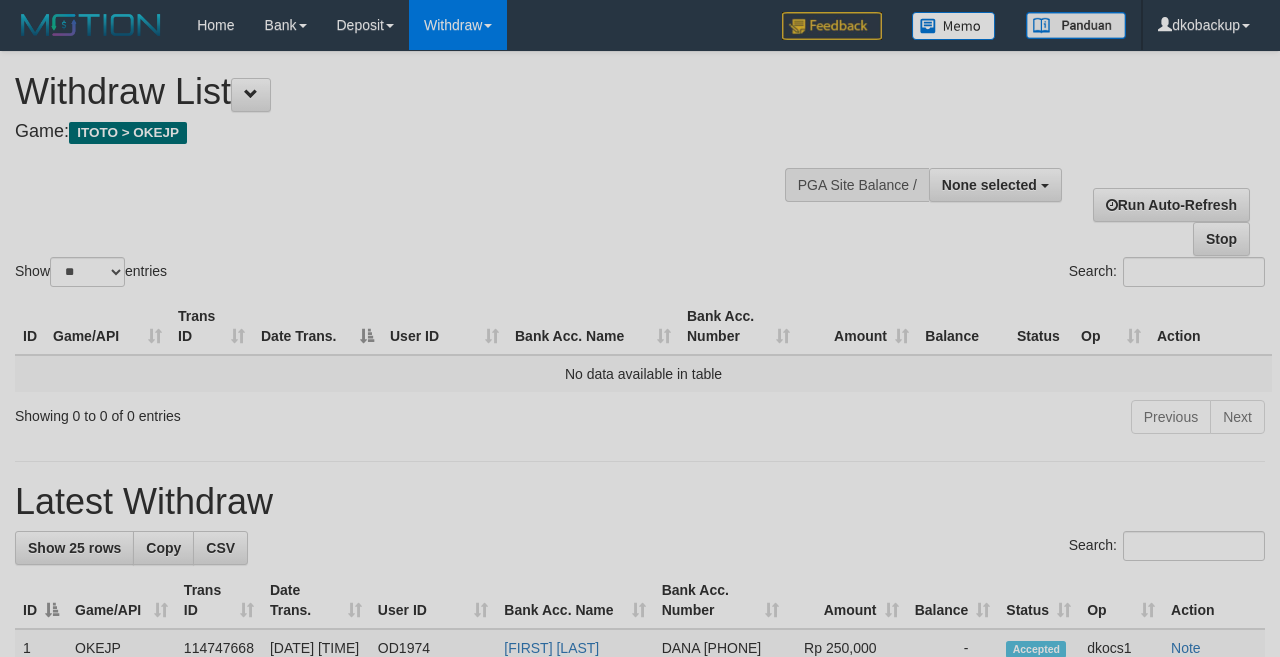 select 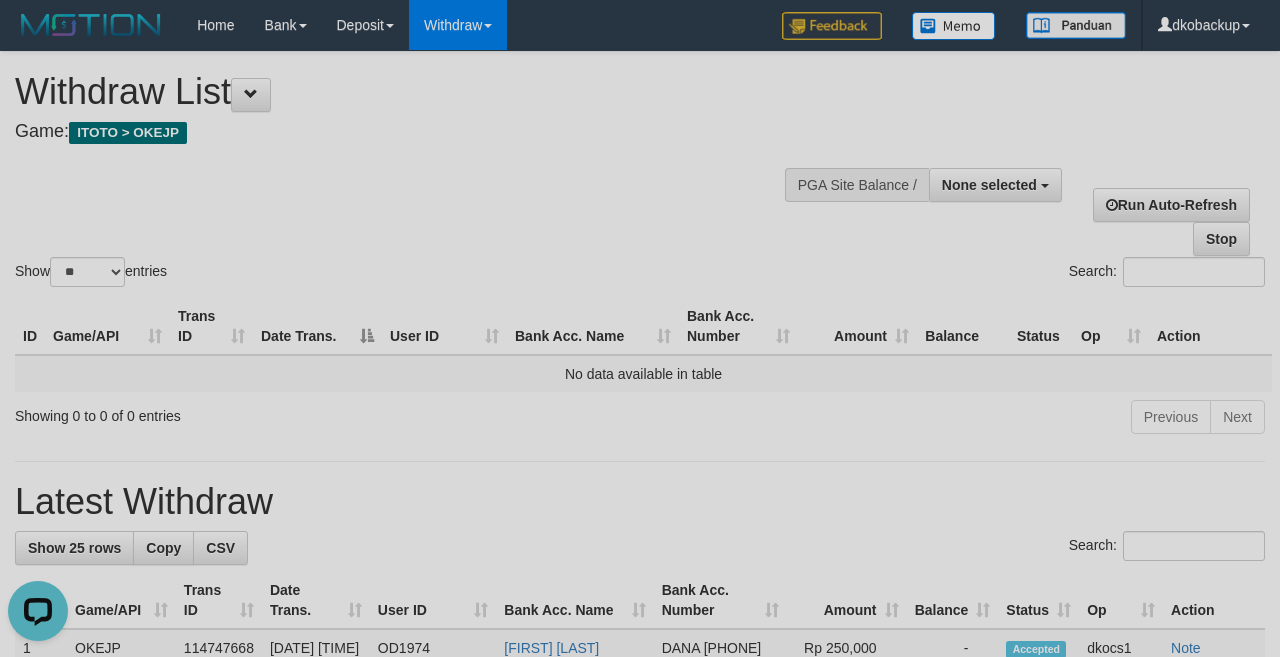 scroll, scrollTop: 0, scrollLeft: 0, axis: both 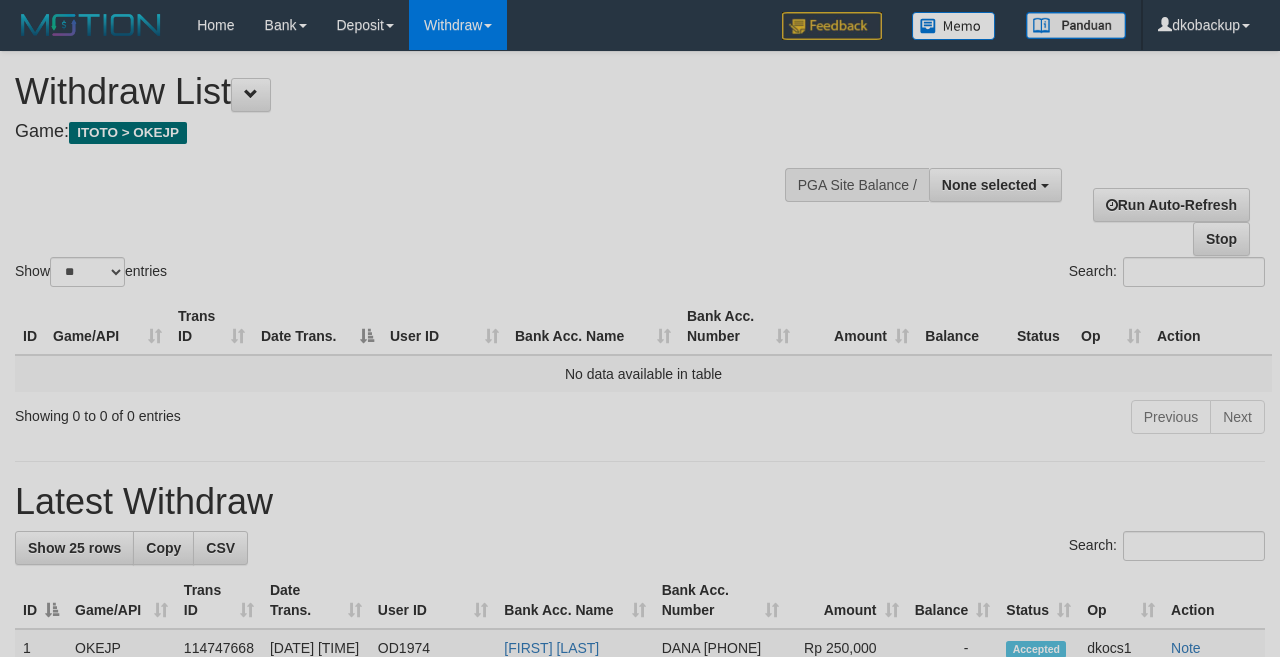 select 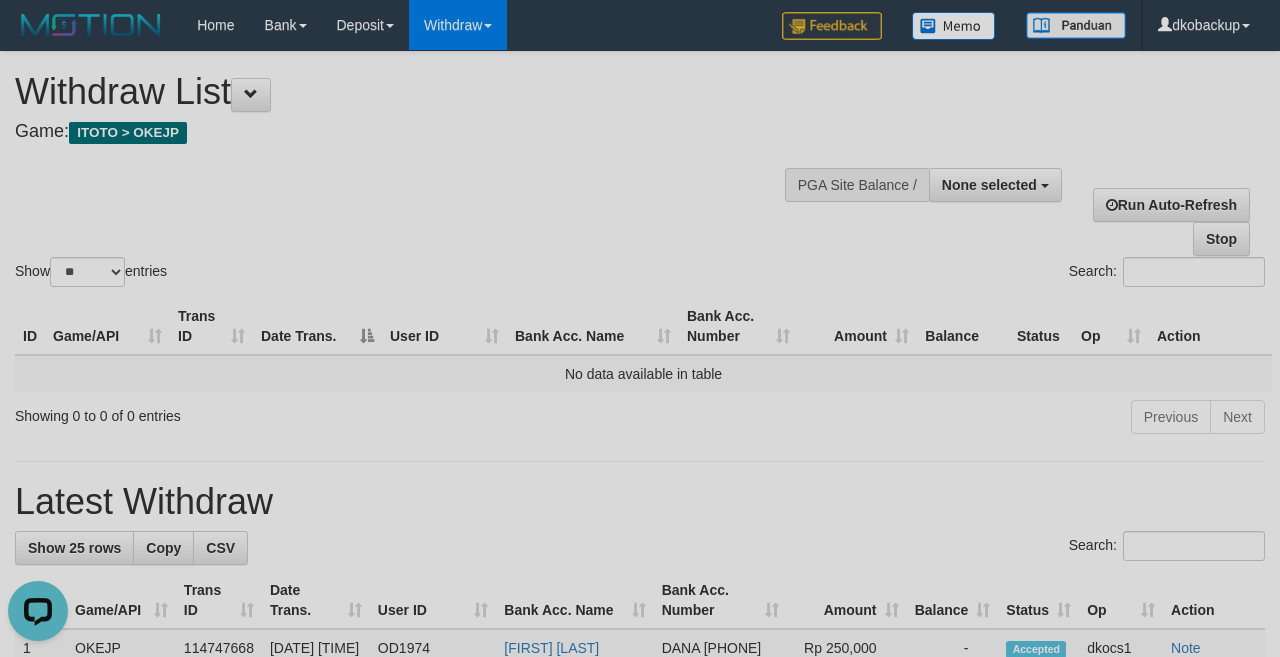 scroll, scrollTop: 0, scrollLeft: 0, axis: both 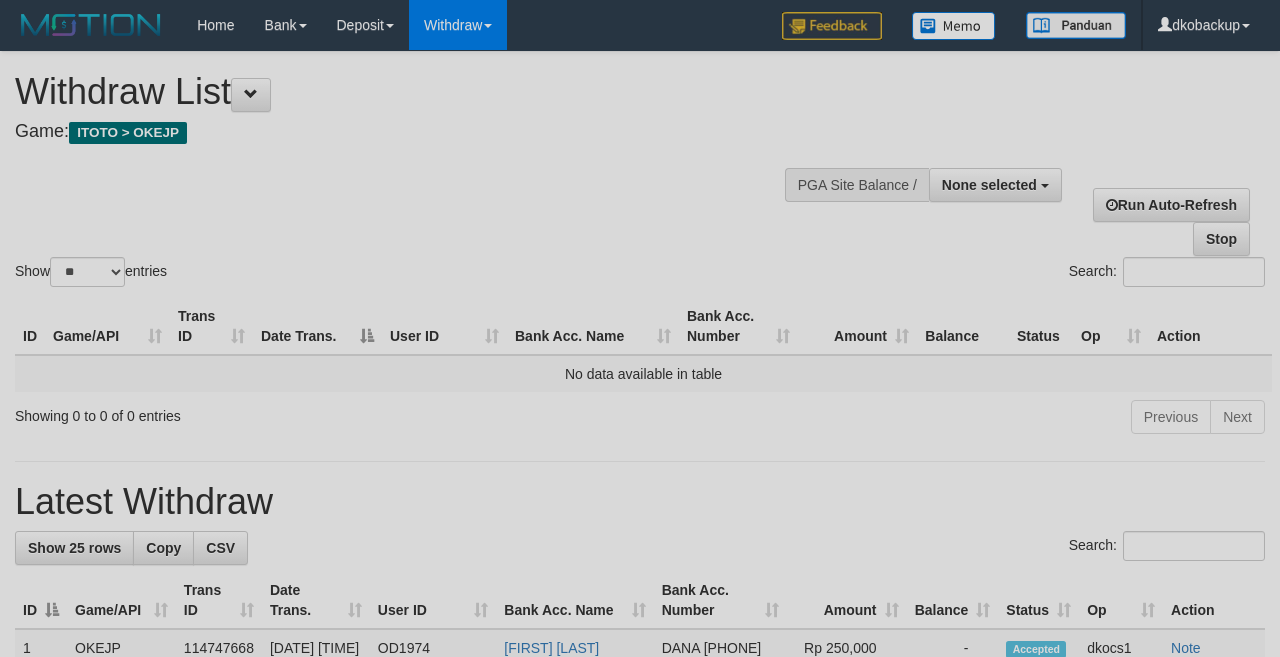 select 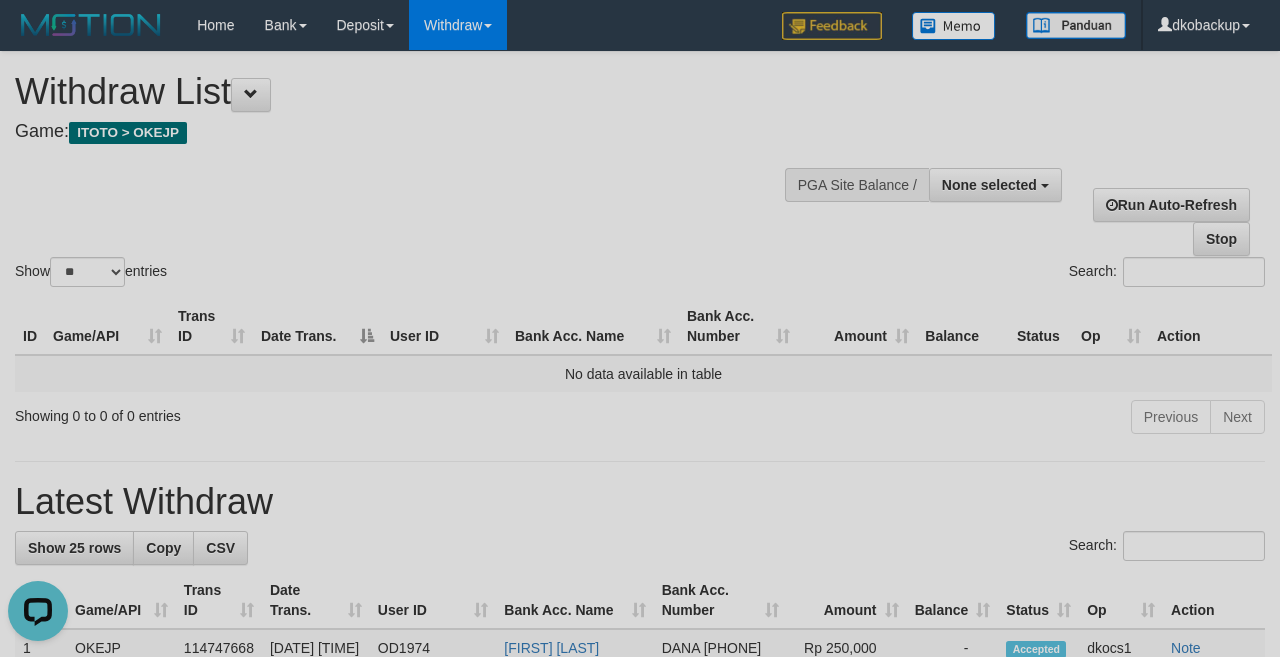 scroll, scrollTop: 0, scrollLeft: 0, axis: both 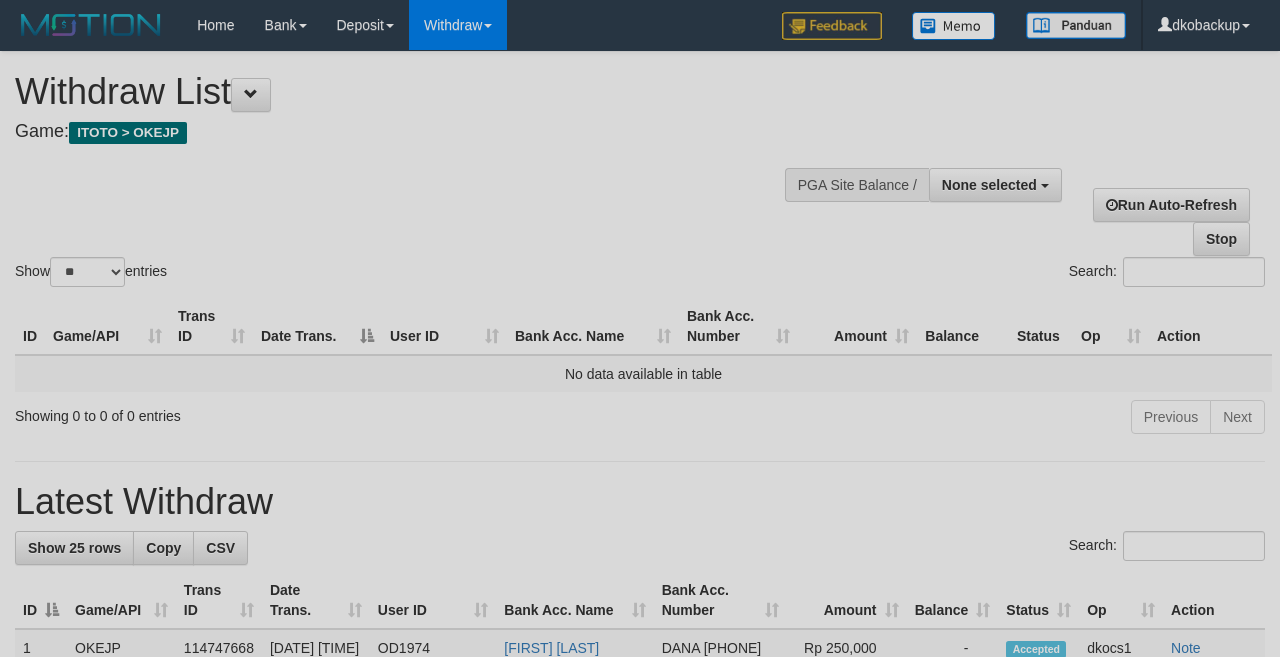 select 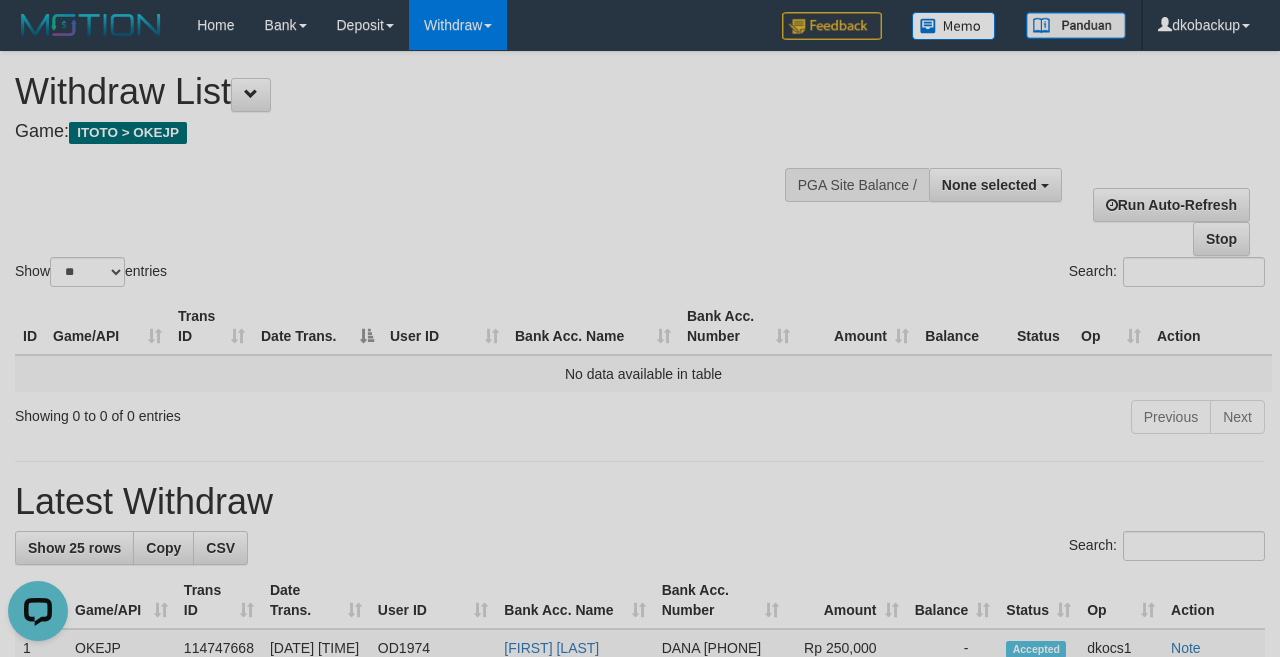 scroll, scrollTop: 0, scrollLeft: 0, axis: both 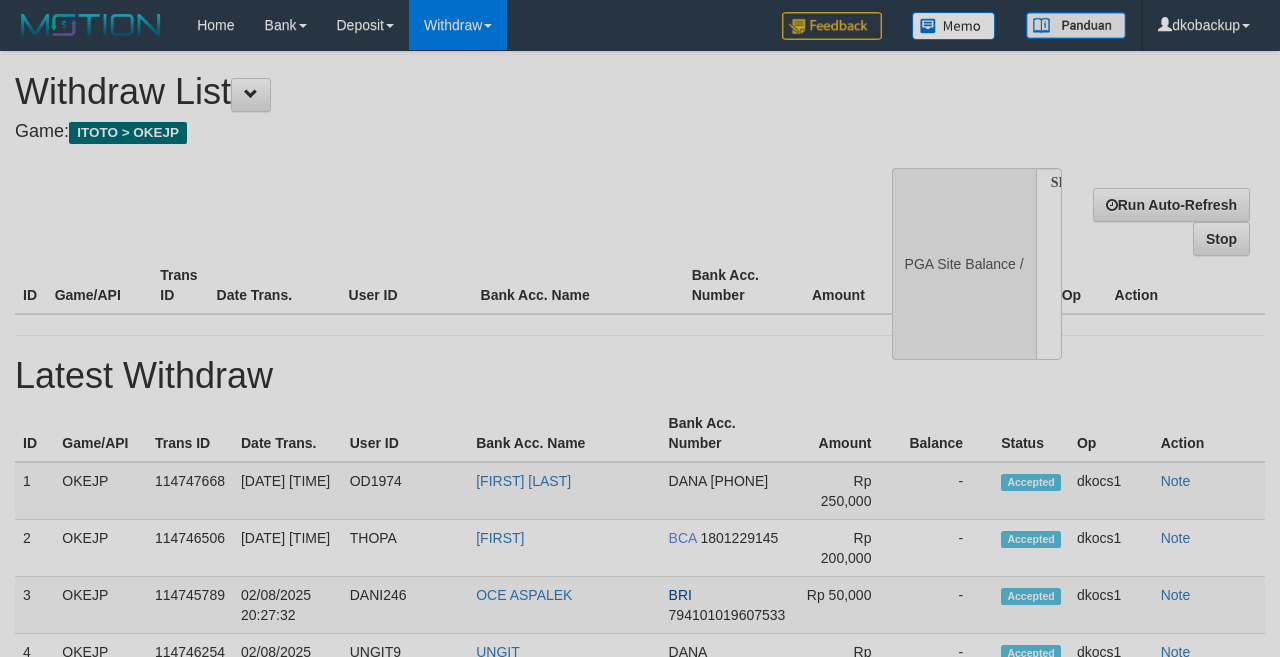 select 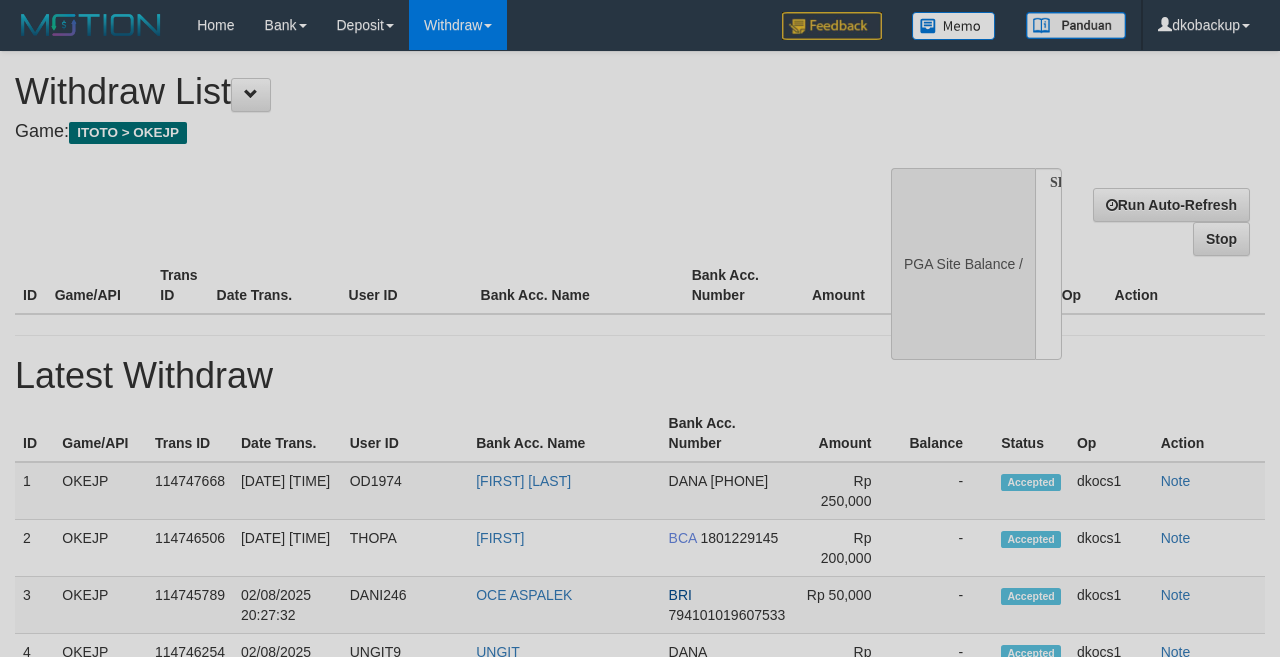 scroll, scrollTop: 0, scrollLeft: 0, axis: both 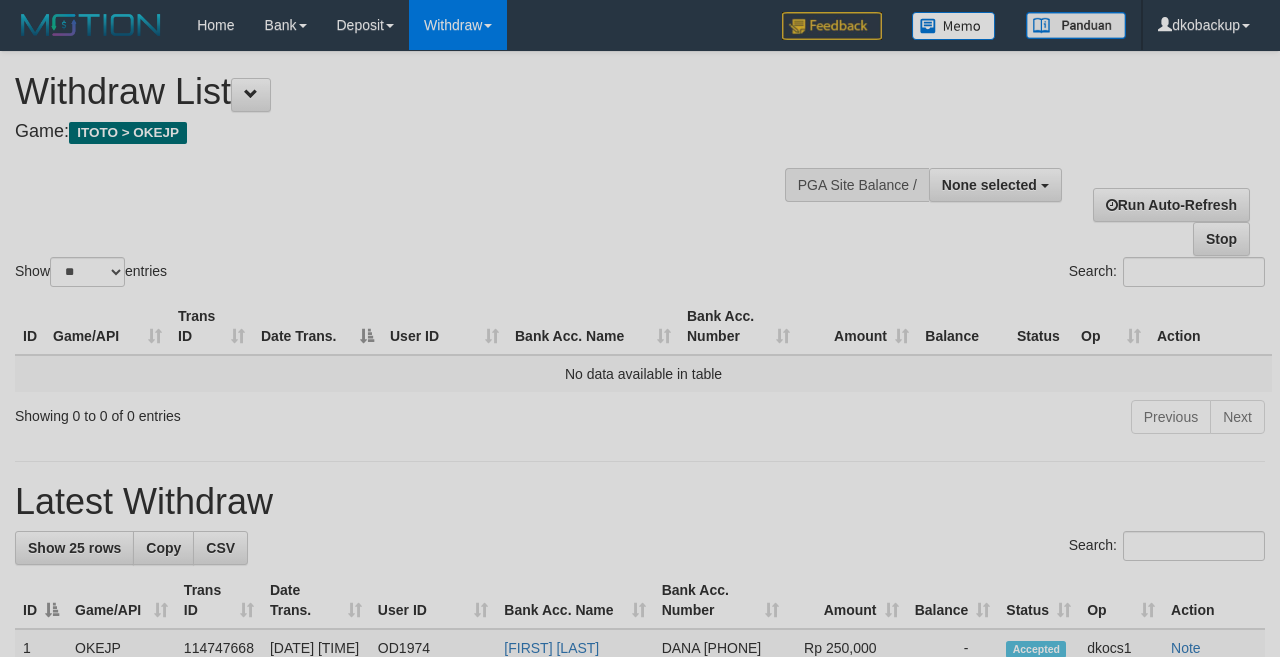 select 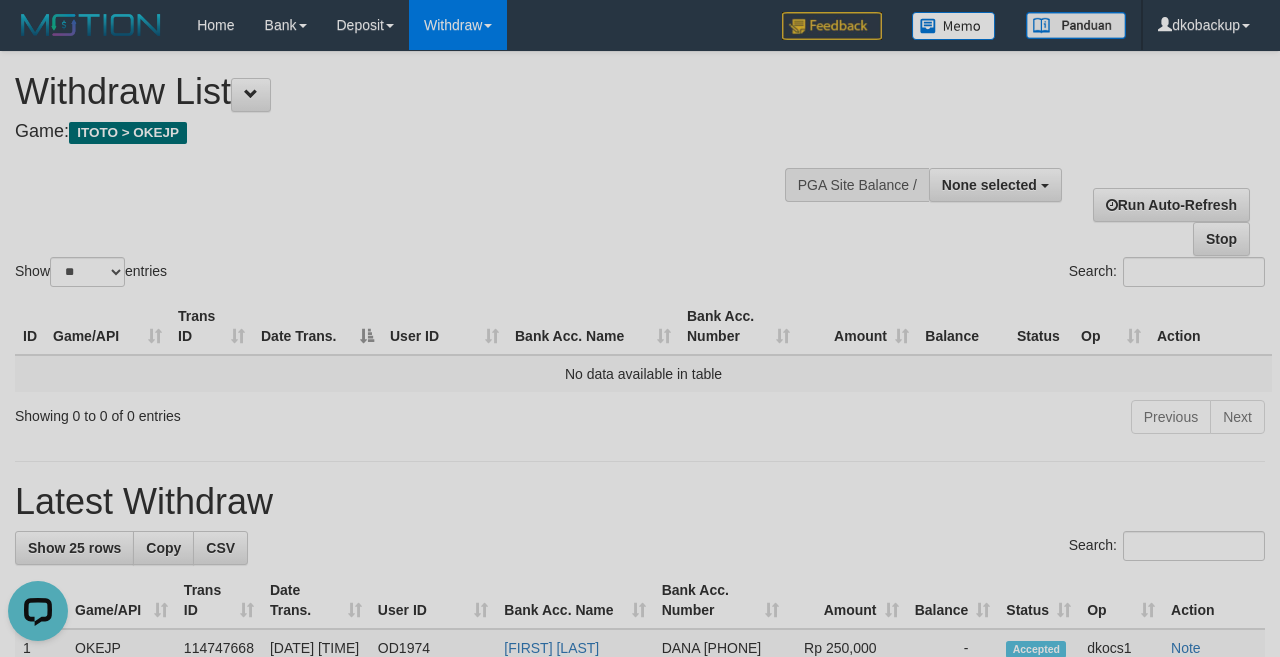 scroll, scrollTop: 0, scrollLeft: 0, axis: both 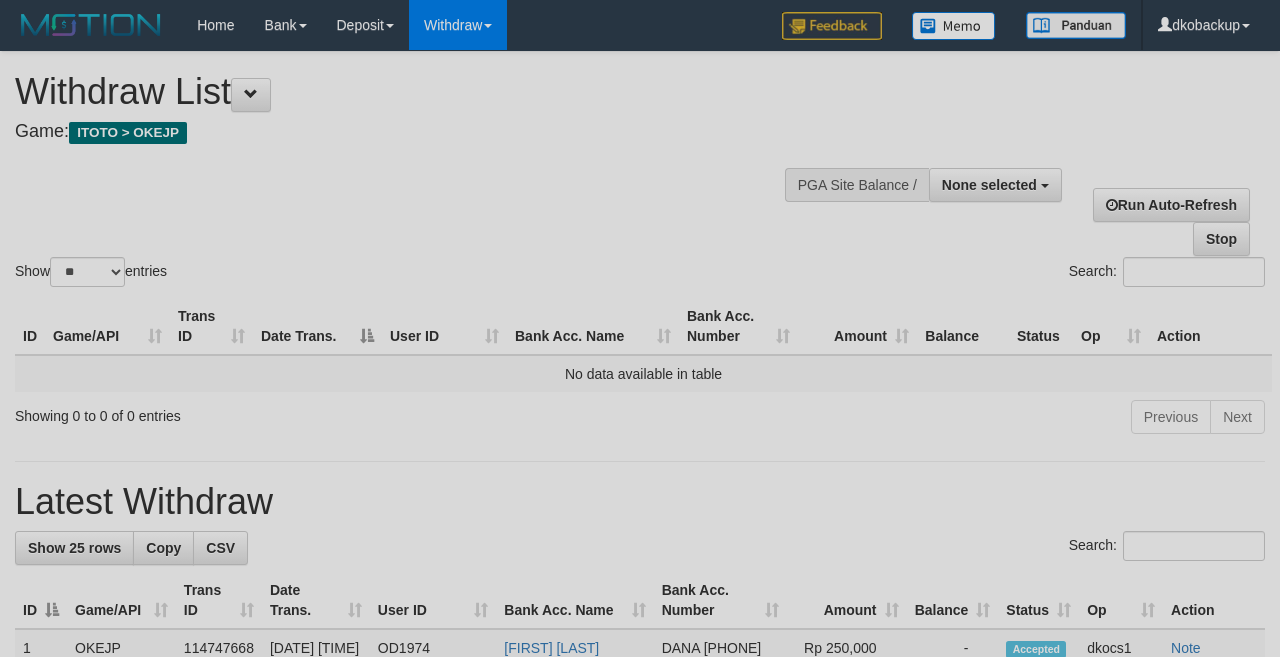 select 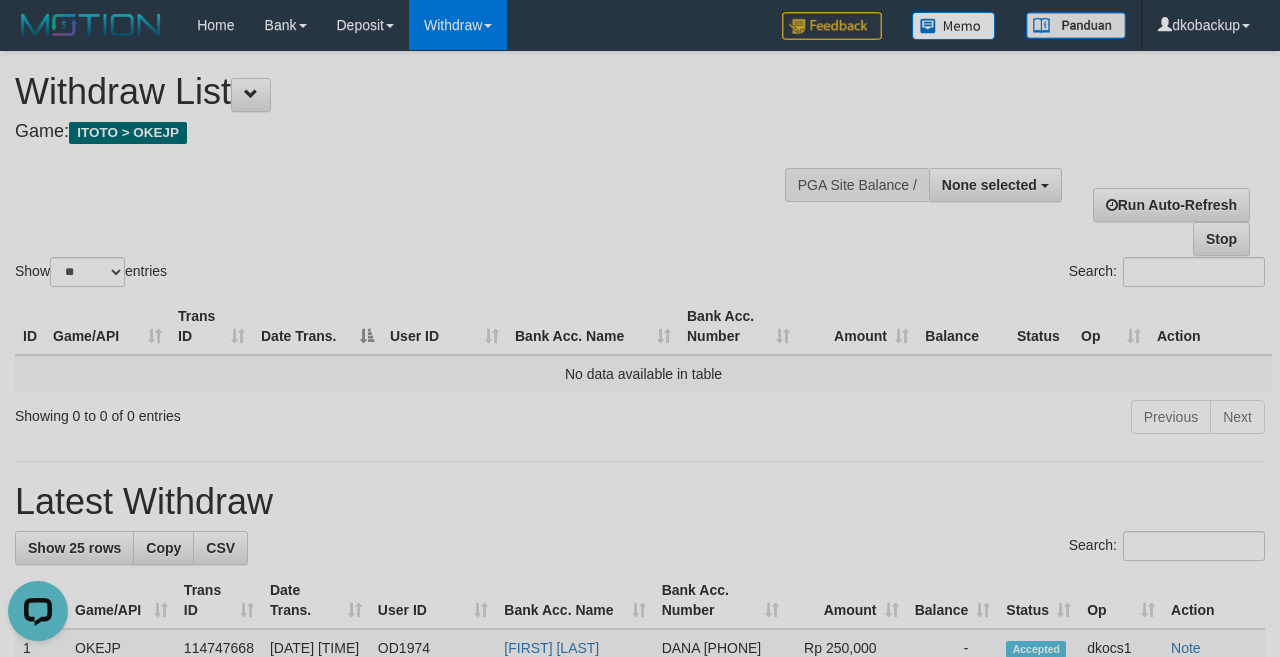 scroll, scrollTop: 0, scrollLeft: 0, axis: both 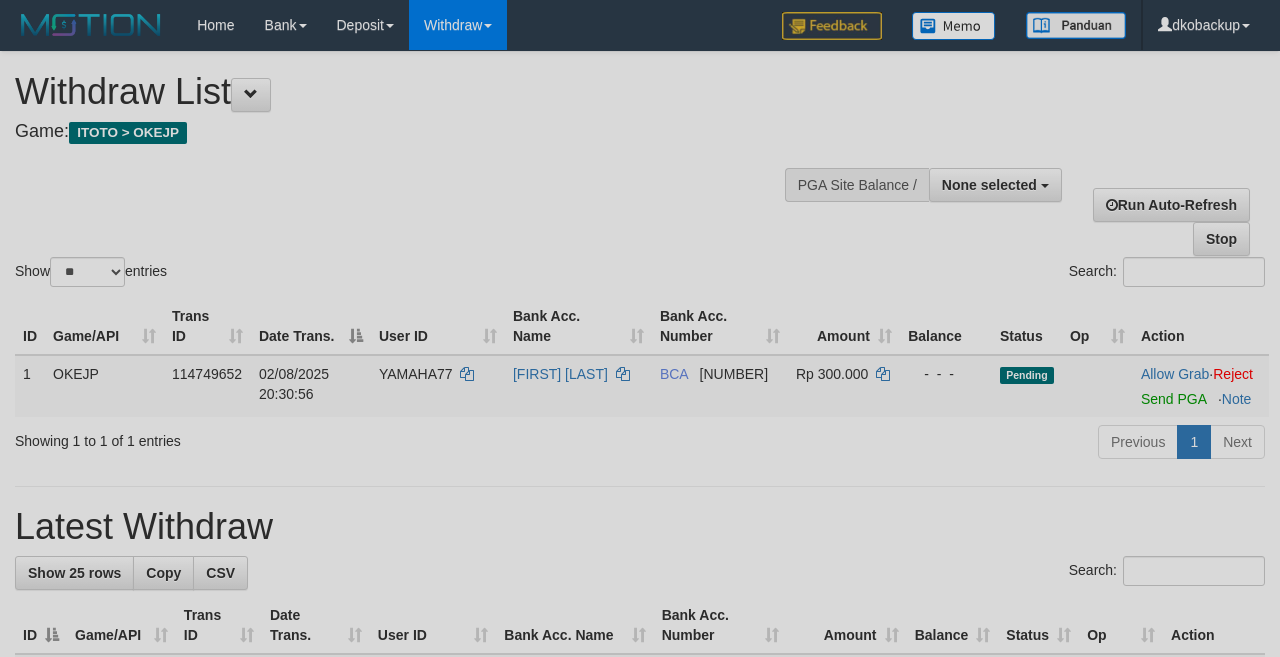 select 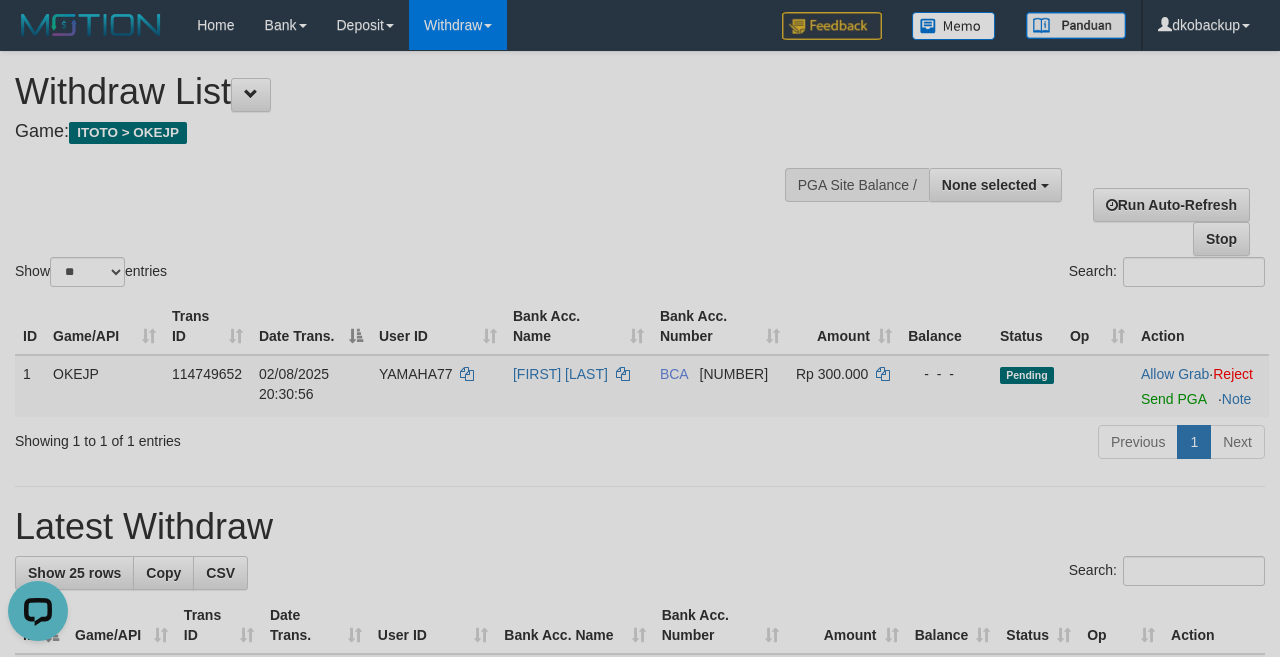 scroll, scrollTop: 0, scrollLeft: 0, axis: both 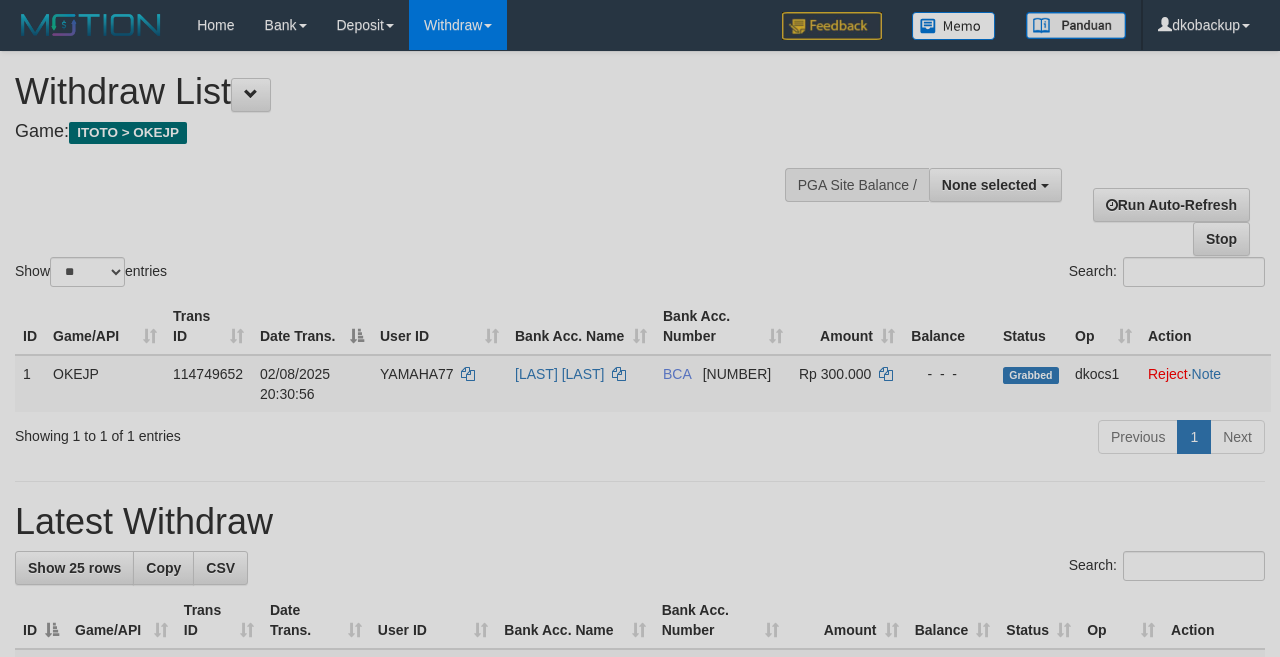 select 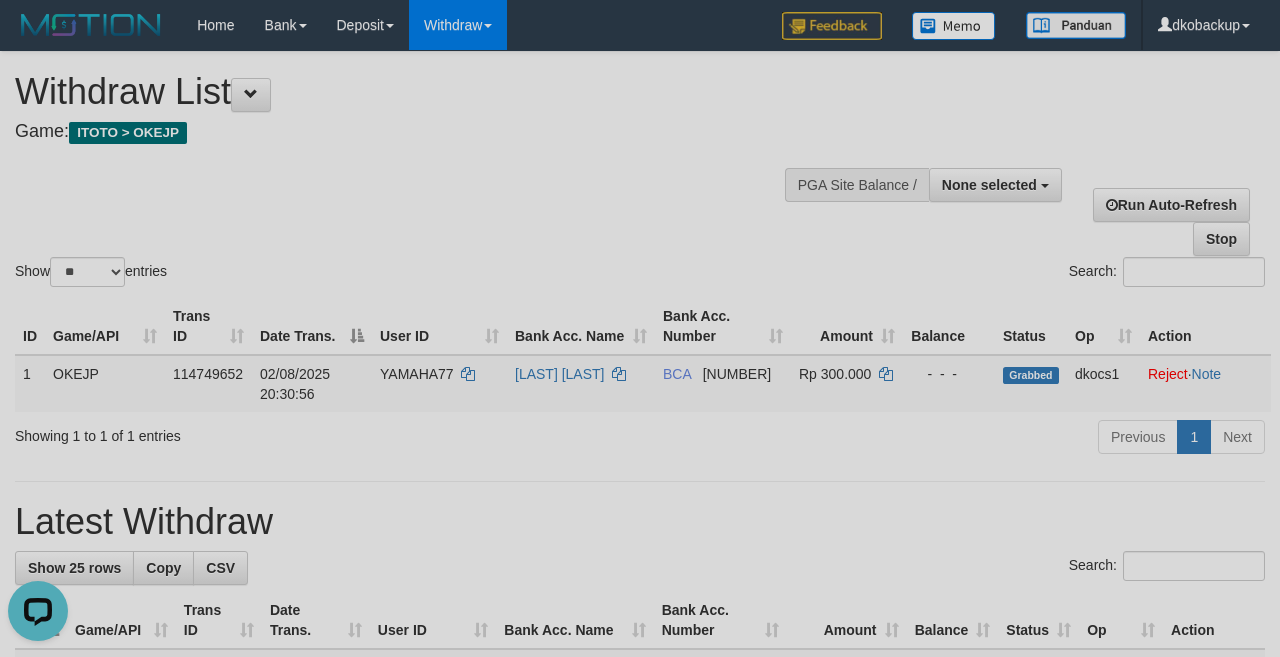 scroll, scrollTop: 0, scrollLeft: 0, axis: both 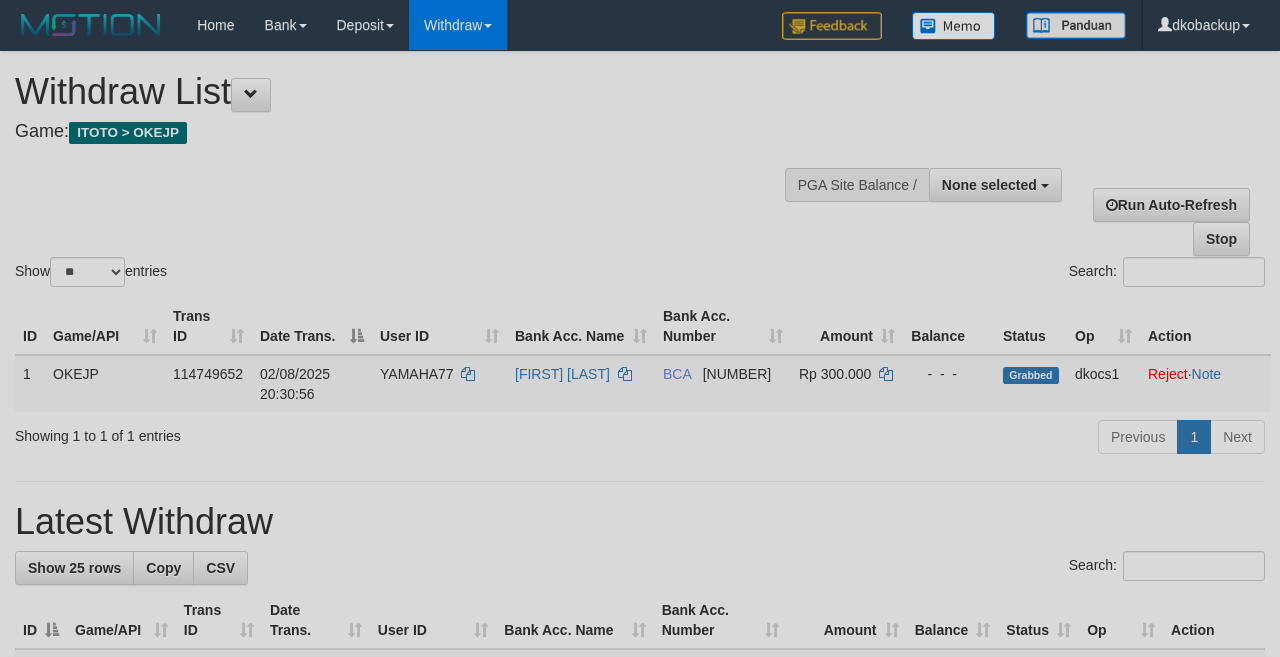 select 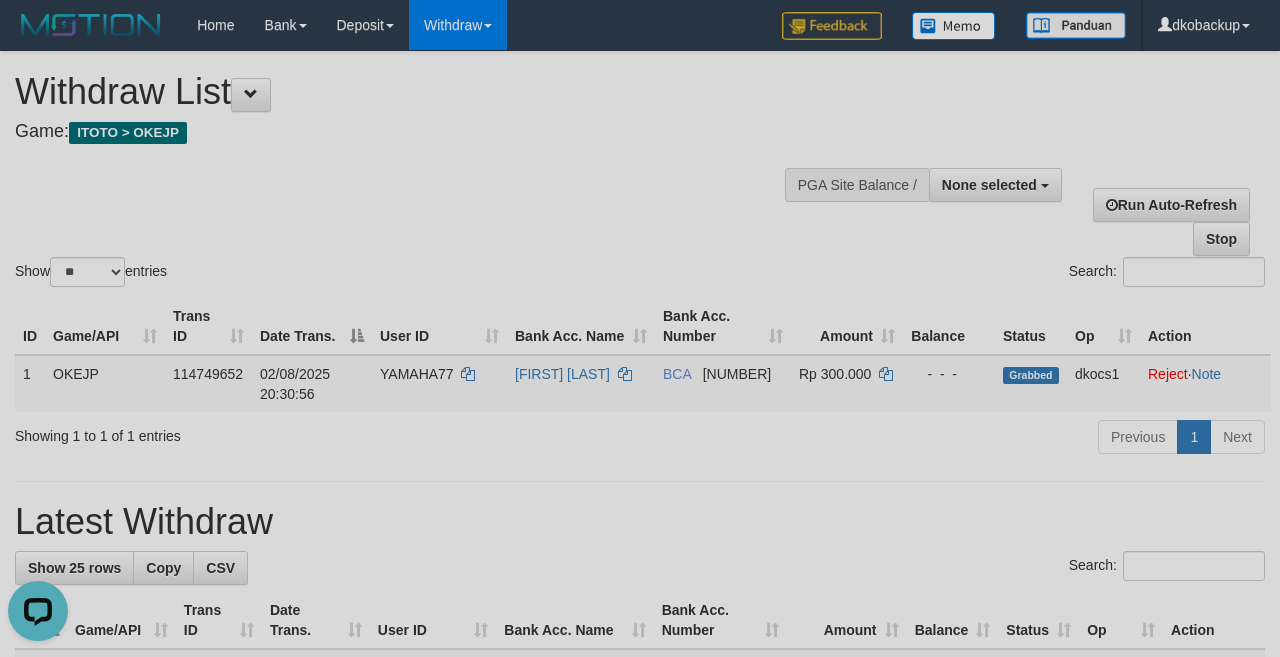 scroll, scrollTop: 0, scrollLeft: 0, axis: both 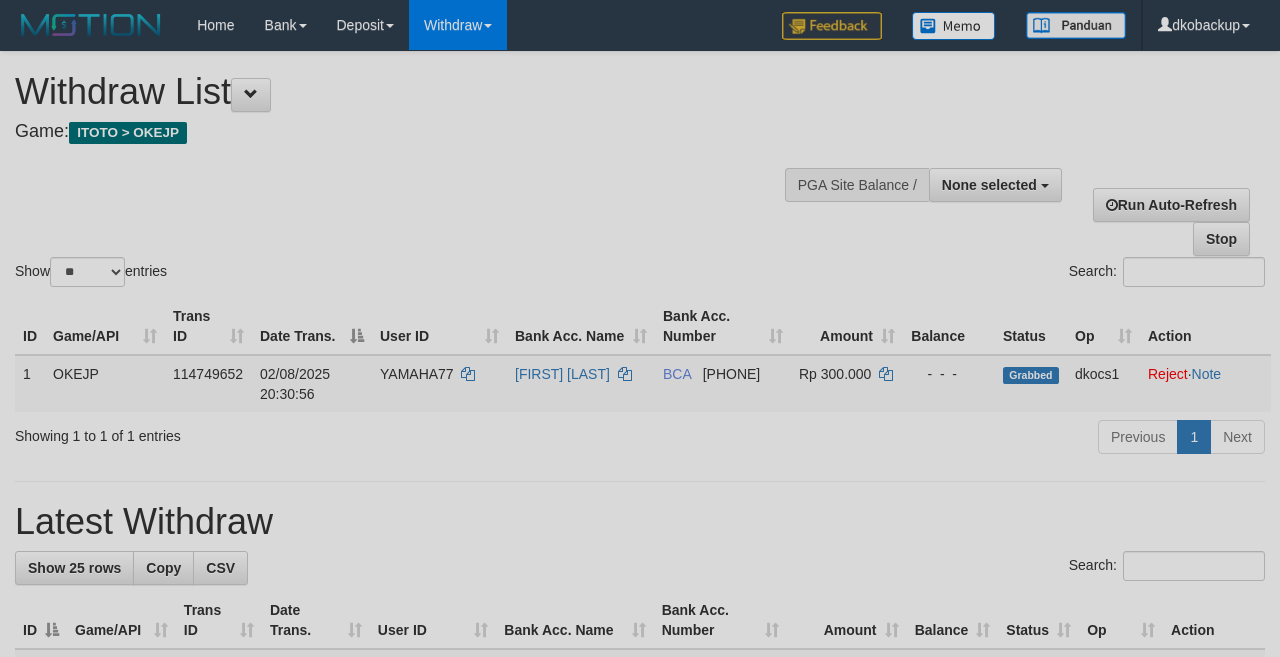 select 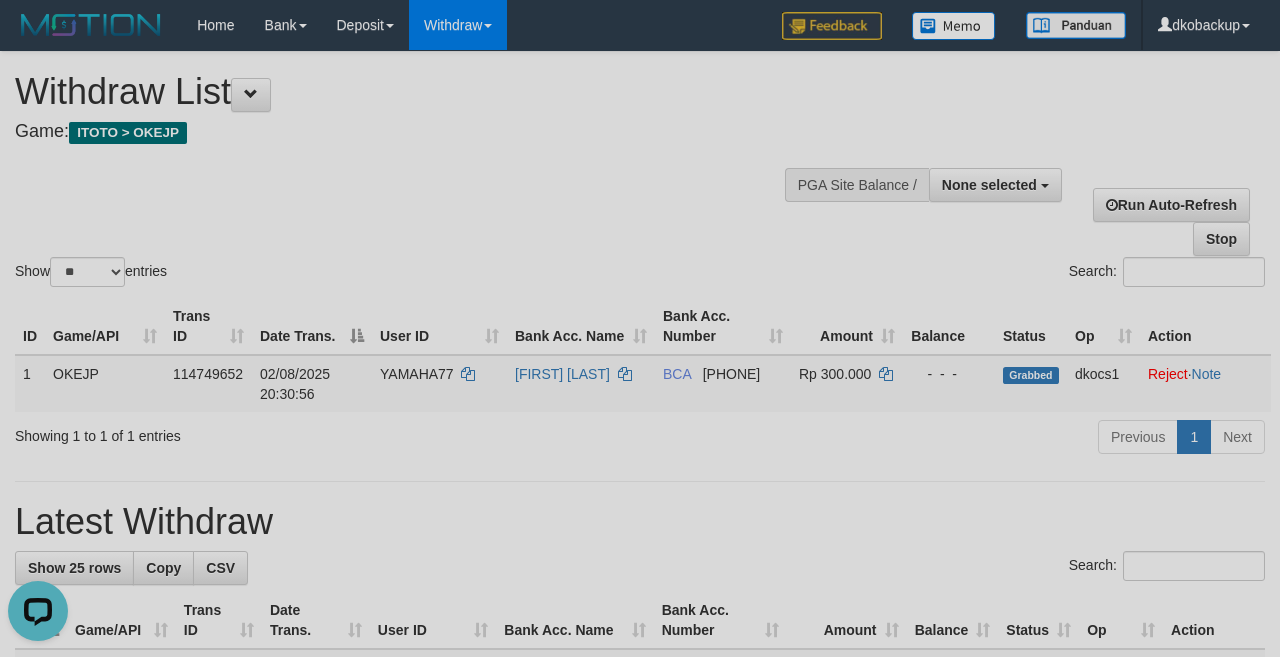 scroll, scrollTop: 0, scrollLeft: 0, axis: both 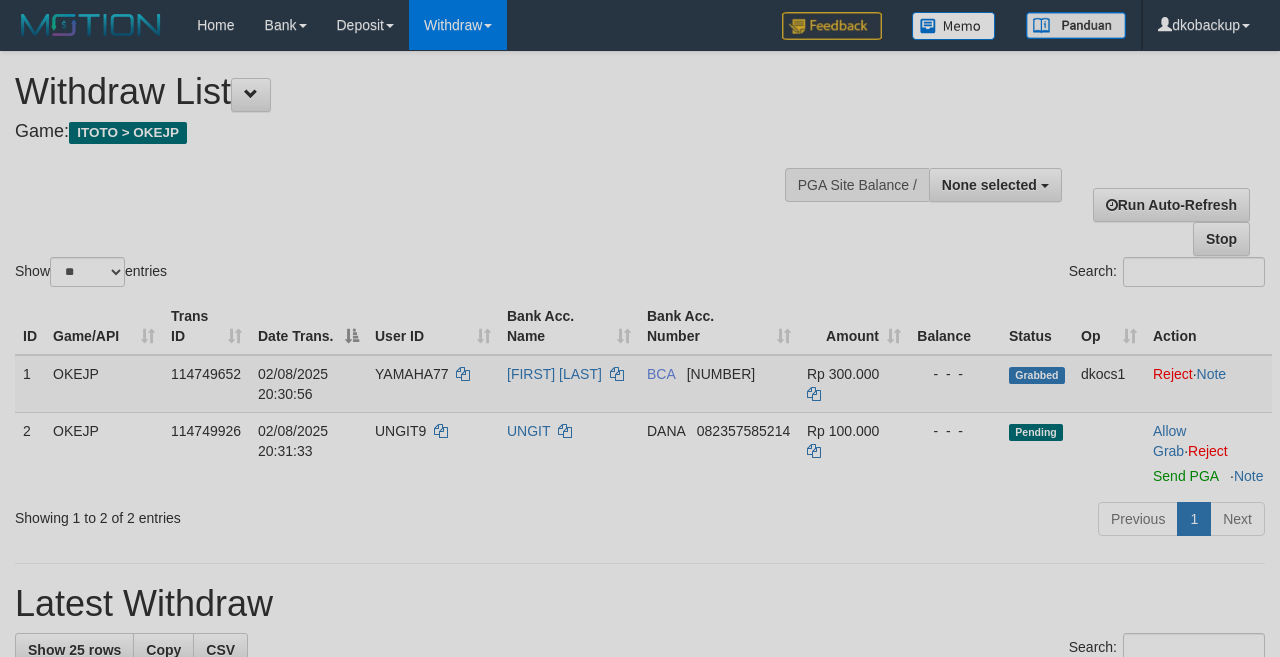 select 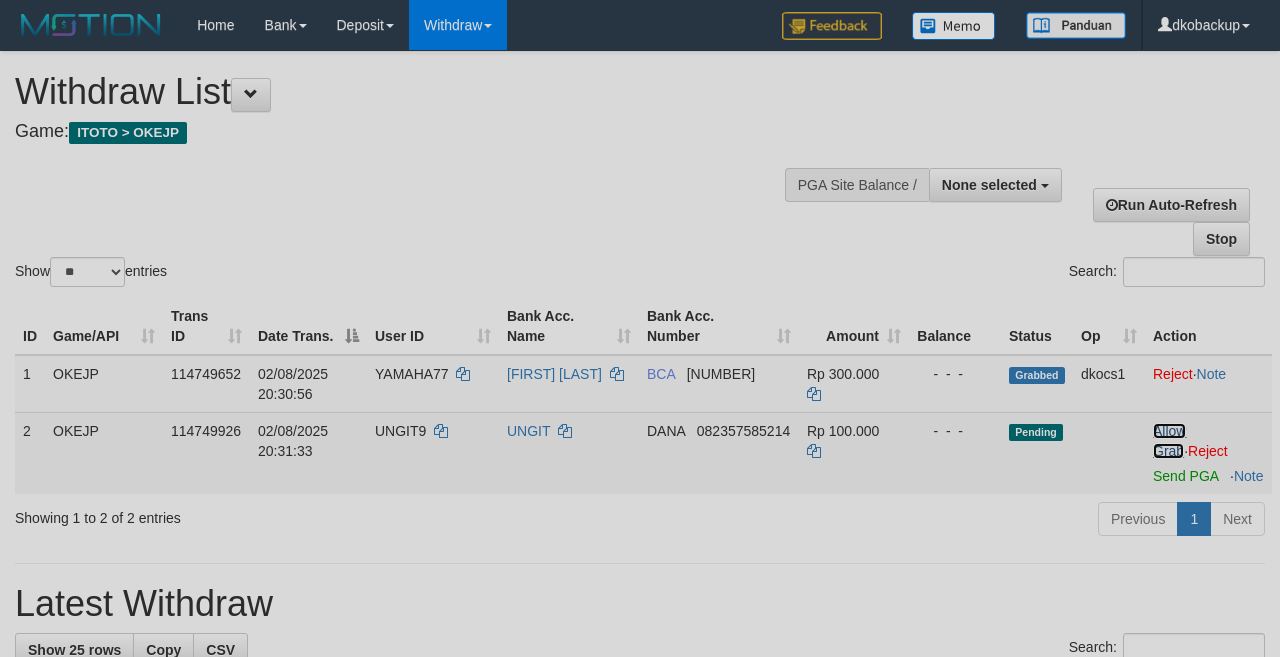 click on "Allow Grab" at bounding box center [1169, 441] 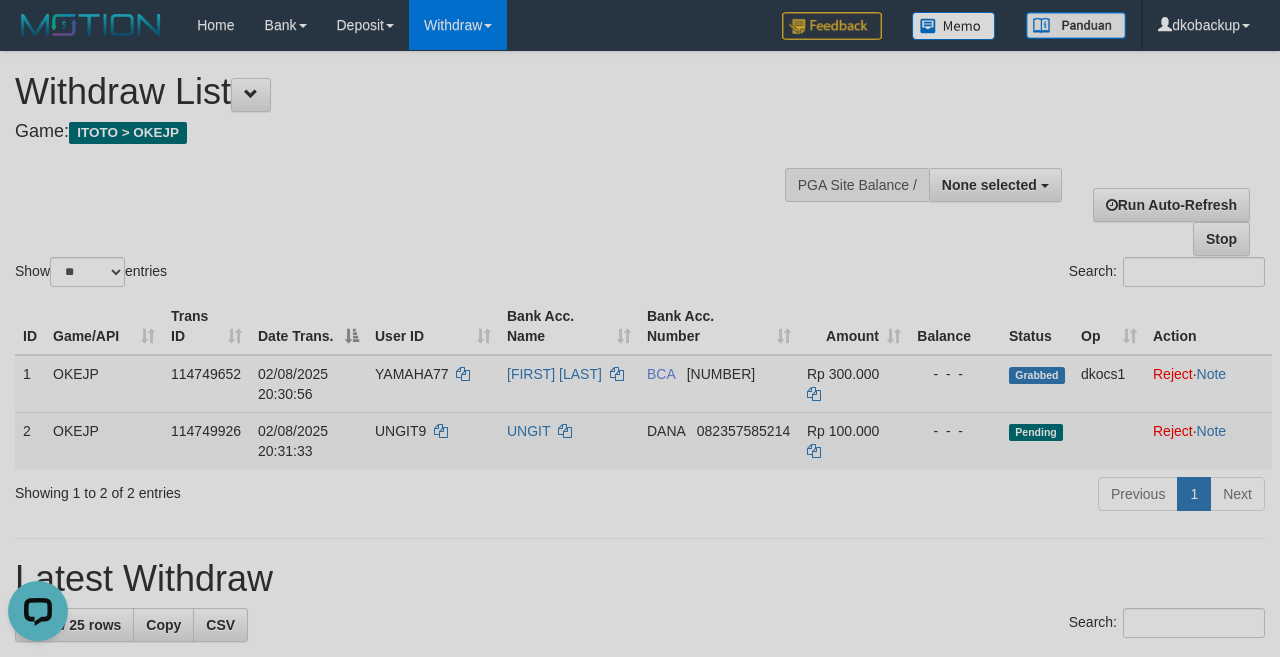 scroll, scrollTop: 0, scrollLeft: 0, axis: both 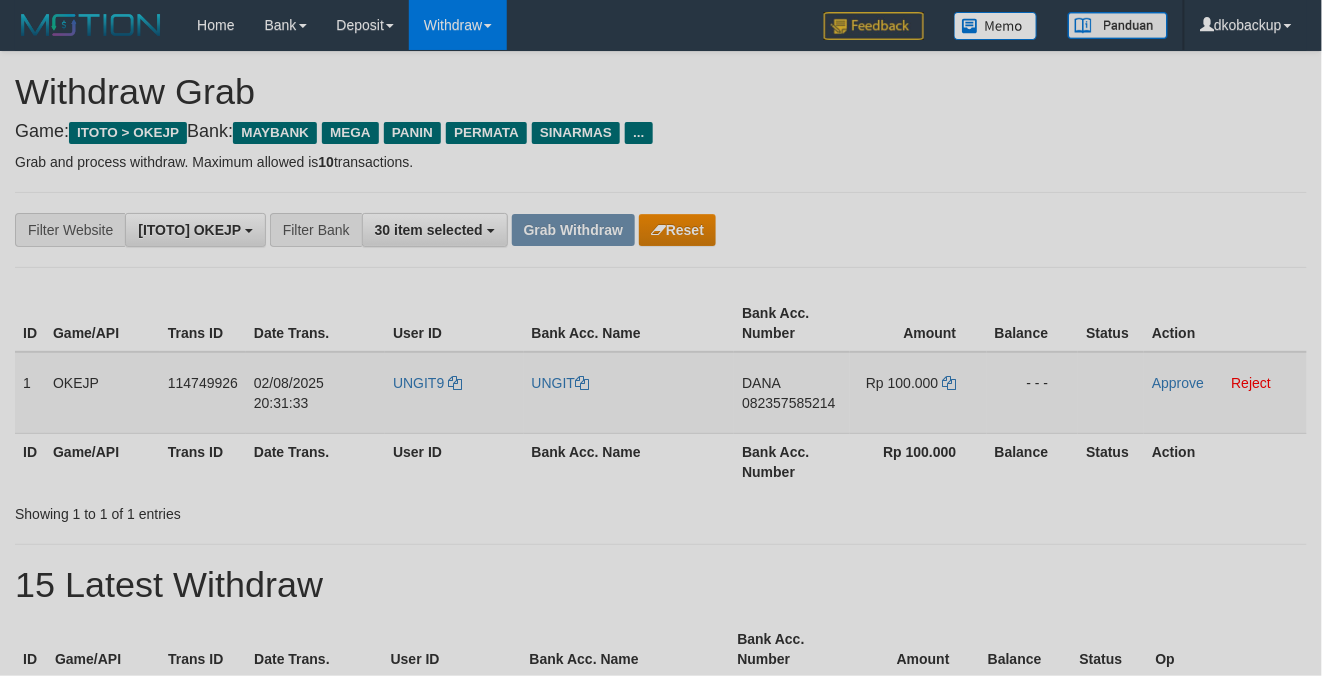click on "UNGIT9" at bounding box center (454, 393) 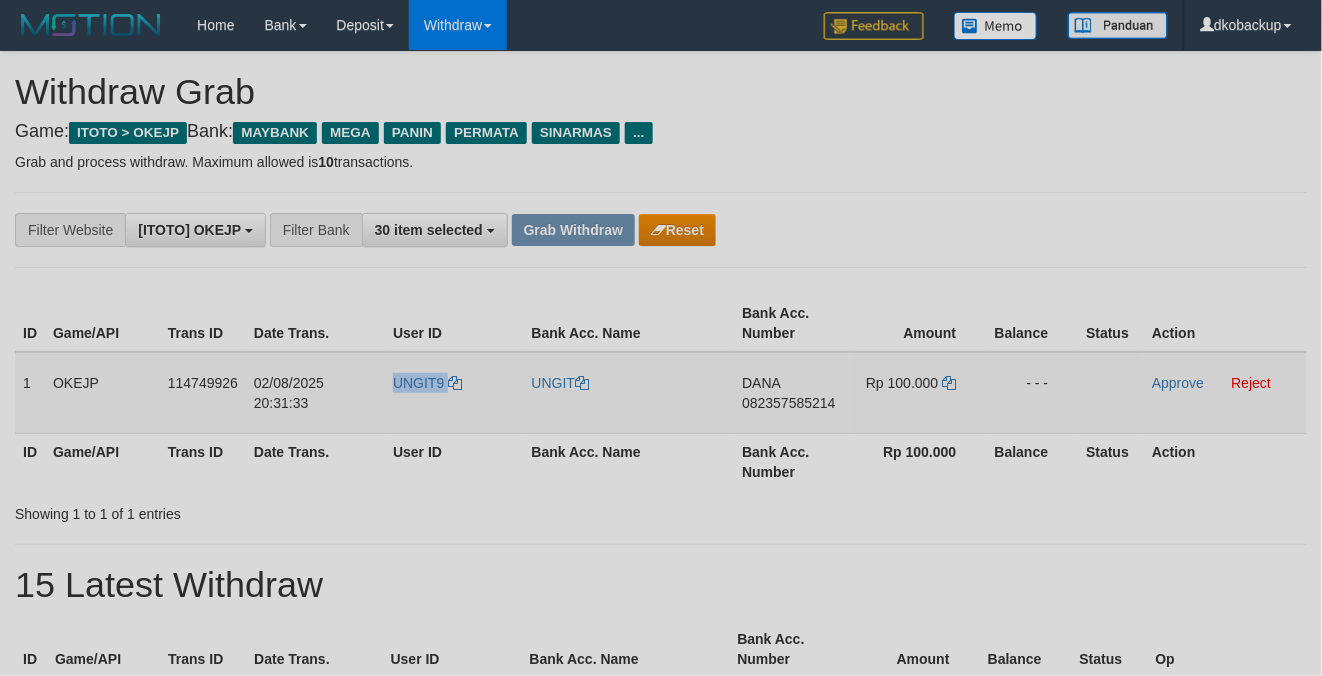 click on "UNGIT9" at bounding box center [454, 393] 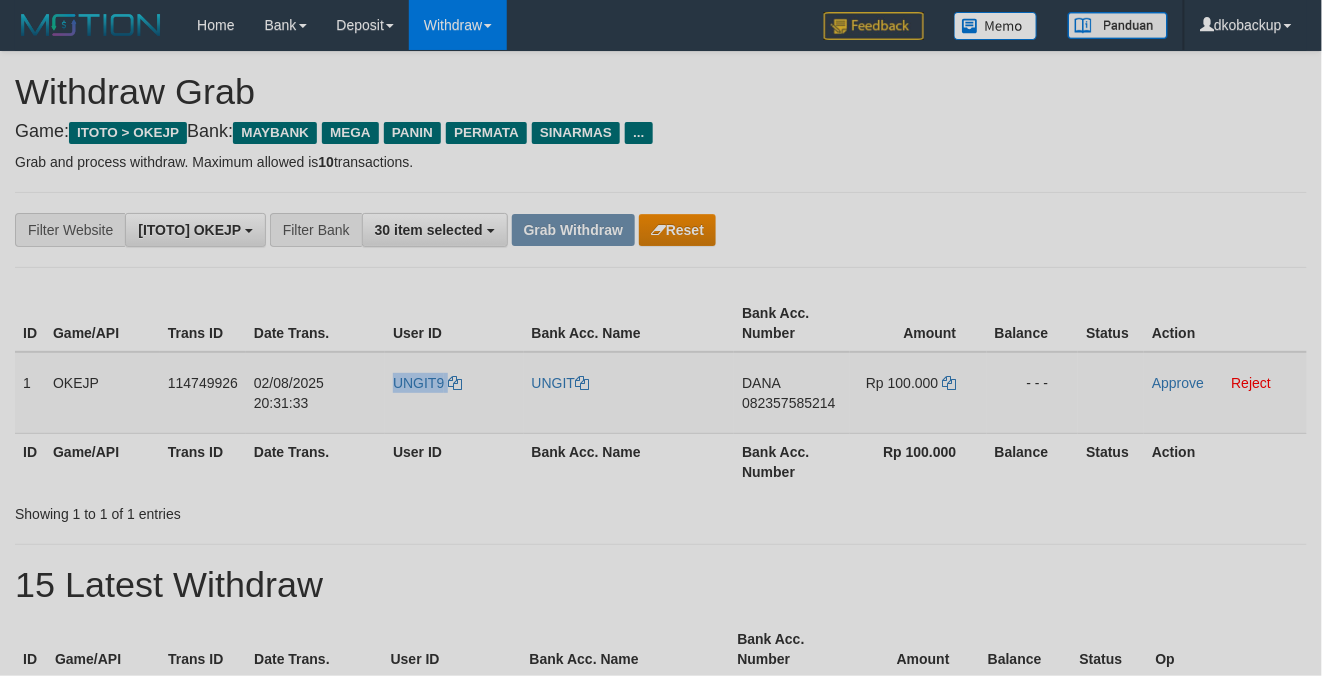 copy on "UNGIT9" 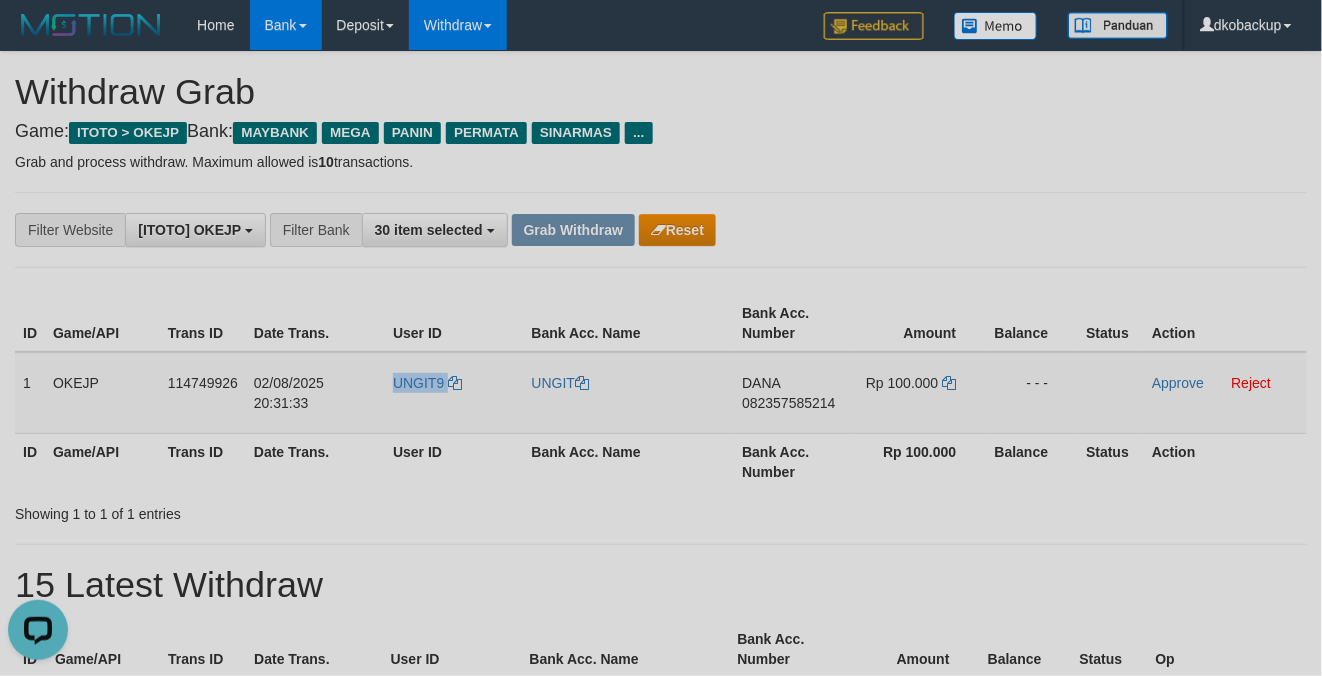 scroll, scrollTop: 0, scrollLeft: 0, axis: both 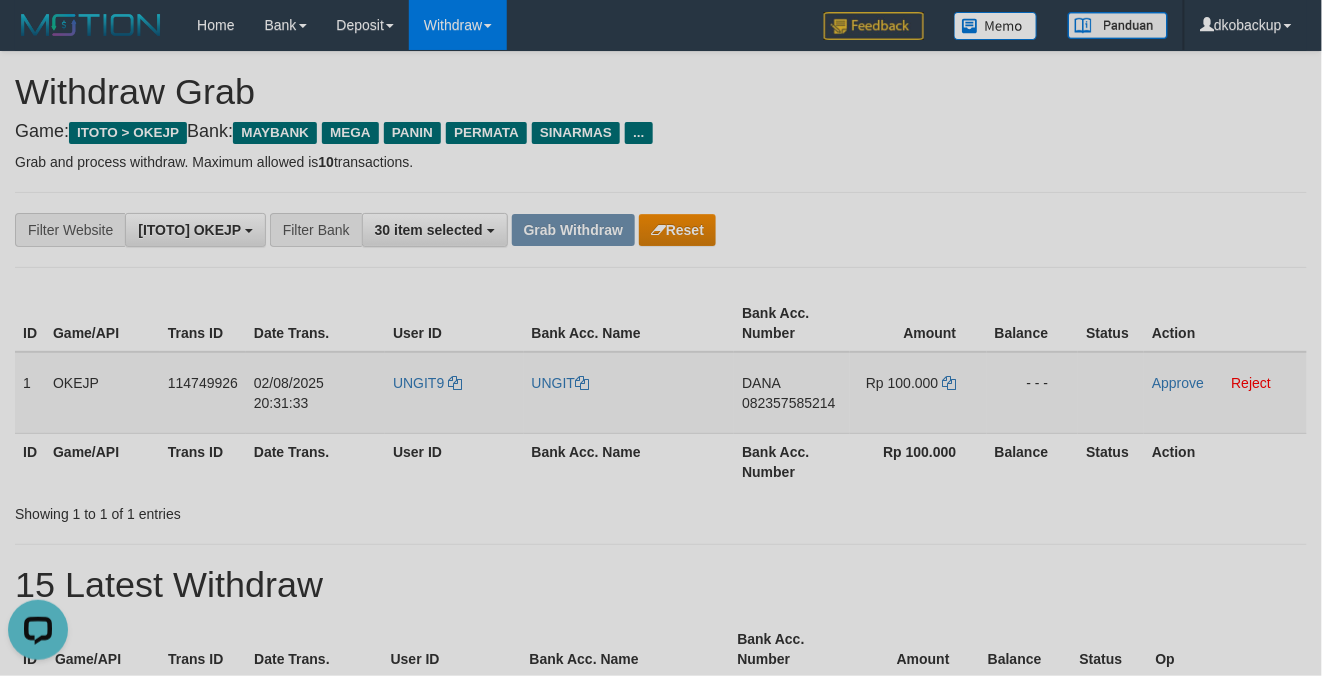 click on "DANA
082357585214" at bounding box center (792, 393) 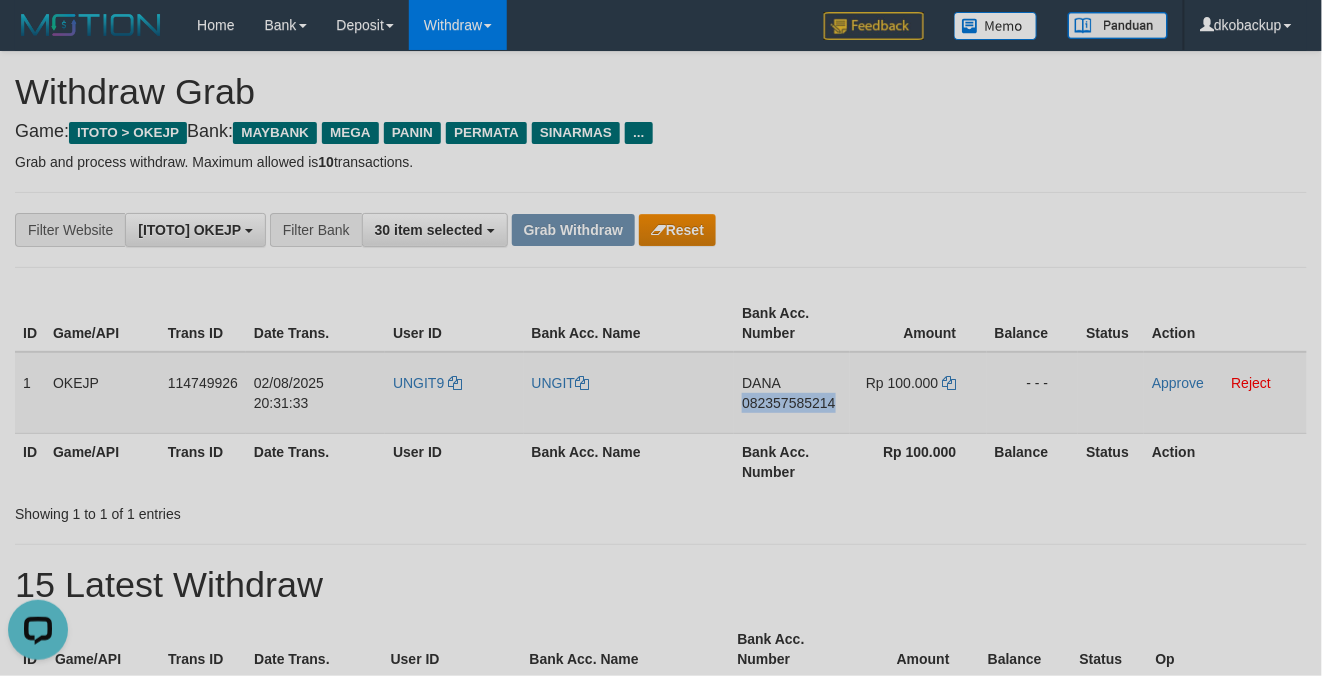 click on "DANA
082357585214" at bounding box center (792, 393) 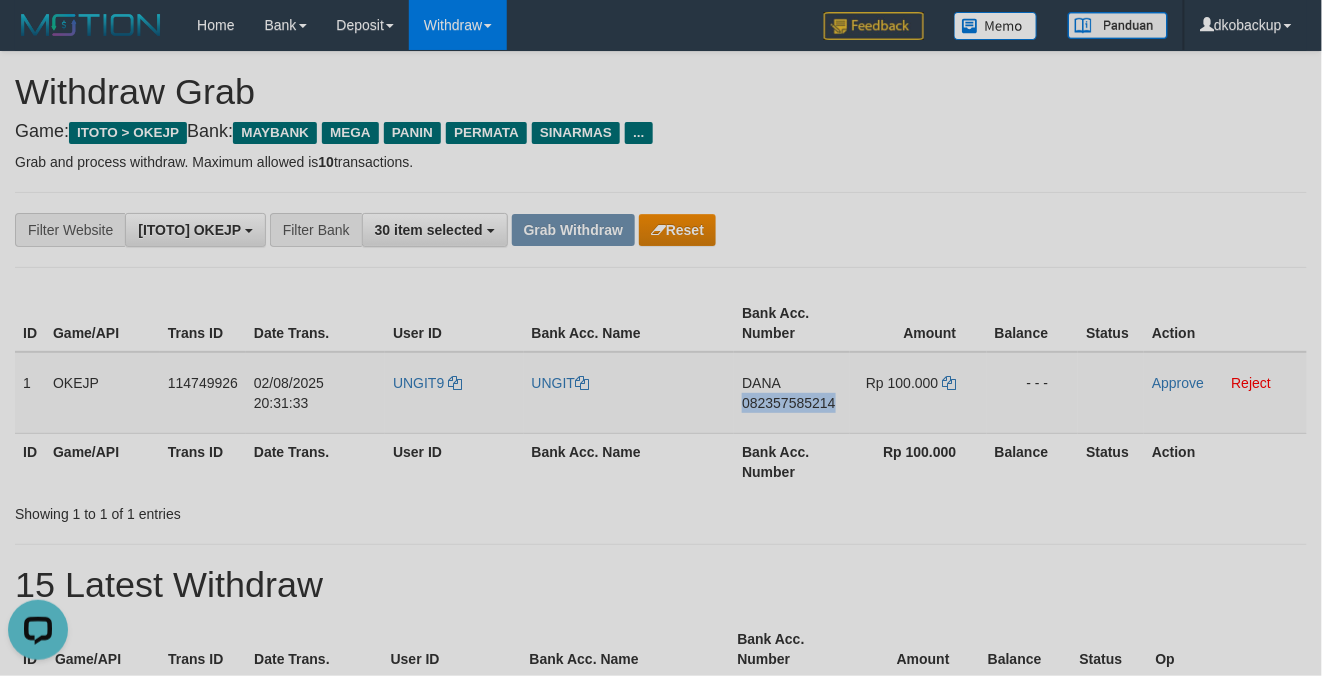 copy on "082357585214" 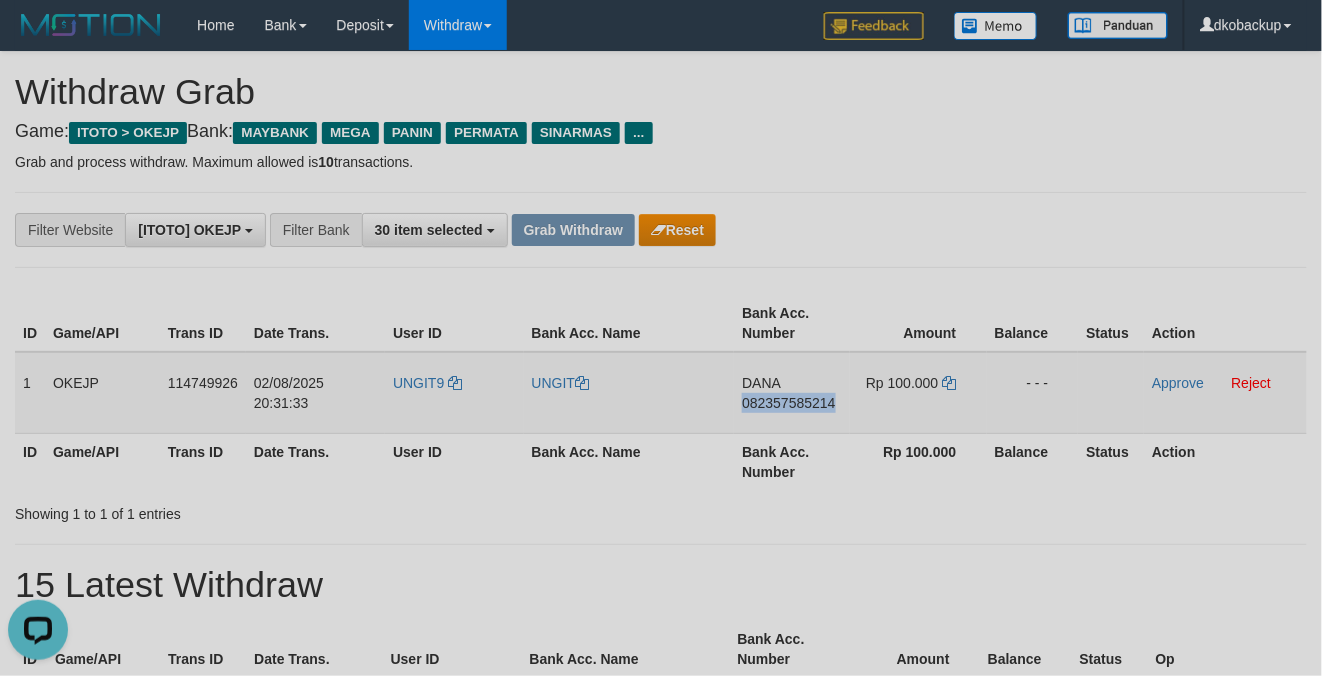 click on "DANA
082357585214" at bounding box center [792, 393] 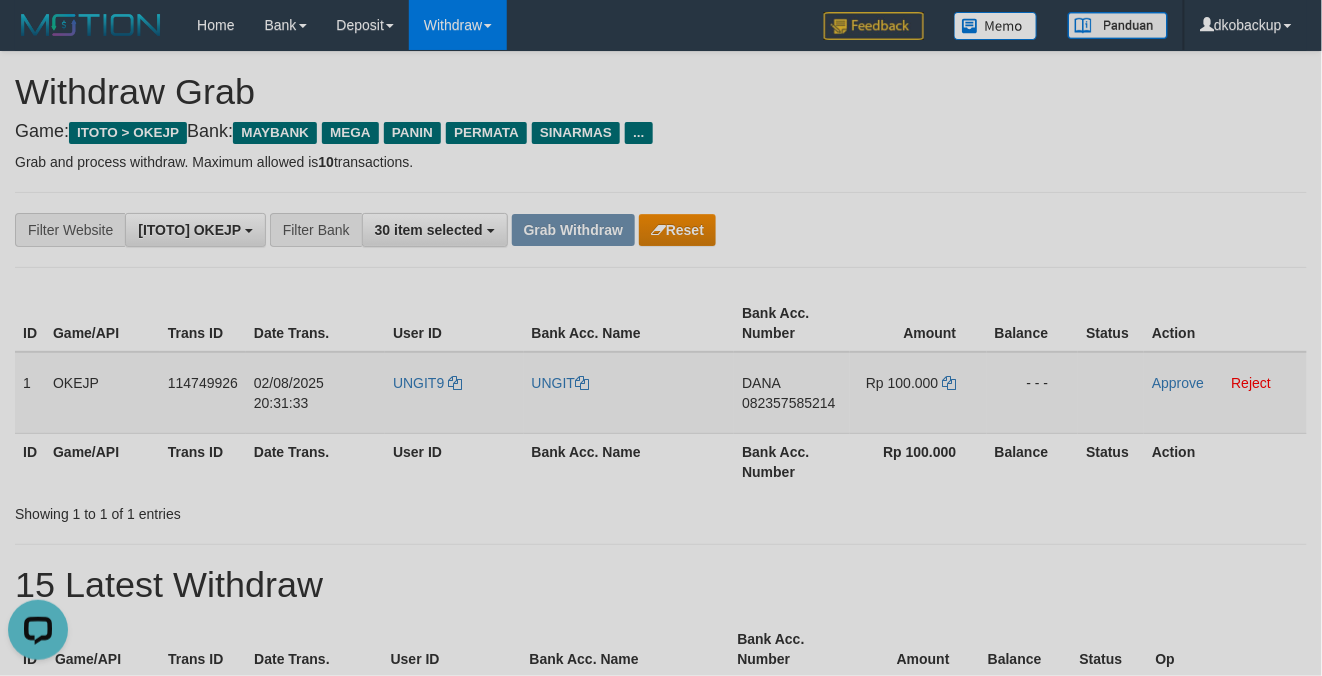 click on "DANA
082357585214" at bounding box center [792, 393] 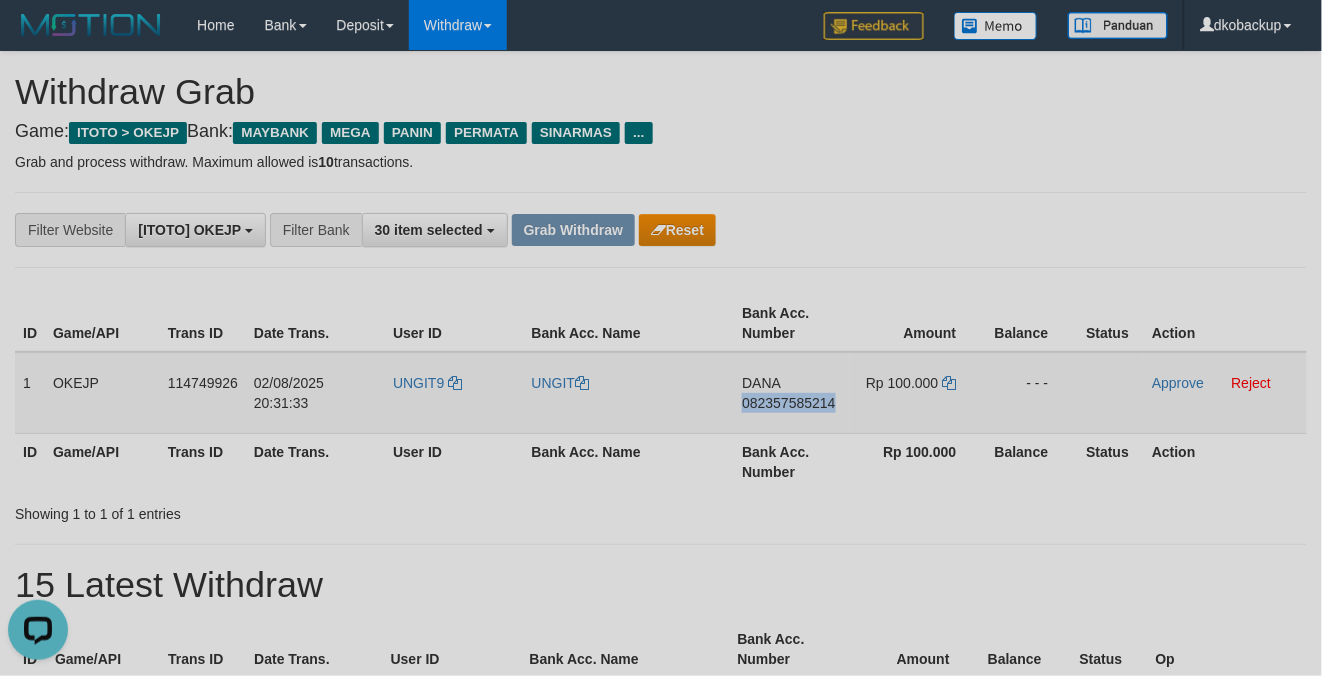 click on "DANA
082357585214" at bounding box center [792, 393] 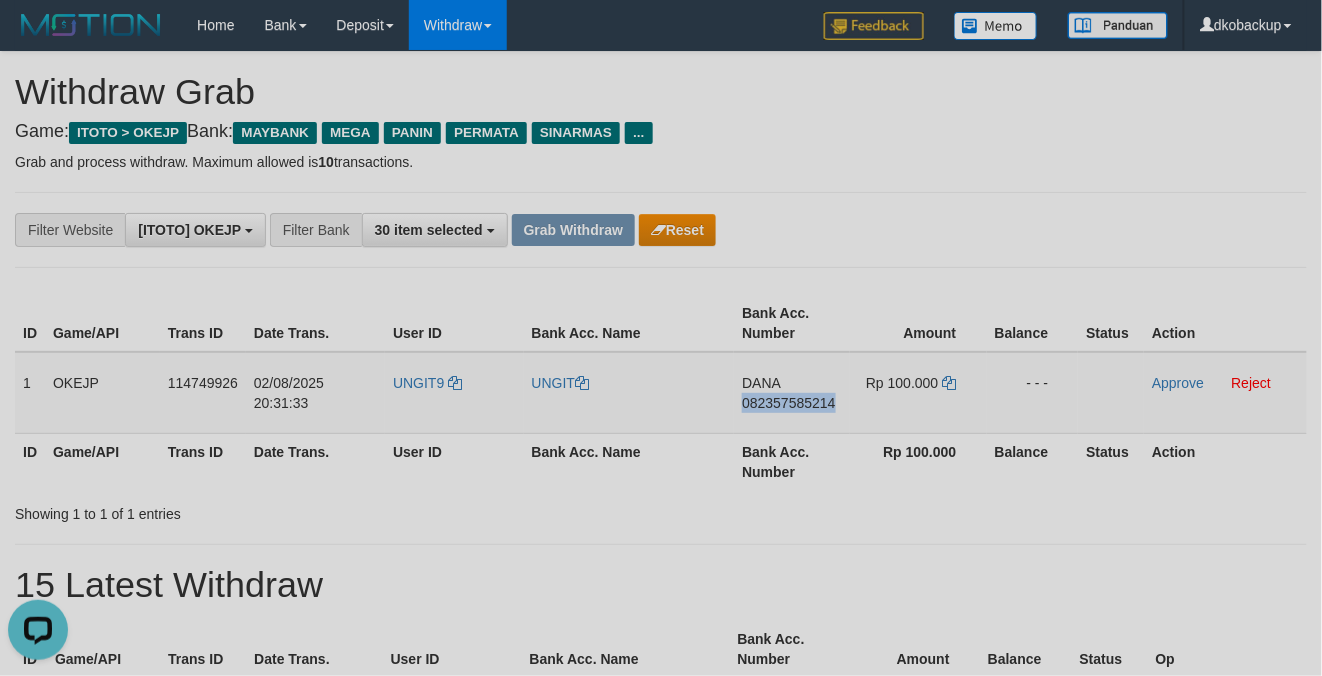 copy on "082357585214" 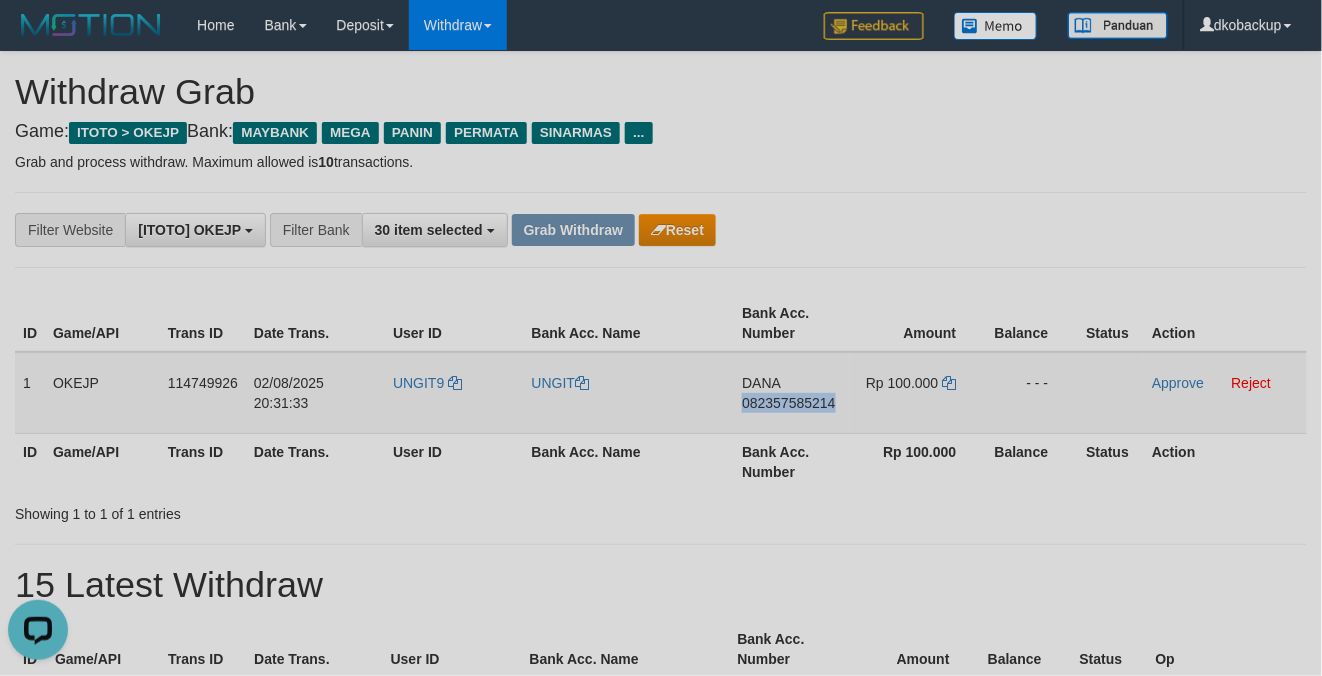 click on "DANA
082357585214" at bounding box center [792, 393] 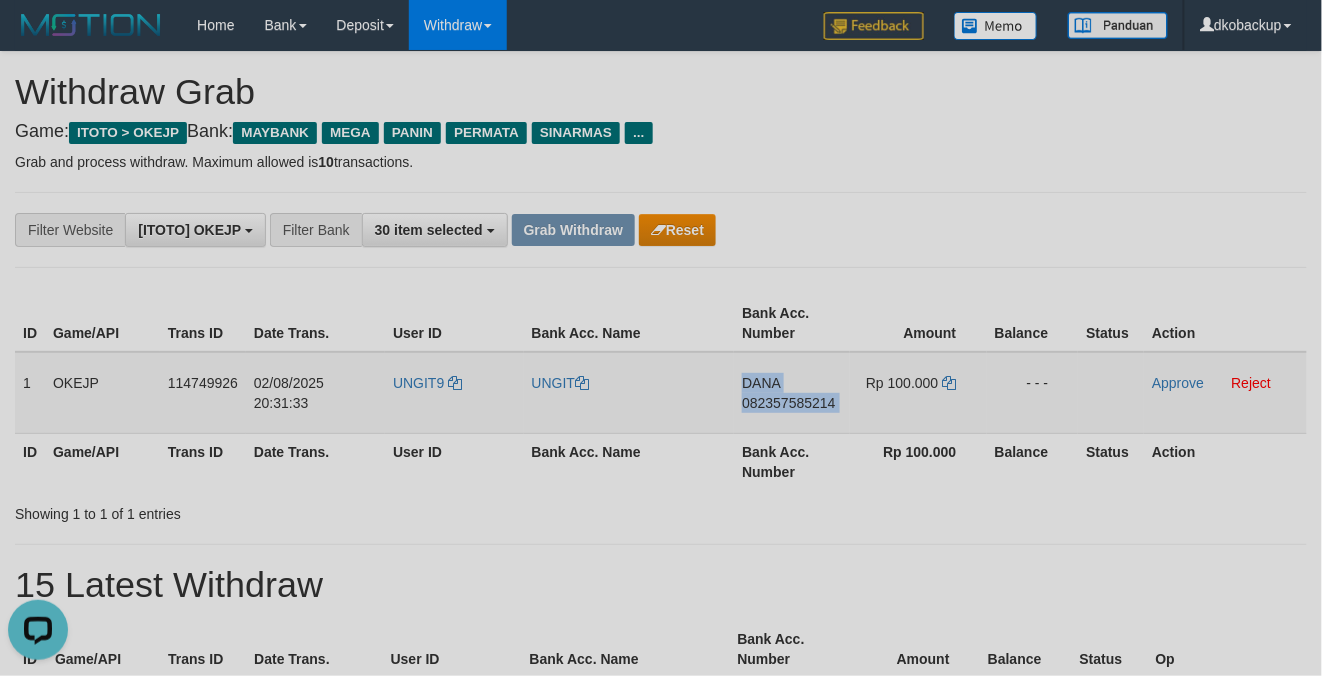 click on "DANA
082357585214" at bounding box center (792, 393) 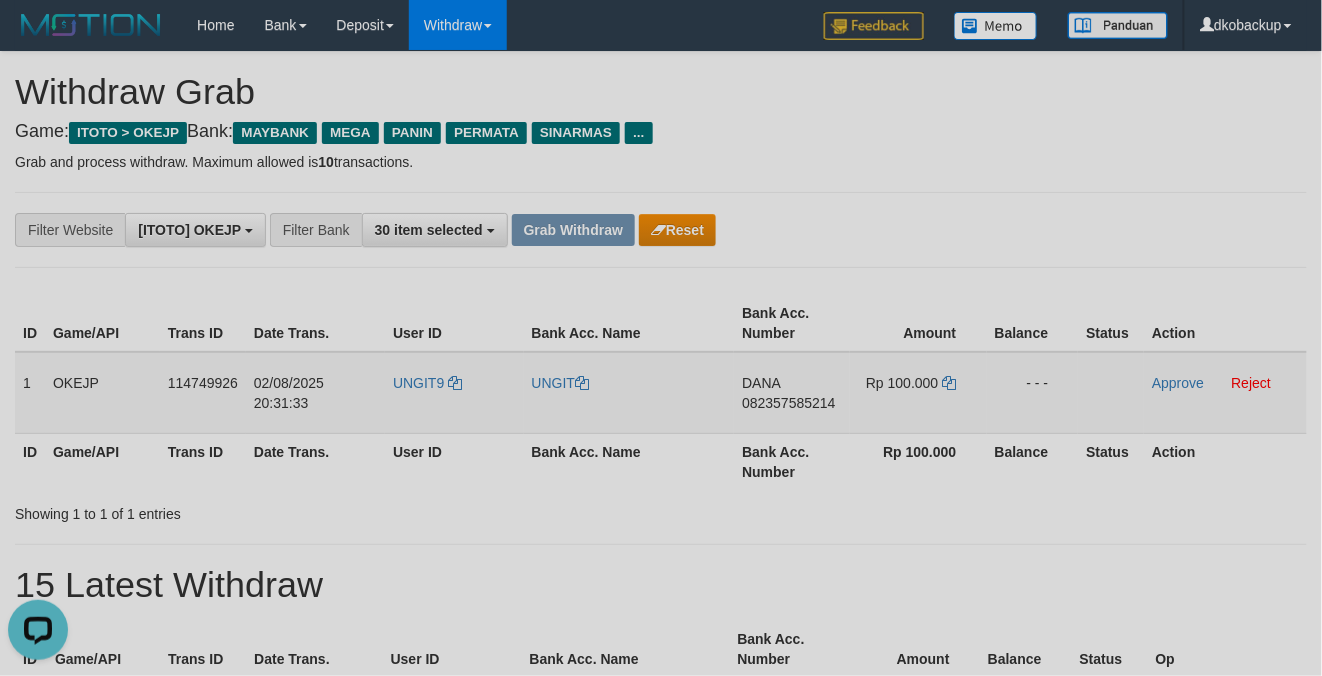 click on "02/08/2025 20:31:33" at bounding box center [315, 393] 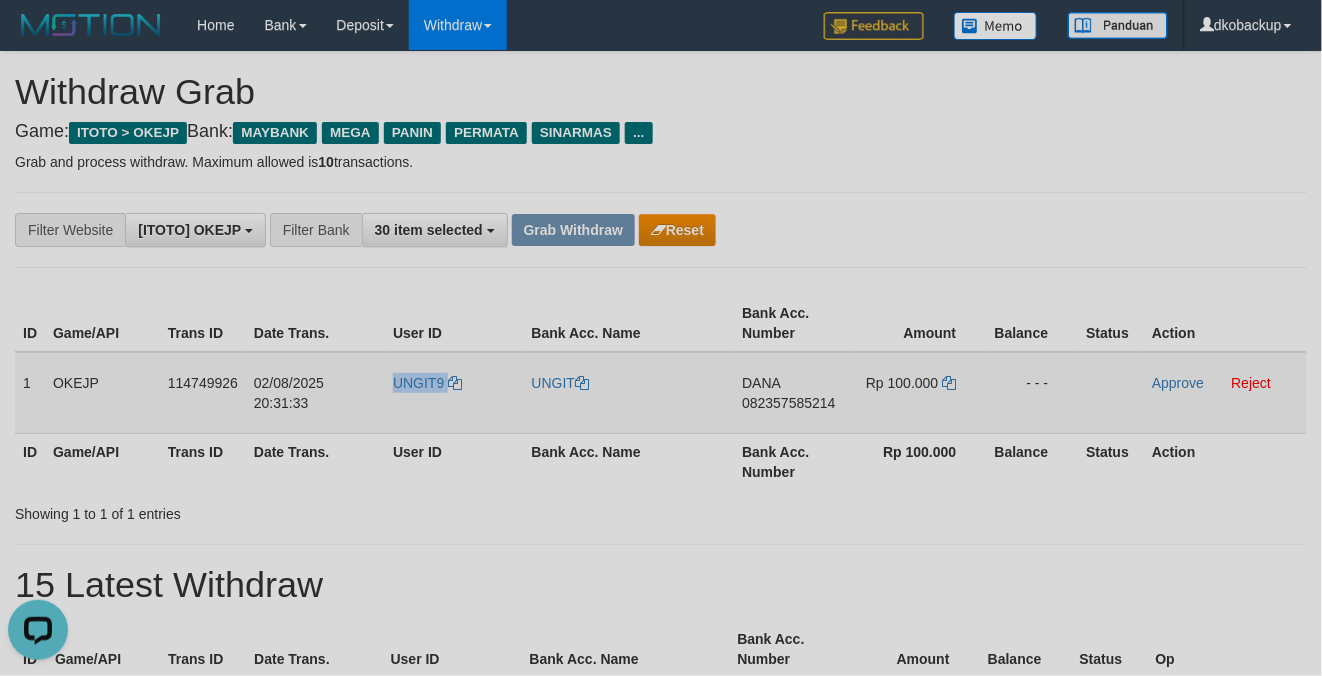 click on "UNGIT9" at bounding box center (454, 393) 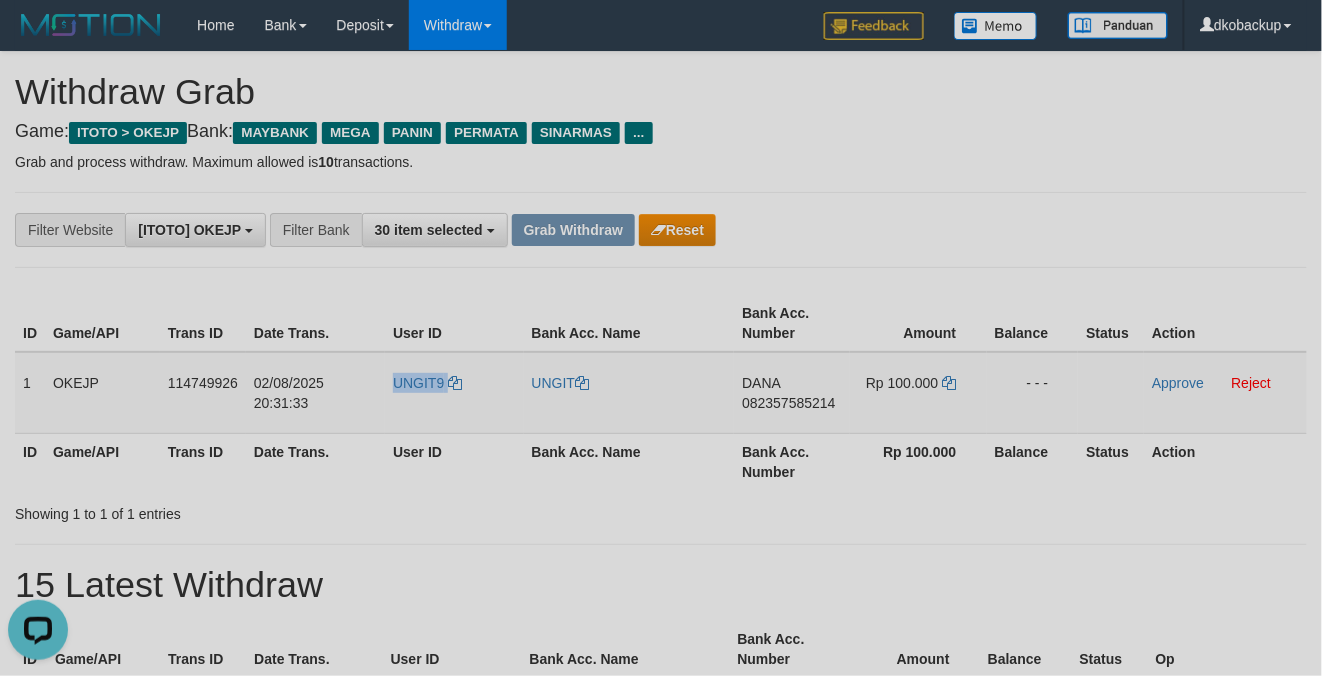 copy on "UNGIT9" 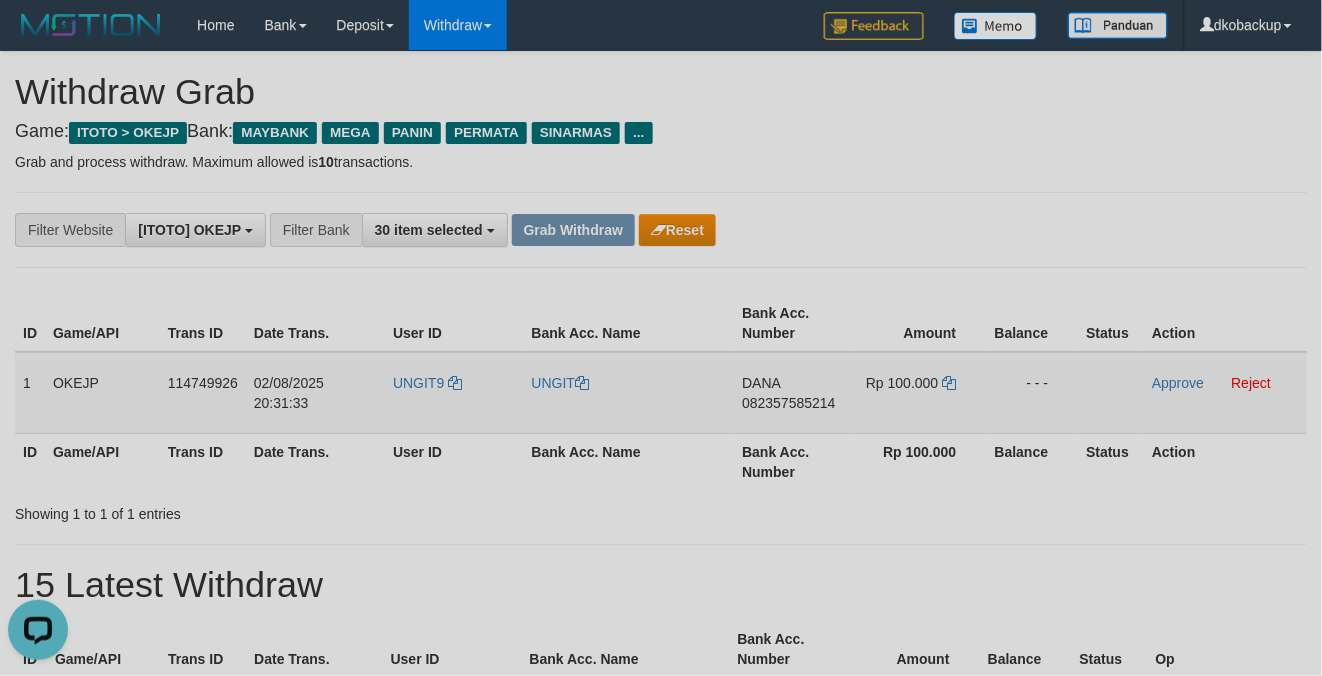 click on "UNGIT" at bounding box center (629, 393) 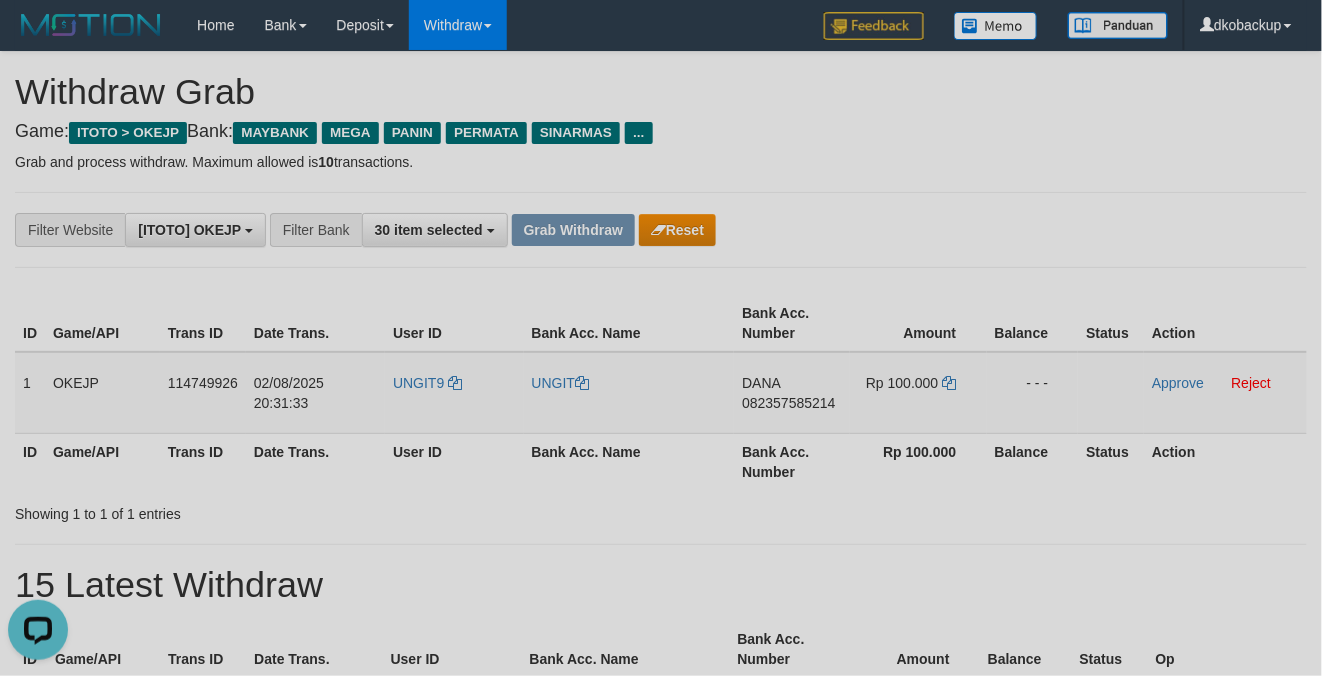 copy on "UNGIT" 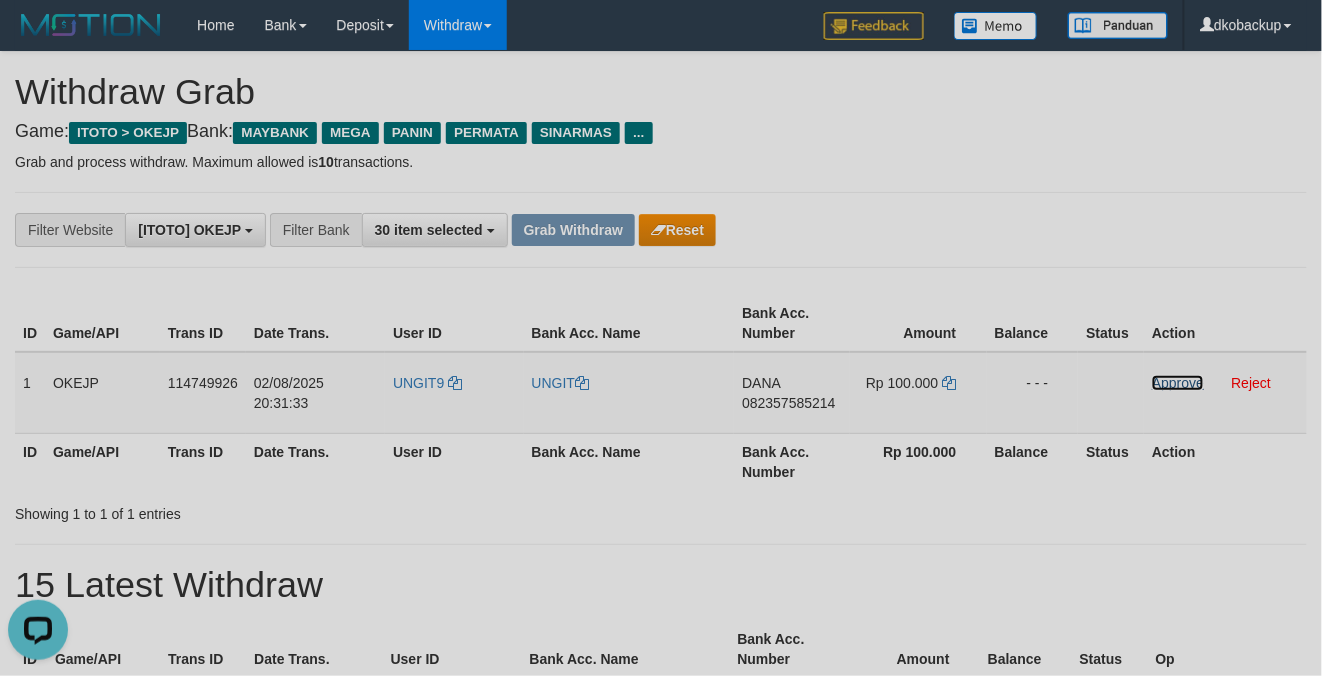 drag, startPoint x: 1170, startPoint y: 377, endPoint x: 841, endPoint y: 442, distance: 335.3595 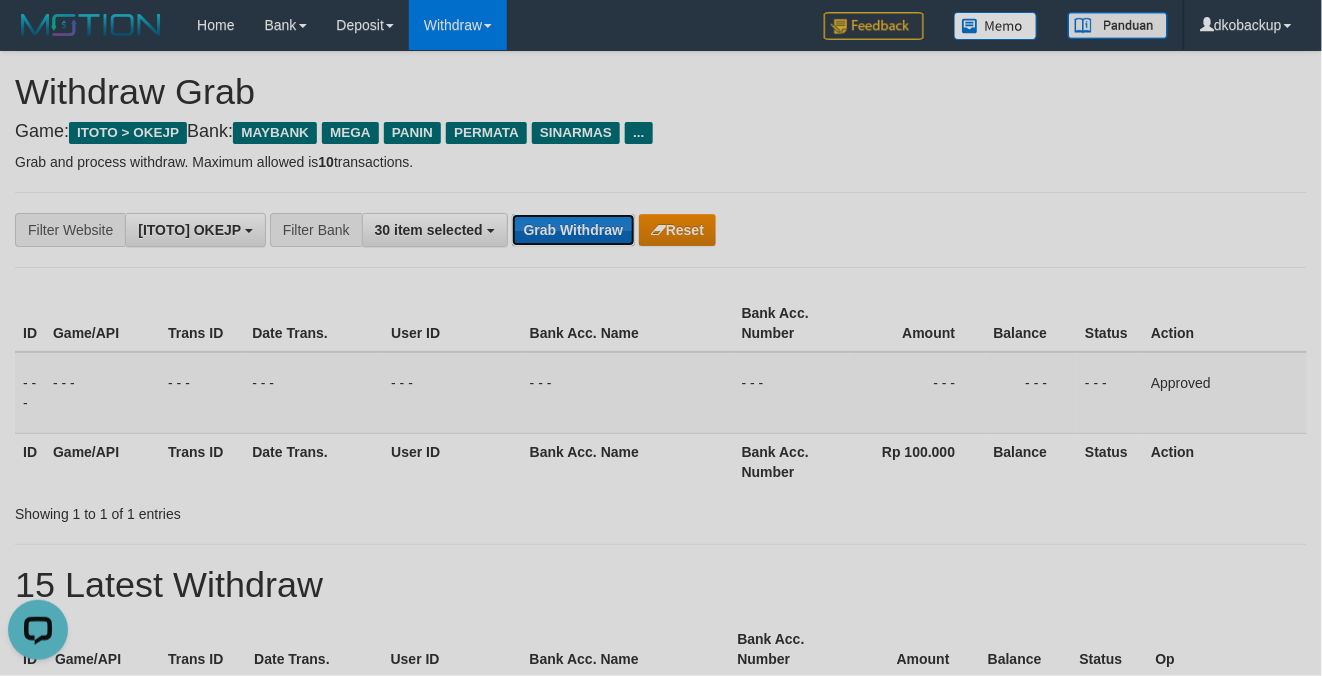 click on "Grab Withdraw" at bounding box center (573, 230) 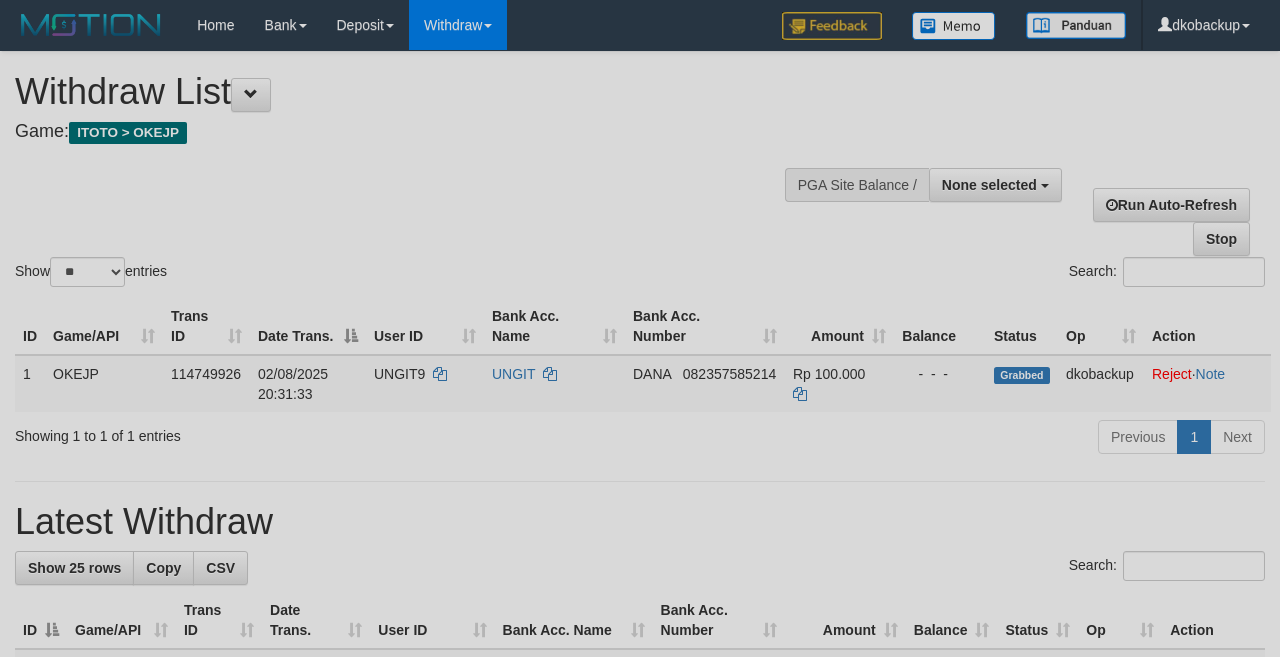 select 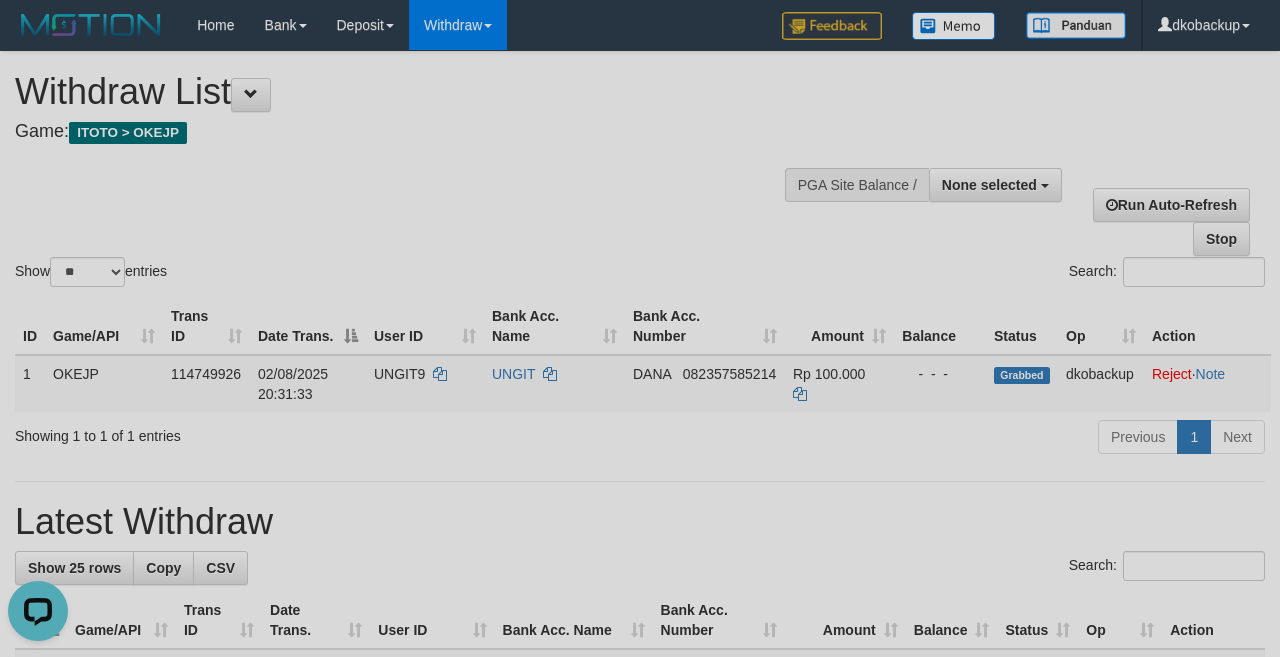 scroll, scrollTop: 0, scrollLeft: 0, axis: both 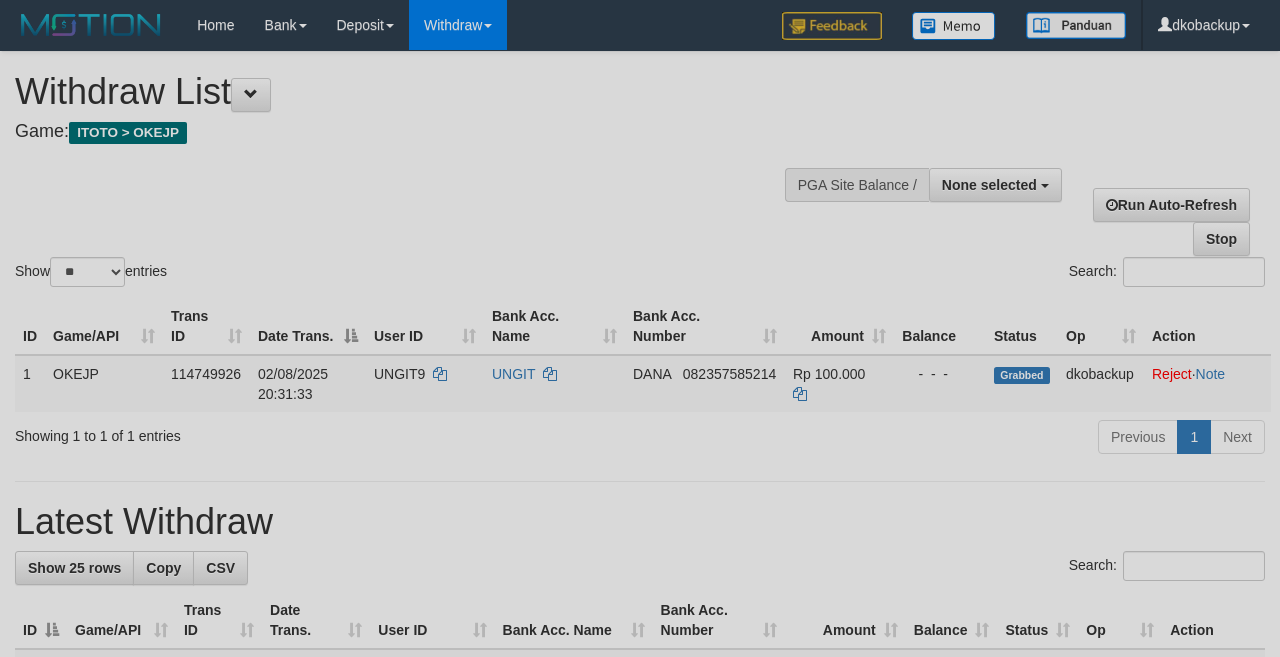 select 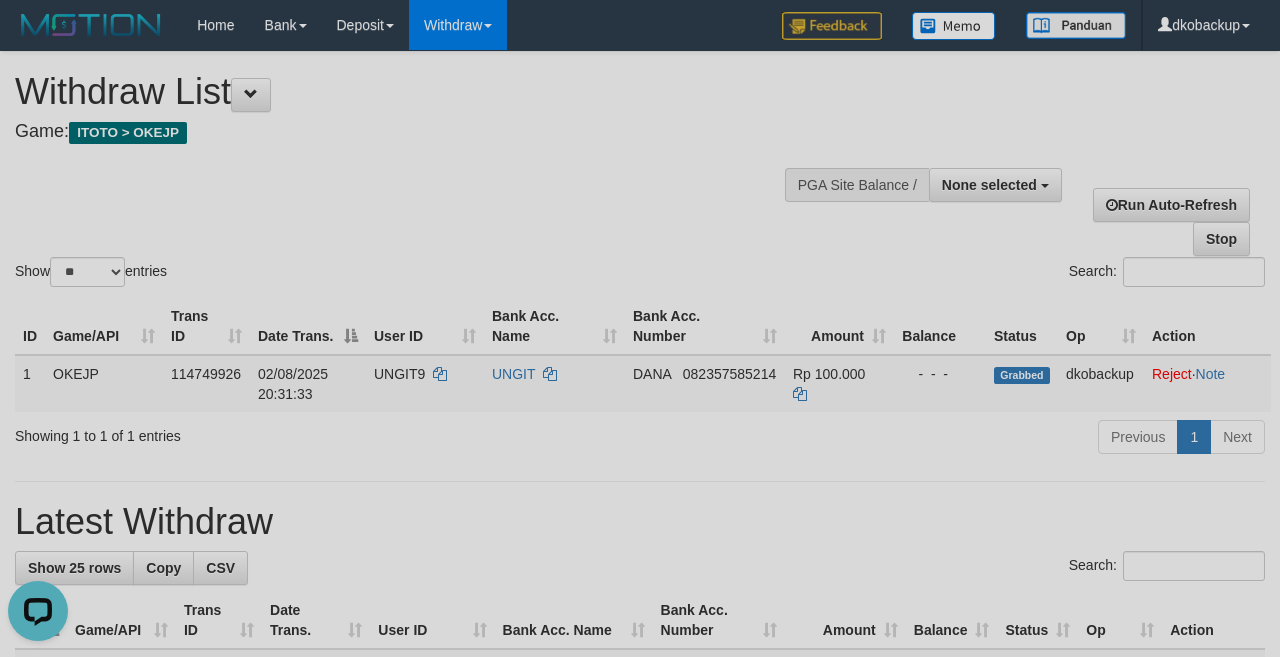 scroll, scrollTop: 0, scrollLeft: 0, axis: both 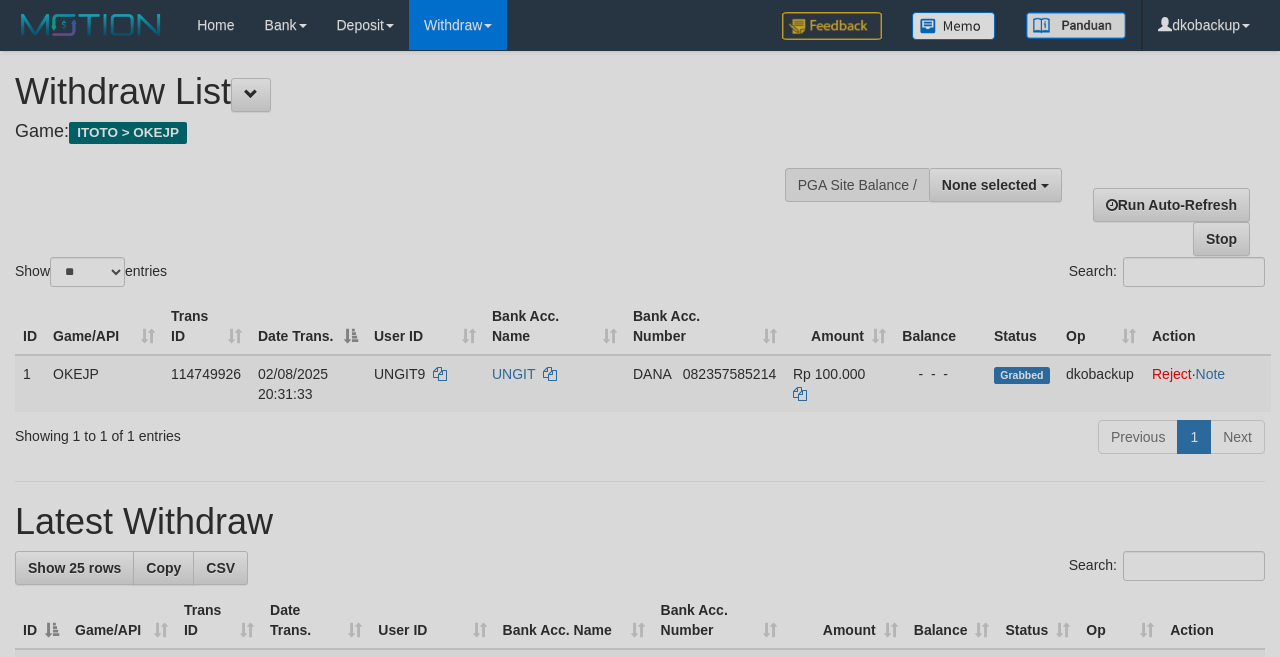 select 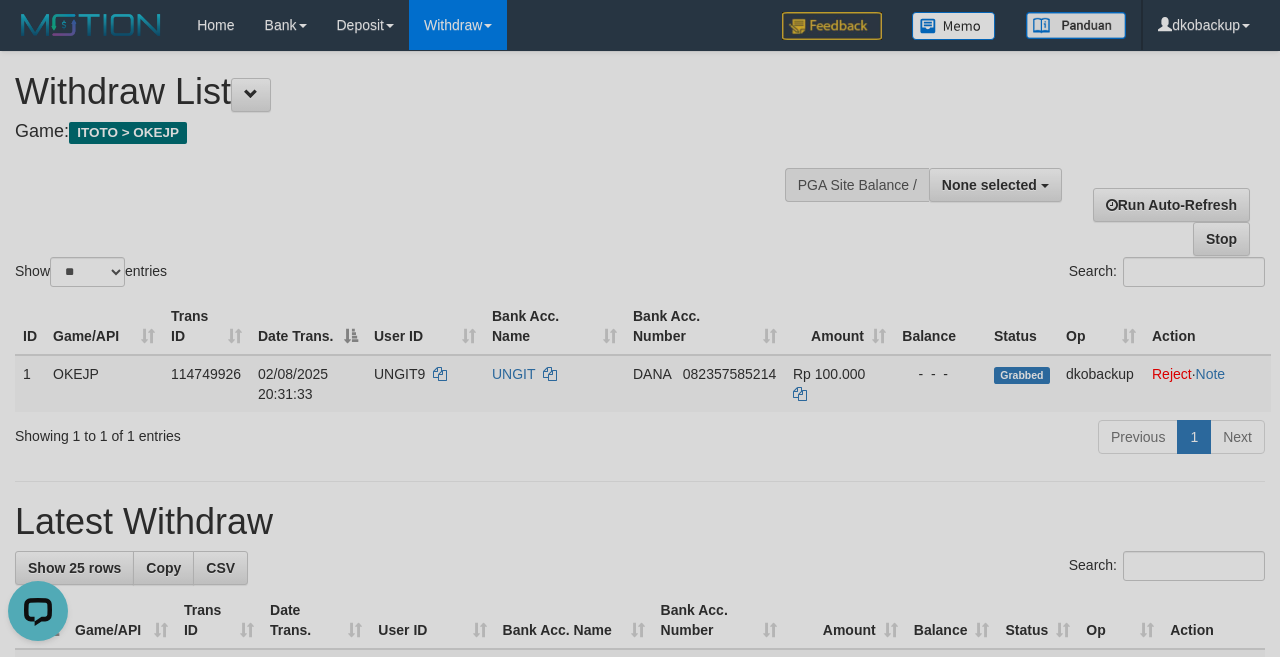 scroll, scrollTop: 0, scrollLeft: 0, axis: both 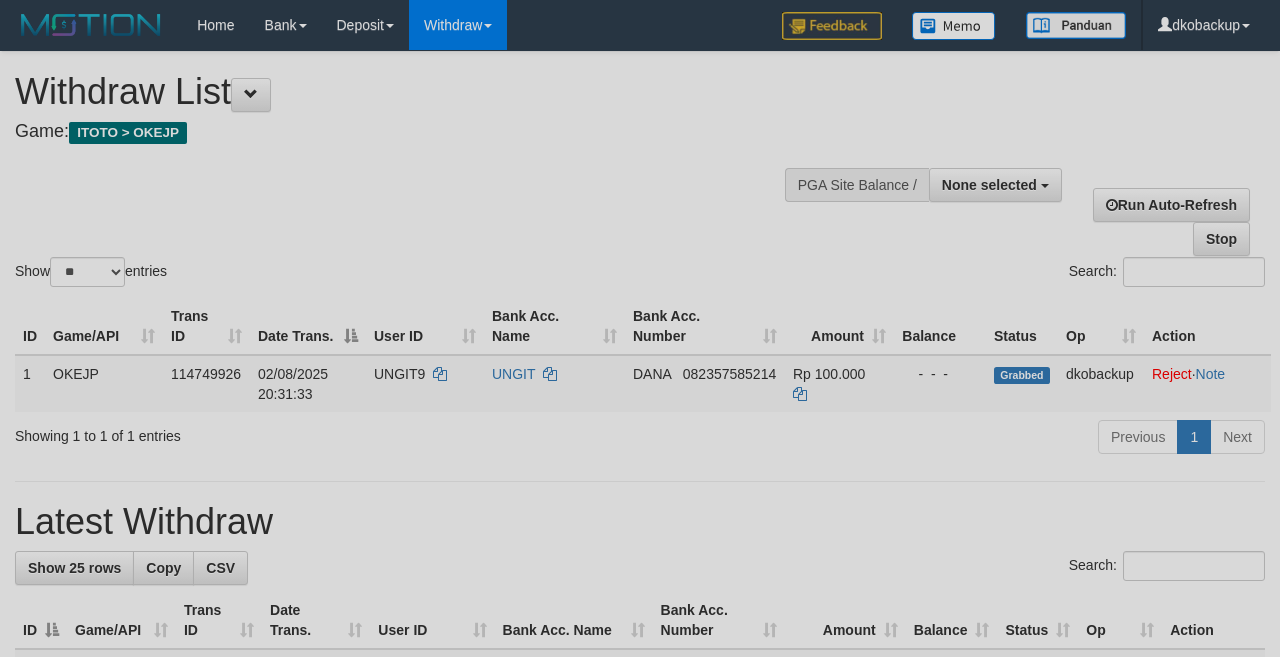 select 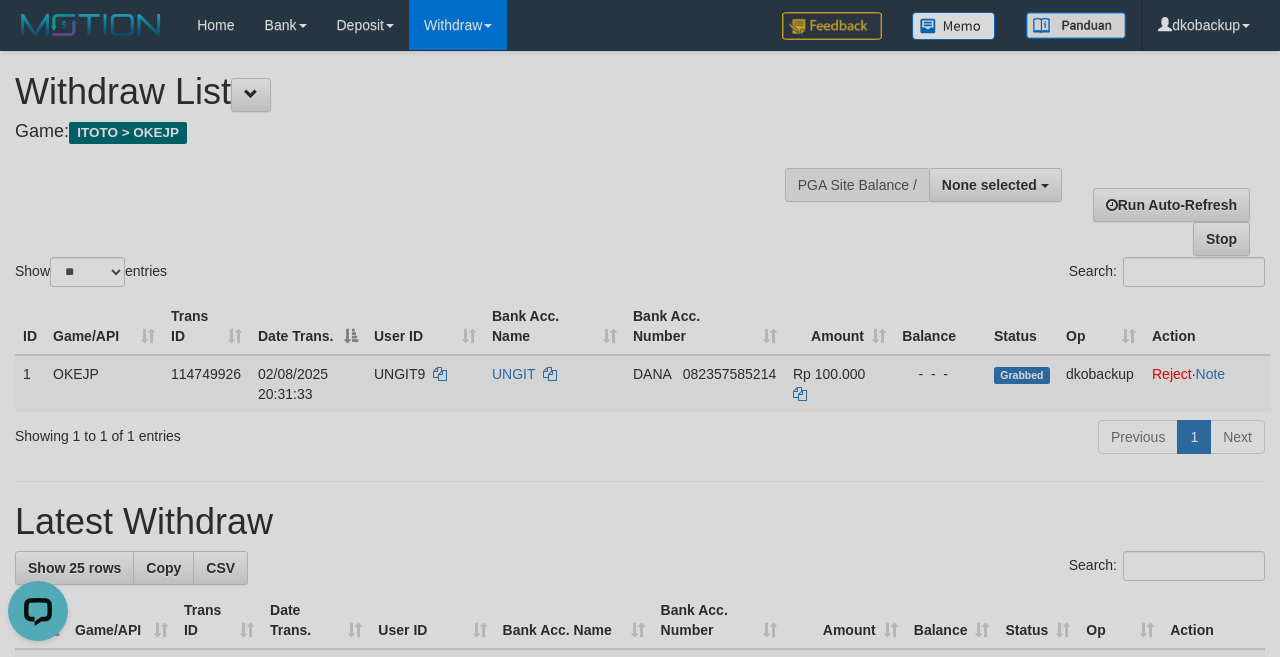 scroll, scrollTop: 0, scrollLeft: 0, axis: both 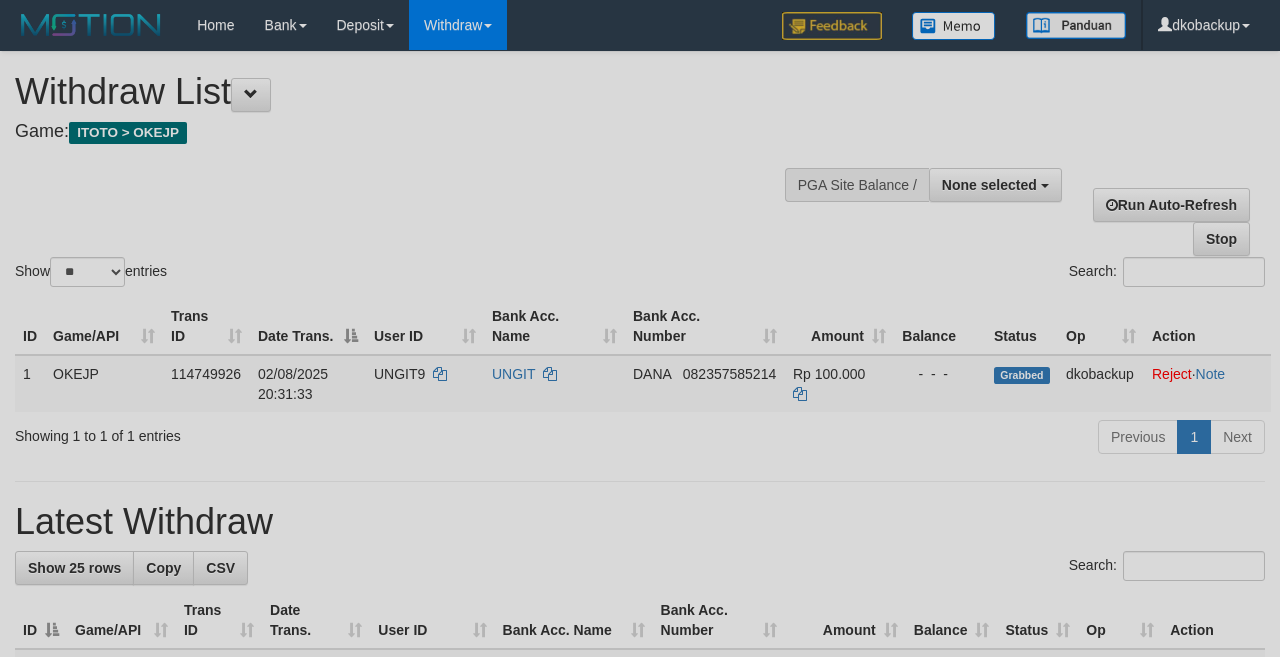 select 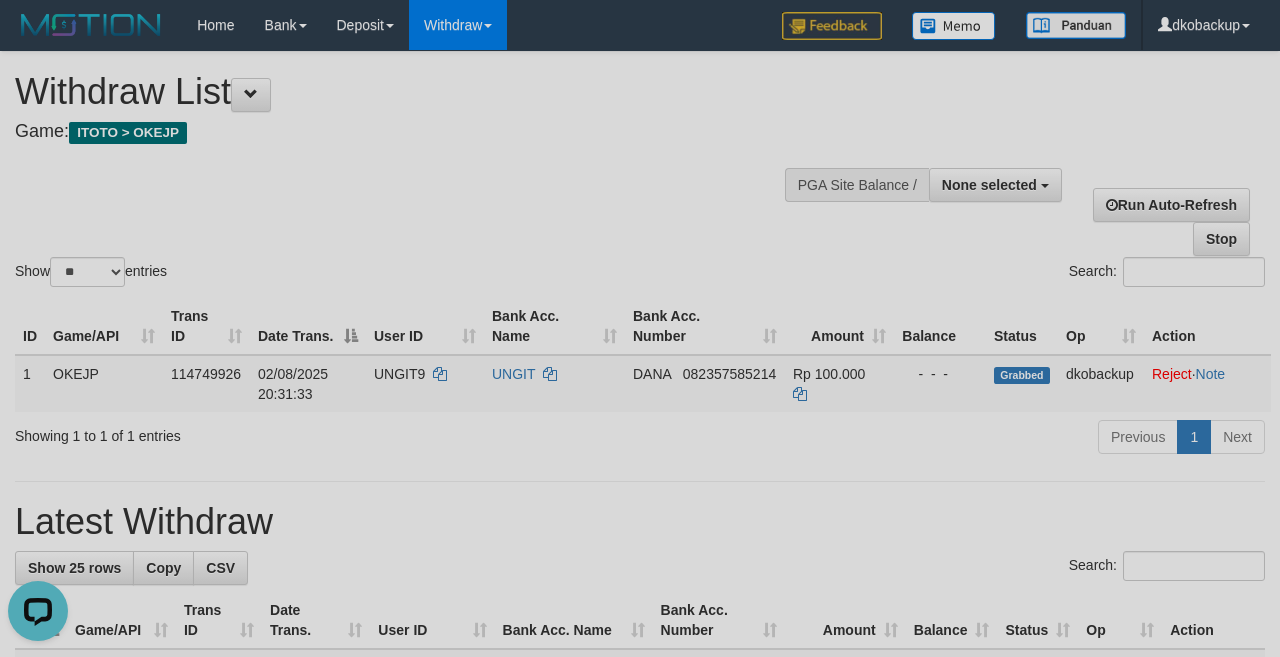 scroll, scrollTop: 0, scrollLeft: 0, axis: both 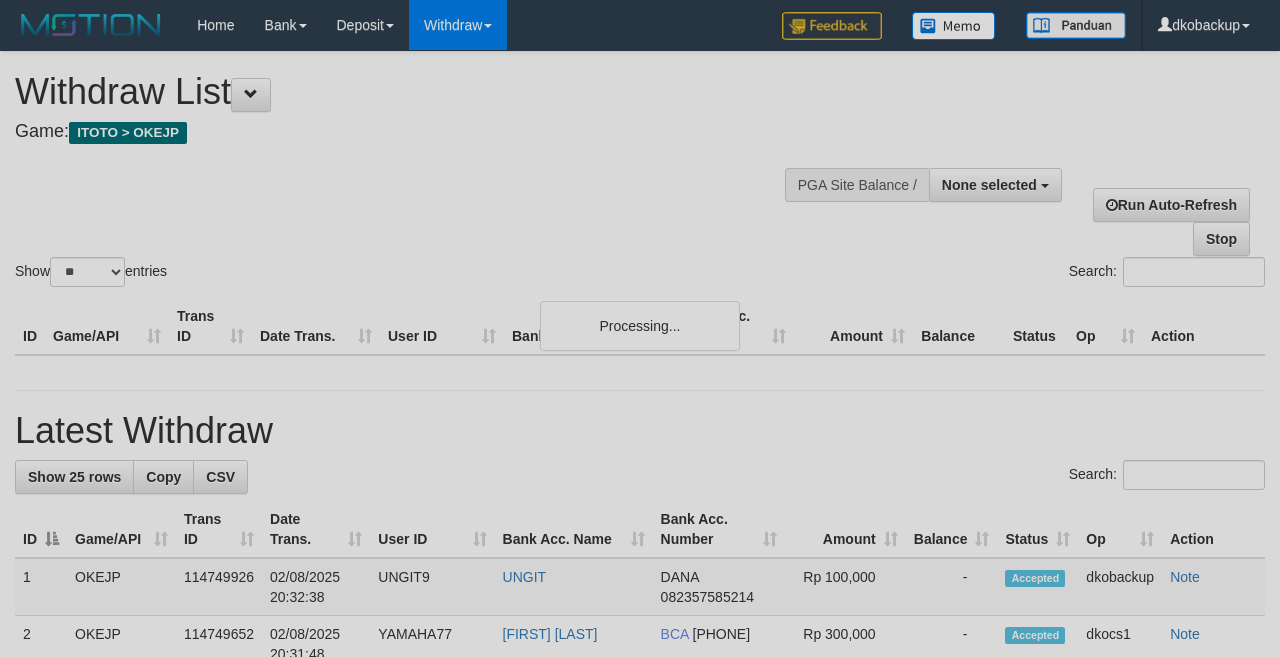 select 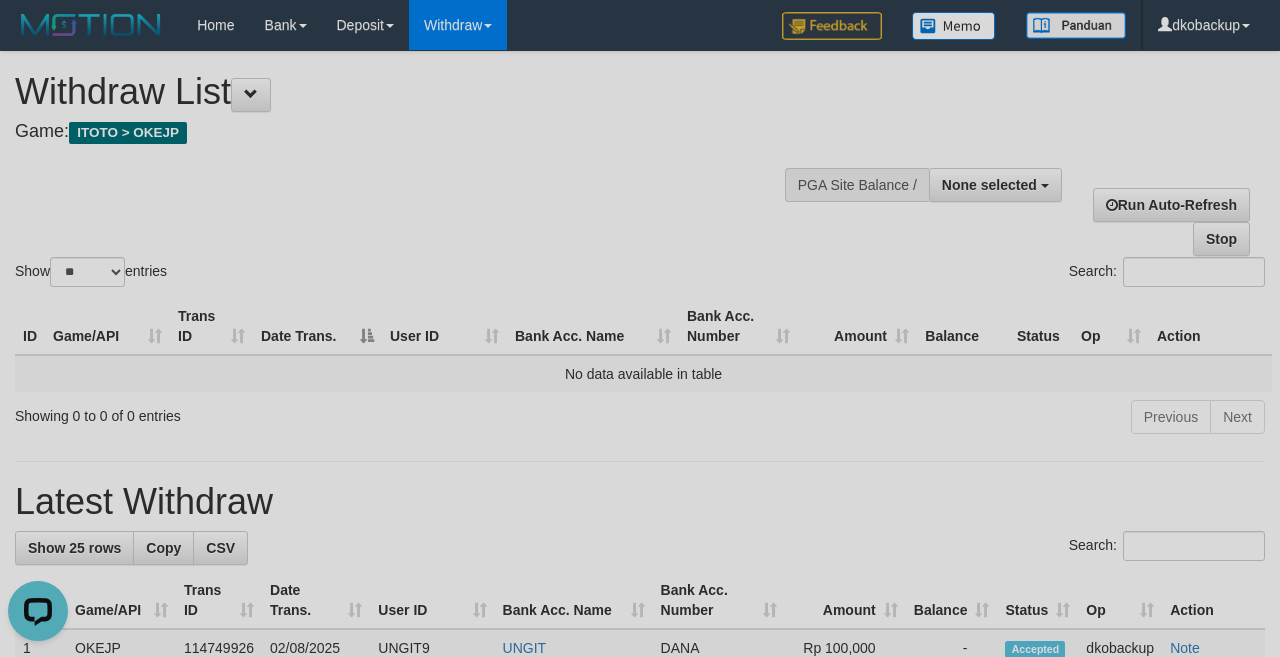 scroll, scrollTop: 0, scrollLeft: 0, axis: both 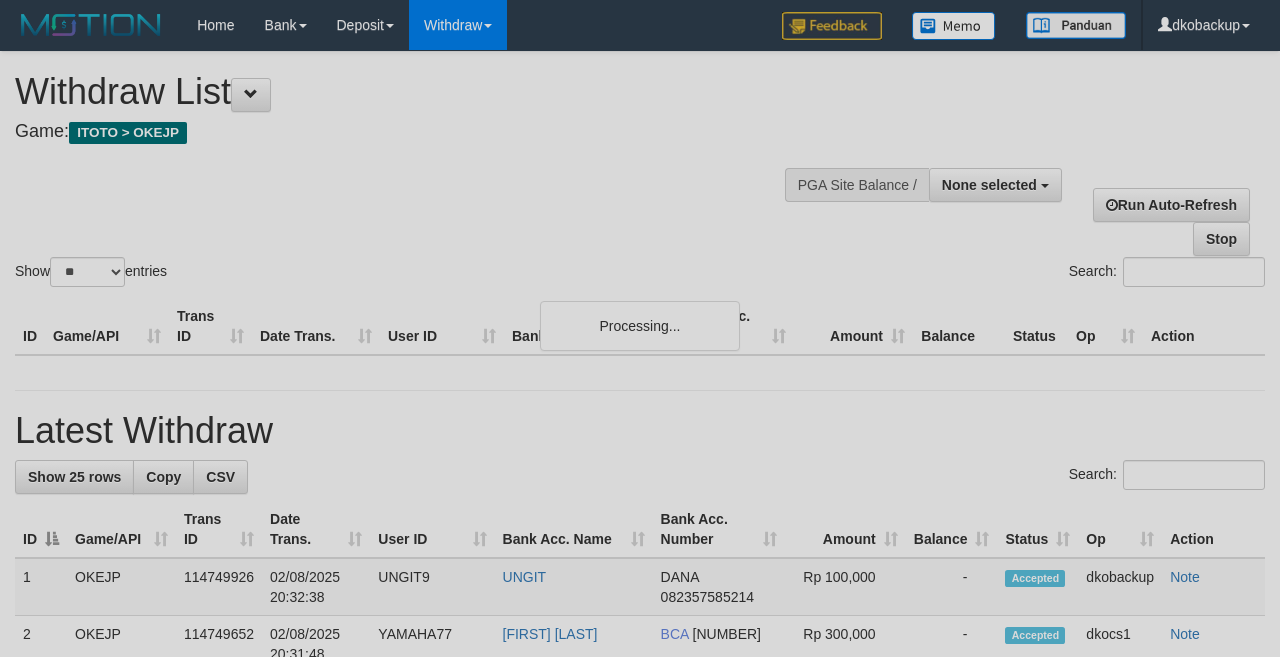 select 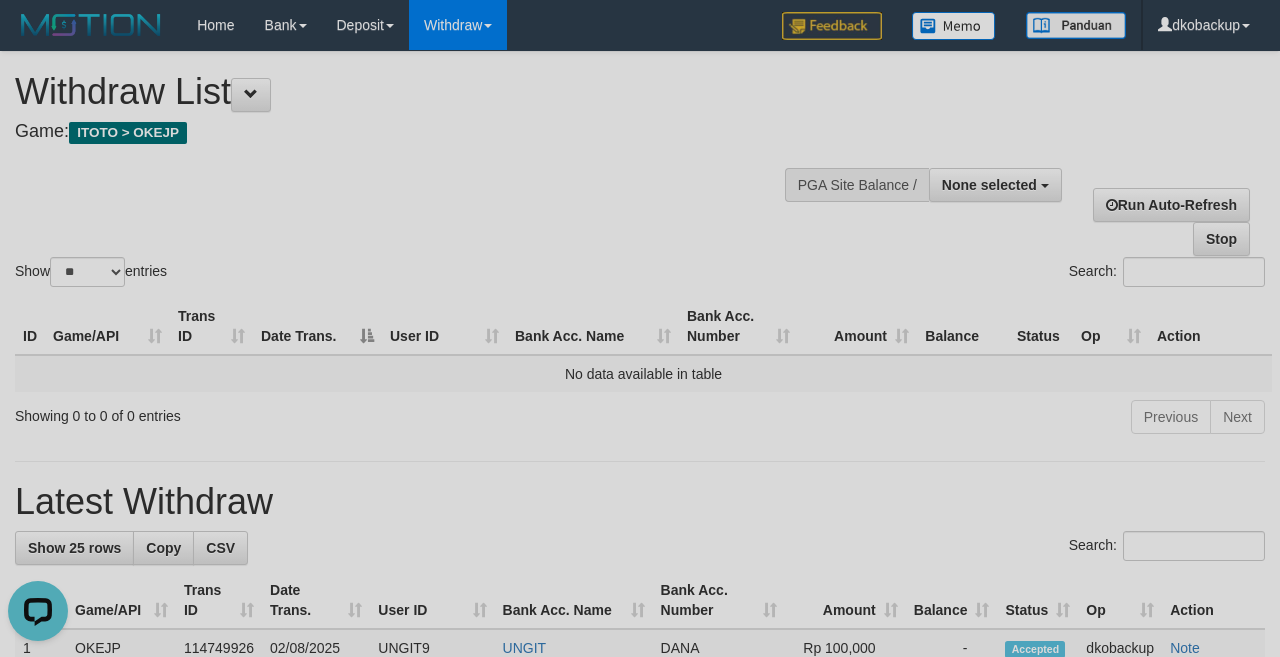 scroll, scrollTop: 0, scrollLeft: 0, axis: both 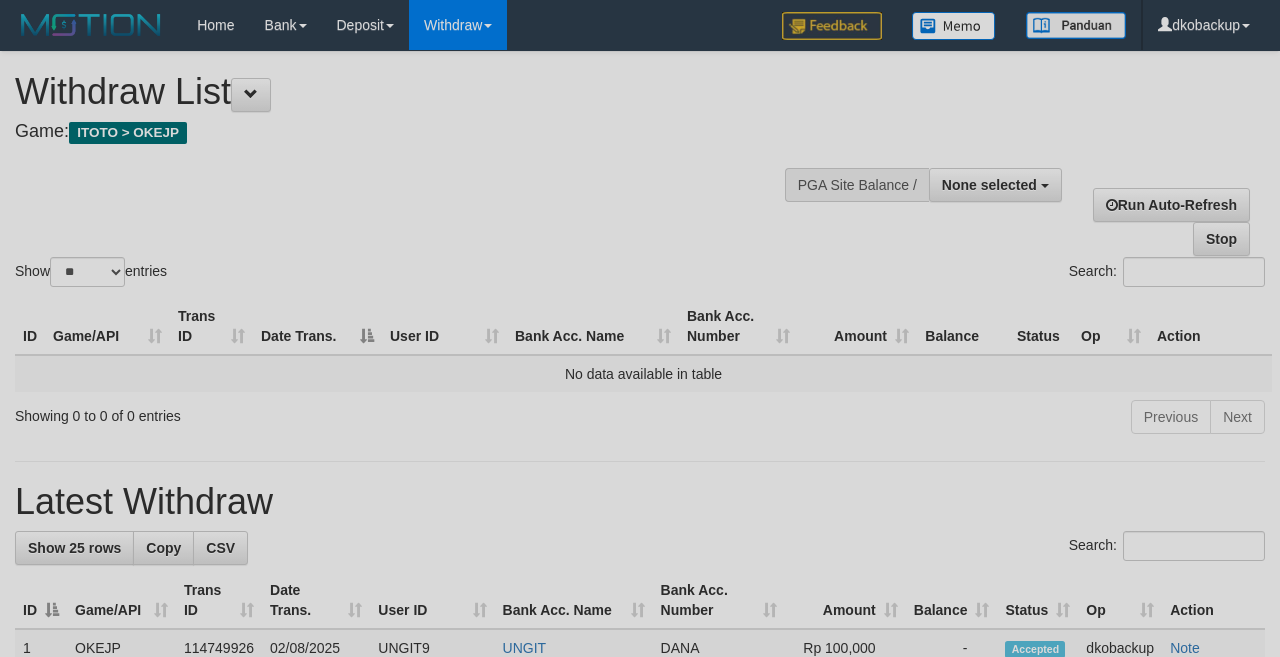 select 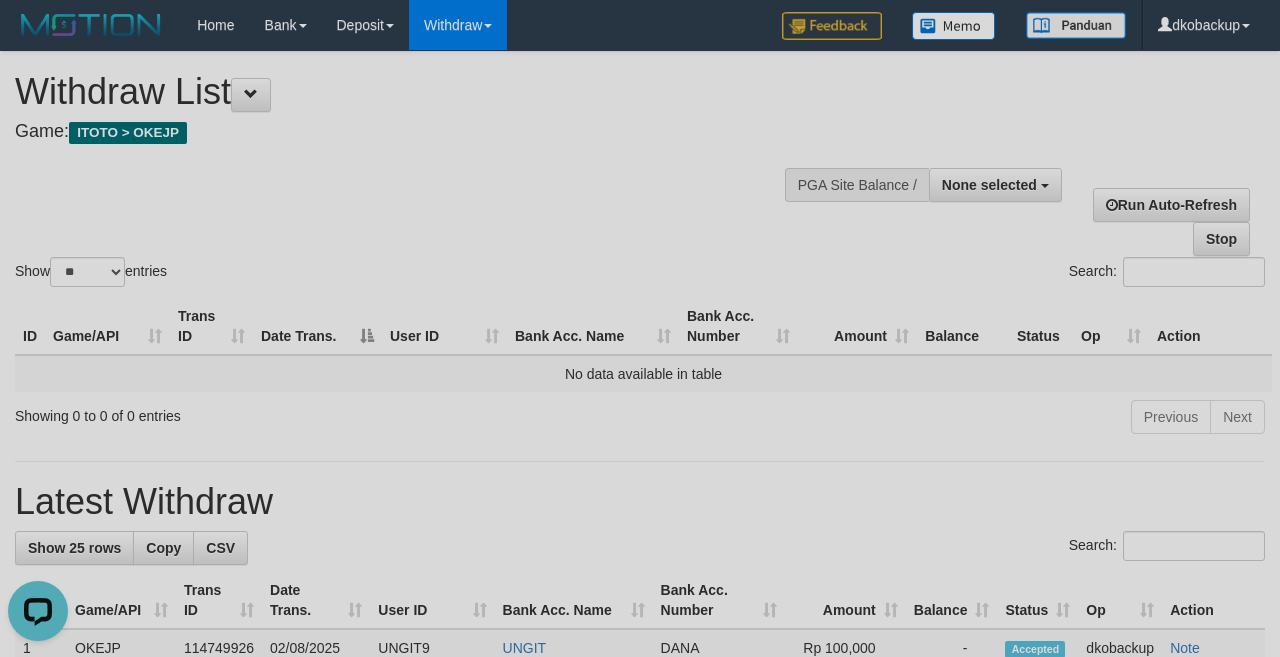 scroll, scrollTop: 0, scrollLeft: 0, axis: both 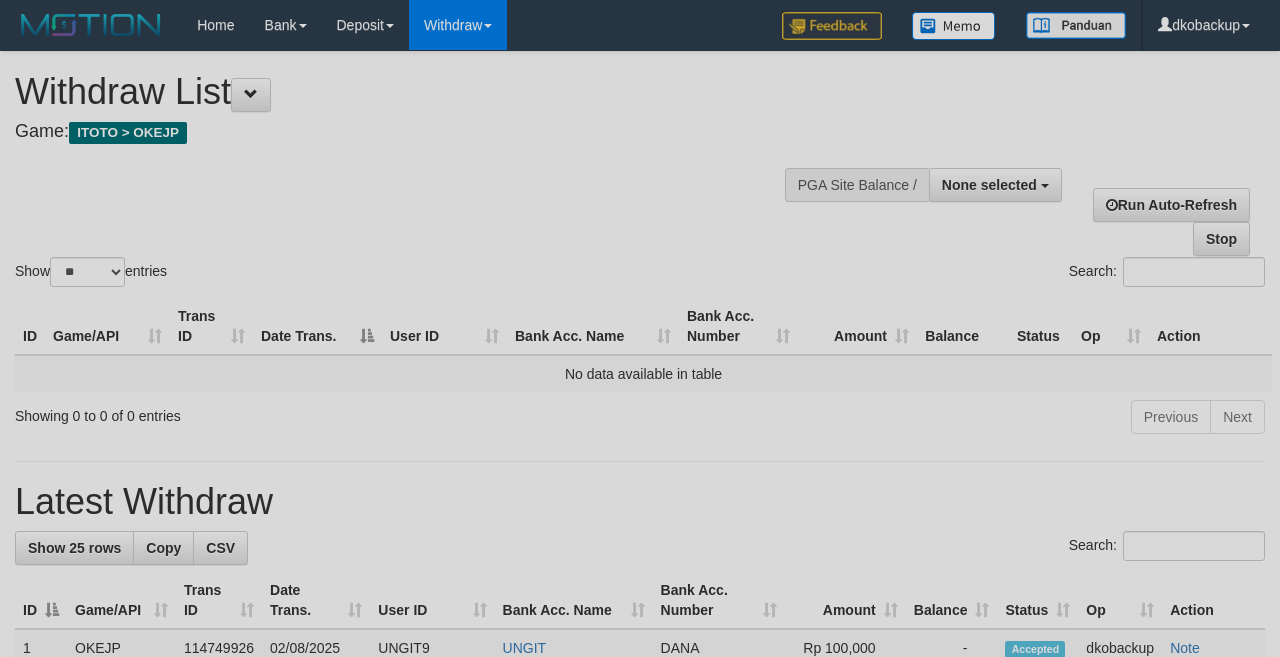select 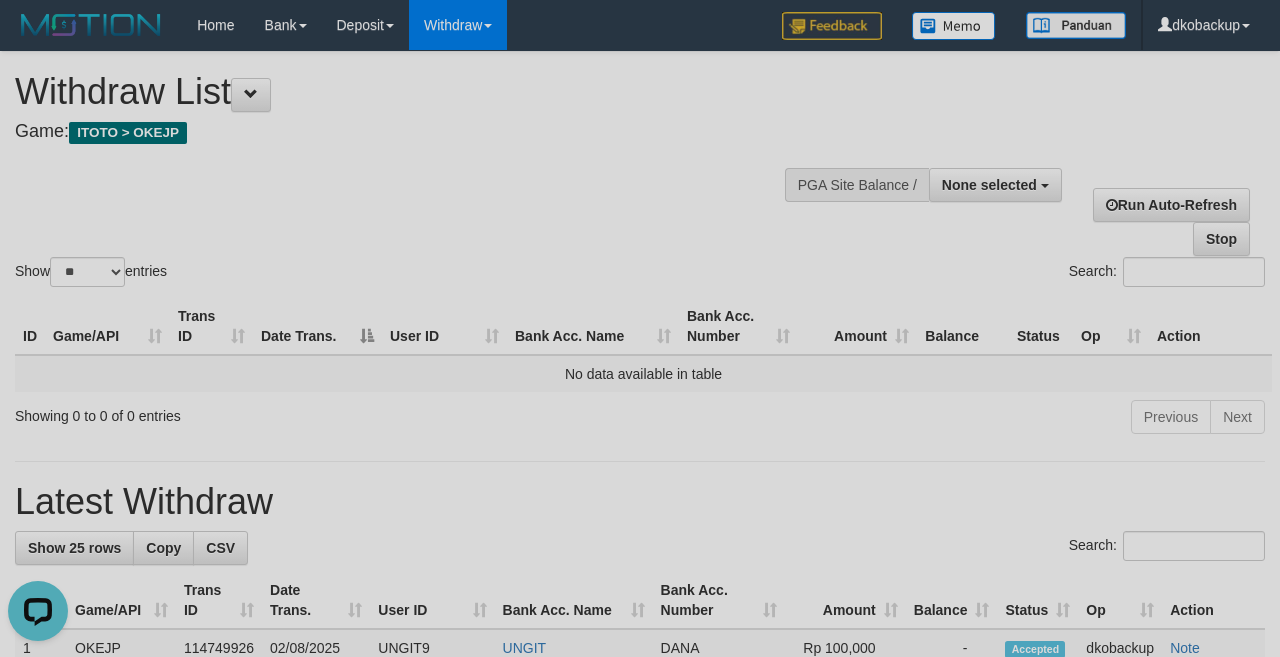 scroll, scrollTop: 0, scrollLeft: 0, axis: both 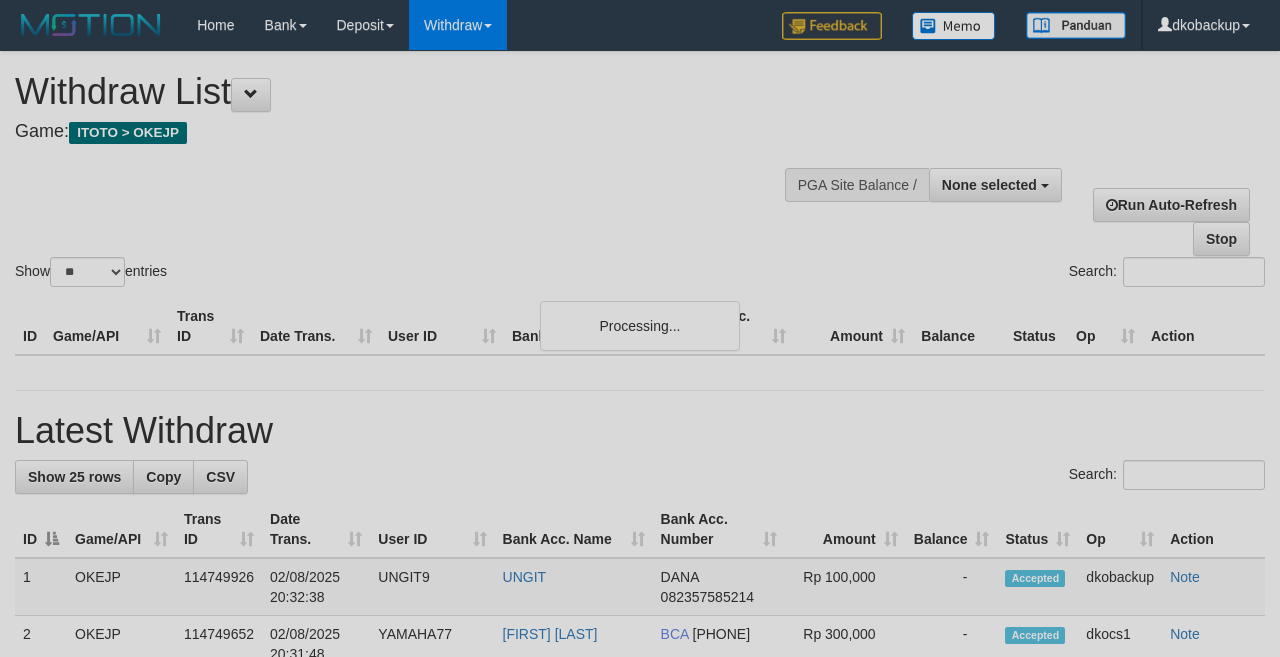 select 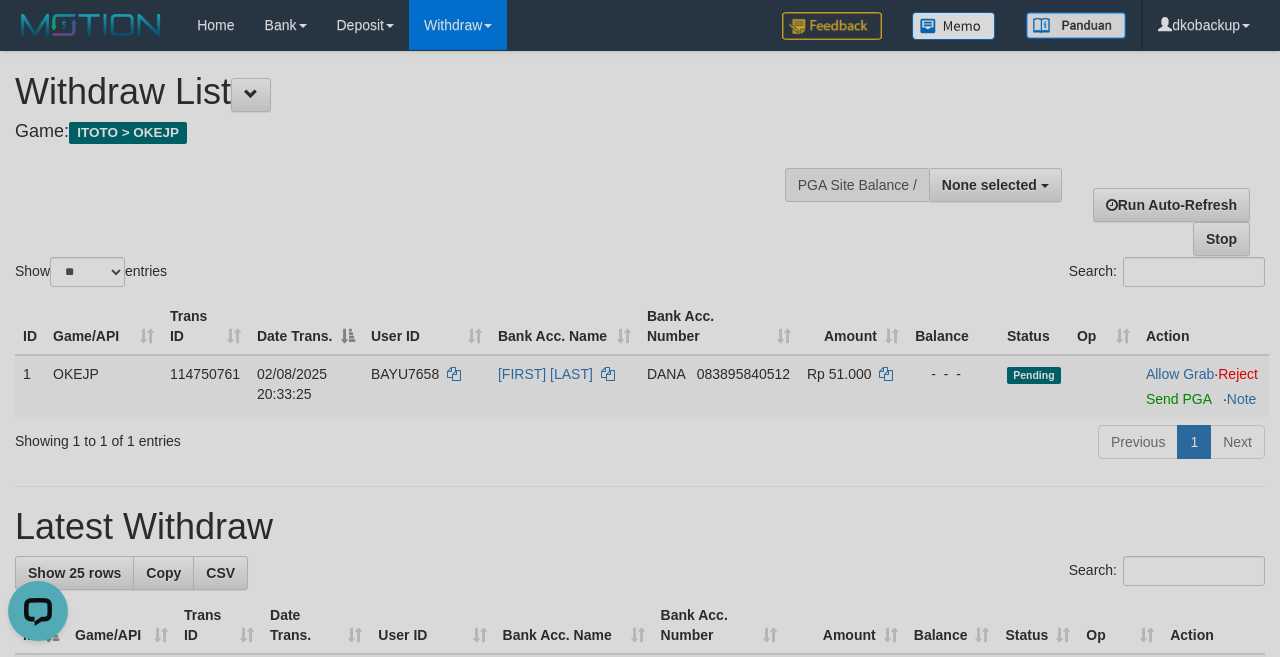 scroll, scrollTop: 0, scrollLeft: 0, axis: both 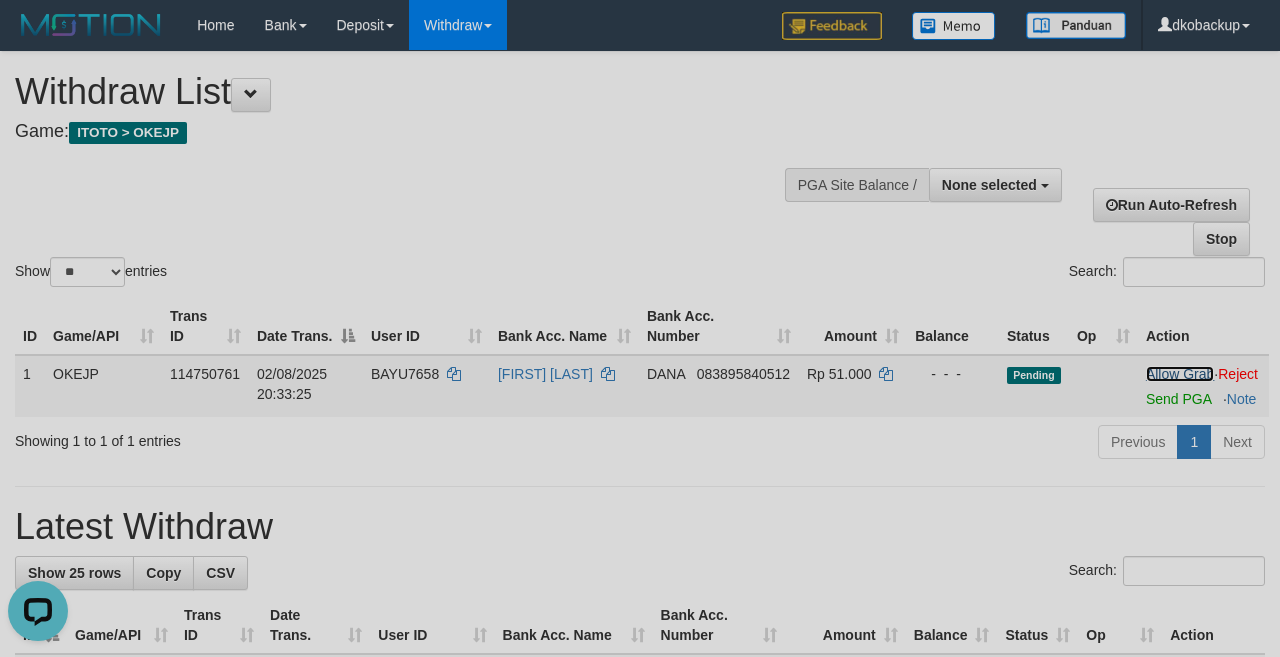 click on "Allow Grab" at bounding box center [1180, 374] 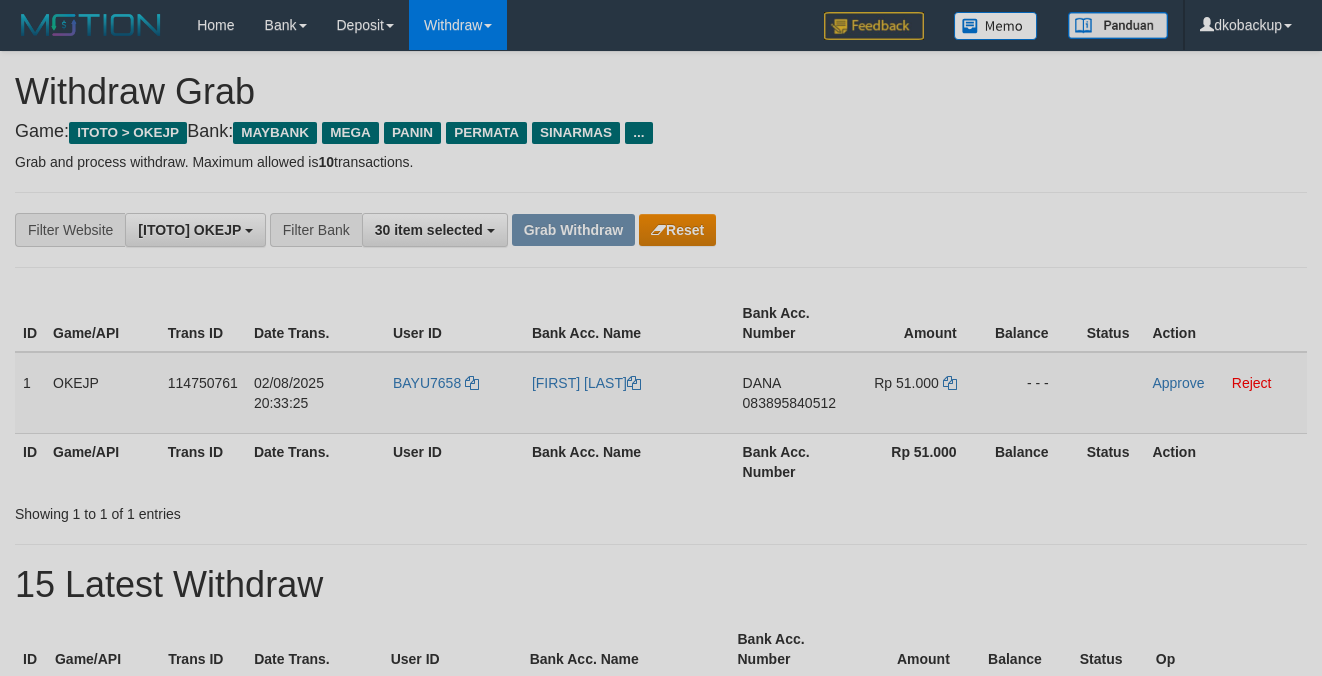 scroll, scrollTop: 0, scrollLeft: 0, axis: both 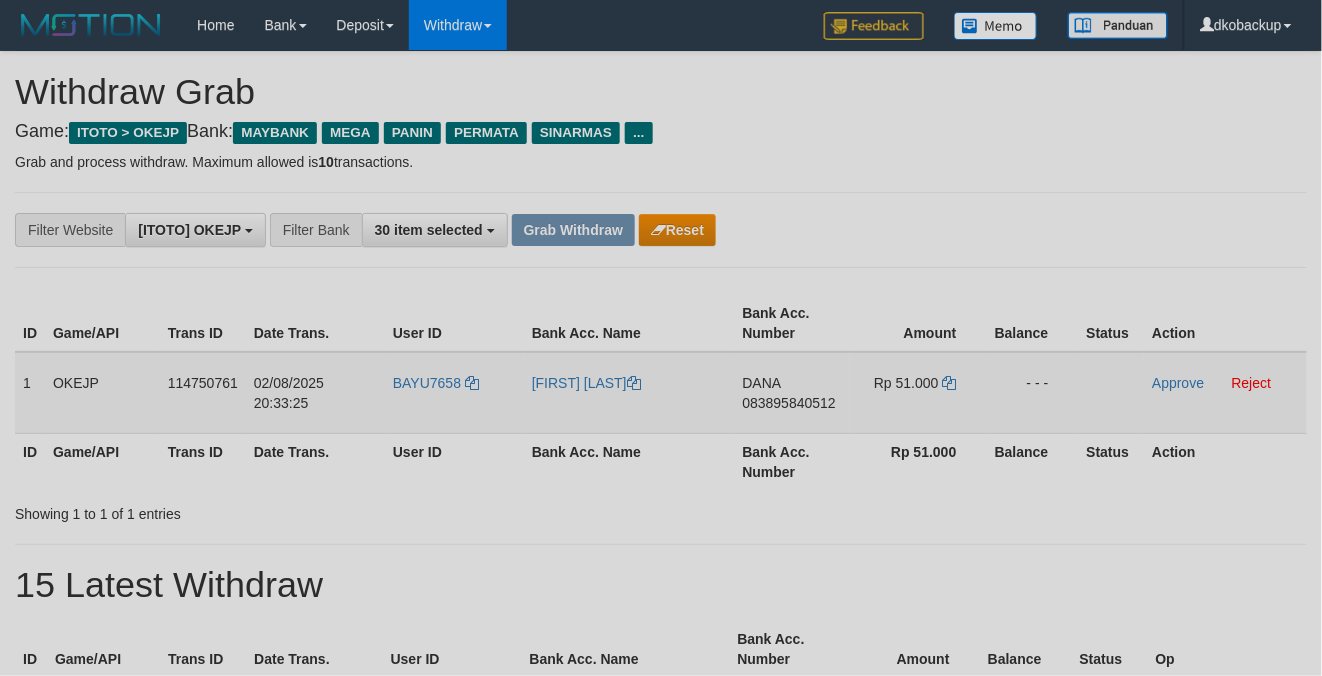 click on "BAYU7658" at bounding box center (454, 393) 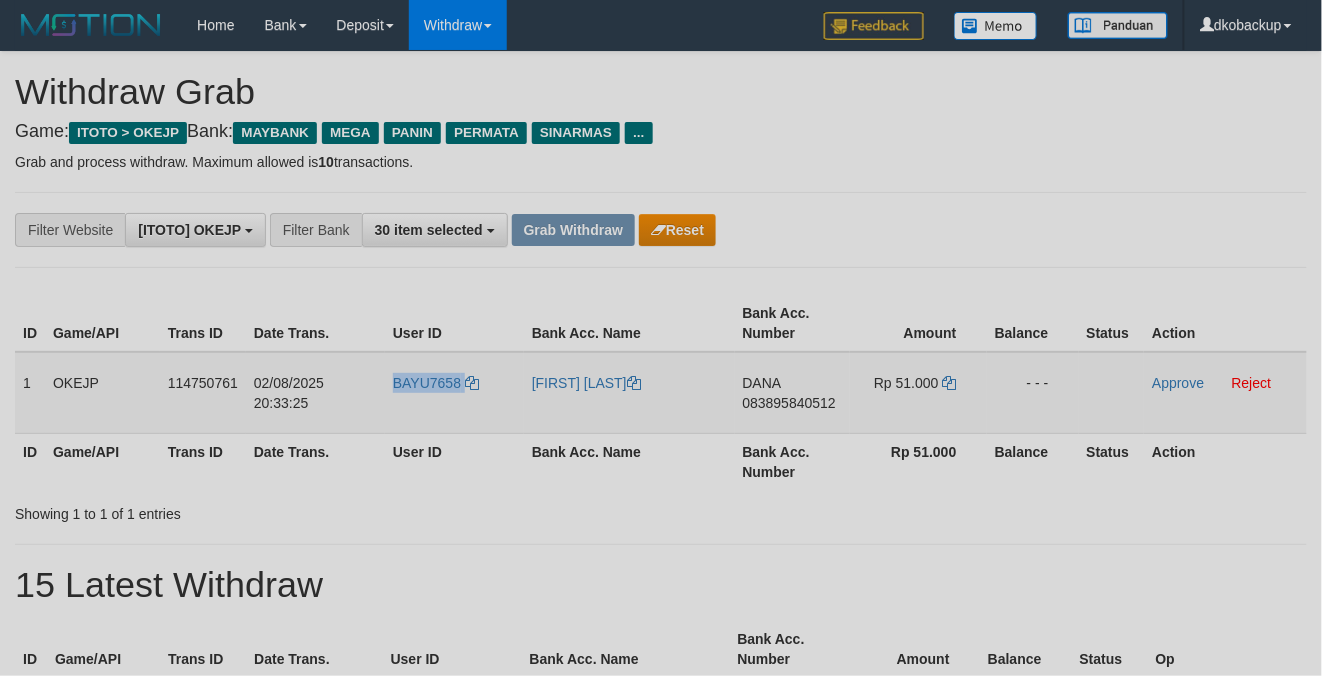drag, startPoint x: 446, startPoint y: 404, endPoint x: 461, endPoint y: 408, distance: 15.524175 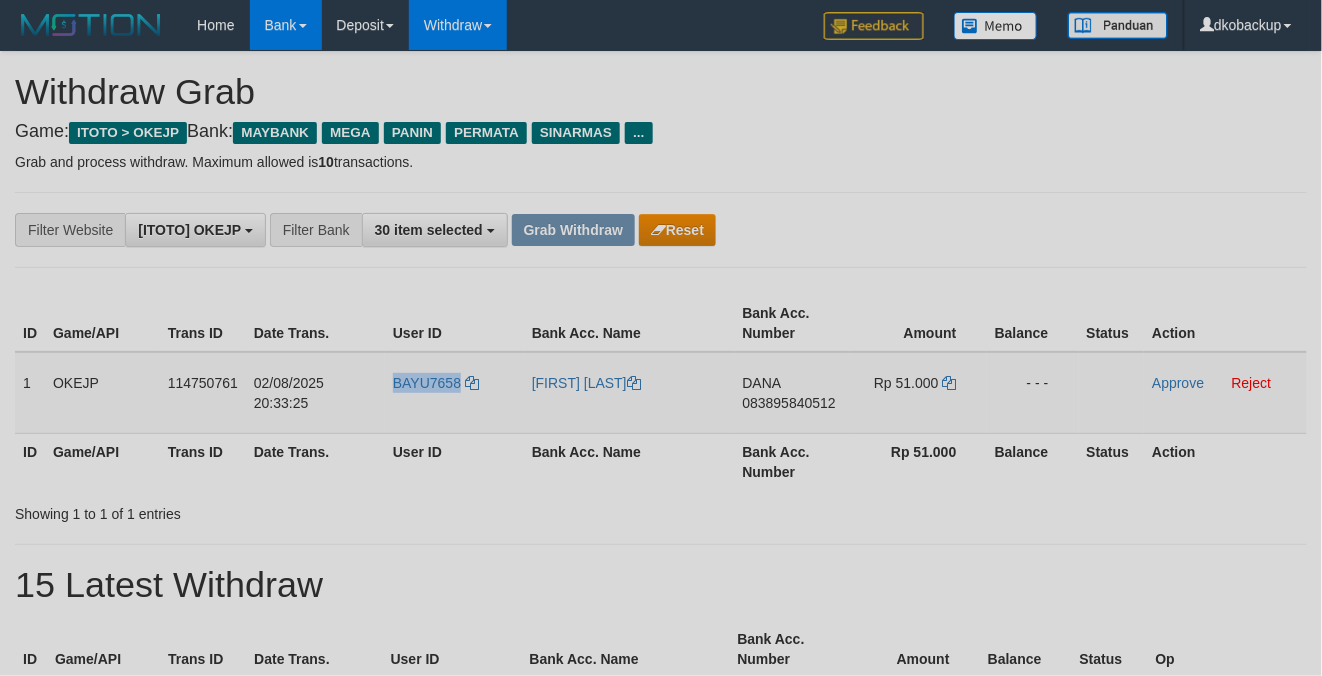 copy on "BAYU7658" 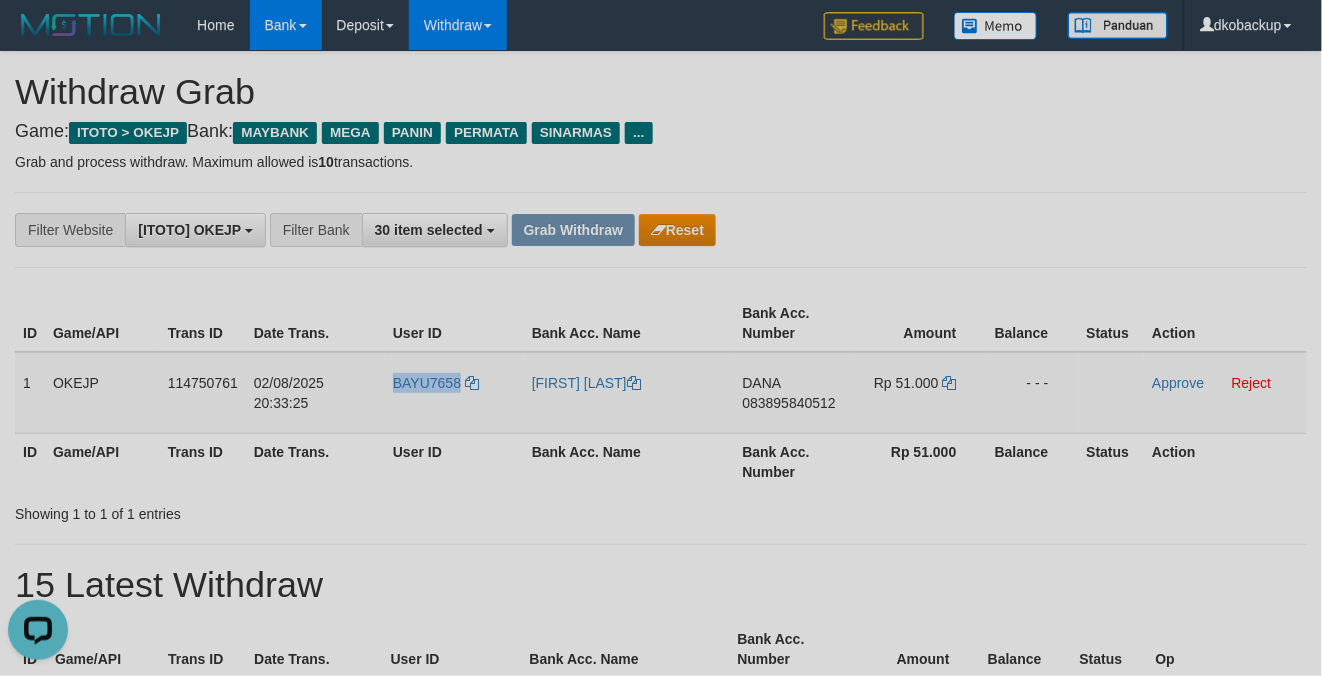 scroll, scrollTop: 0, scrollLeft: 0, axis: both 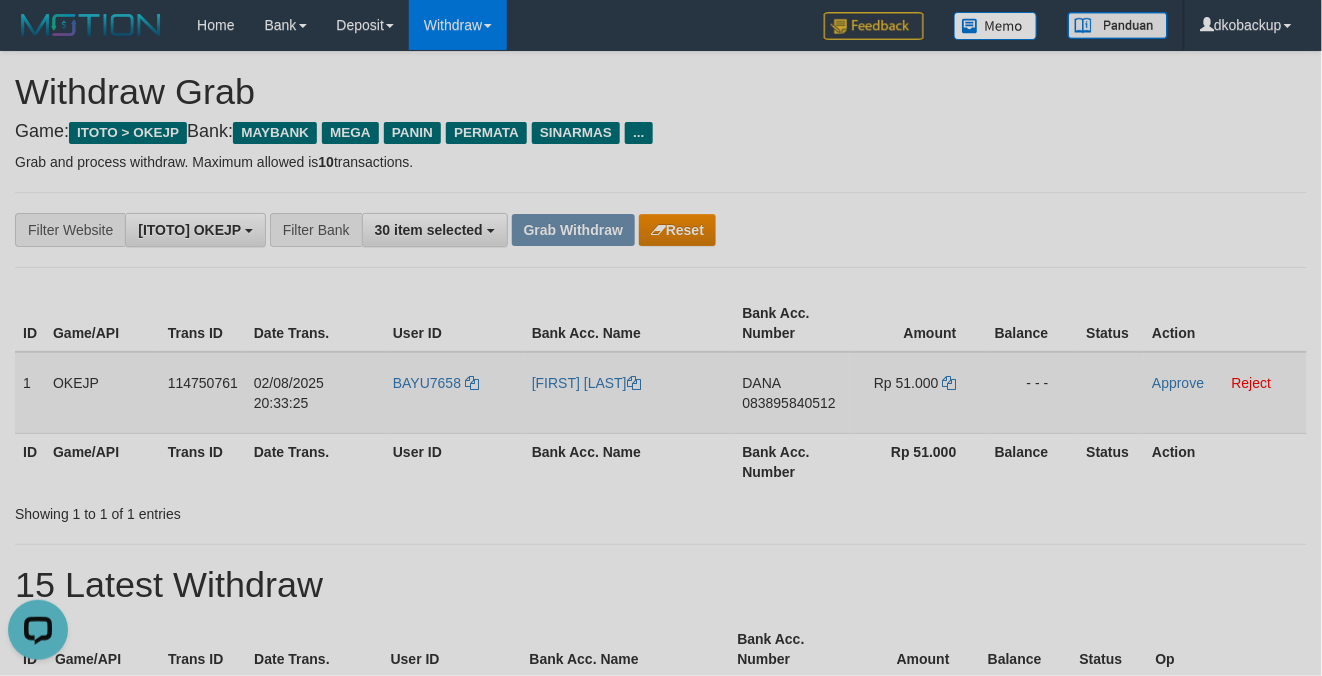 click on "DANA
083895840512" at bounding box center (793, 393) 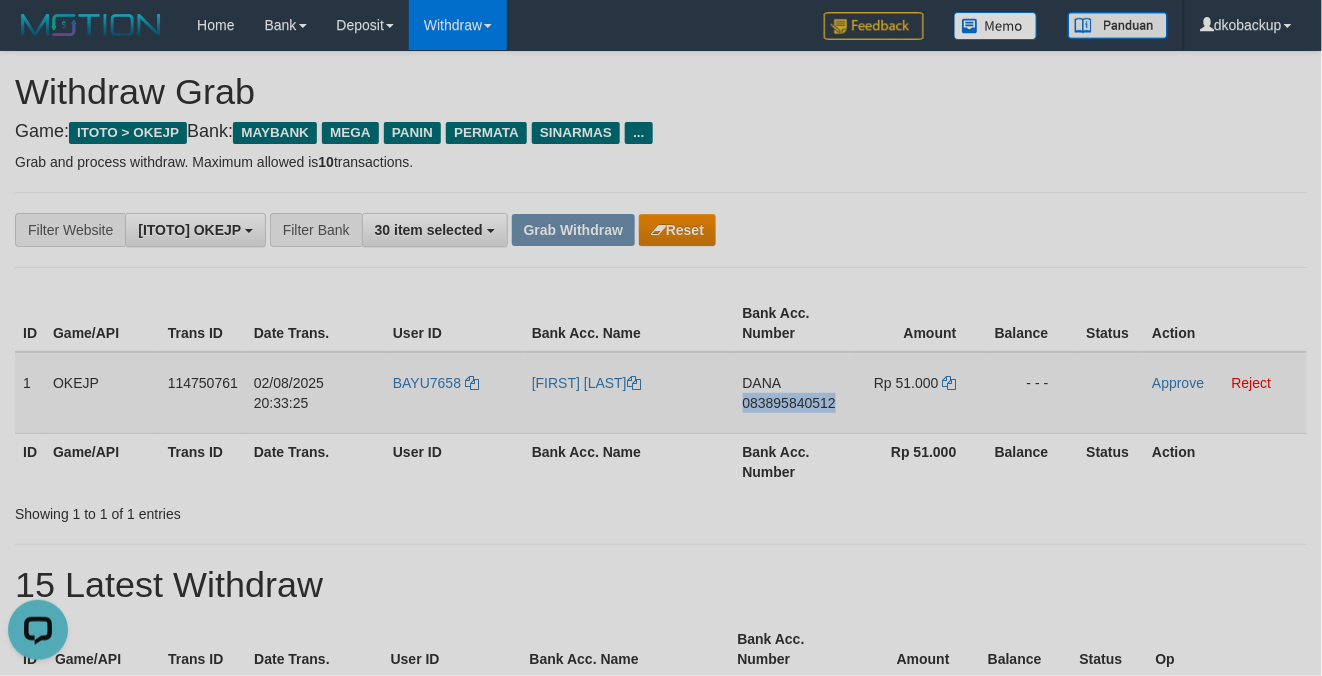 click on "DANA
083895840512" at bounding box center [793, 393] 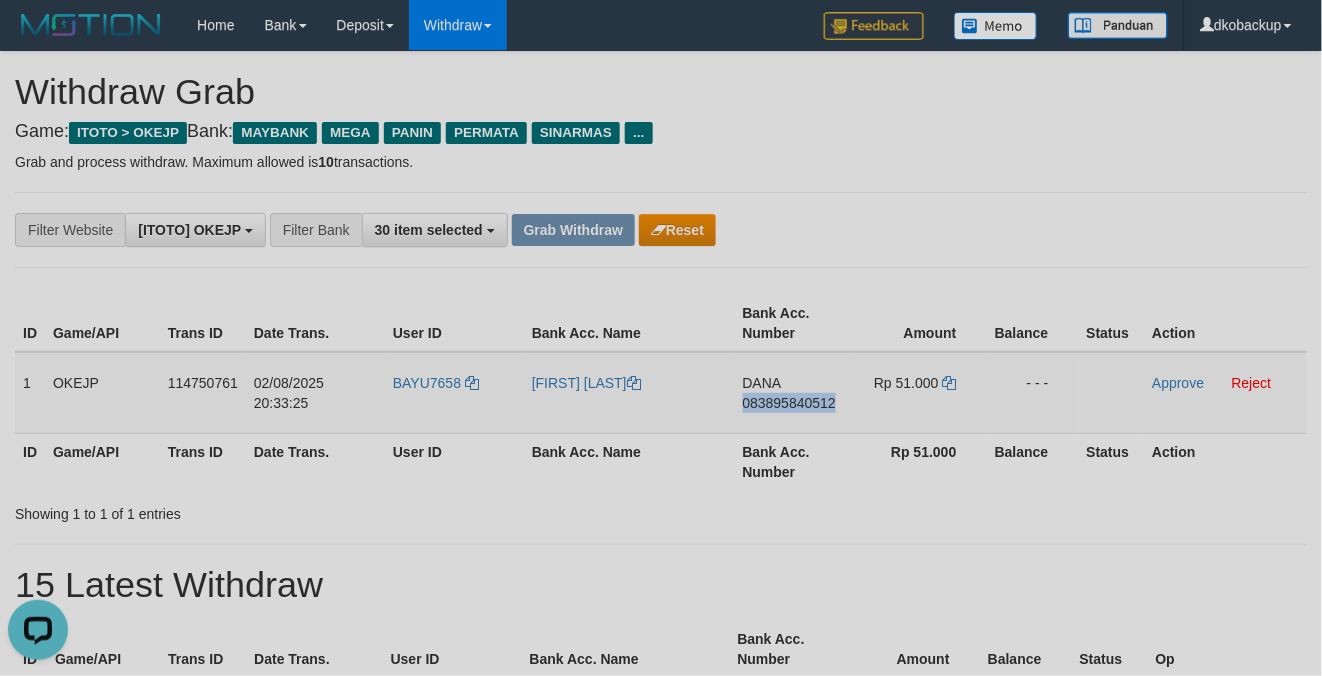 copy on "083895840512" 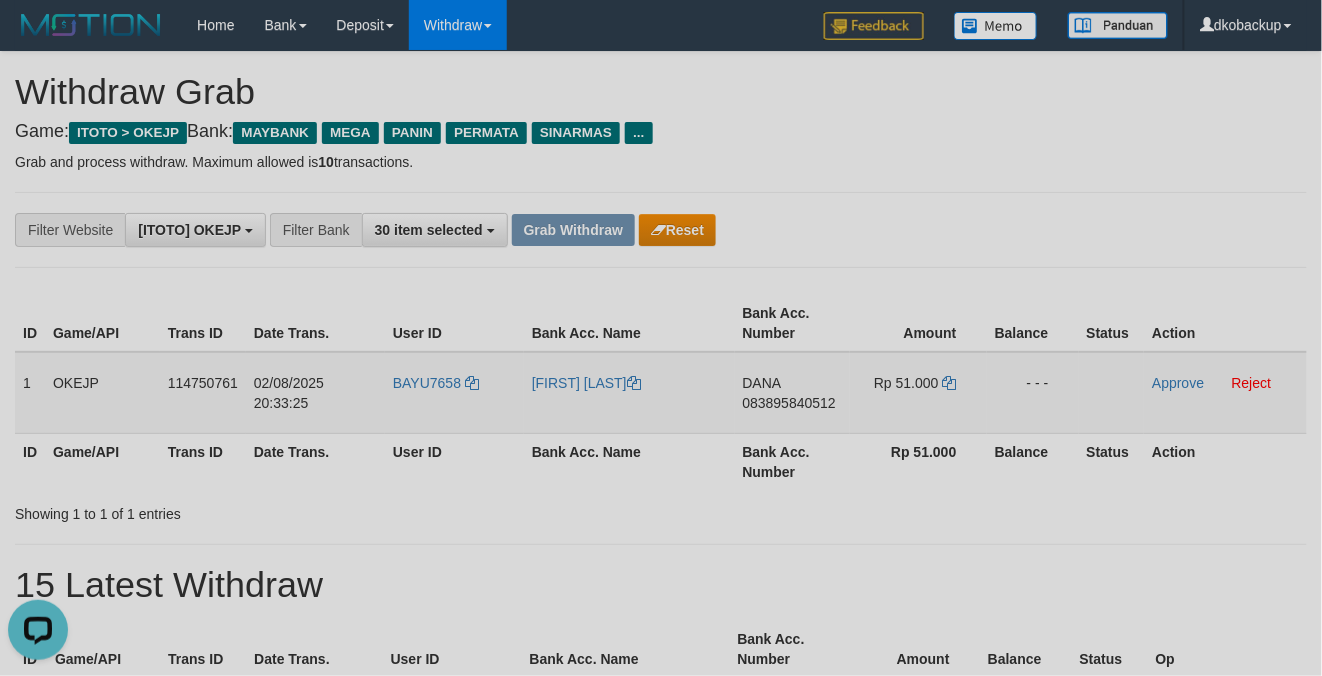 click on "BAYU7658" at bounding box center [454, 393] 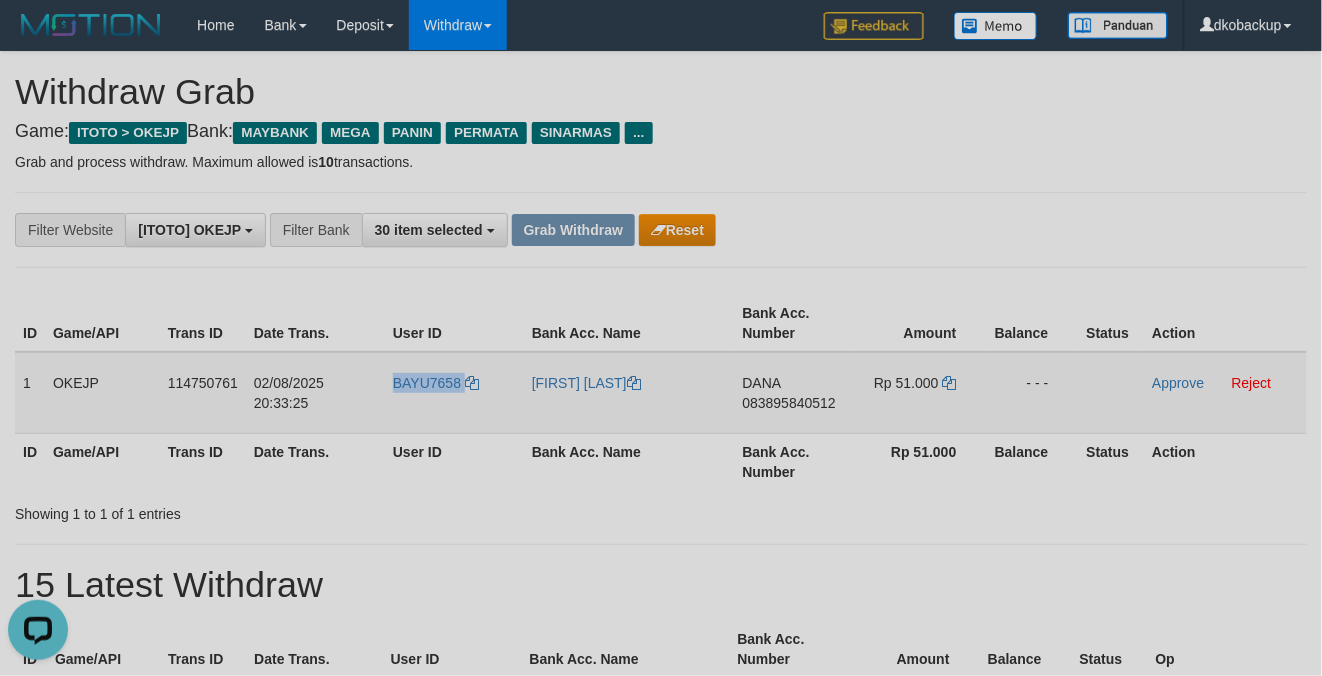 click on "BAYU7658" at bounding box center (454, 393) 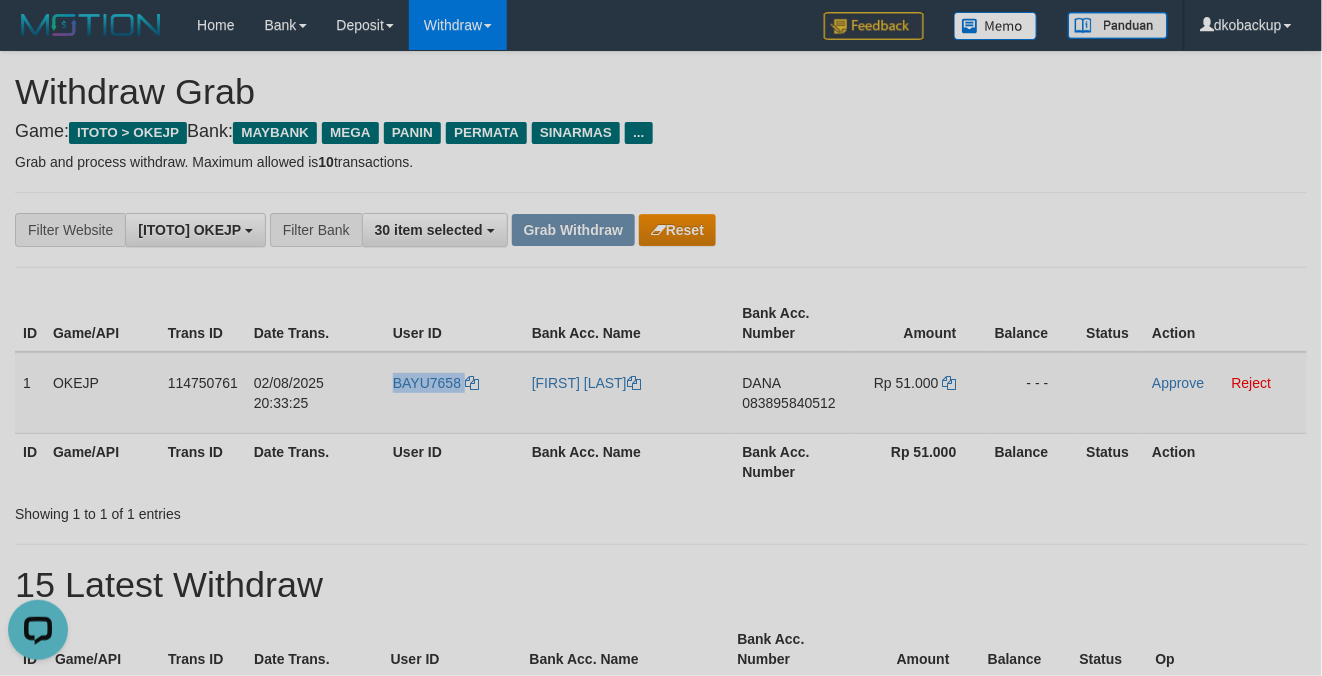 copy on "BAYU7658" 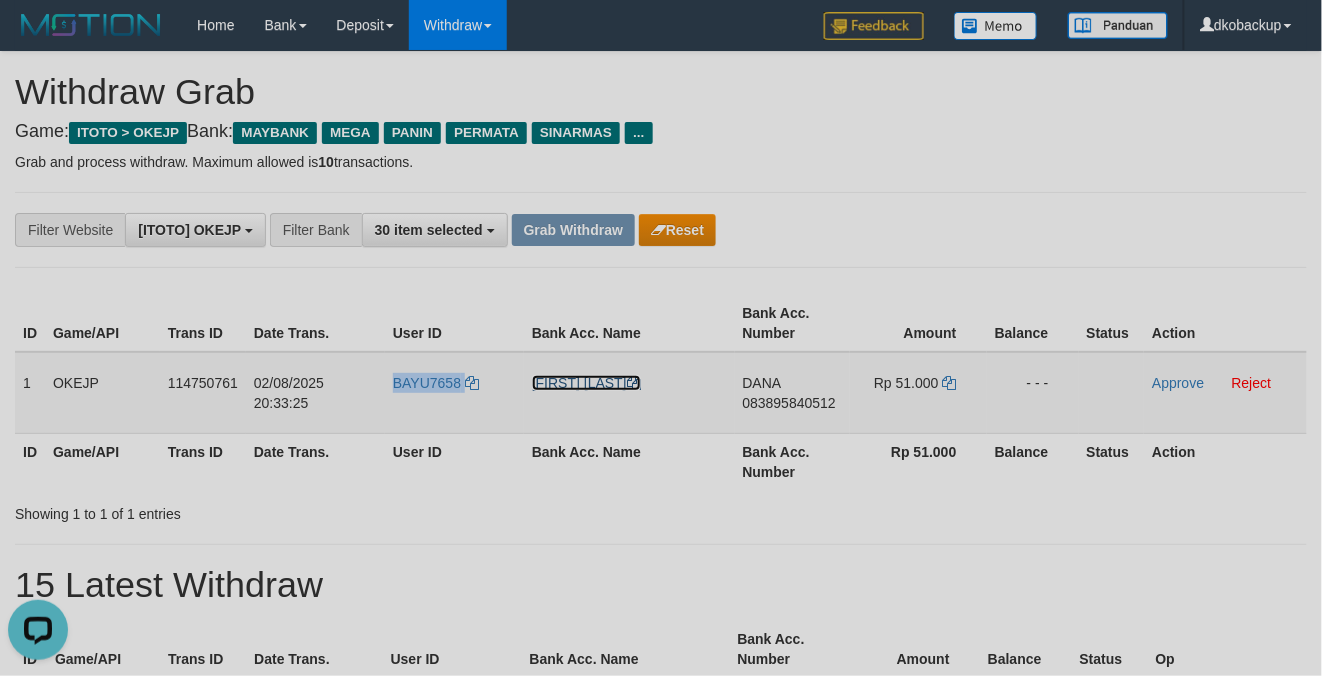 click on "[FIRST] [LAST]" at bounding box center (586, 383) 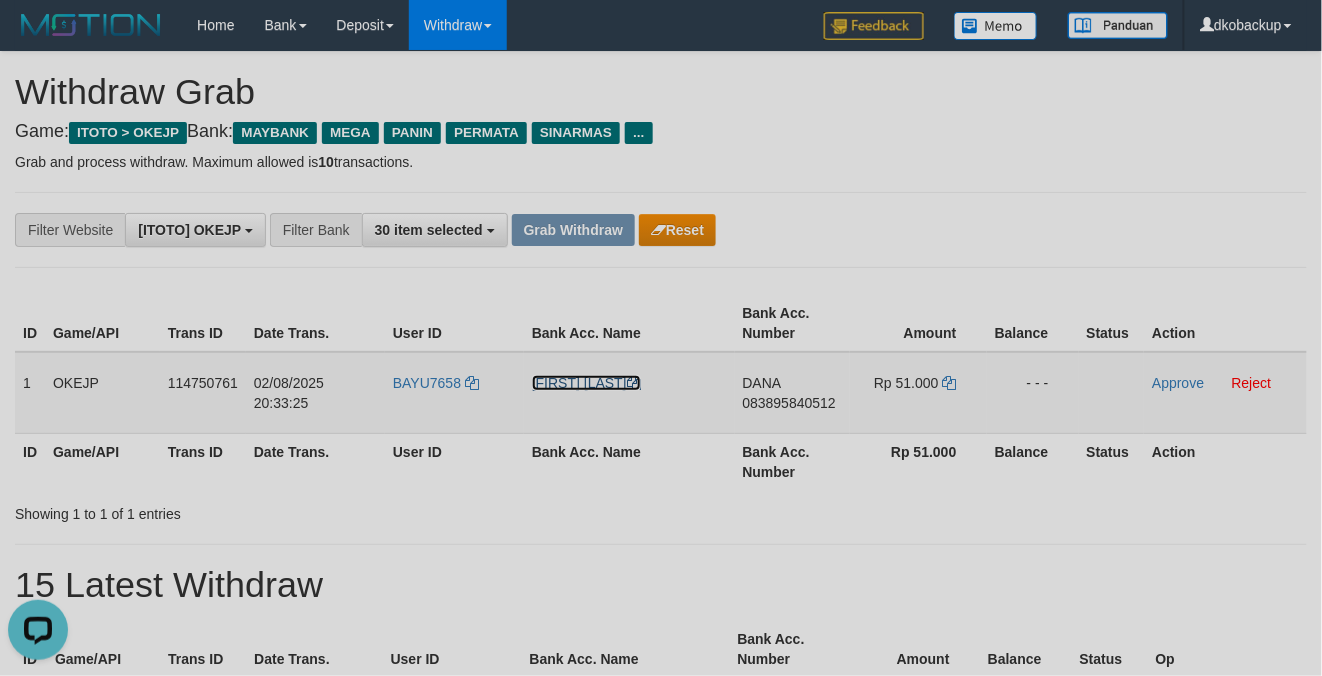 click on "[FIRST] [LAST]" at bounding box center (586, 383) 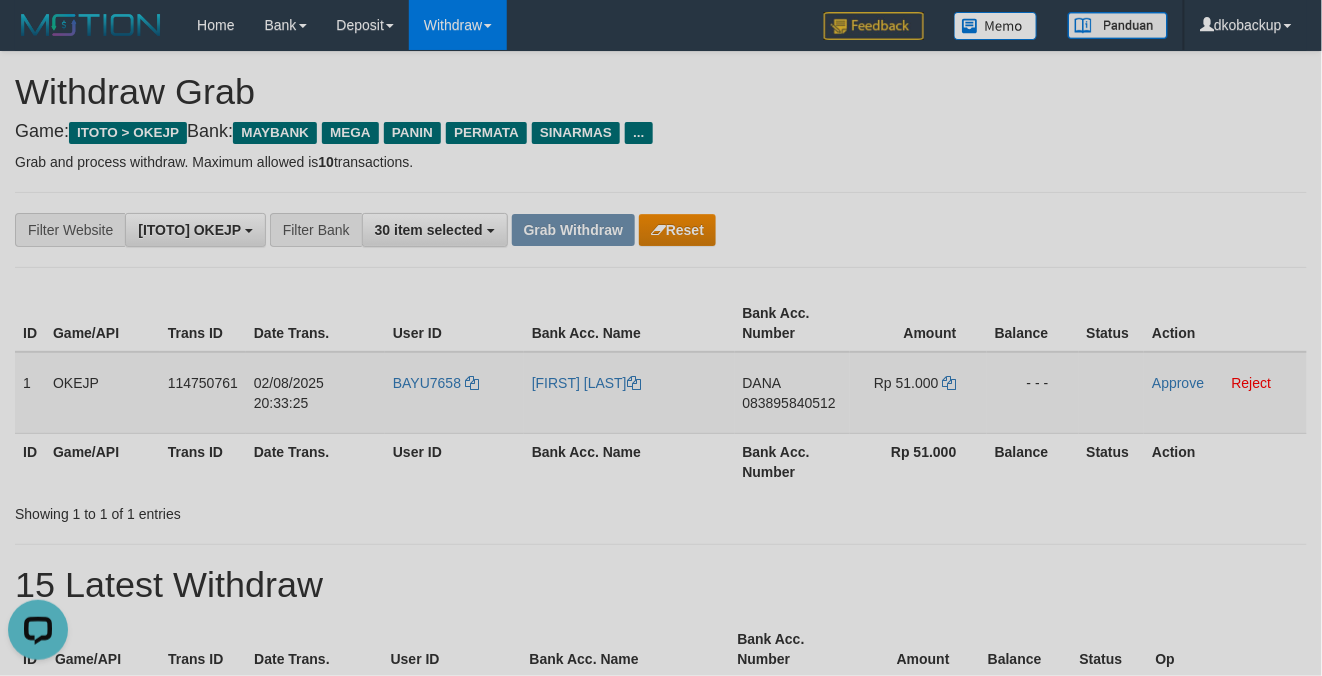 click on "[FIRST] [LAST]" at bounding box center [629, 393] 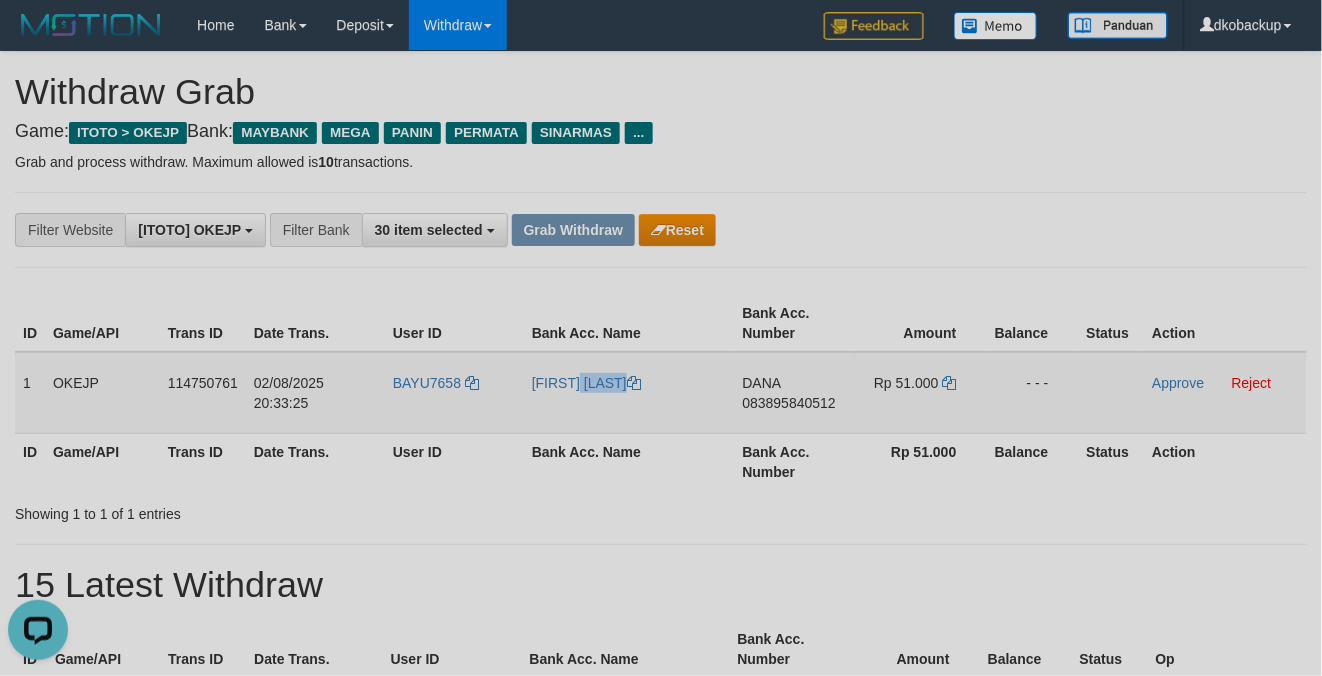 drag, startPoint x: 564, startPoint y: 405, endPoint x: 332, endPoint y: 414, distance: 232.1745 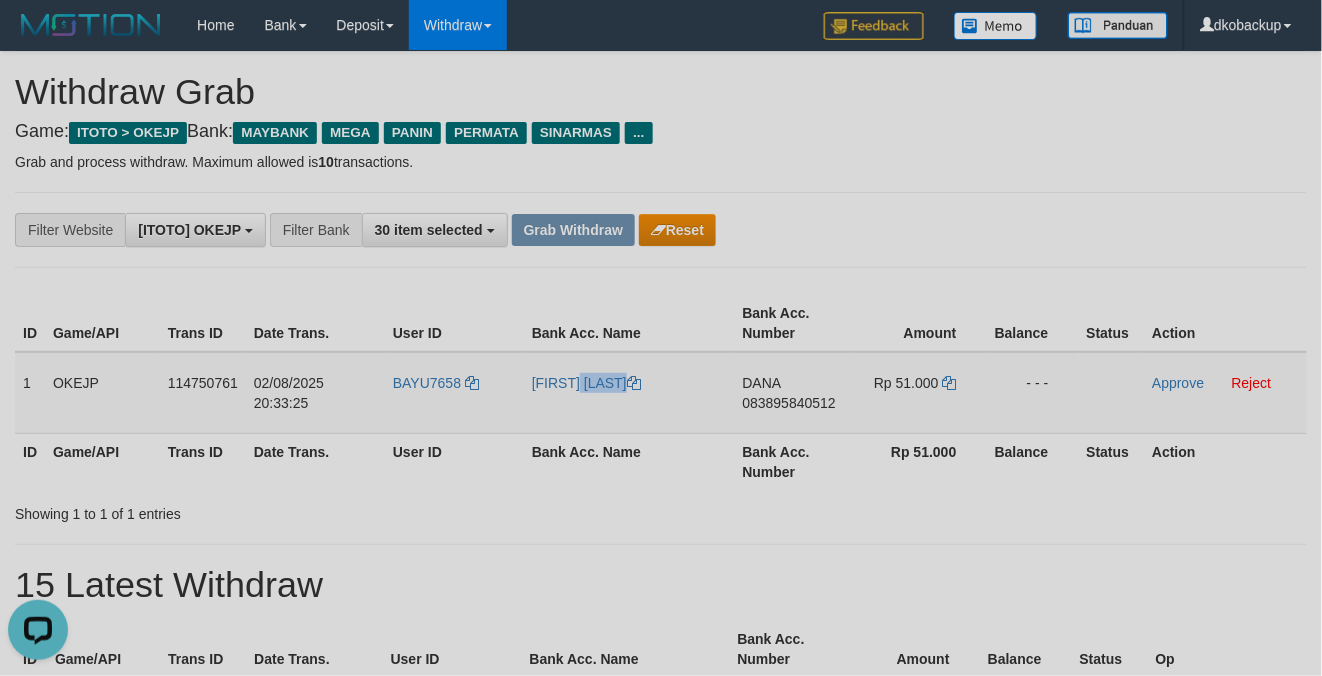 copy on "[FIRST] [LAST]" 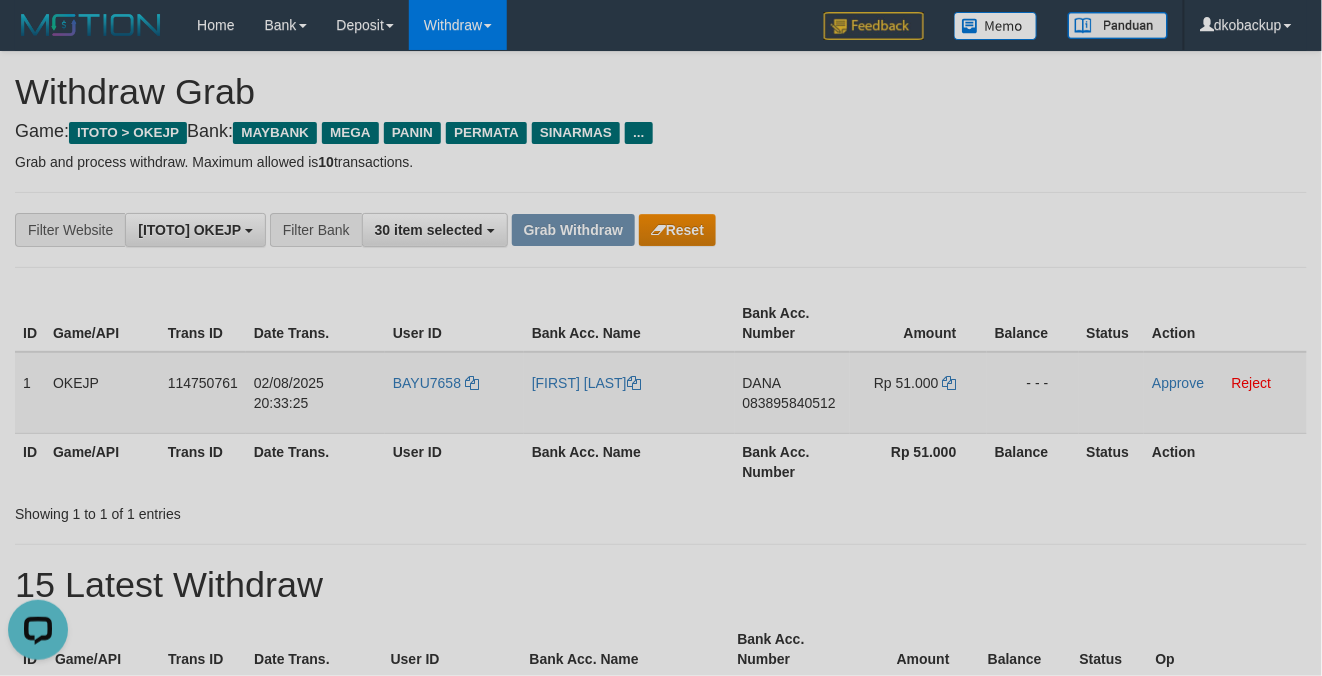 click on "DANA
083895840512" at bounding box center [793, 393] 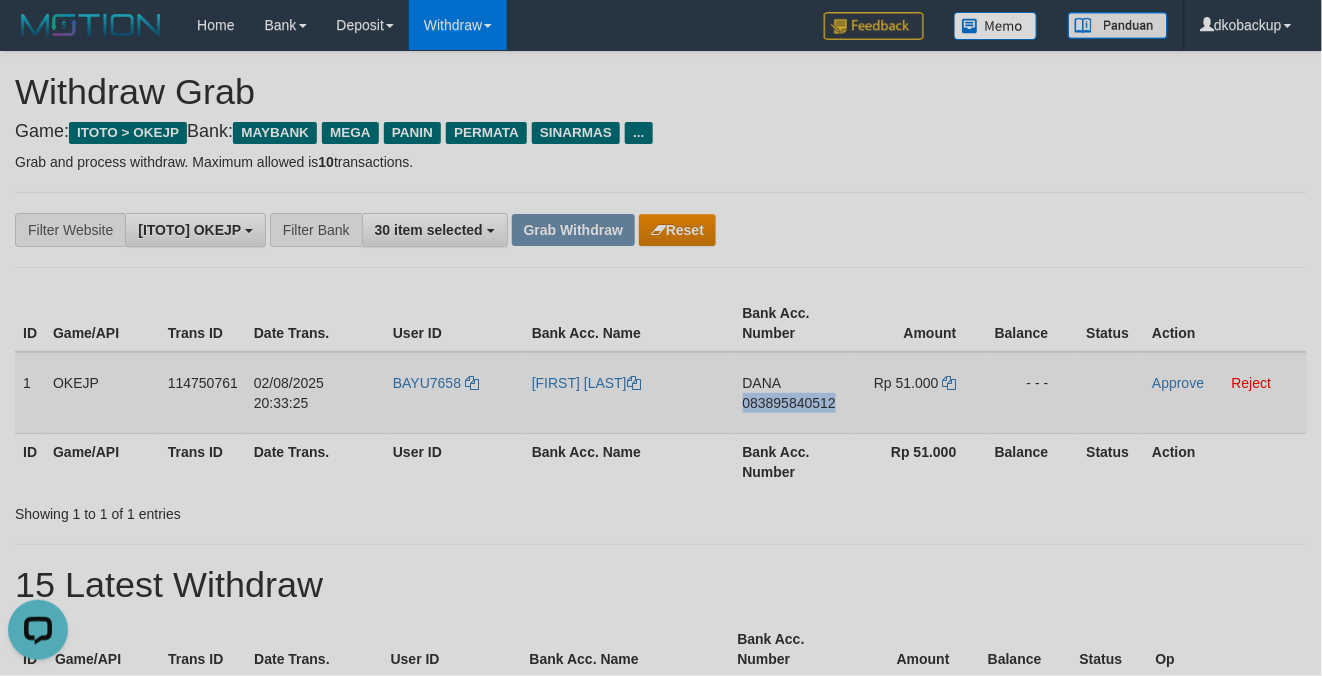 click on "DANA
083895840512" at bounding box center (793, 393) 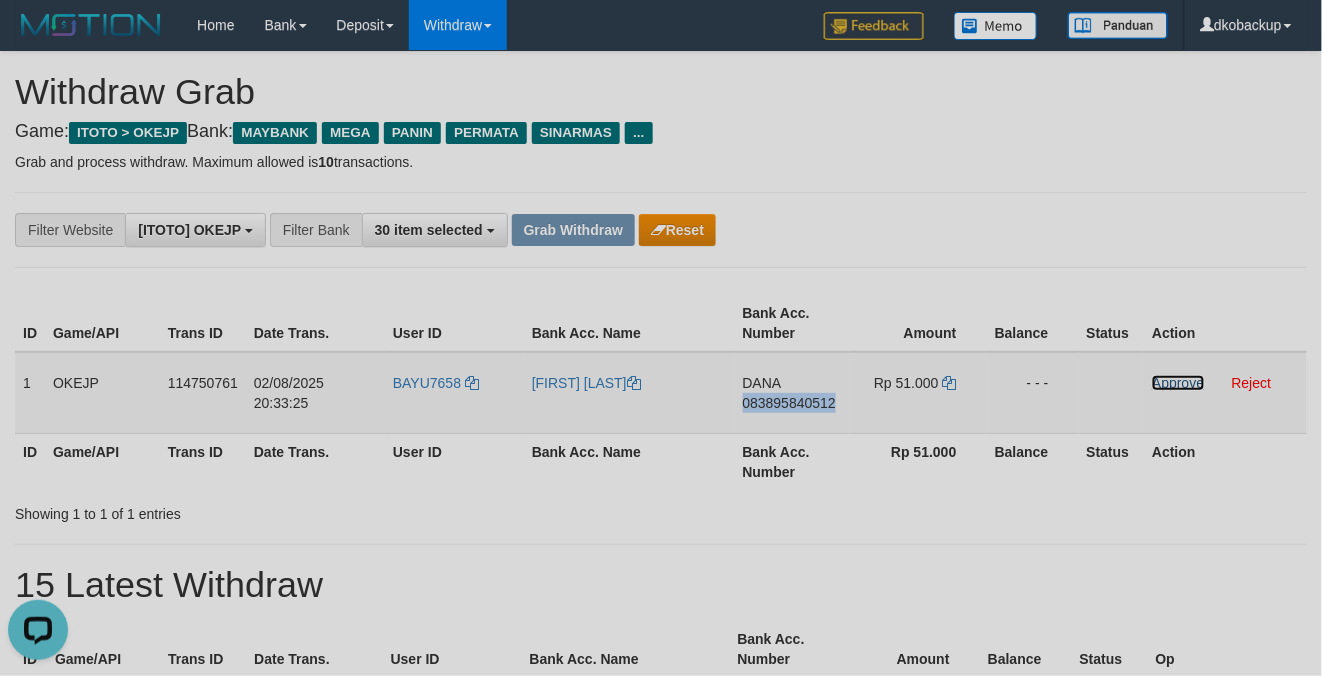 click on "Approve" at bounding box center (1178, 383) 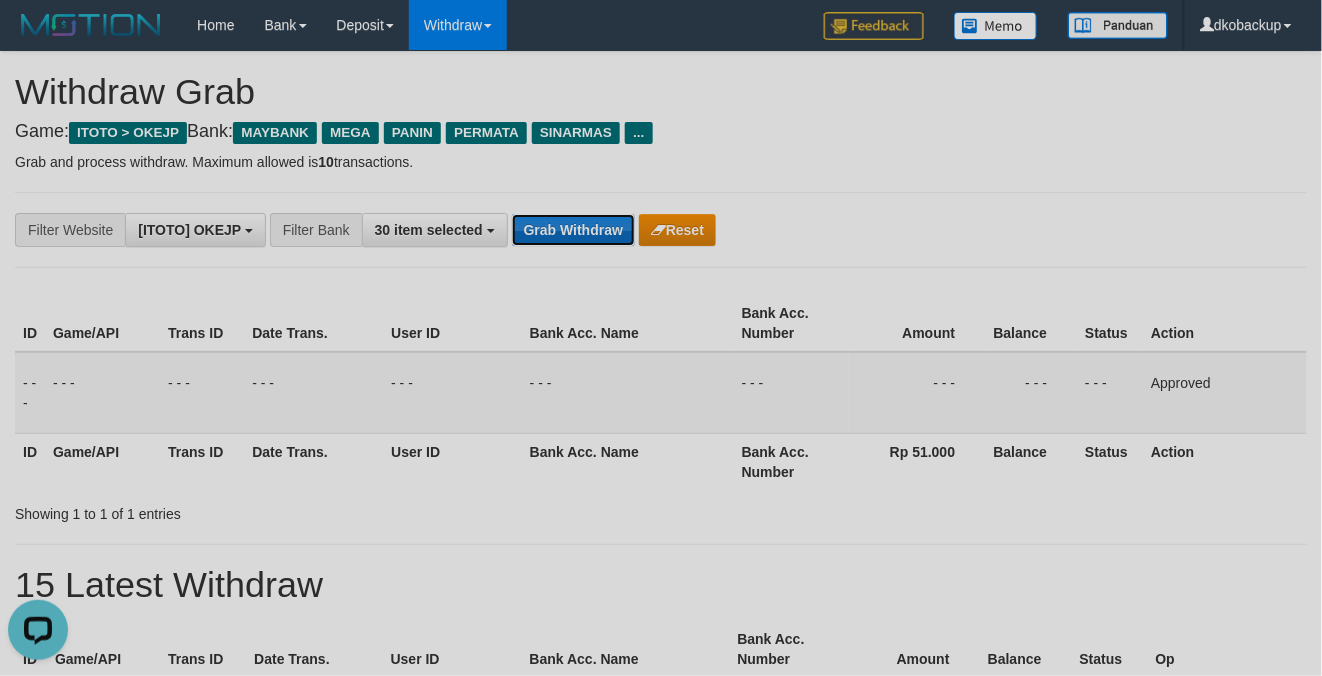 click on "Grab Withdraw" at bounding box center [573, 230] 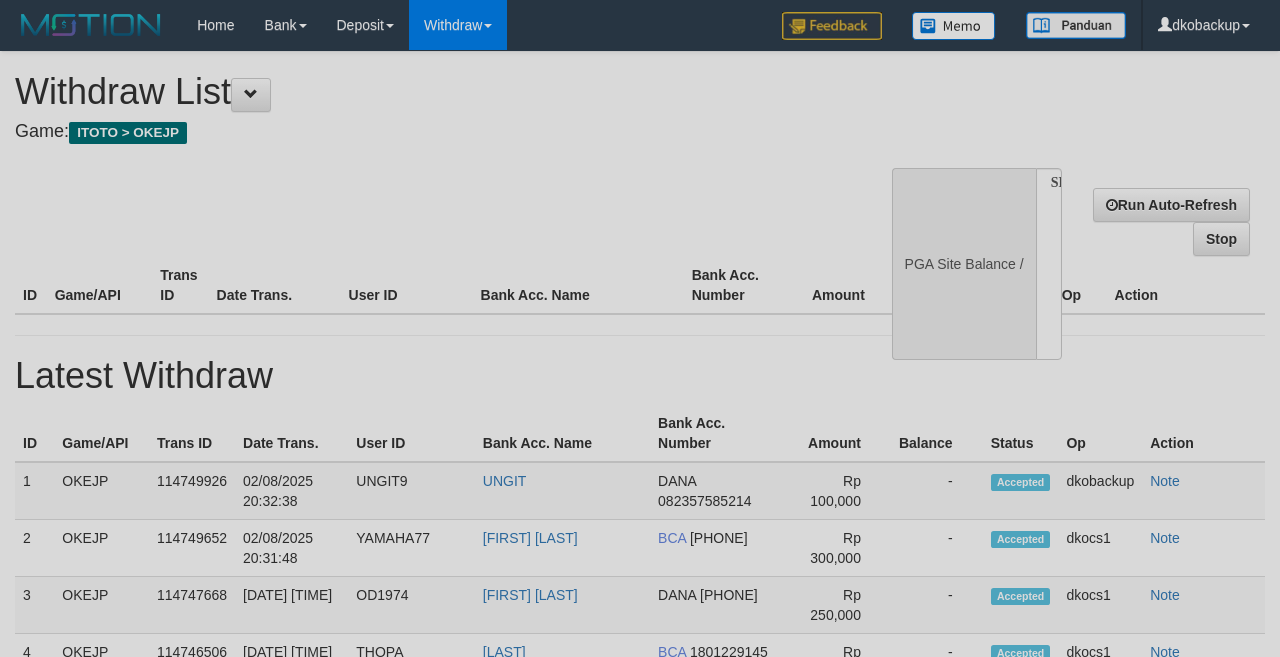 select 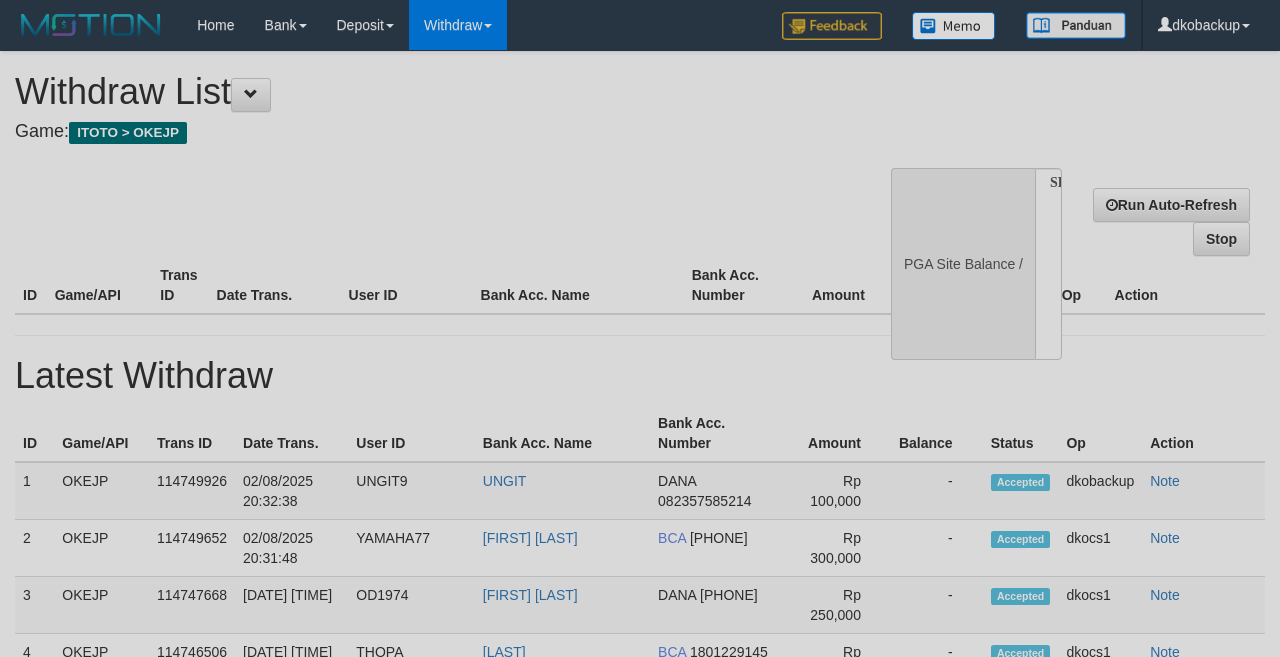 scroll, scrollTop: 0, scrollLeft: 0, axis: both 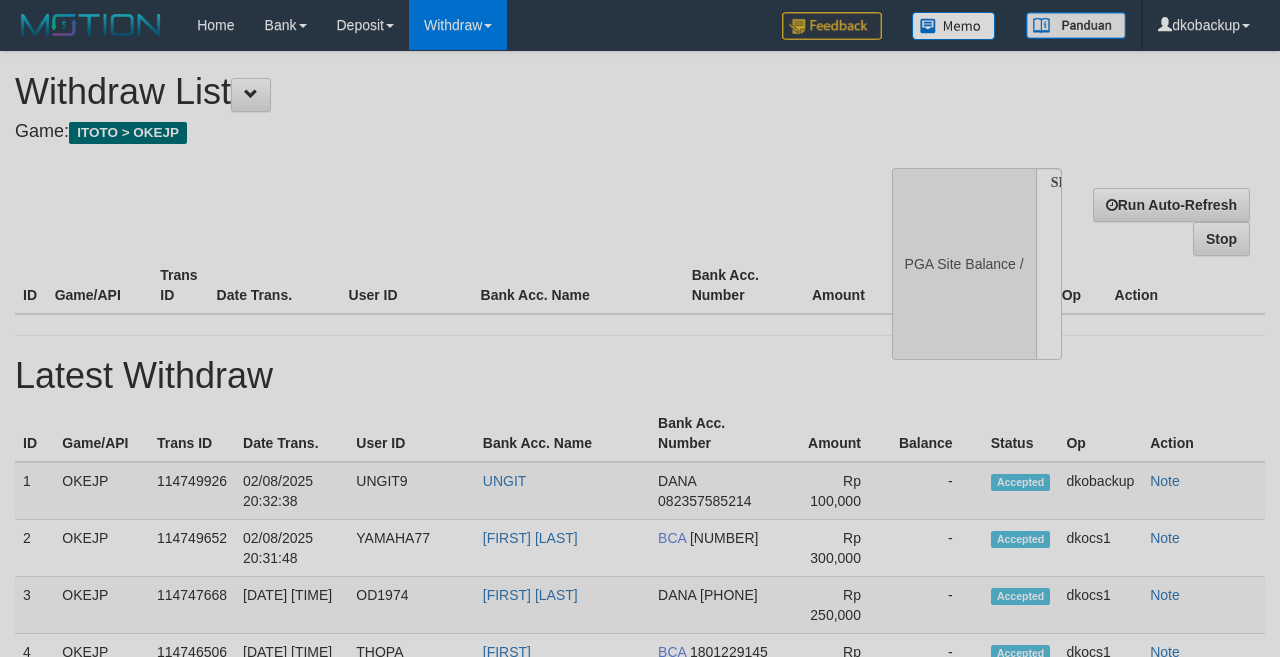select 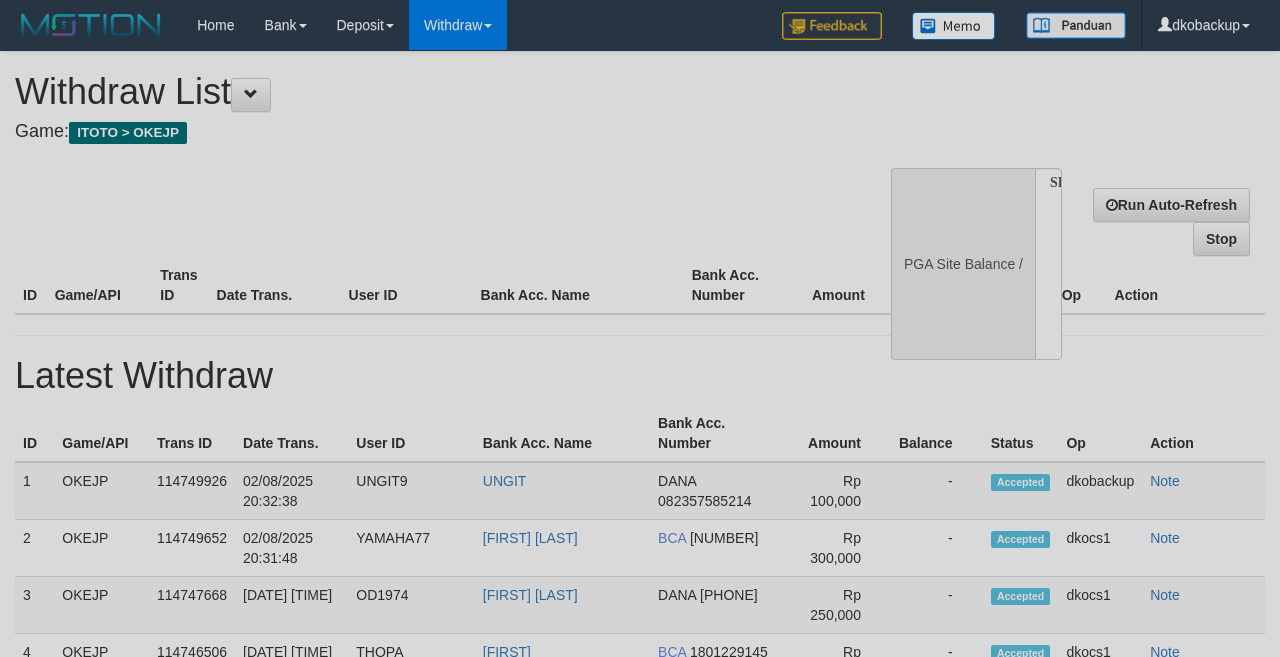 scroll, scrollTop: 0, scrollLeft: 0, axis: both 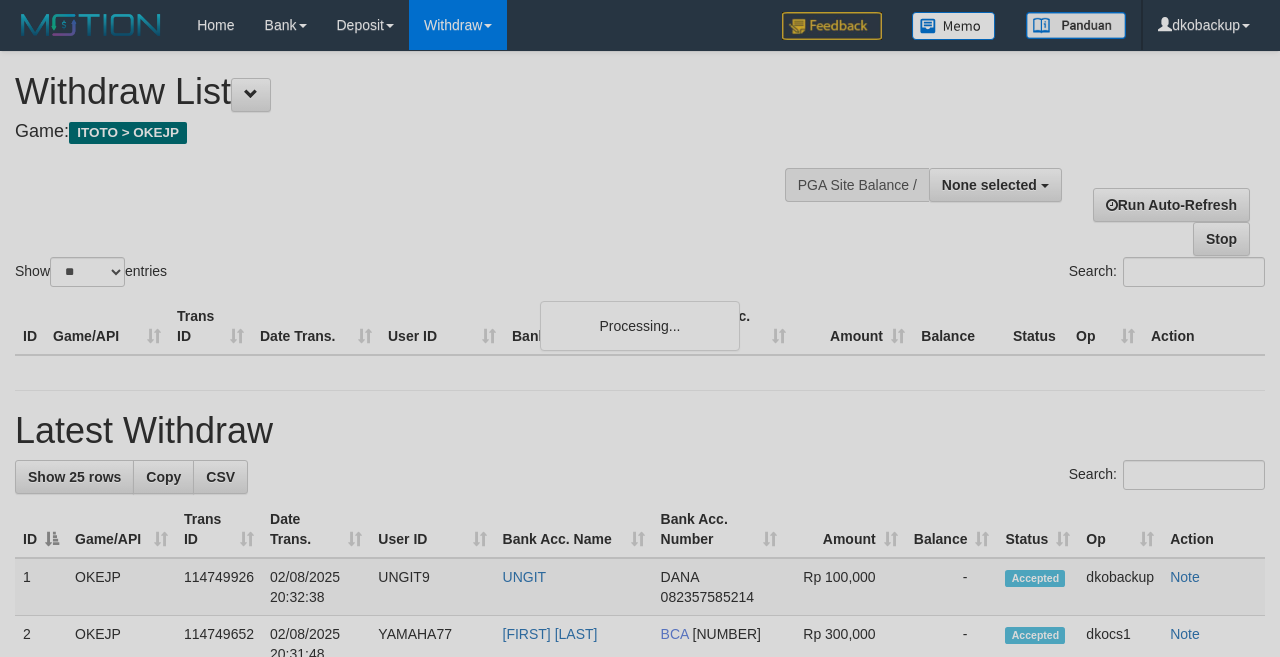 select 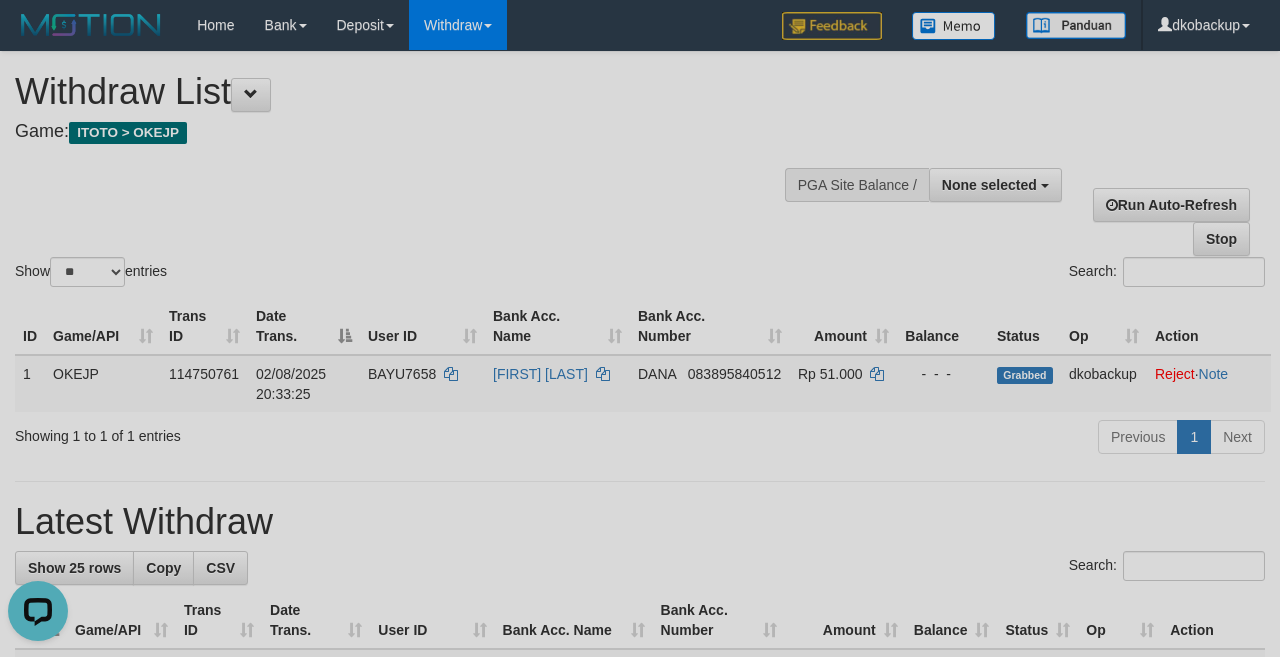 scroll, scrollTop: 0, scrollLeft: 0, axis: both 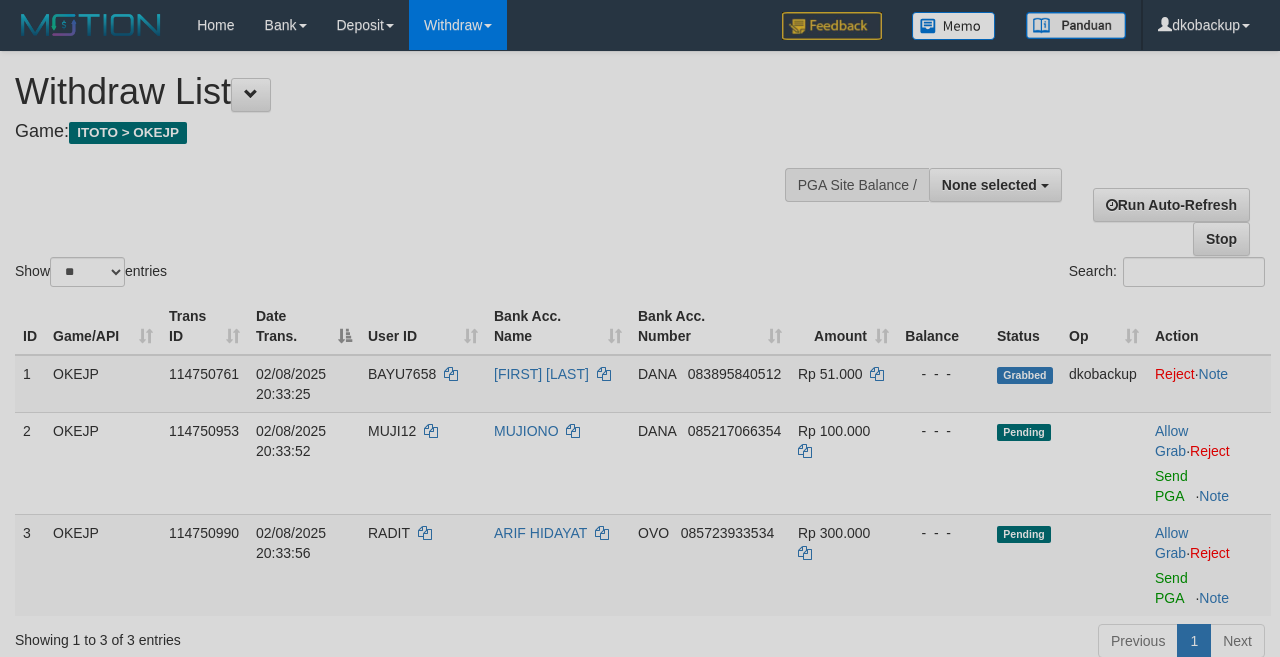 select 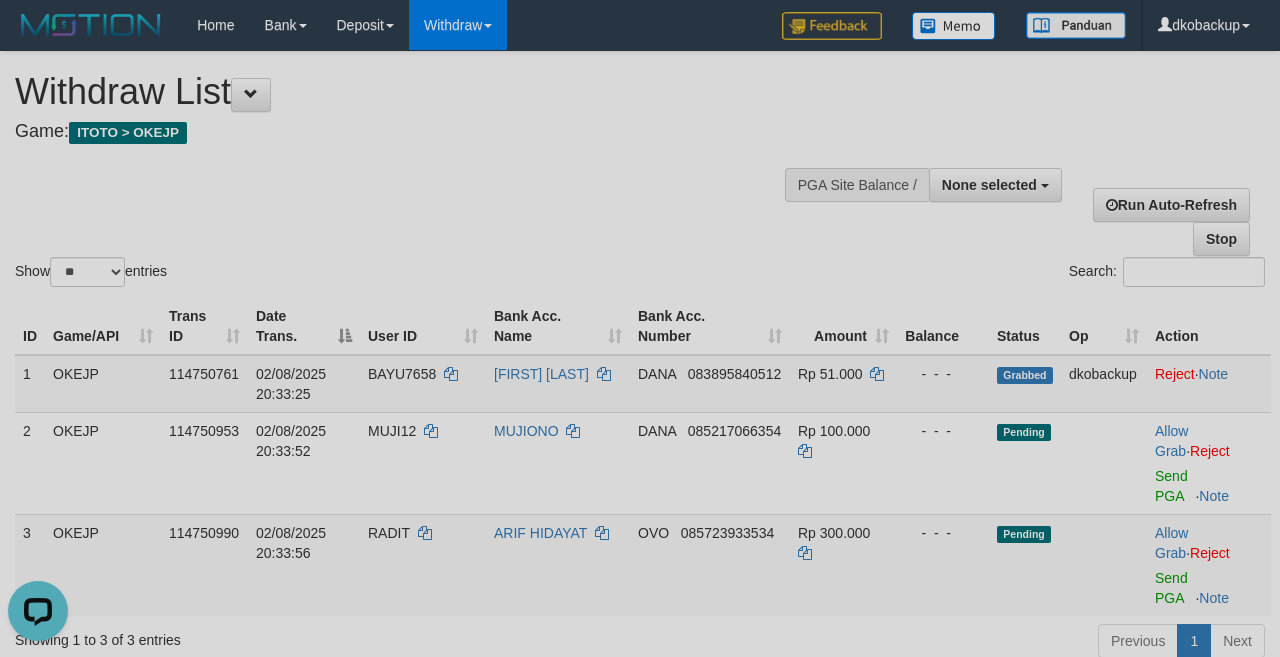 scroll, scrollTop: 0, scrollLeft: 0, axis: both 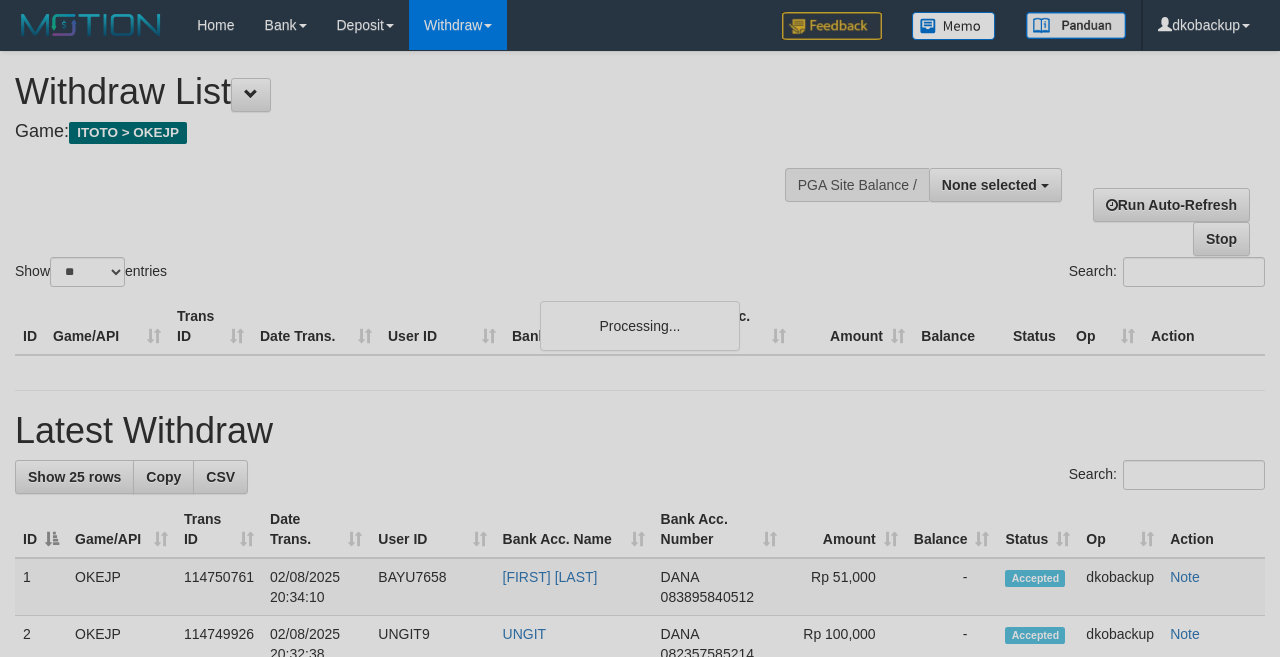select 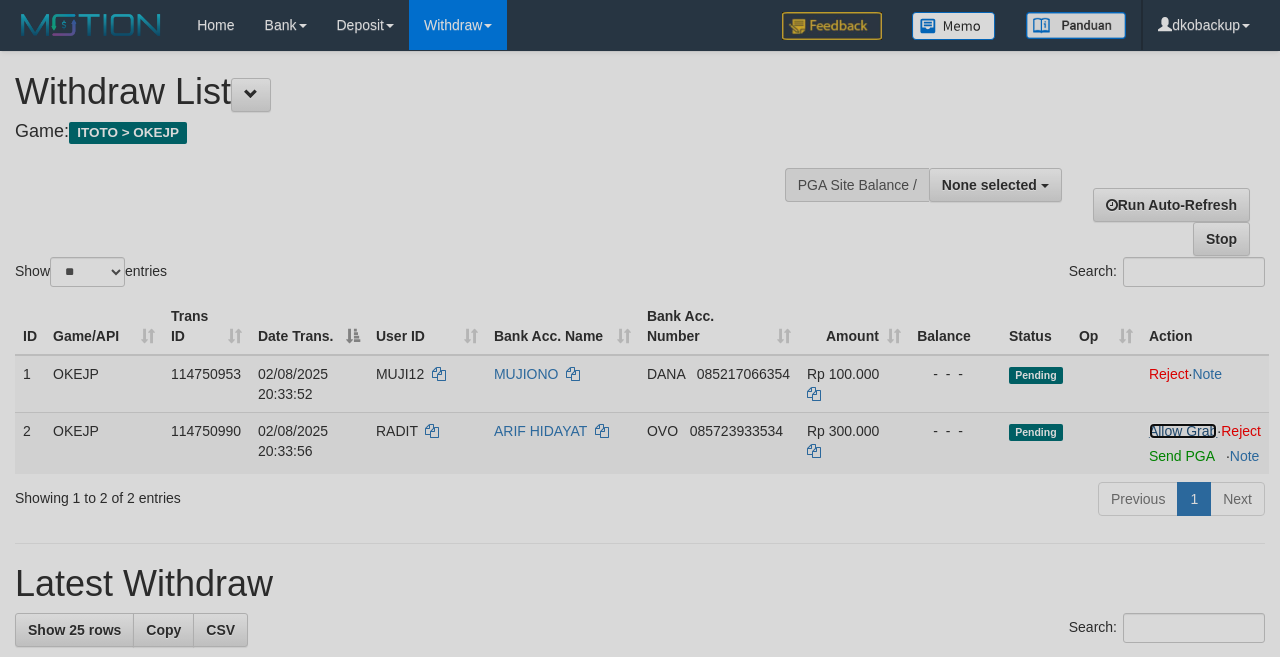 click on "Allow Grab" at bounding box center [1183, 431] 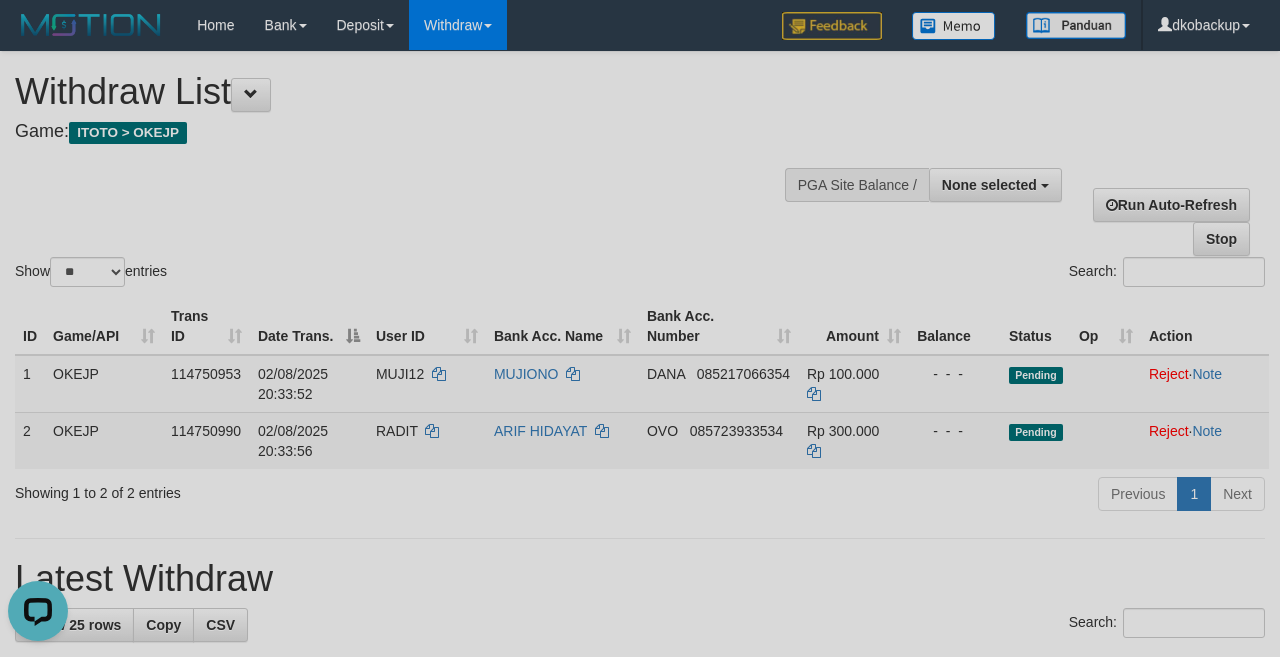 scroll, scrollTop: 0, scrollLeft: 0, axis: both 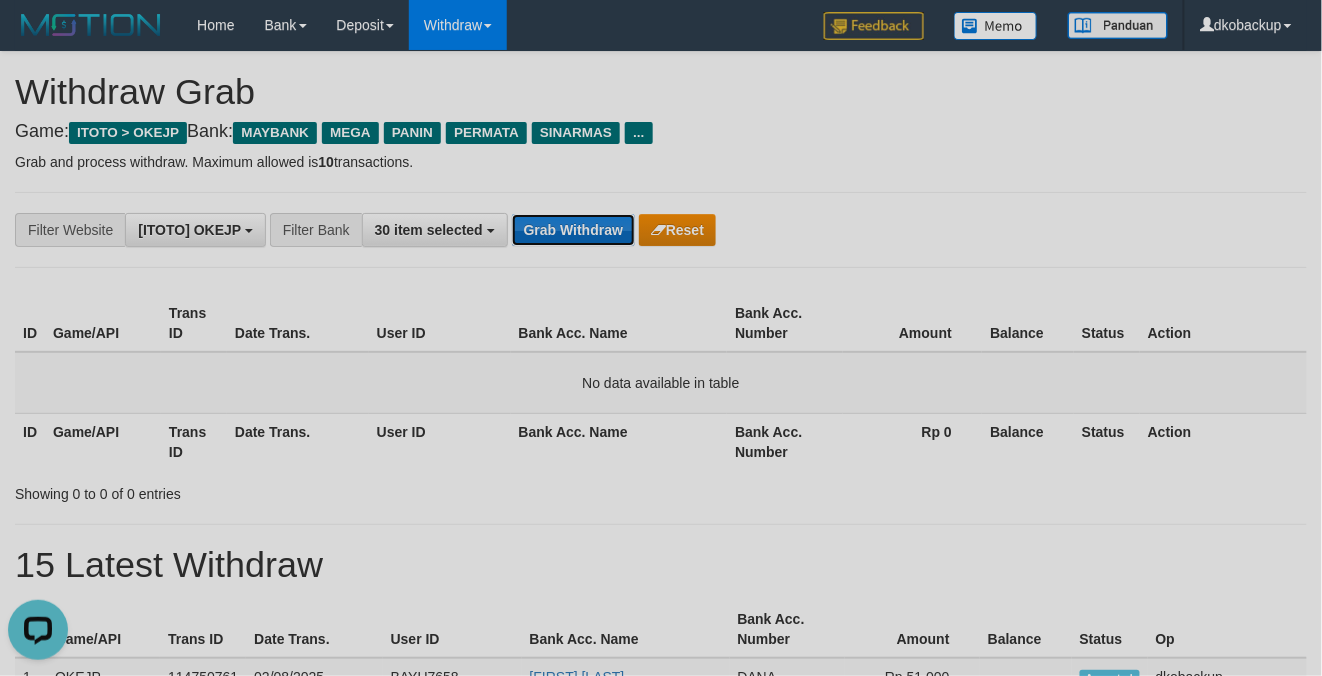 click on "Grab Withdraw" at bounding box center [573, 230] 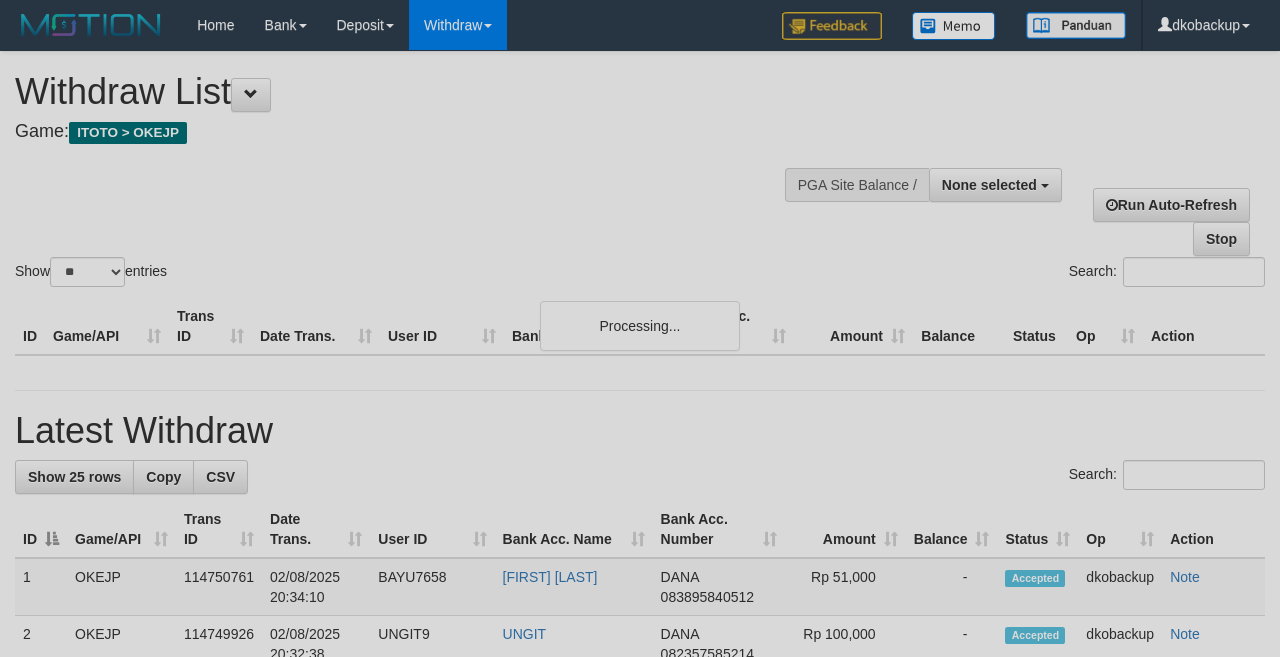 select 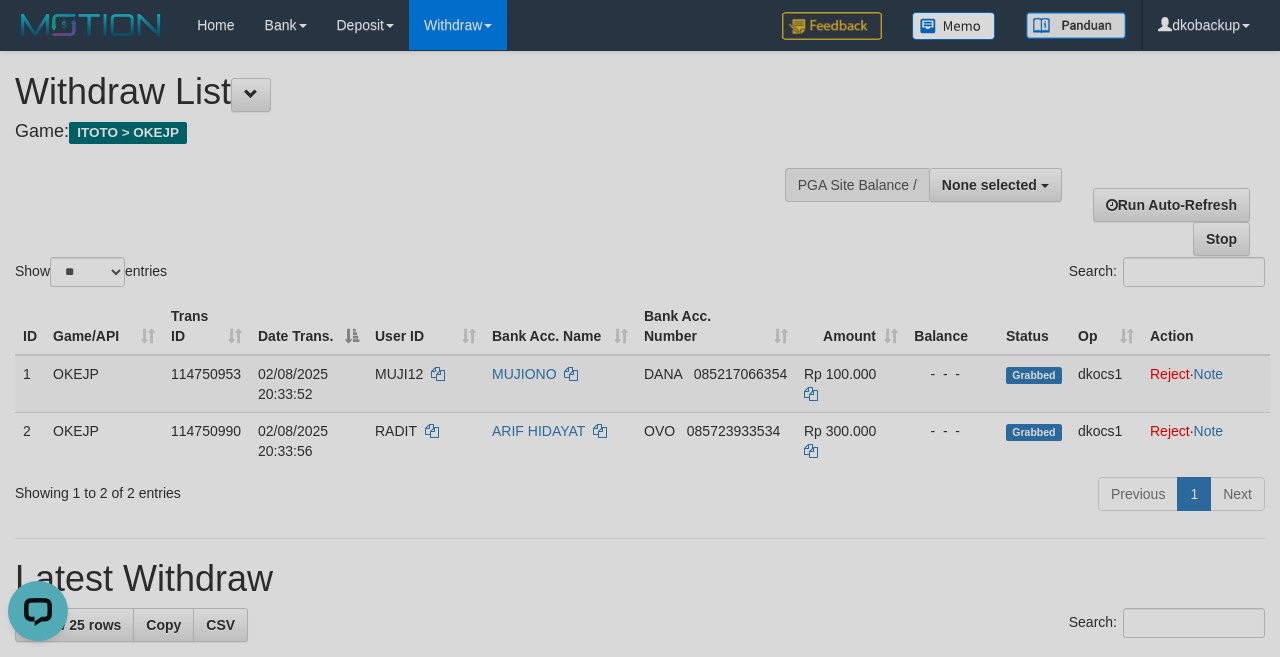 scroll, scrollTop: 0, scrollLeft: 0, axis: both 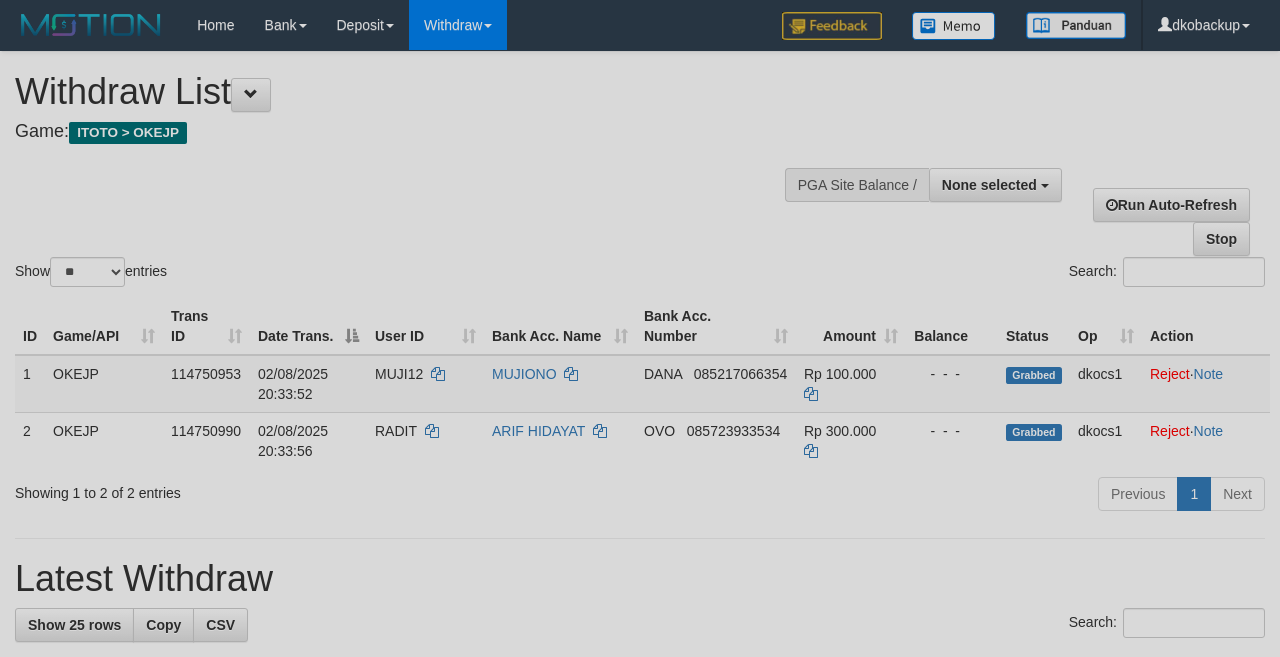 select 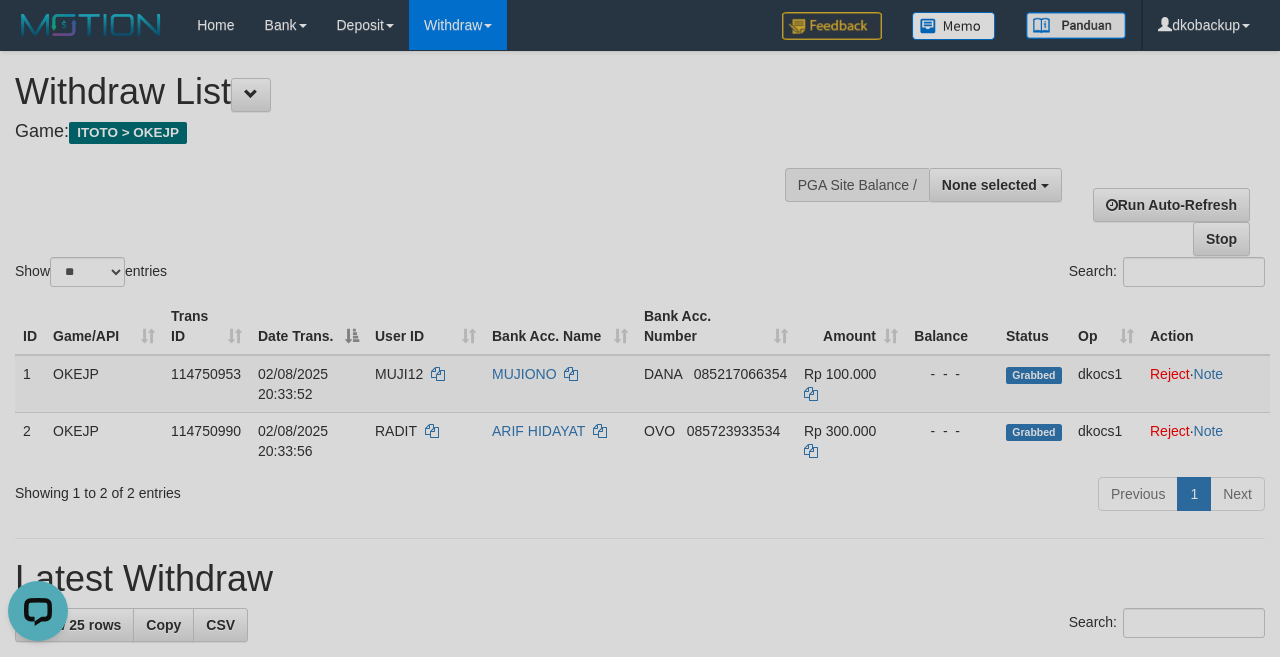 scroll, scrollTop: 0, scrollLeft: 0, axis: both 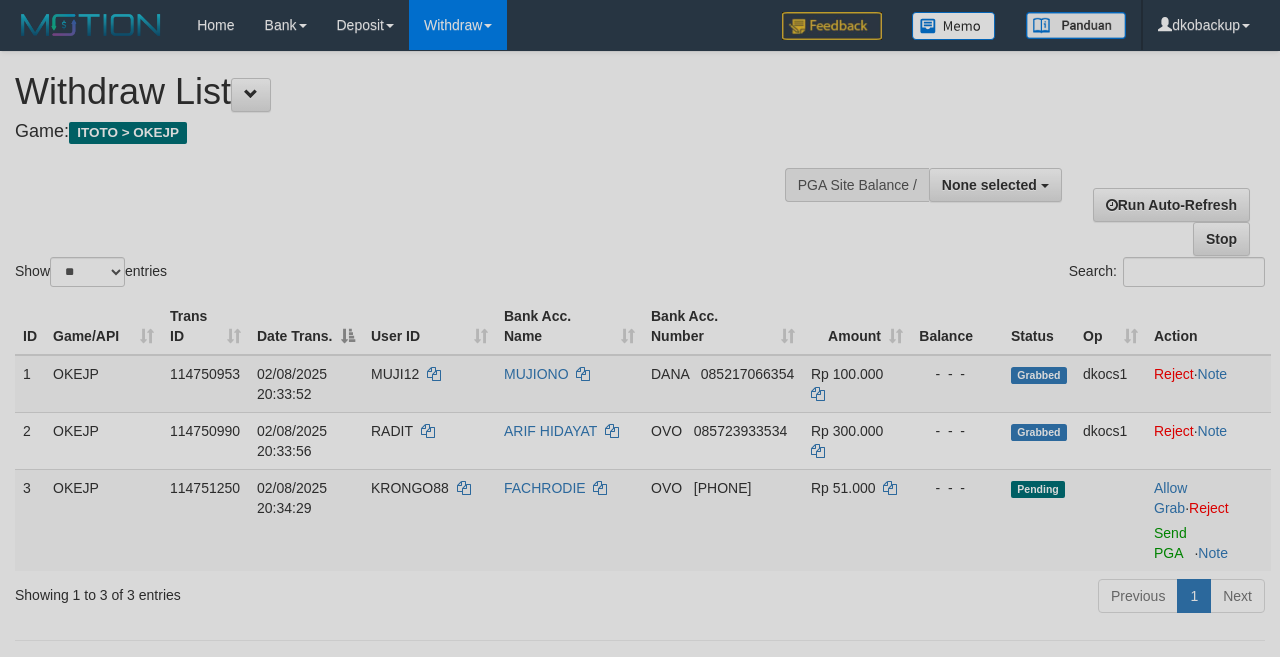 select 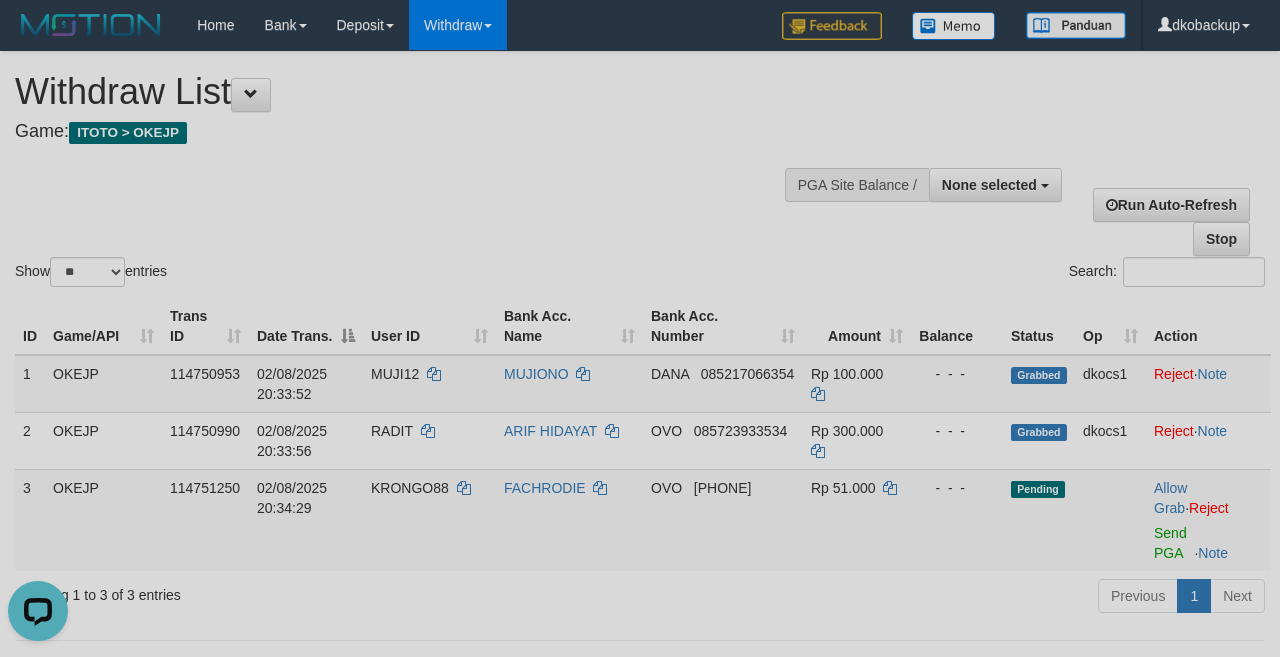 scroll, scrollTop: 0, scrollLeft: 0, axis: both 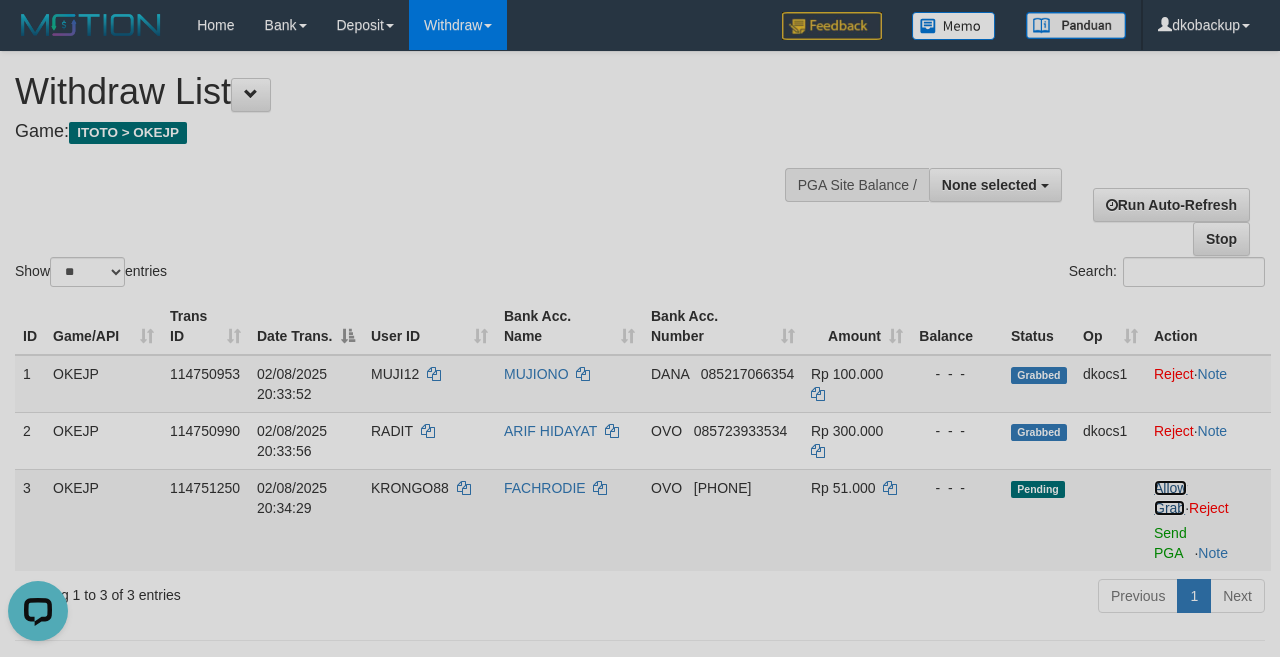 click on "Allow Grab" at bounding box center (1170, 498) 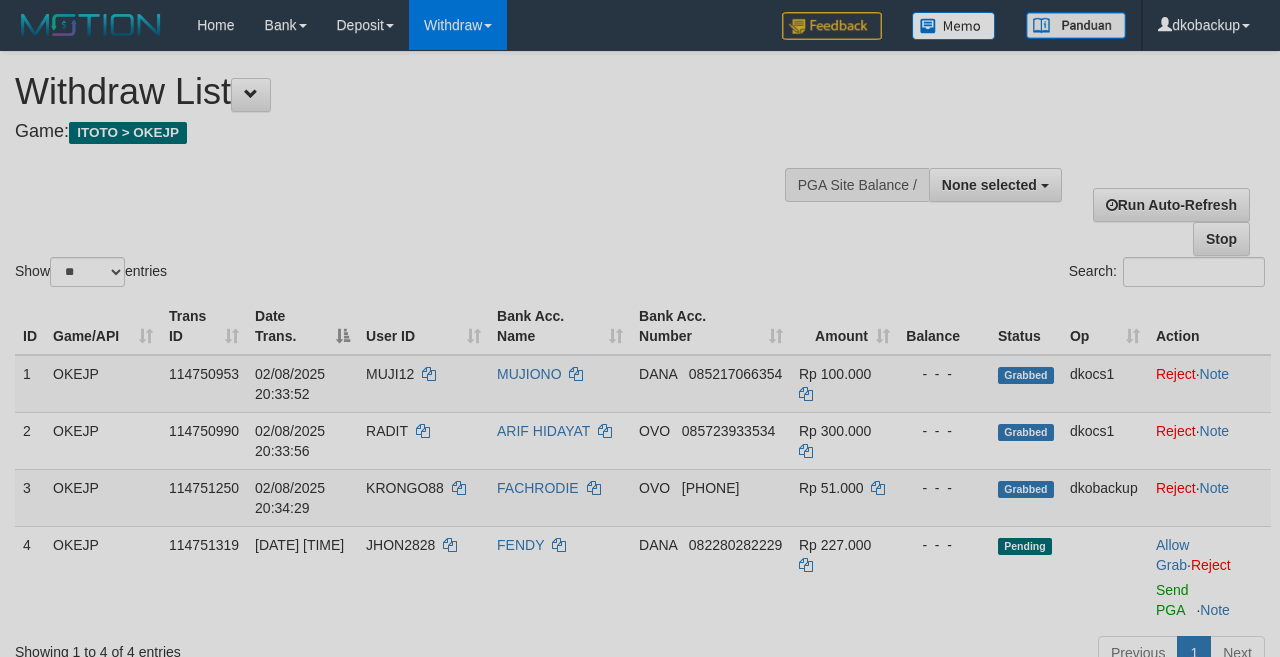 select 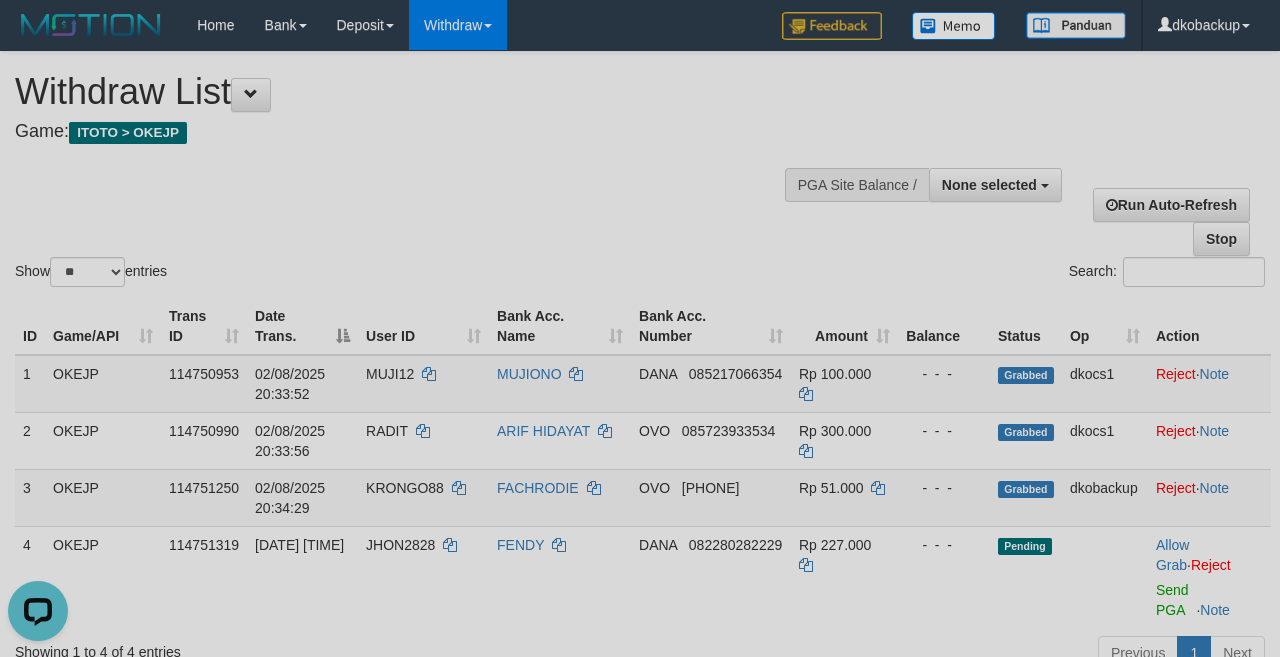 scroll, scrollTop: 0, scrollLeft: 0, axis: both 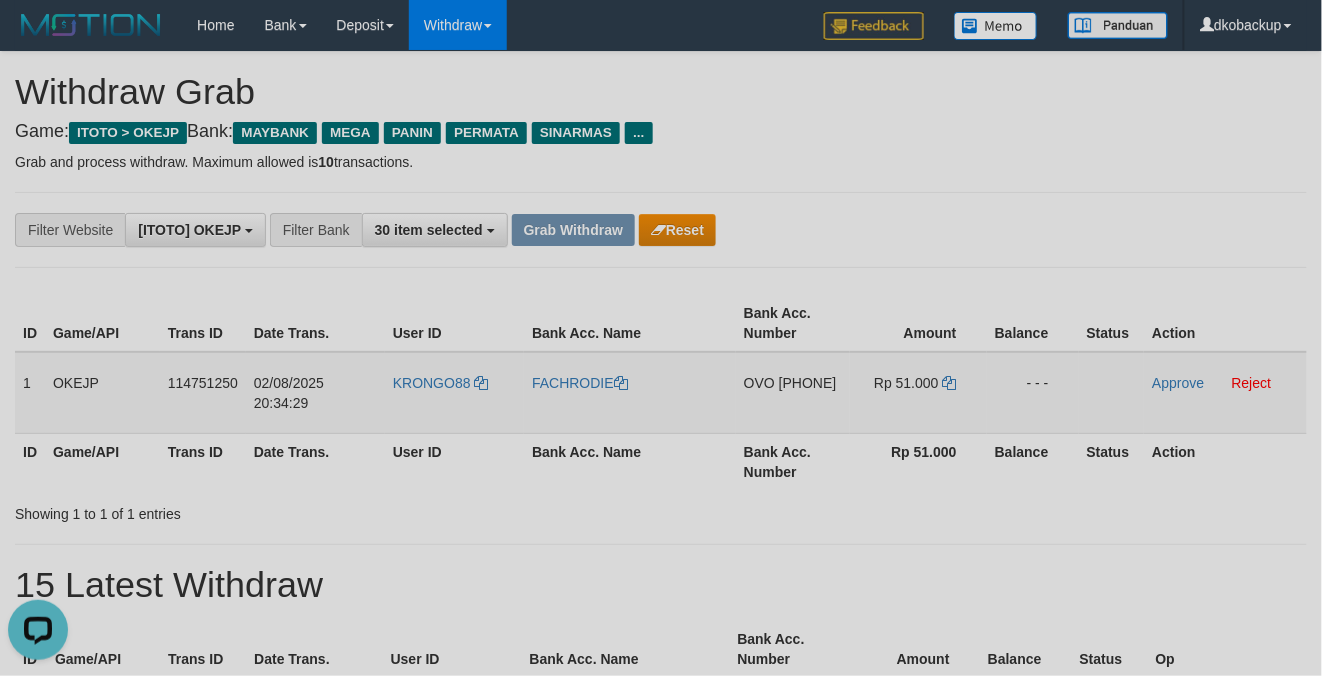 click on "KRONGO88" at bounding box center [454, 393] 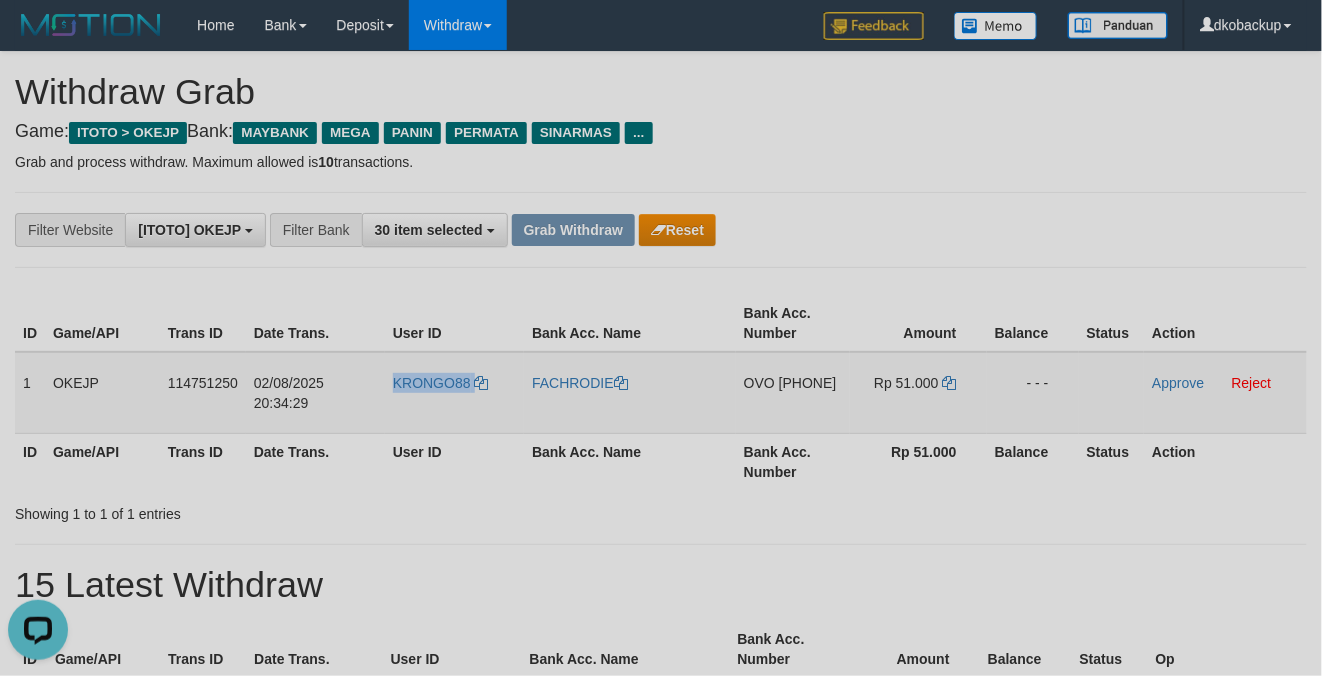 click on "KRONGO88" at bounding box center [454, 393] 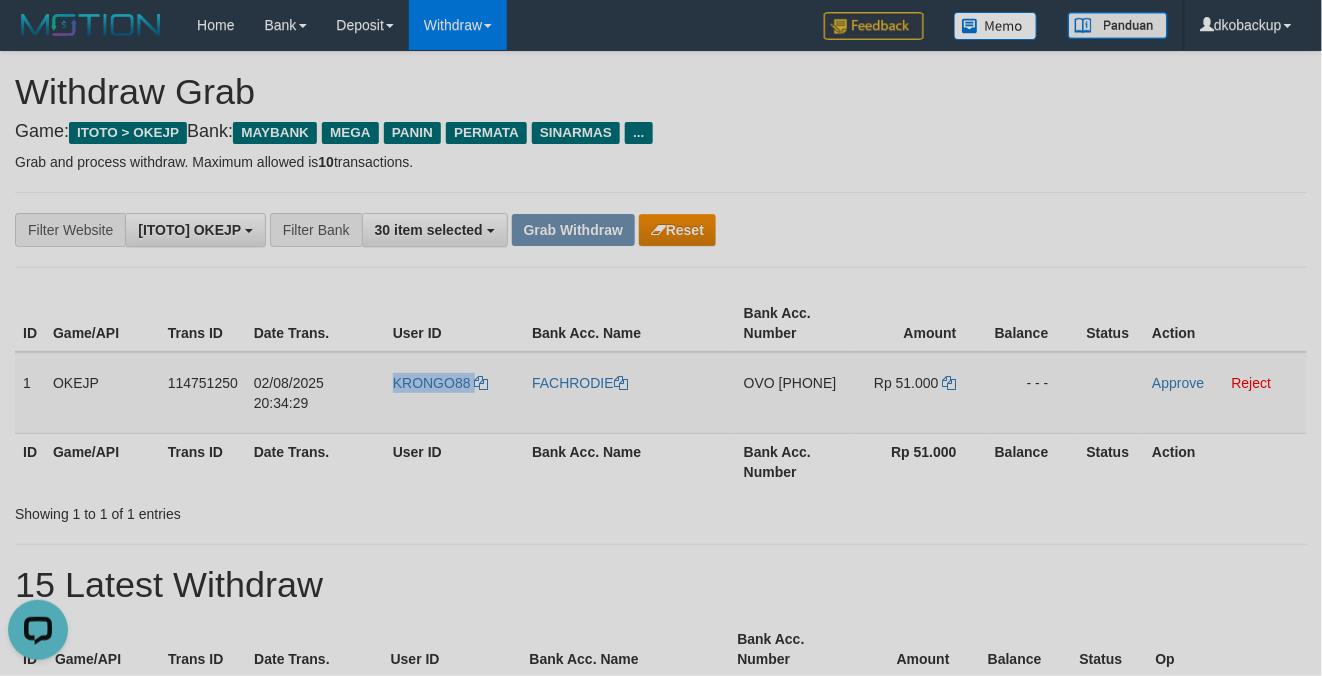 copy on "KRONGO88" 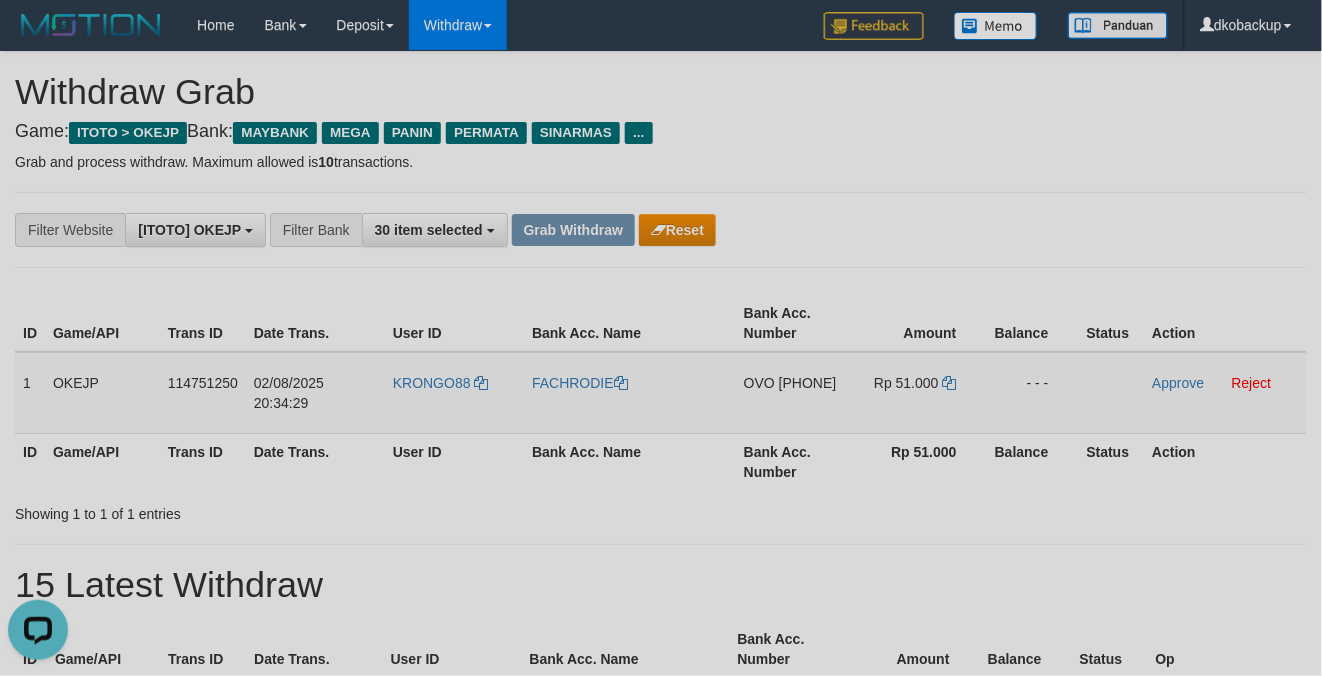 click on "Game:   ITOTO > OKEJP    		Bank:   MAYBANK   MEGA   PANIN   PERMATA   SINARMAS   ..." at bounding box center [661, 132] 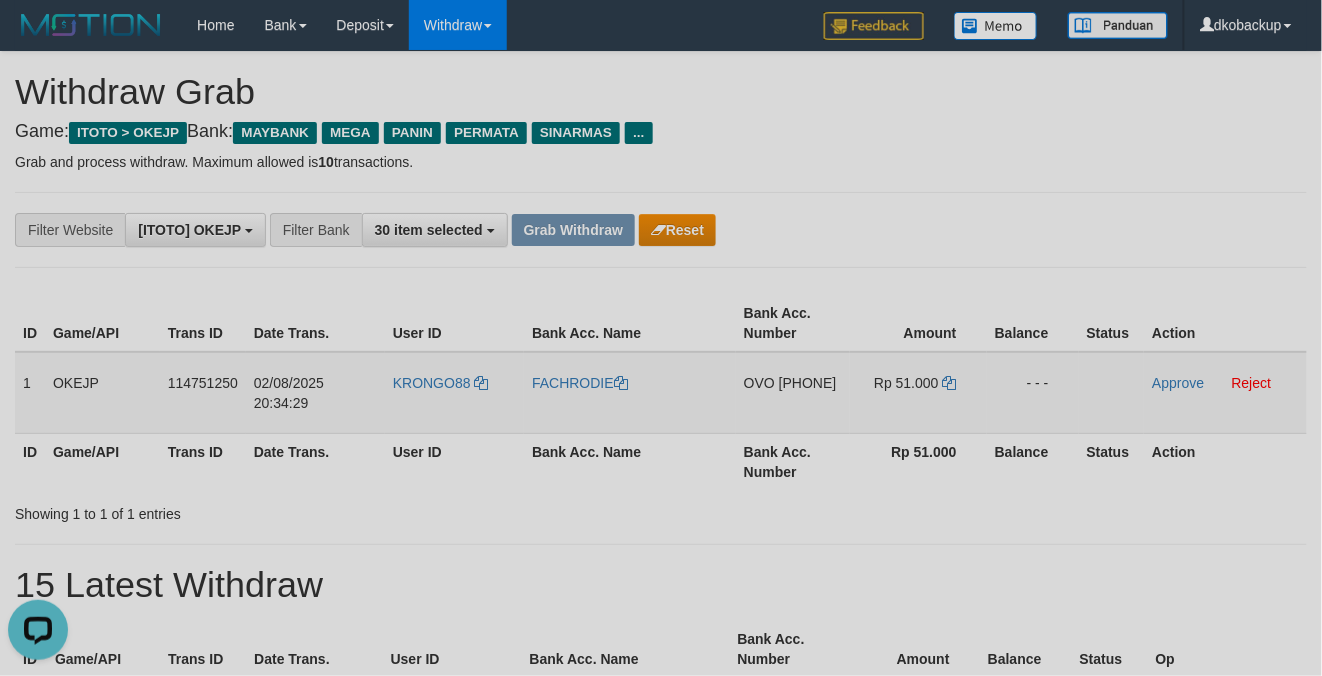 click on "OVO
087774545453" at bounding box center (793, 393) 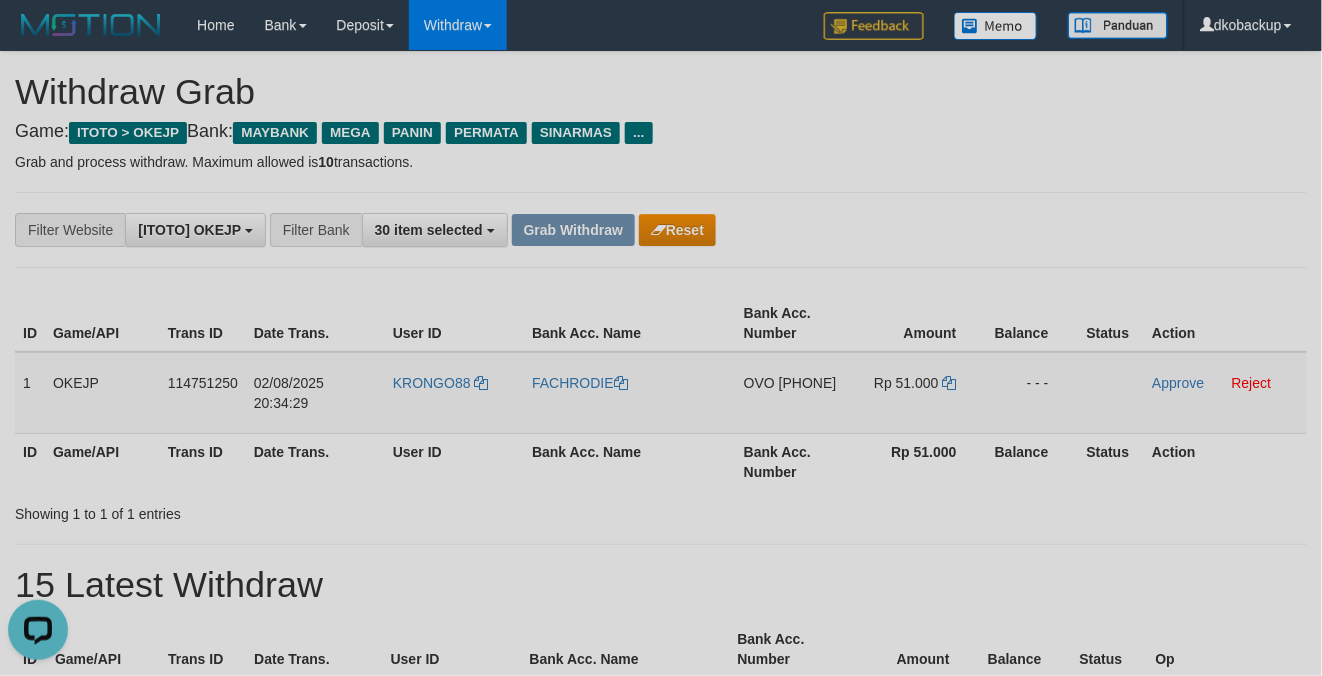 copy on "[PHONE]" 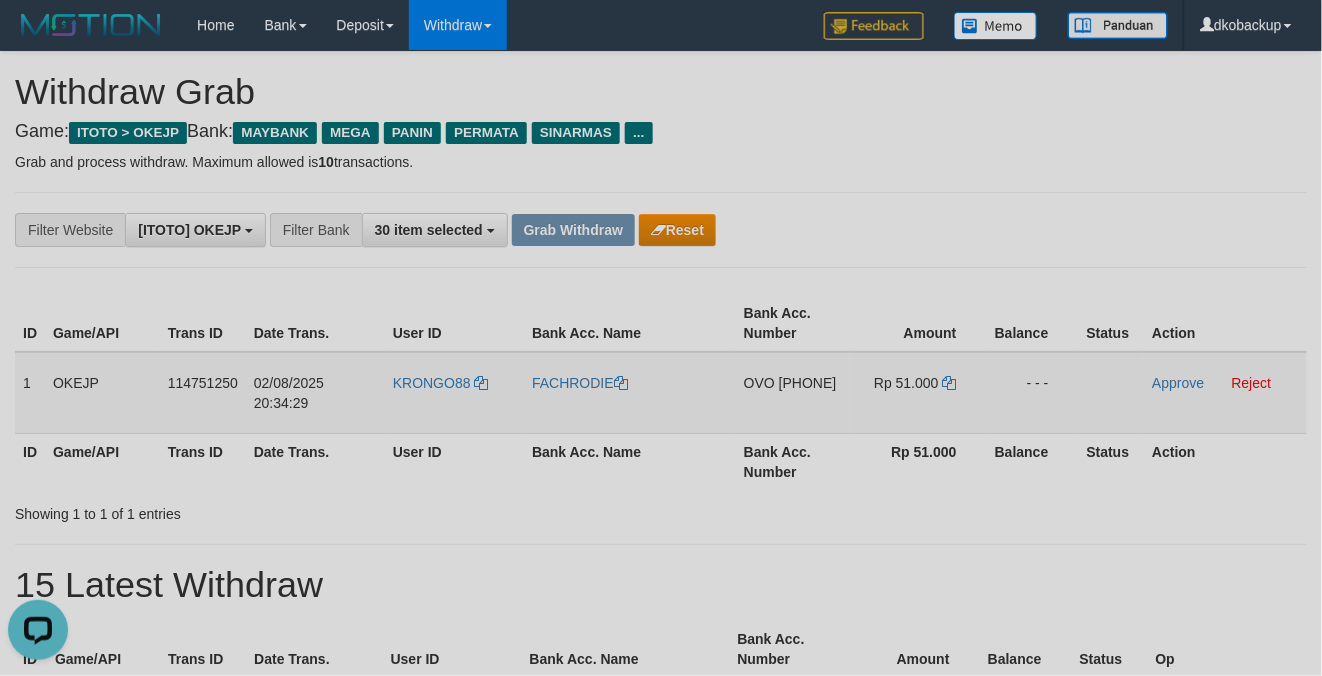 click on "KRONGO88" at bounding box center (454, 393) 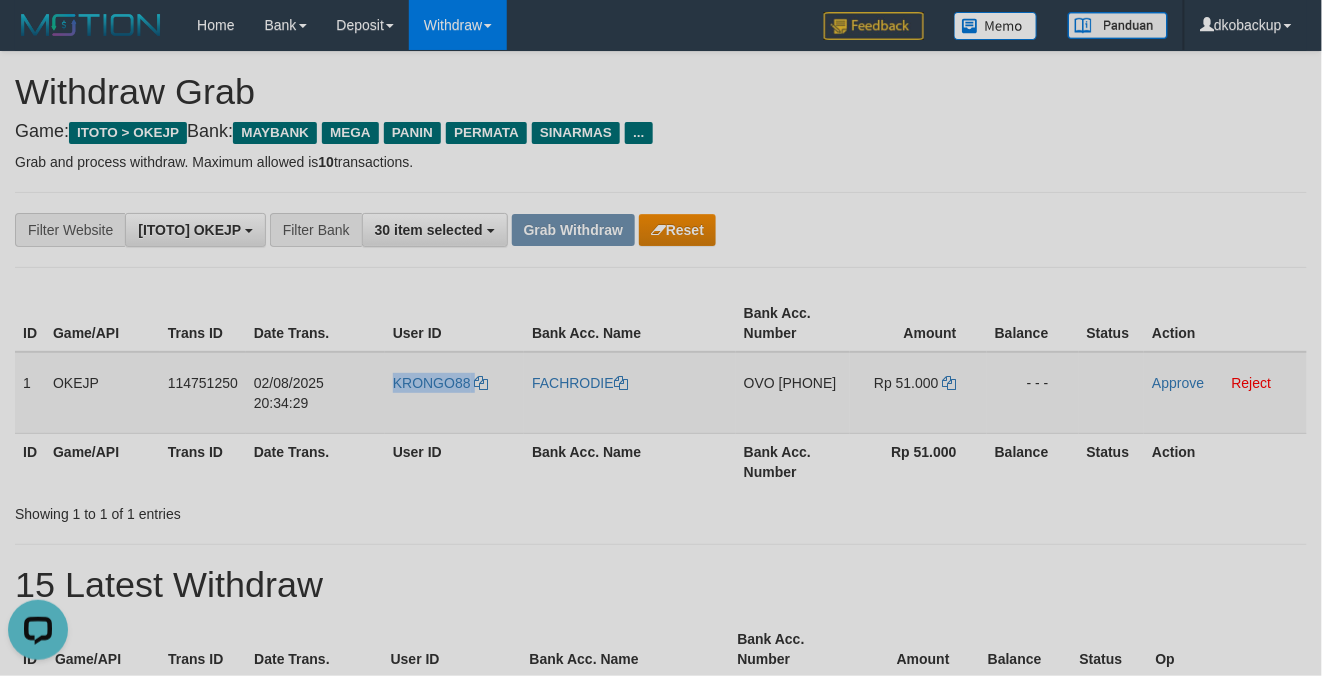 click on "KRONGO88" at bounding box center (454, 393) 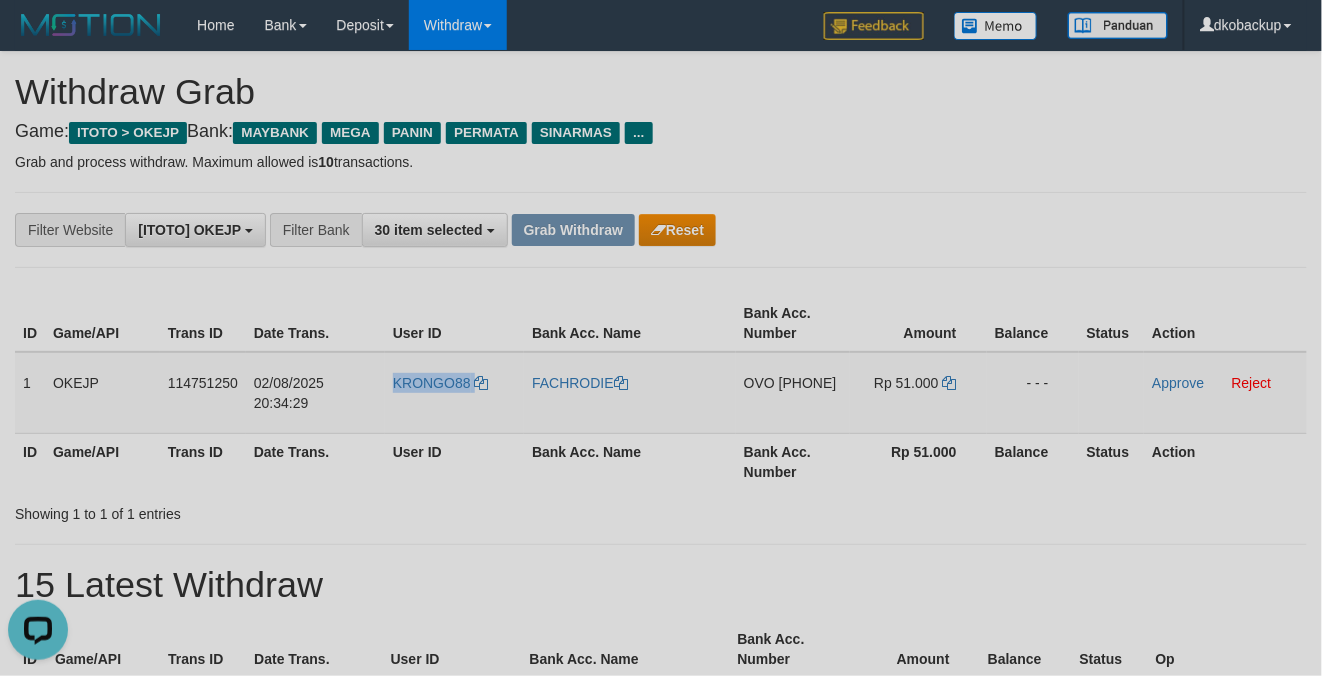 copy on "KRONGO88" 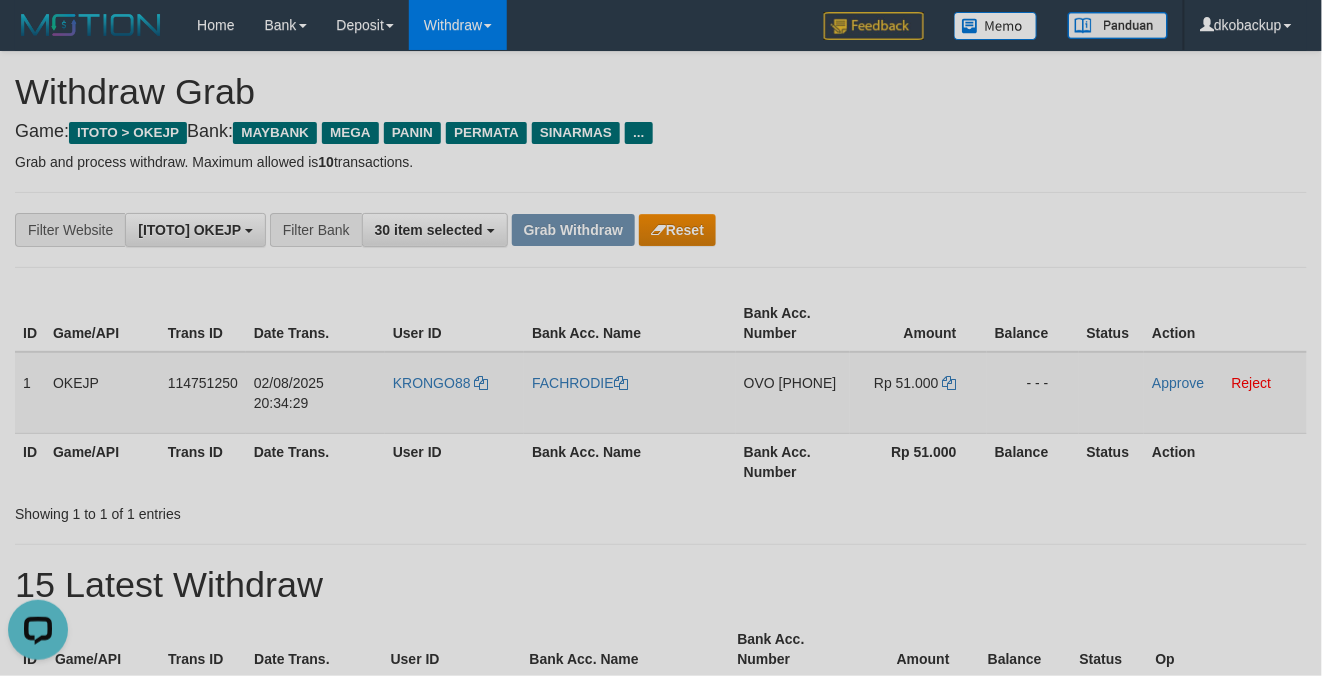 click on "FACHRODIE" at bounding box center [630, 393] 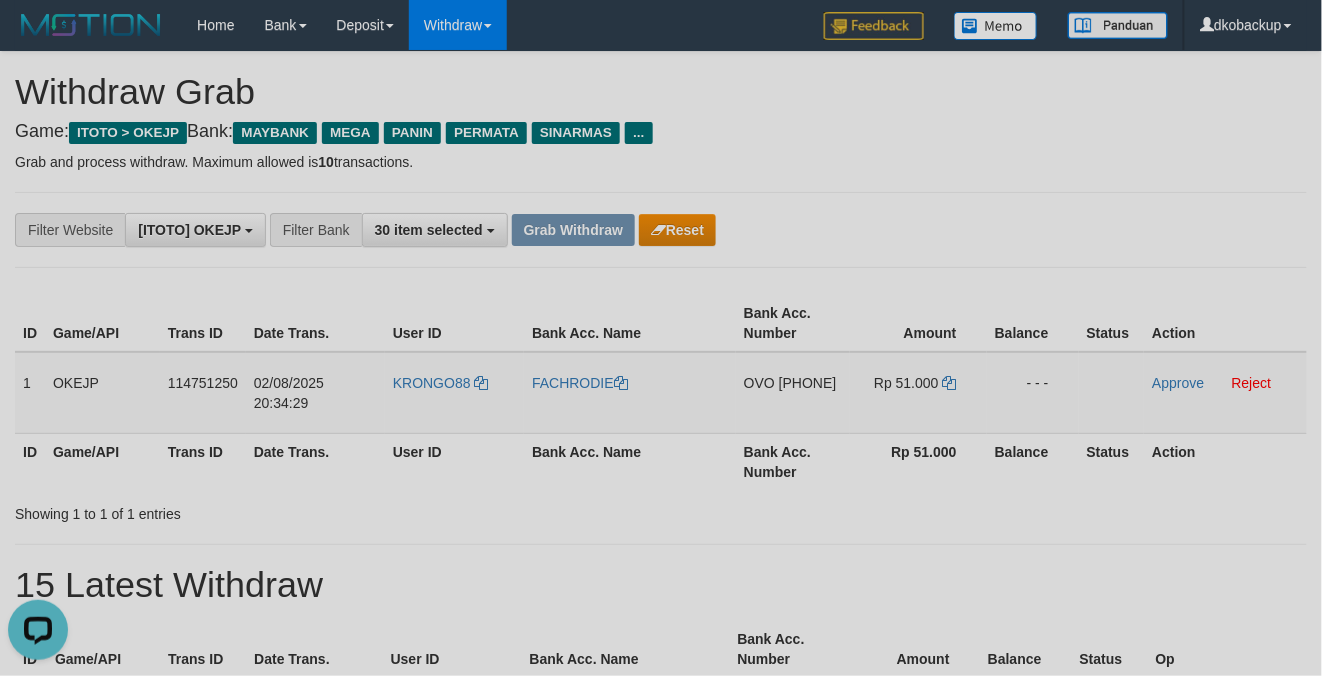 copy on "FACHRODIE" 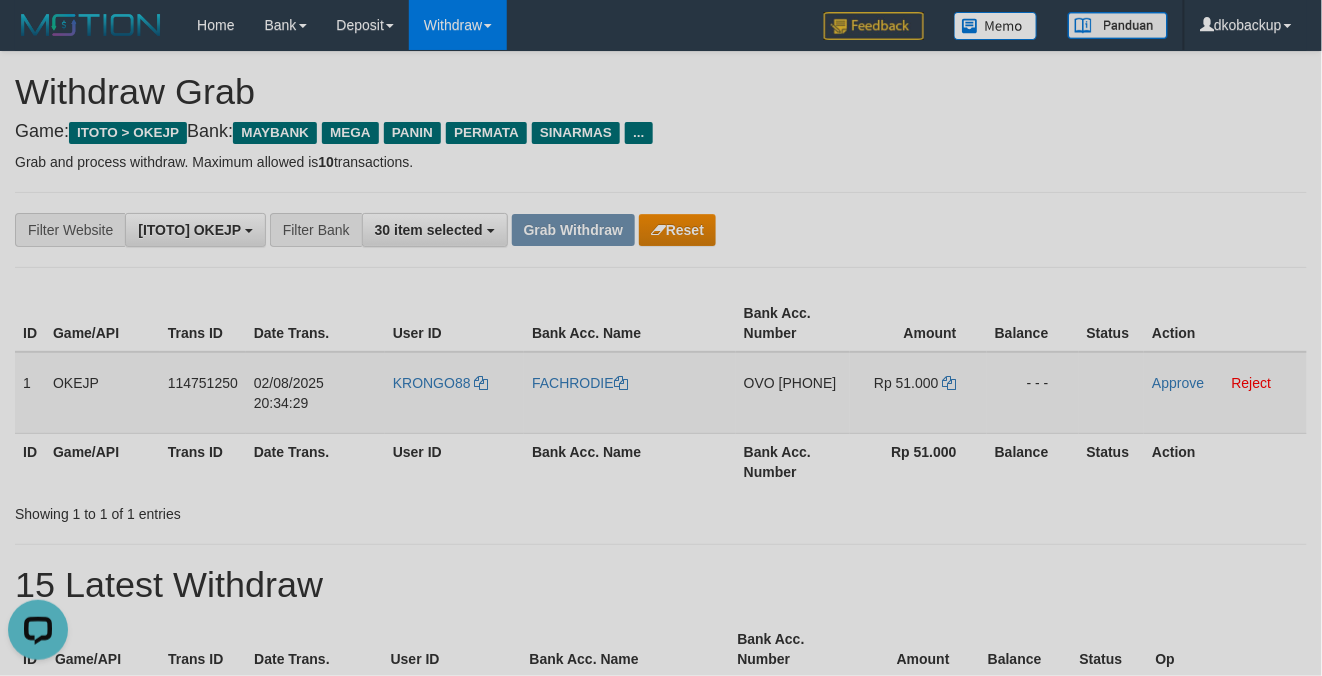 click on "OVO
087774545453" at bounding box center (793, 393) 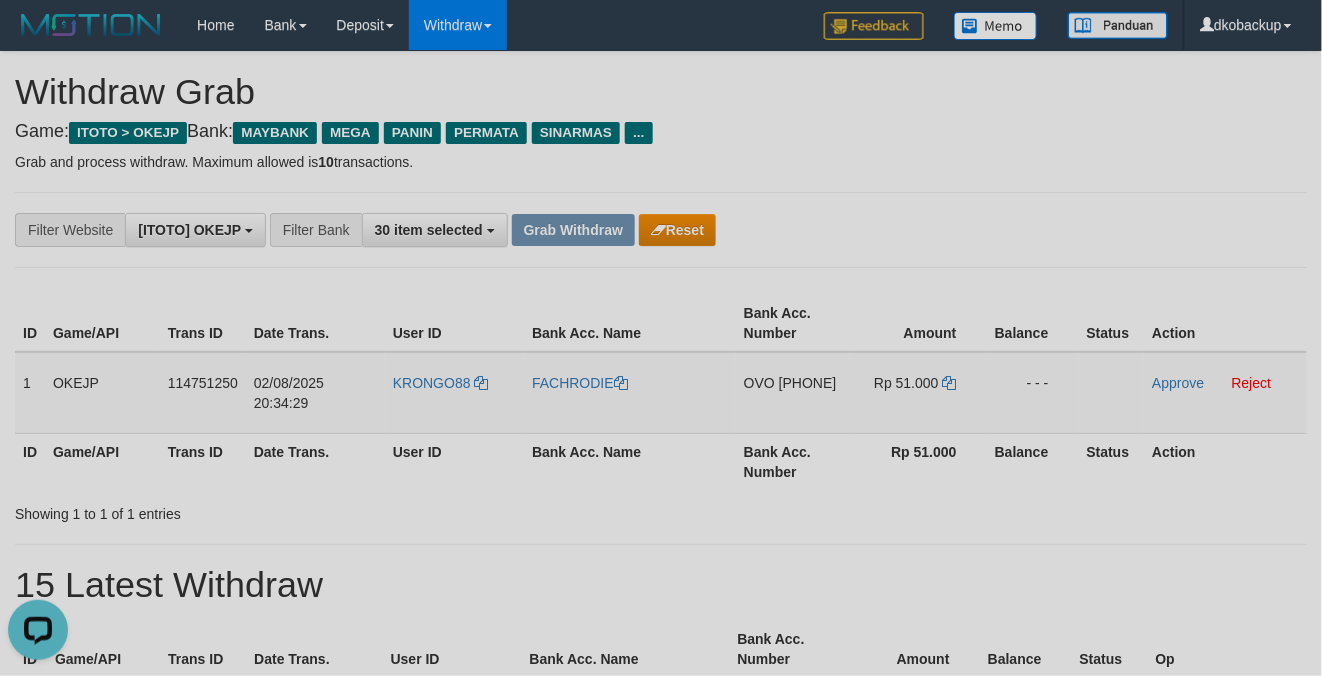 copy on "[PHONE]" 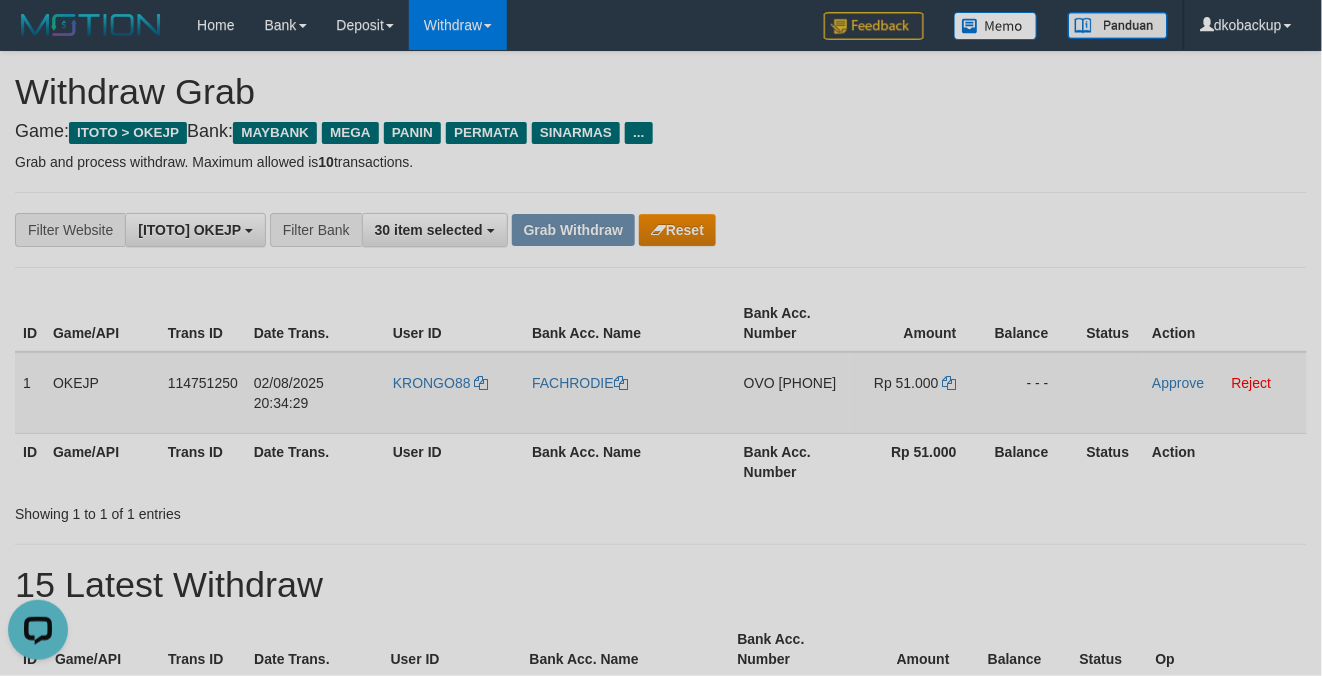 click on "OVO
087774545453" at bounding box center [793, 393] 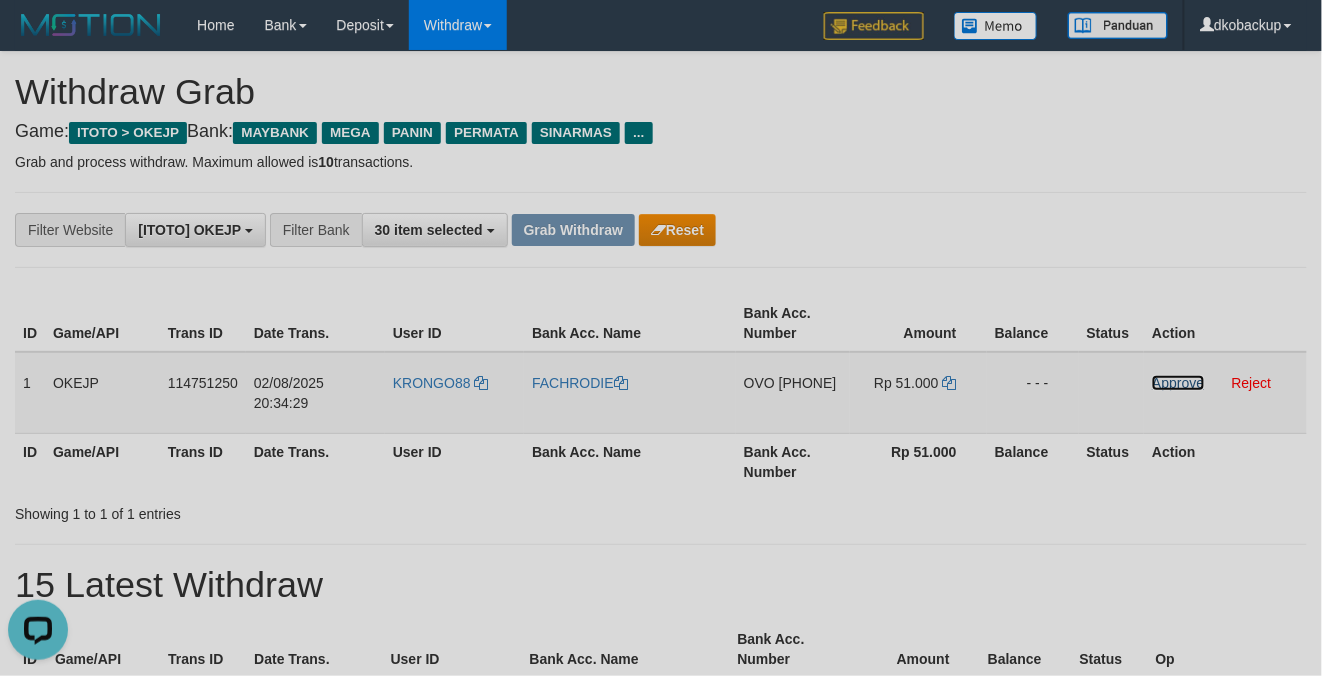 click on "Approve" at bounding box center [1178, 383] 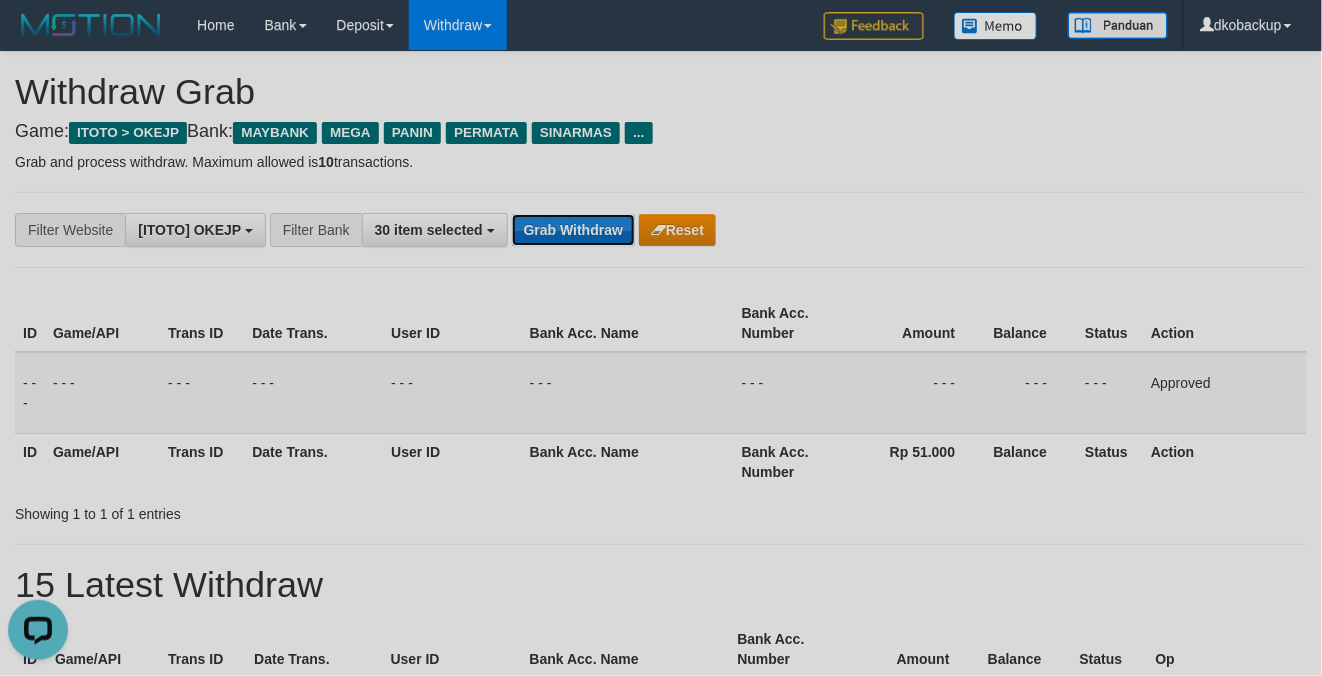 click on "Grab Withdraw" at bounding box center (573, 230) 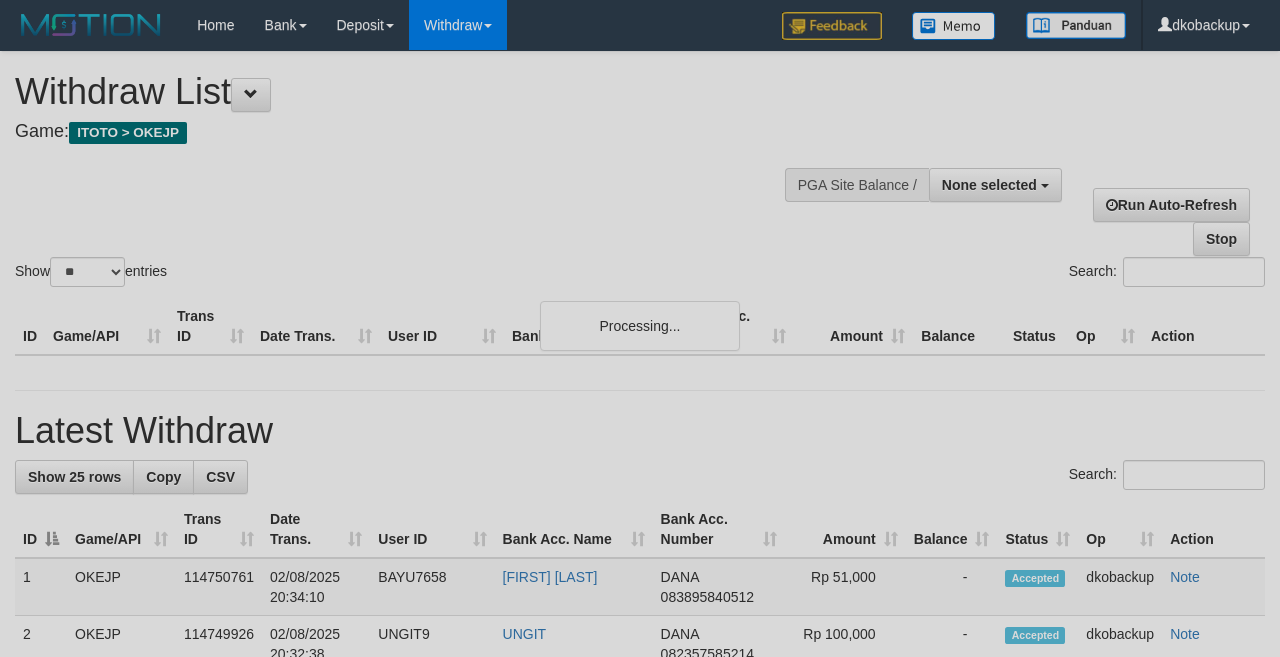 select 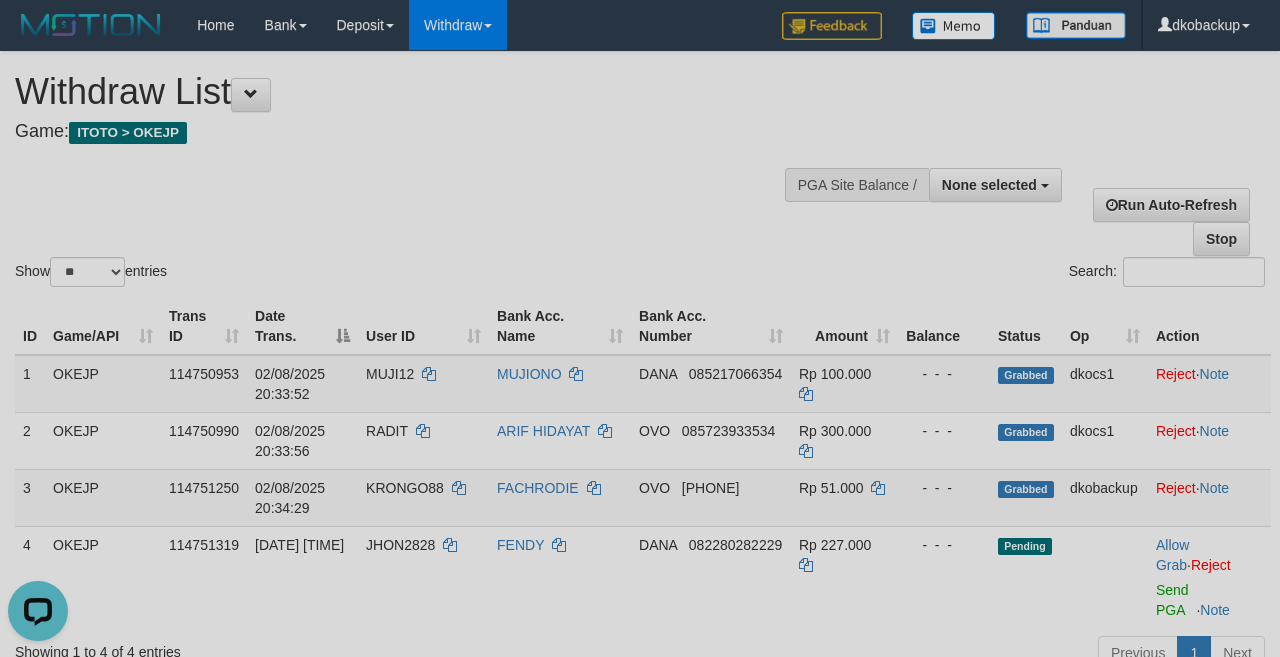 scroll, scrollTop: 0, scrollLeft: 0, axis: both 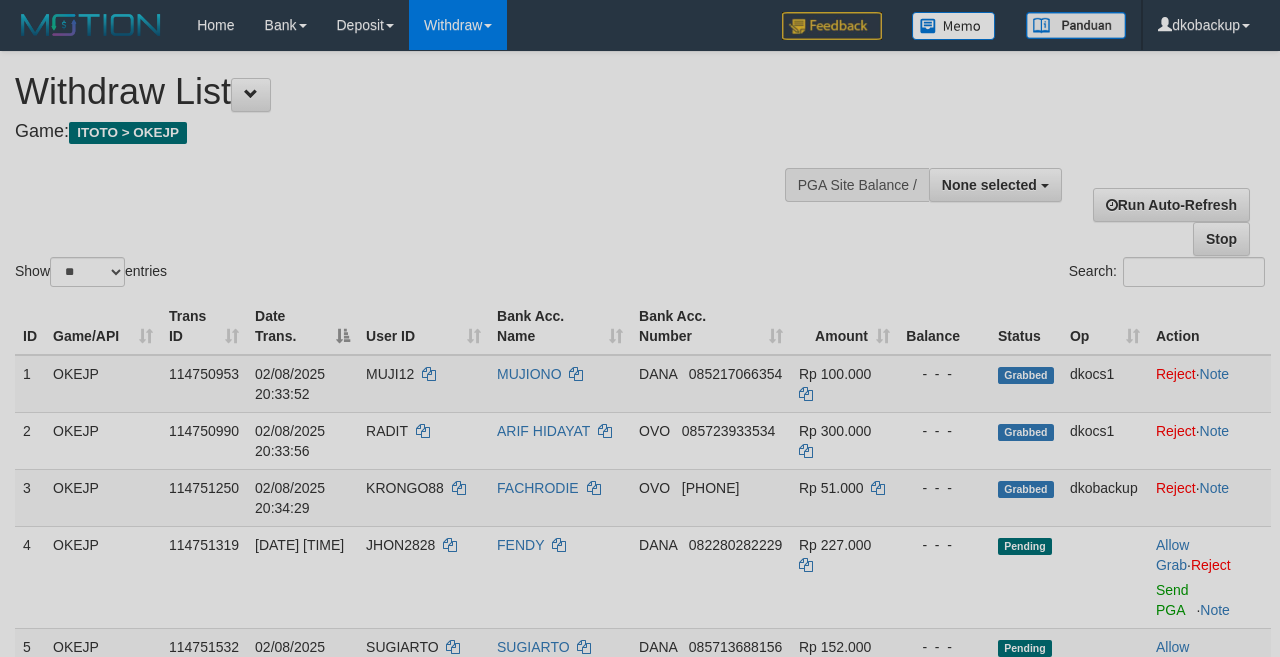 select 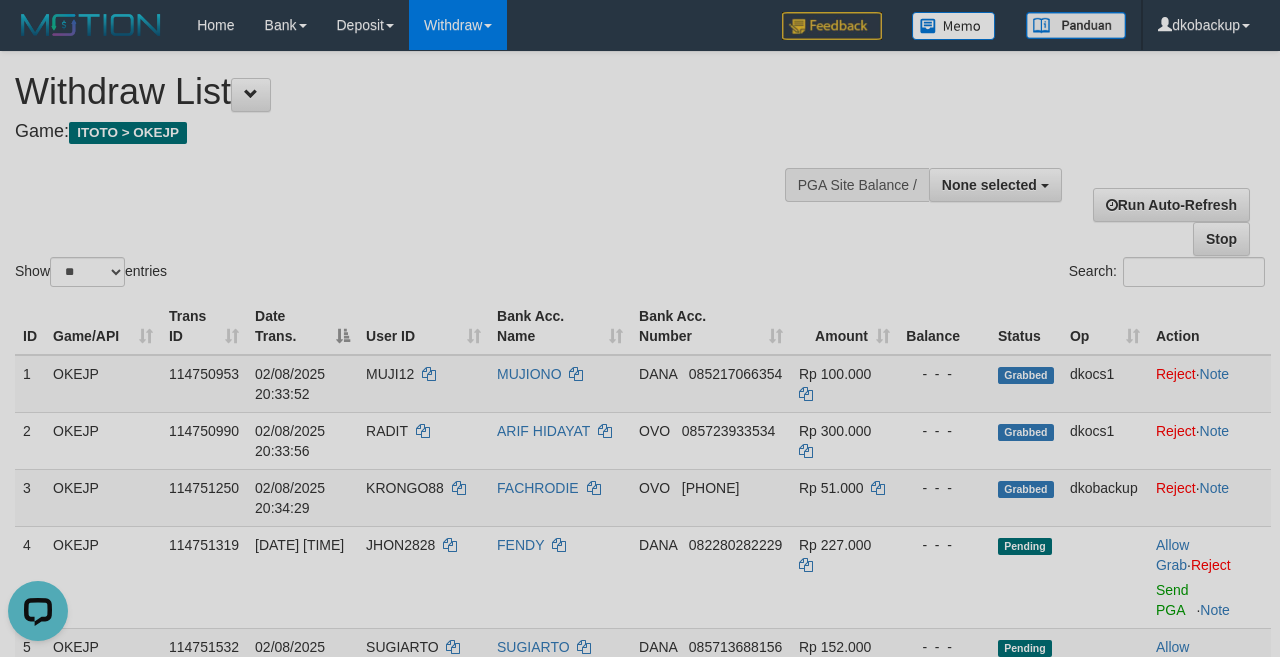 scroll, scrollTop: 0, scrollLeft: 0, axis: both 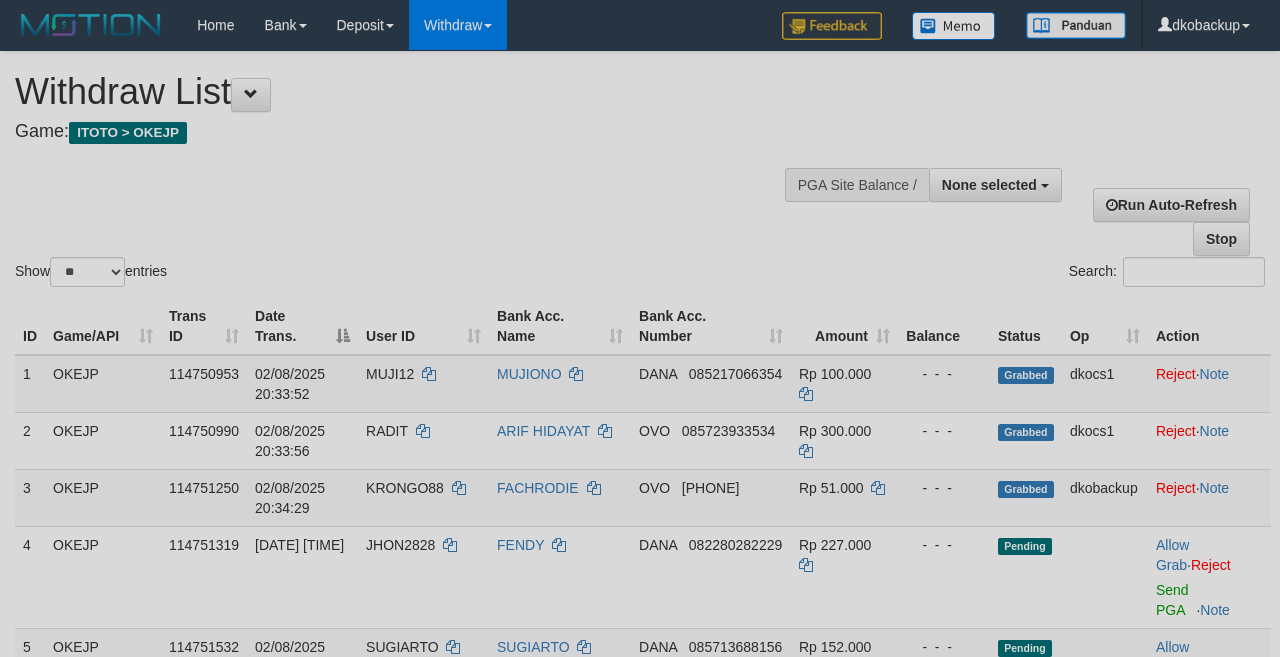 select 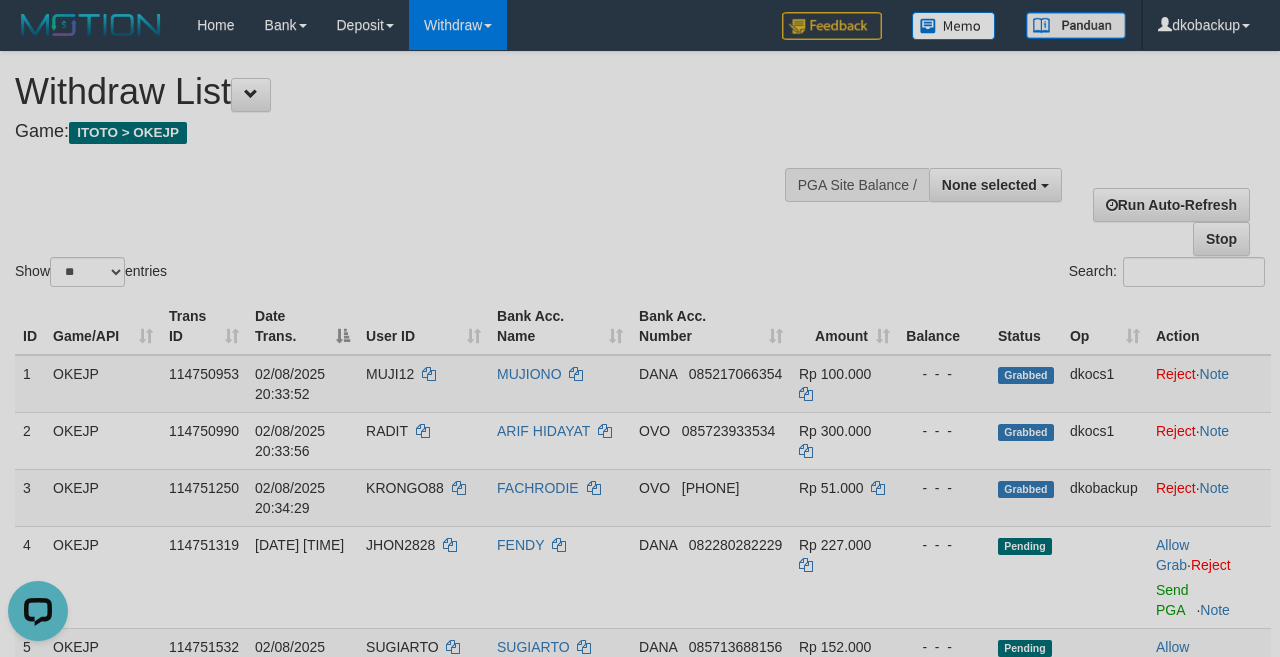 scroll, scrollTop: 0, scrollLeft: 0, axis: both 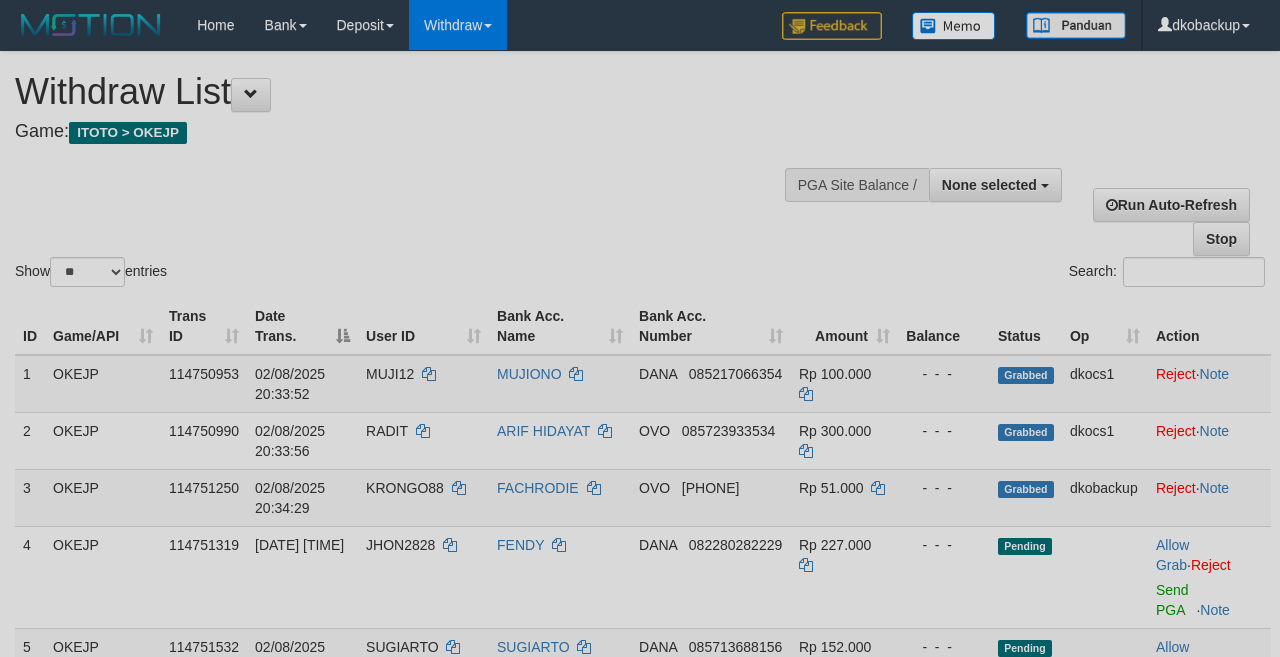 select 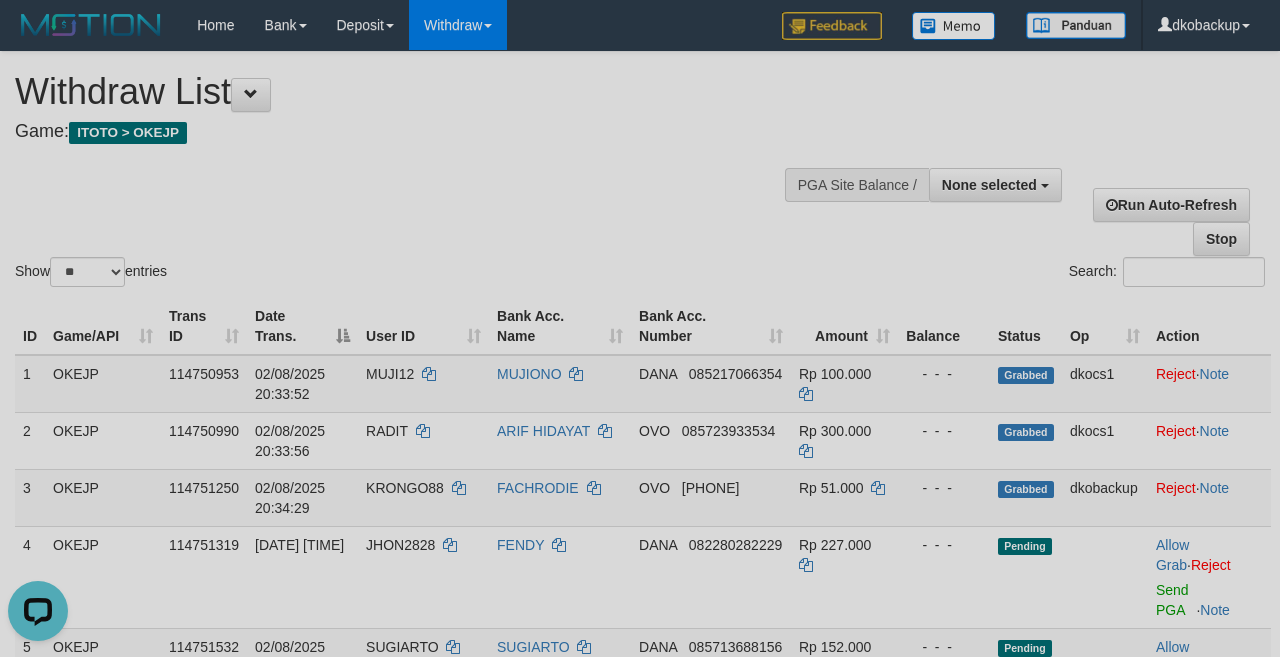 scroll, scrollTop: 0, scrollLeft: 0, axis: both 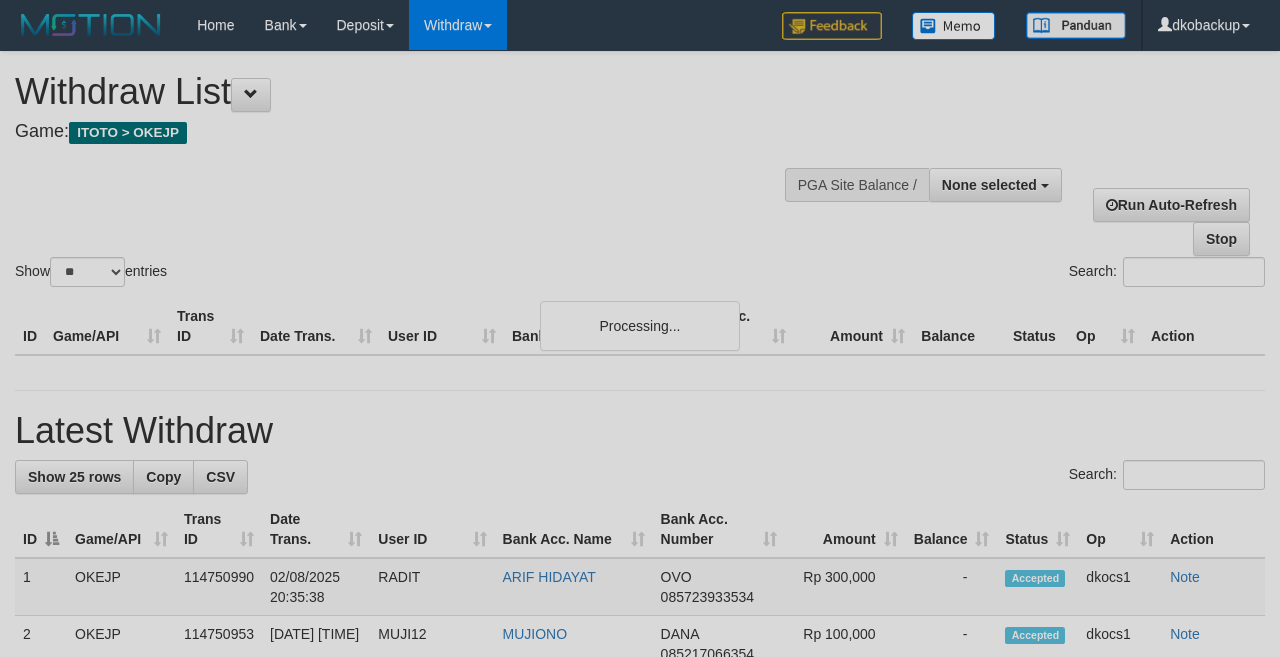 select 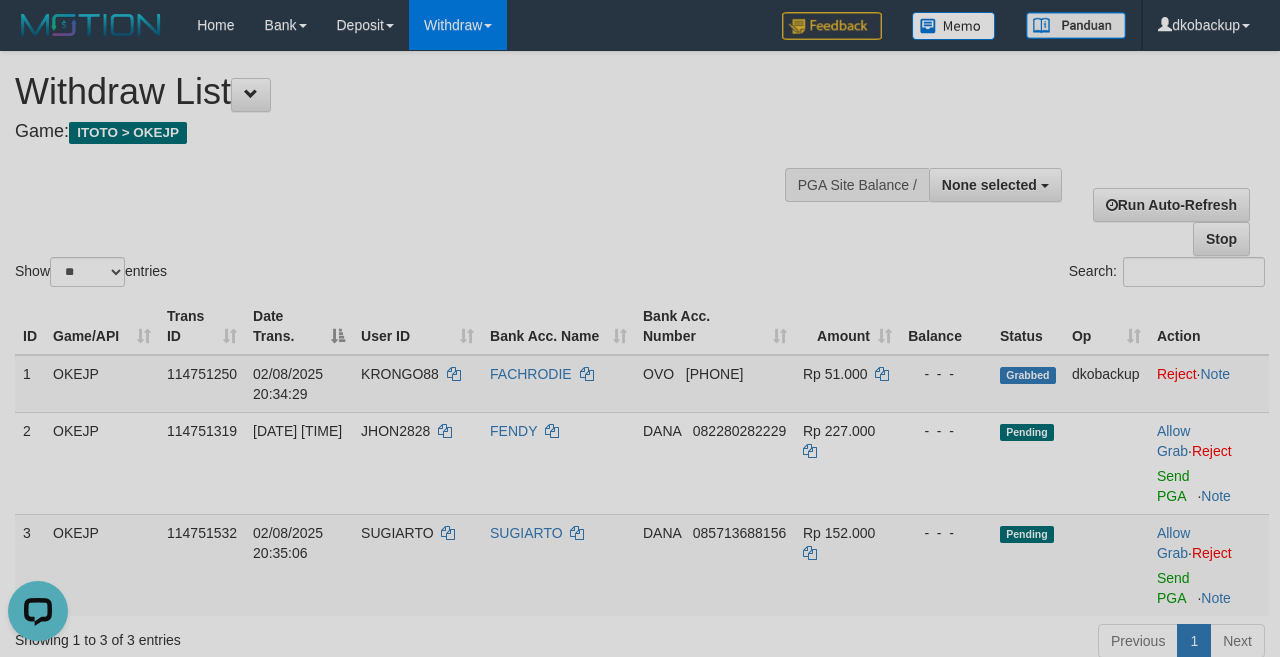 scroll, scrollTop: 0, scrollLeft: 0, axis: both 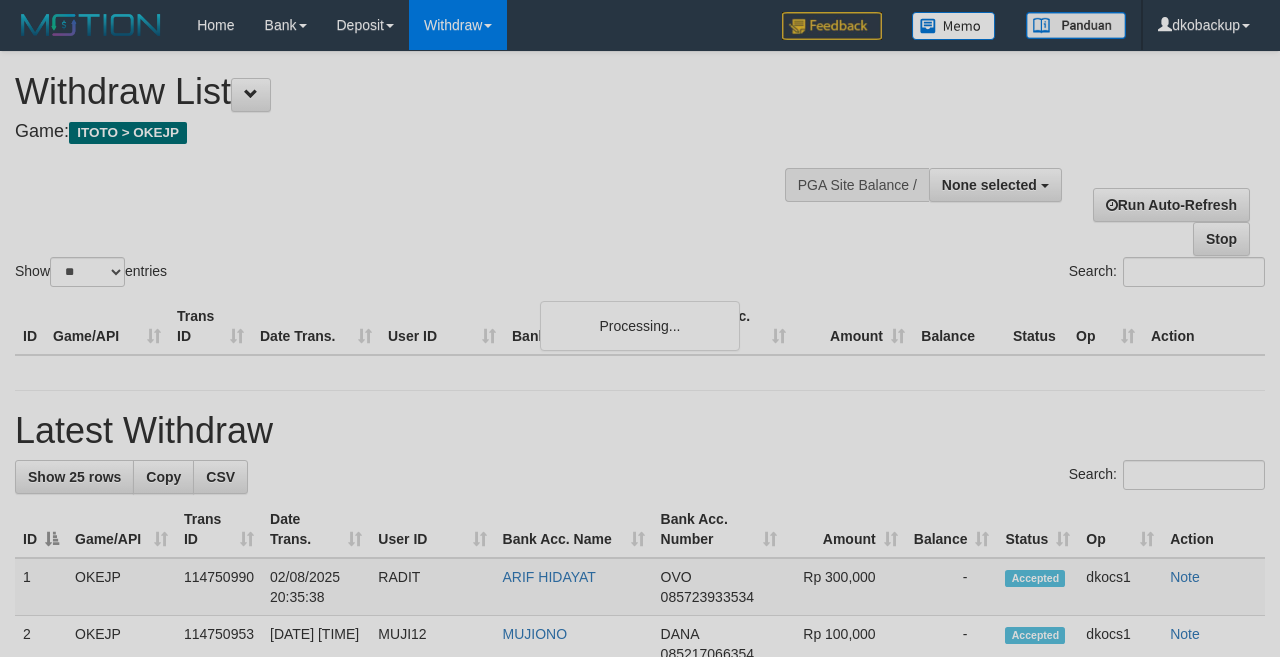 select 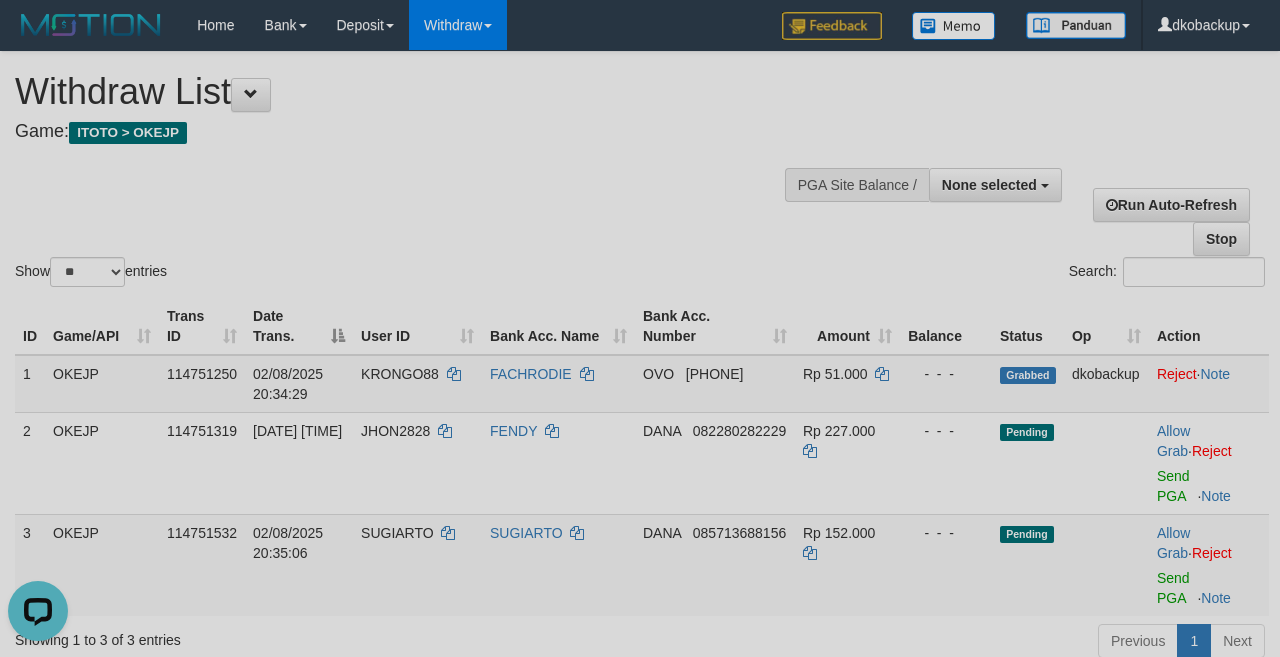 scroll, scrollTop: 0, scrollLeft: 0, axis: both 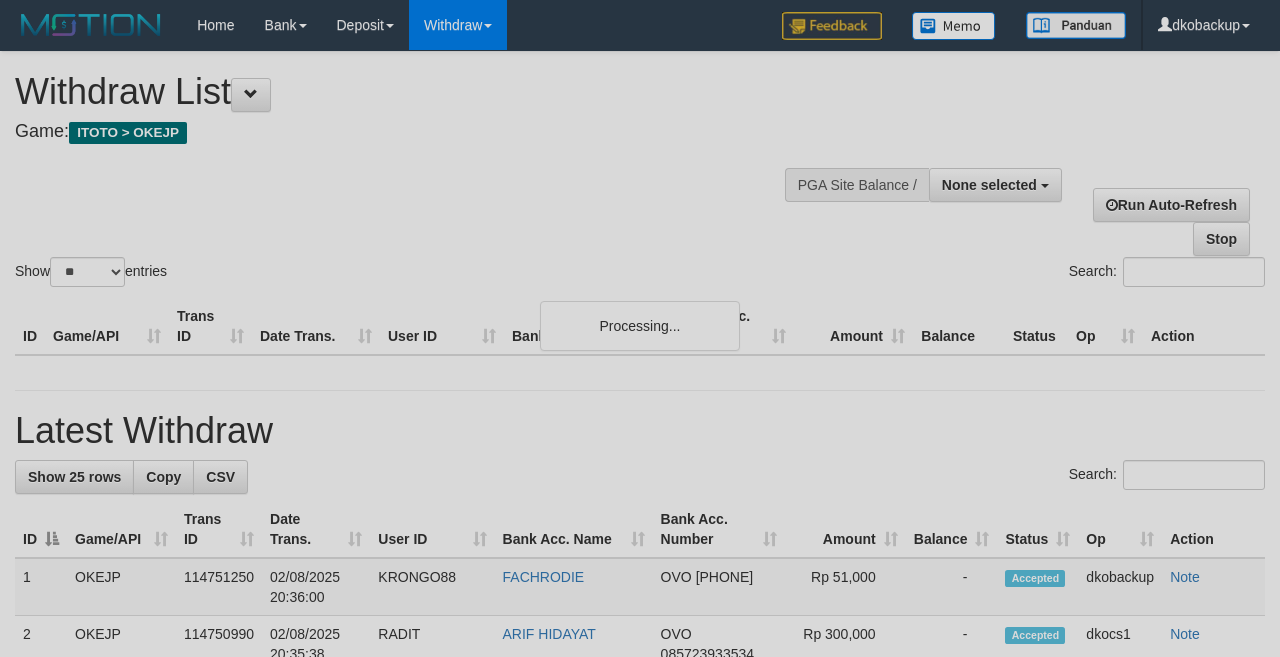 select 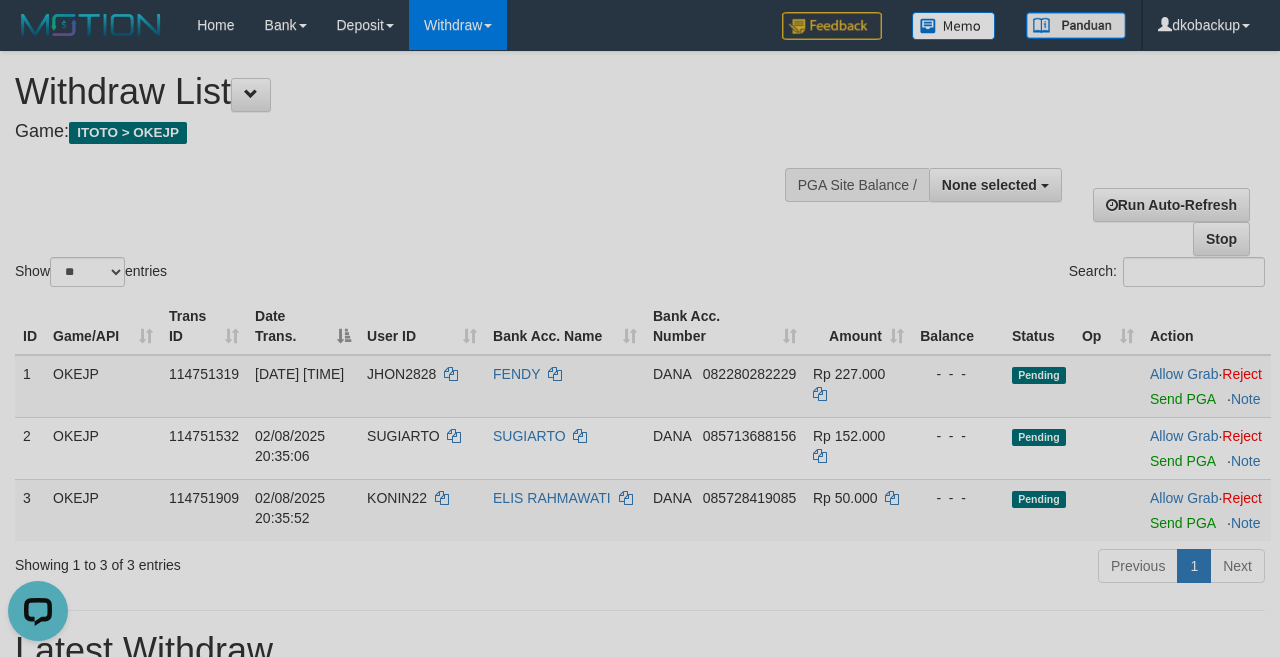 scroll, scrollTop: 0, scrollLeft: 0, axis: both 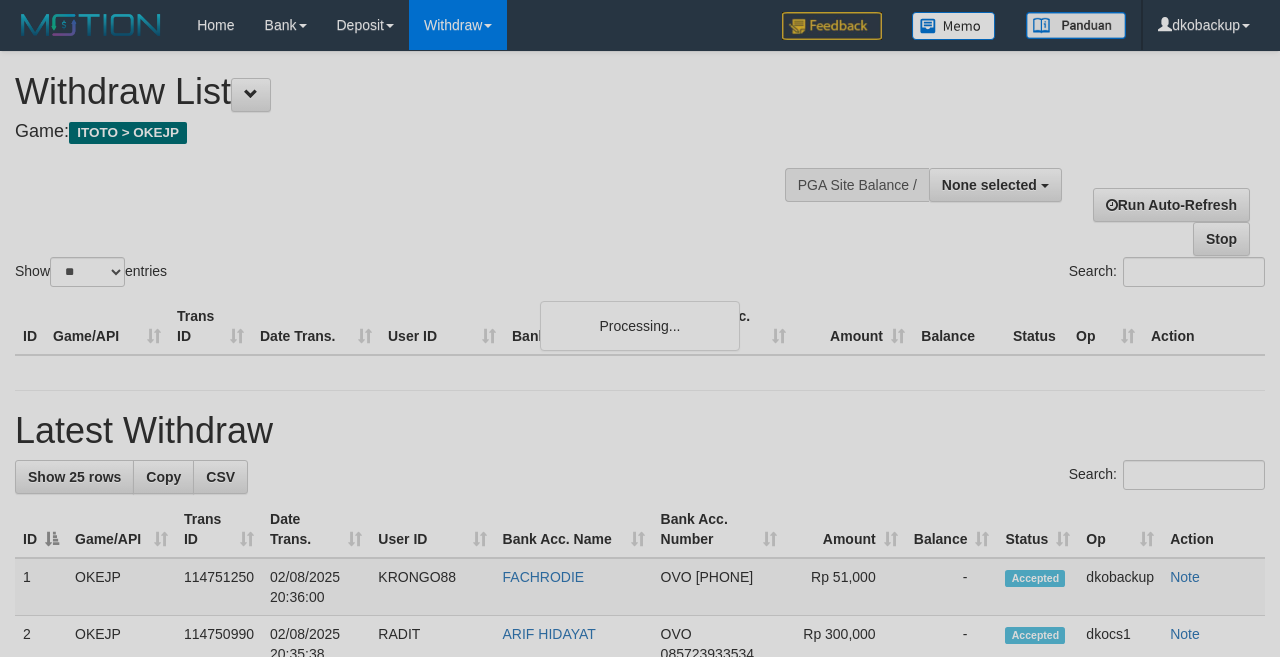 select 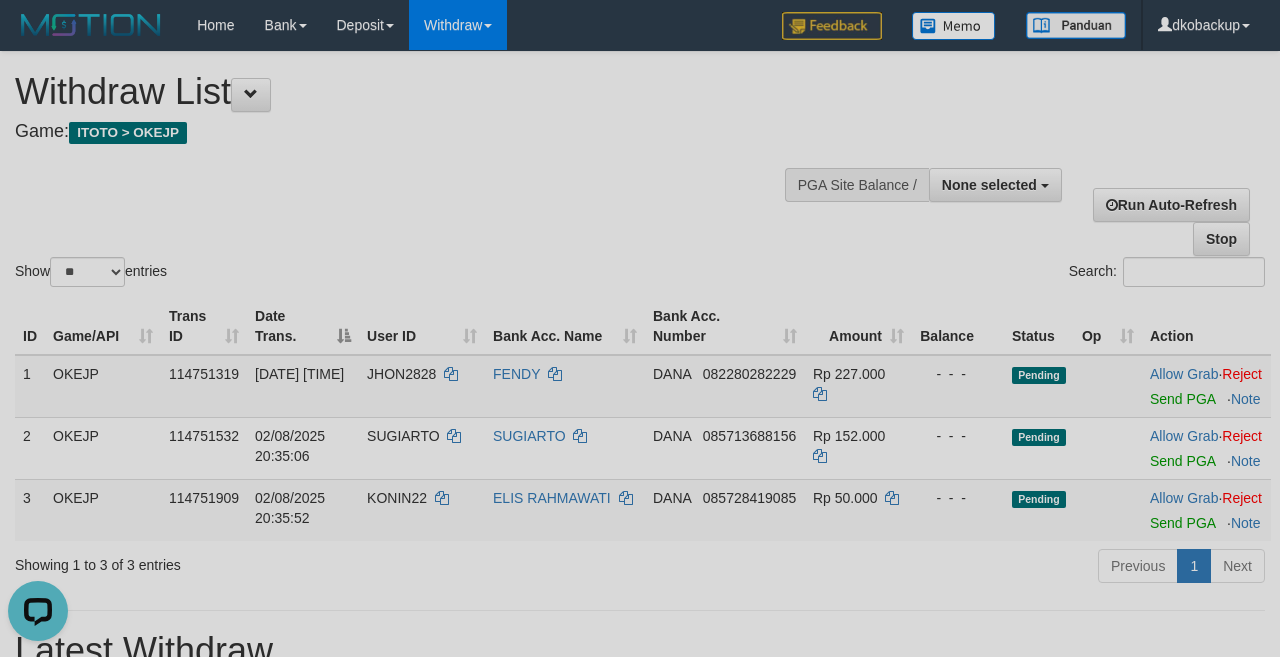 scroll, scrollTop: 0, scrollLeft: 0, axis: both 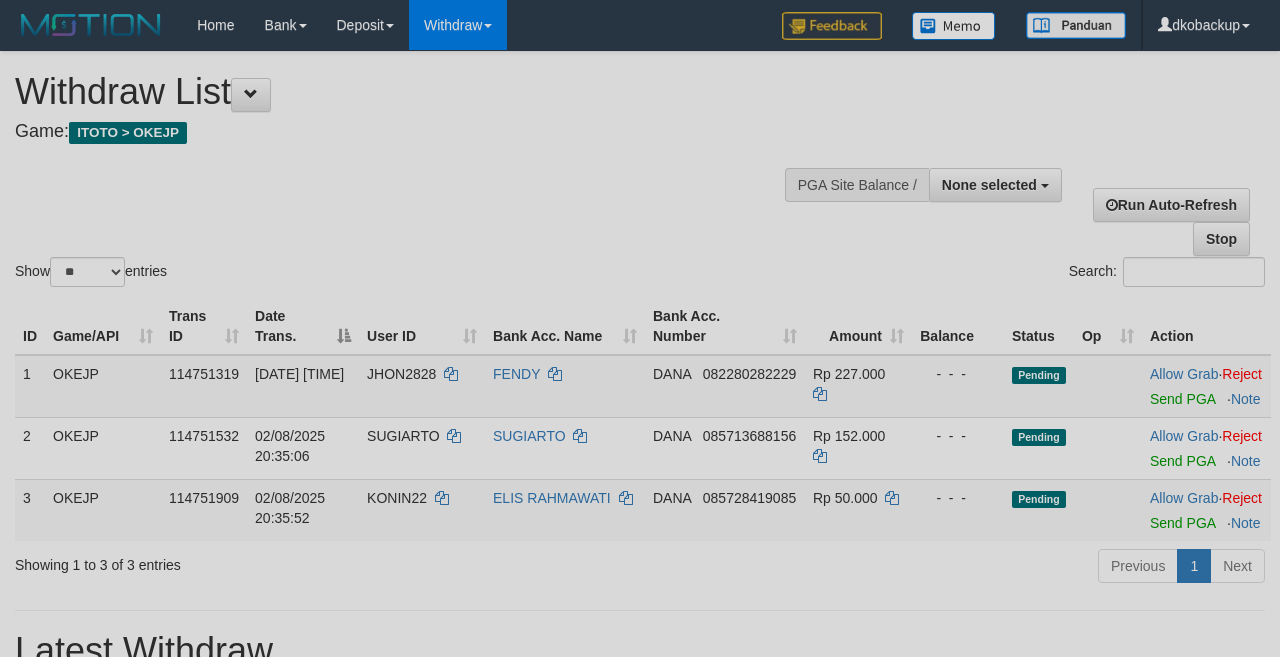 select 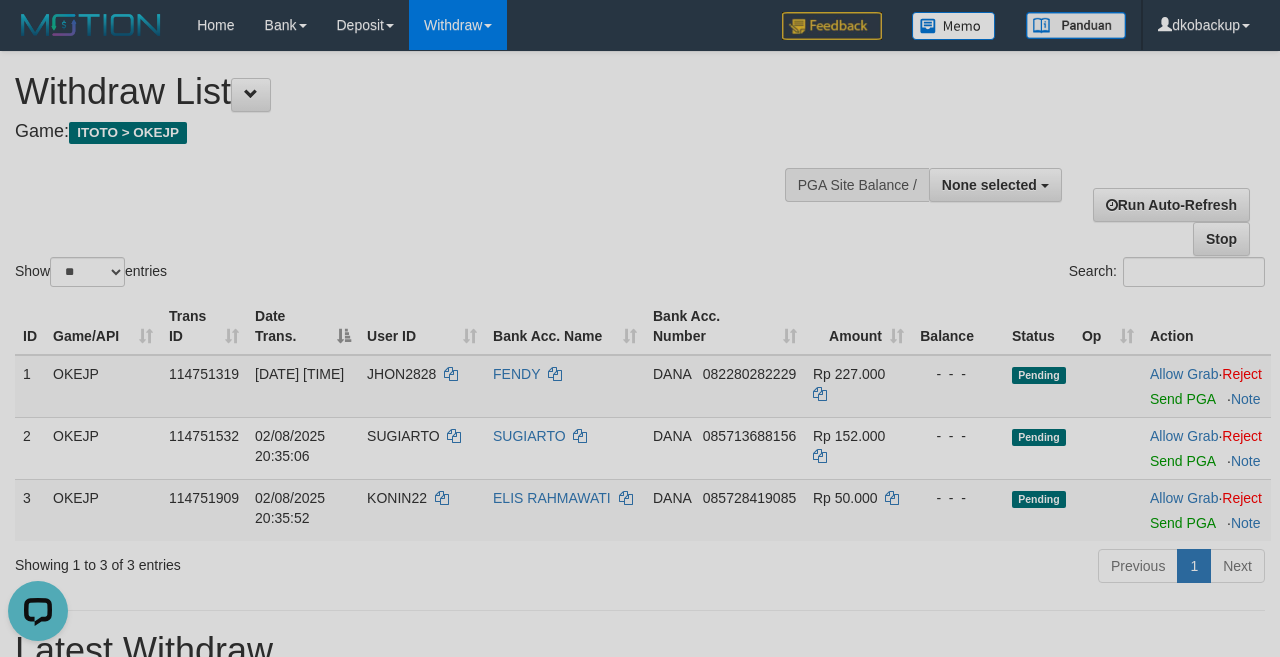 scroll, scrollTop: 0, scrollLeft: 0, axis: both 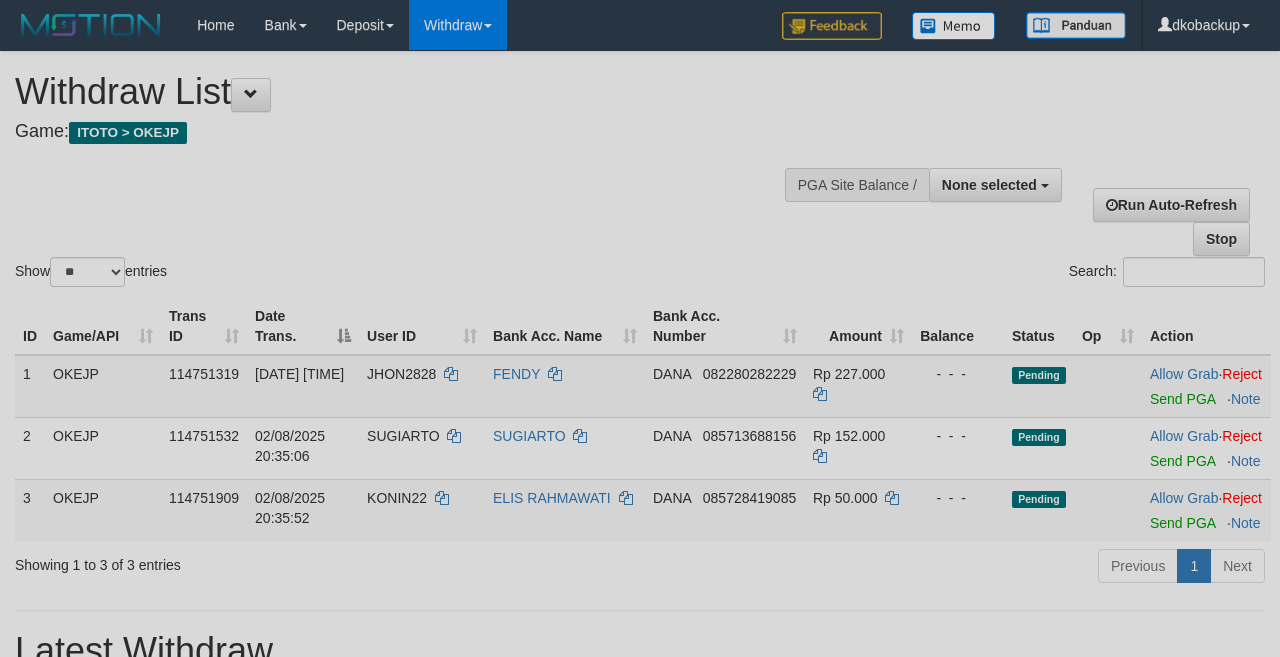 select 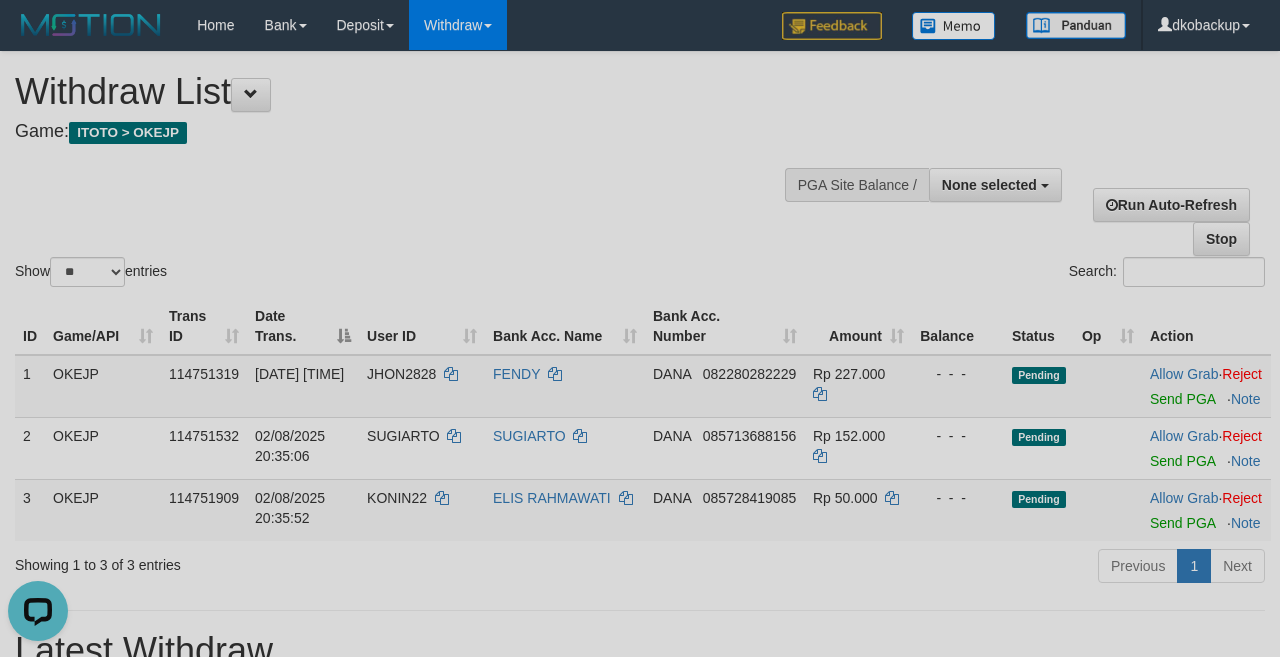scroll, scrollTop: 0, scrollLeft: 0, axis: both 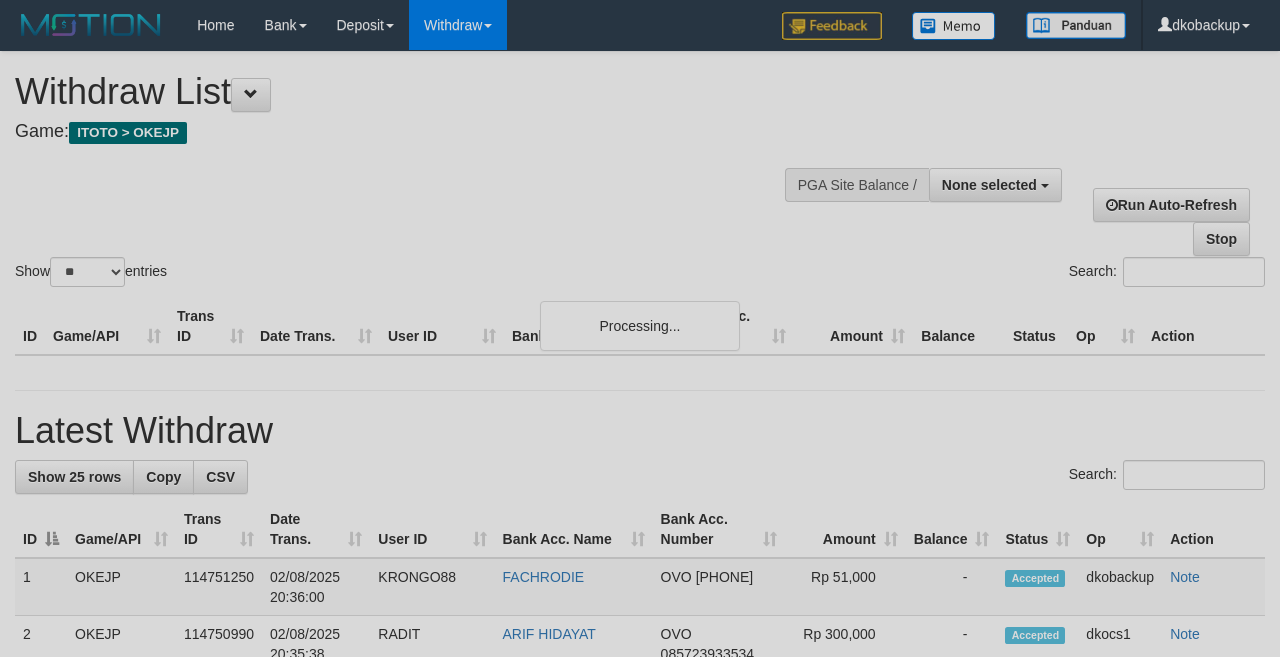 select 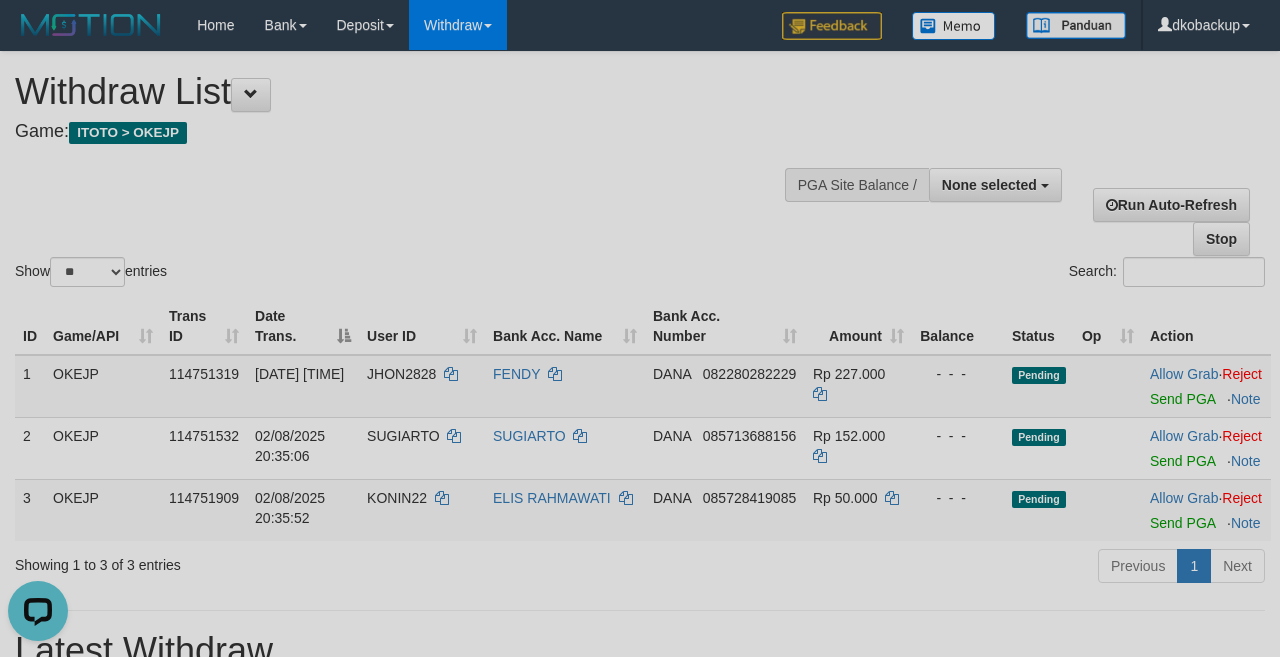 scroll, scrollTop: 0, scrollLeft: 0, axis: both 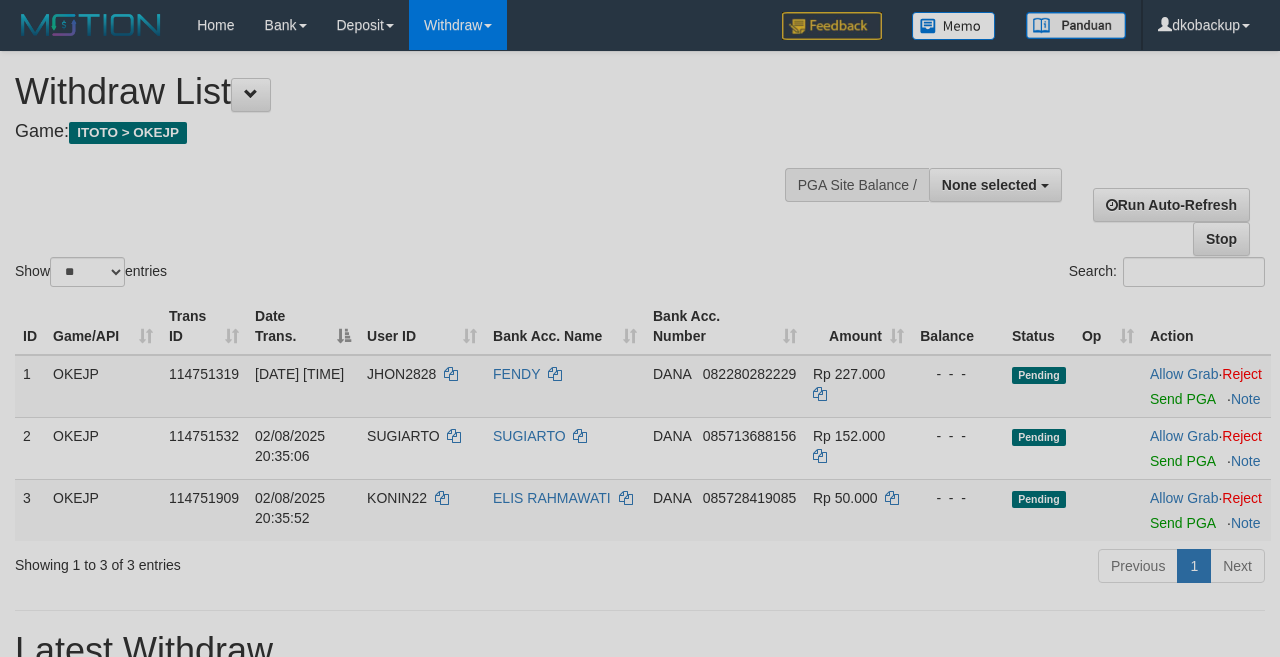 select 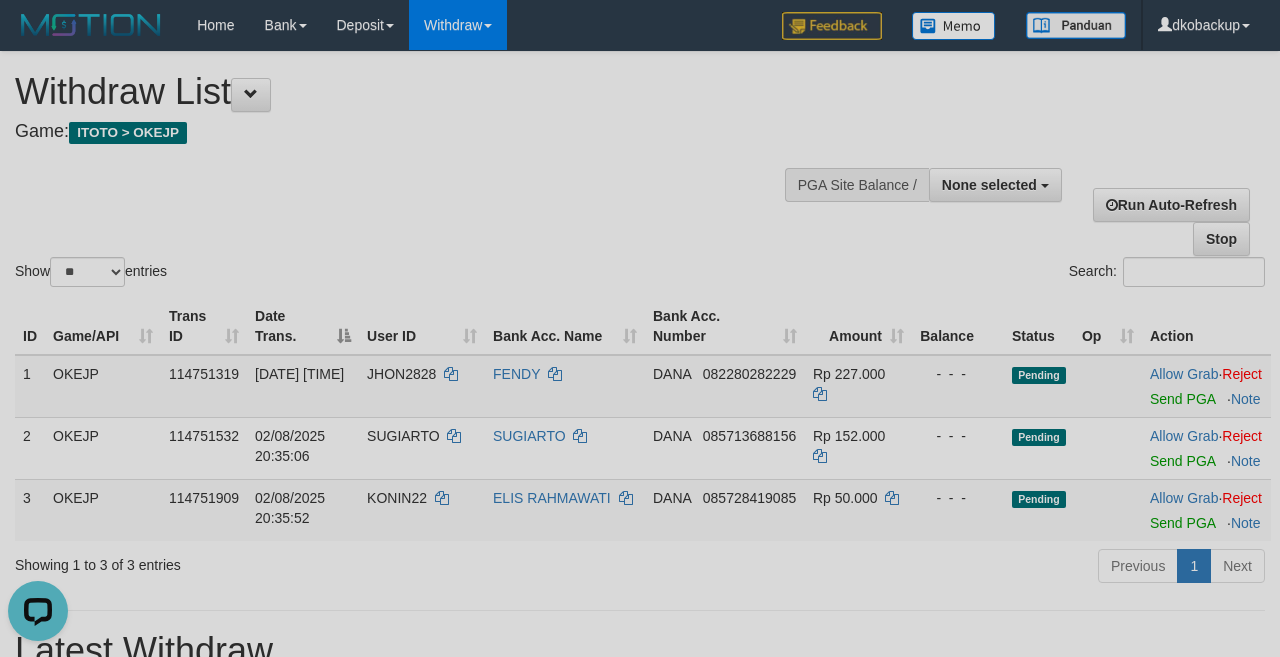 scroll, scrollTop: 0, scrollLeft: 0, axis: both 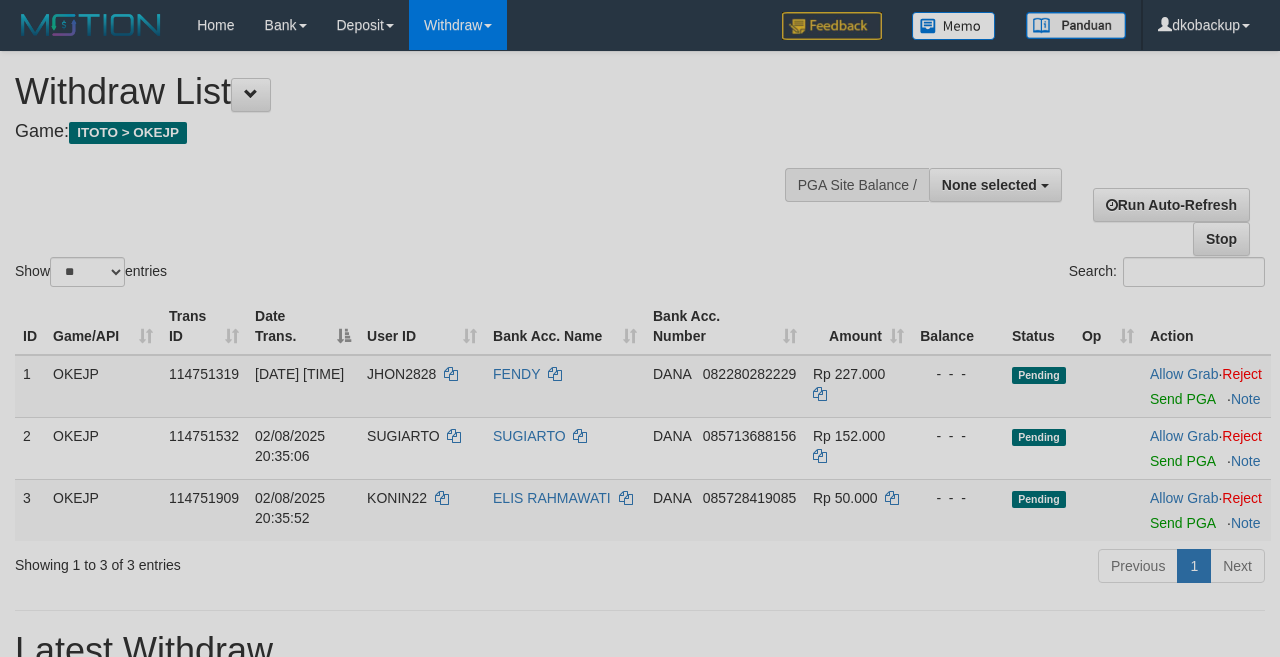 select 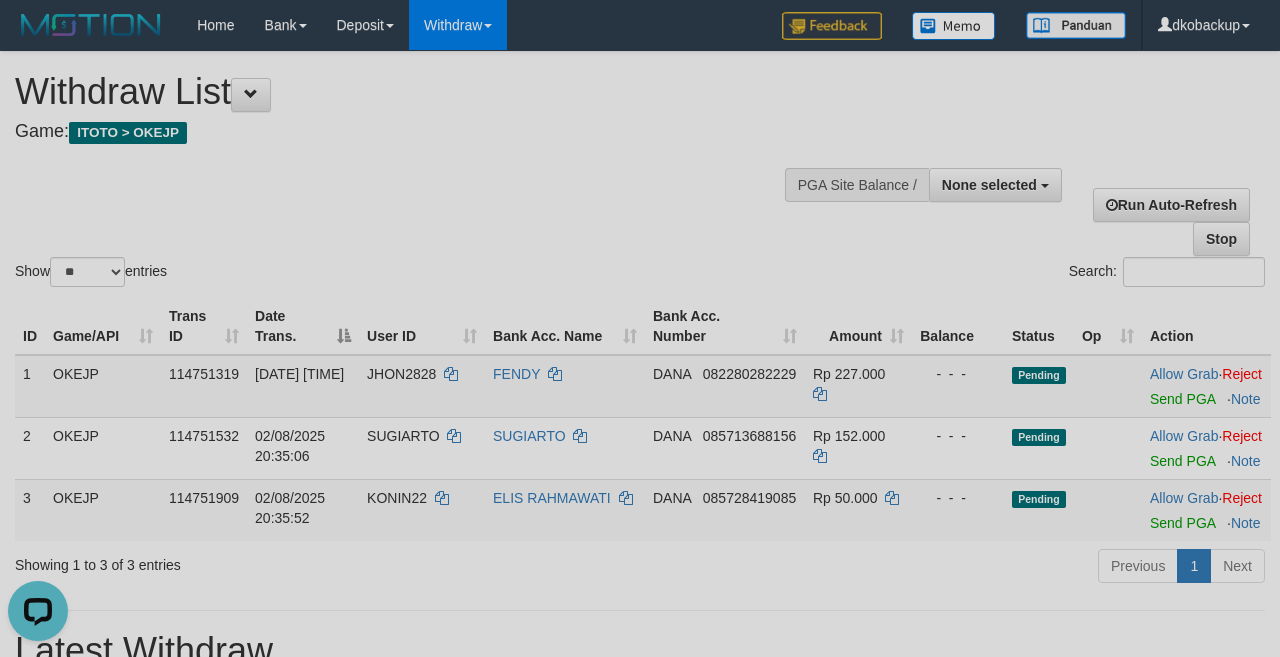 scroll, scrollTop: 0, scrollLeft: 0, axis: both 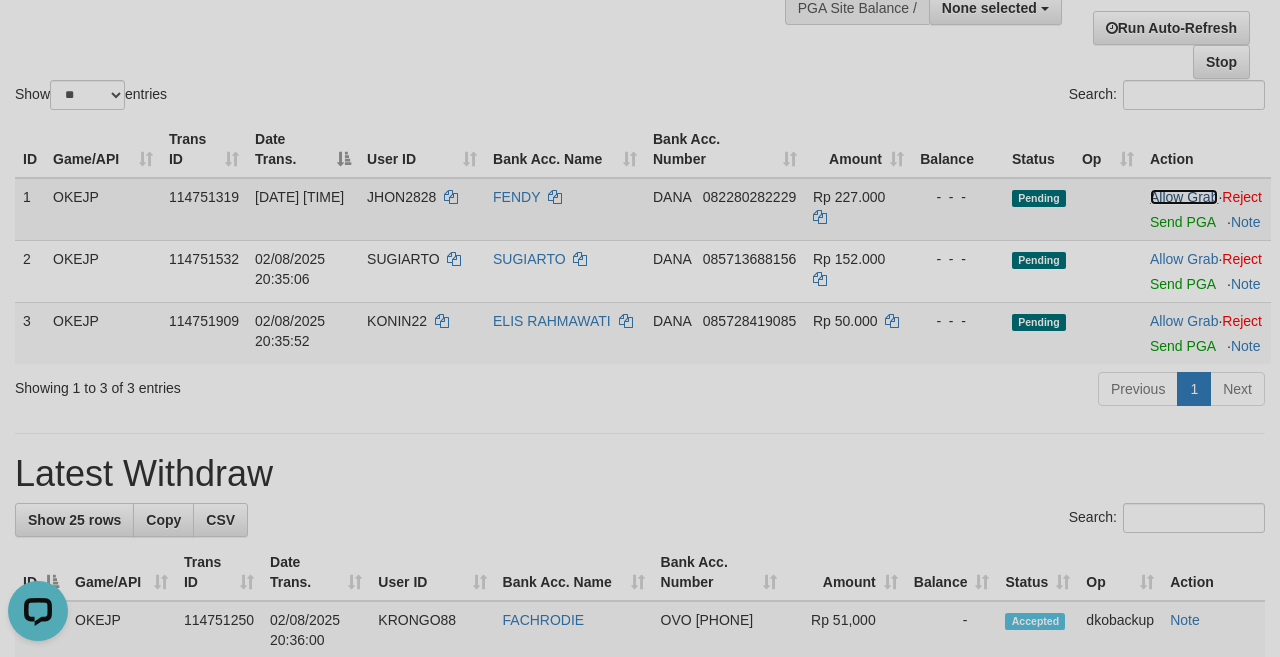 click on "Allow Grab" at bounding box center (1184, 197) 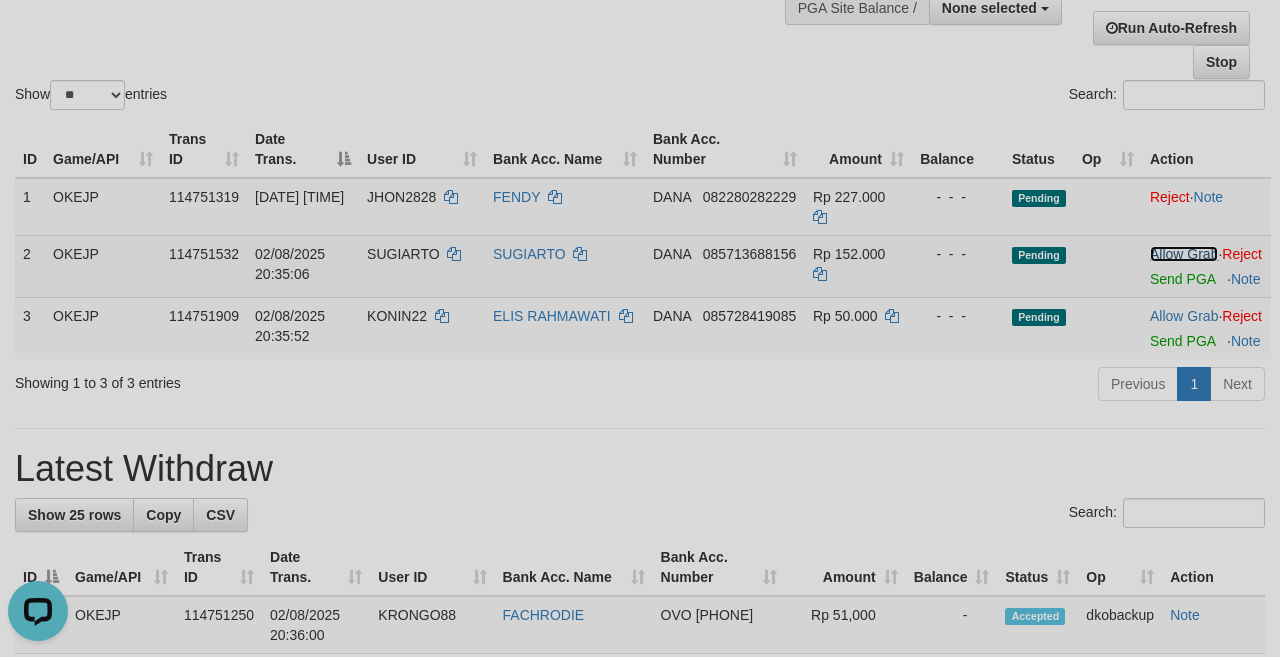 click on "Allow Grab" at bounding box center [1184, 254] 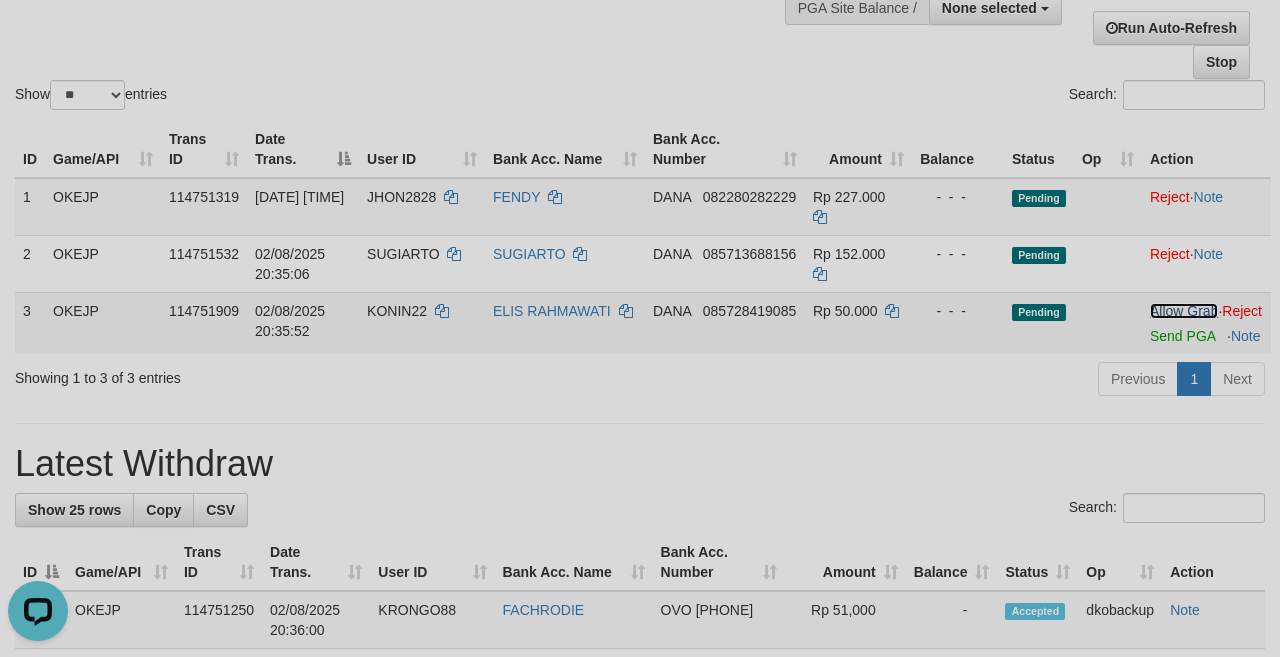 click on "Allow Grab" at bounding box center (1184, 311) 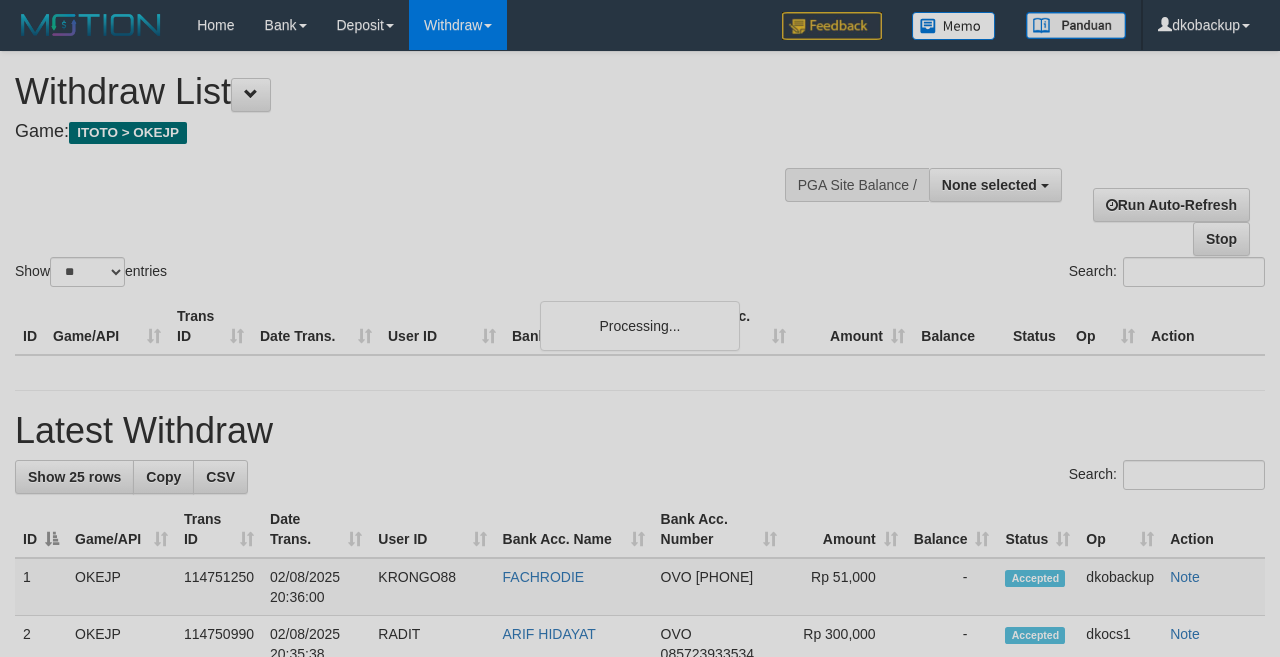 select 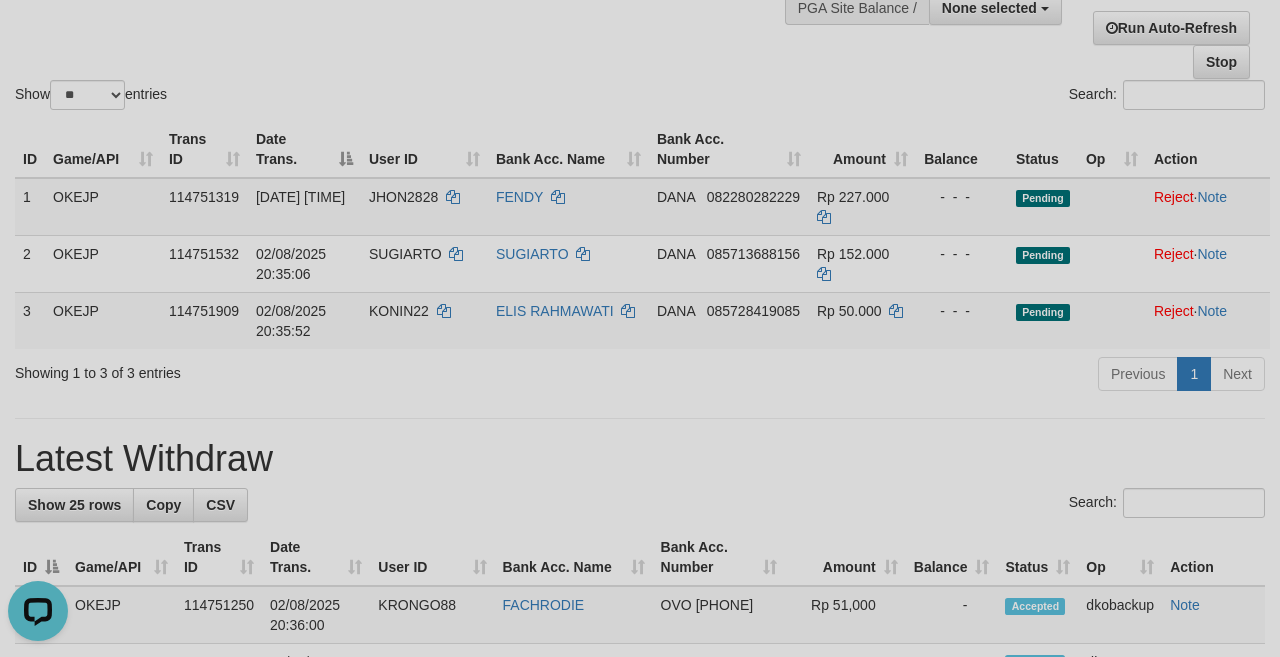 scroll, scrollTop: 0, scrollLeft: 0, axis: both 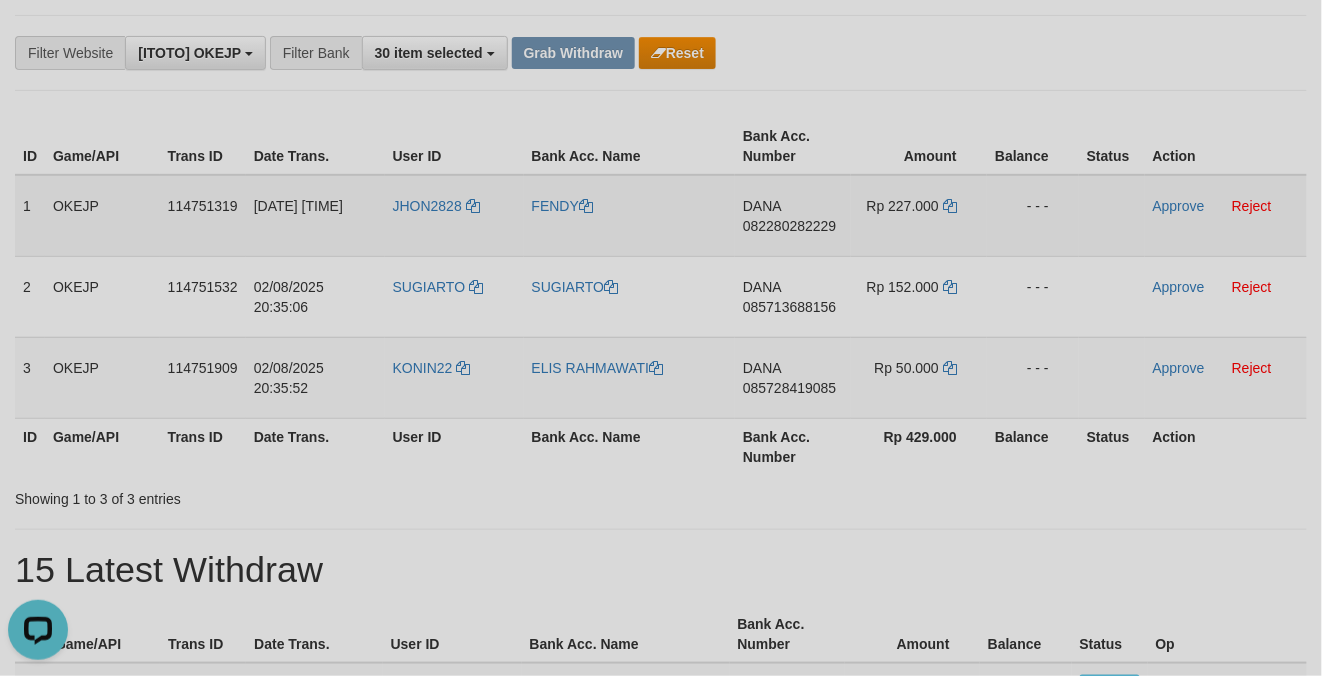 click on "JHON2828" at bounding box center [454, 216] 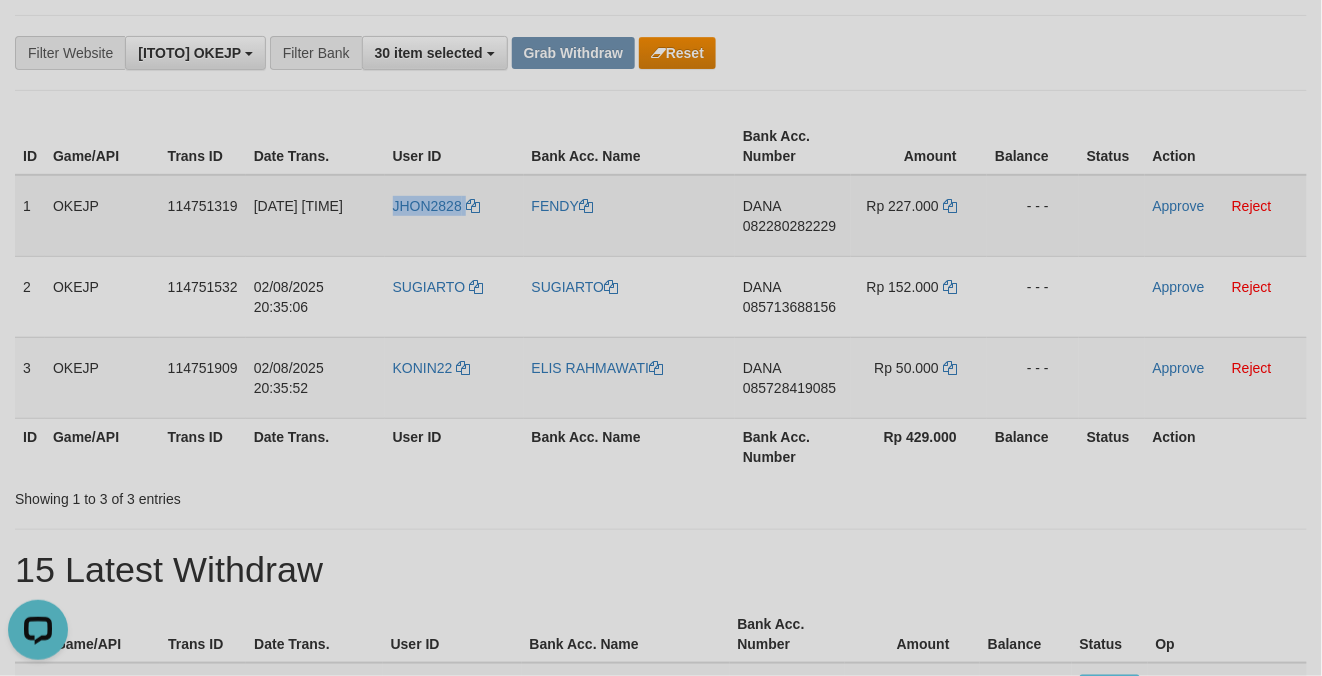 click on "JHON2828" at bounding box center (454, 216) 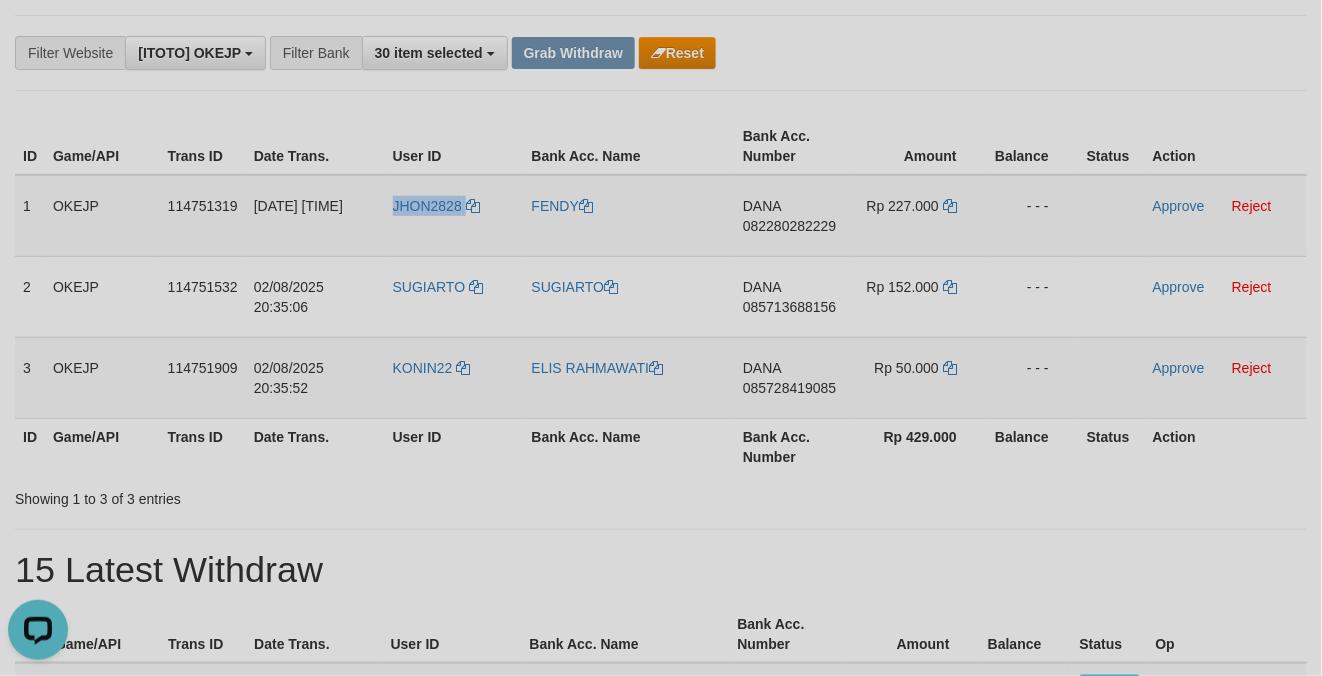 copy on "JHON2828" 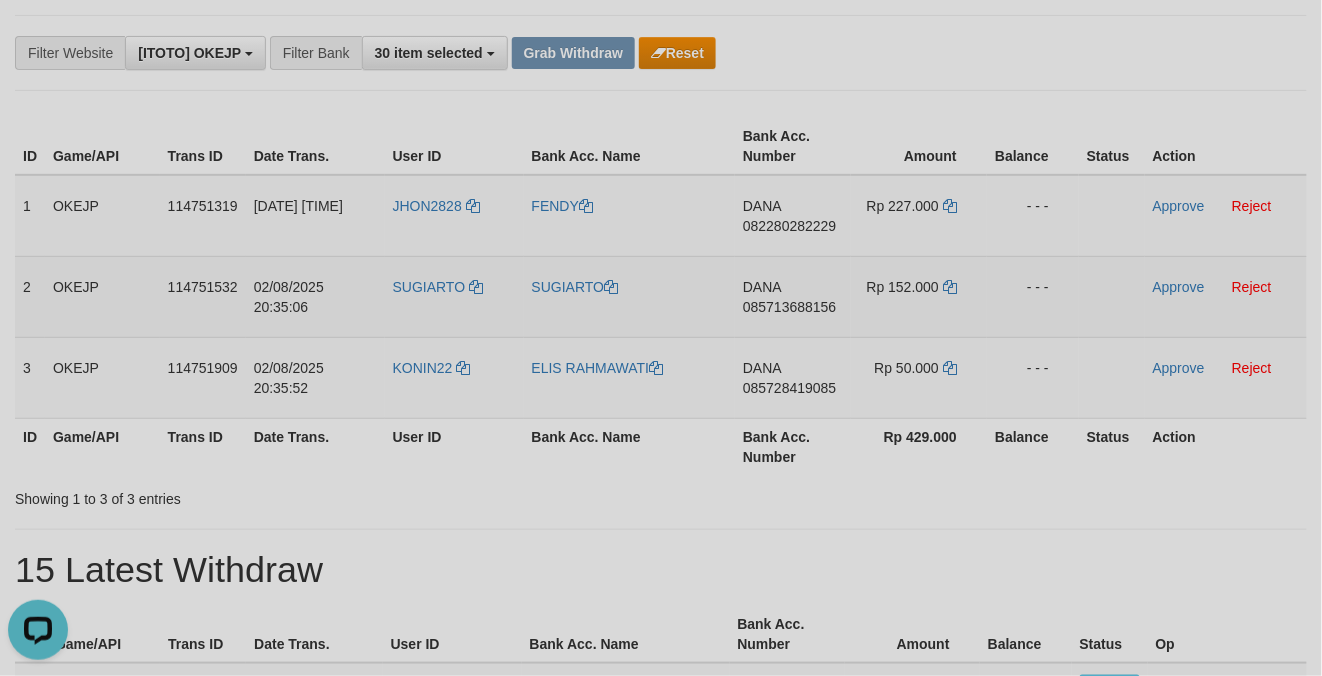 click on "SUGIARTO" at bounding box center (454, 296) 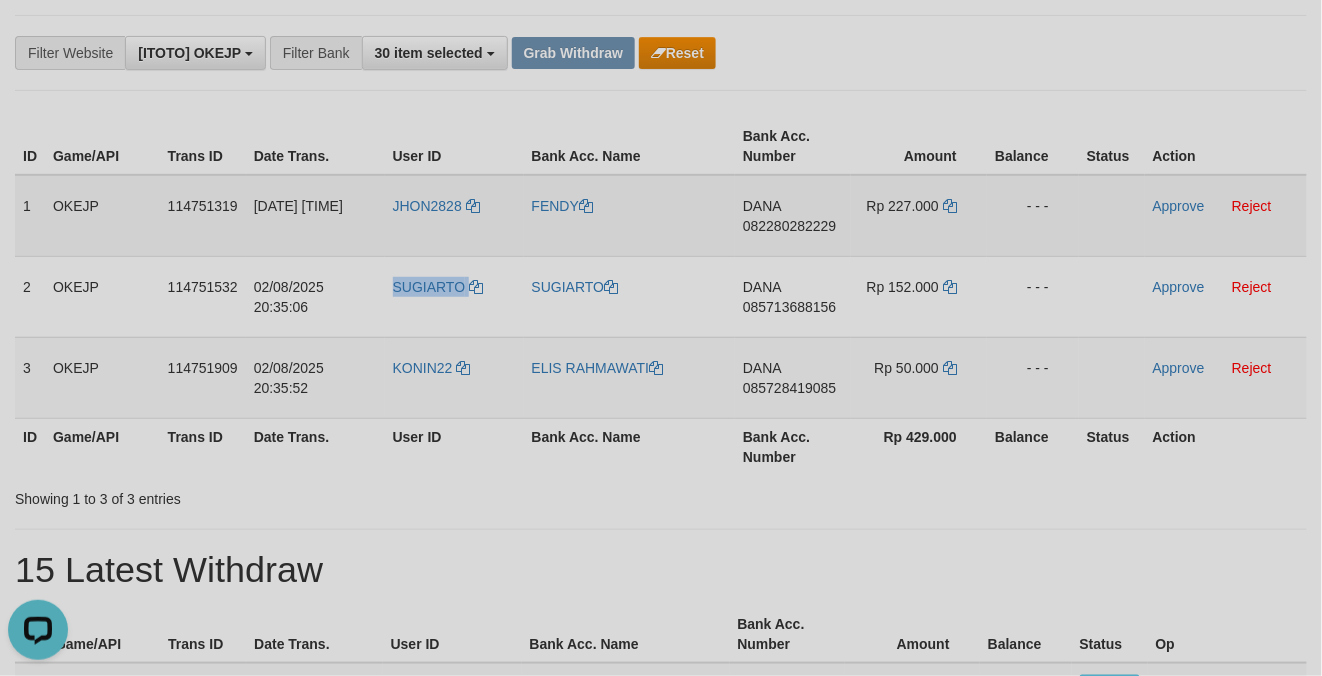 drag, startPoint x: 429, startPoint y: 325, endPoint x: 408, endPoint y: 248, distance: 79.81228 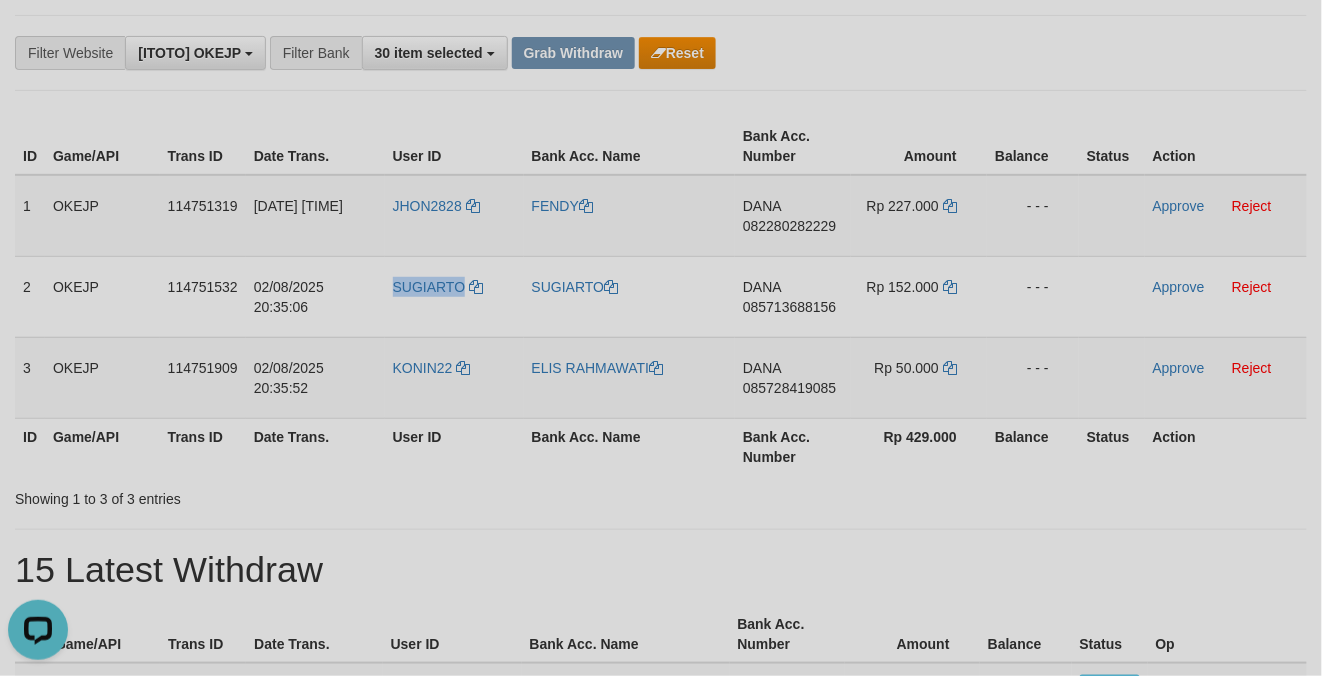 copy on "SUGIARTO" 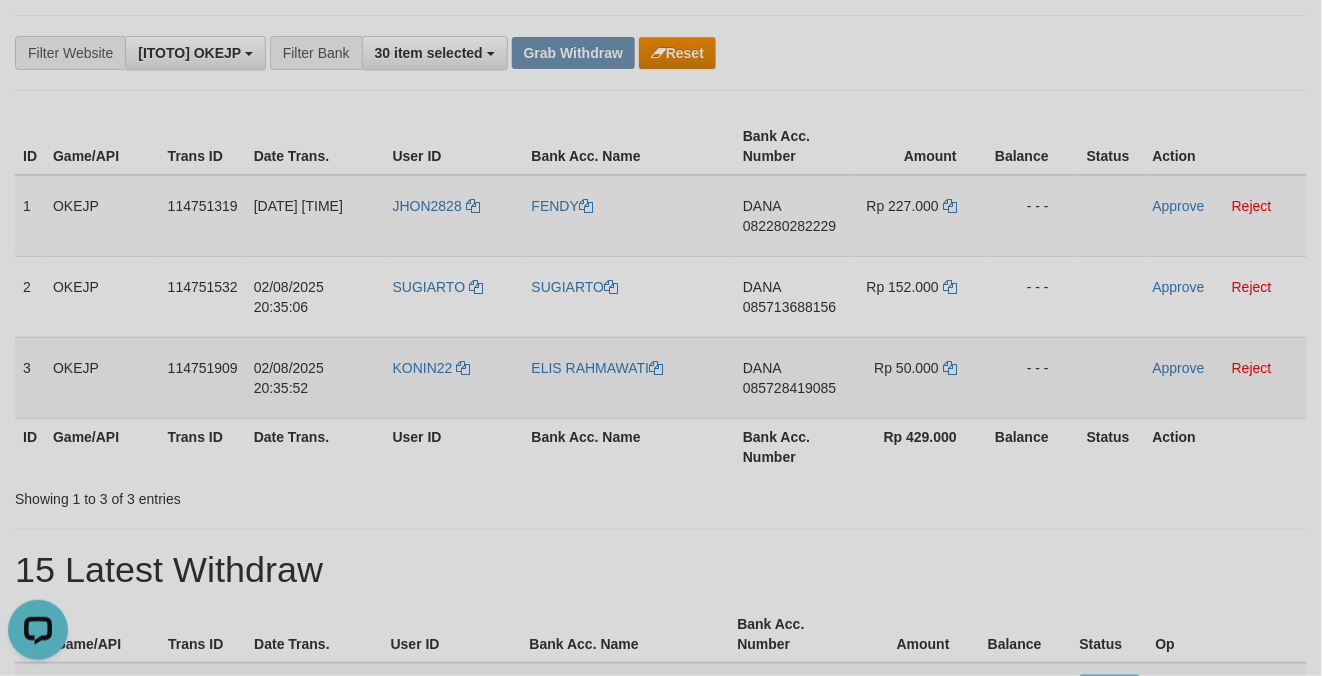 click on "KONIN22" at bounding box center (454, 377) 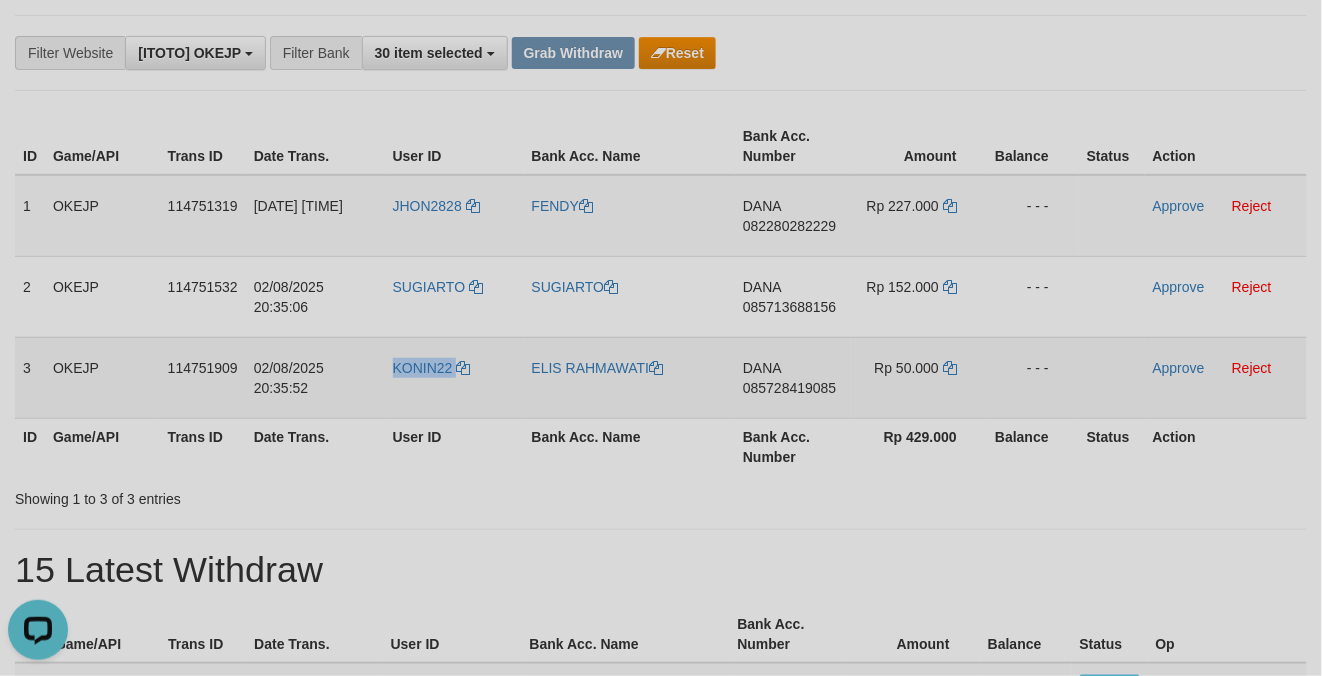 click on "KONIN22" at bounding box center [454, 377] 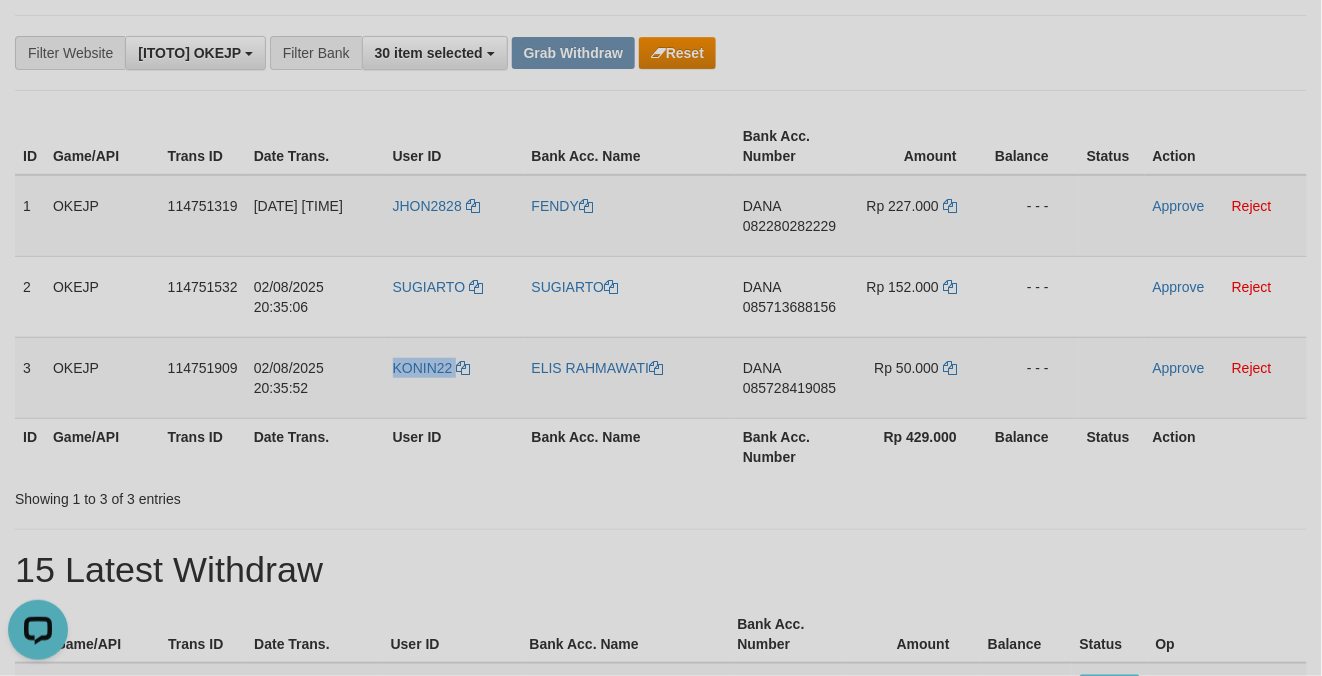 copy on "KONIN22" 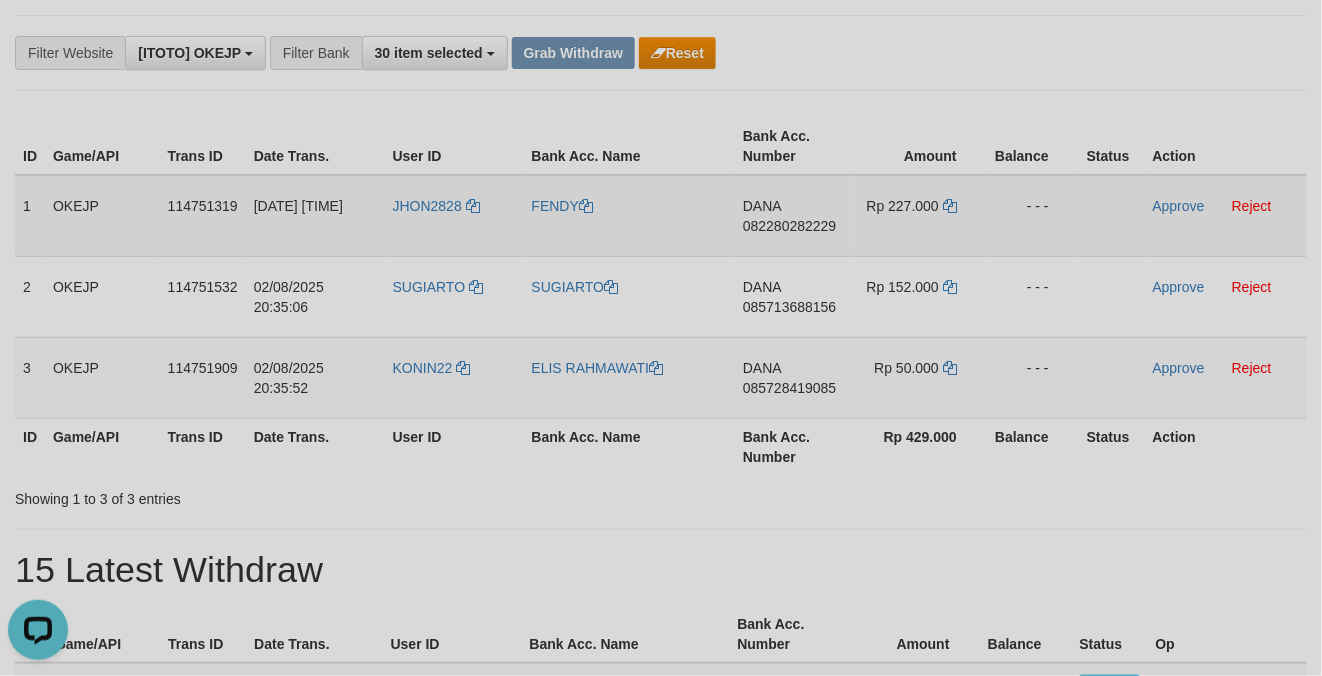 click on "DANA
082280282229" at bounding box center (793, 216) 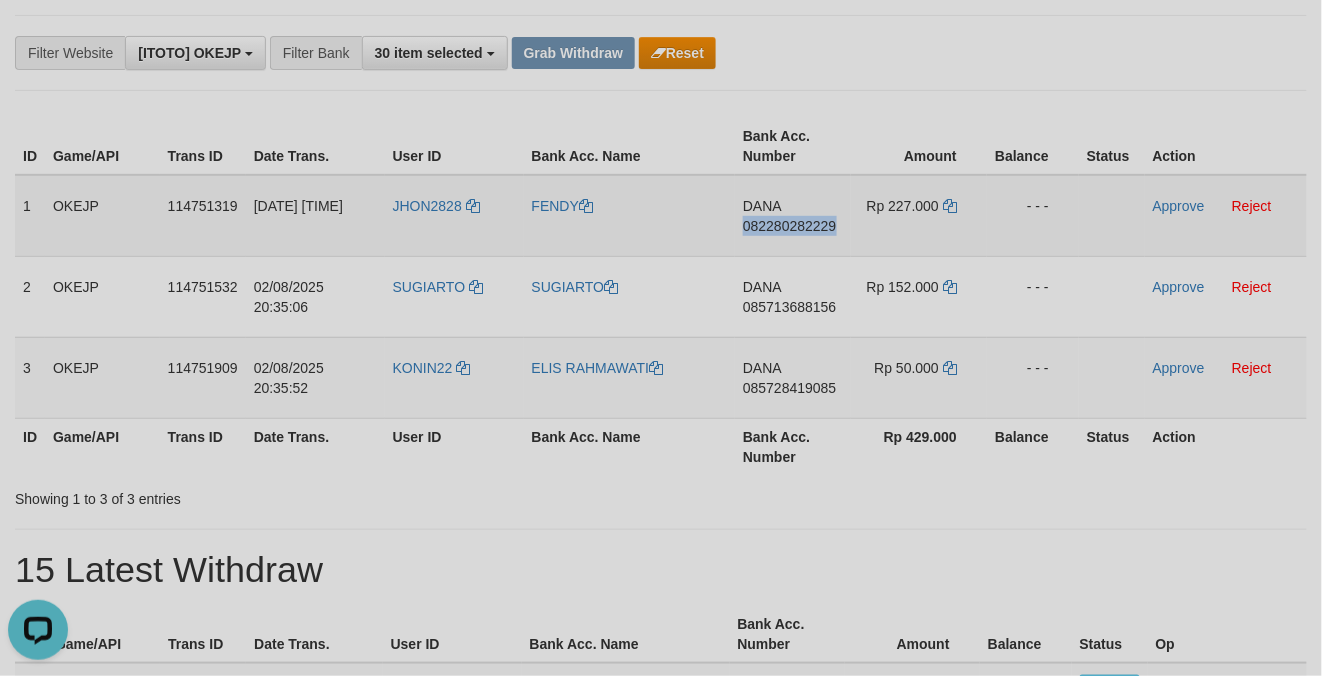 click on "DANA
082280282229" at bounding box center [793, 216] 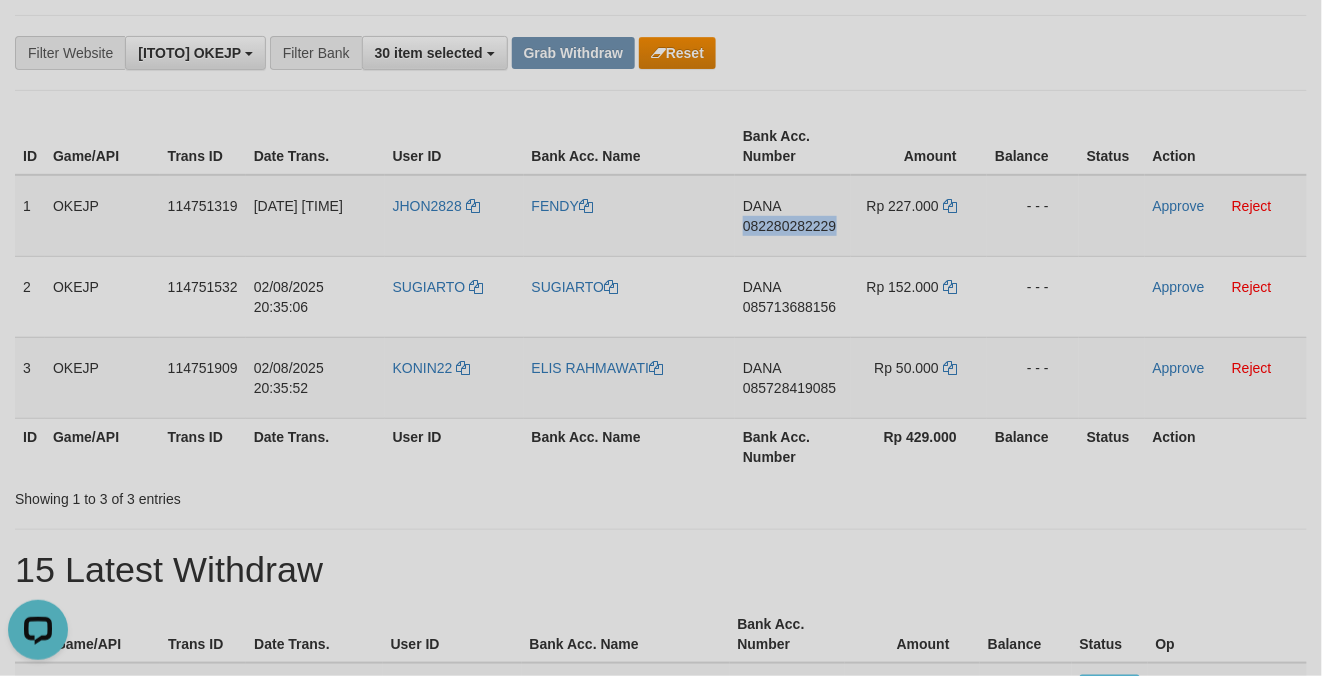 copy on "082280282229" 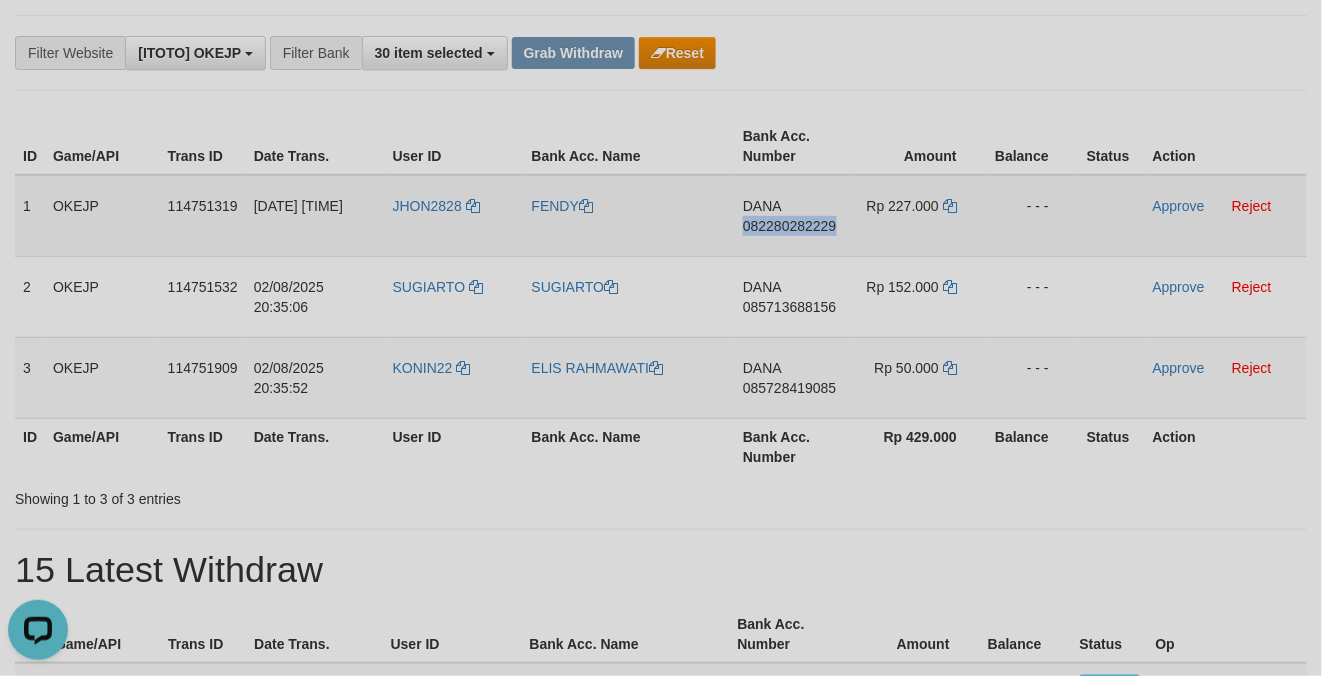 click on "DANA
082280282229" at bounding box center (793, 216) 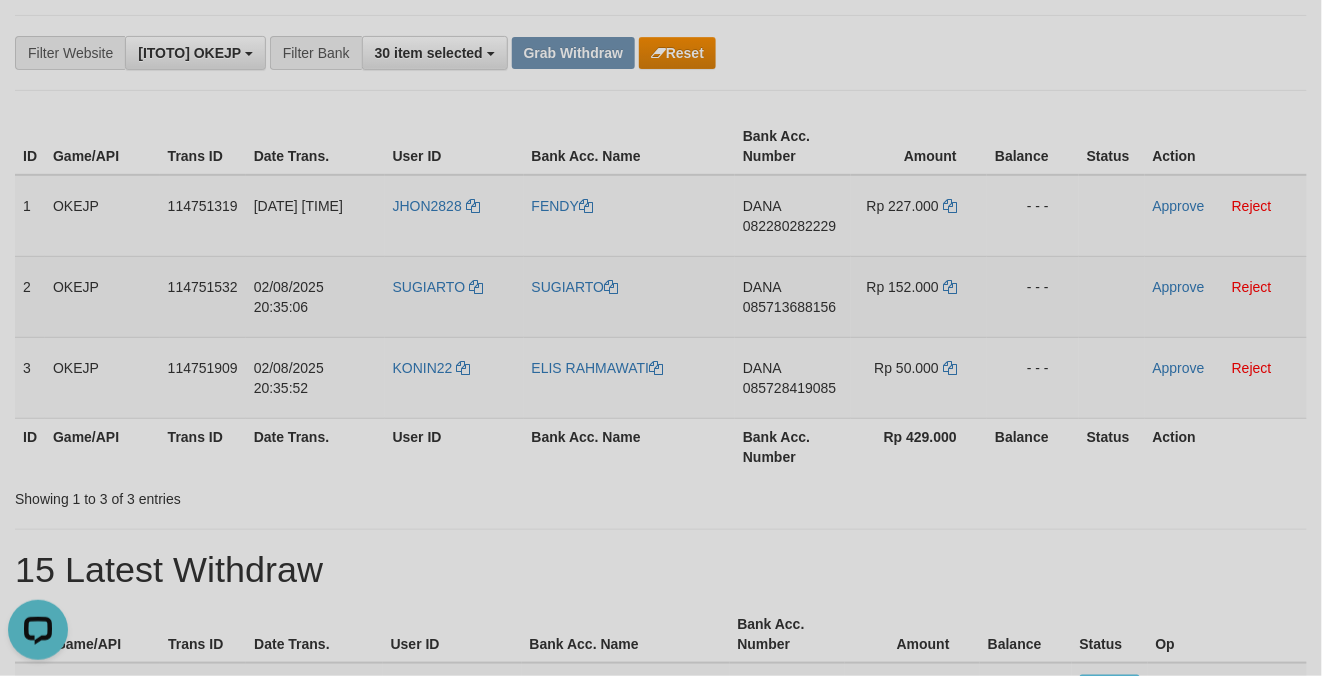 click on "DANA
085713688156" at bounding box center [793, 296] 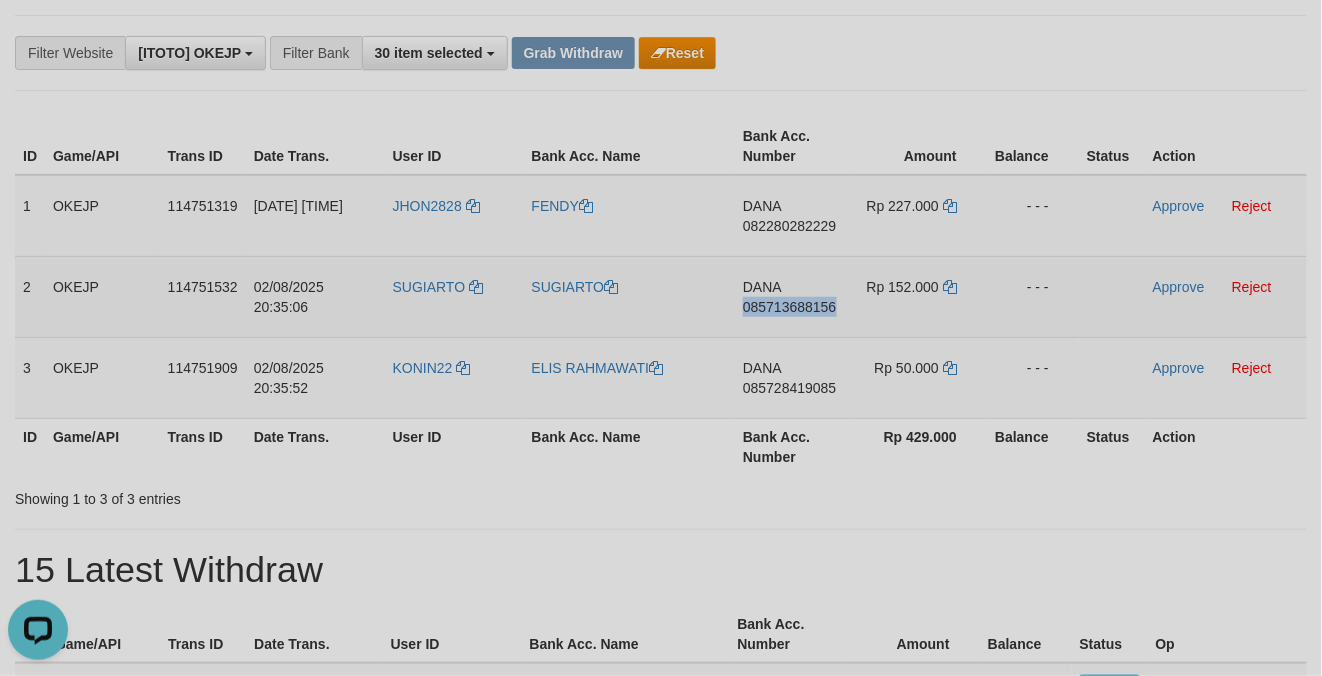 click on "DANA
085713688156" at bounding box center (793, 296) 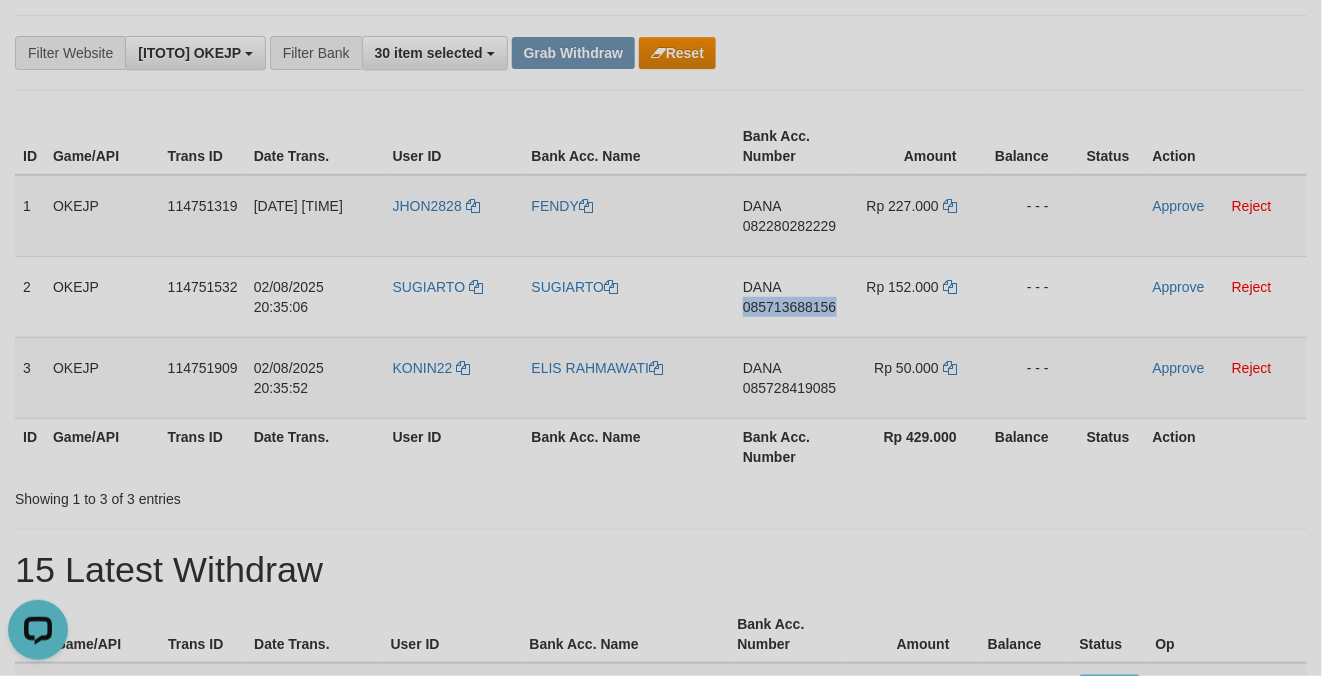 copy on "085713688156" 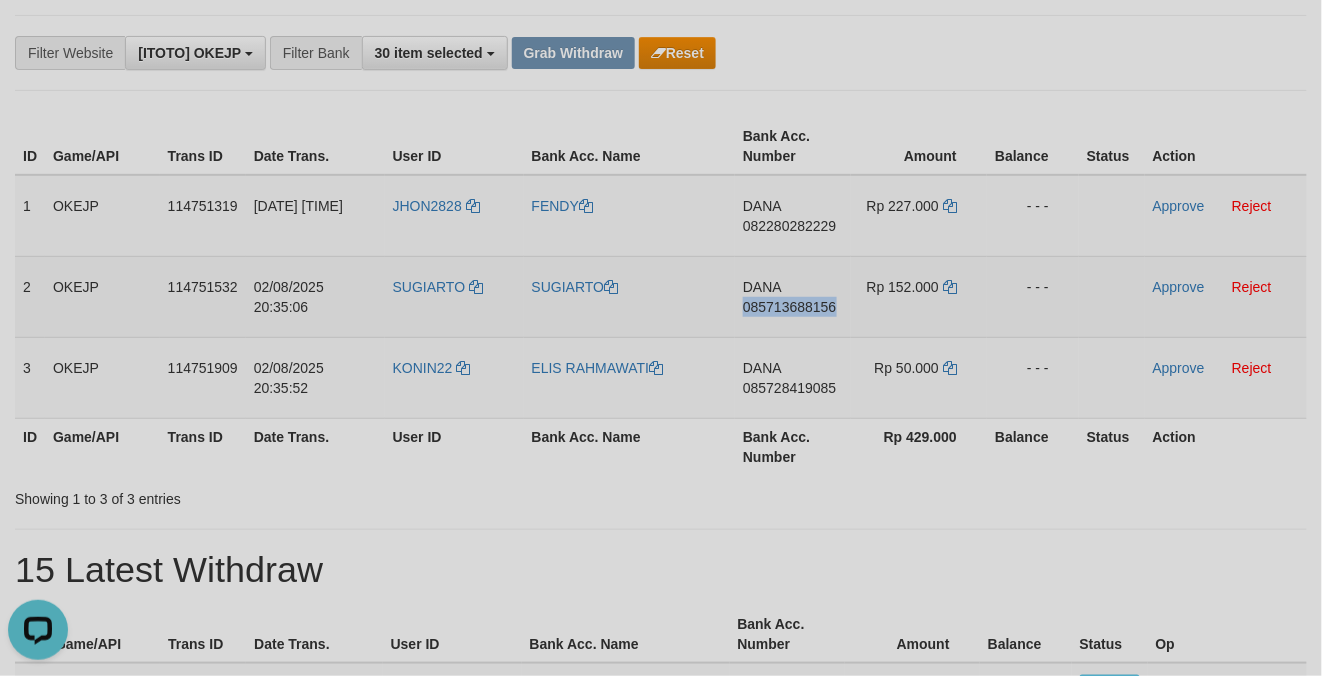 click on "DANA
085713688156" at bounding box center [793, 296] 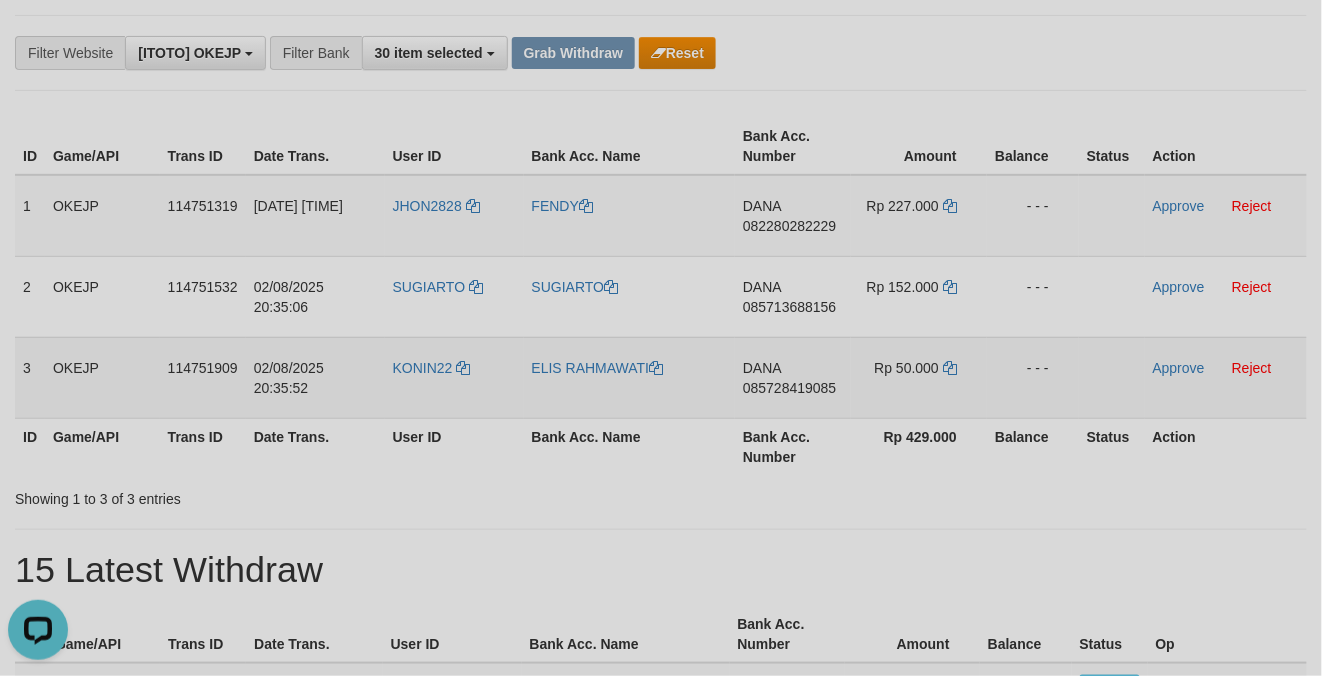 click on "DANA
085728419085" at bounding box center (793, 377) 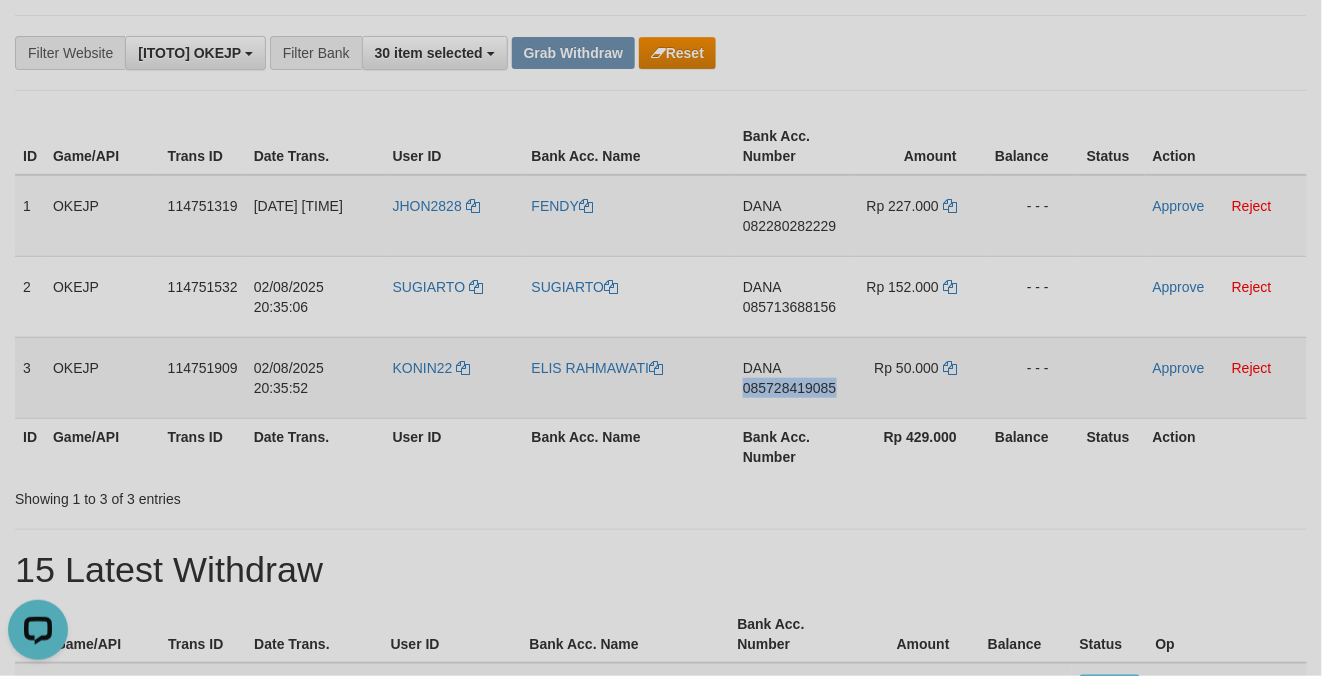 click on "DANA
085728419085" at bounding box center (793, 377) 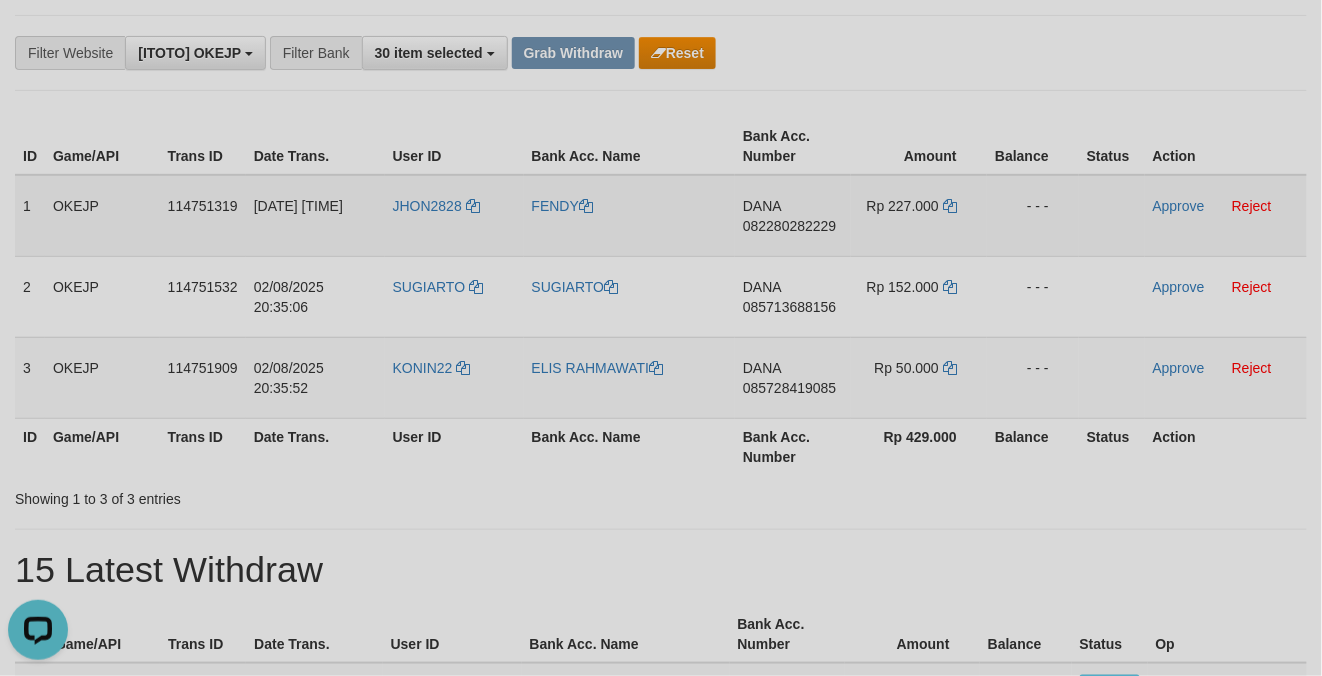 click on "JHON2828" at bounding box center [454, 216] 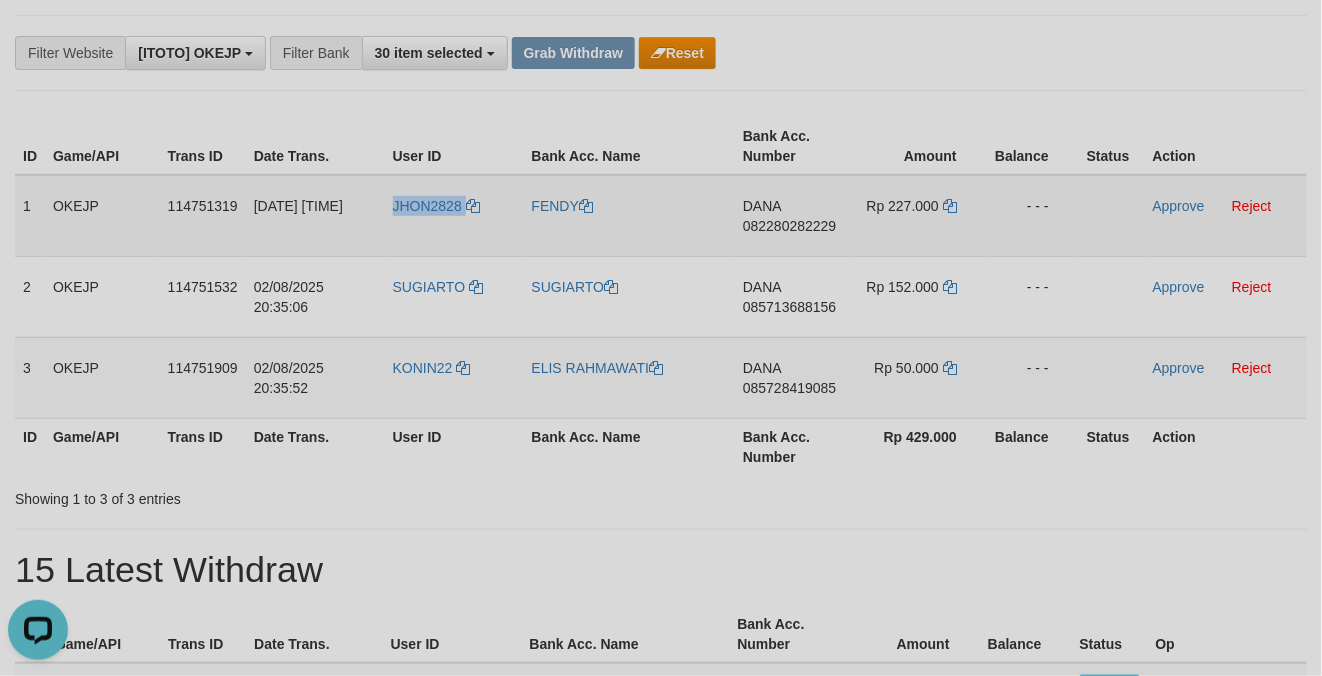 click on "JHON2828" at bounding box center [454, 216] 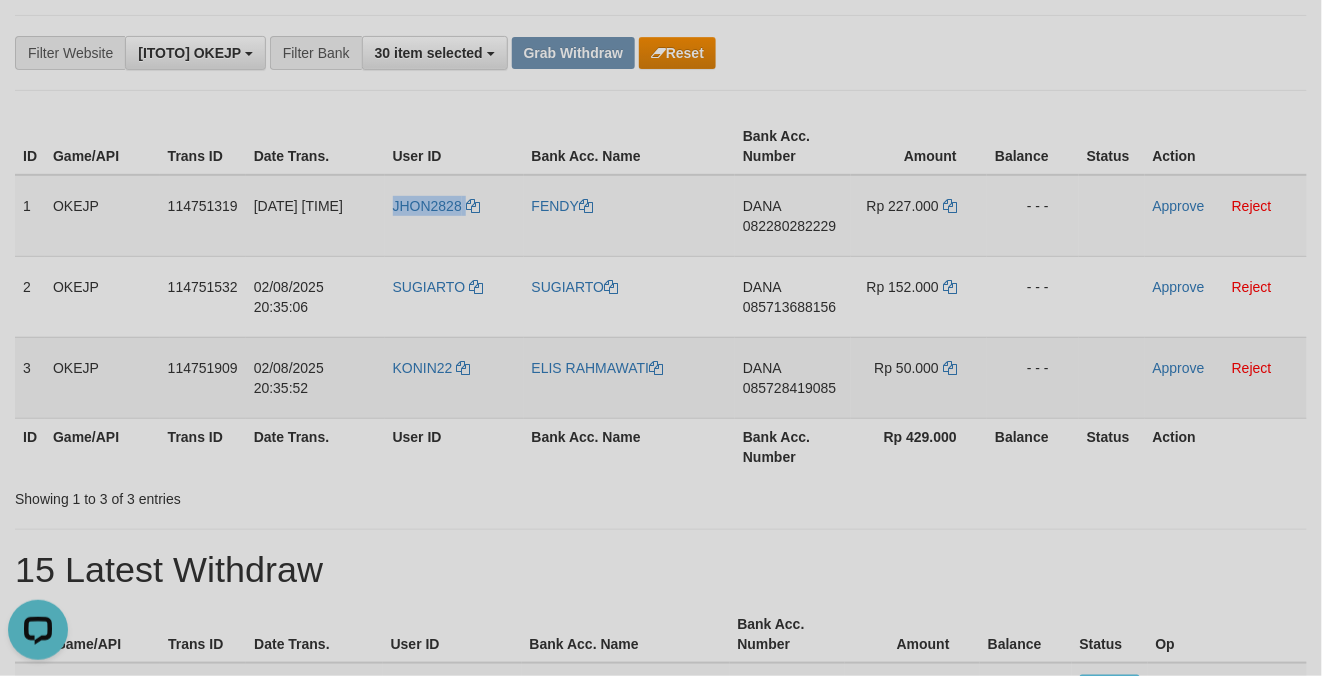 copy on "JHON2828" 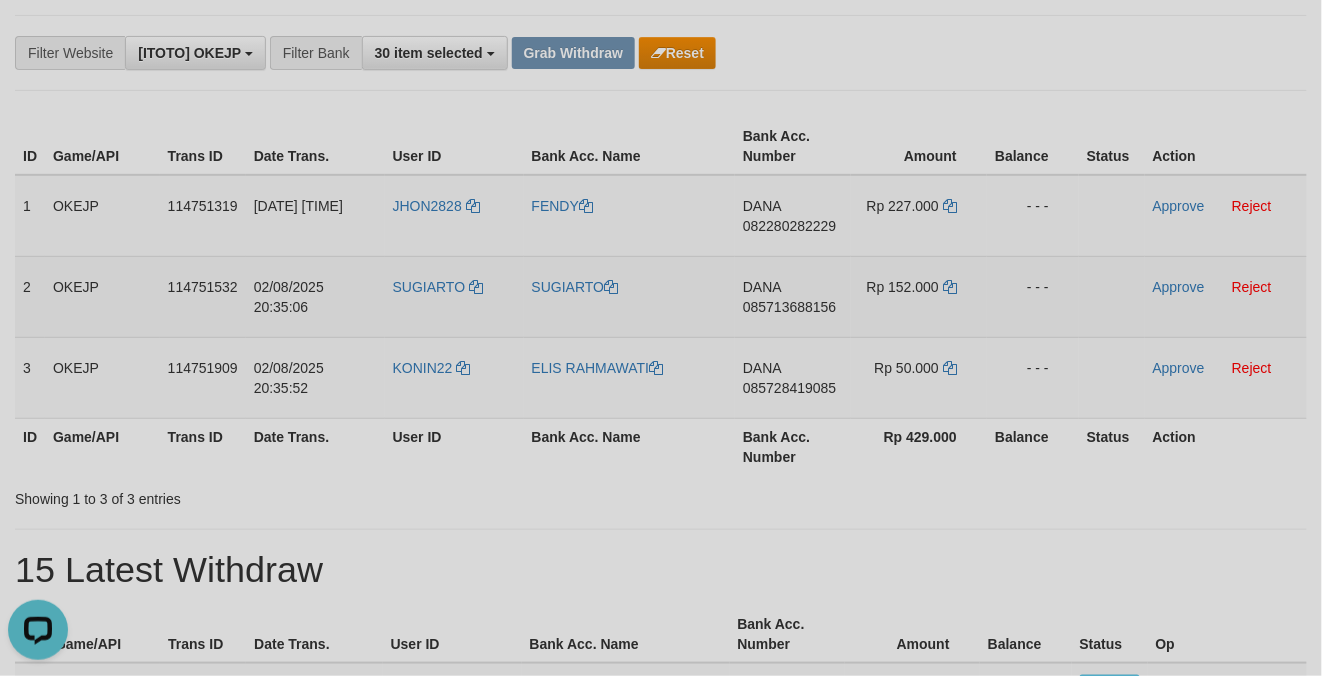 click on "SUGIARTO" at bounding box center (454, 296) 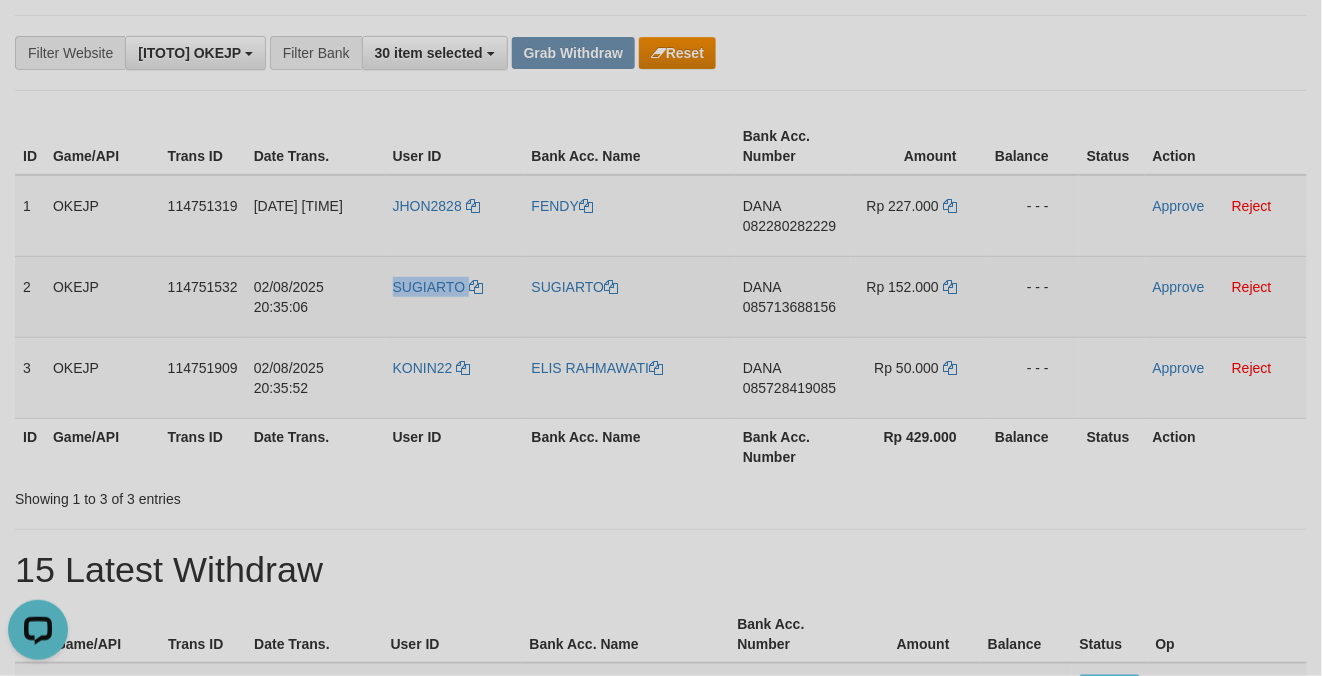 click on "SUGIARTO" at bounding box center [454, 296] 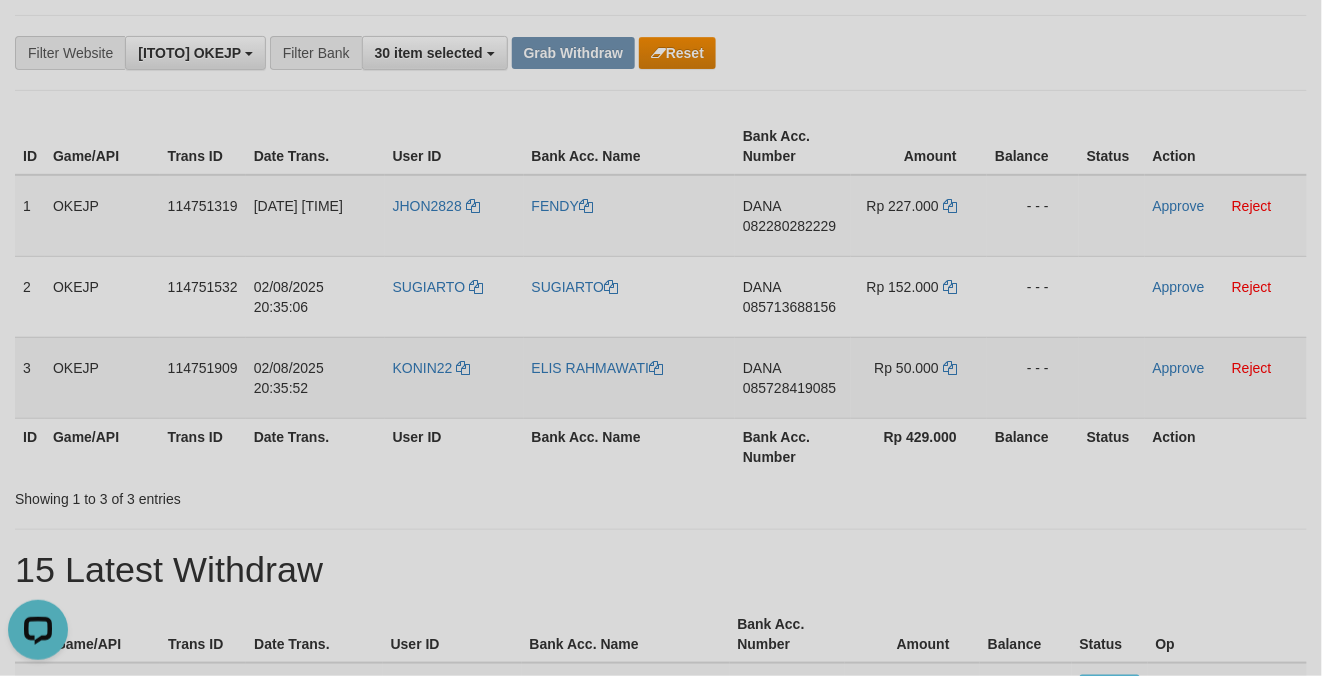 click on "KONIN22" at bounding box center (454, 377) 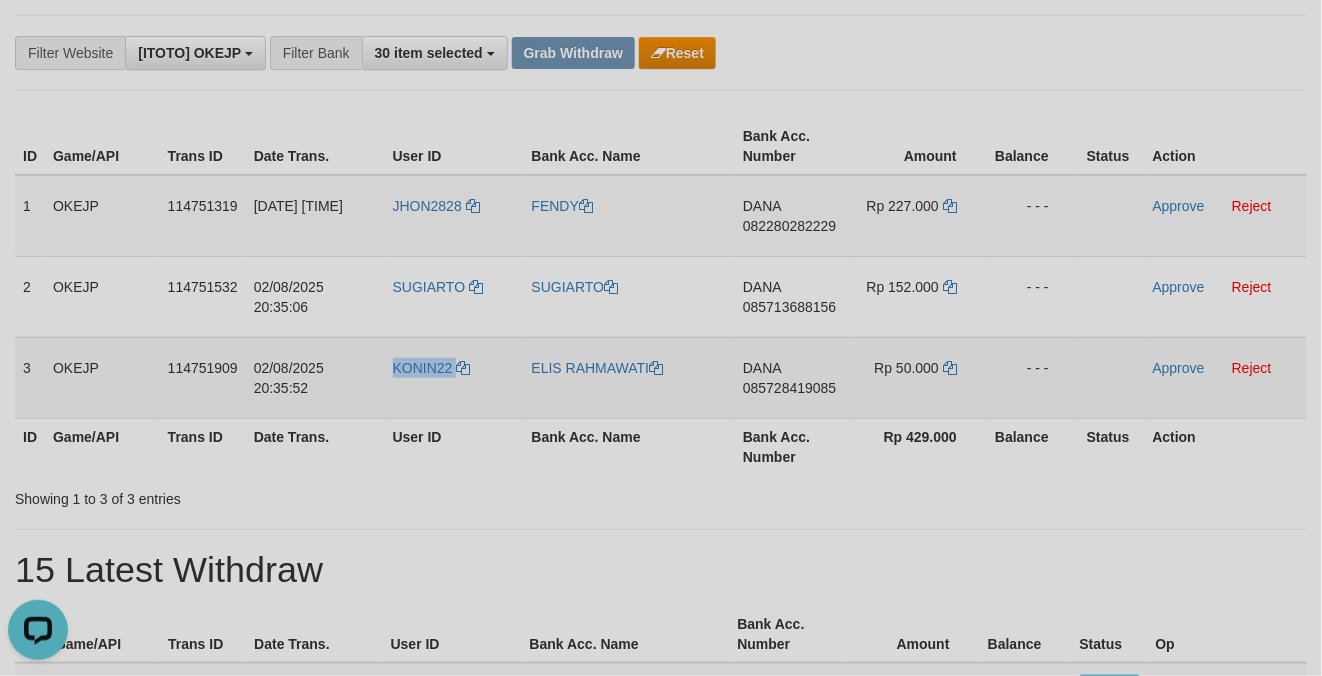 click on "KONIN22" at bounding box center (454, 377) 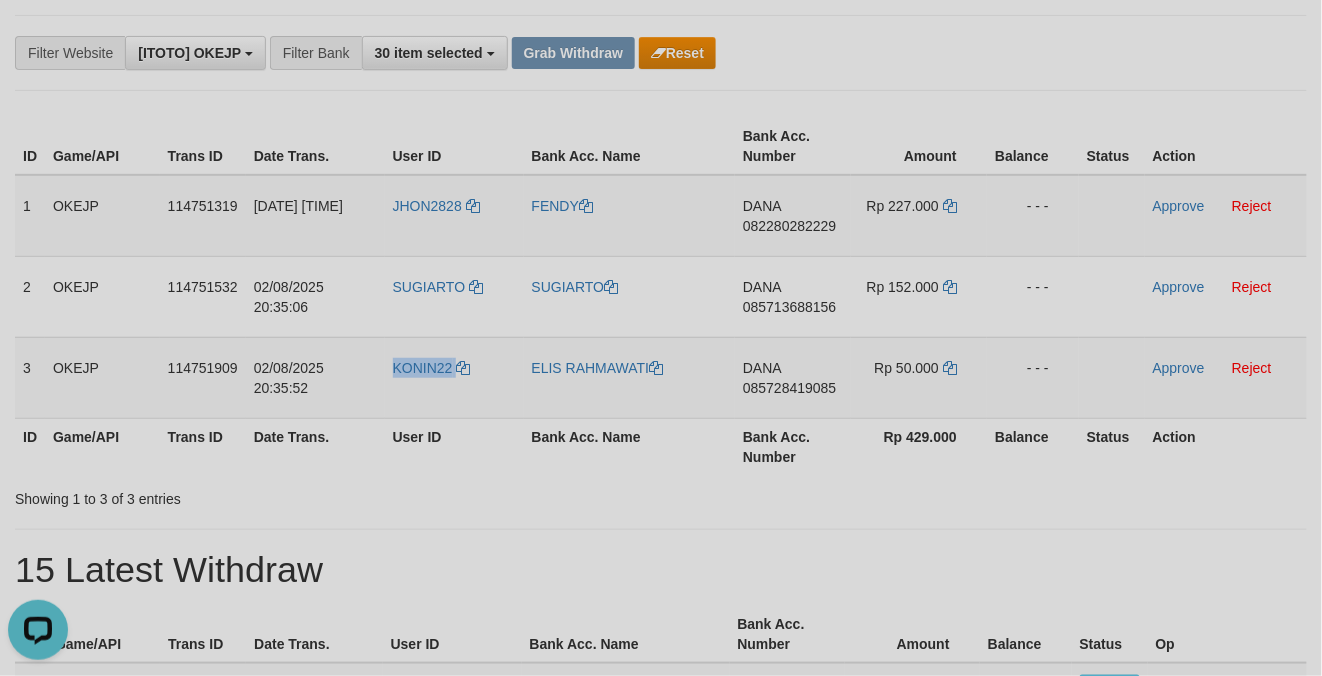 copy on "KONIN22" 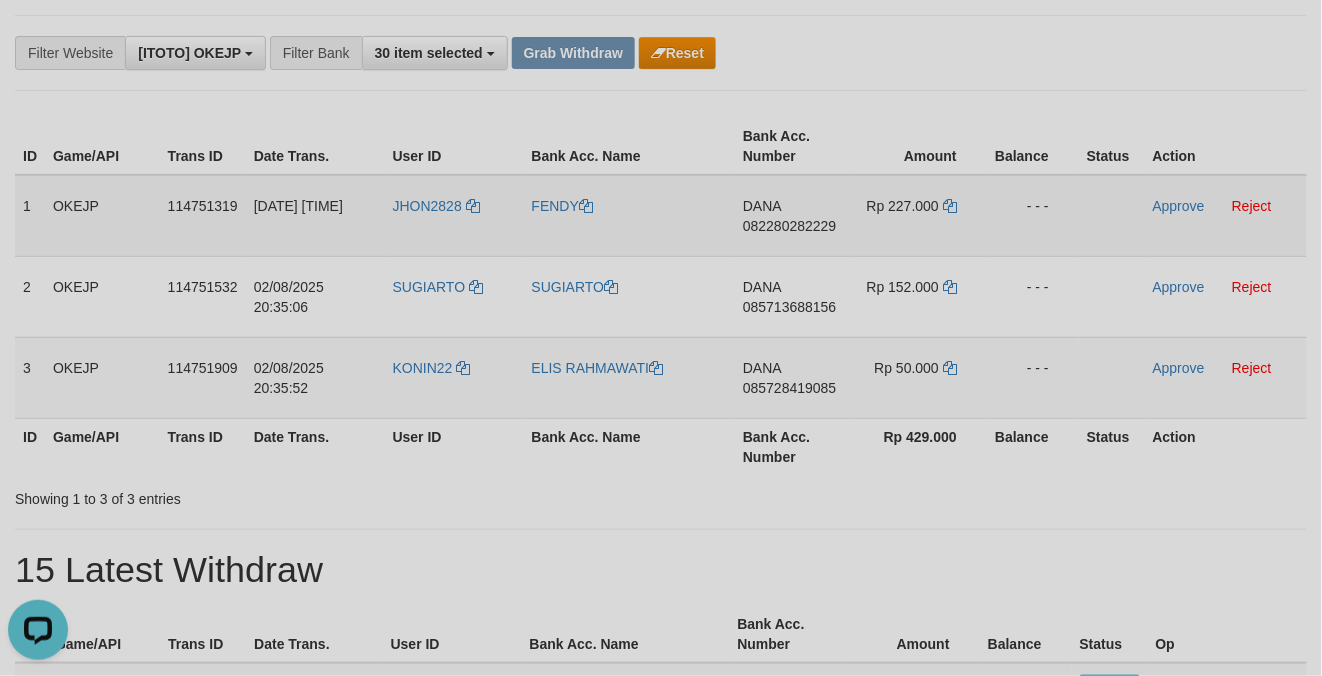 click on "FENDY" at bounding box center [630, 216] 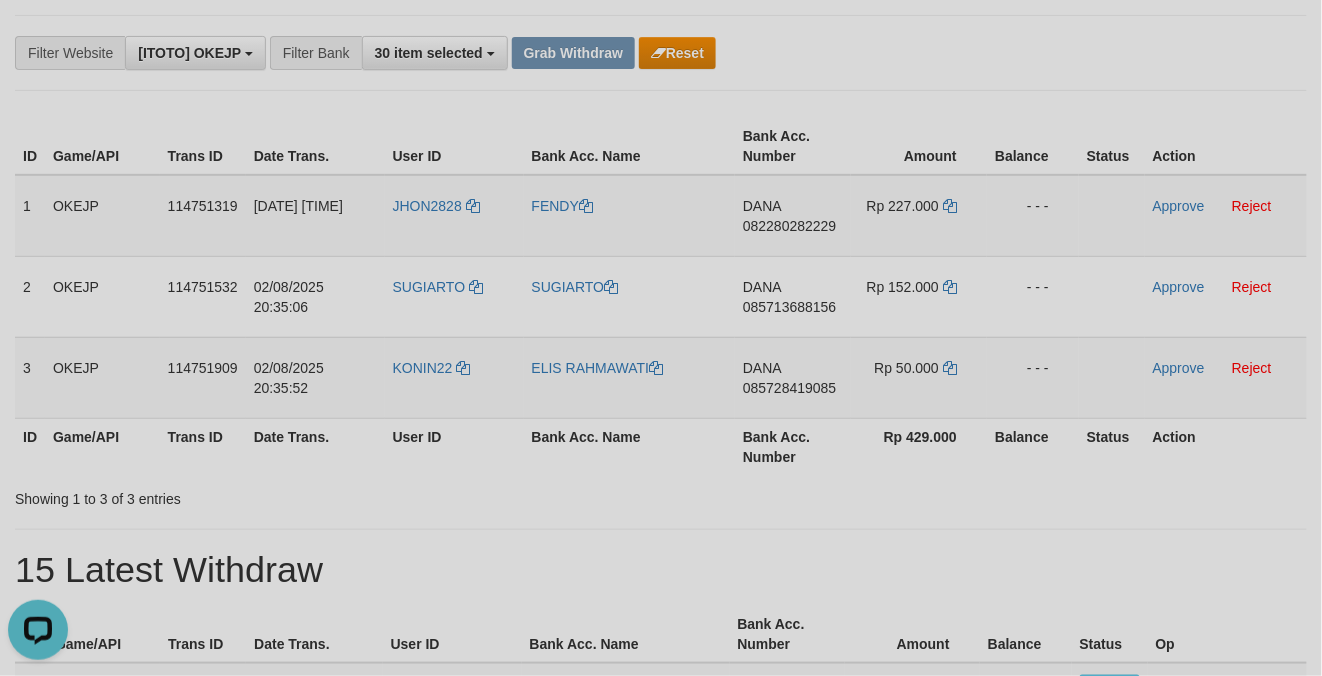 copy on "FENDY" 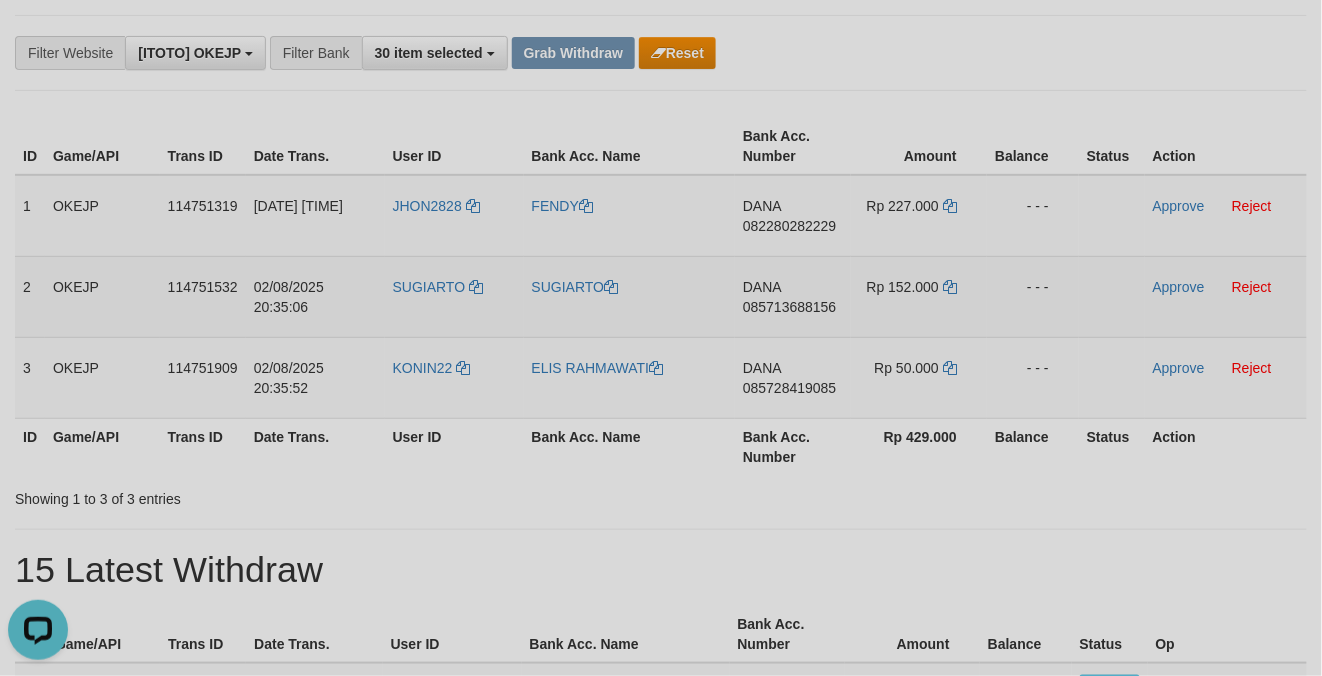 click on "SUGIARTO" at bounding box center (630, 296) 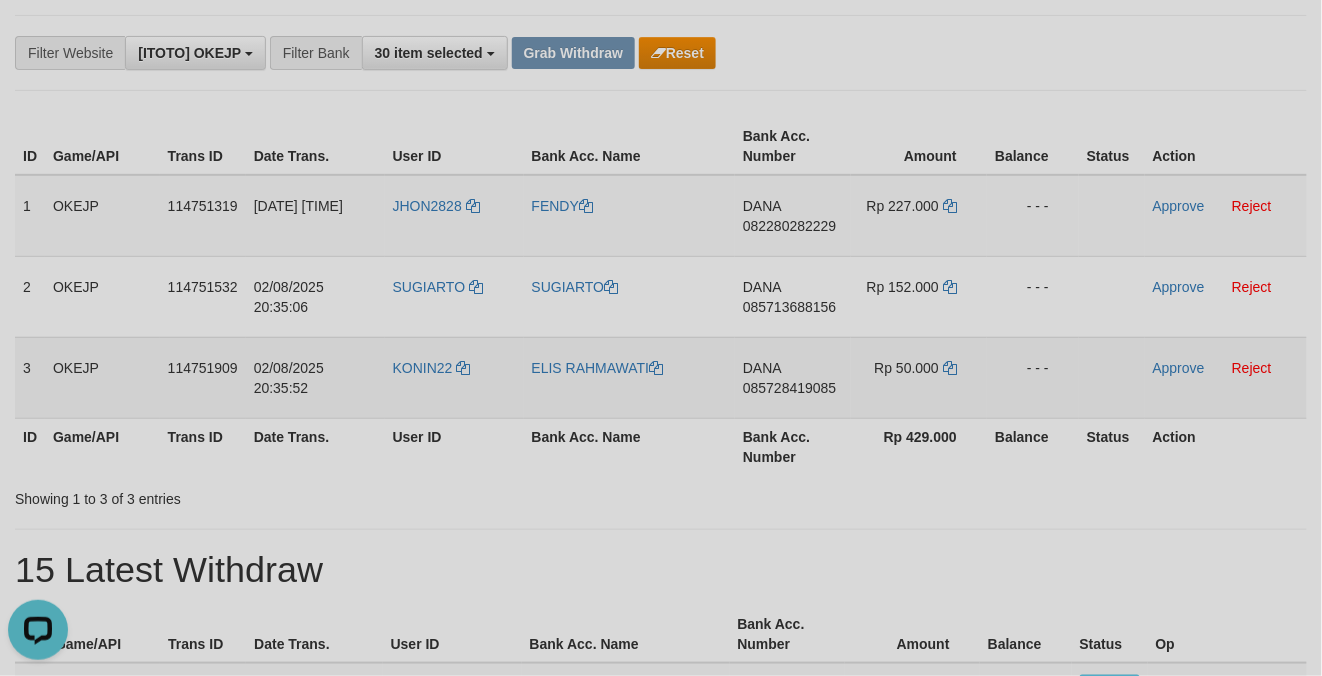 click on "ELIS RAHMAWATI" at bounding box center [630, 377] 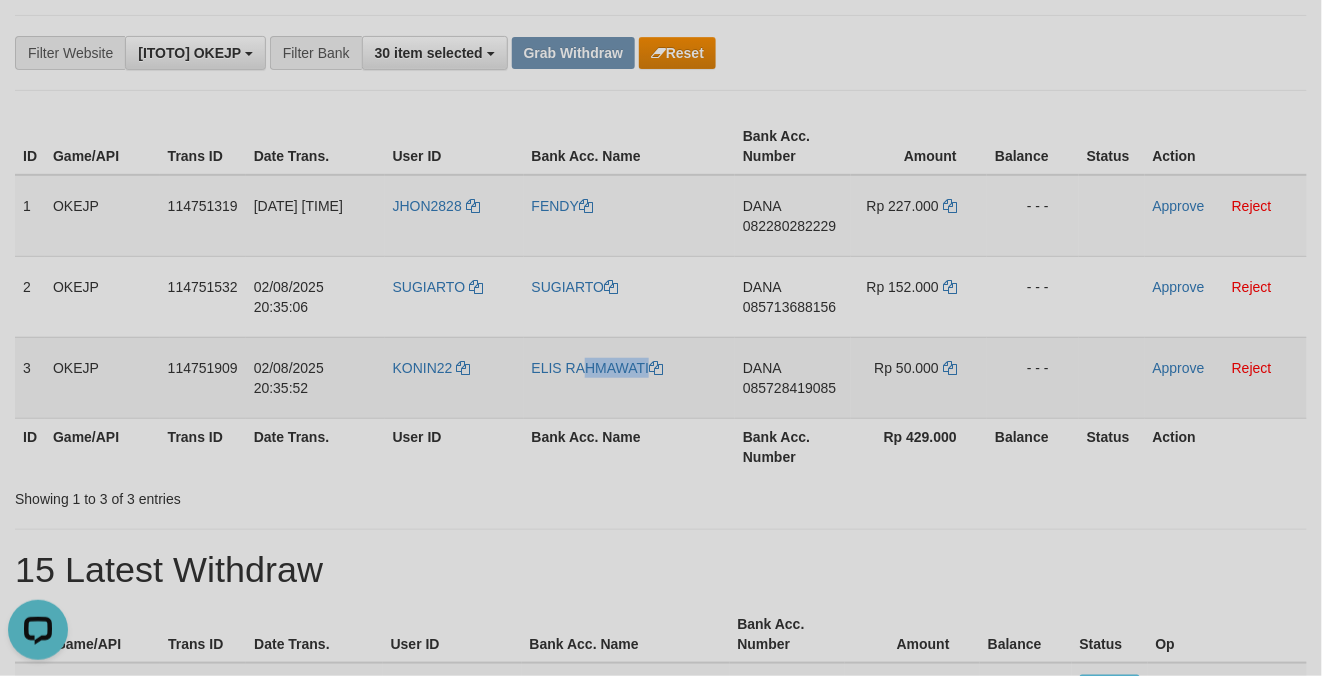 click on "ELIS RAHMAWATI" at bounding box center [630, 377] 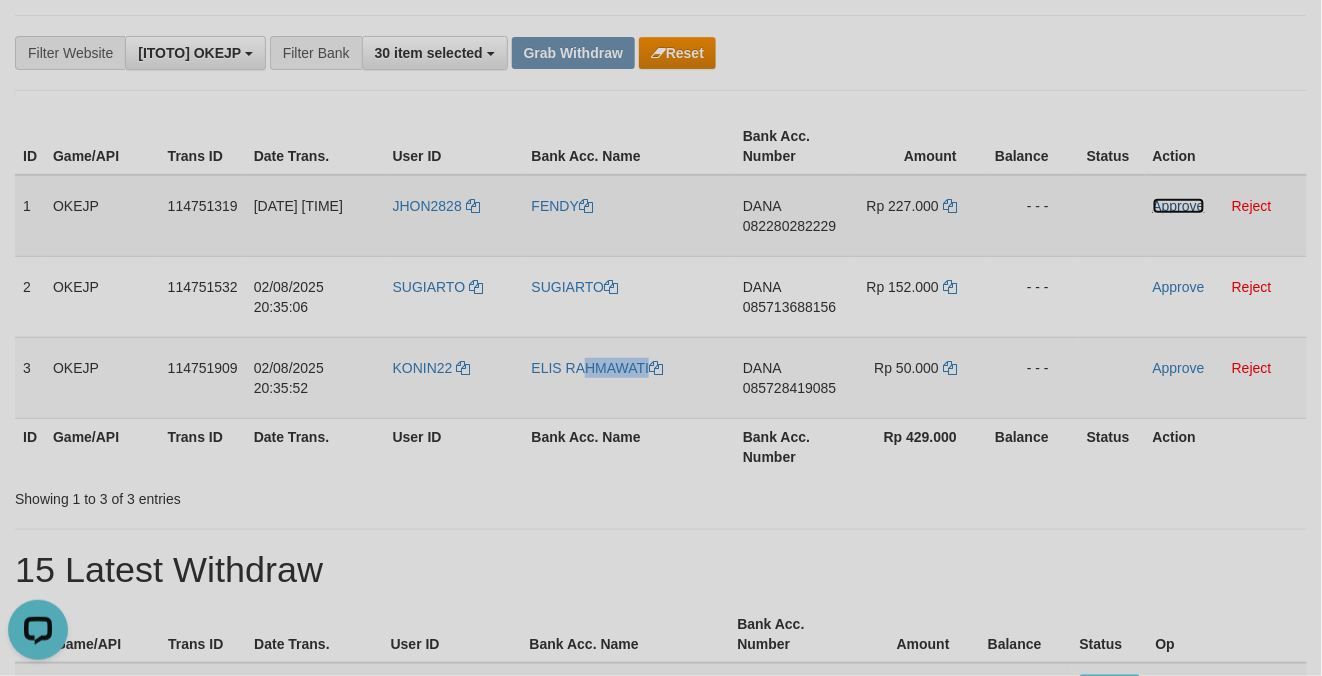 click on "Approve" at bounding box center (1179, 206) 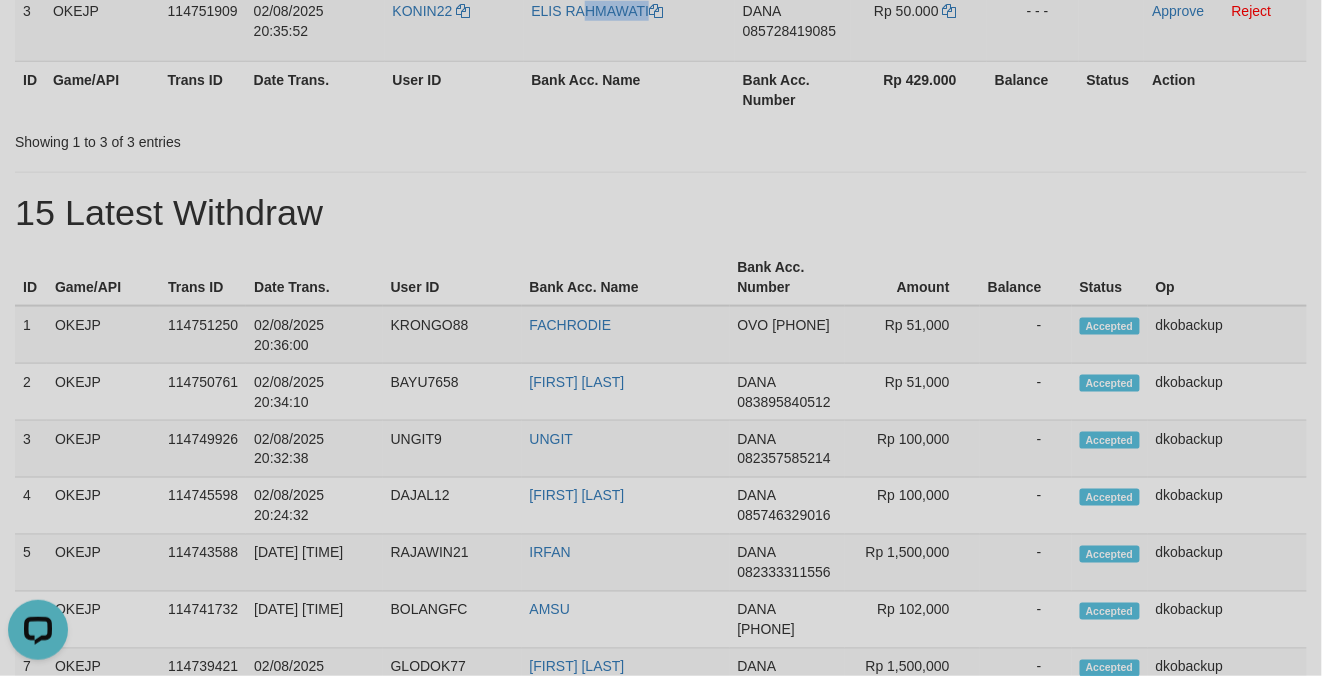 scroll, scrollTop: 57, scrollLeft: 0, axis: vertical 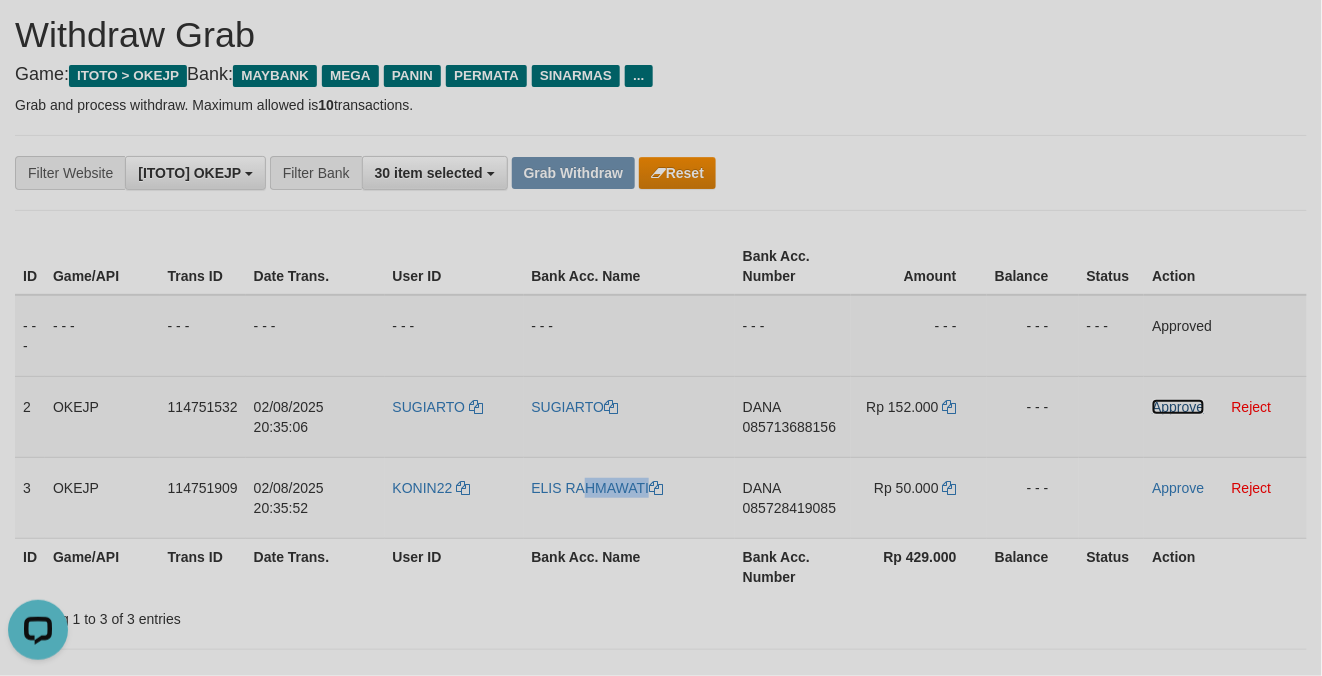 click on "Approve" at bounding box center [1178, 407] 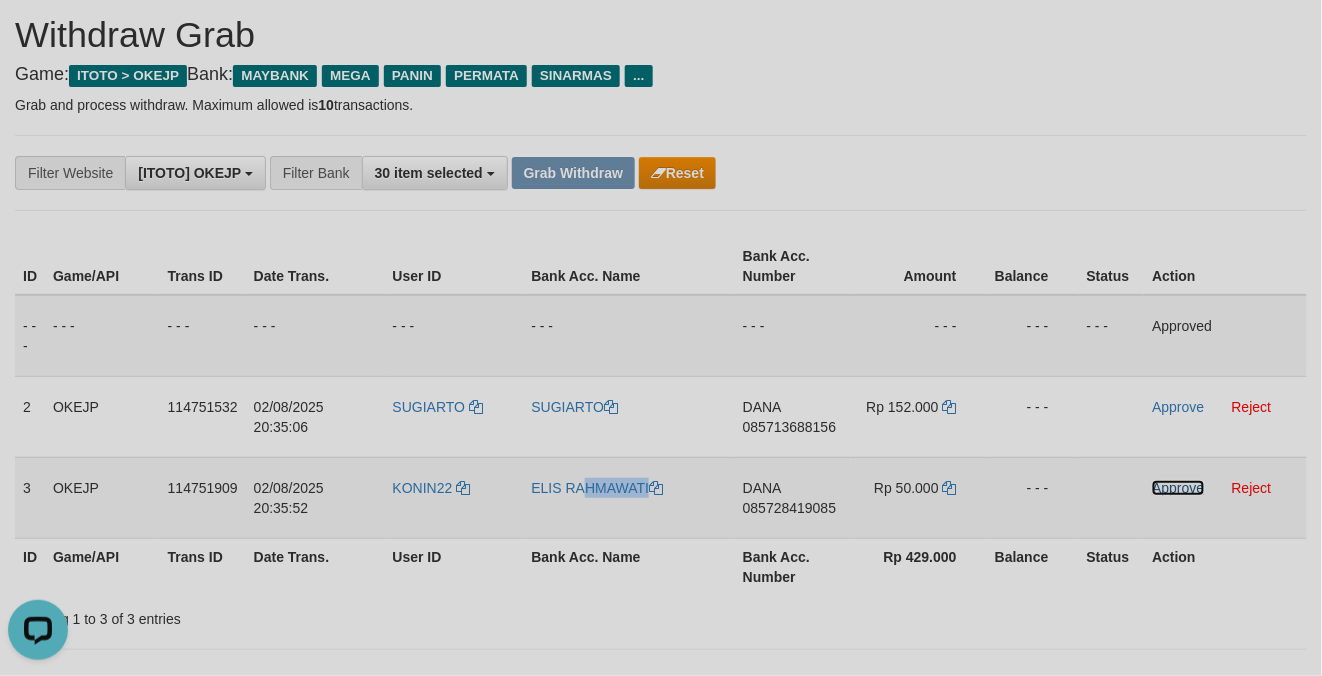click on "Approve" at bounding box center [1178, 488] 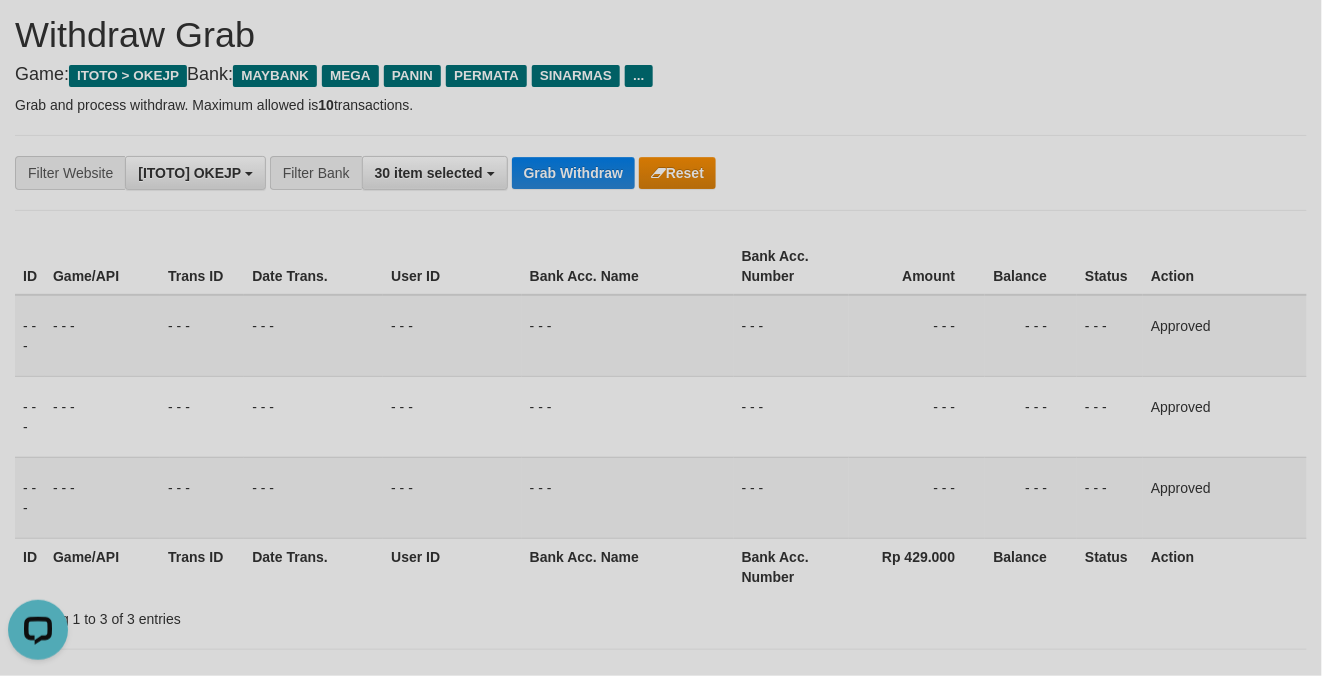 click on "**********" at bounding box center [661, 1147] 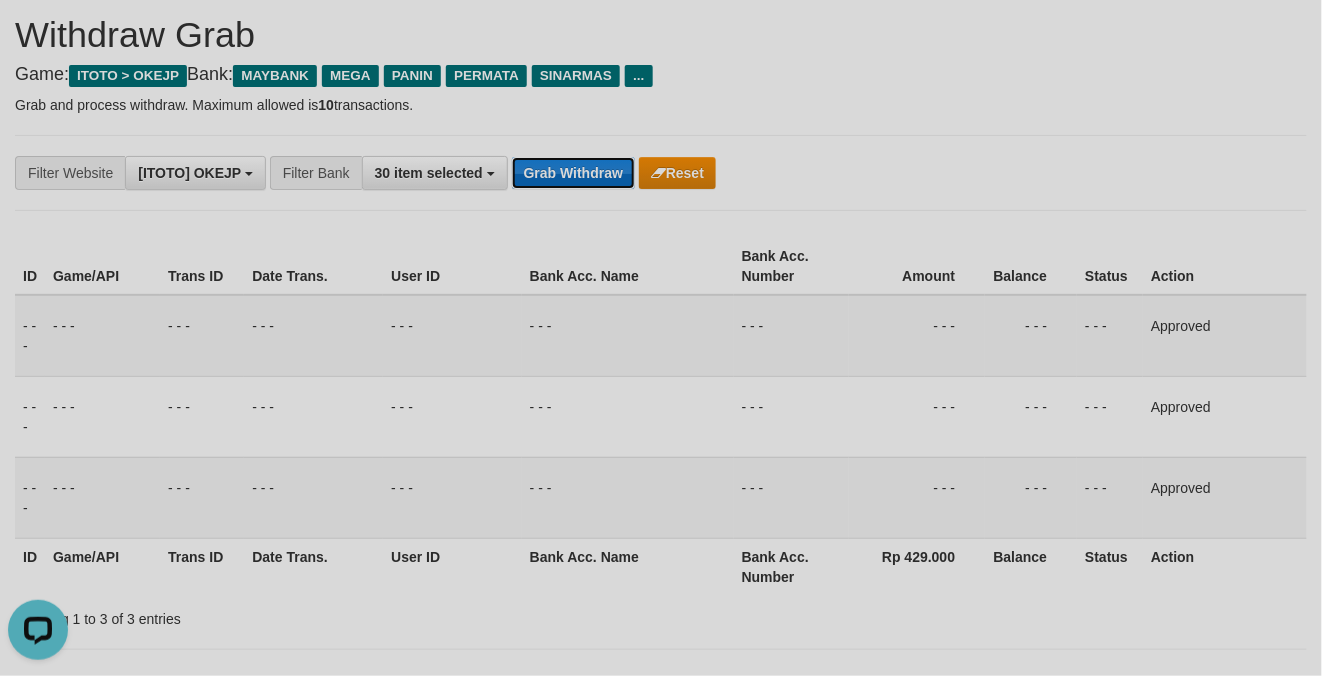 click on "Grab Withdraw" at bounding box center (573, 173) 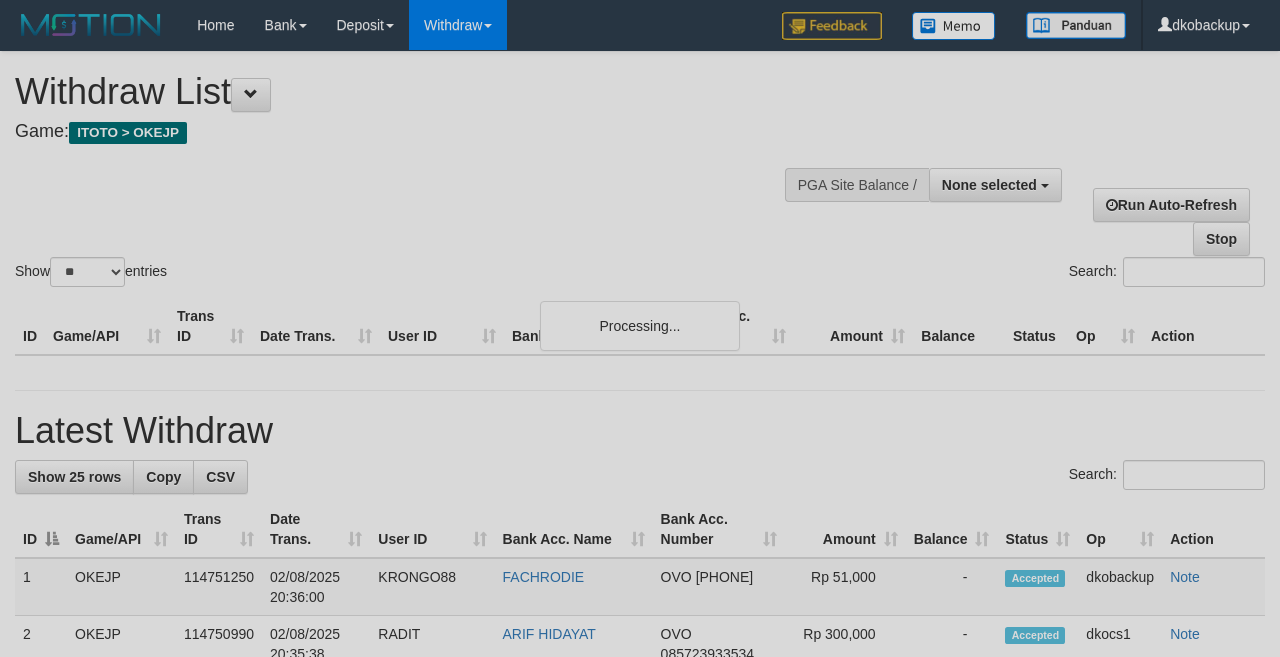 select 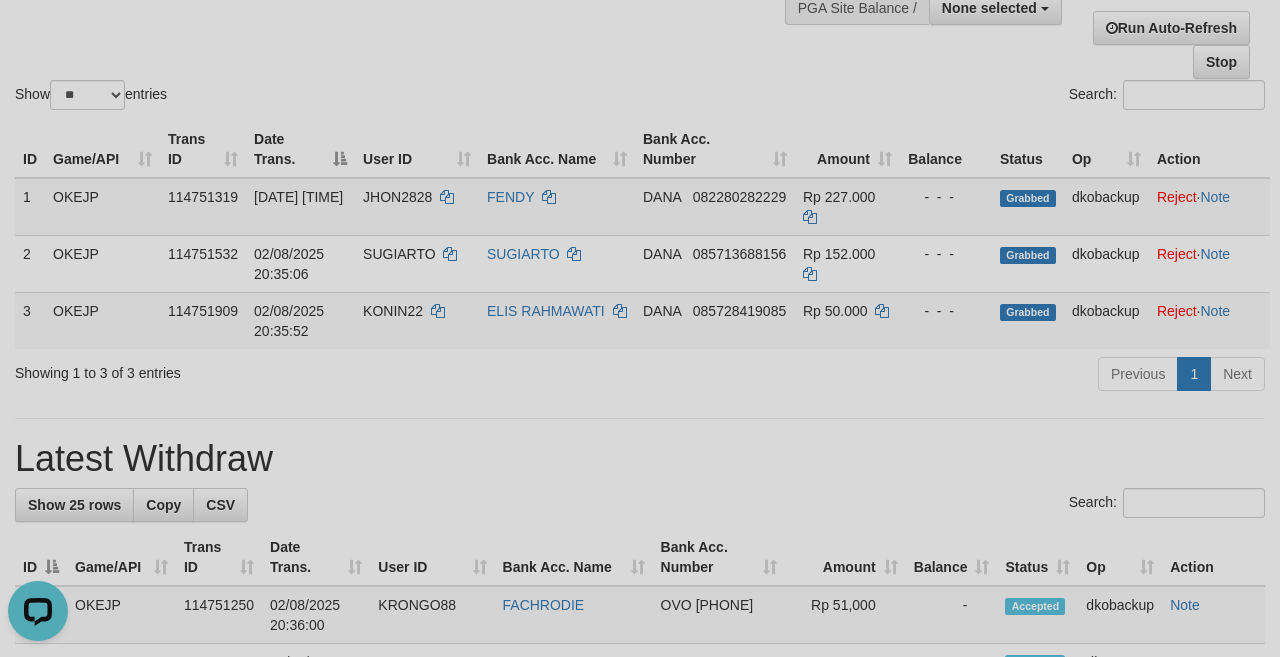 scroll, scrollTop: 0, scrollLeft: 0, axis: both 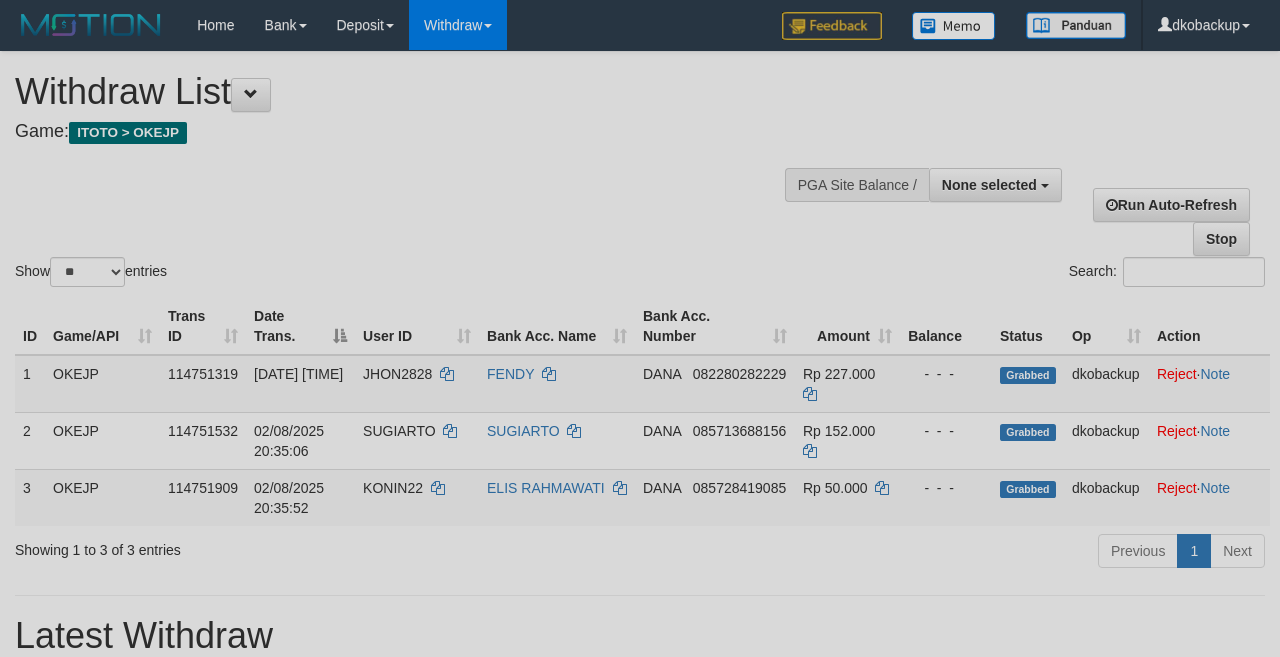 select 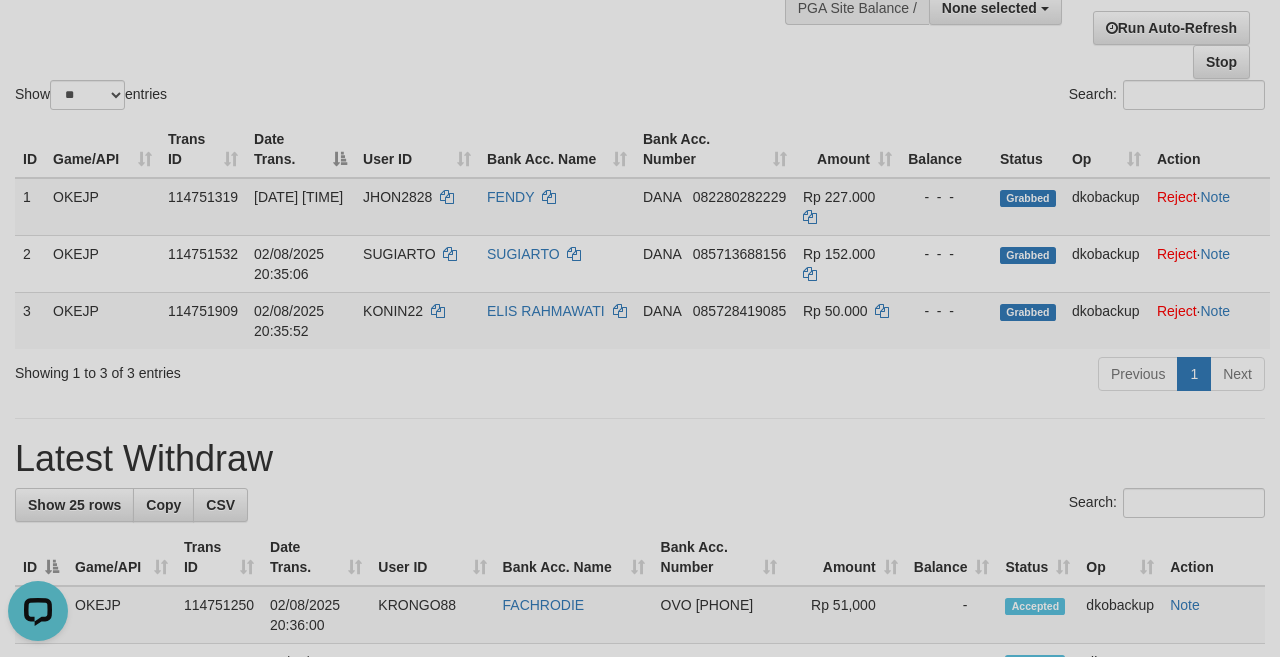 scroll, scrollTop: 0, scrollLeft: 0, axis: both 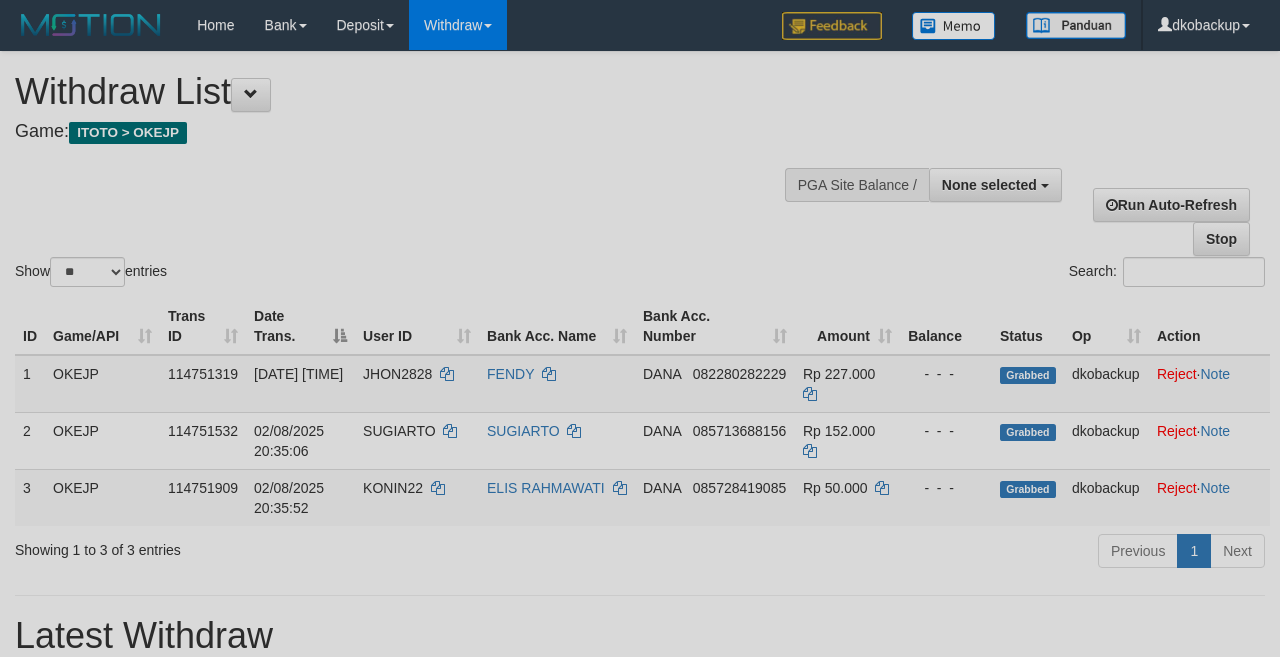 select 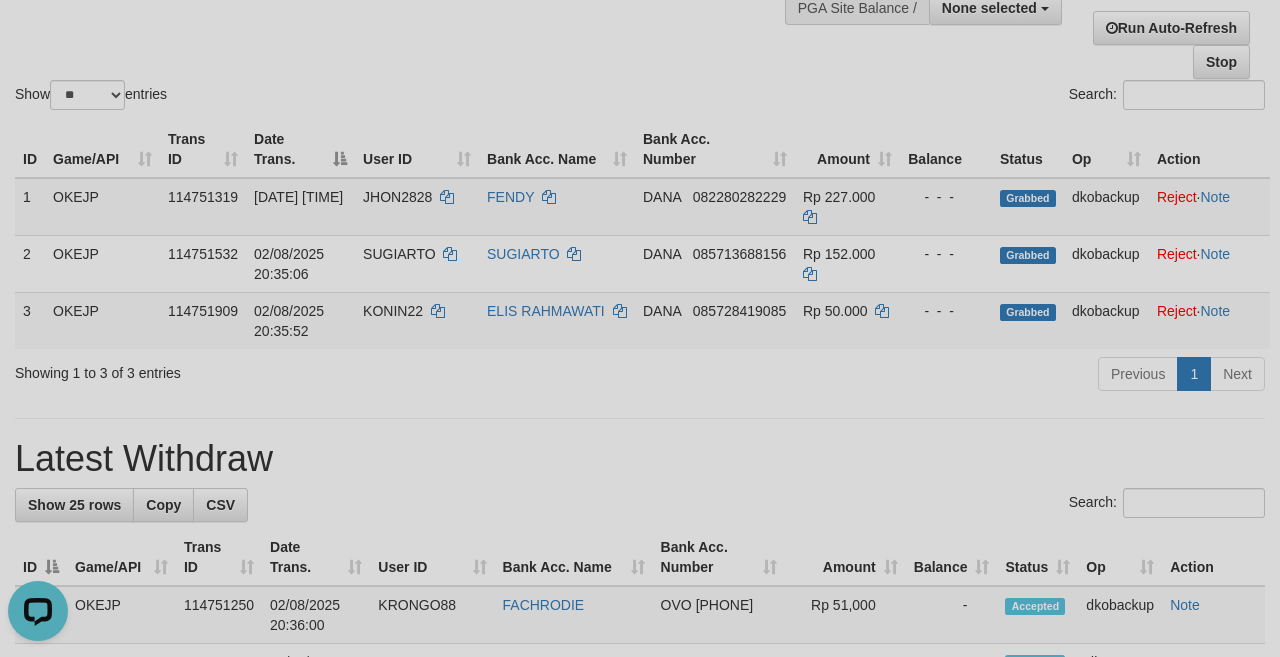 scroll, scrollTop: 0, scrollLeft: 0, axis: both 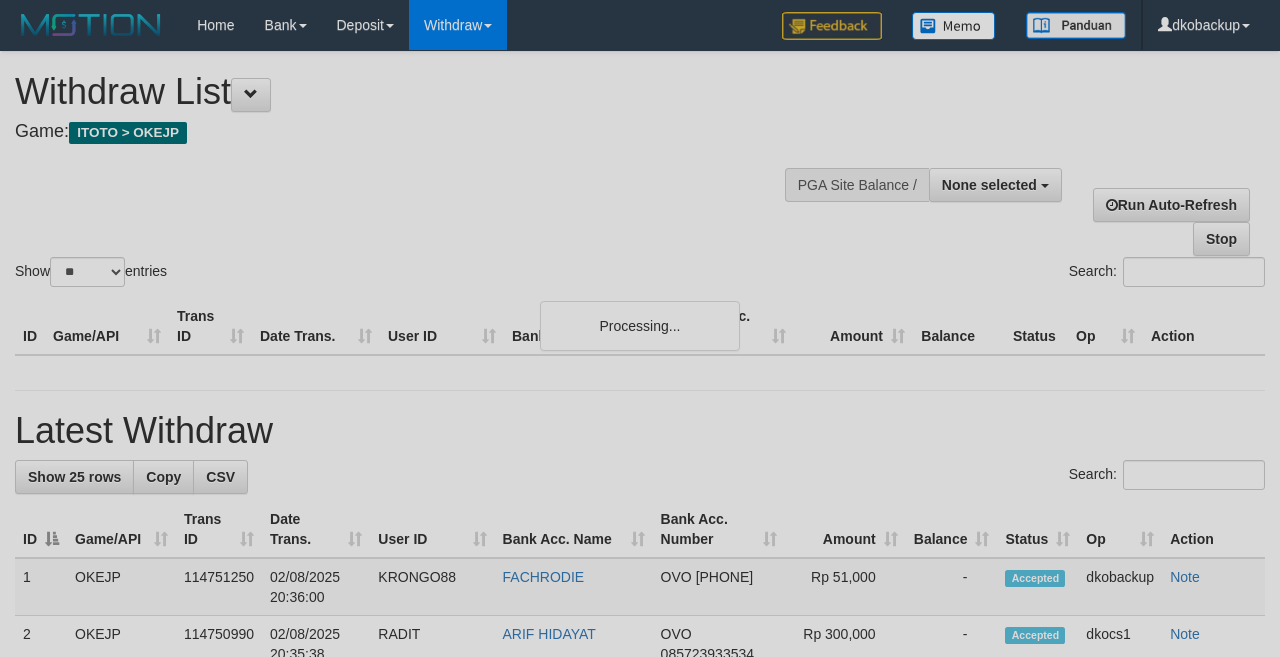 select 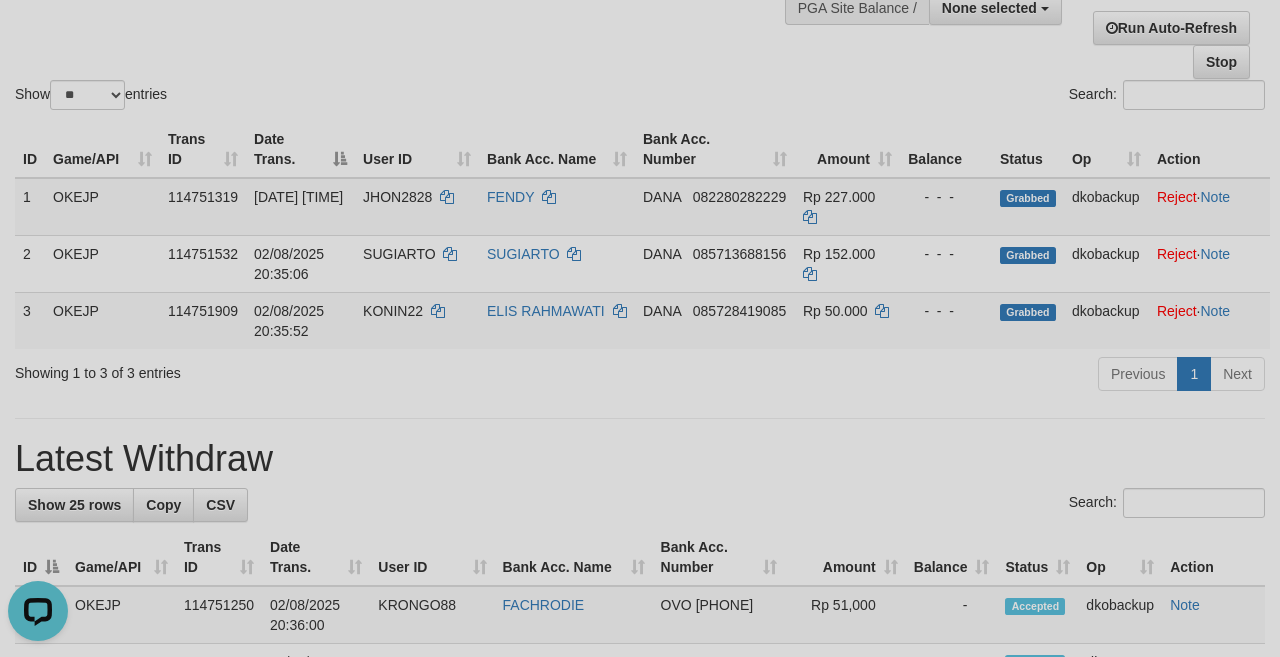 scroll, scrollTop: 0, scrollLeft: 0, axis: both 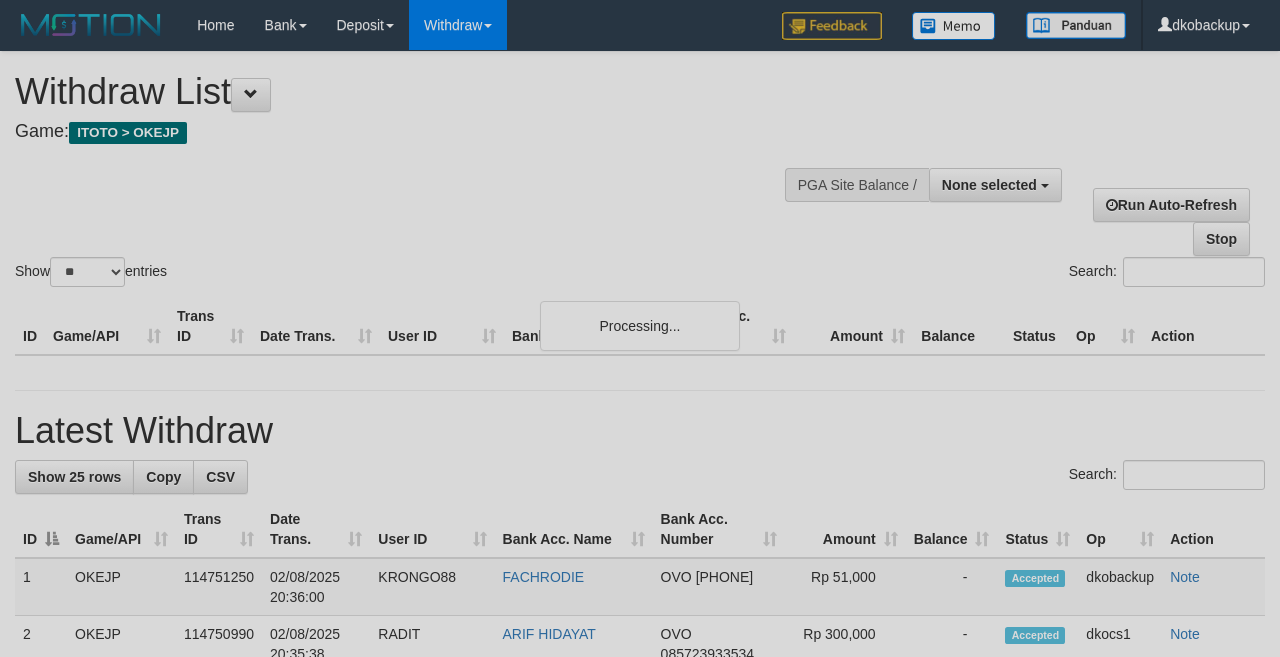 select 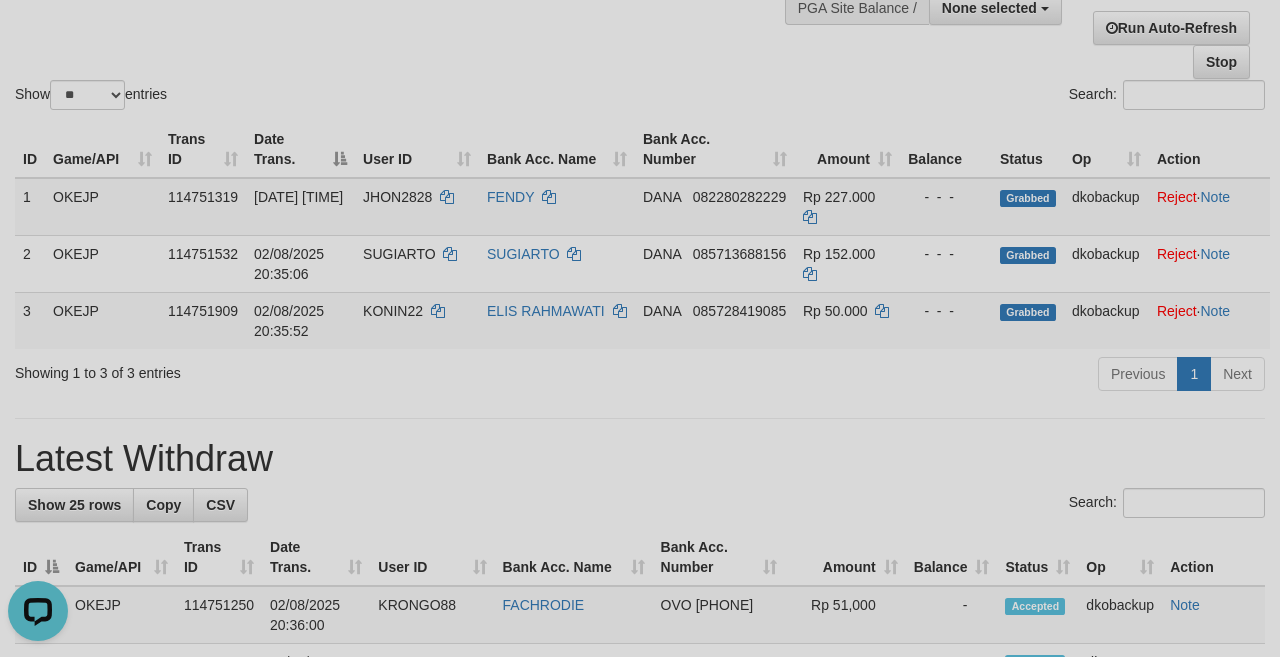 scroll, scrollTop: 0, scrollLeft: 0, axis: both 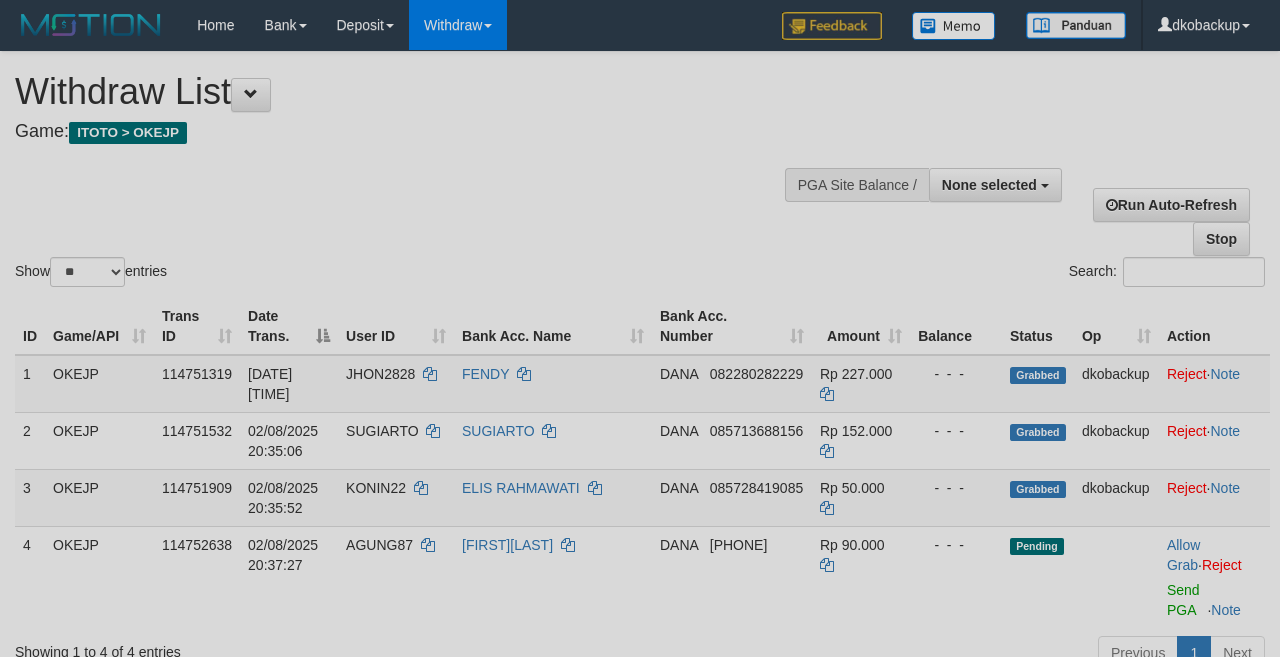 select 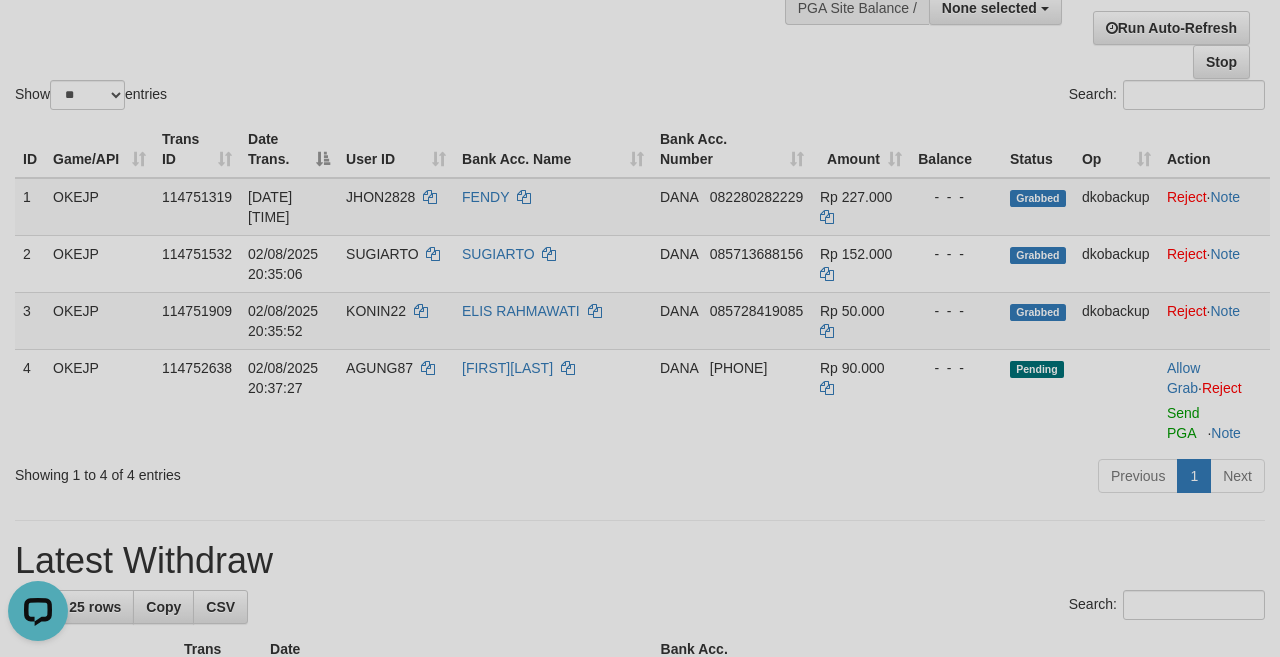 scroll, scrollTop: 0, scrollLeft: 0, axis: both 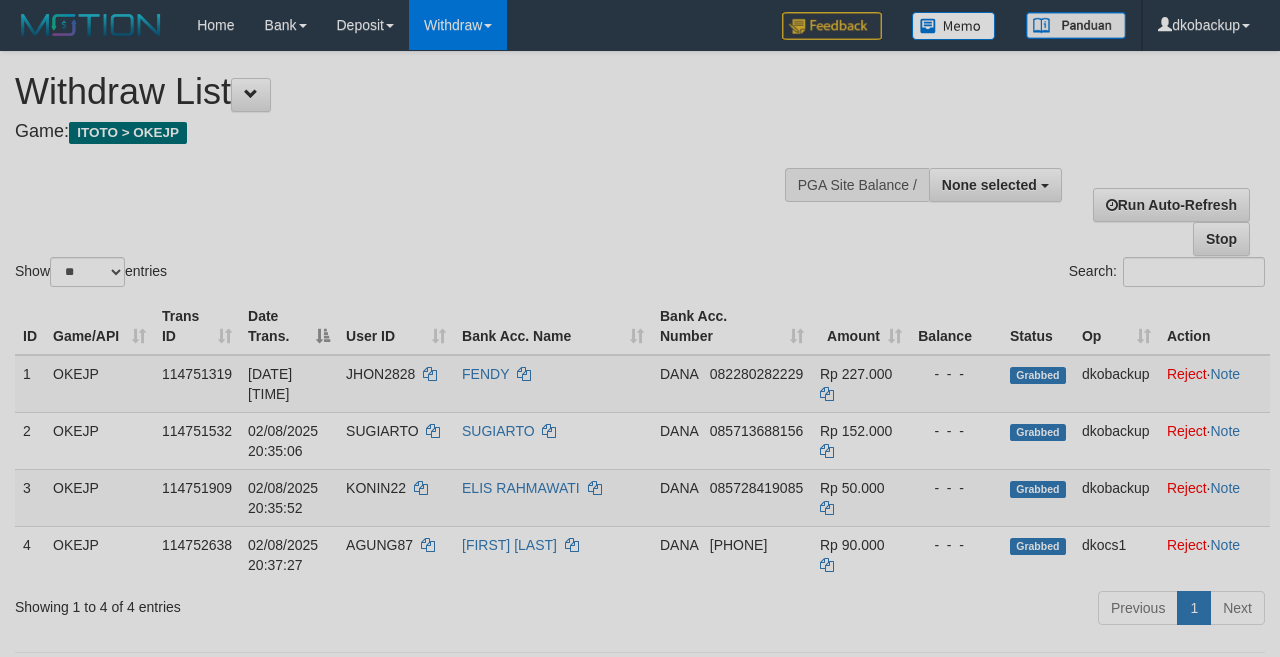 select 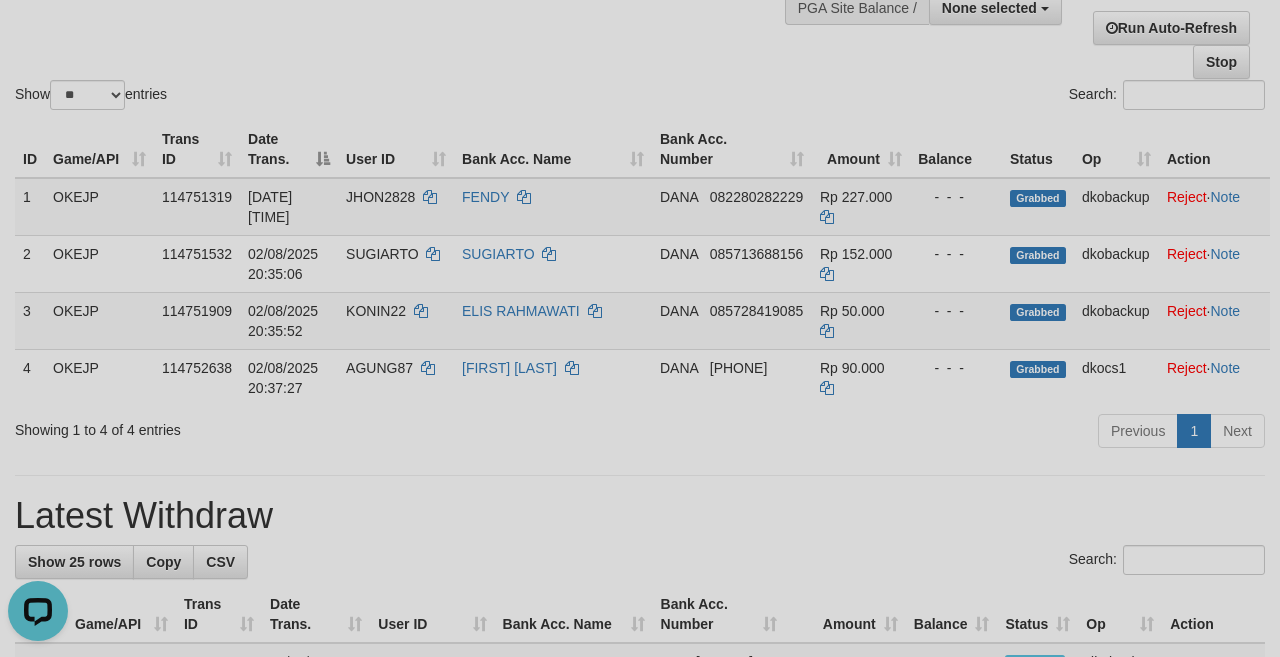 scroll, scrollTop: 0, scrollLeft: 0, axis: both 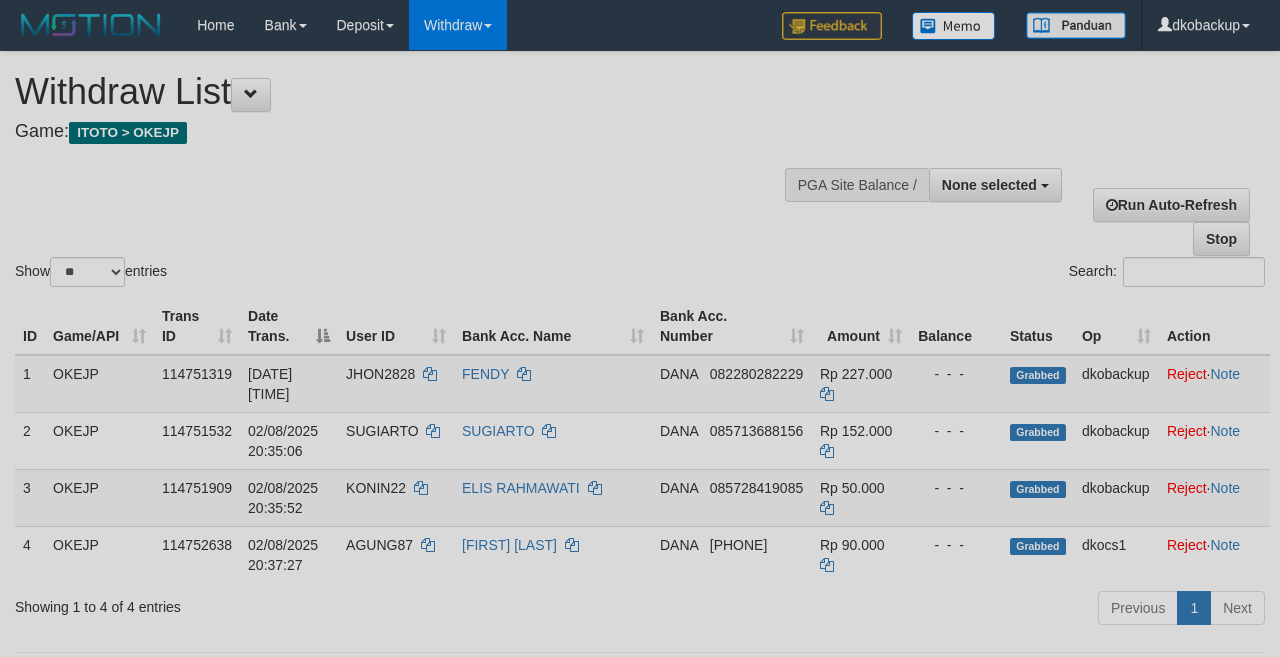 select 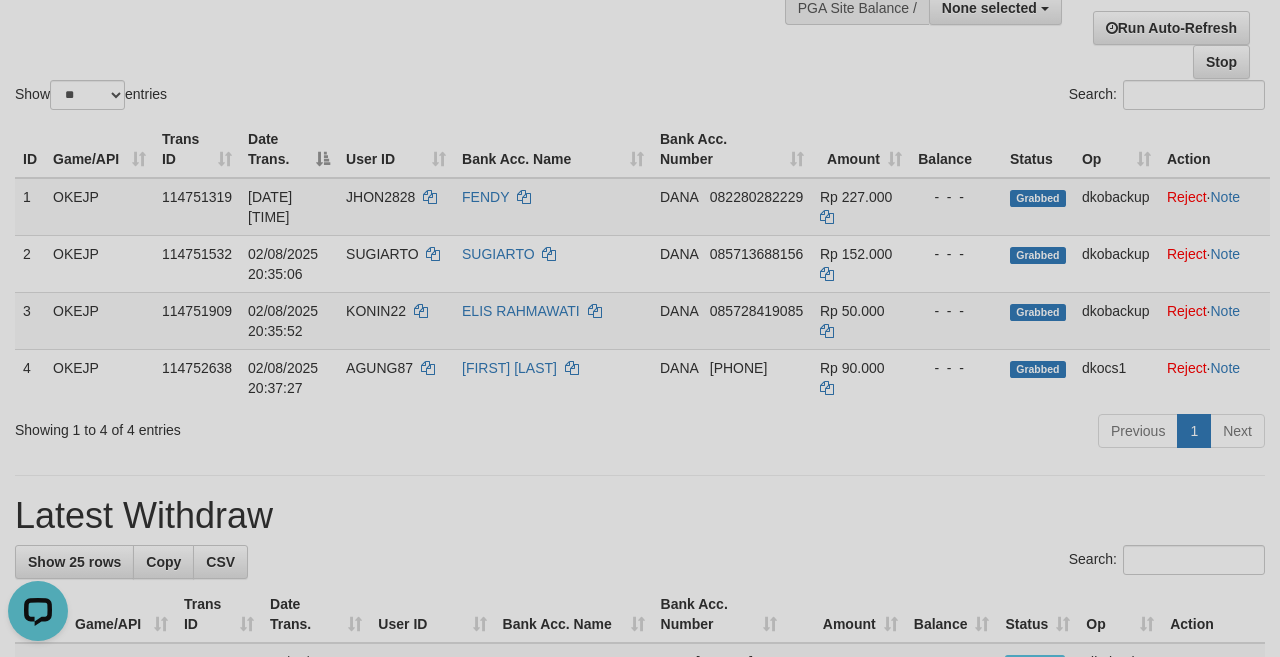 scroll, scrollTop: 0, scrollLeft: 0, axis: both 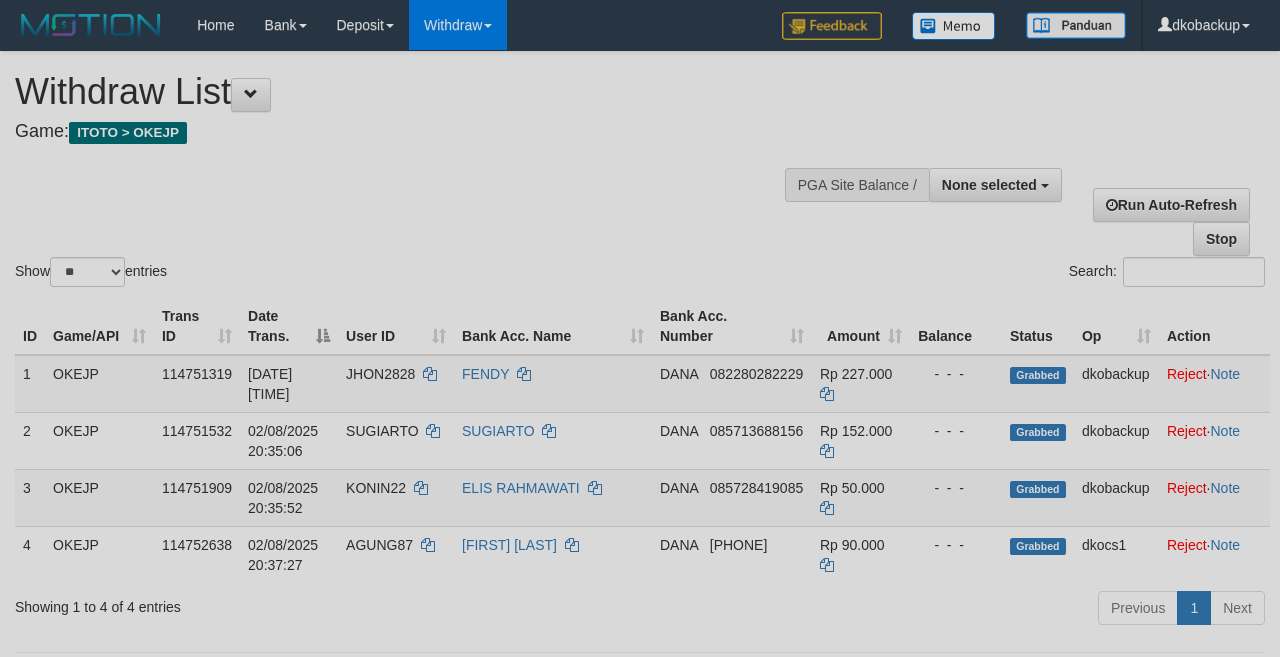 select 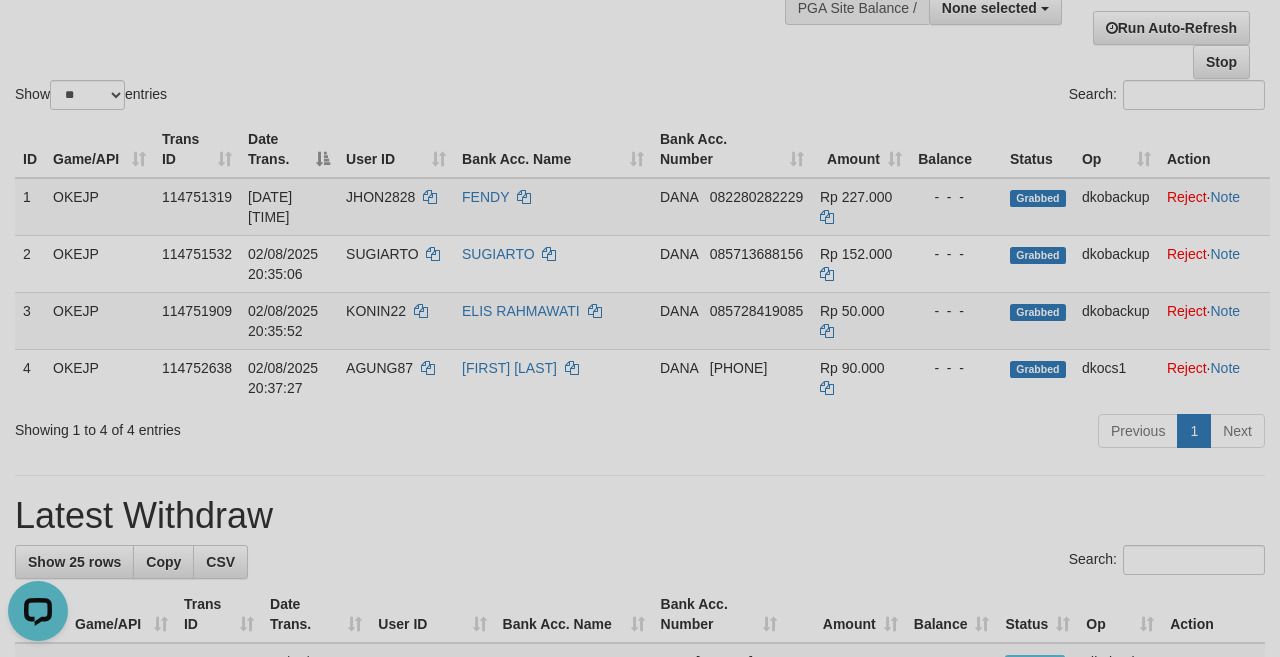 scroll, scrollTop: 0, scrollLeft: 0, axis: both 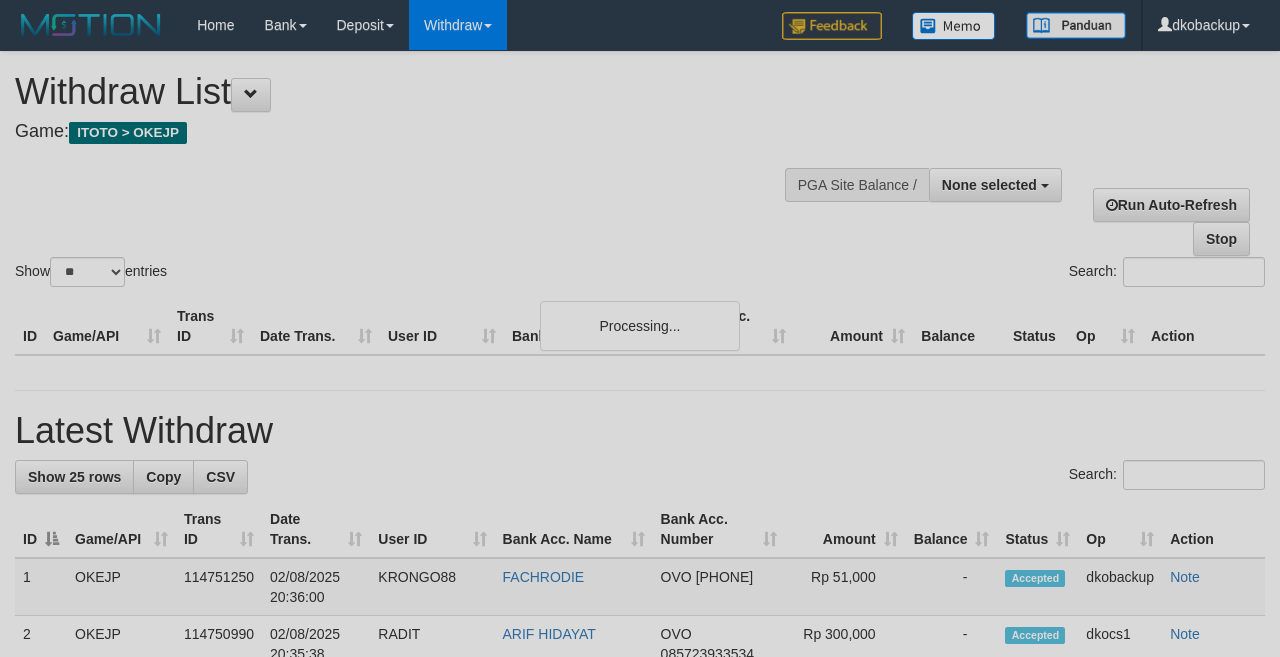 select 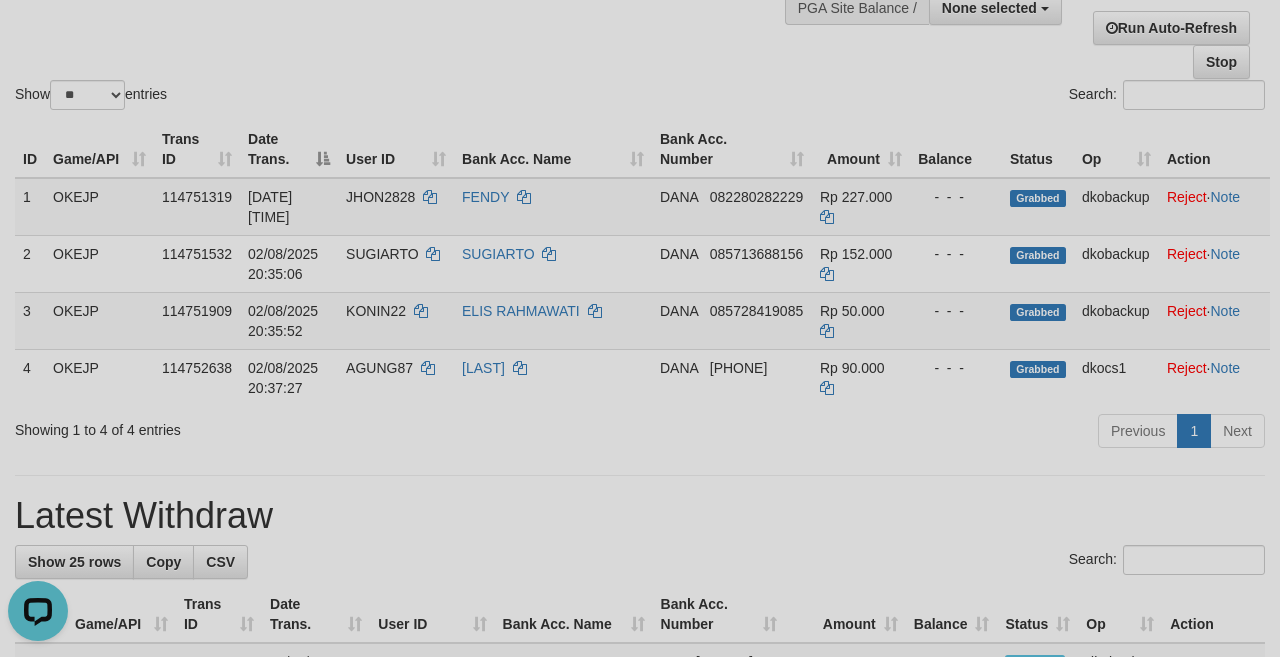 scroll, scrollTop: 0, scrollLeft: 0, axis: both 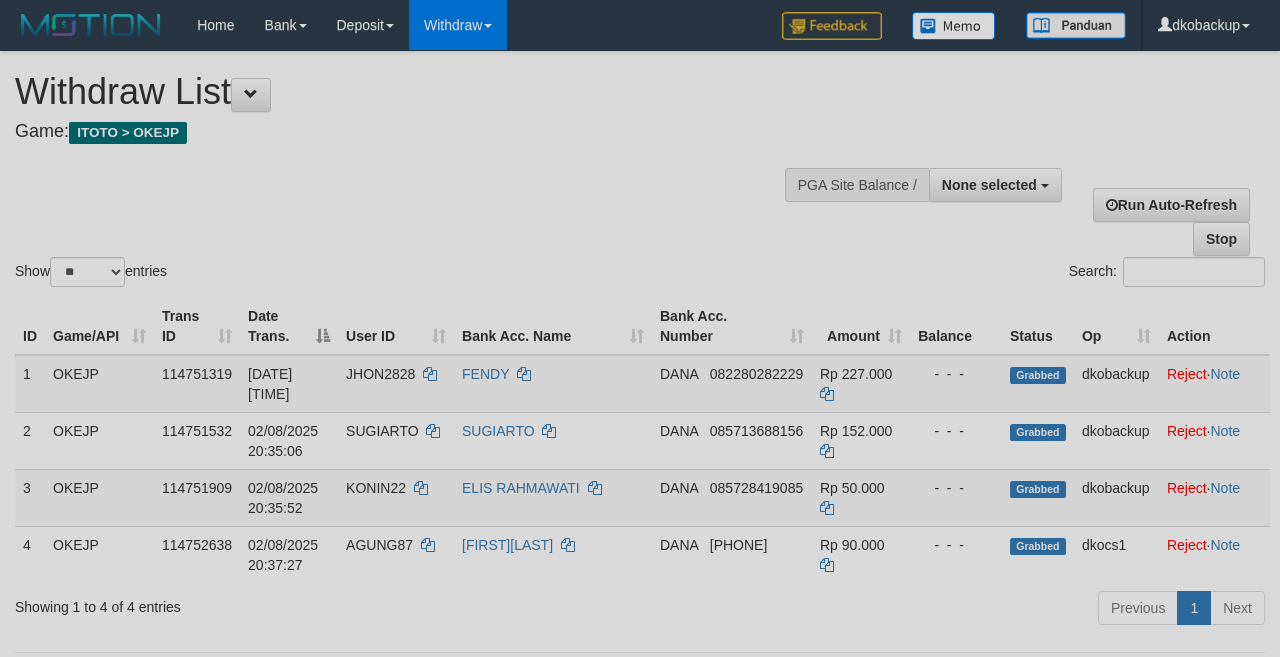 select 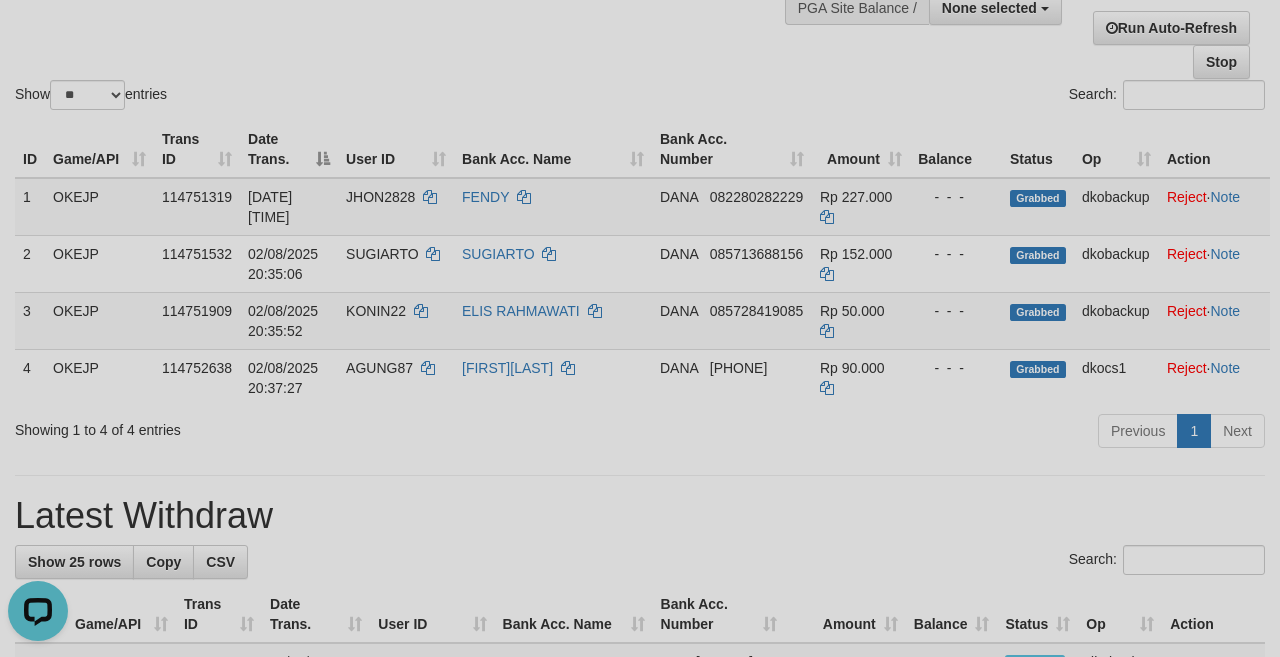 scroll, scrollTop: 0, scrollLeft: 0, axis: both 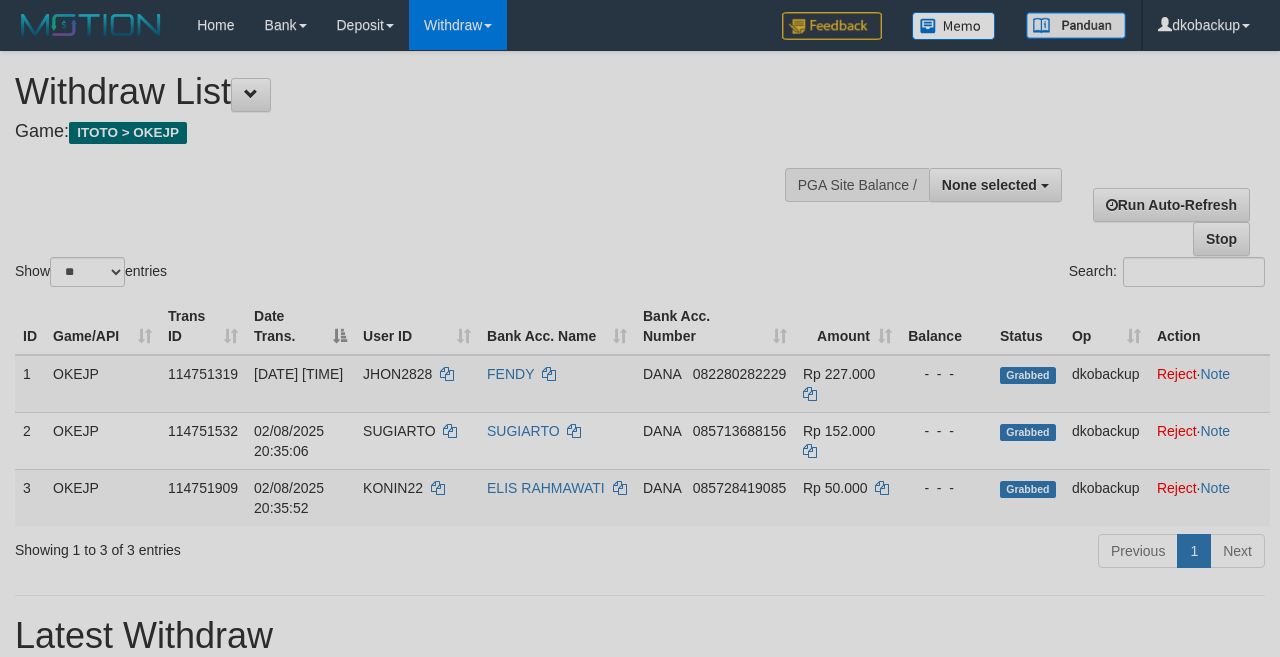 select 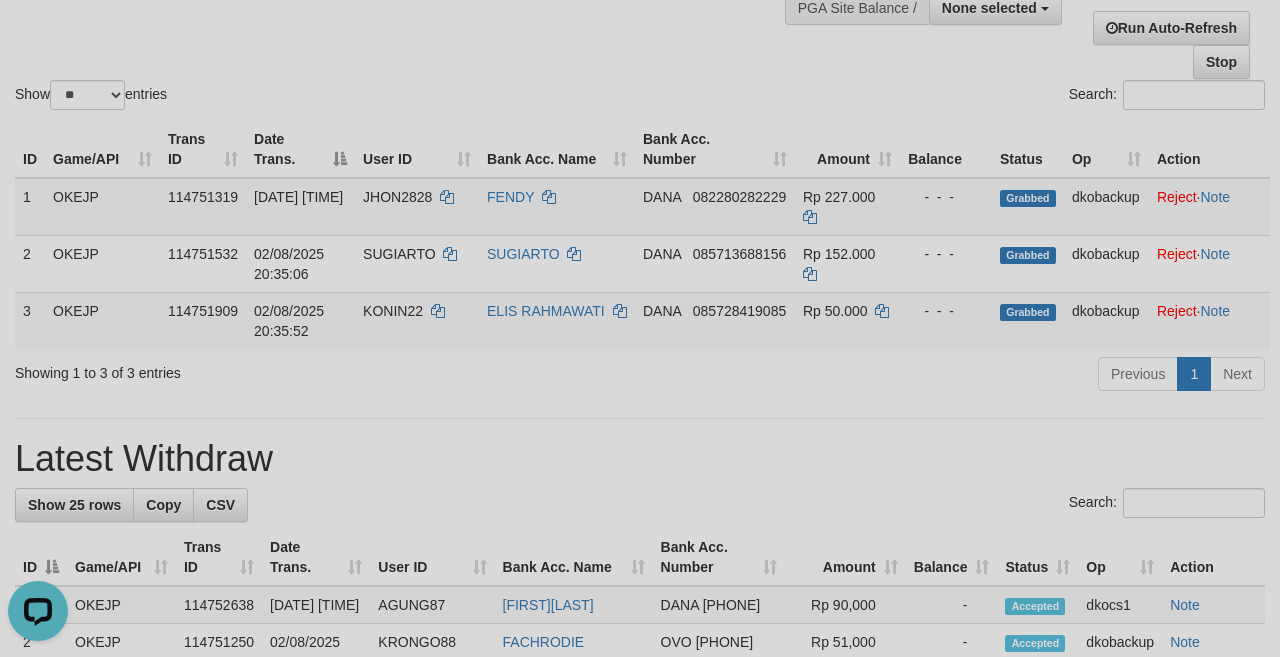 scroll, scrollTop: 0, scrollLeft: 0, axis: both 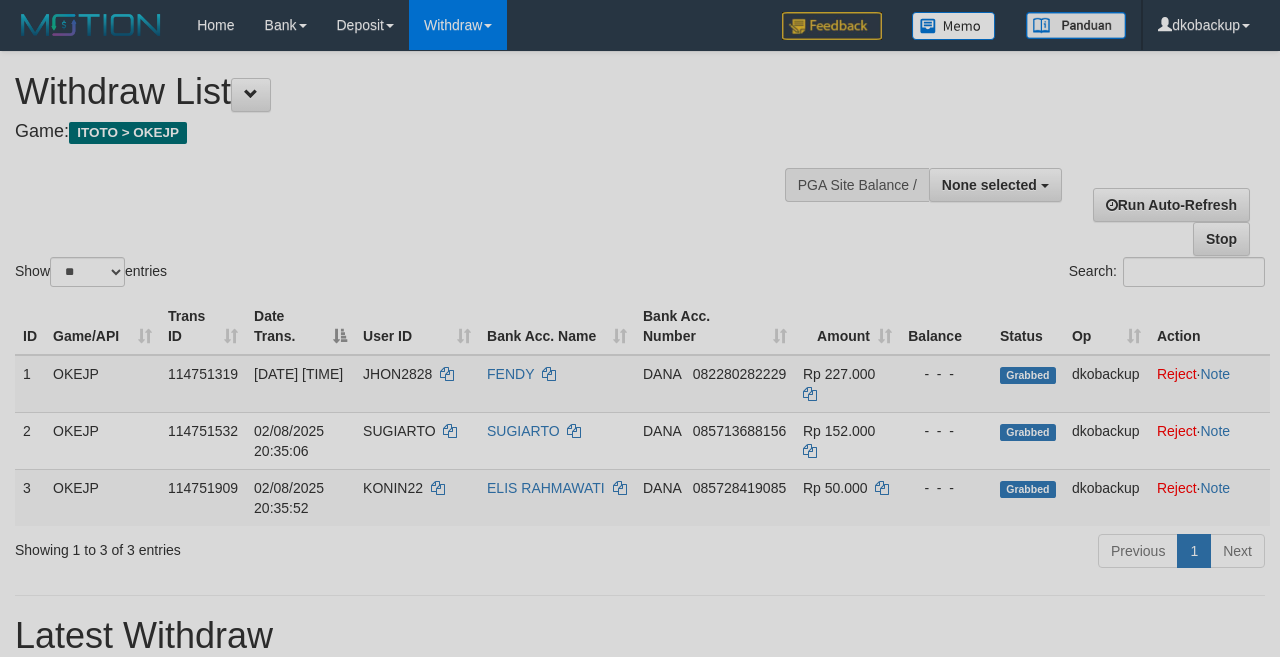 select 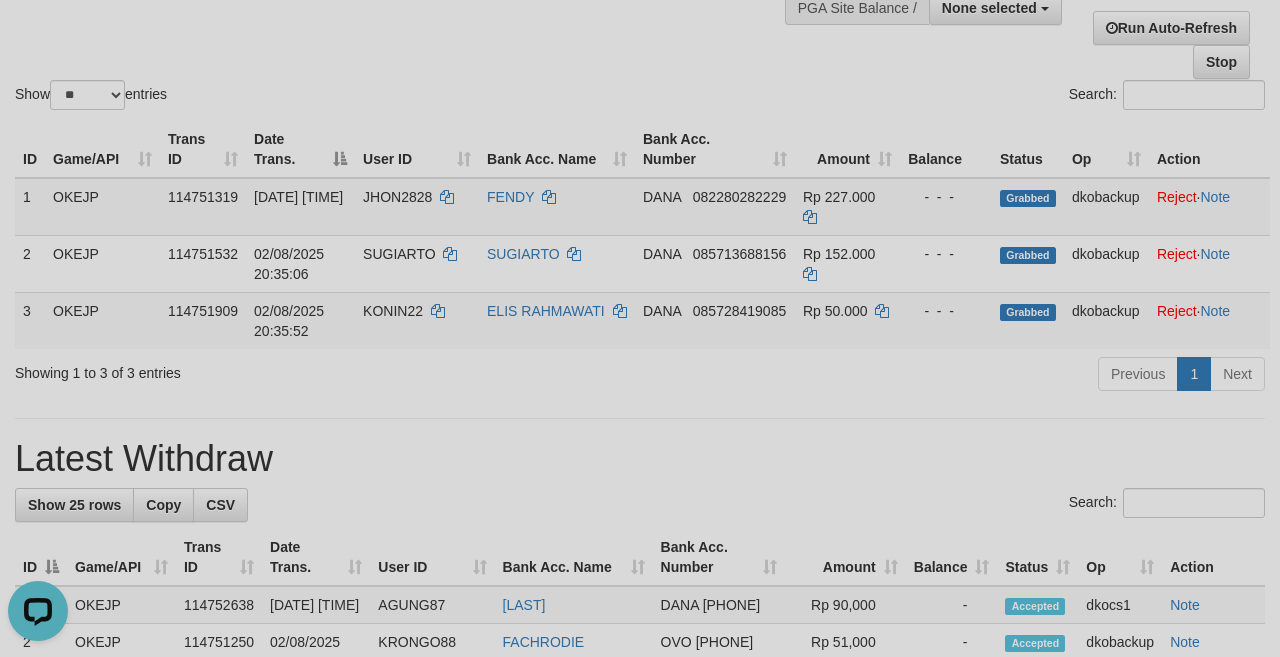 scroll, scrollTop: 0, scrollLeft: 0, axis: both 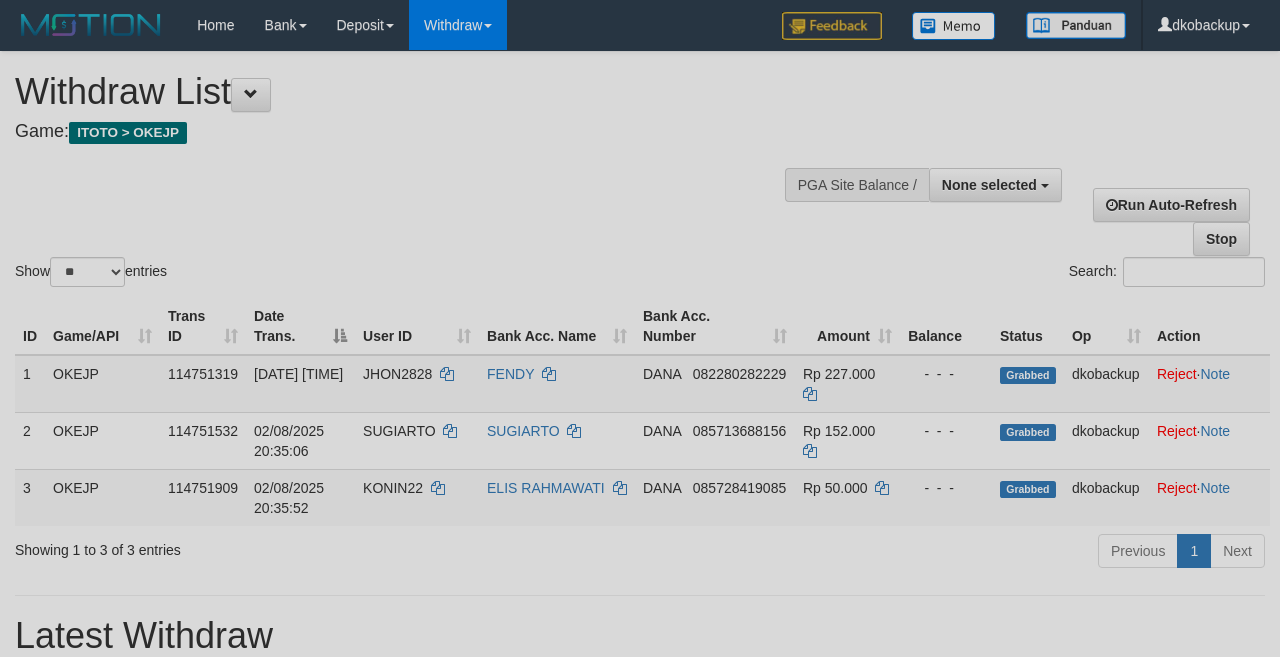 select 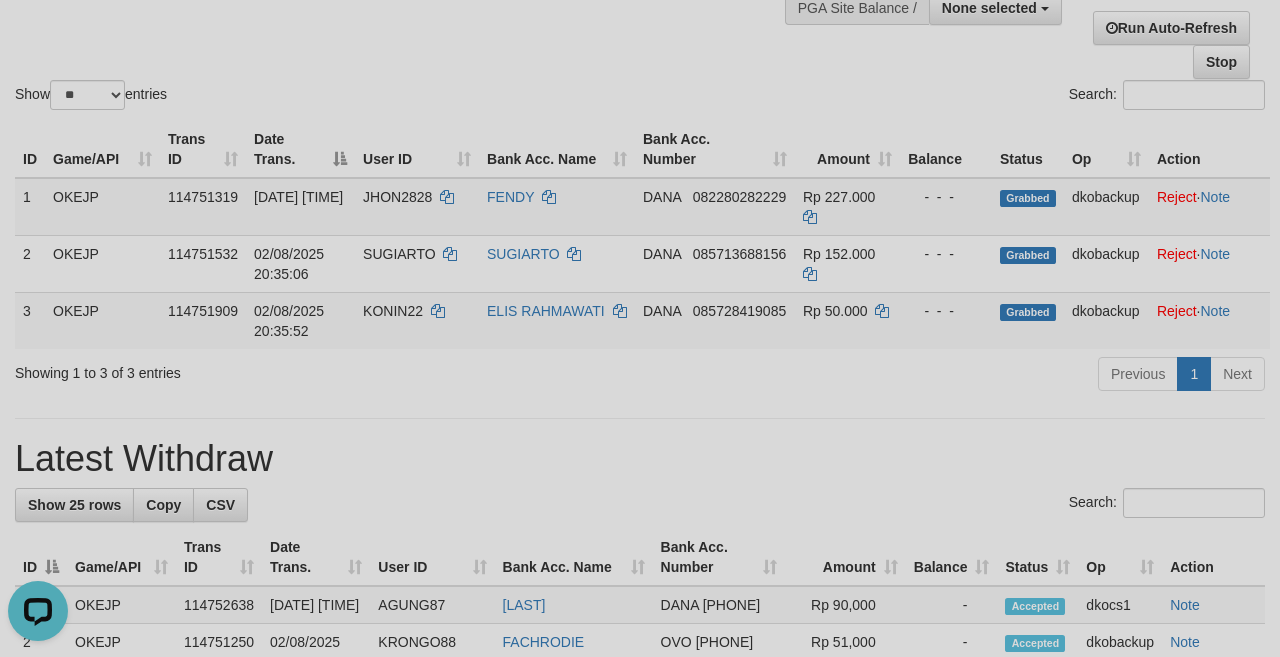 scroll, scrollTop: 0, scrollLeft: 0, axis: both 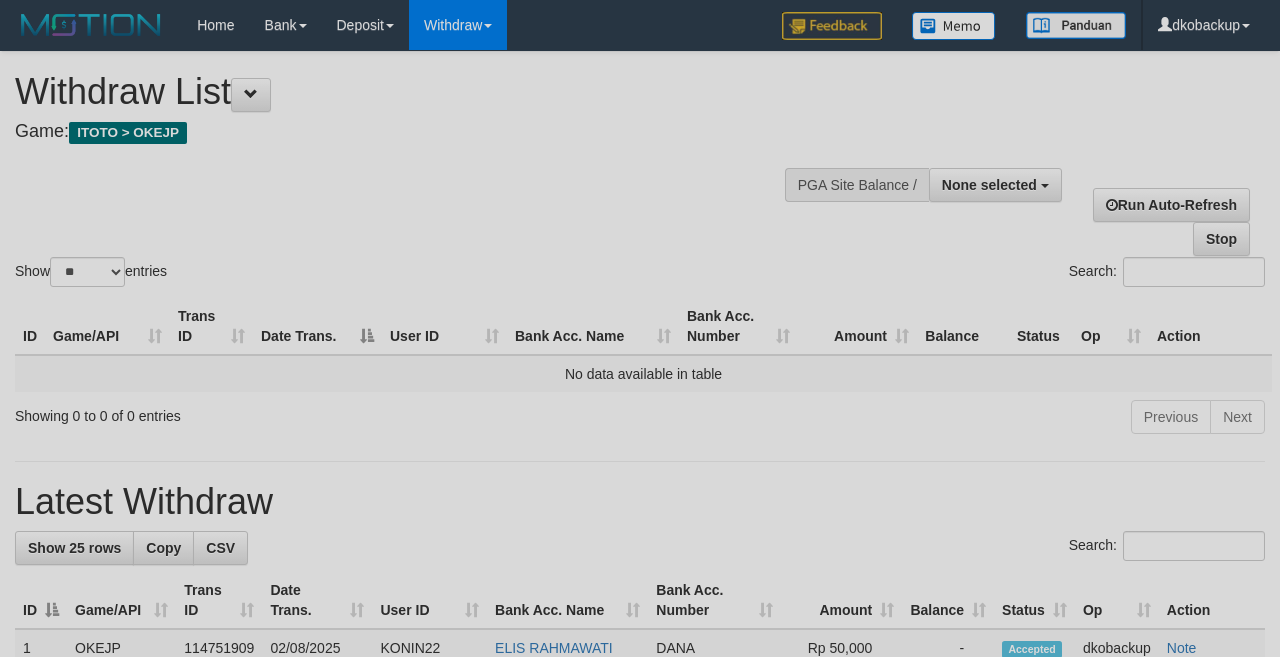 select 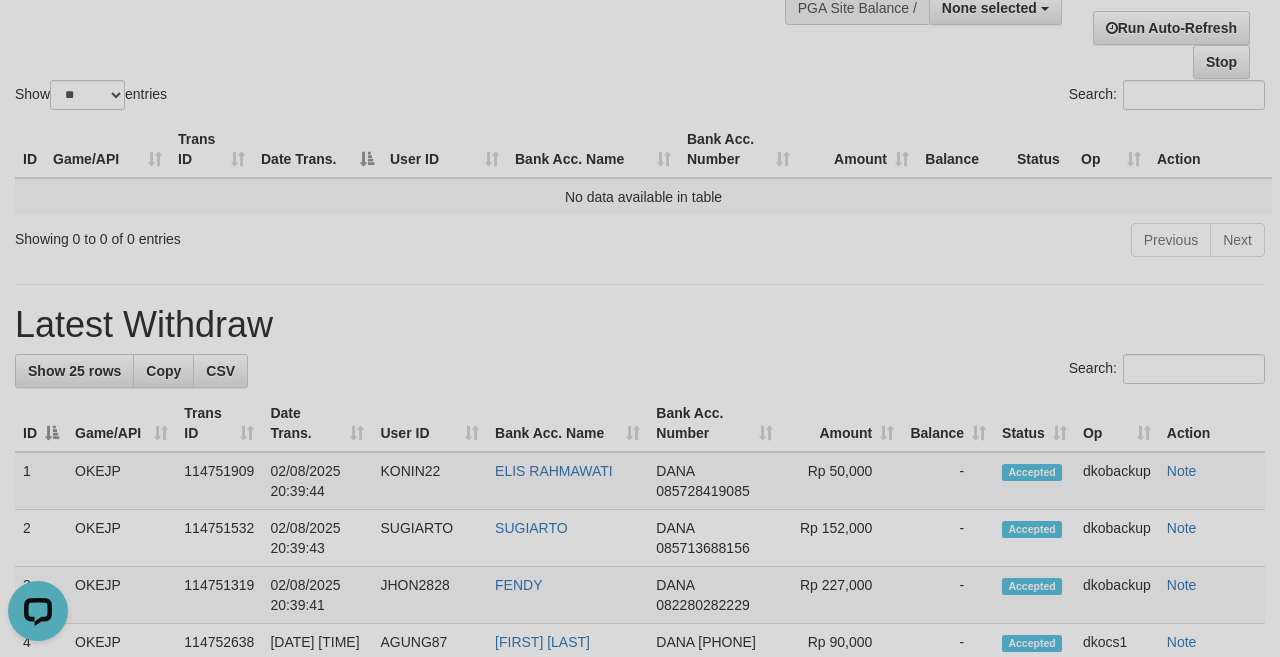 scroll, scrollTop: 0, scrollLeft: 0, axis: both 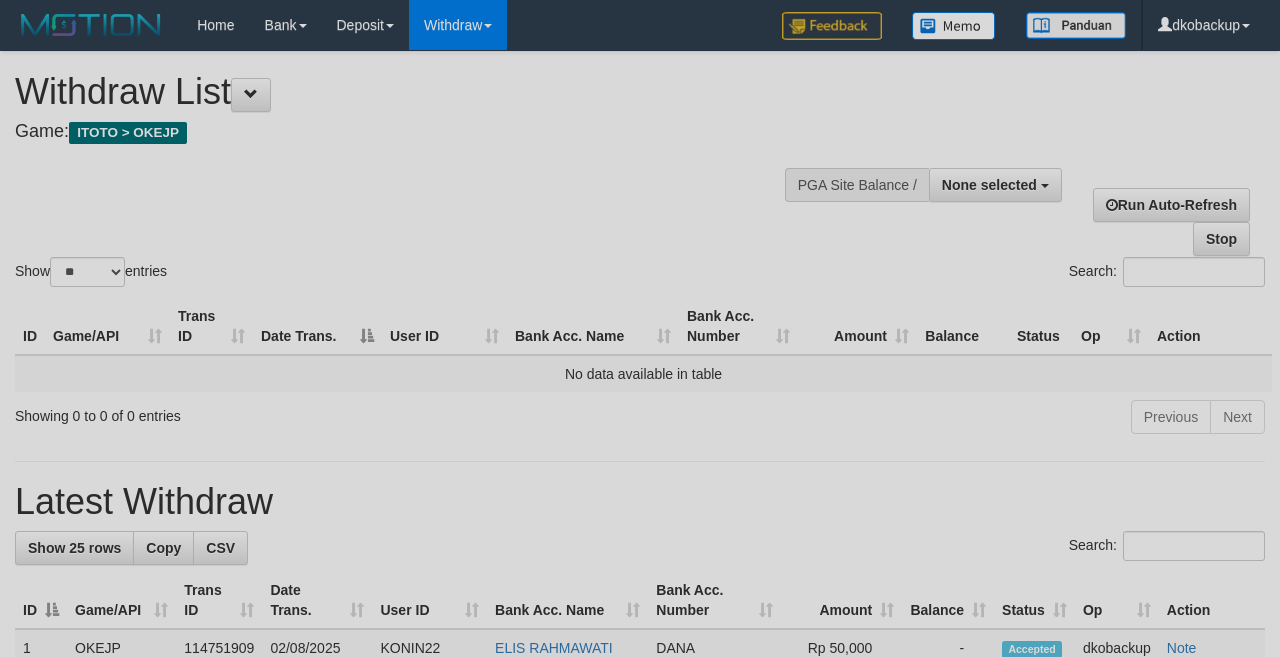 select 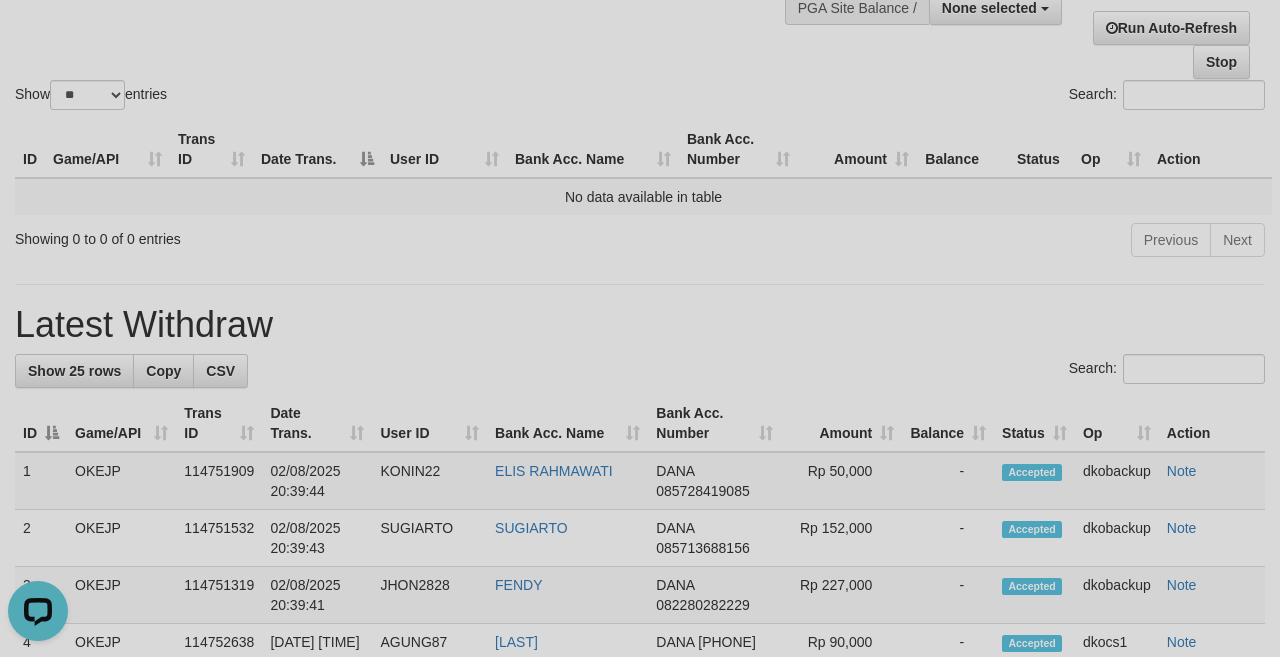 scroll, scrollTop: 0, scrollLeft: 0, axis: both 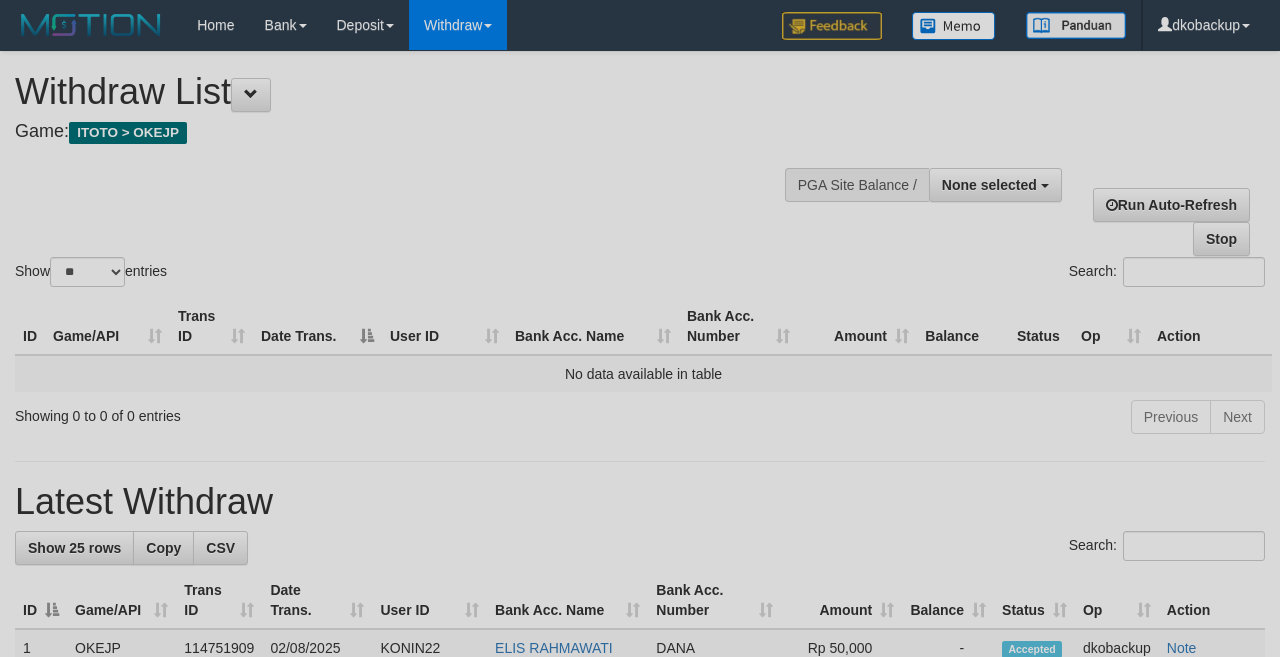 select 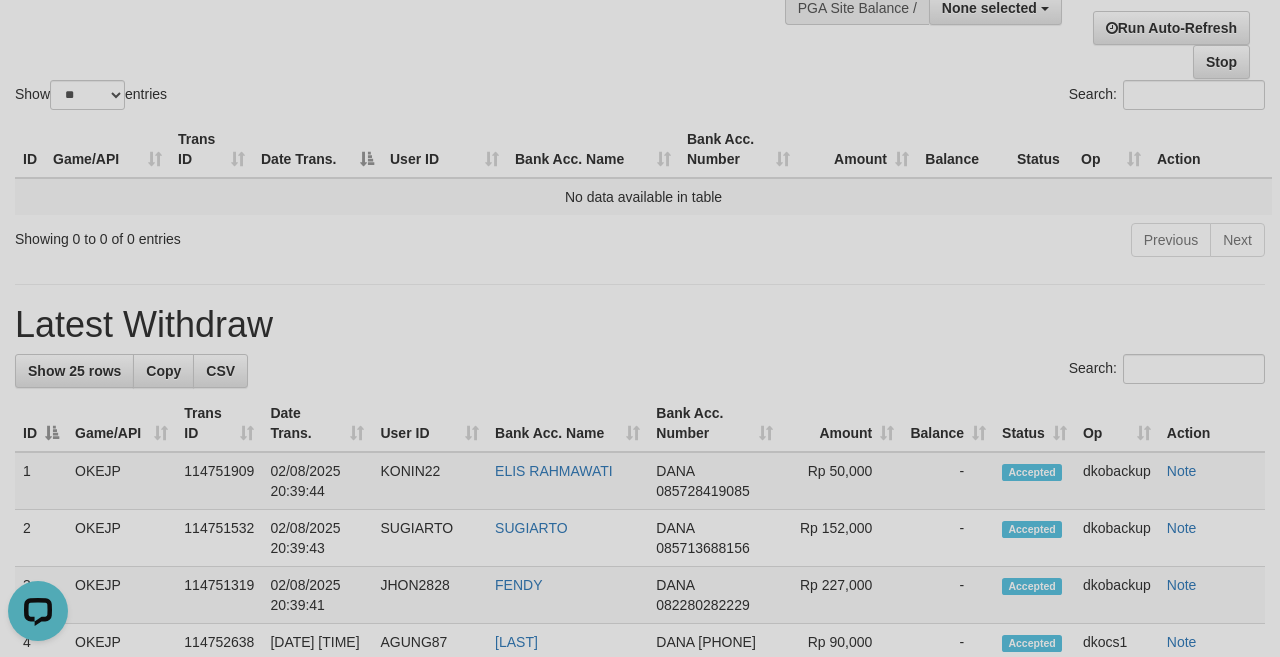 scroll, scrollTop: 0, scrollLeft: 0, axis: both 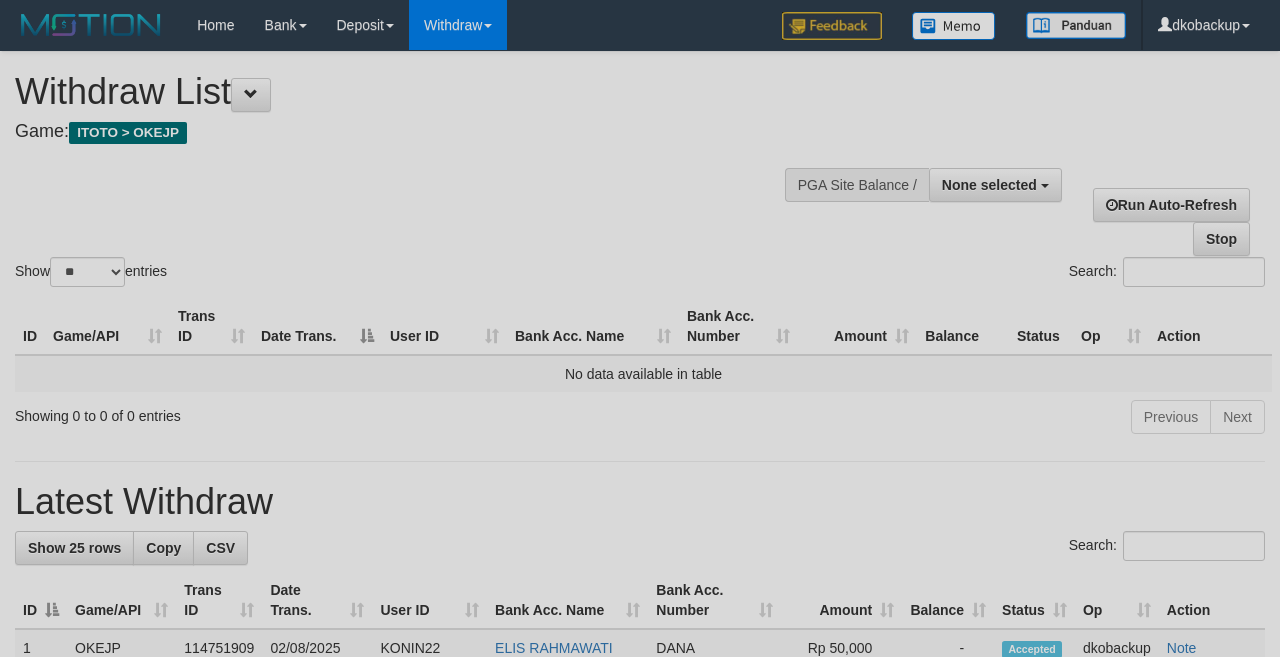 select 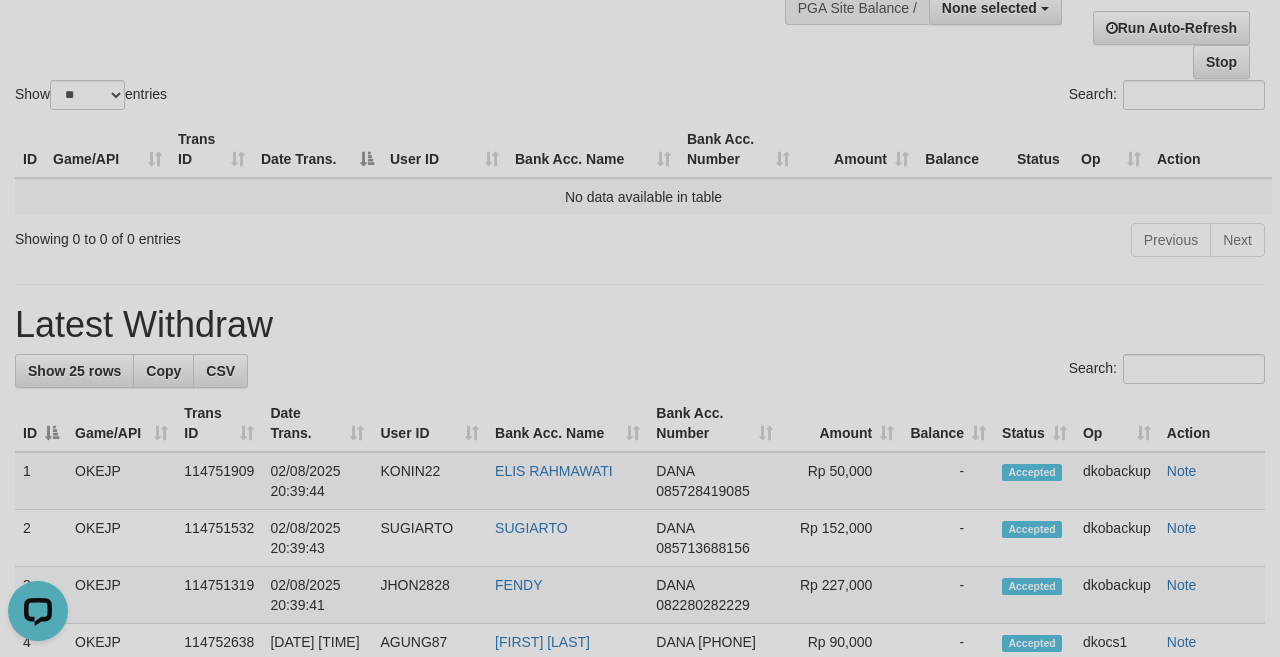 scroll, scrollTop: 0, scrollLeft: 0, axis: both 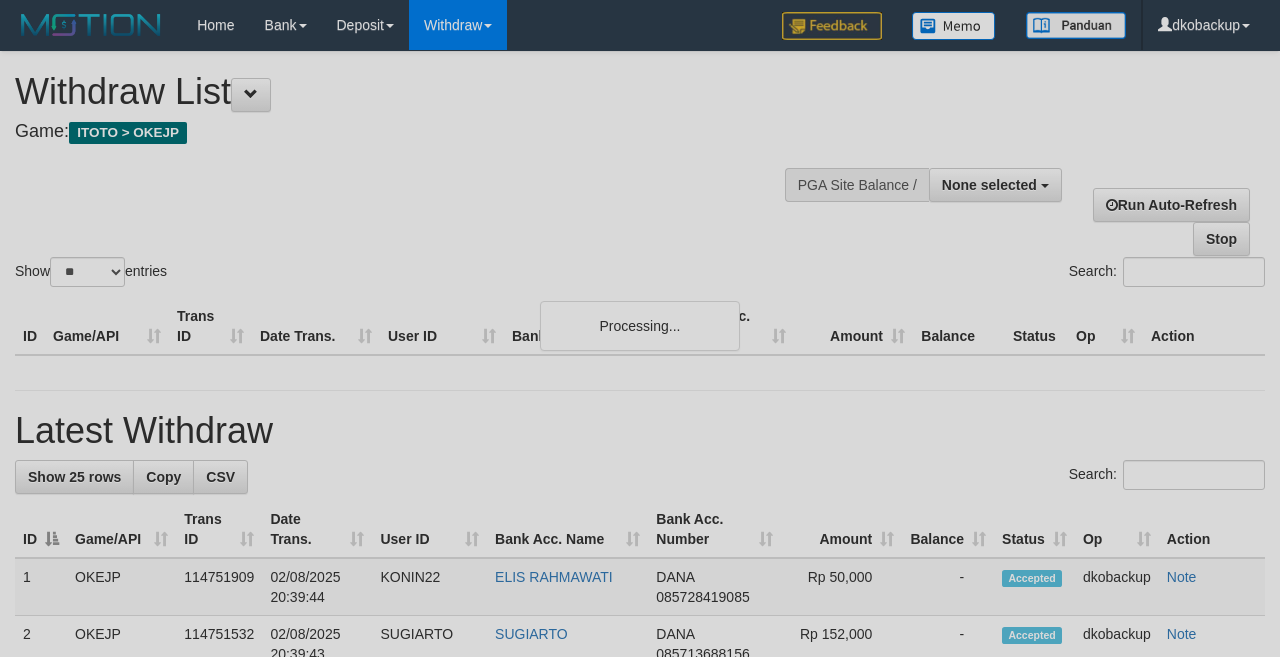 select 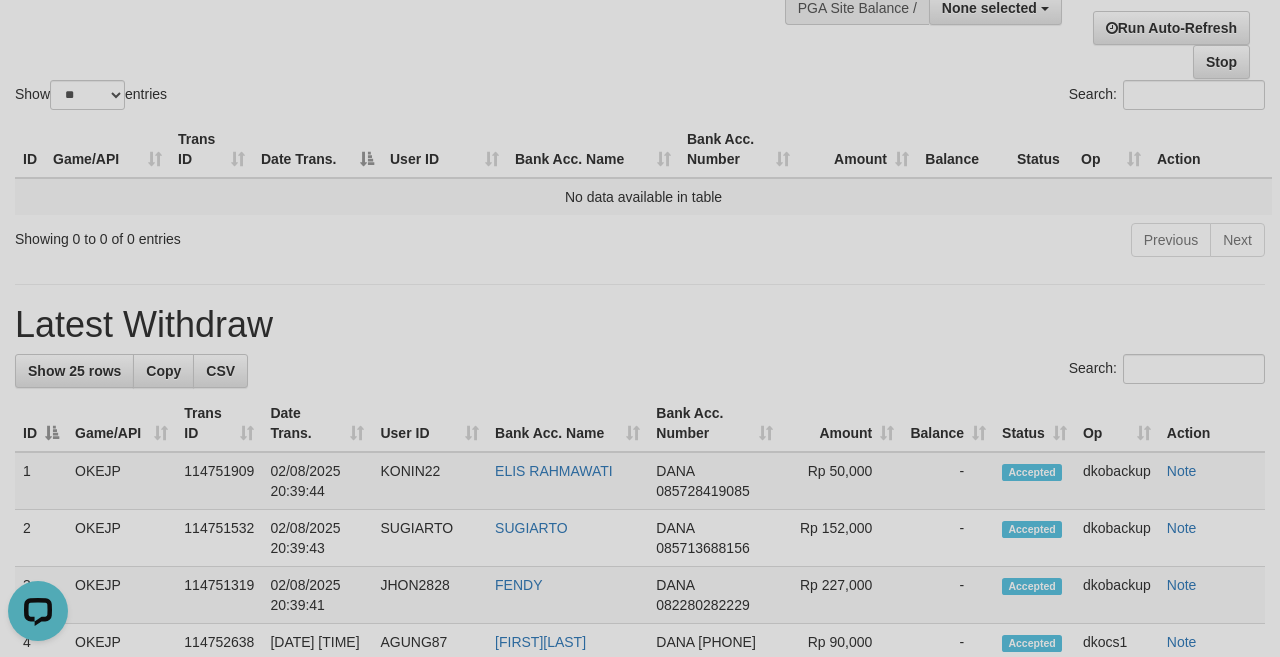 scroll, scrollTop: 0, scrollLeft: 0, axis: both 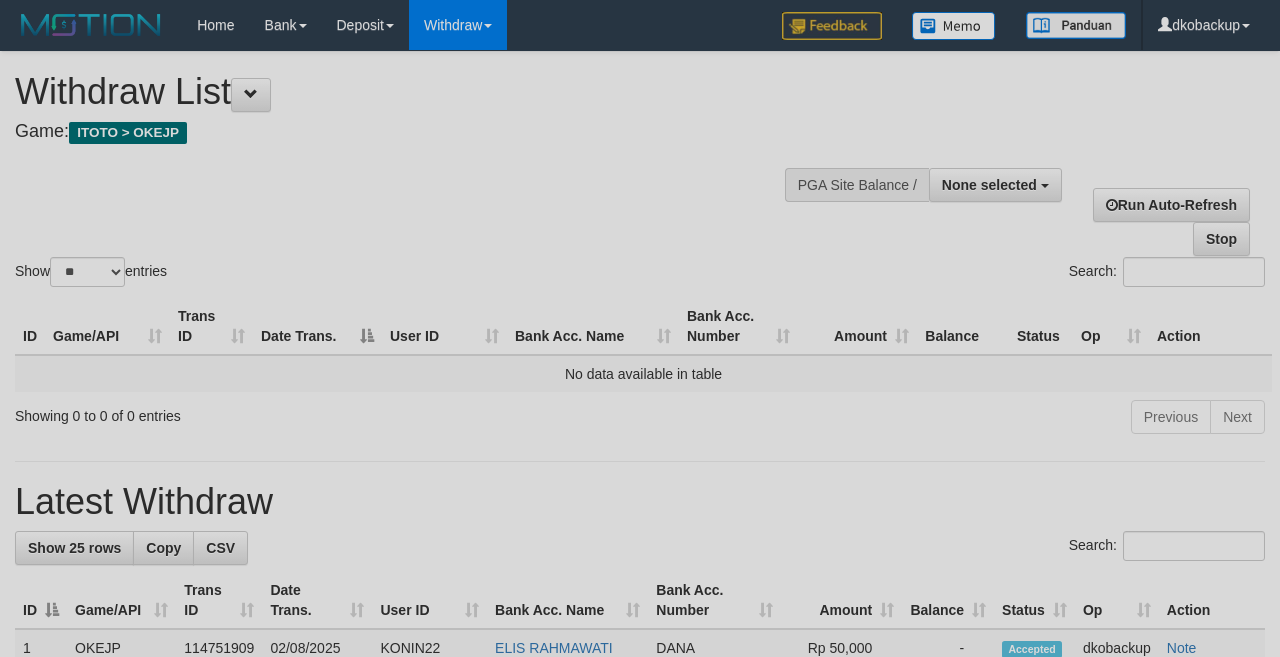 select 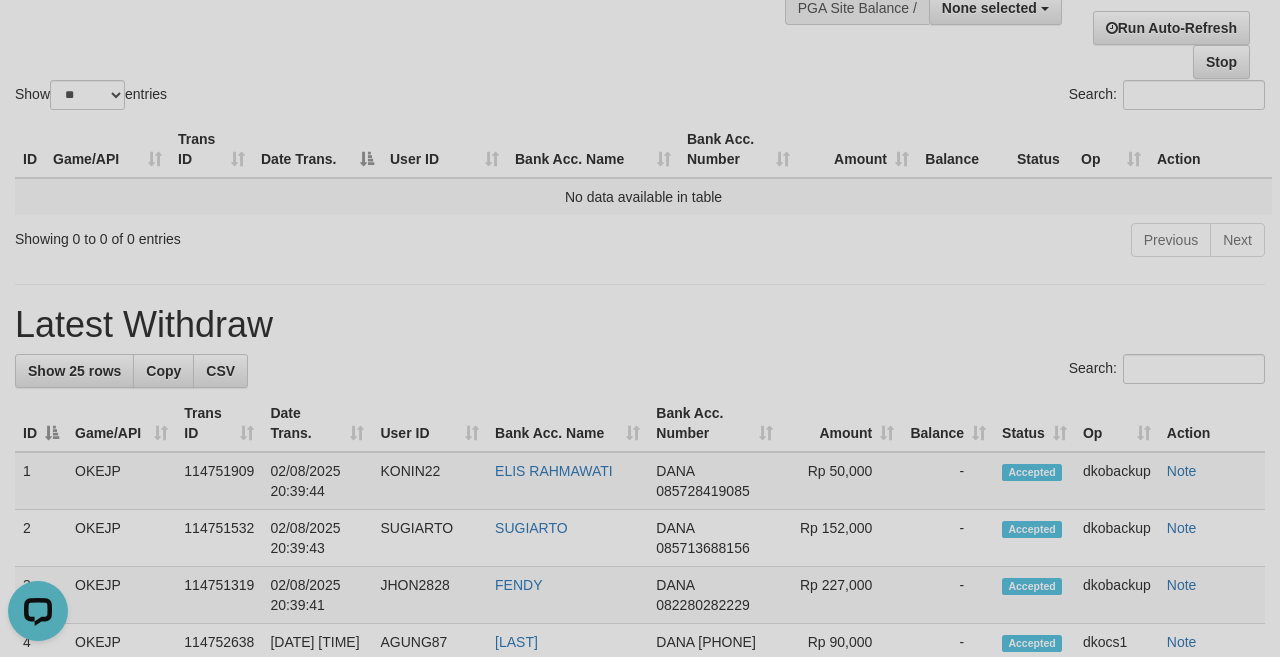 scroll, scrollTop: 0, scrollLeft: 0, axis: both 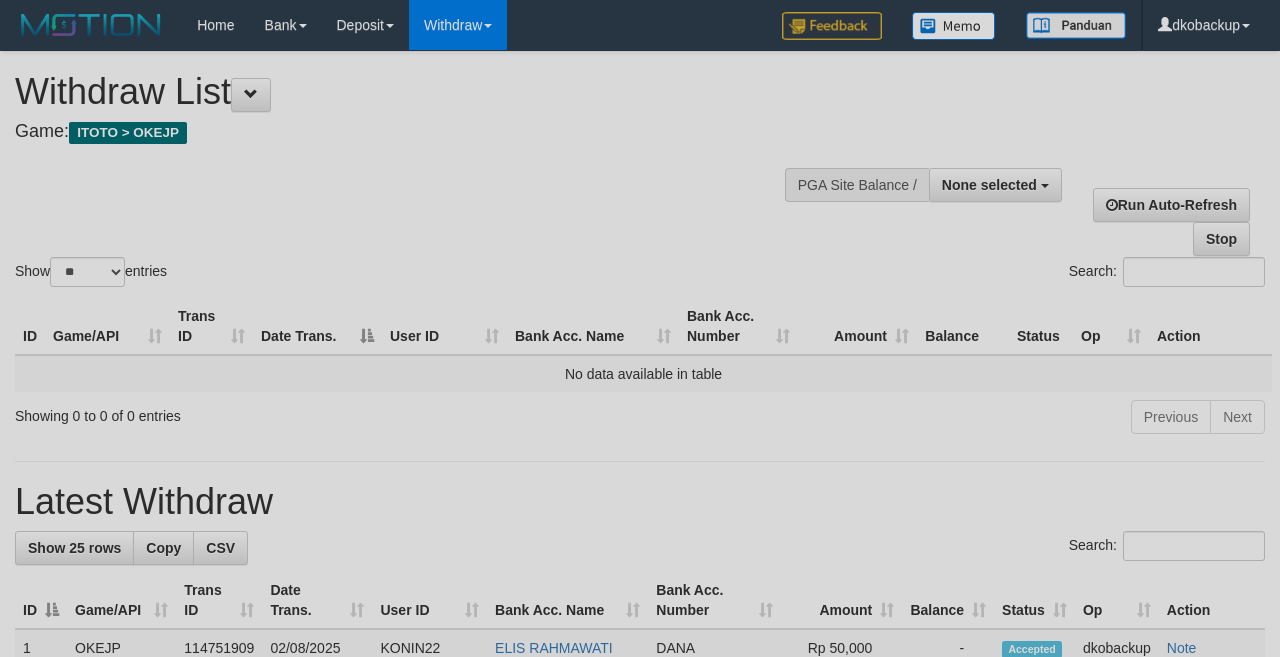 select 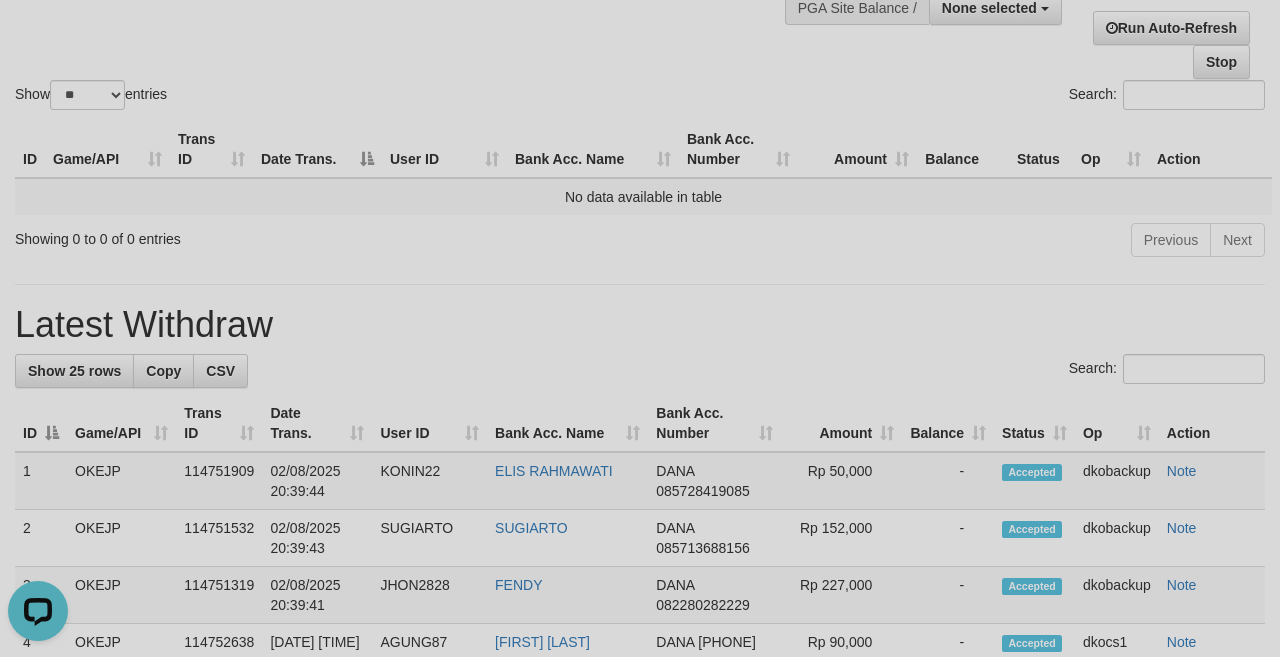 scroll, scrollTop: 0, scrollLeft: 0, axis: both 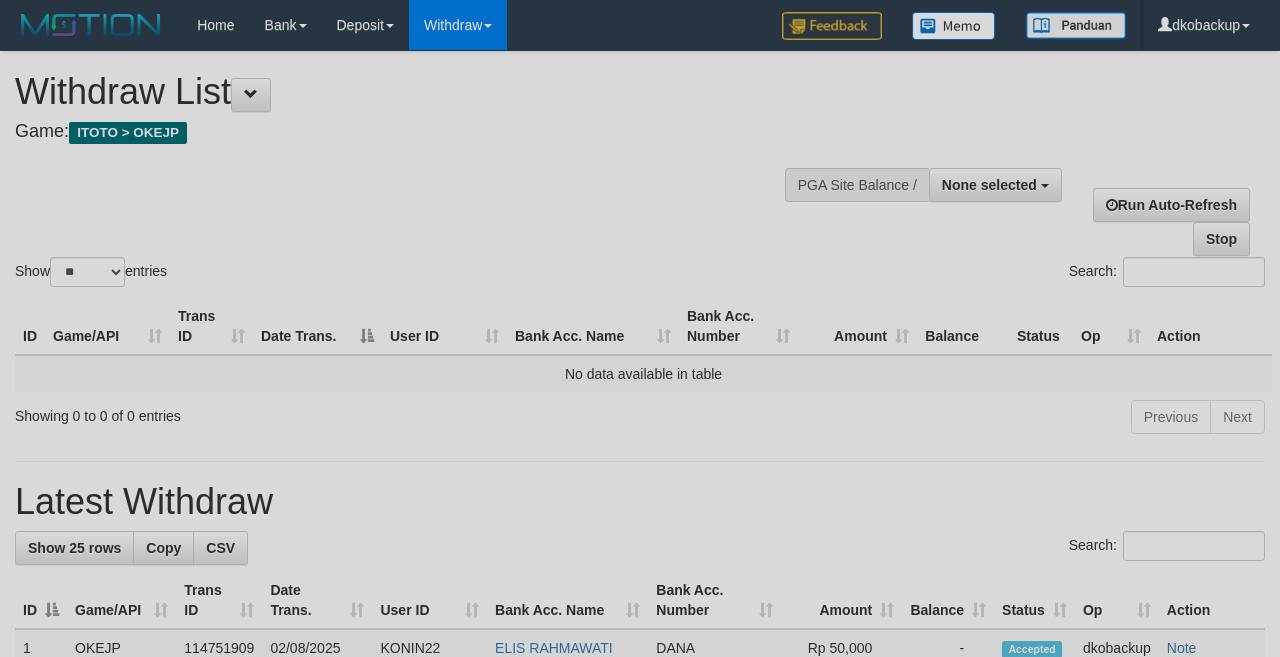 select 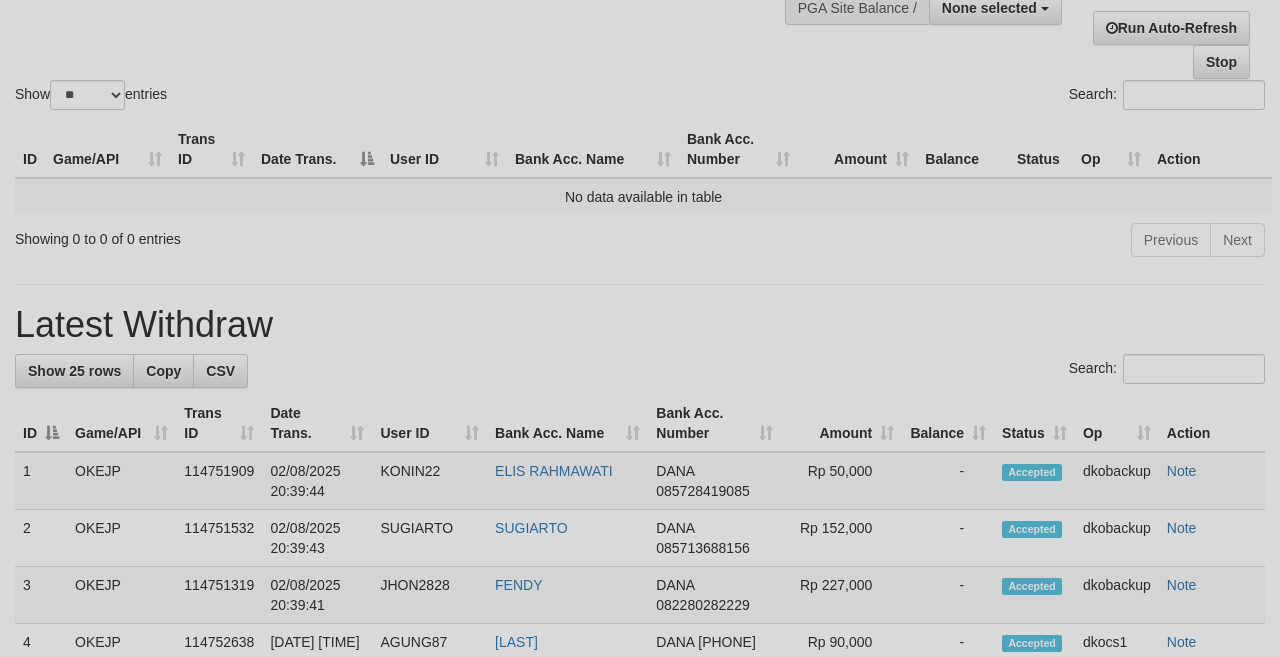 scroll, scrollTop: 177, scrollLeft: 0, axis: vertical 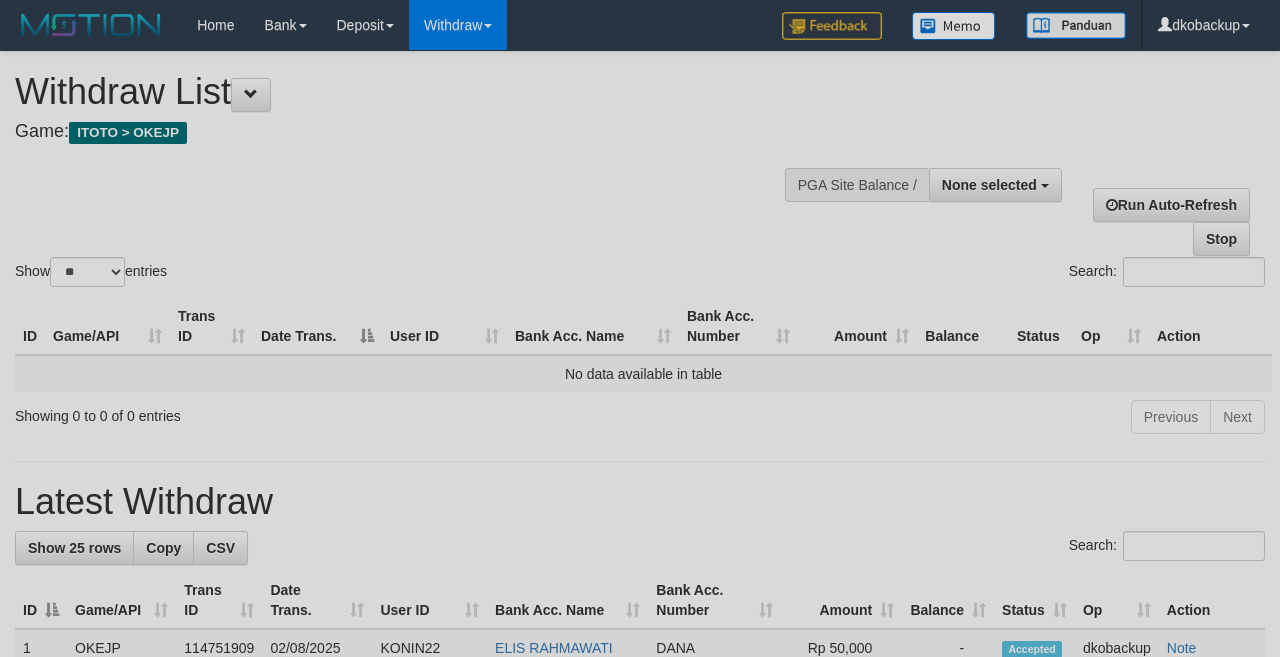 select 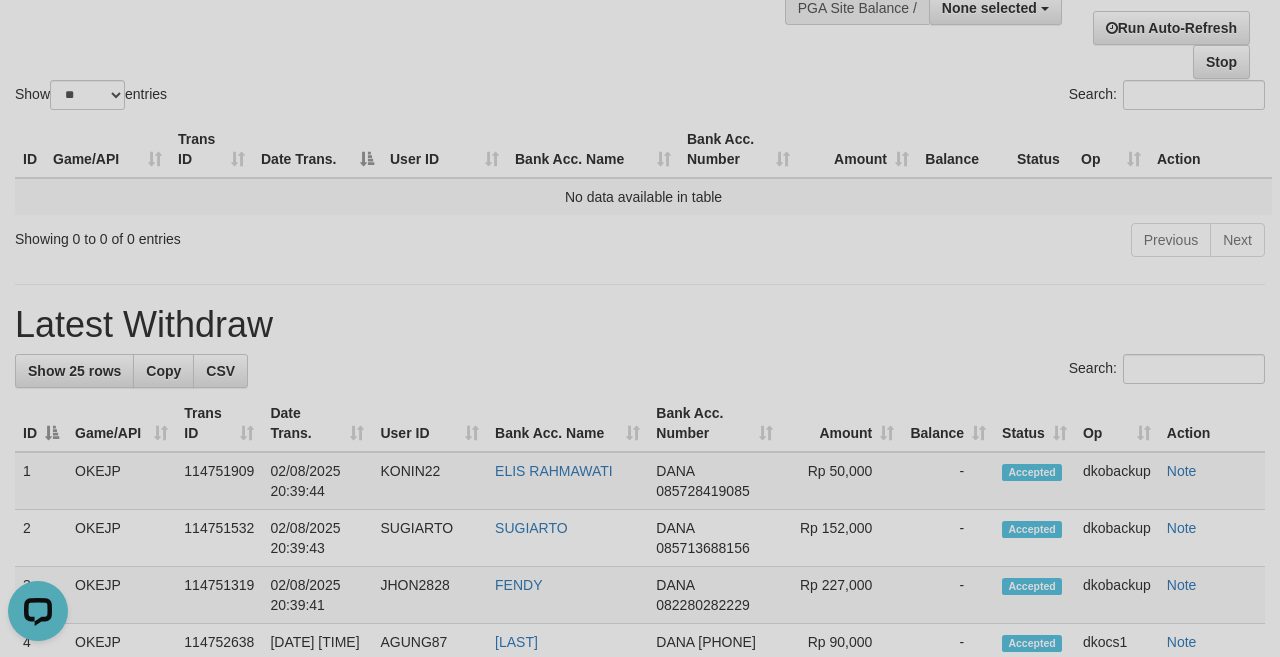 scroll, scrollTop: 0, scrollLeft: 0, axis: both 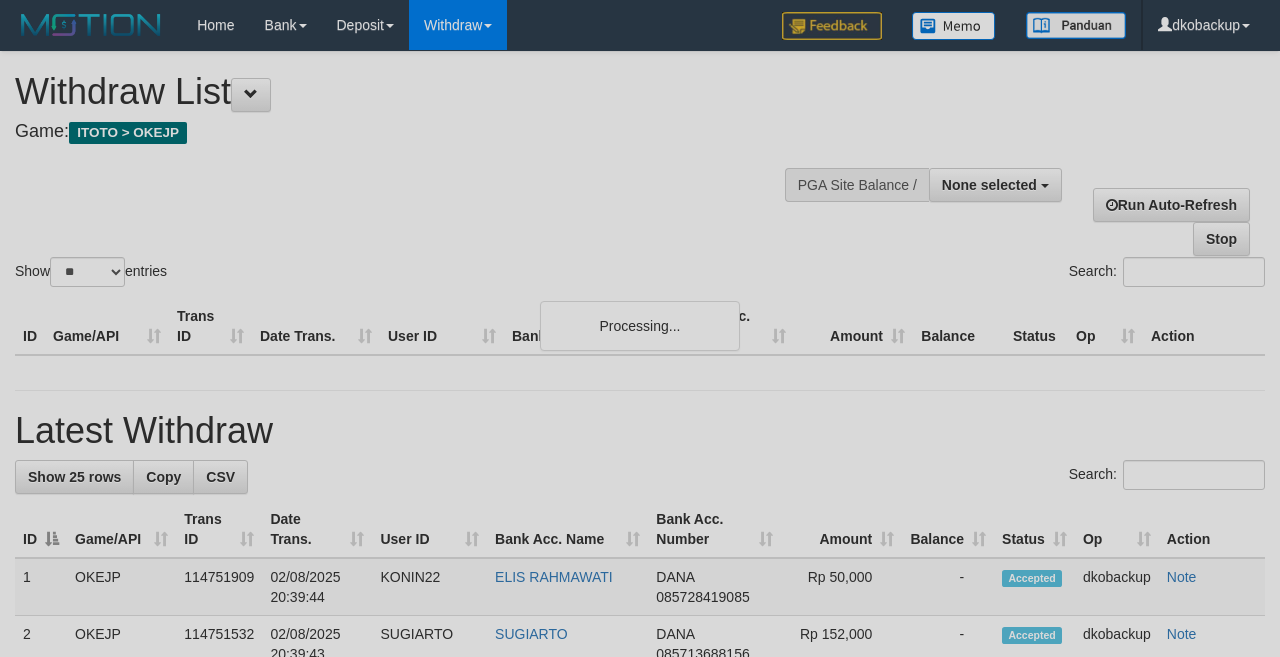 select 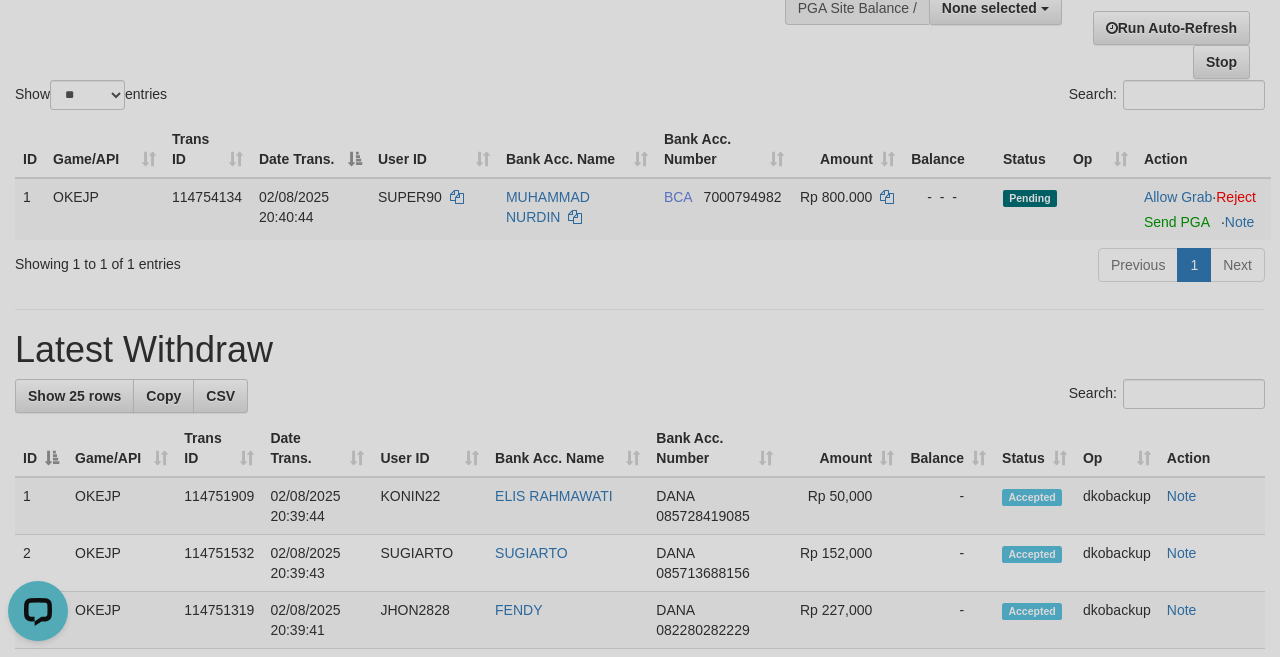 scroll, scrollTop: 0, scrollLeft: 0, axis: both 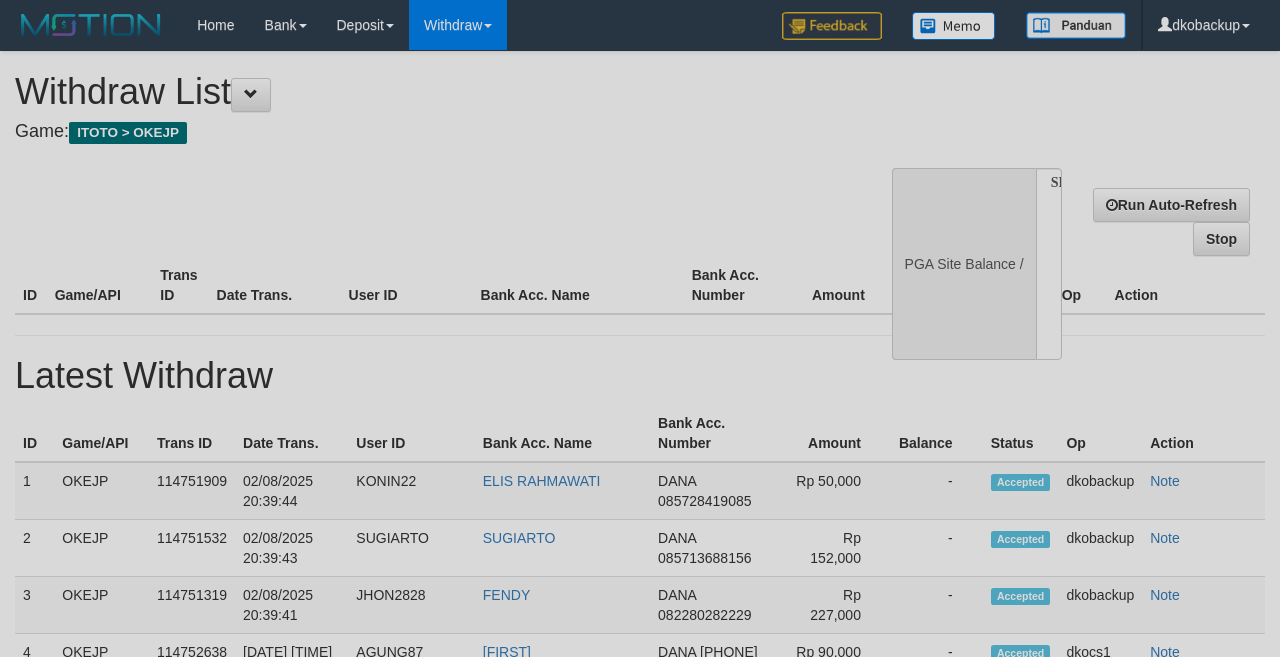 select 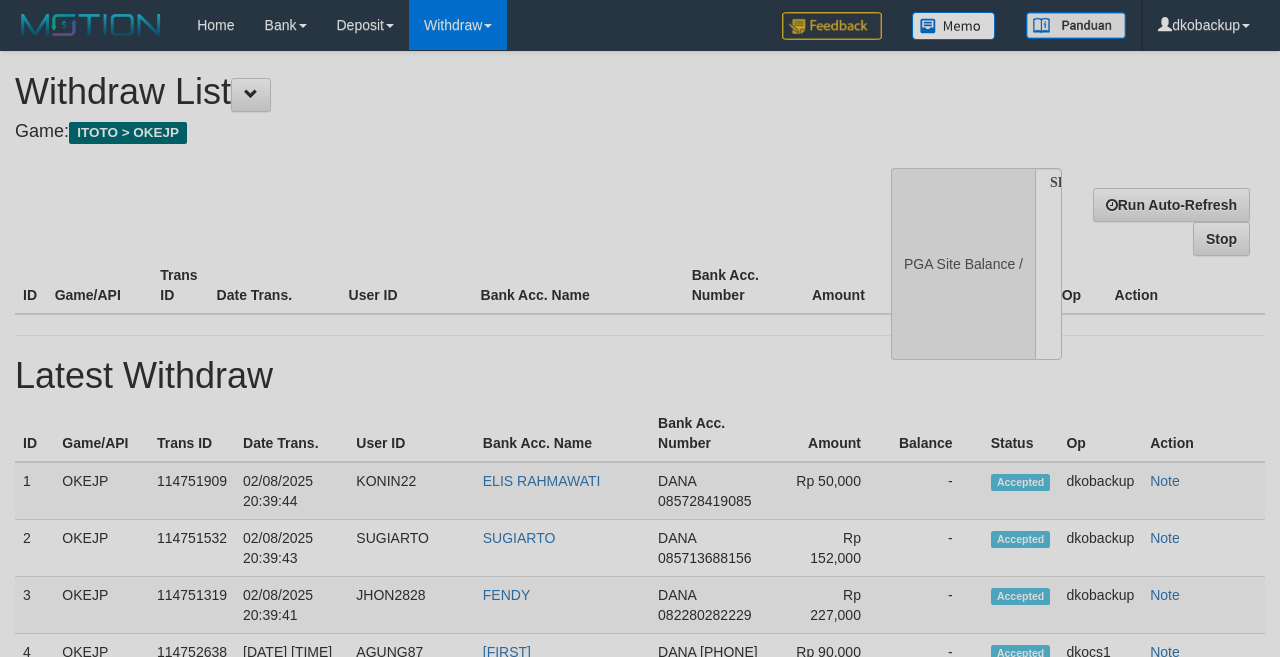 scroll, scrollTop: 177, scrollLeft: 0, axis: vertical 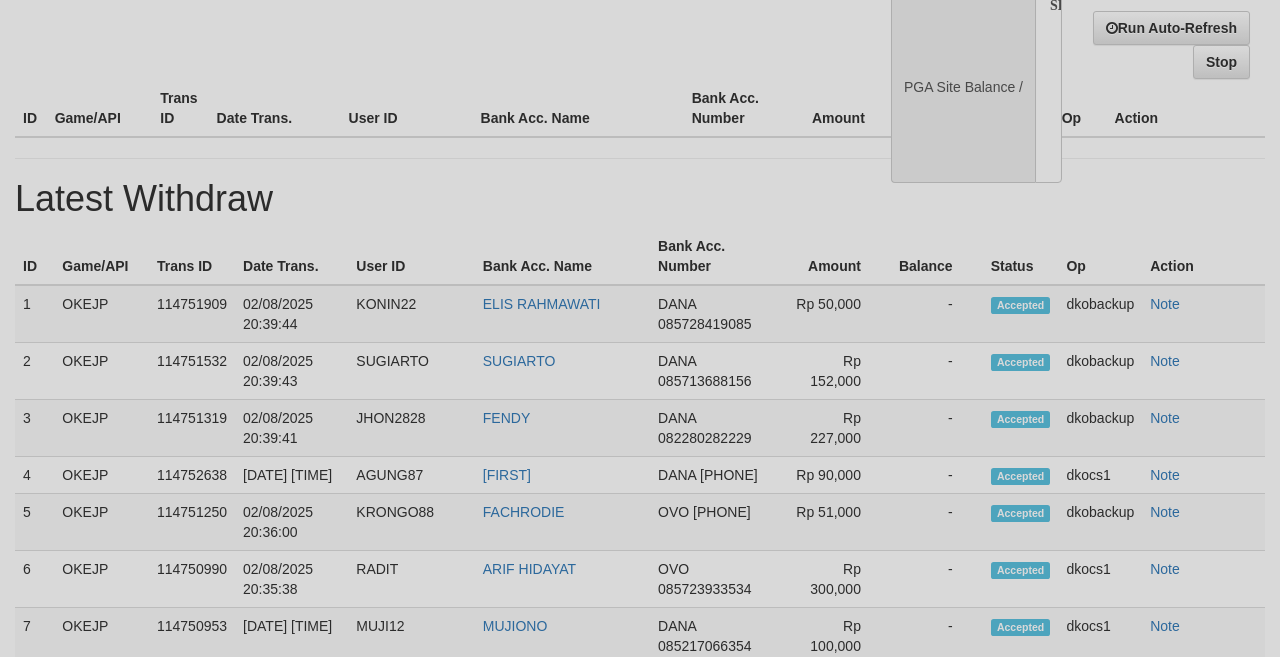 select on "**" 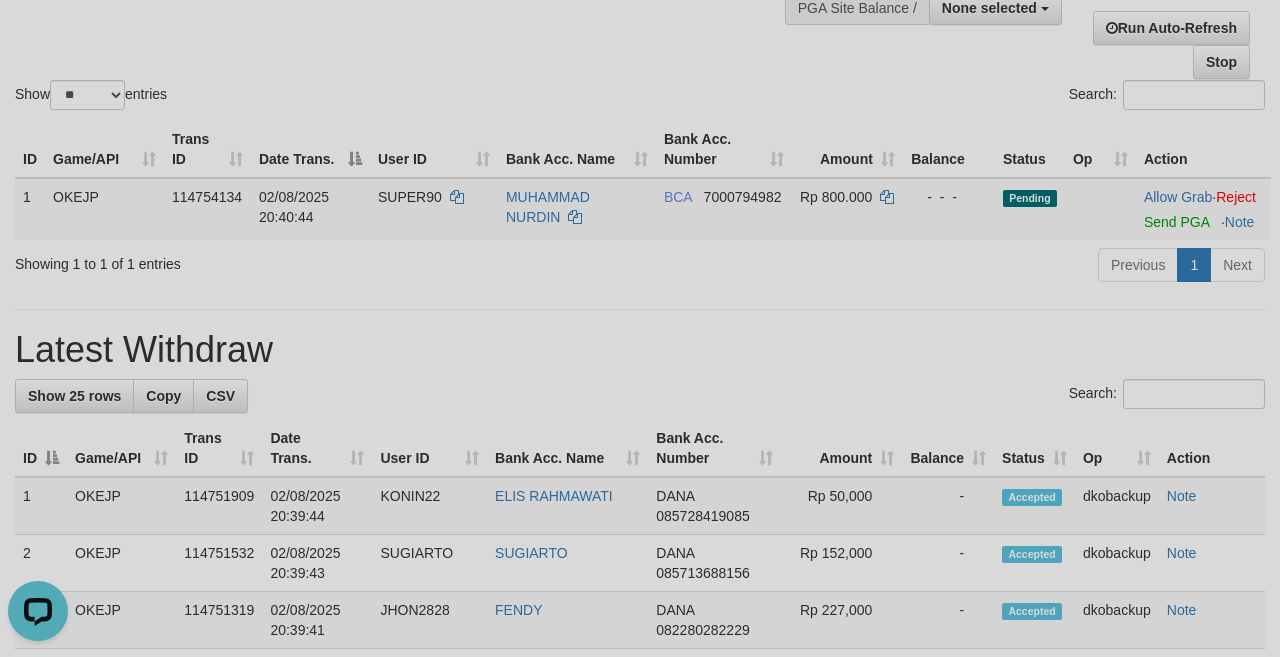 scroll, scrollTop: 0, scrollLeft: 0, axis: both 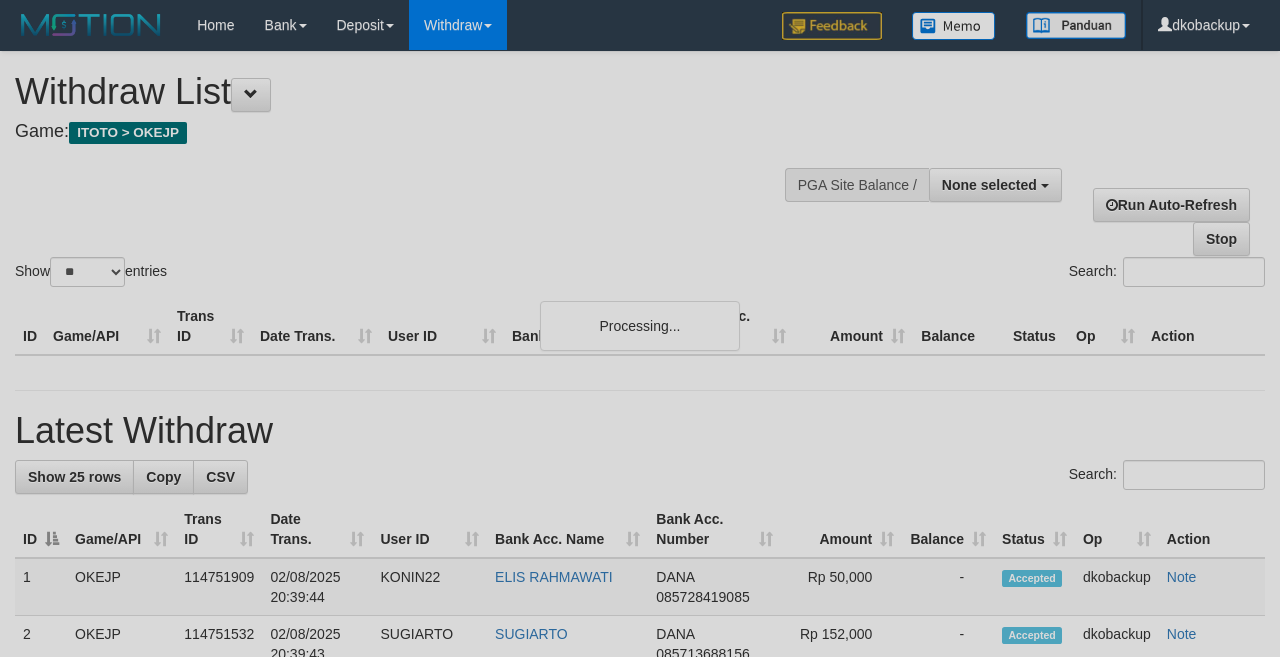 select 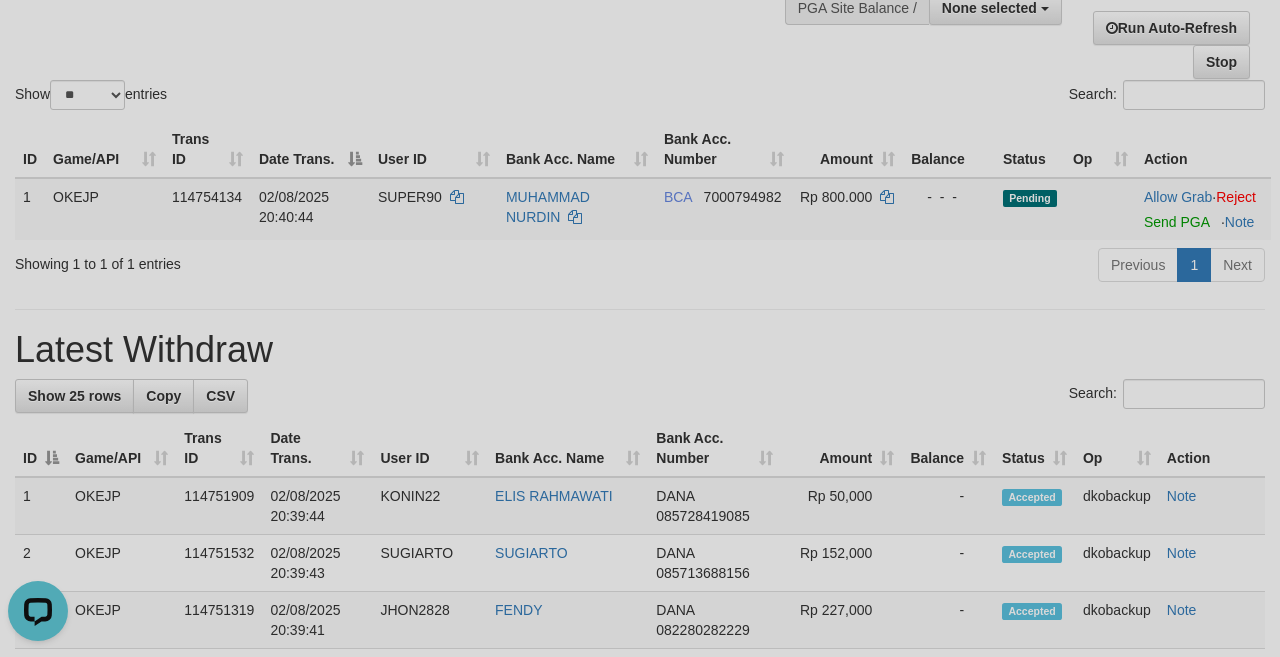 scroll, scrollTop: 0, scrollLeft: 0, axis: both 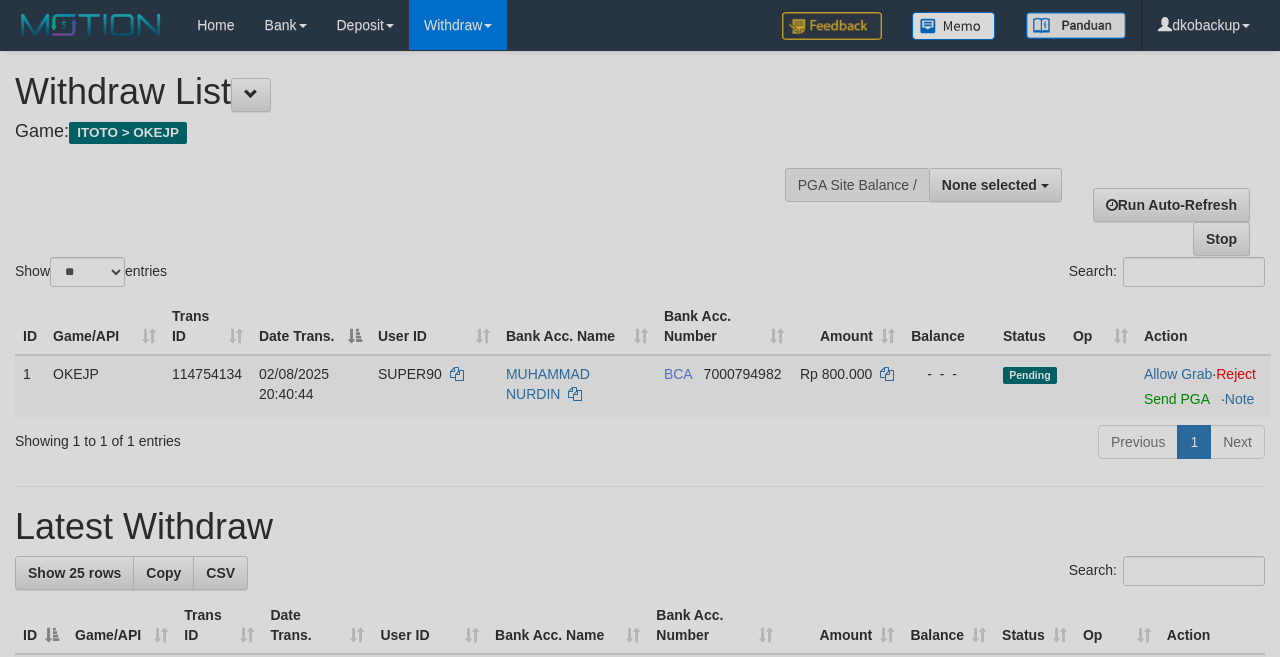 select 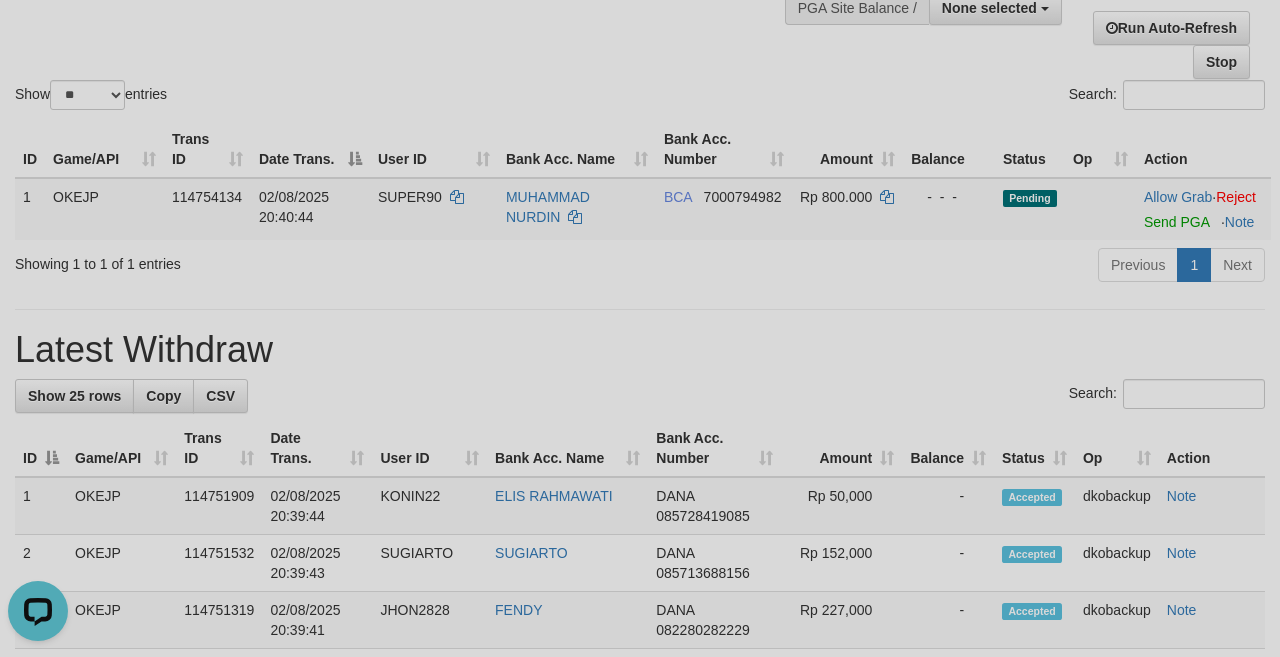 scroll, scrollTop: 0, scrollLeft: 0, axis: both 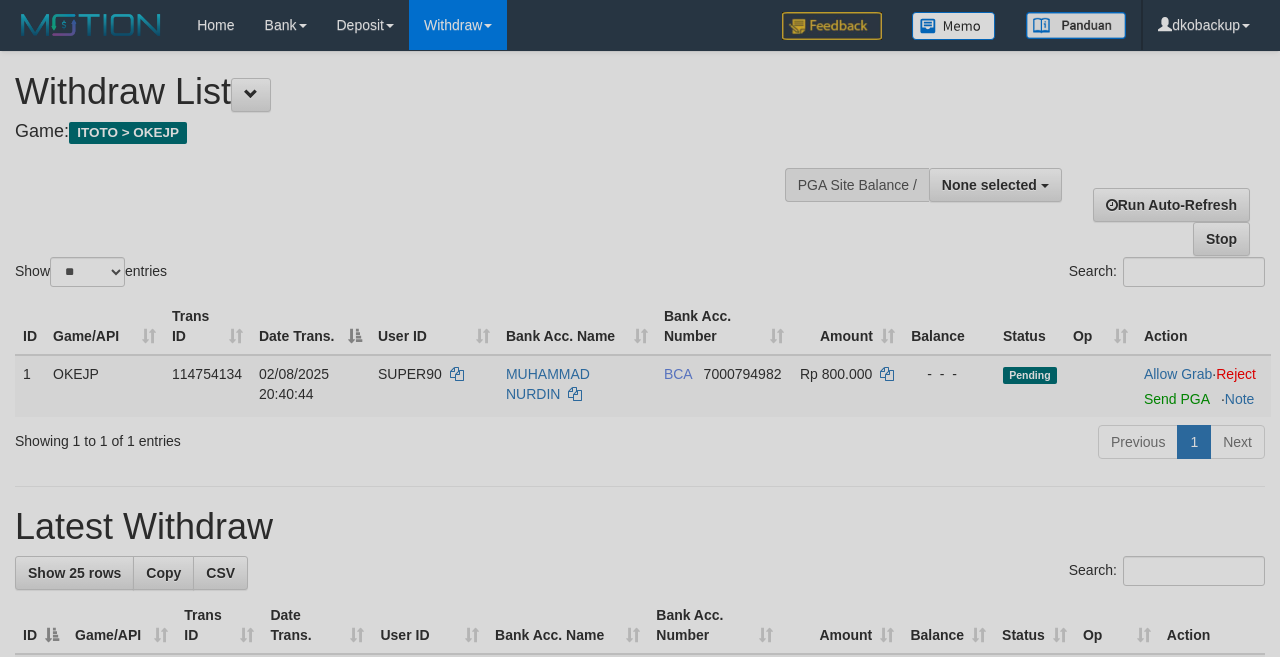 select 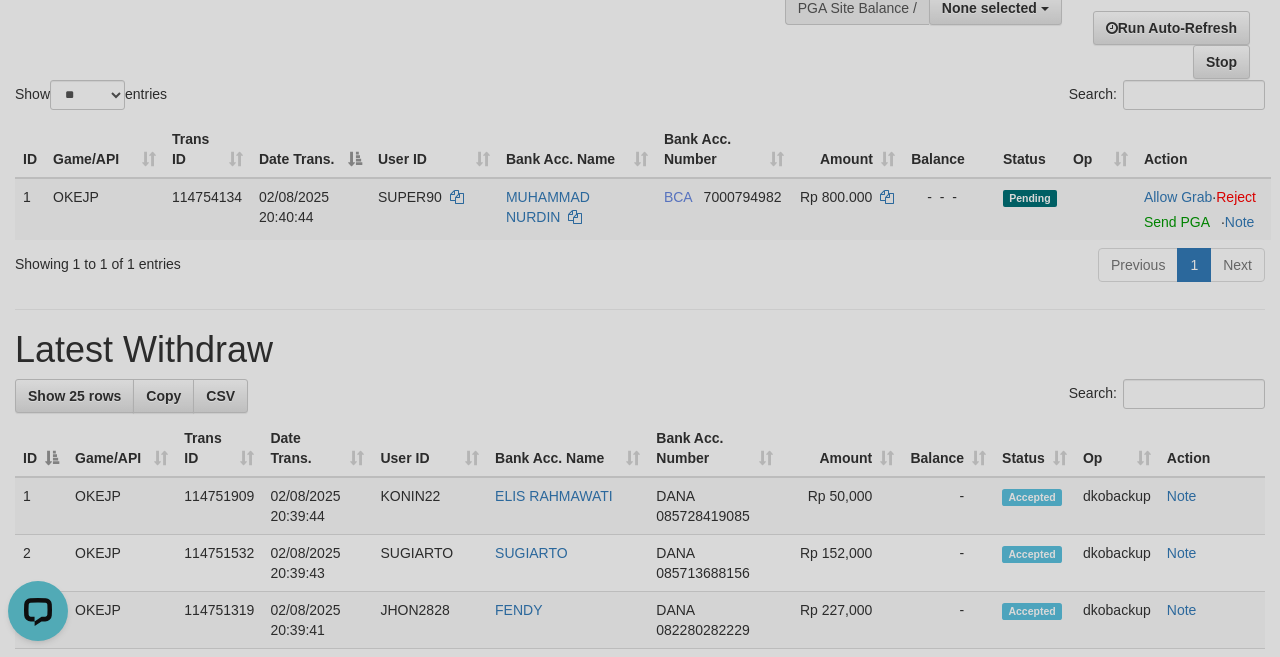 scroll, scrollTop: 0, scrollLeft: 0, axis: both 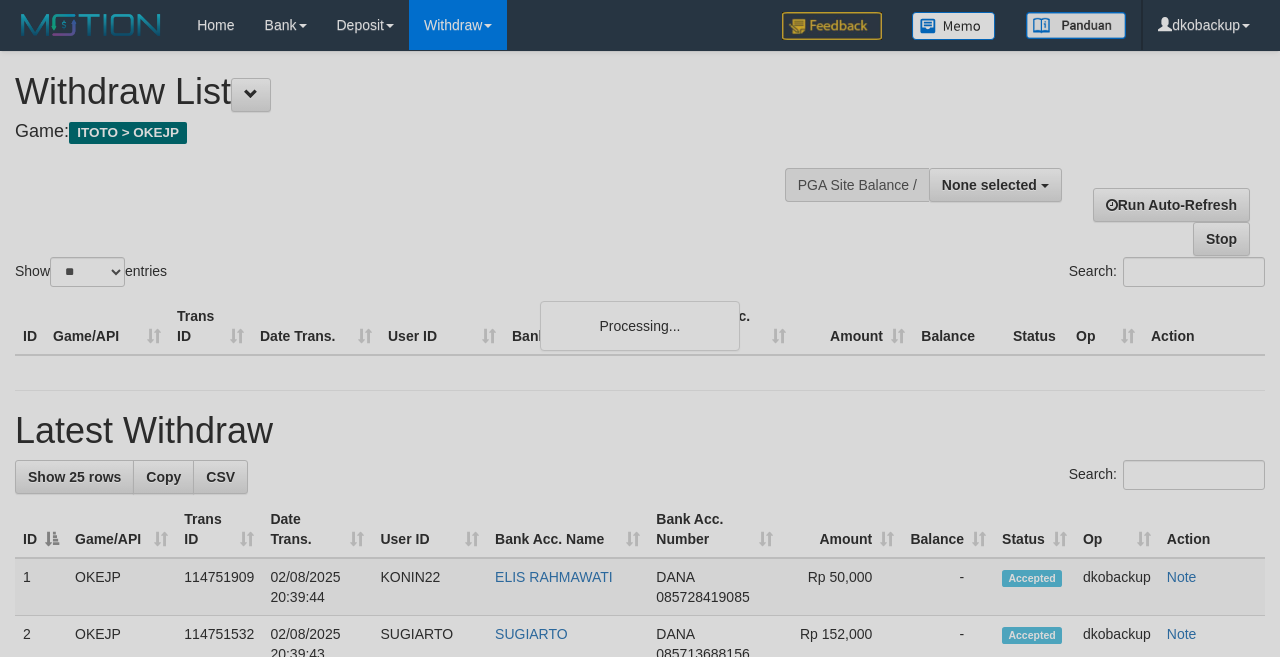select 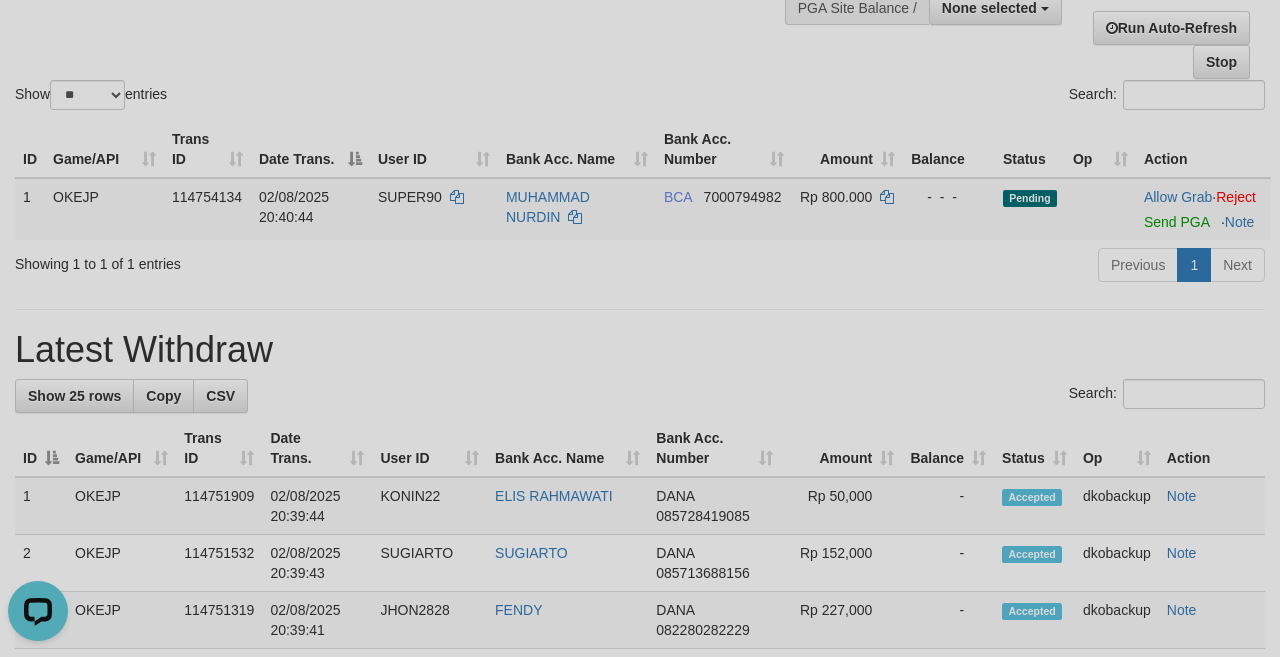 scroll, scrollTop: 0, scrollLeft: 0, axis: both 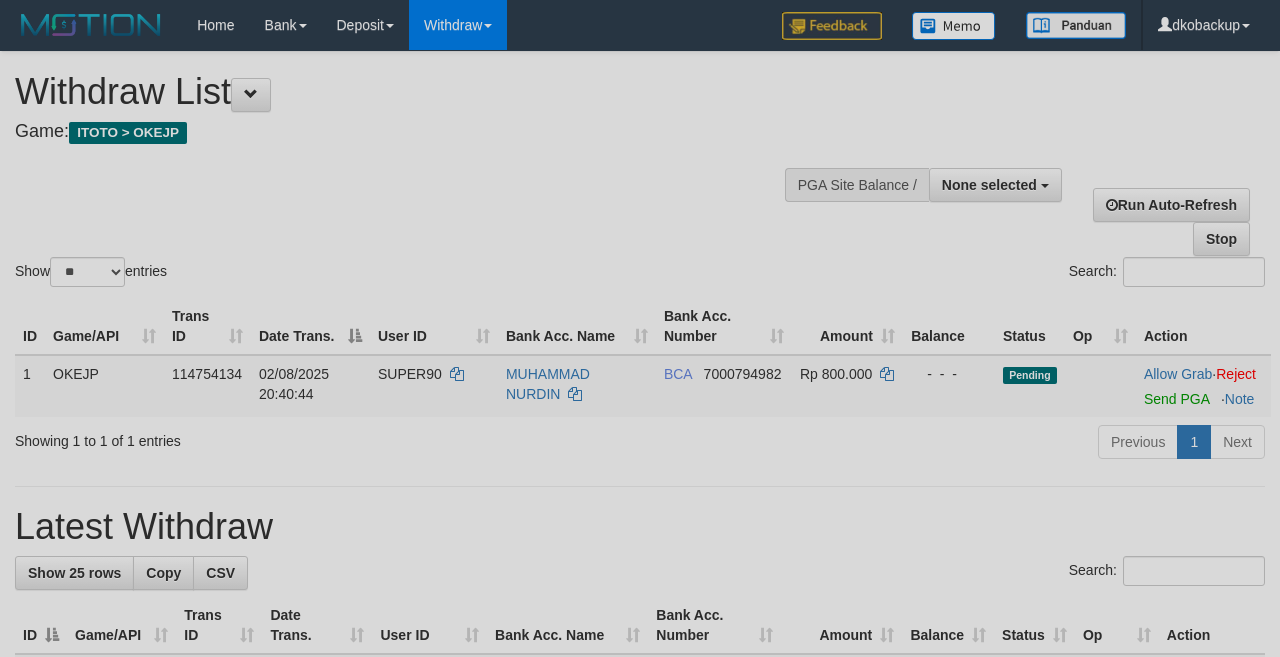select 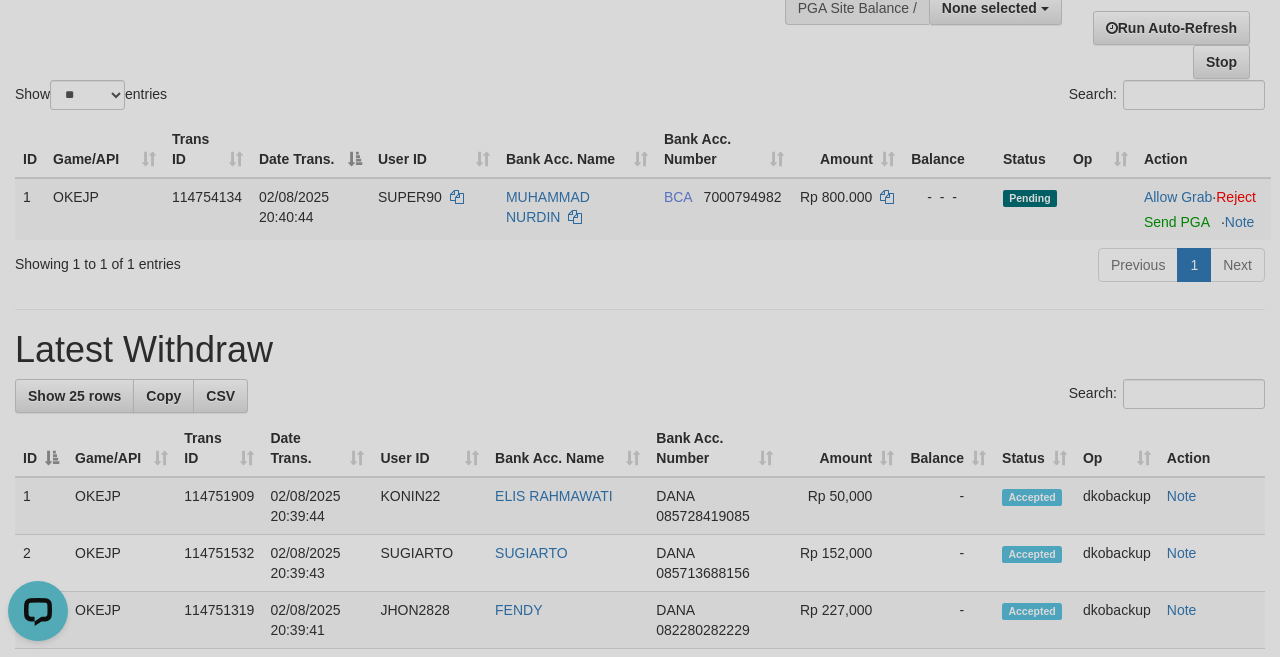scroll, scrollTop: 0, scrollLeft: 0, axis: both 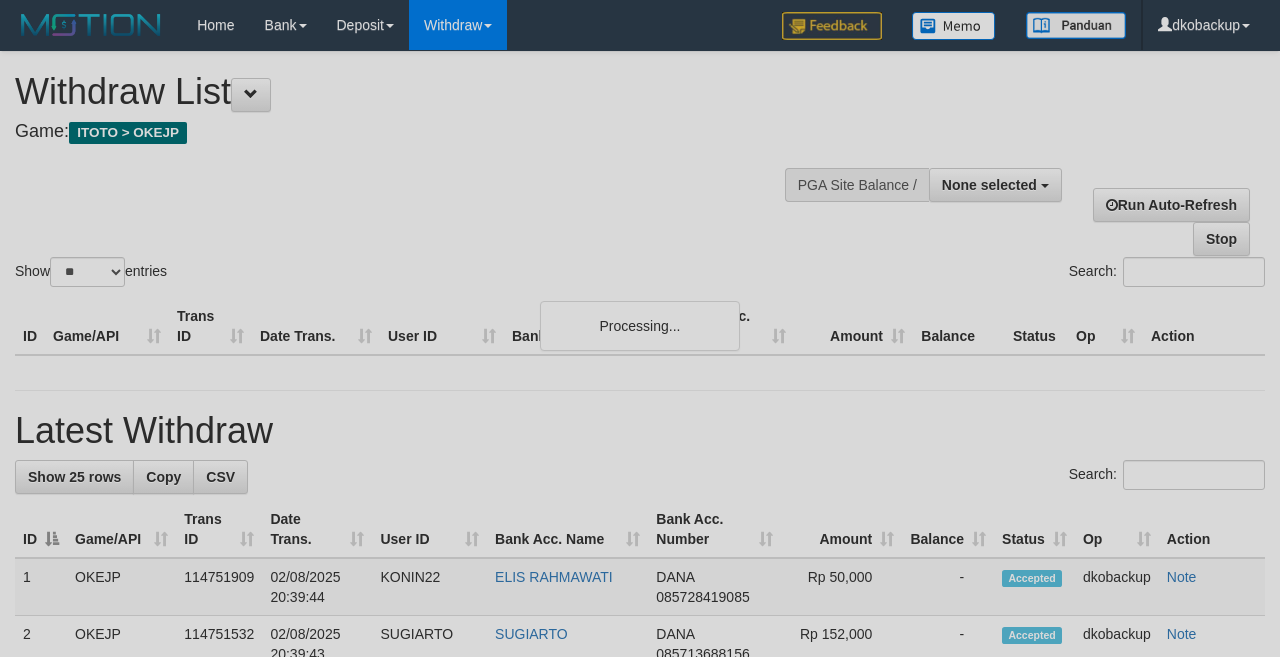 select 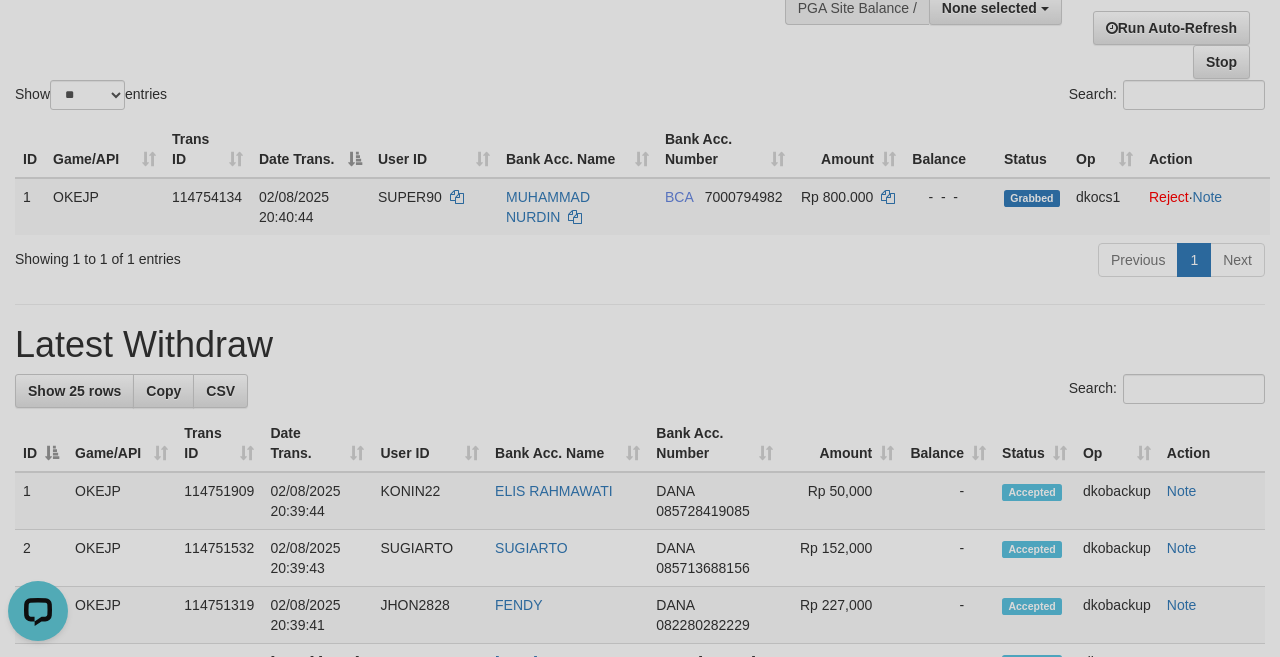 scroll, scrollTop: 0, scrollLeft: 0, axis: both 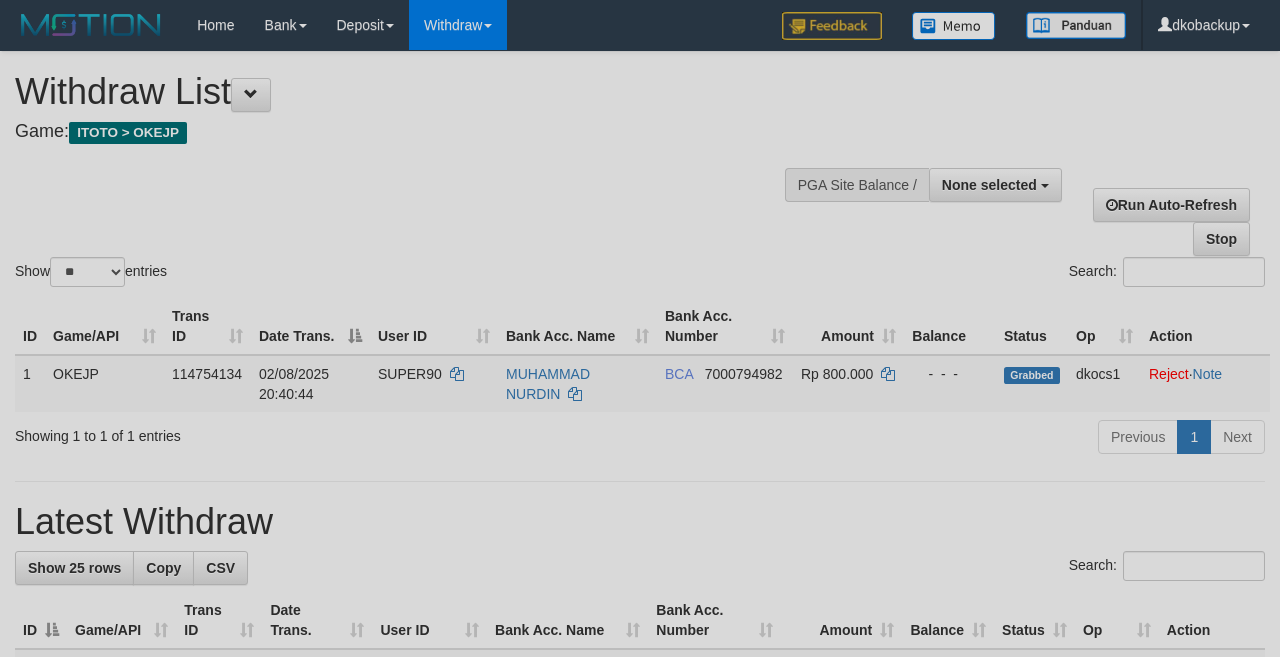 select 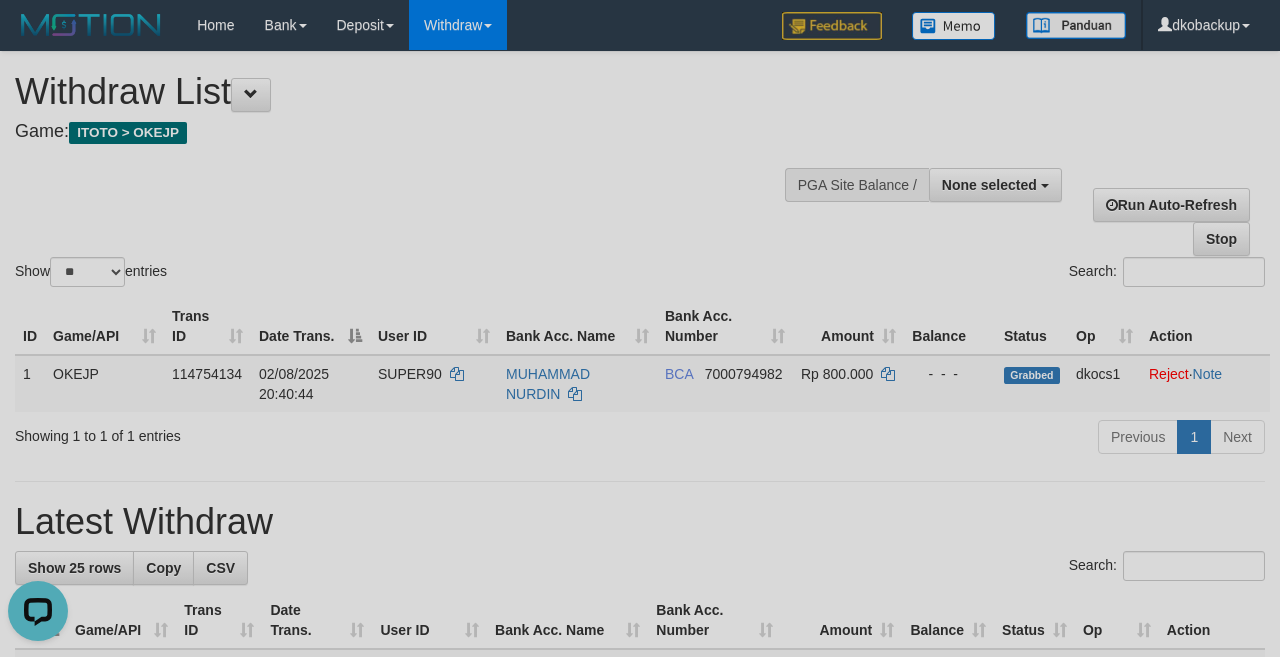 scroll, scrollTop: 0, scrollLeft: 0, axis: both 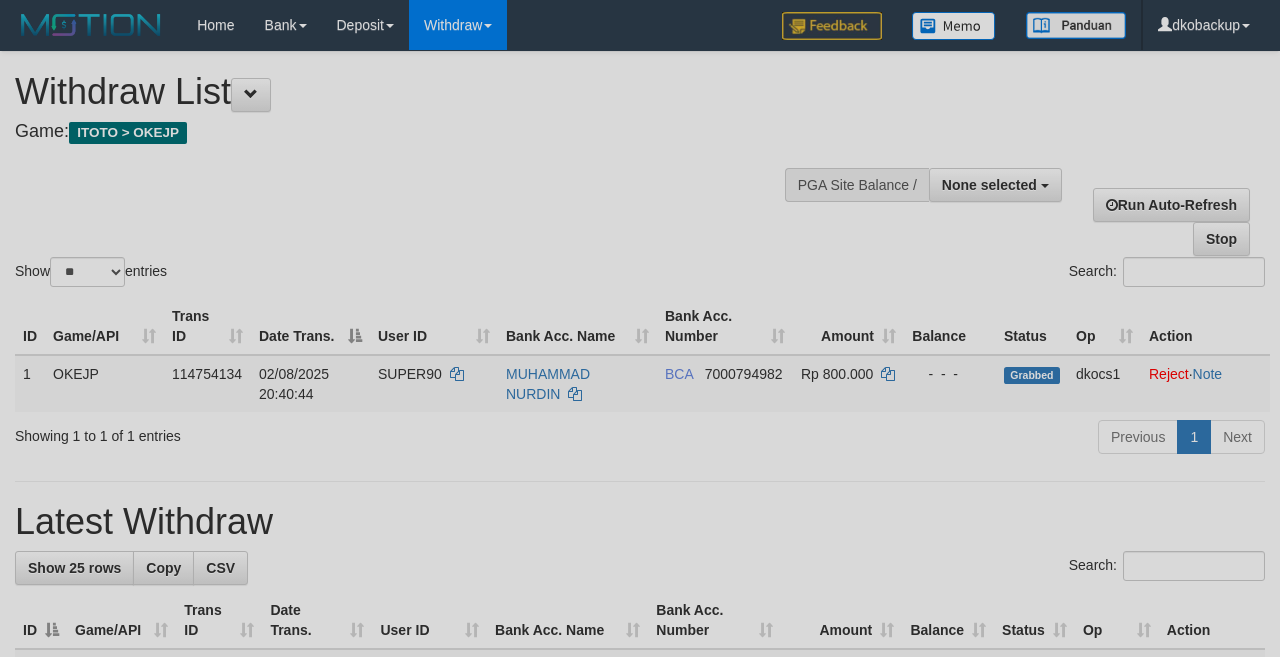 select 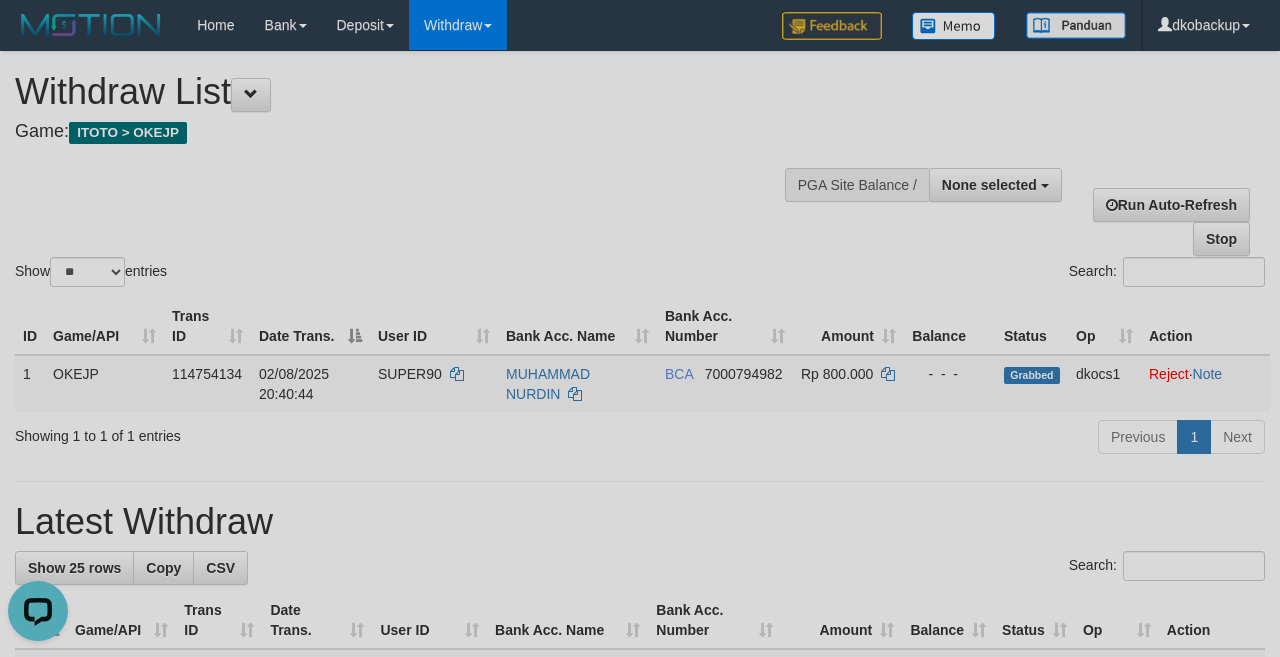 scroll, scrollTop: 0, scrollLeft: 0, axis: both 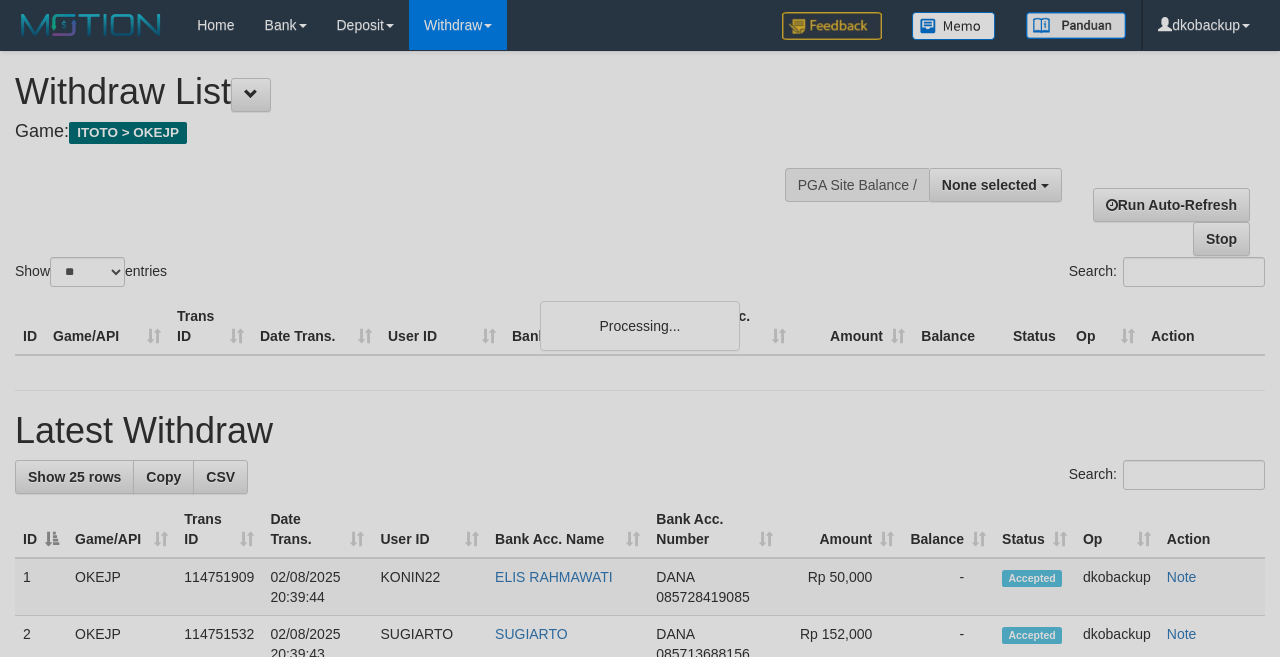 select 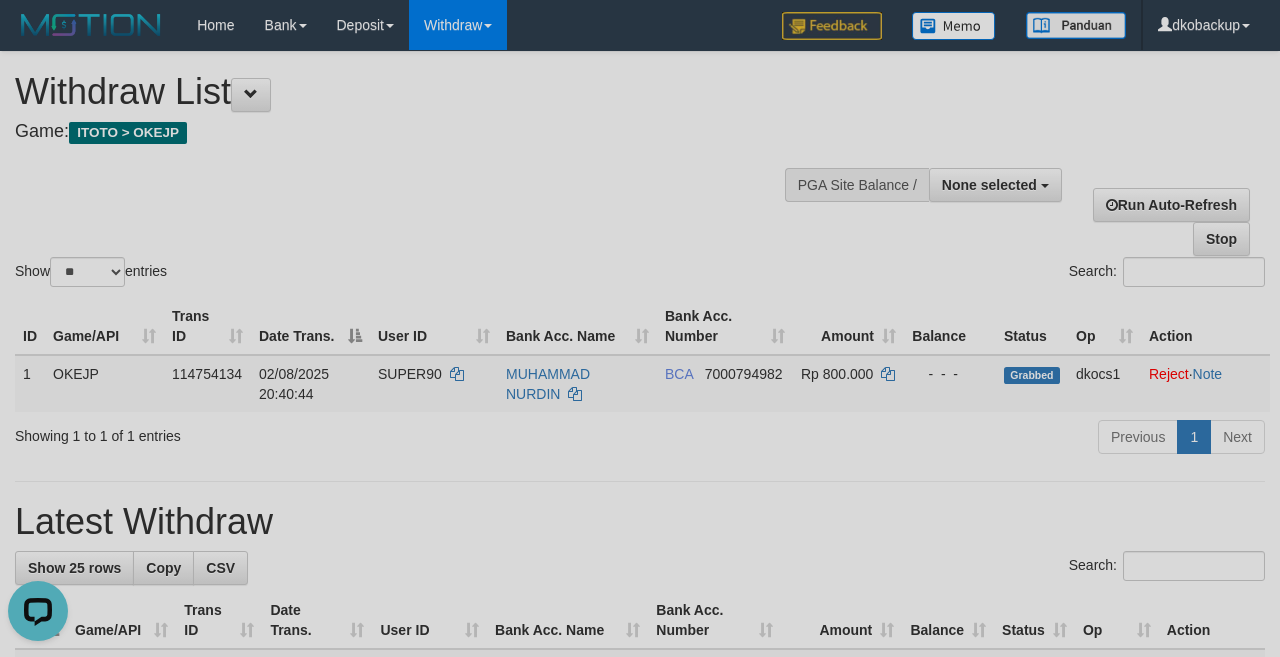 scroll, scrollTop: 0, scrollLeft: 0, axis: both 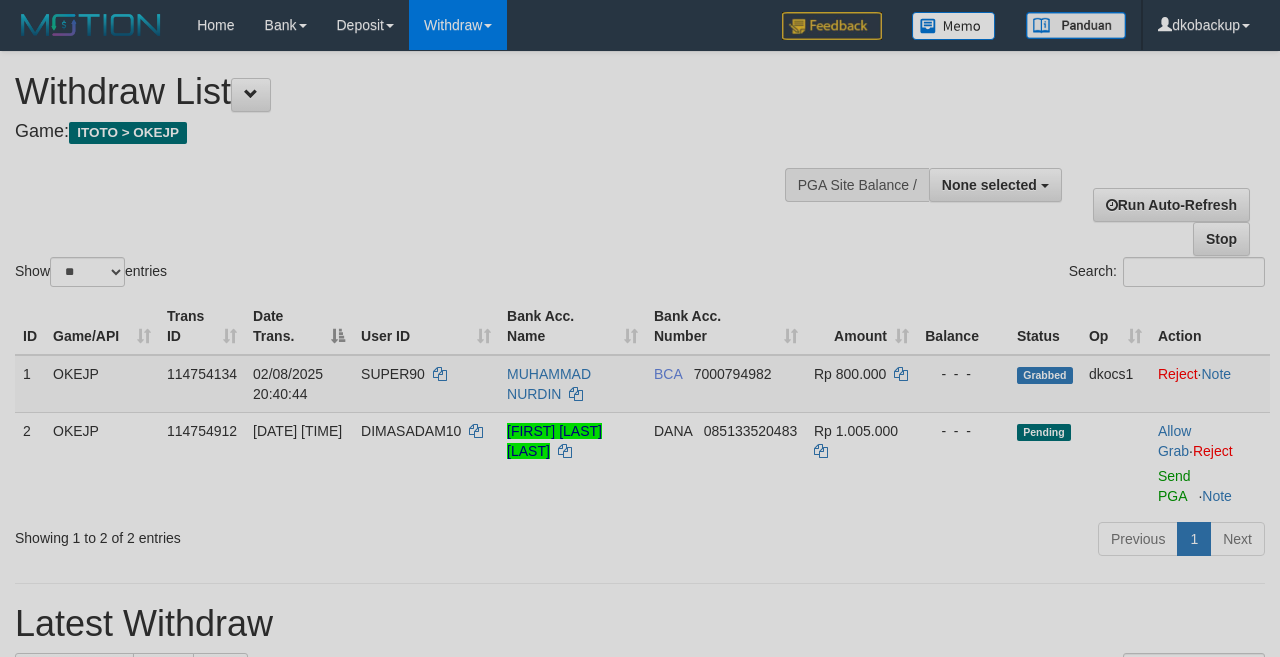 select 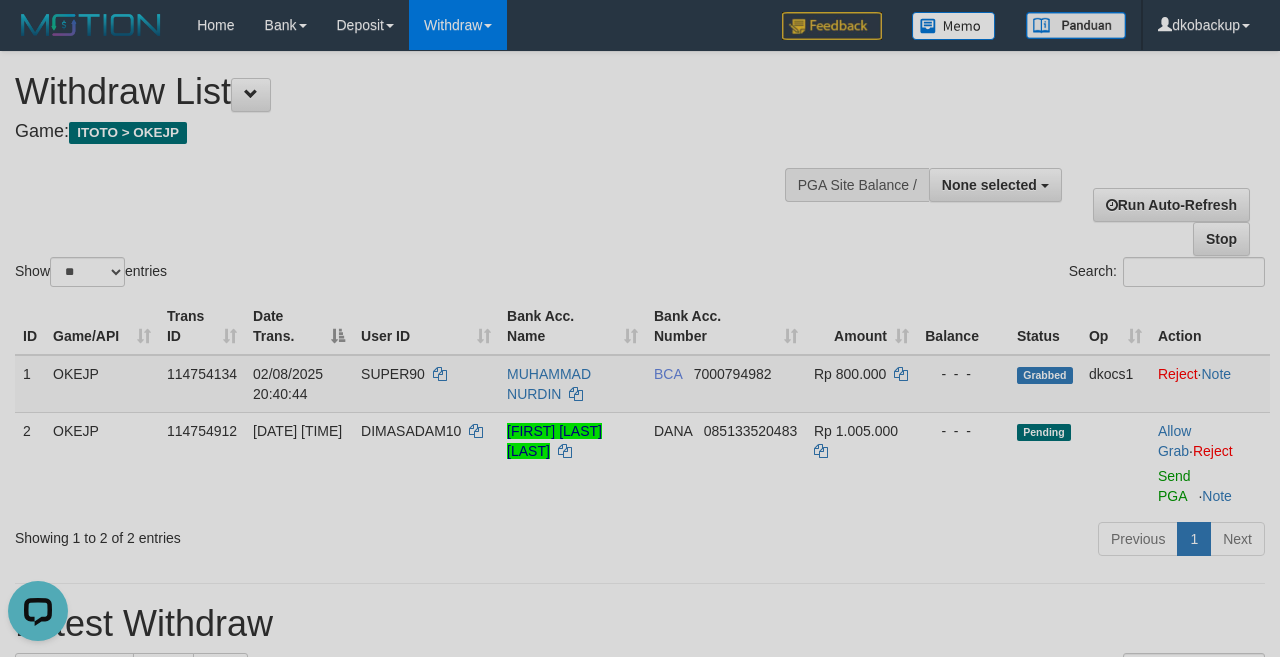 scroll, scrollTop: 0, scrollLeft: 0, axis: both 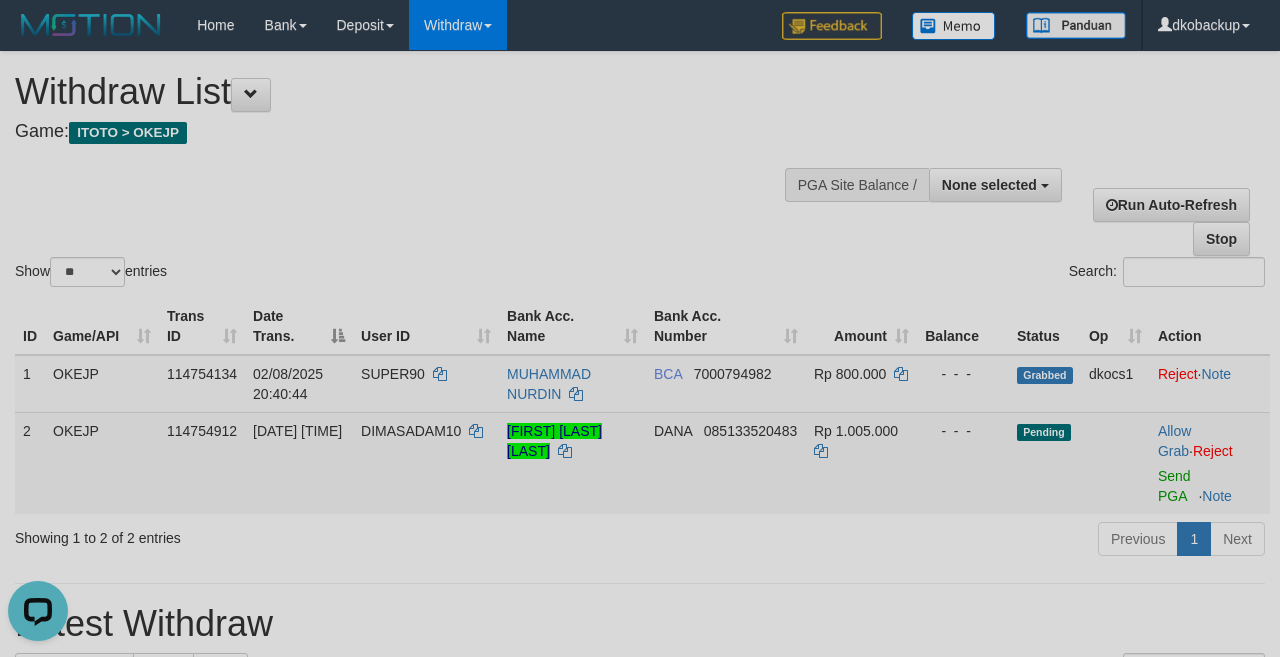 click on "Allow Grab   ·    Reject Send PGA     ·    Note" at bounding box center (1210, 463) 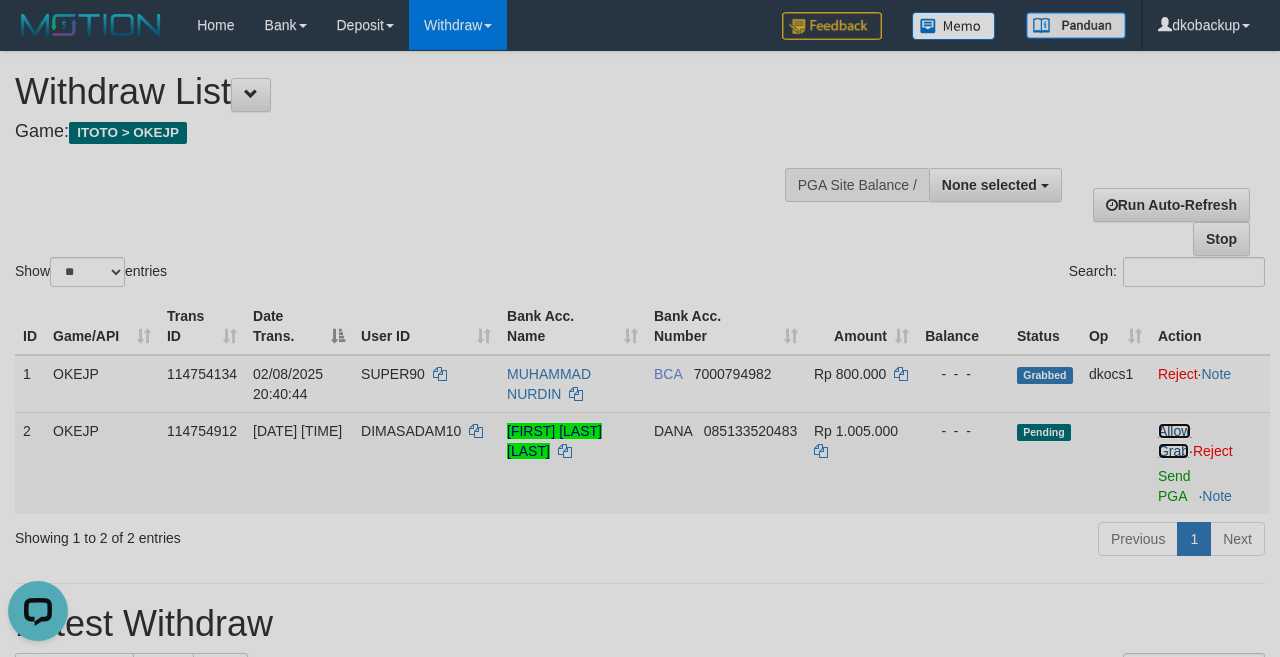 click on "Allow Grab" at bounding box center [1174, 441] 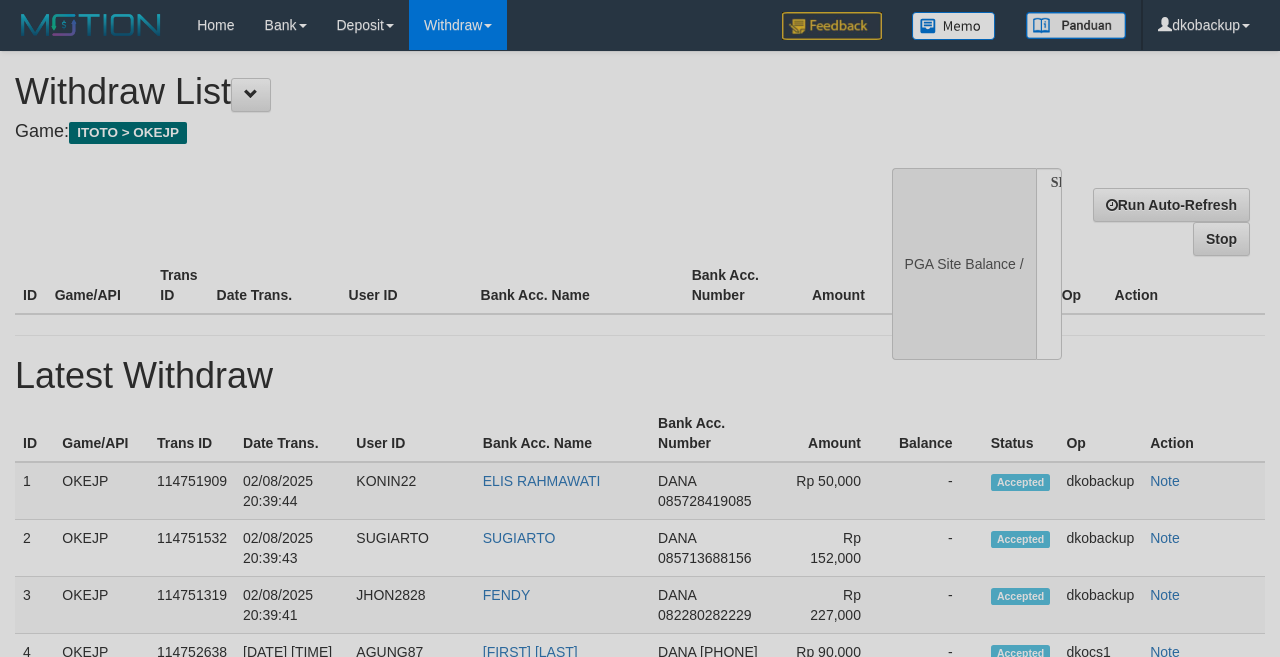 select 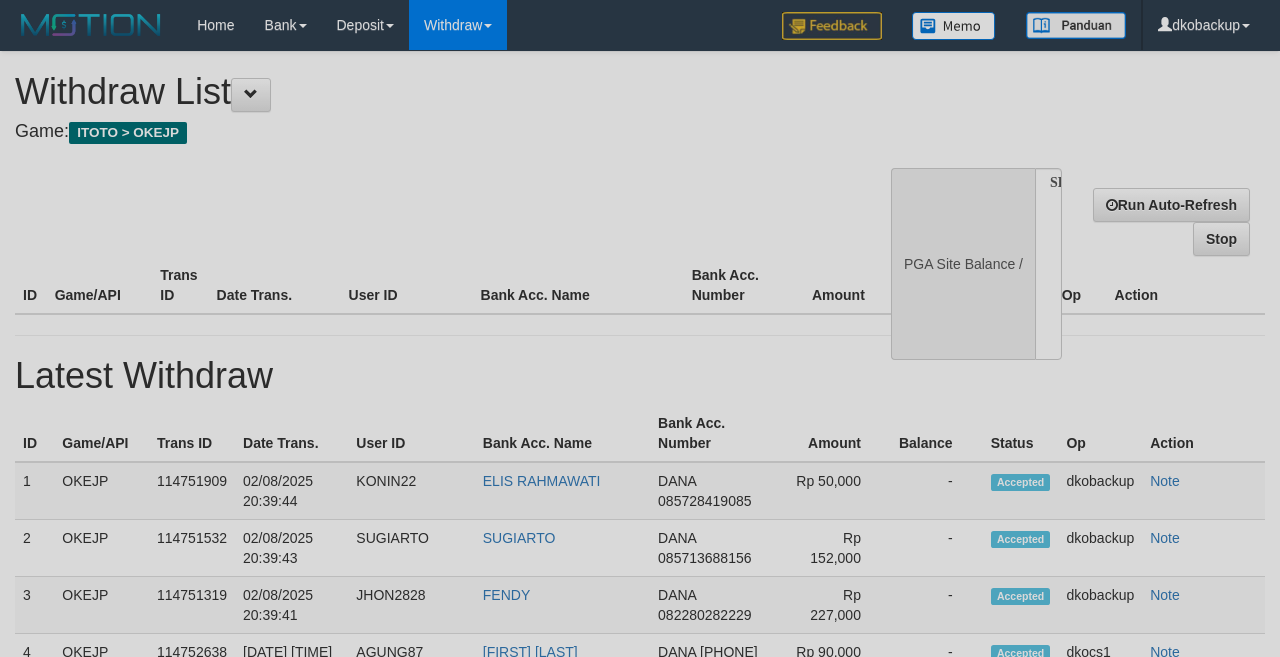 scroll, scrollTop: 0, scrollLeft: 0, axis: both 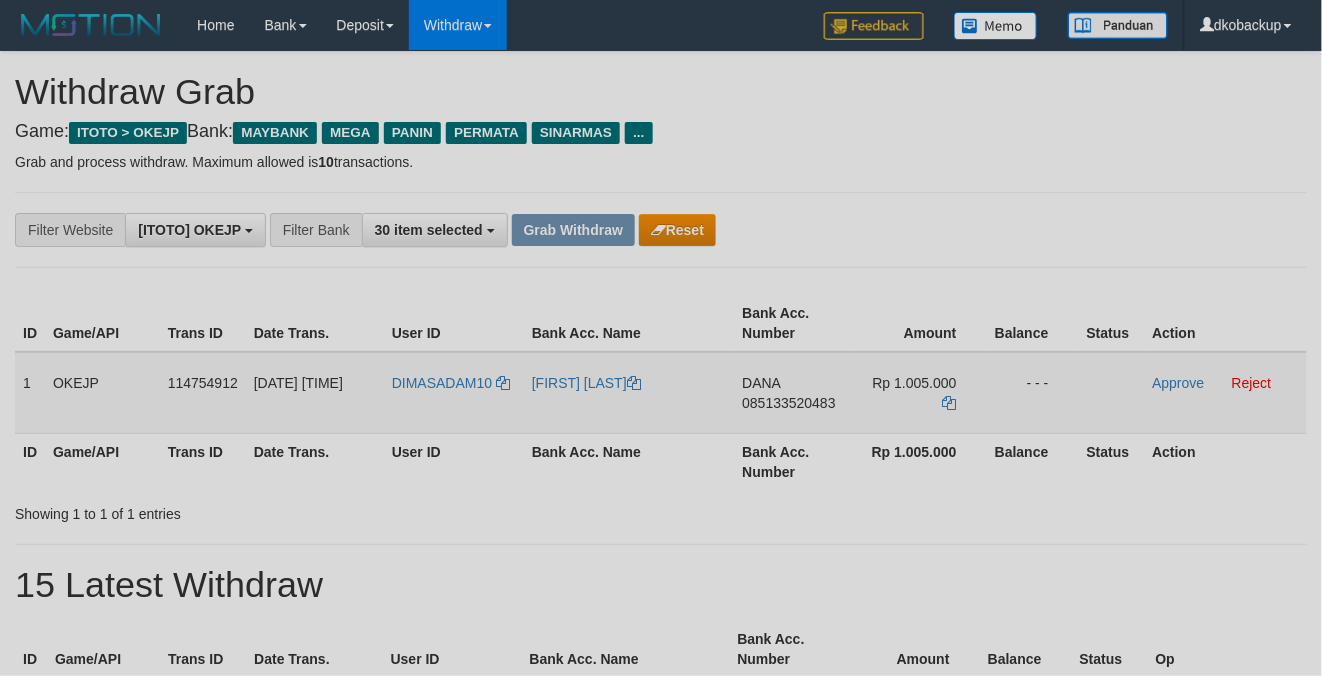 click on "DIMASADAM10" at bounding box center [454, 393] 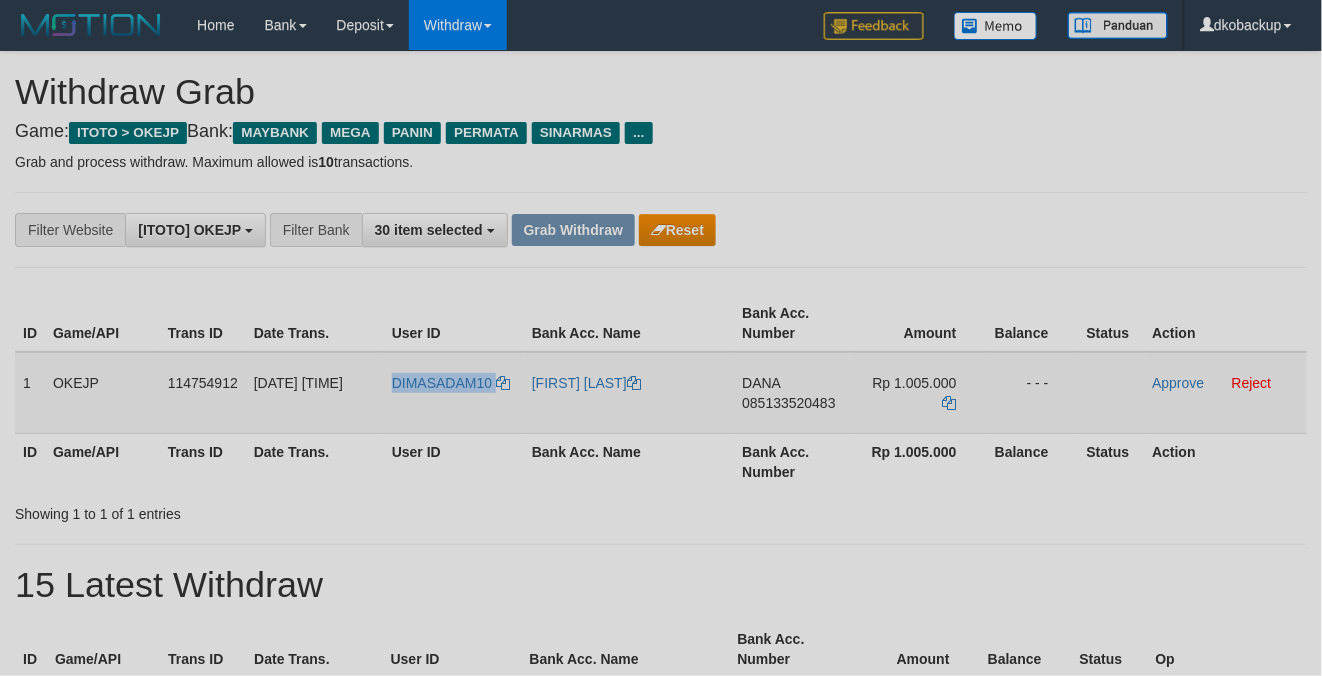 click on "DIMASADAM10" at bounding box center (454, 393) 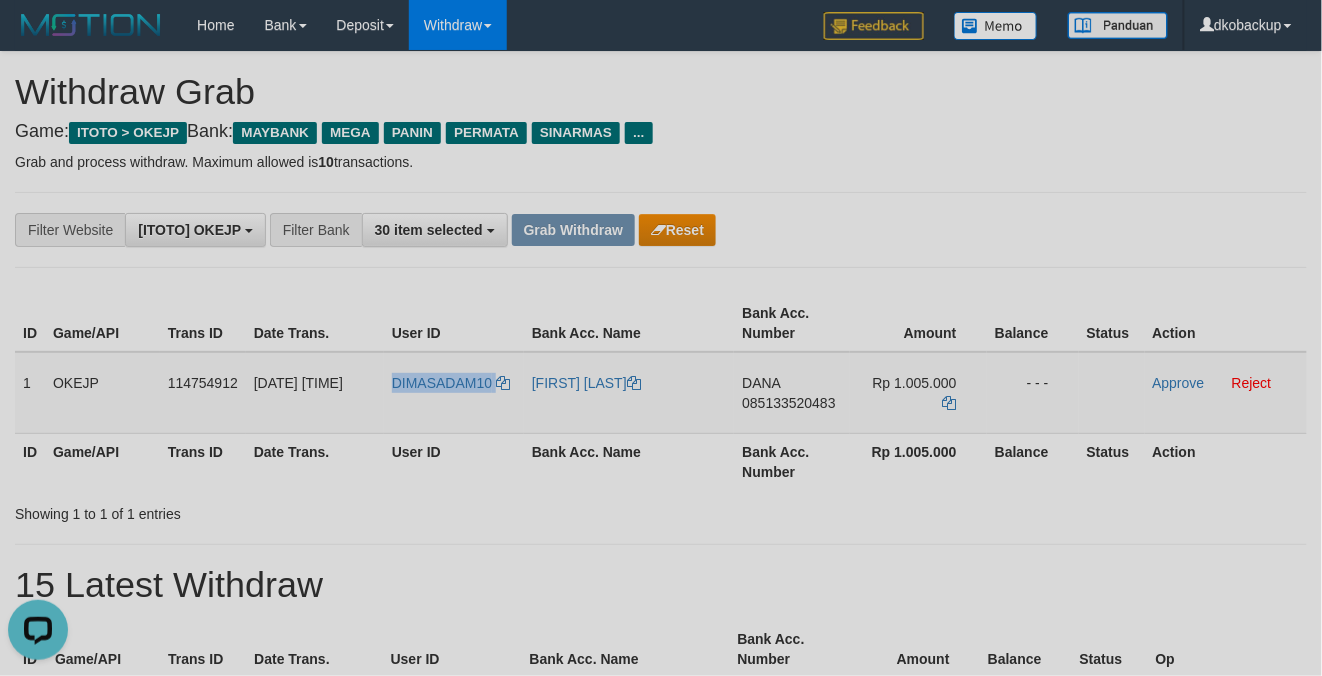 scroll, scrollTop: 0, scrollLeft: 0, axis: both 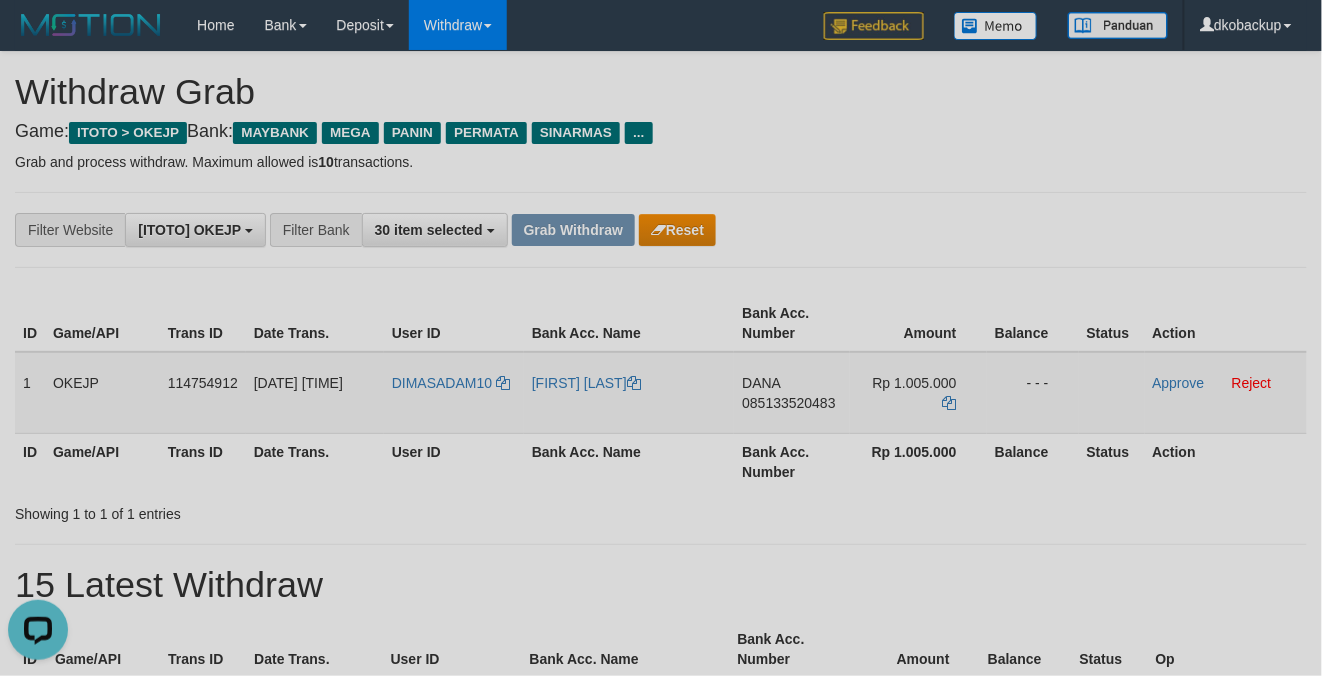 click on "DANA
085133520483" at bounding box center [792, 393] 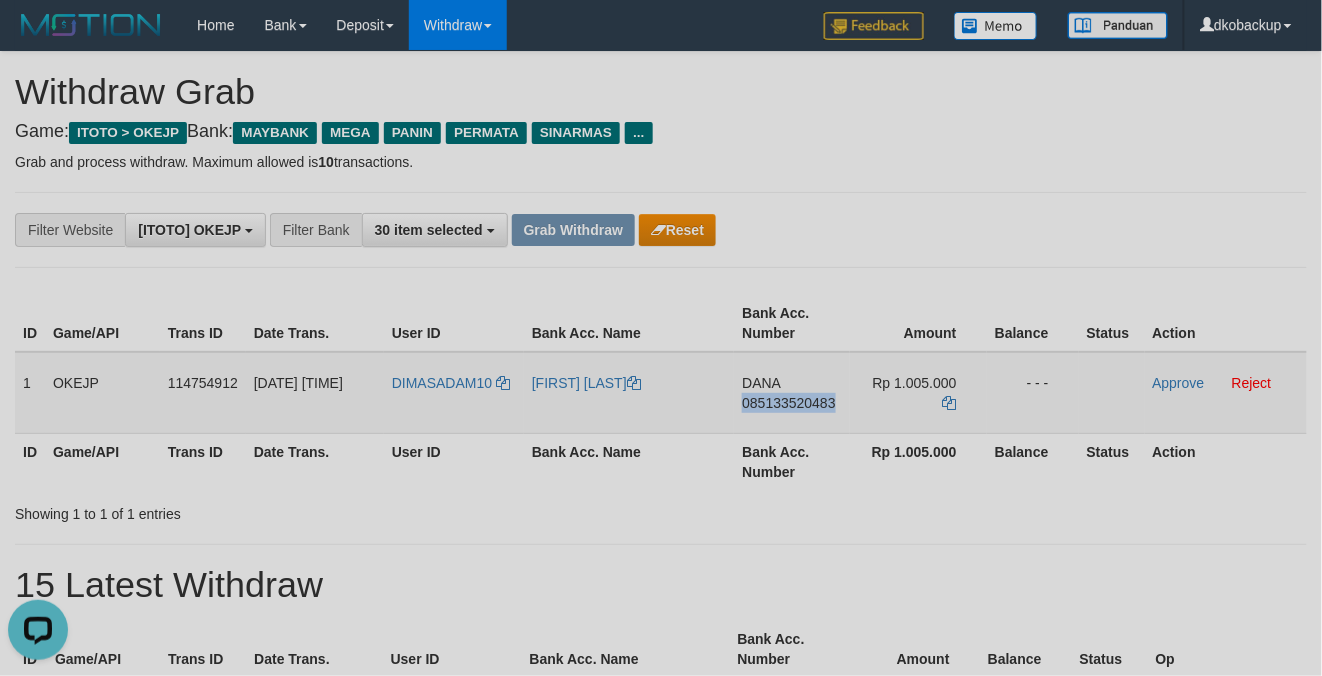 click on "DANA
085133520483" at bounding box center [792, 393] 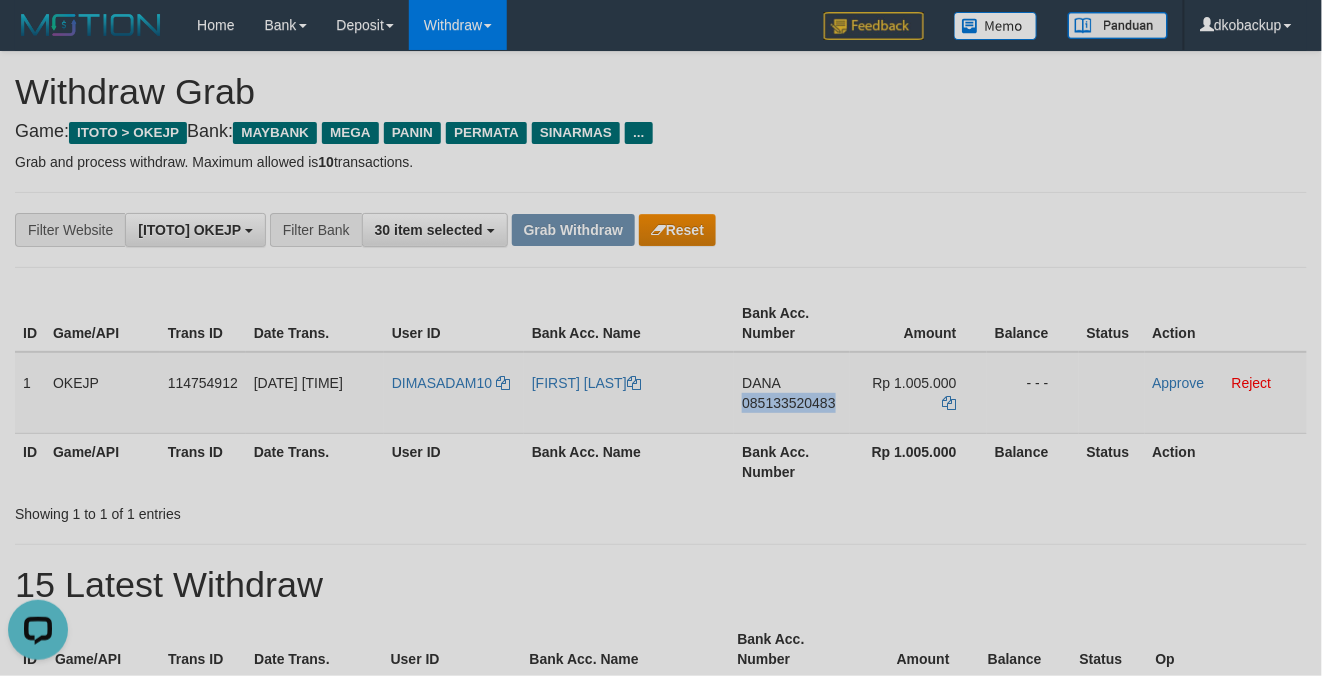 copy on "085133520483" 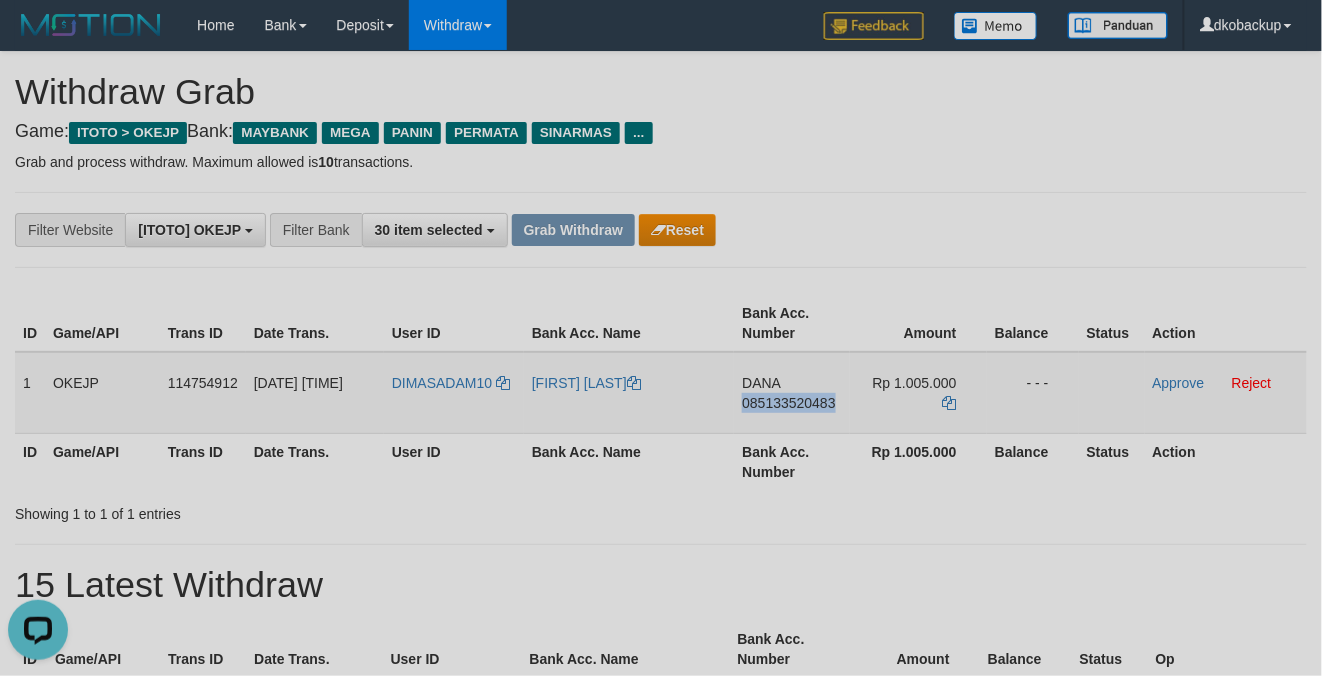 click on "DANA
085133520483" at bounding box center (792, 393) 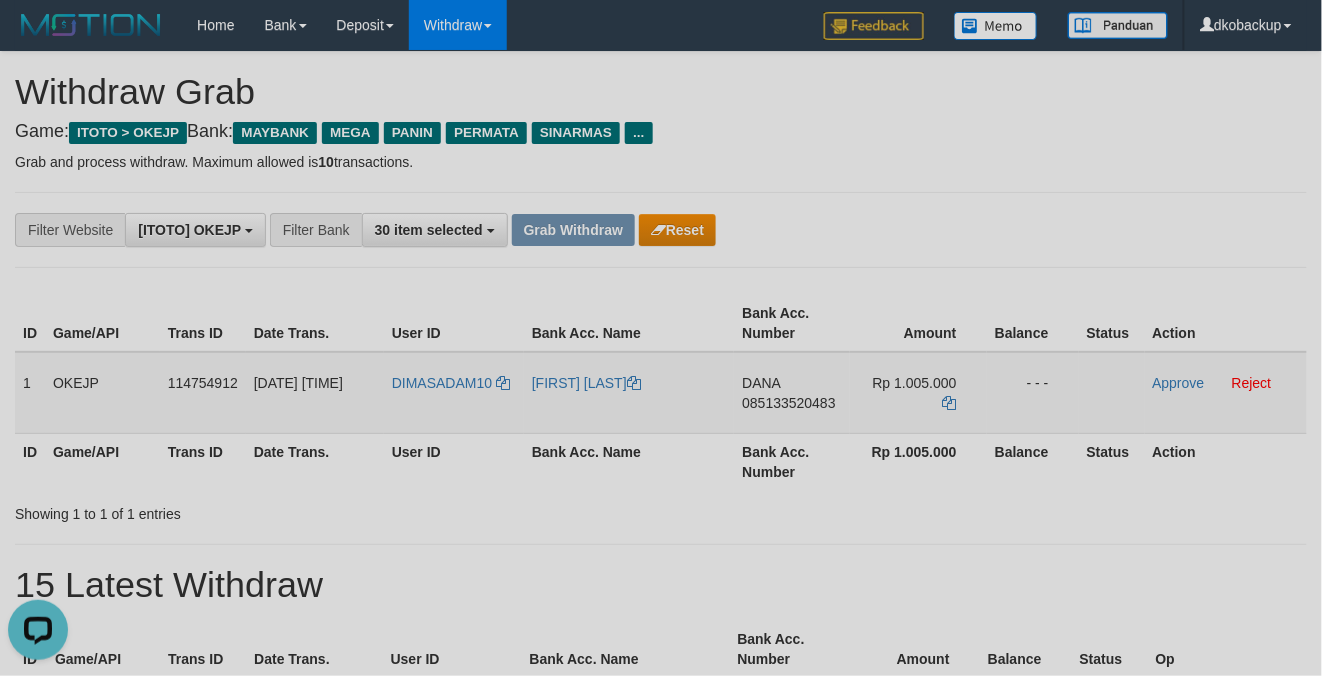 click on "DIMASADAM10" at bounding box center [454, 393] 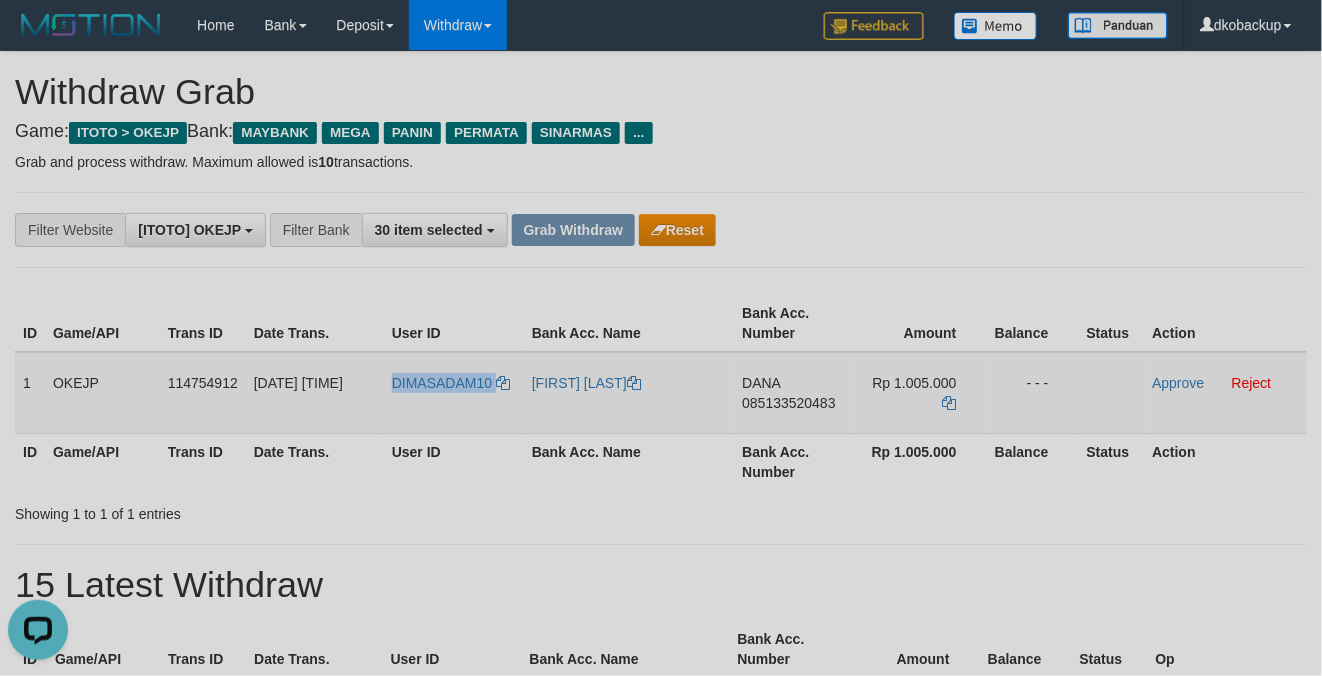 click on "DIMASADAM10" at bounding box center (454, 393) 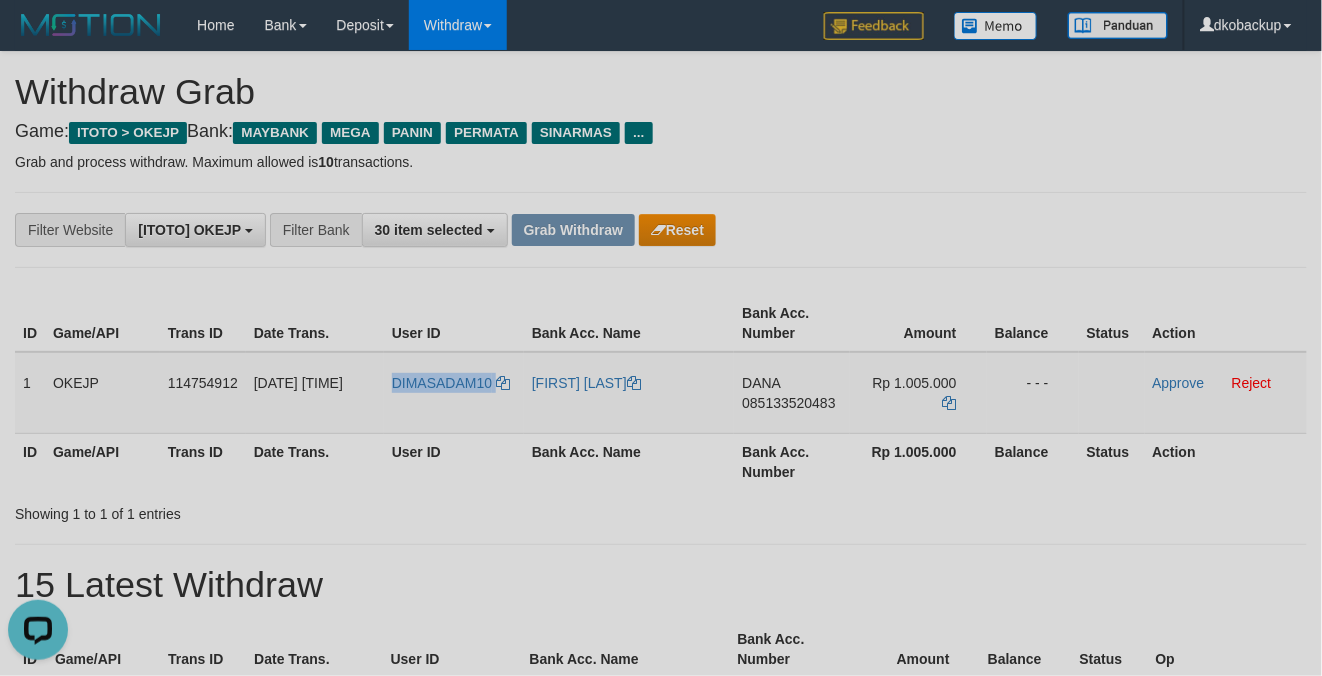 copy on "DIMASADAM10" 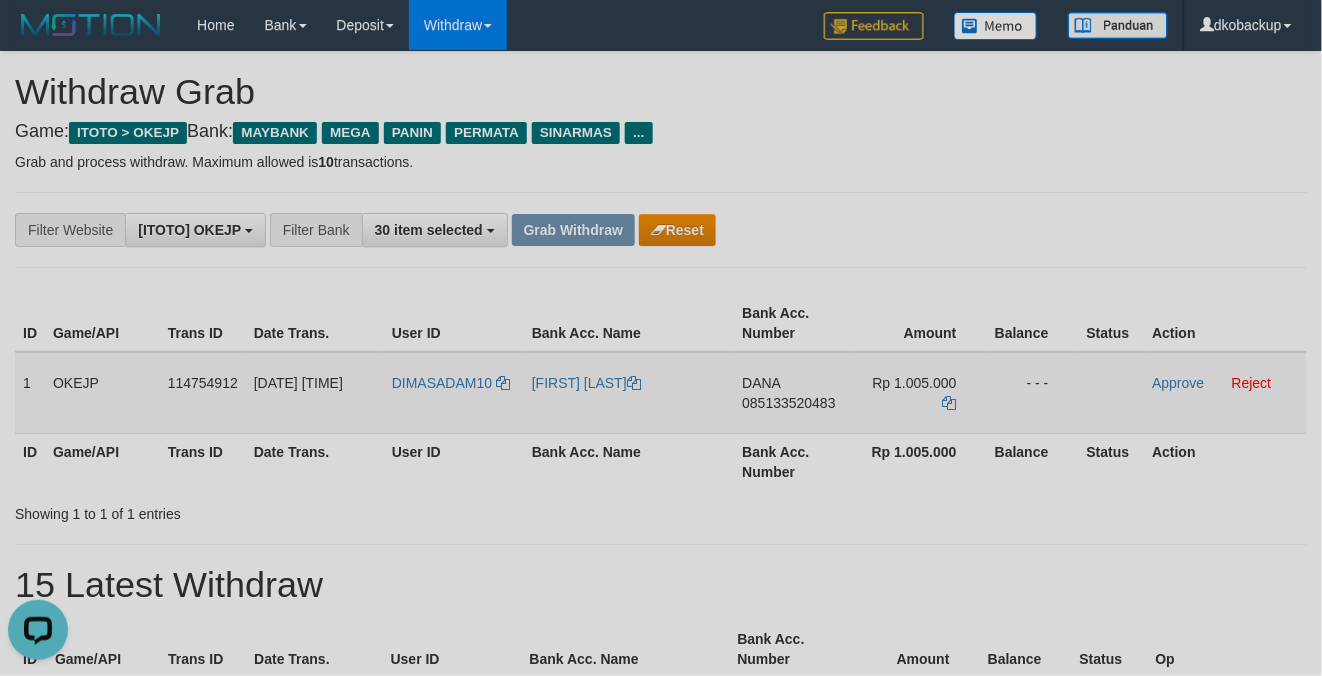 click on "DIMAS ADAM PRASETYA" at bounding box center [629, 393] 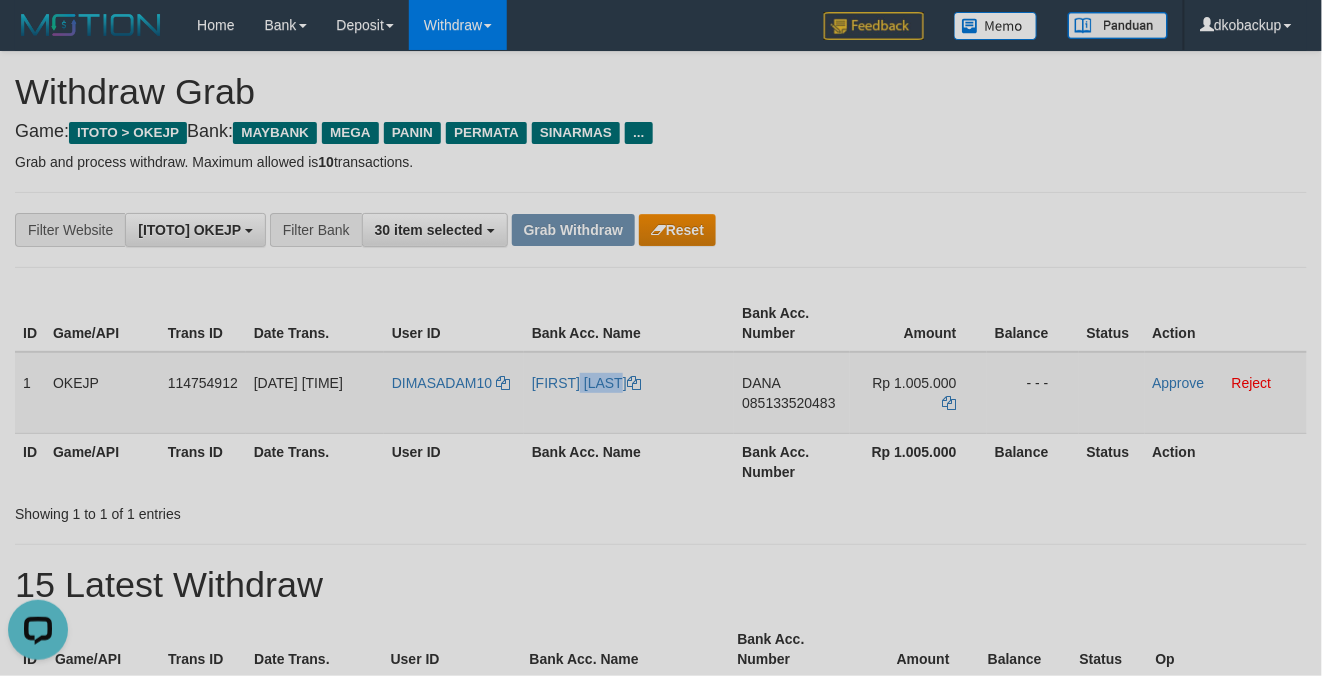 click on "DIMAS ADAM PRASETYA" at bounding box center (629, 393) 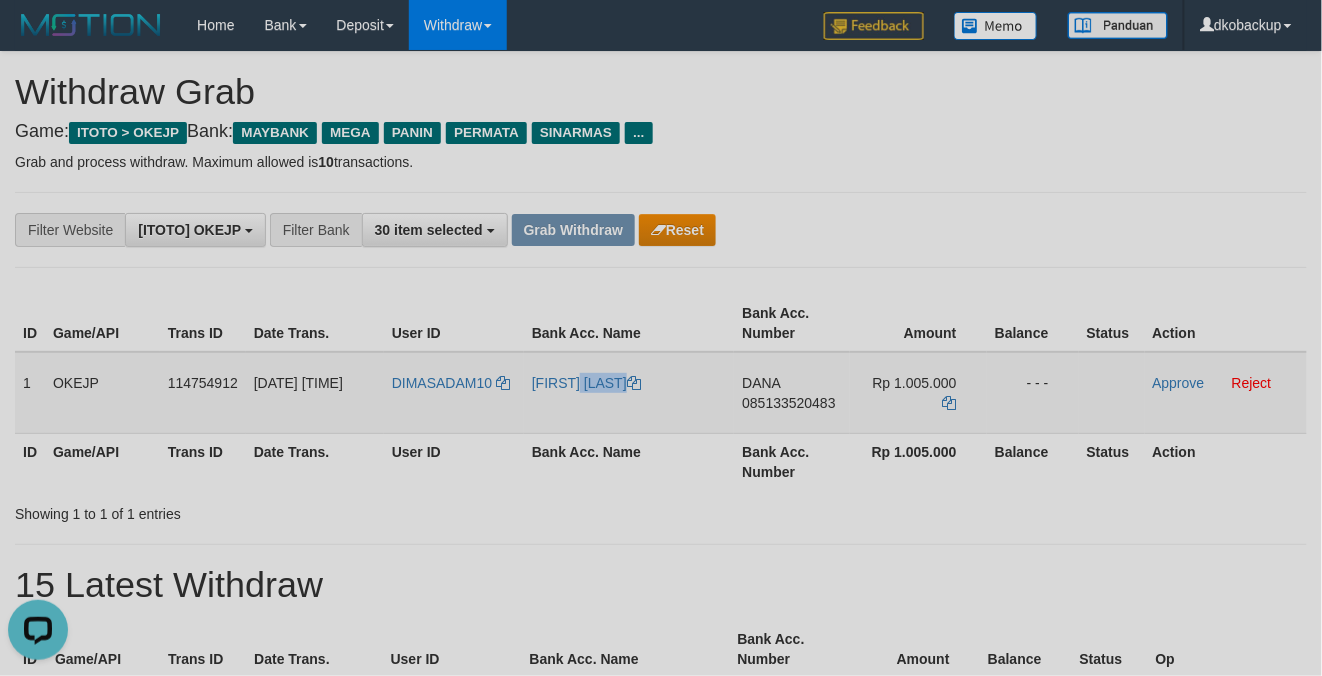 click on "DIMAS ADAM PRASETYA" at bounding box center (629, 393) 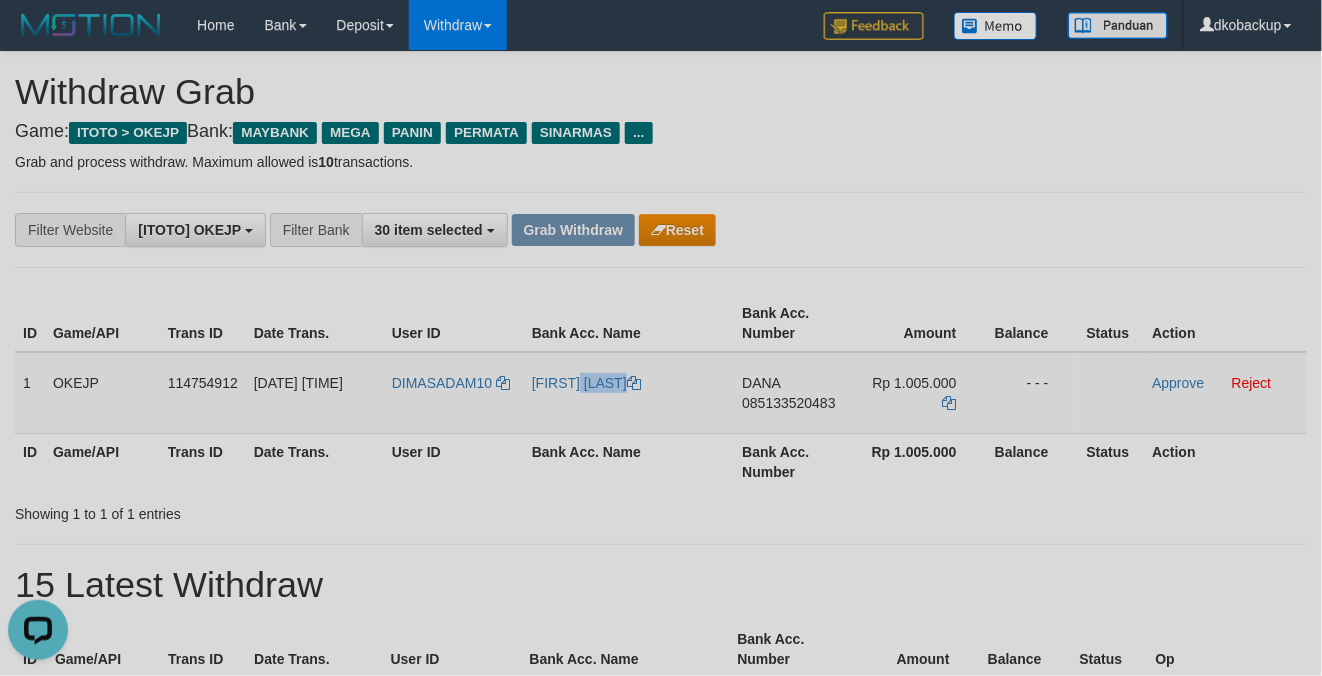 copy on "[FIRST] [LAST]" 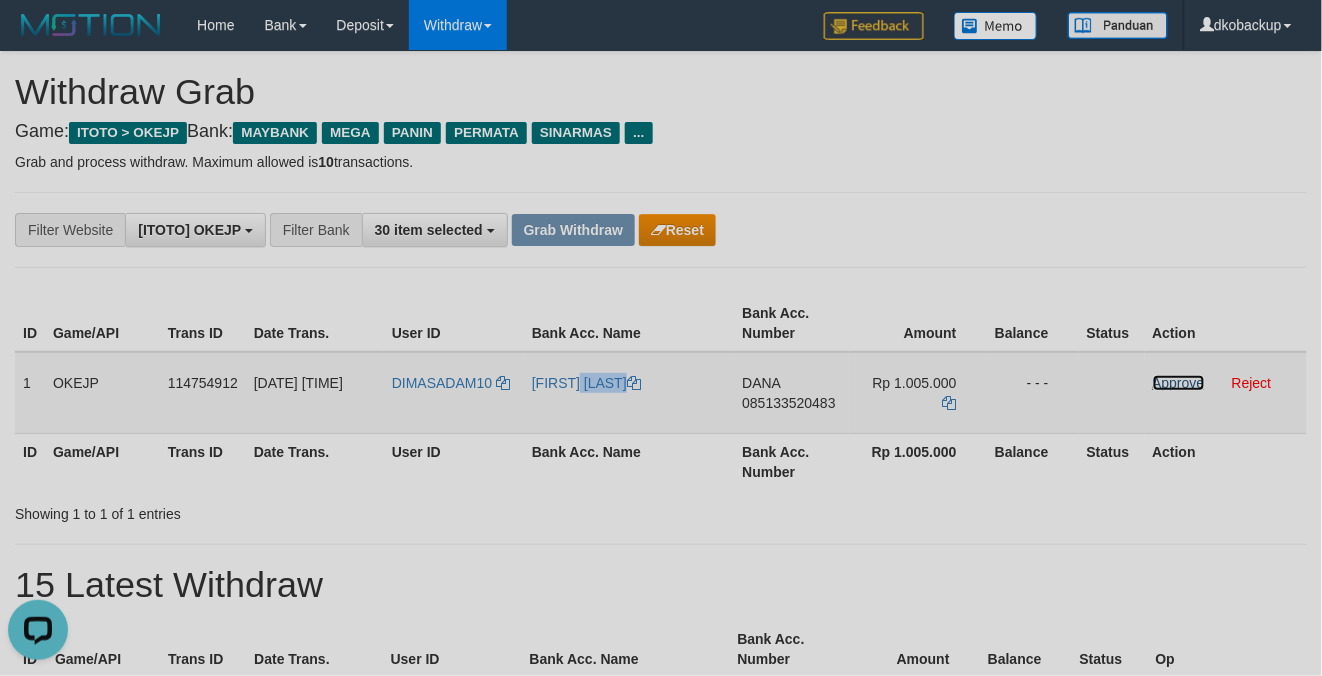click on "Approve" at bounding box center (1179, 383) 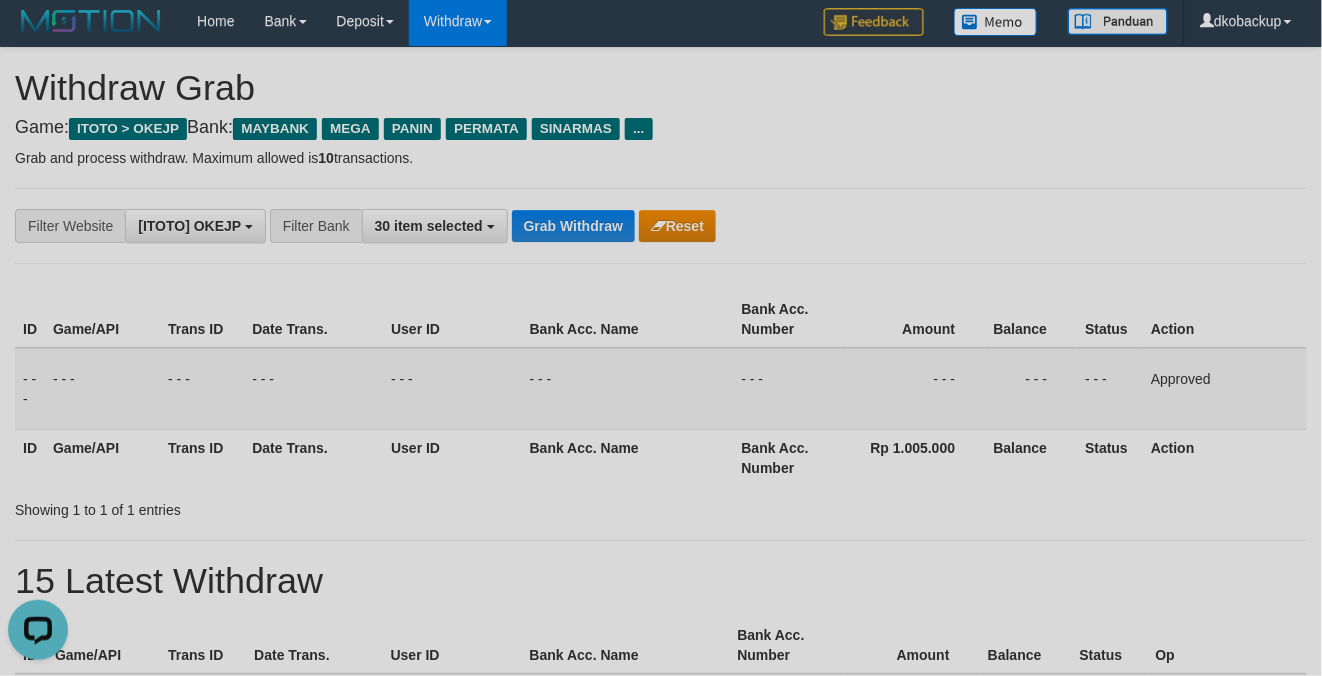 scroll, scrollTop: 0, scrollLeft: 0, axis: both 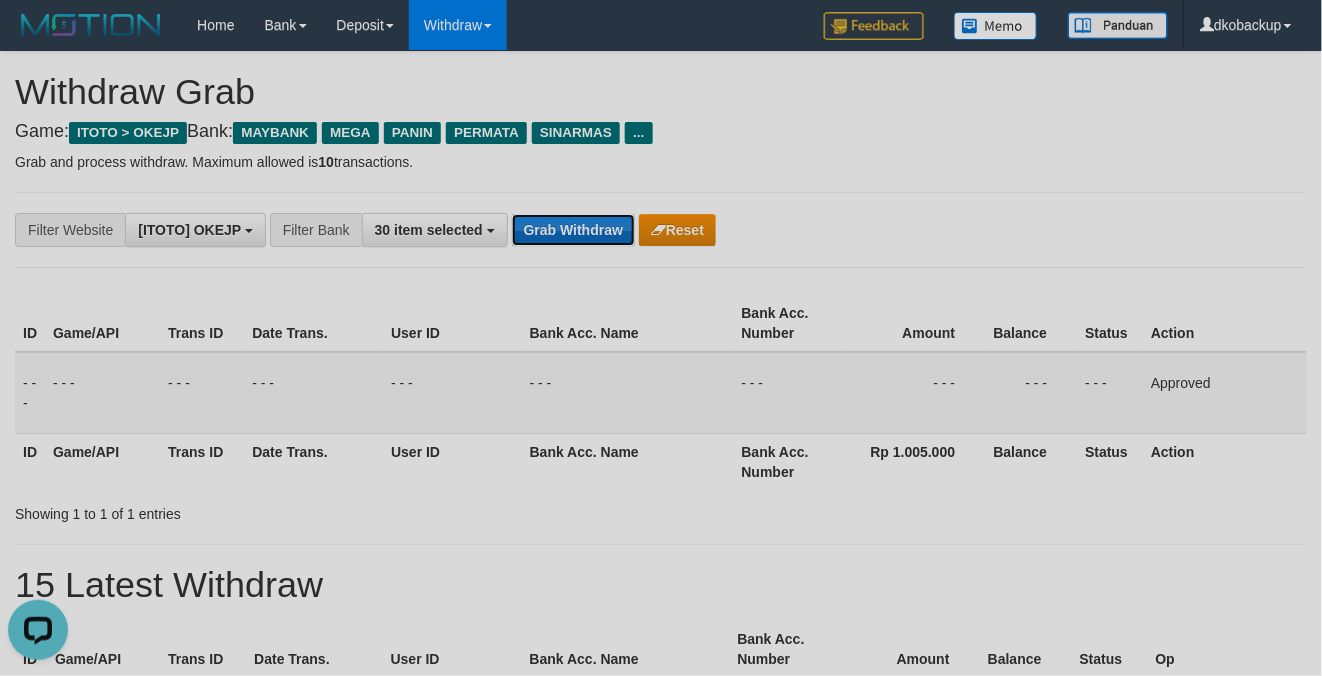 click on "Grab Withdraw" at bounding box center (573, 230) 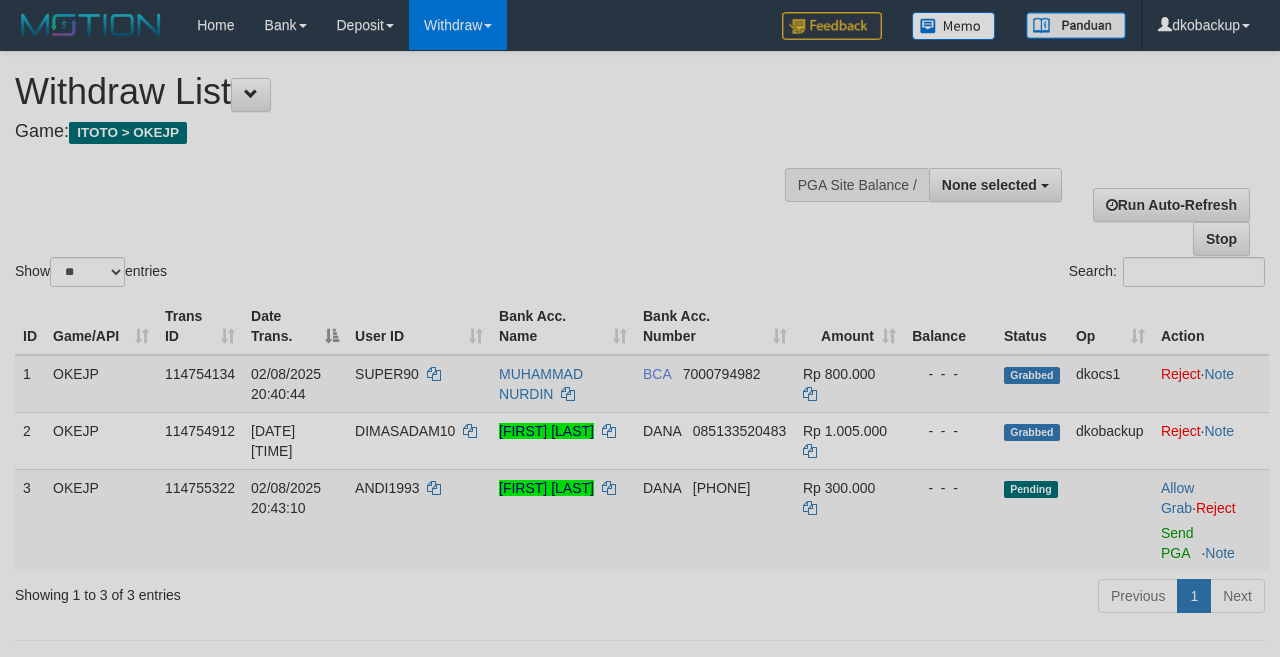 select 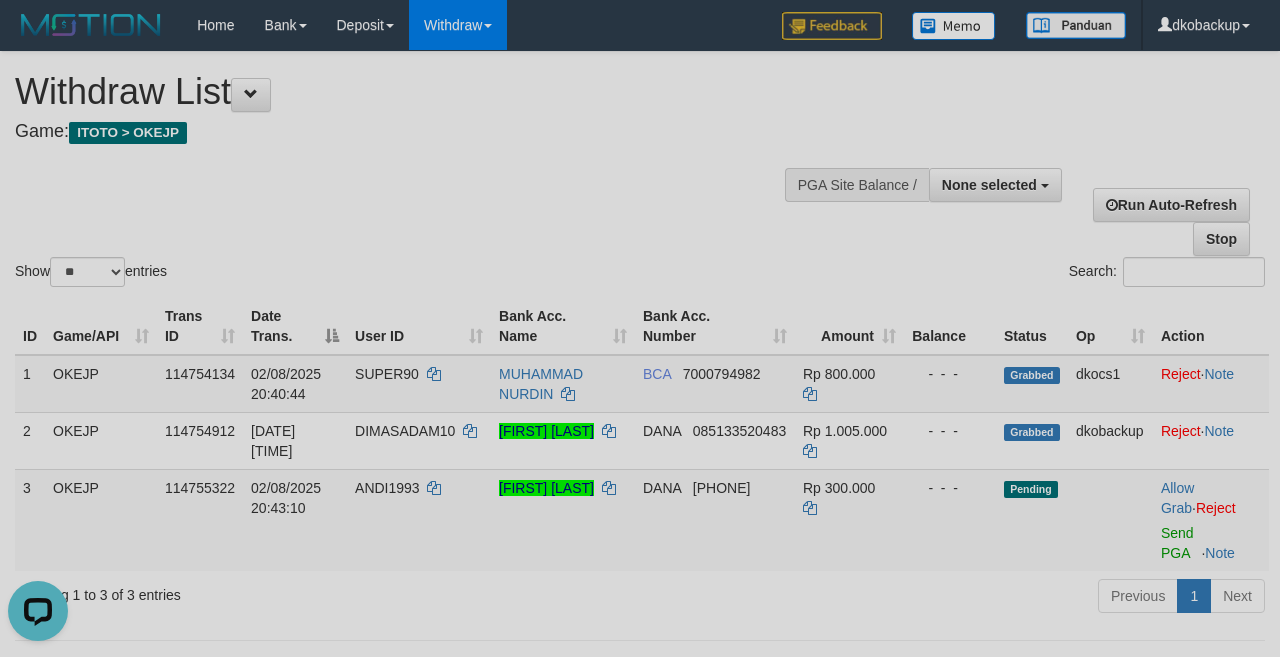 scroll, scrollTop: 0, scrollLeft: 0, axis: both 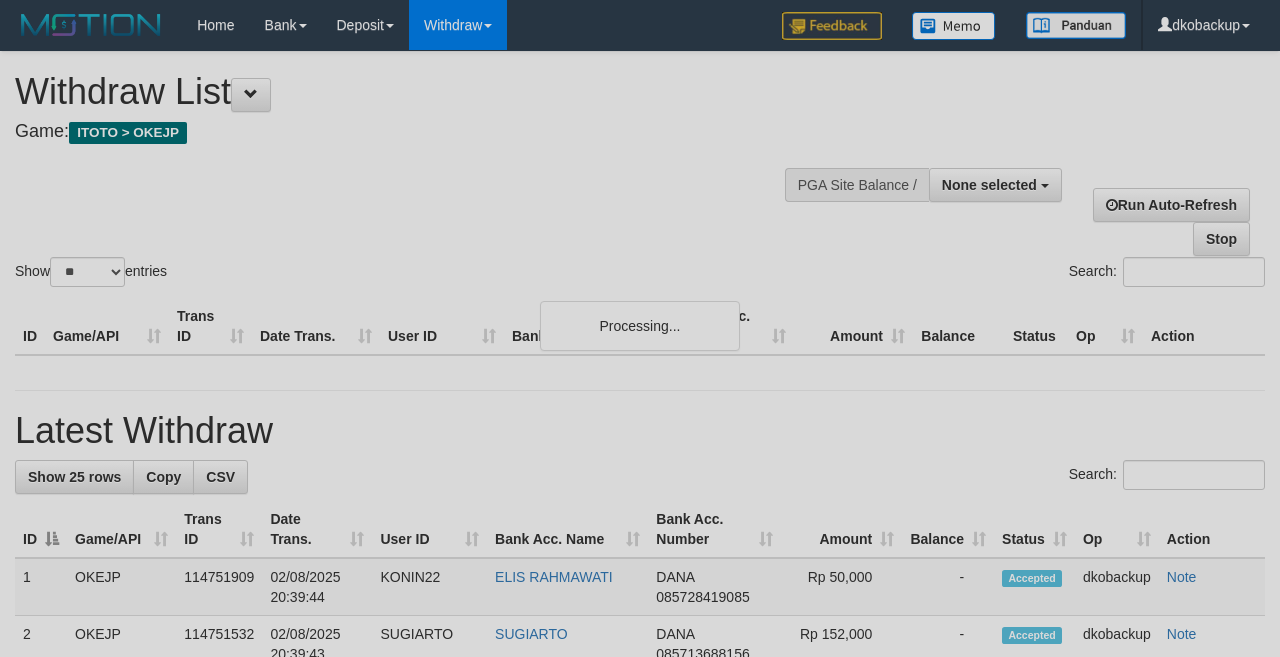 select 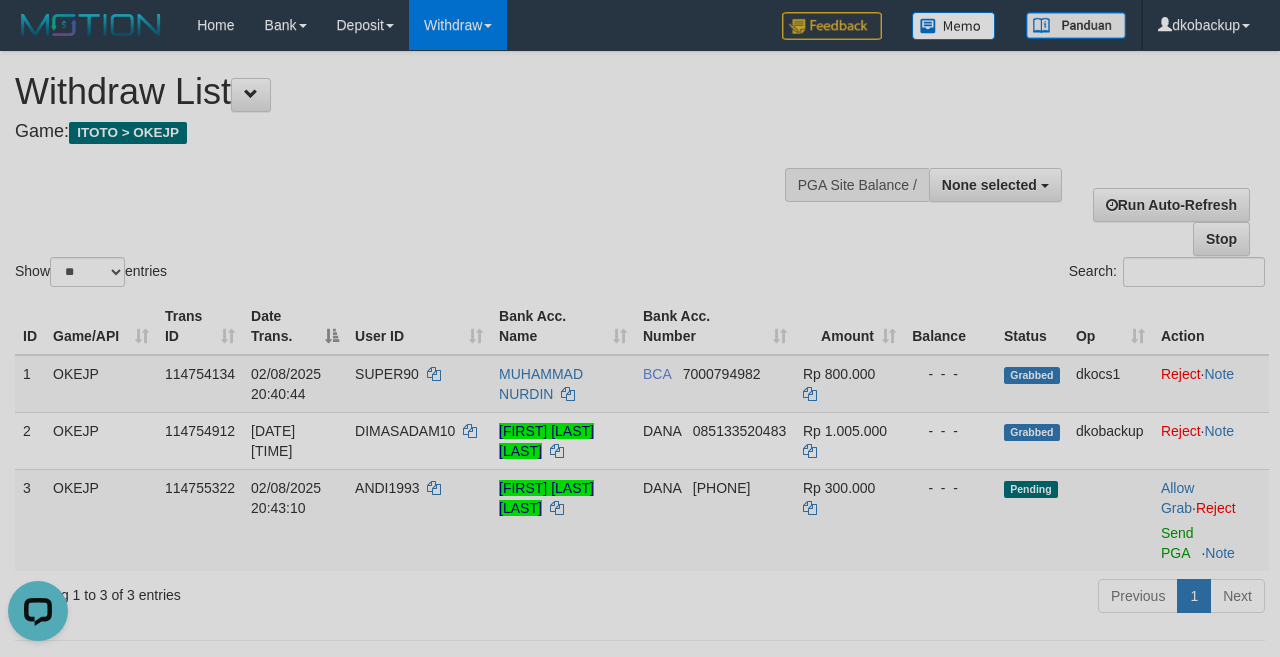 scroll, scrollTop: 0, scrollLeft: 0, axis: both 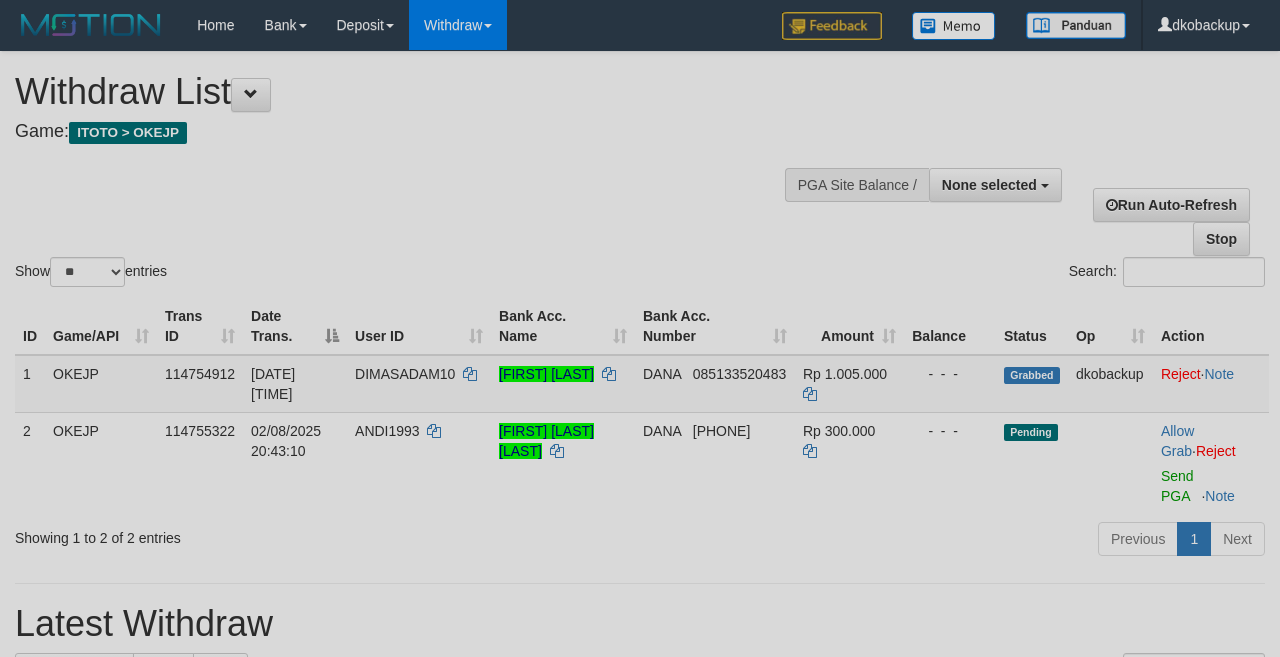 select 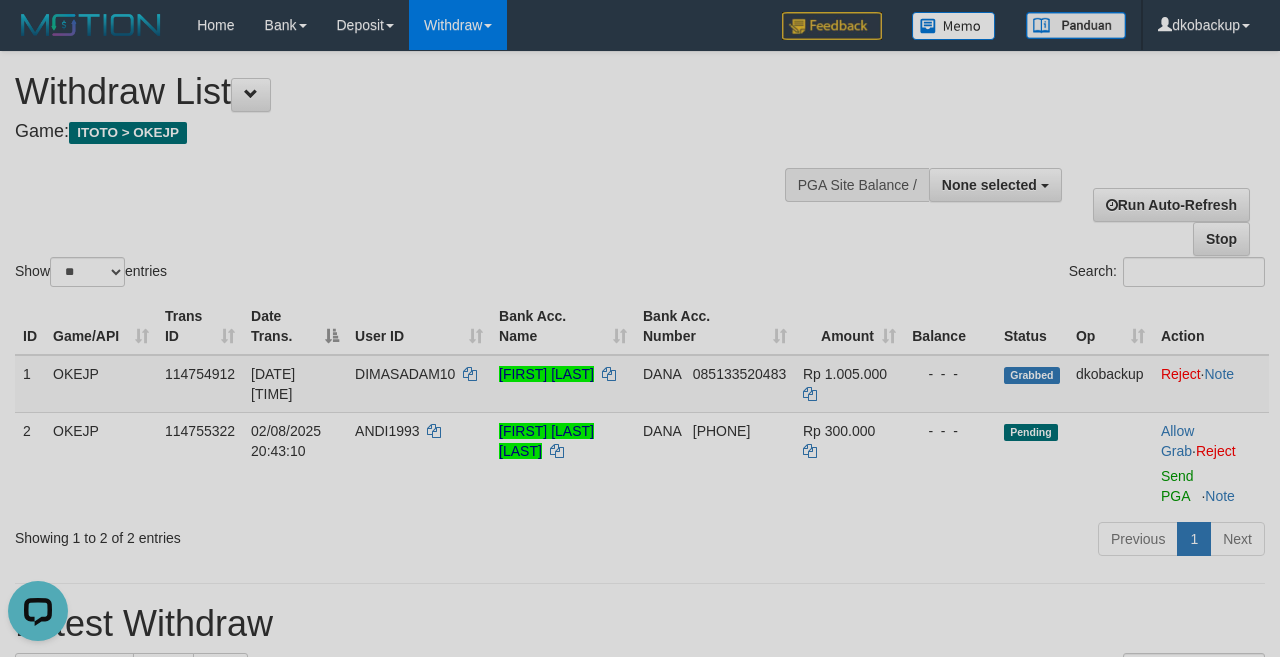 scroll, scrollTop: 0, scrollLeft: 0, axis: both 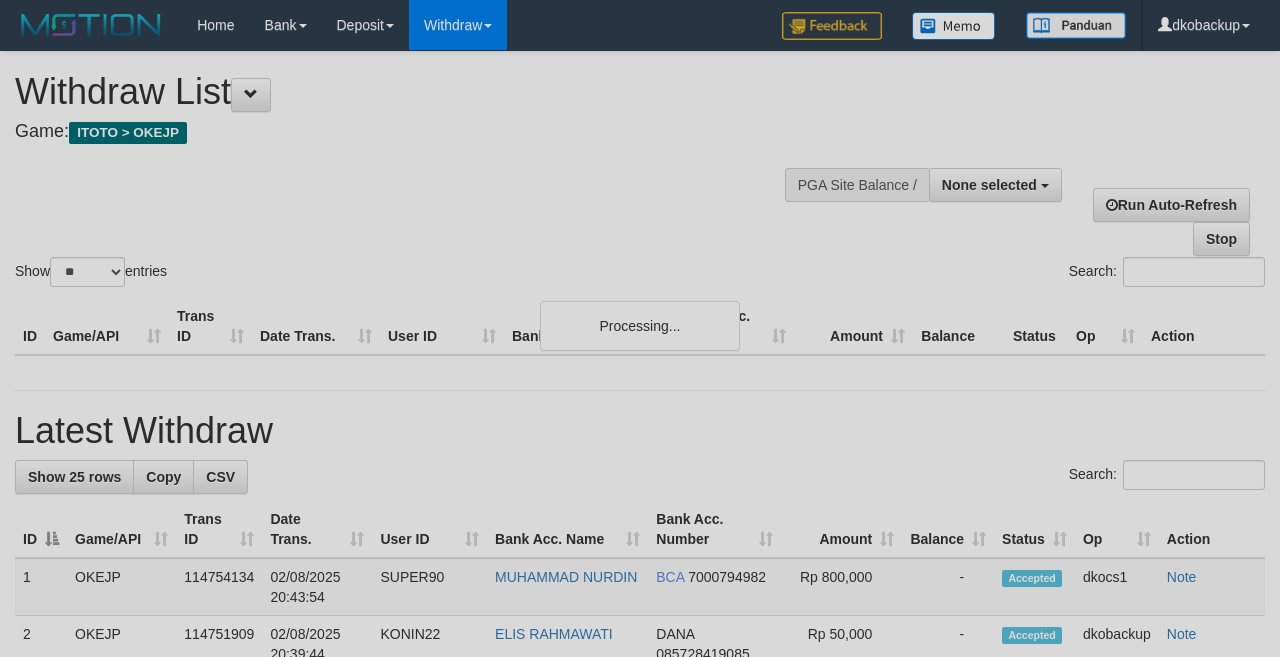 select 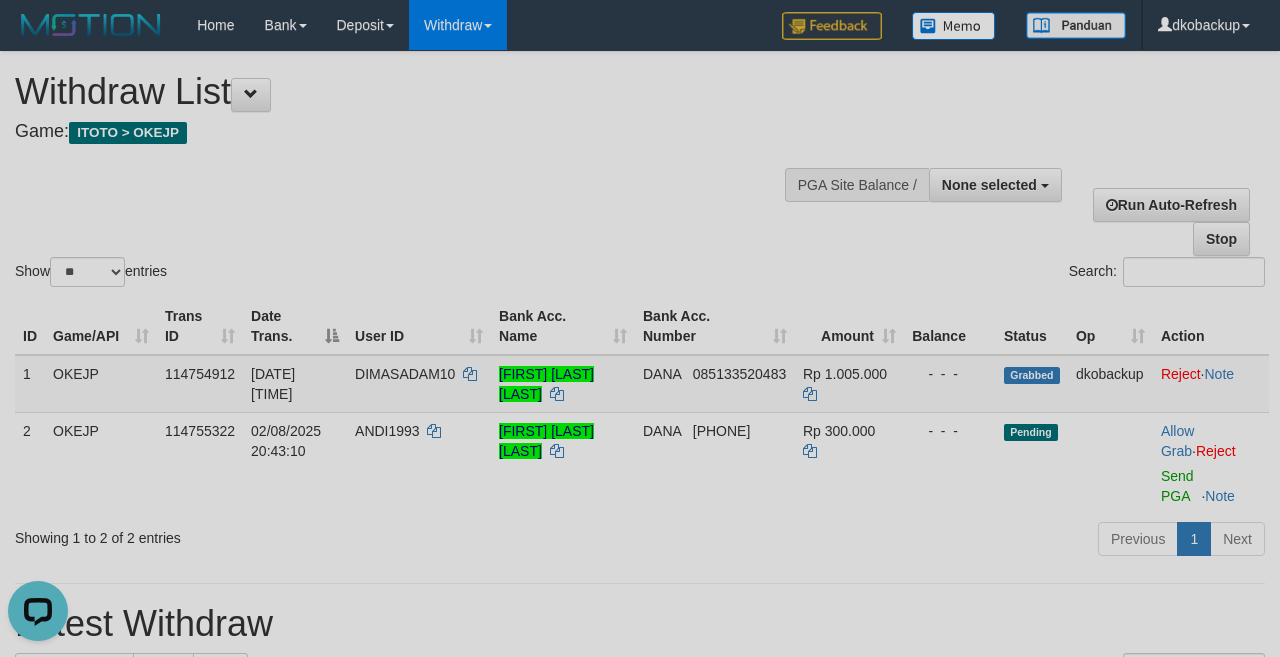 scroll, scrollTop: 0, scrollLeft: 0, axis: both 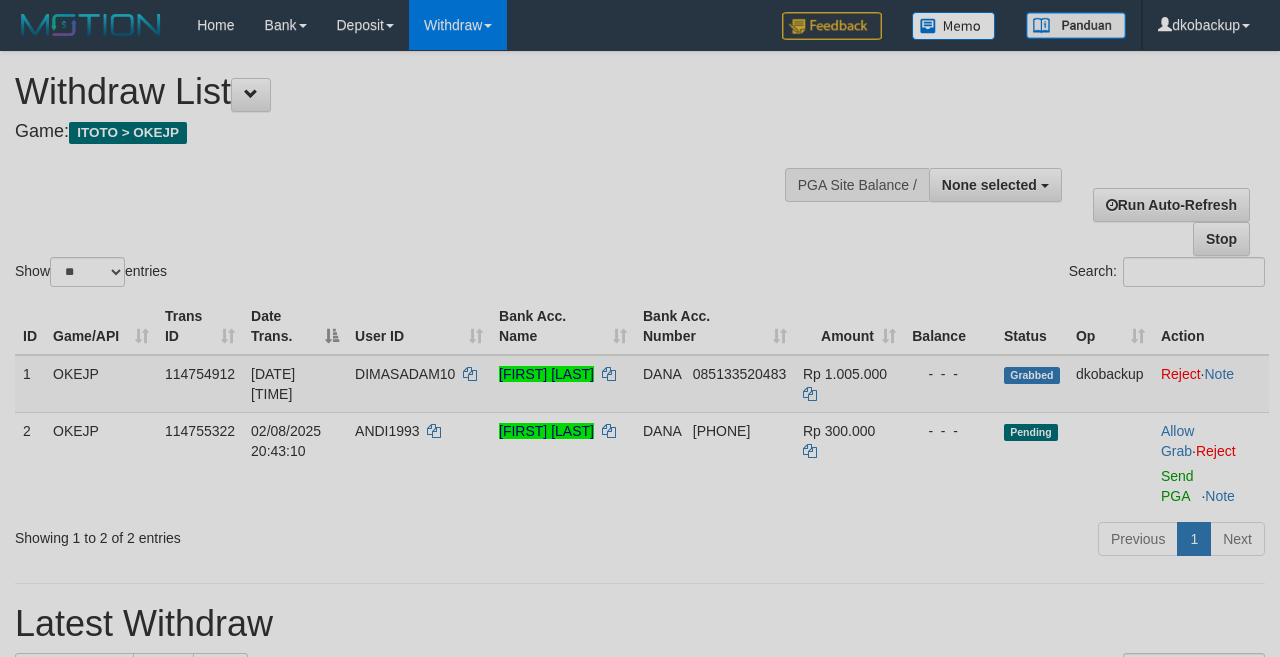 select 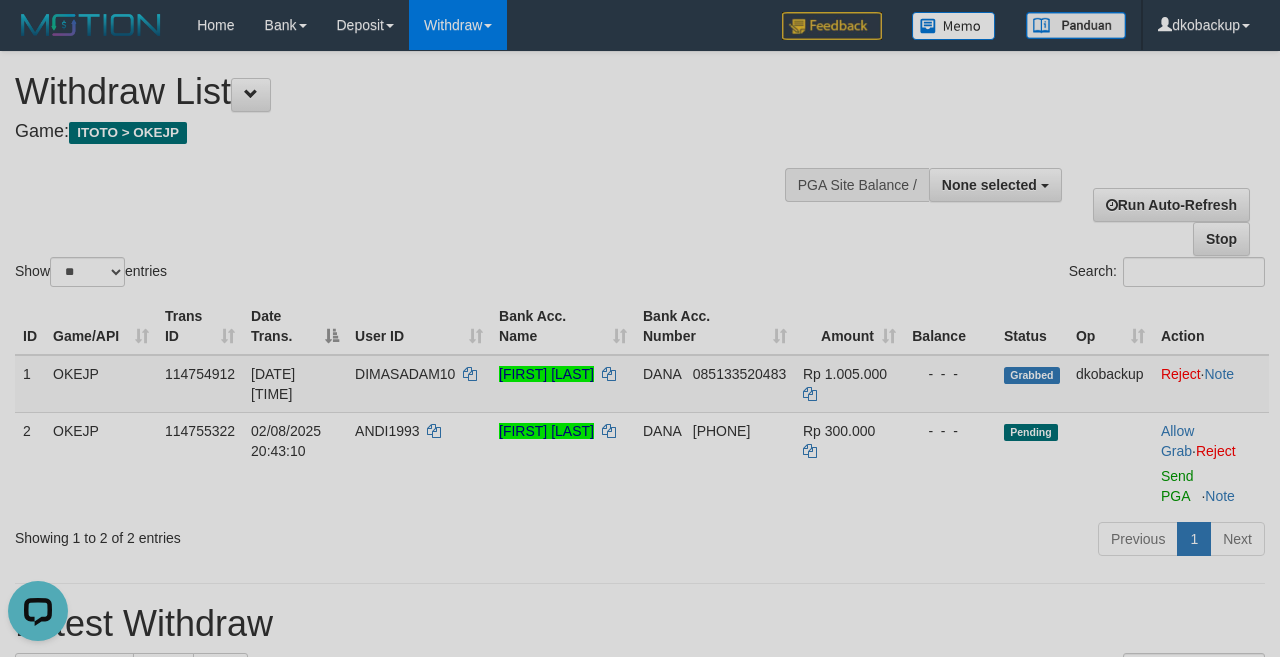 scroll, scrollTop: 0, scrollLeft: 0, axis: both 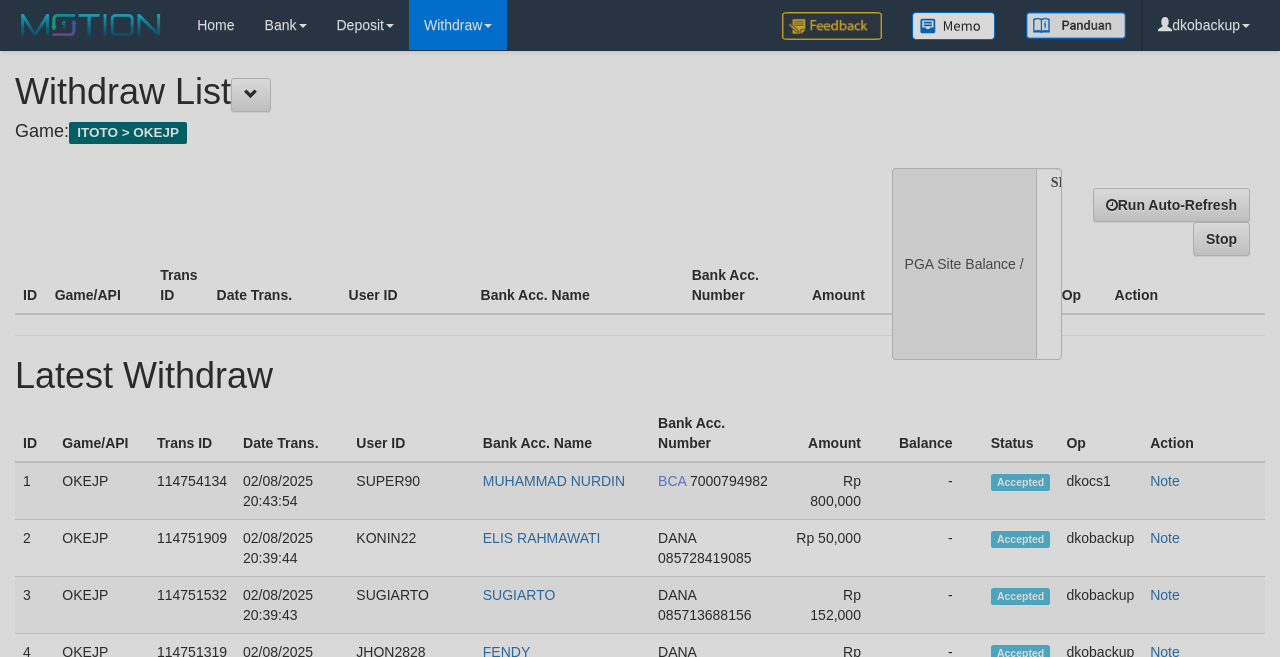 select 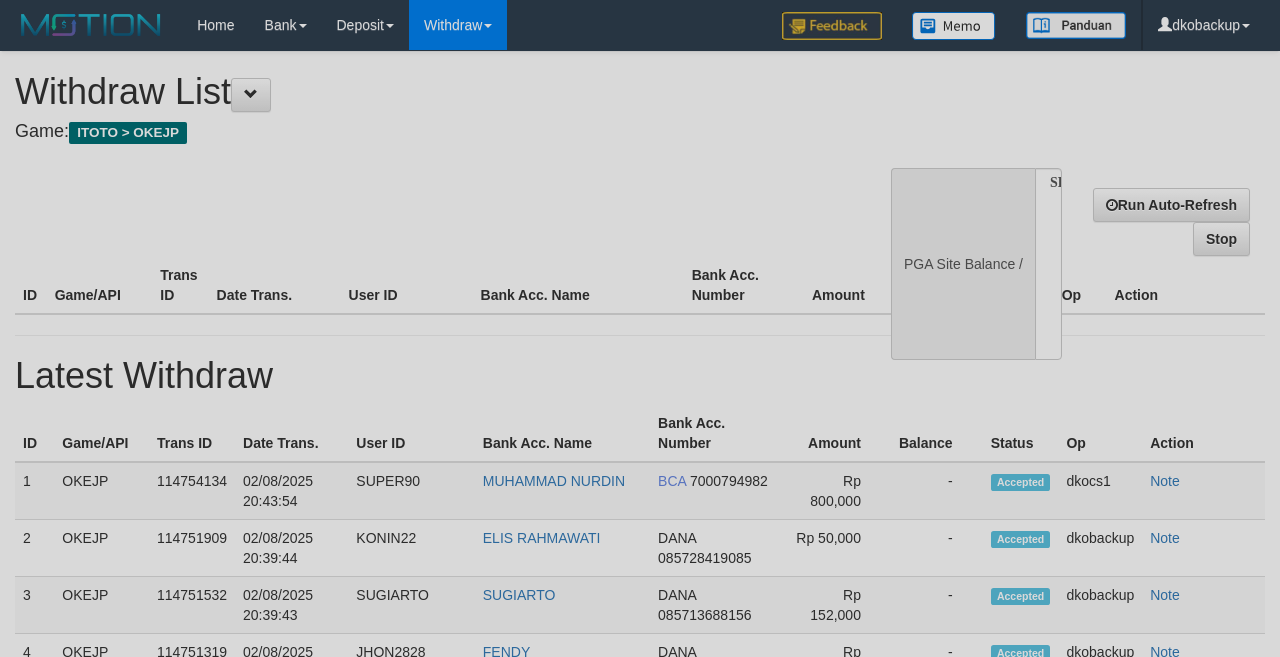 scroll, scrollTop: 0, scrollLeft: 0, axis: both 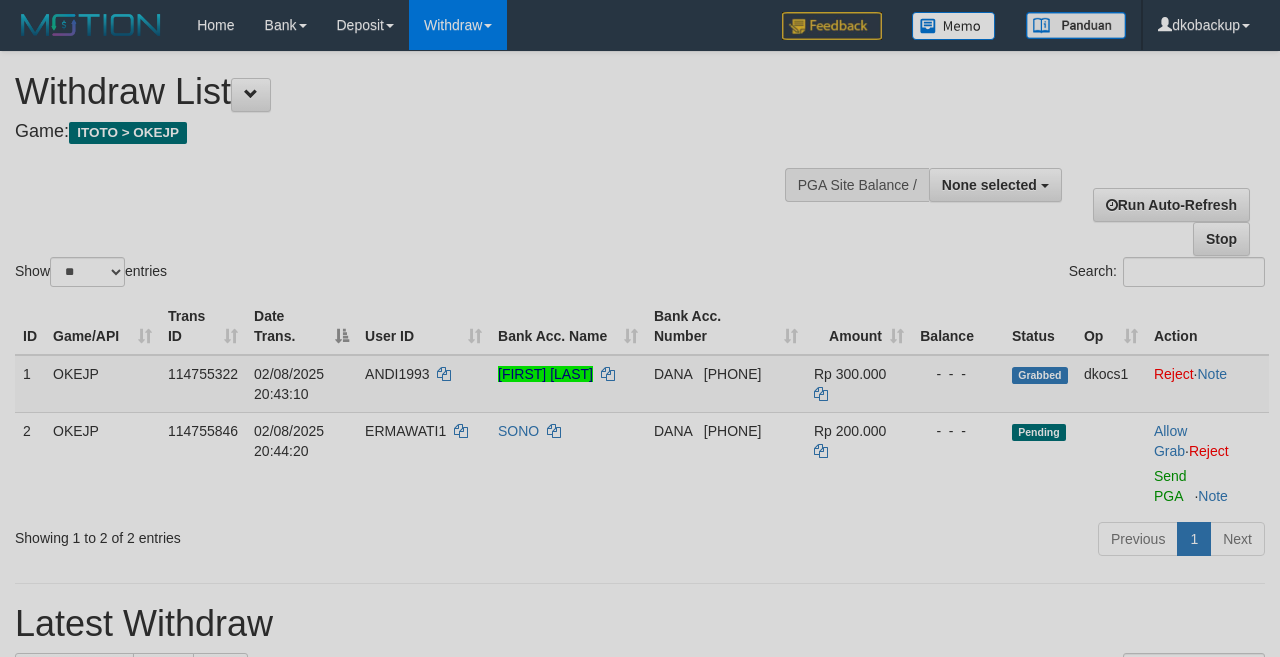 select 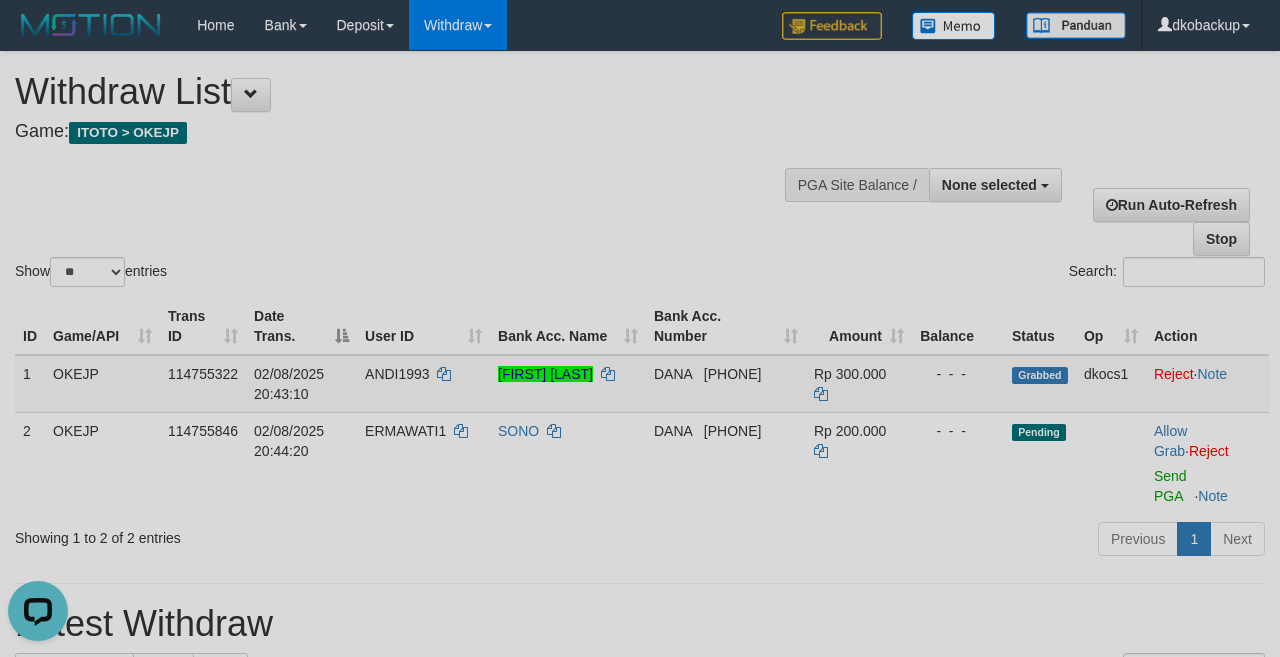 scroll, scrollTop: 0, scrollLeft: 0, axis: both 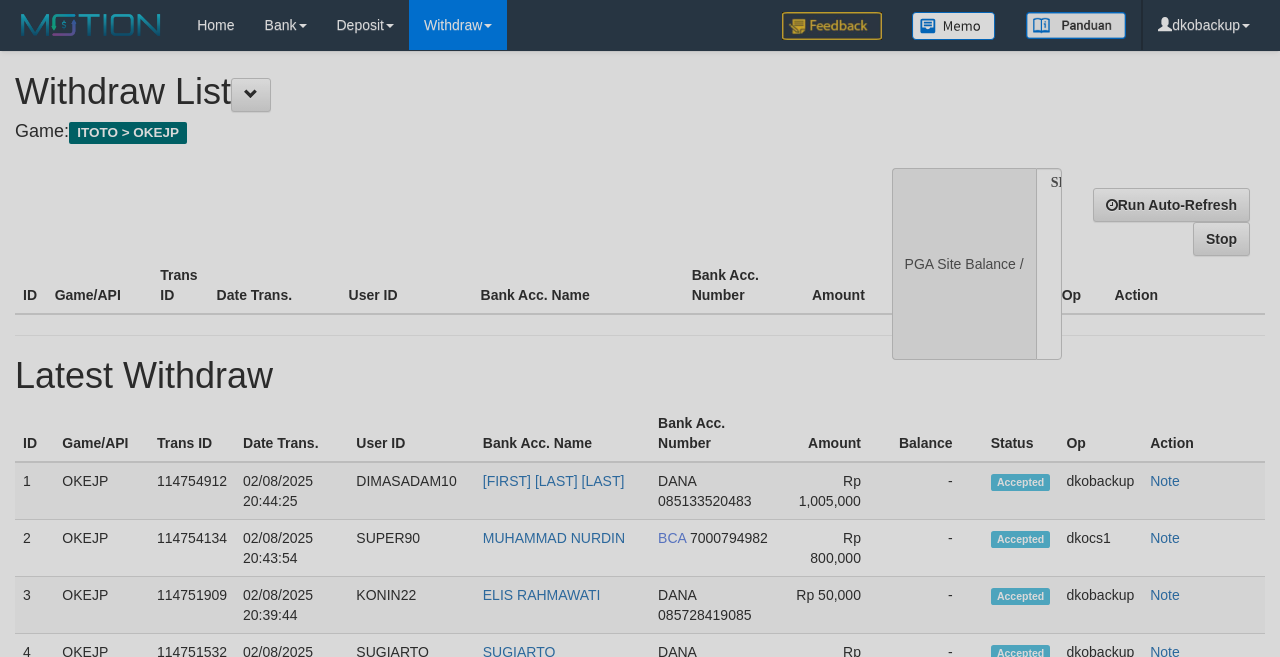 select 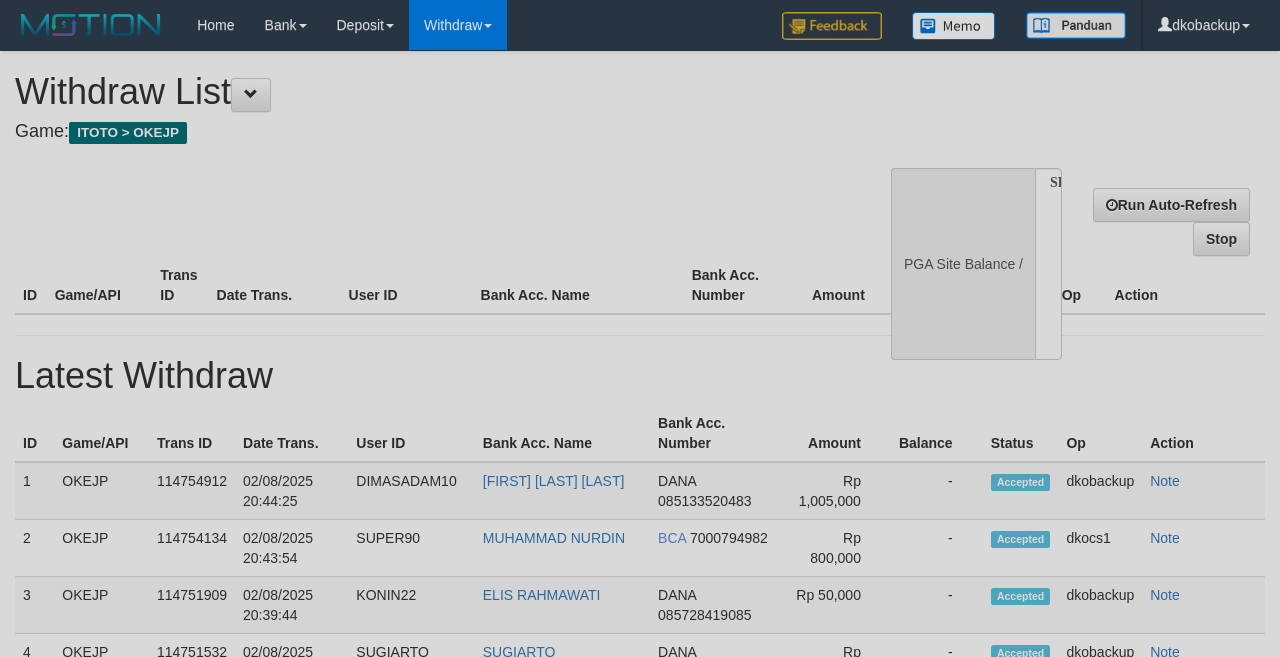 scroll, scrollTop: 0, scrollLeft: 0, axis: both 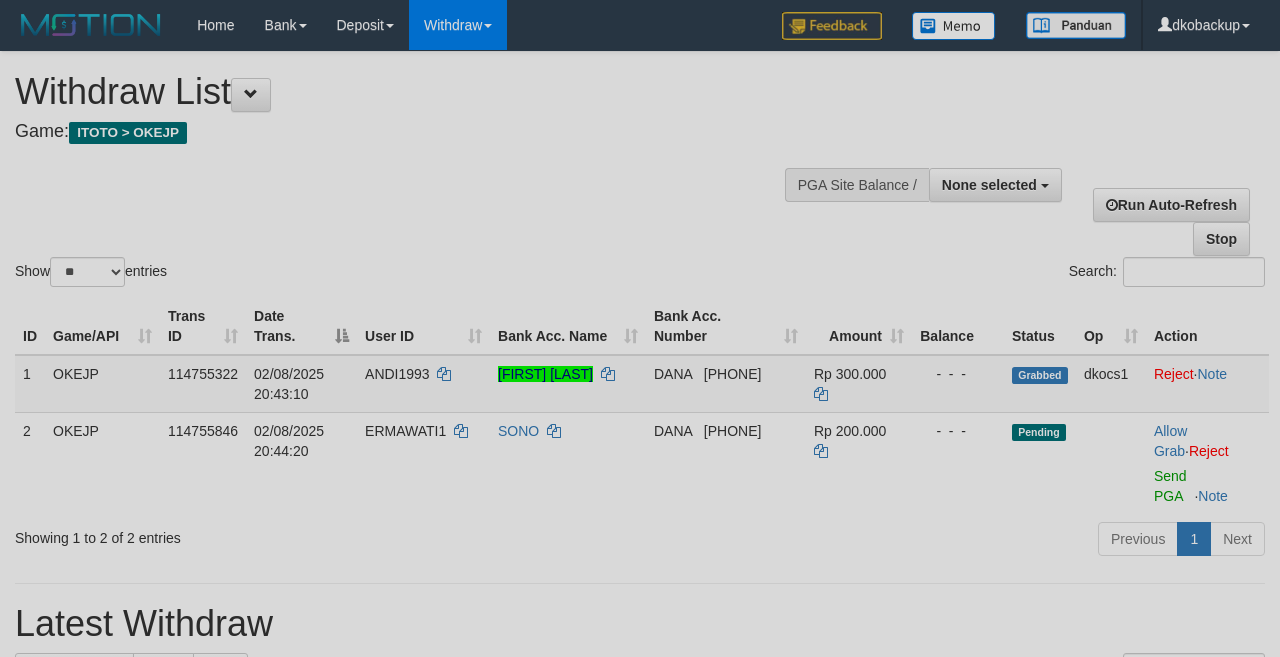 select 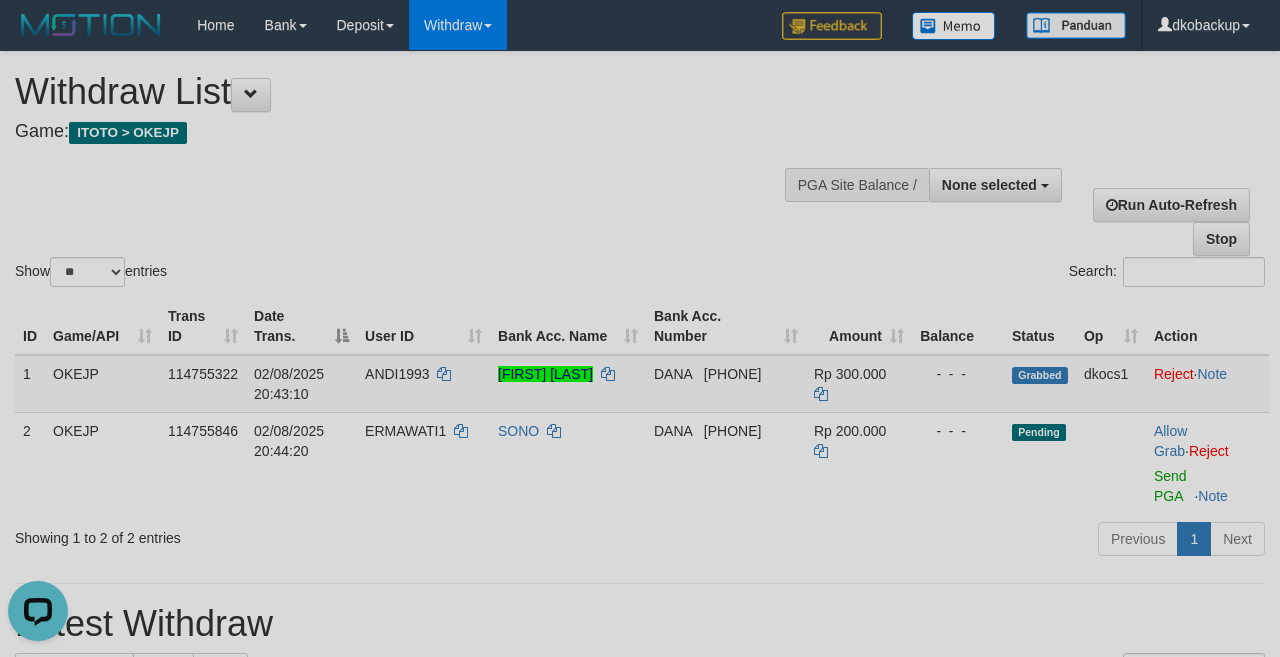 scroll, scrollTop: 0, scrollLeft: 0, axis: both 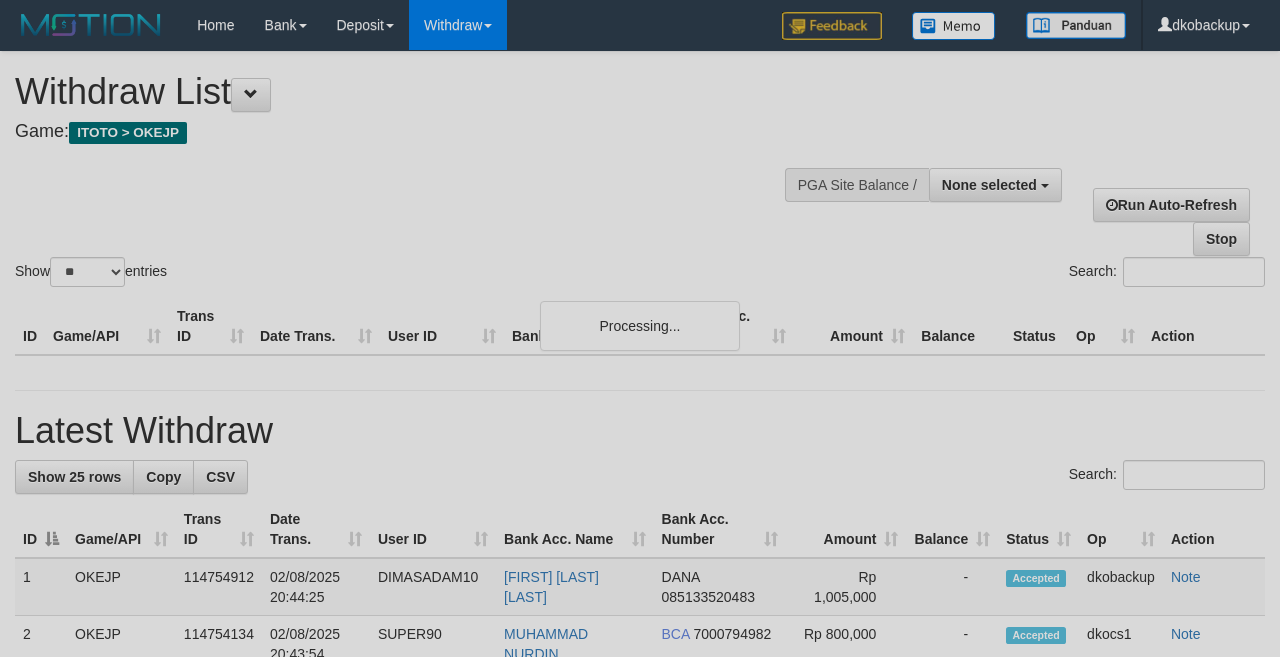 select 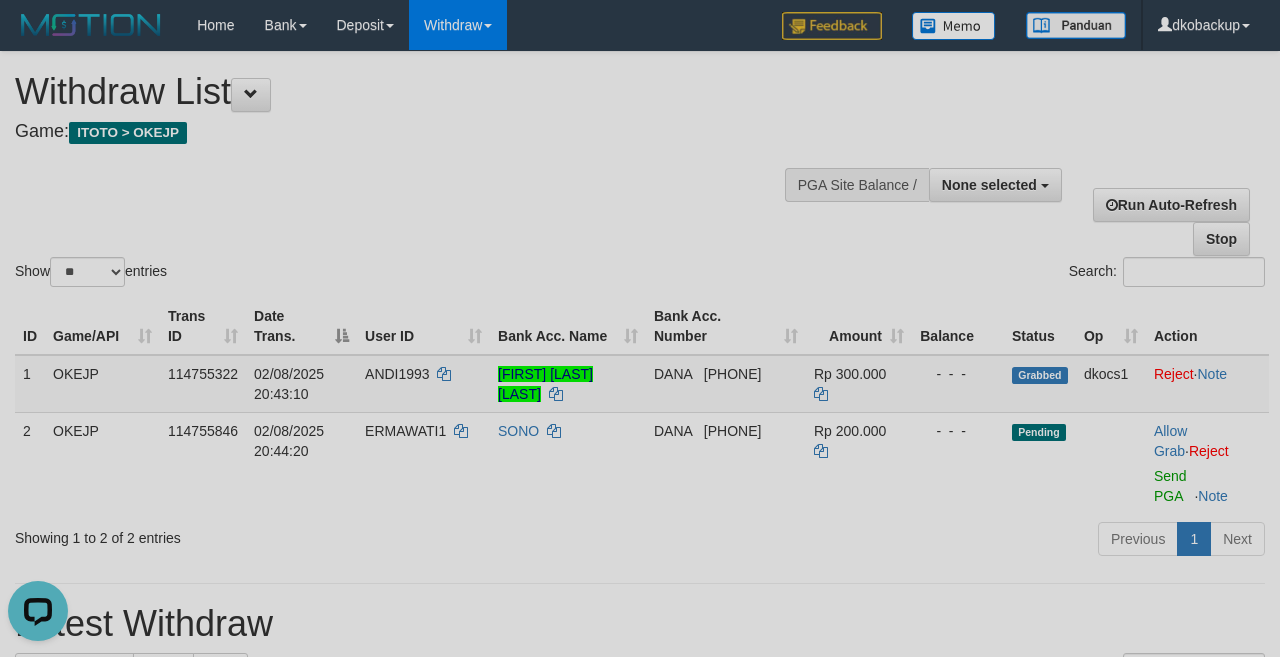 scroll, scrollTop: 0, scrollLeft: 0, axis: both 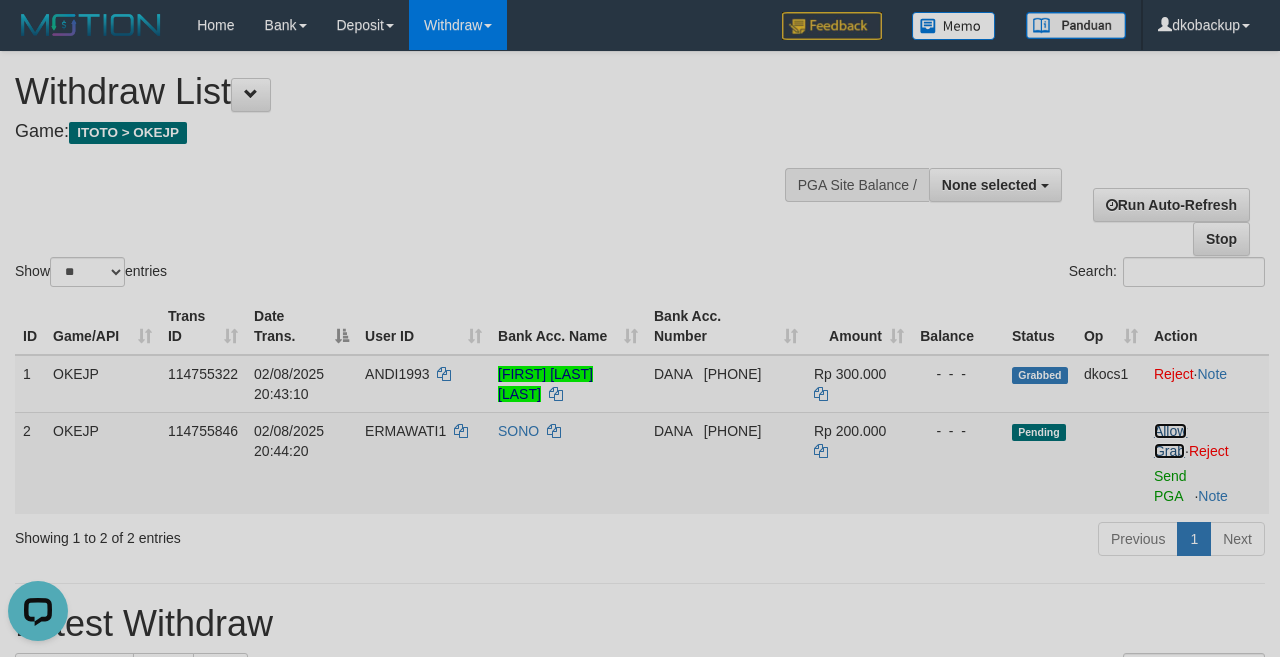 click on "Allow Grab" at bounding box center (1170, 441) 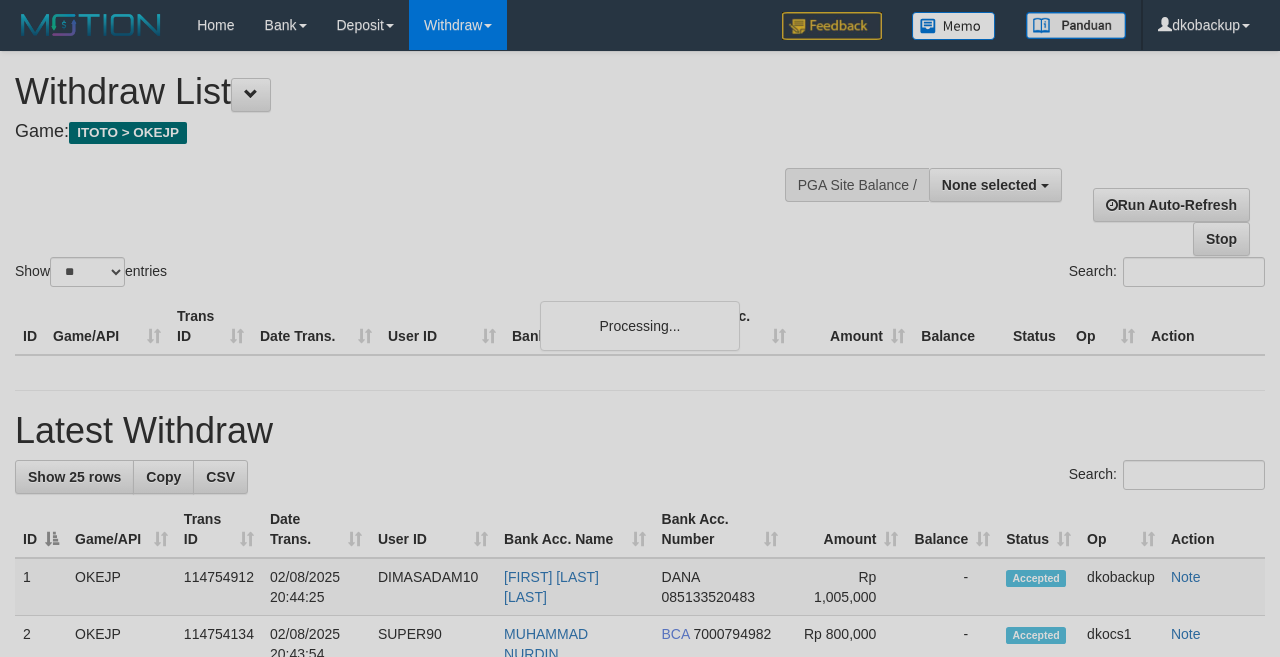 select 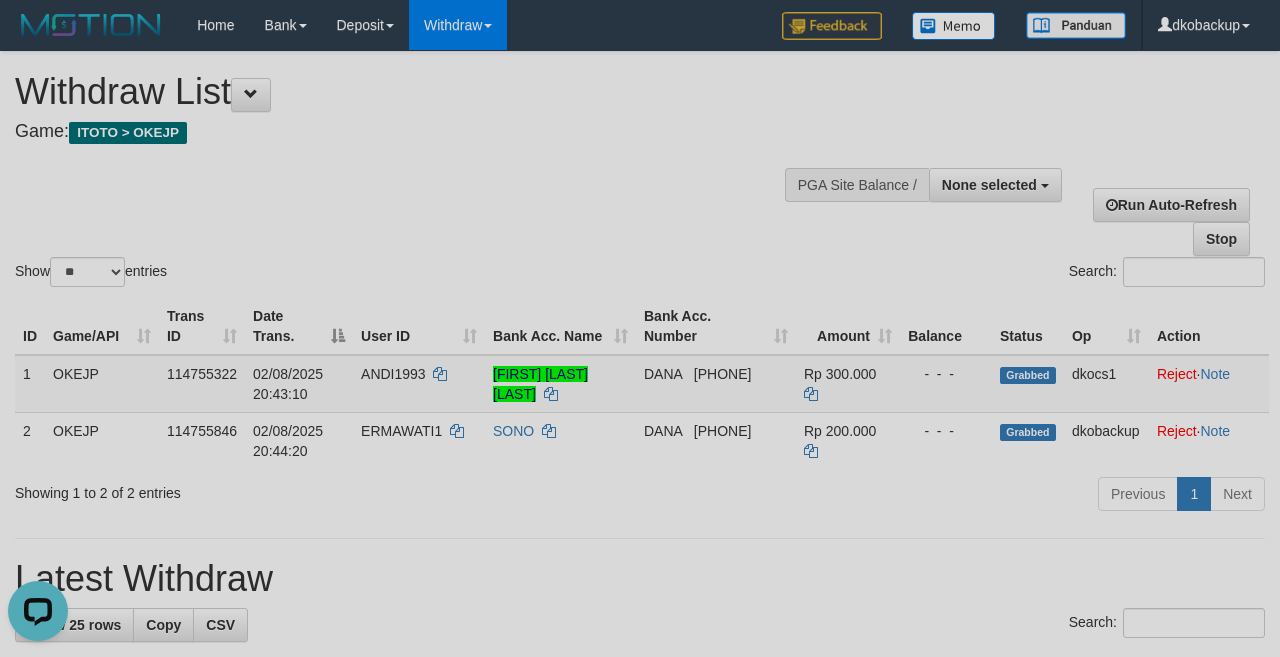 scroll, scrollTop: 0, scrollLeft: 0, axis: both 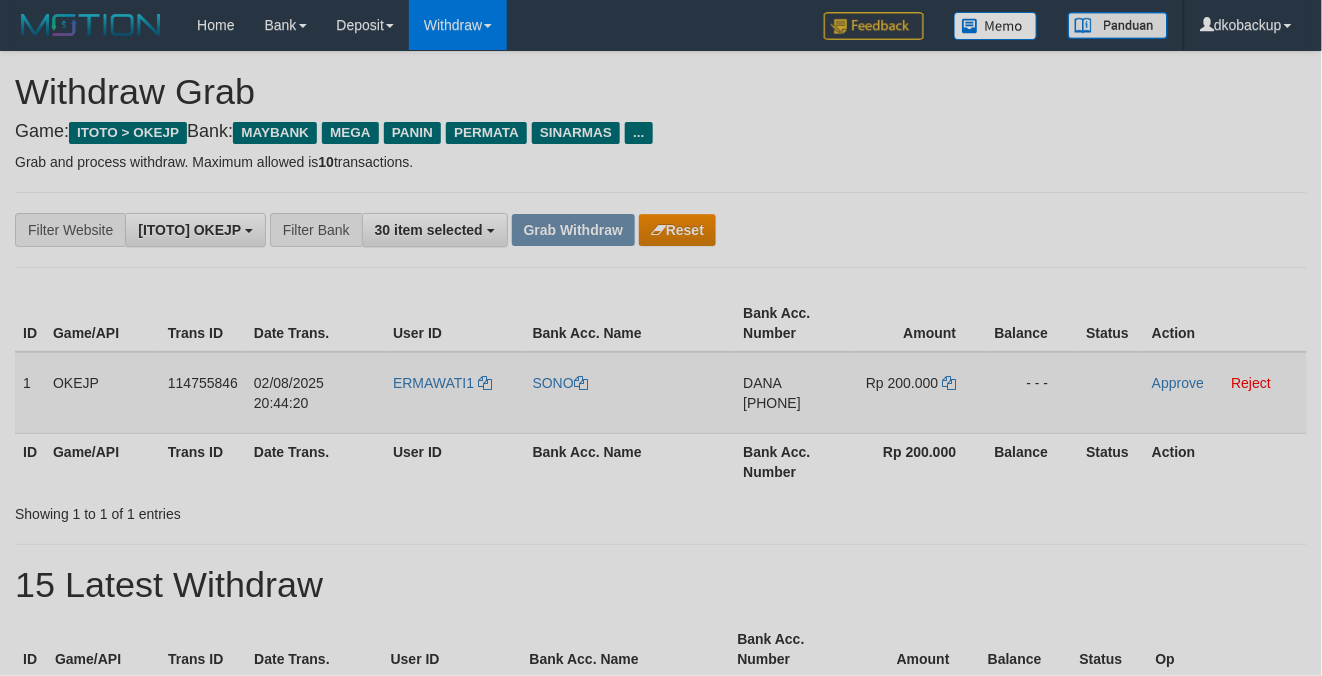 click on "ERMAWATI1" at bounding box center (455, 393) 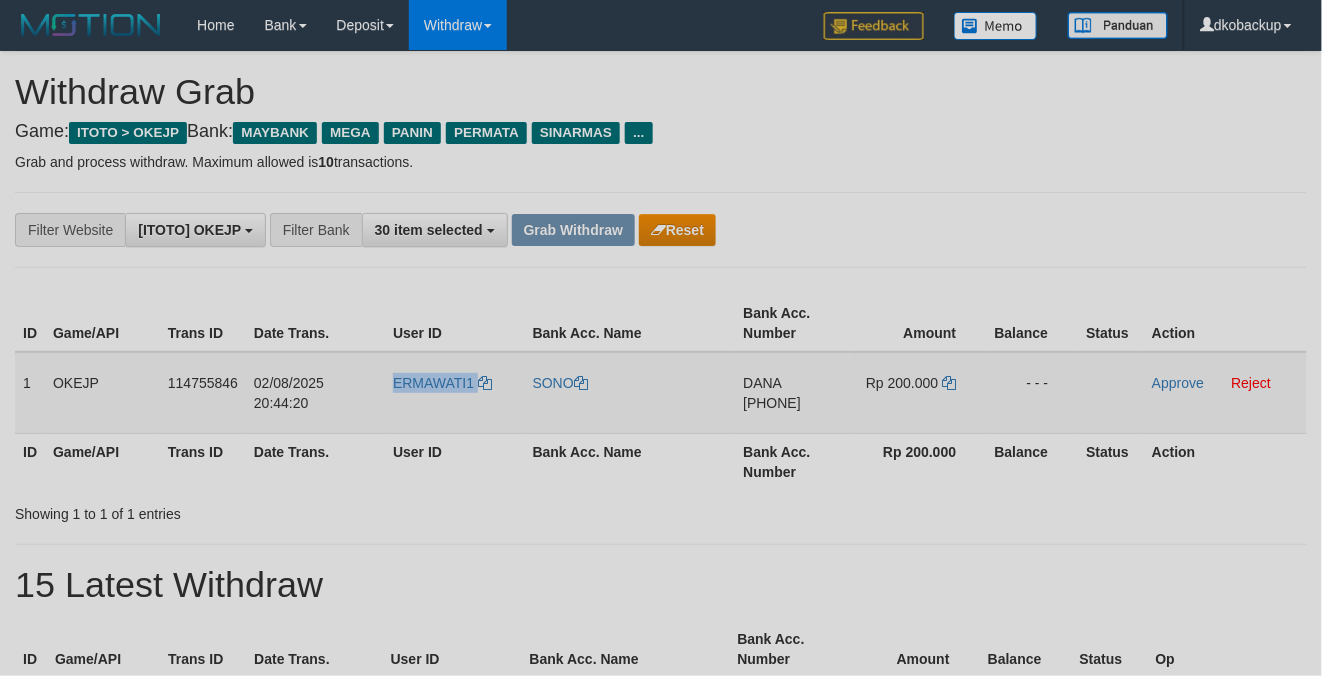 click on "ERMAWATI1" at bounding box center (455, 393) 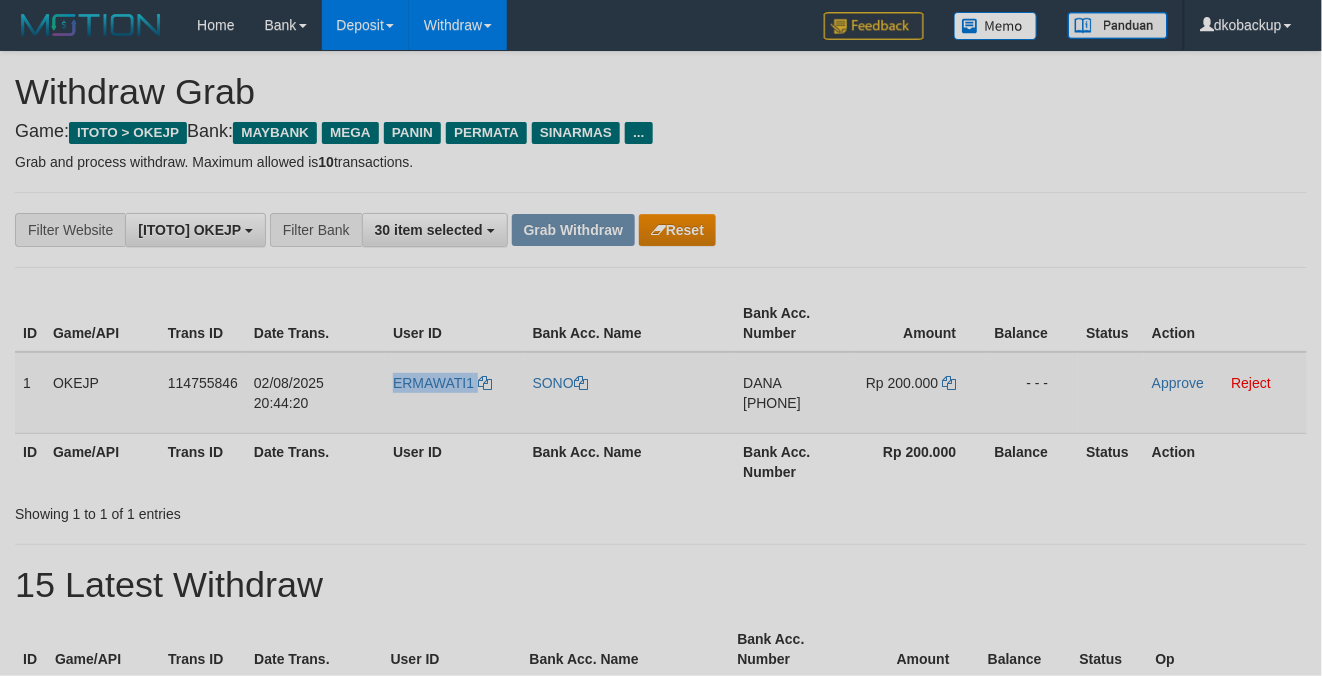 copy on "ERMAWATI1" 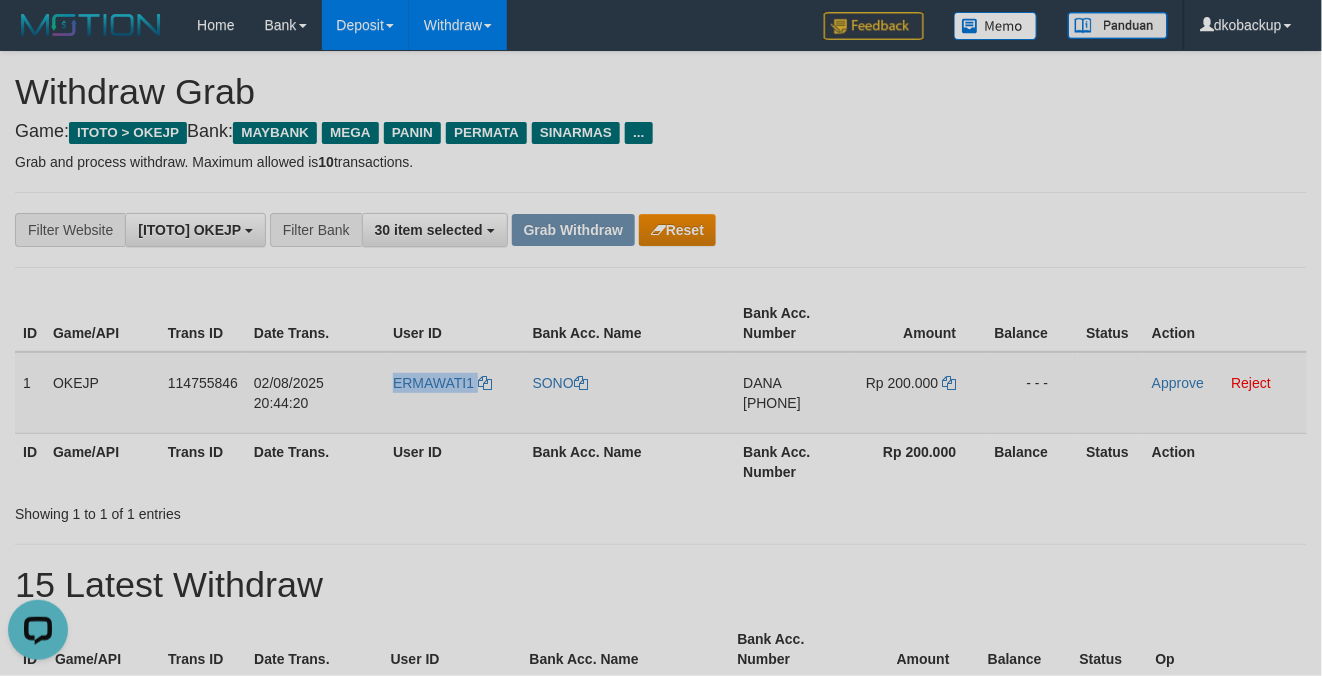 scroll, scrollTop: 0, scrollLeft: 0, axis: both 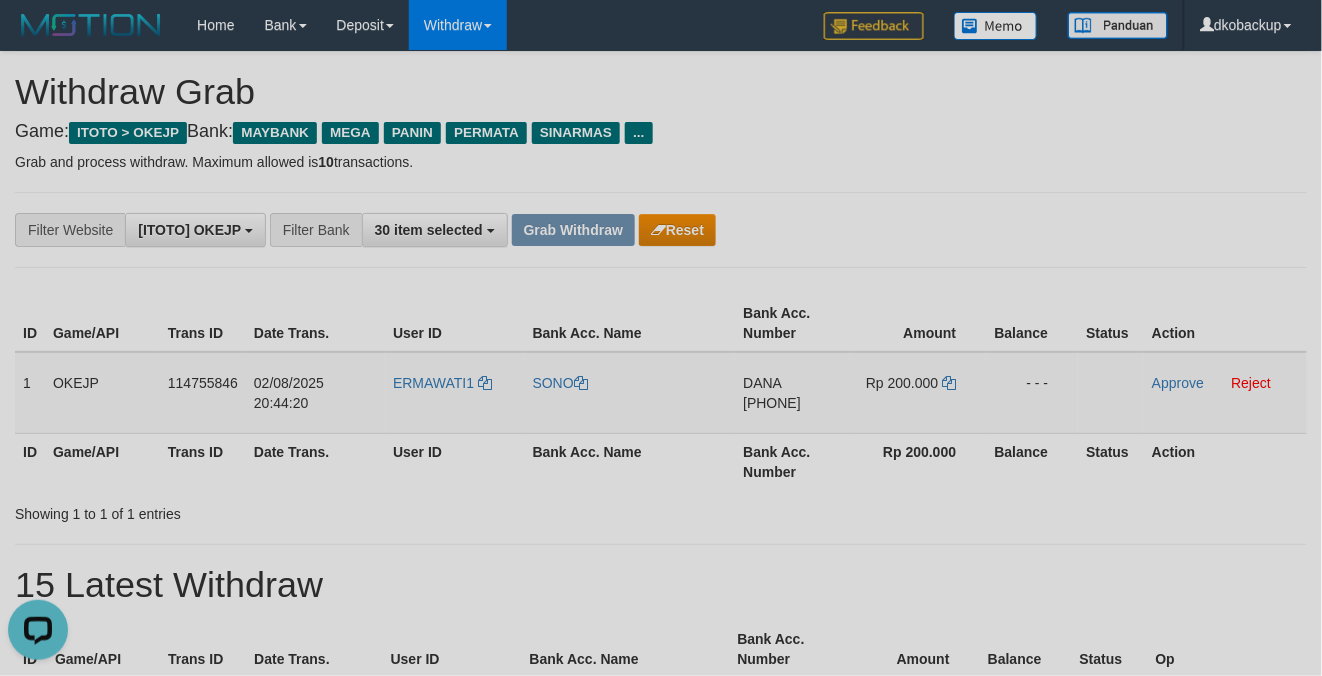 click on "Bank Acc. Number" at bounding box center [792, 461] 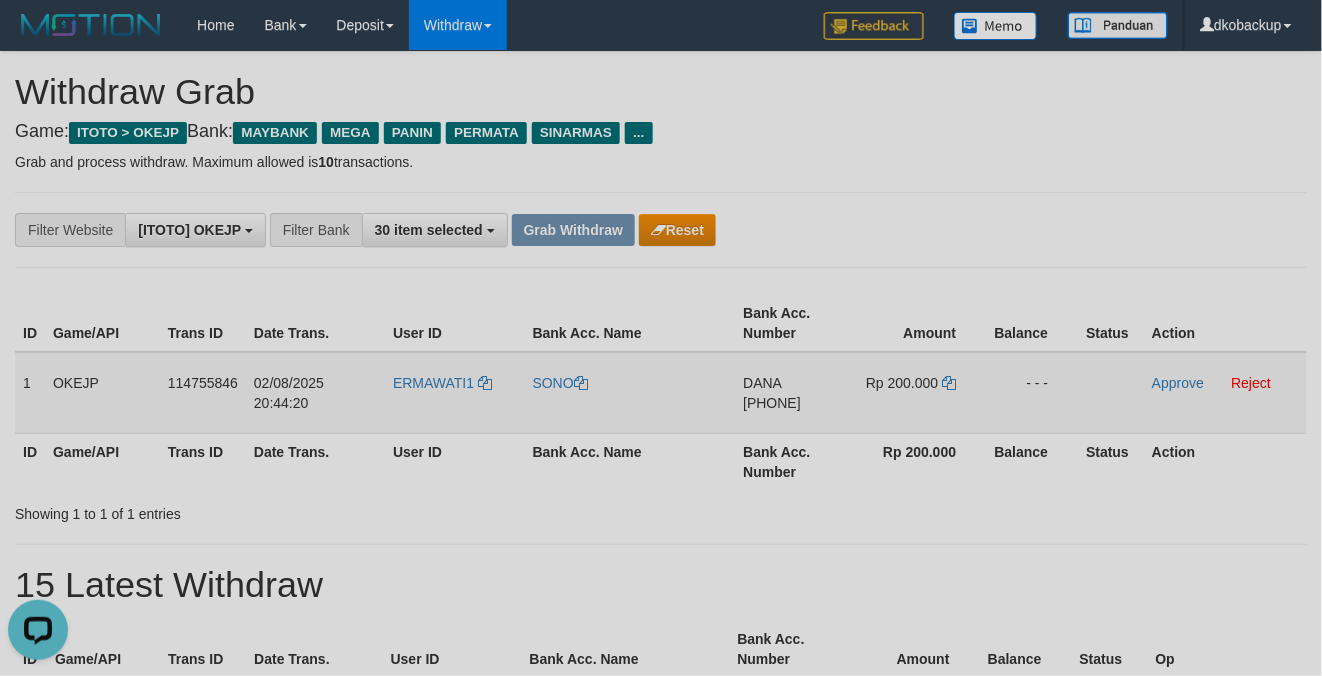 click on "DANA
081329327387" at bounding box center [792, 393] 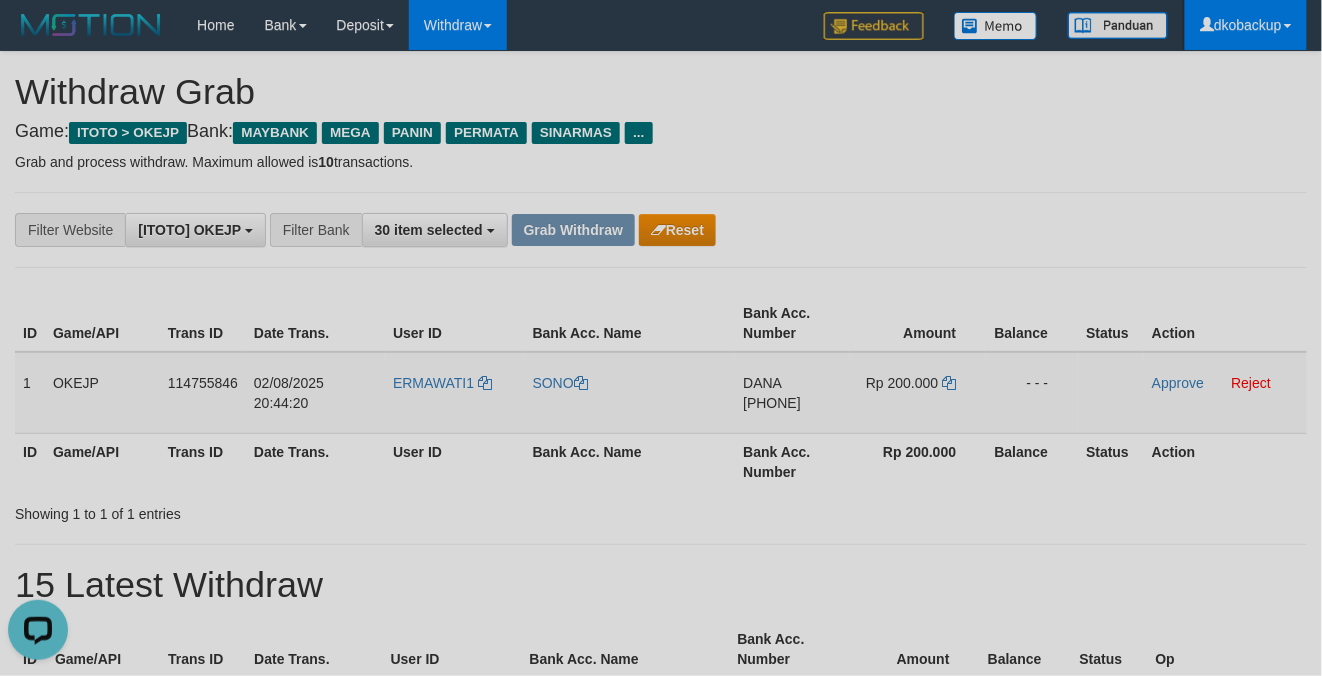 copy on "[PHONE]" 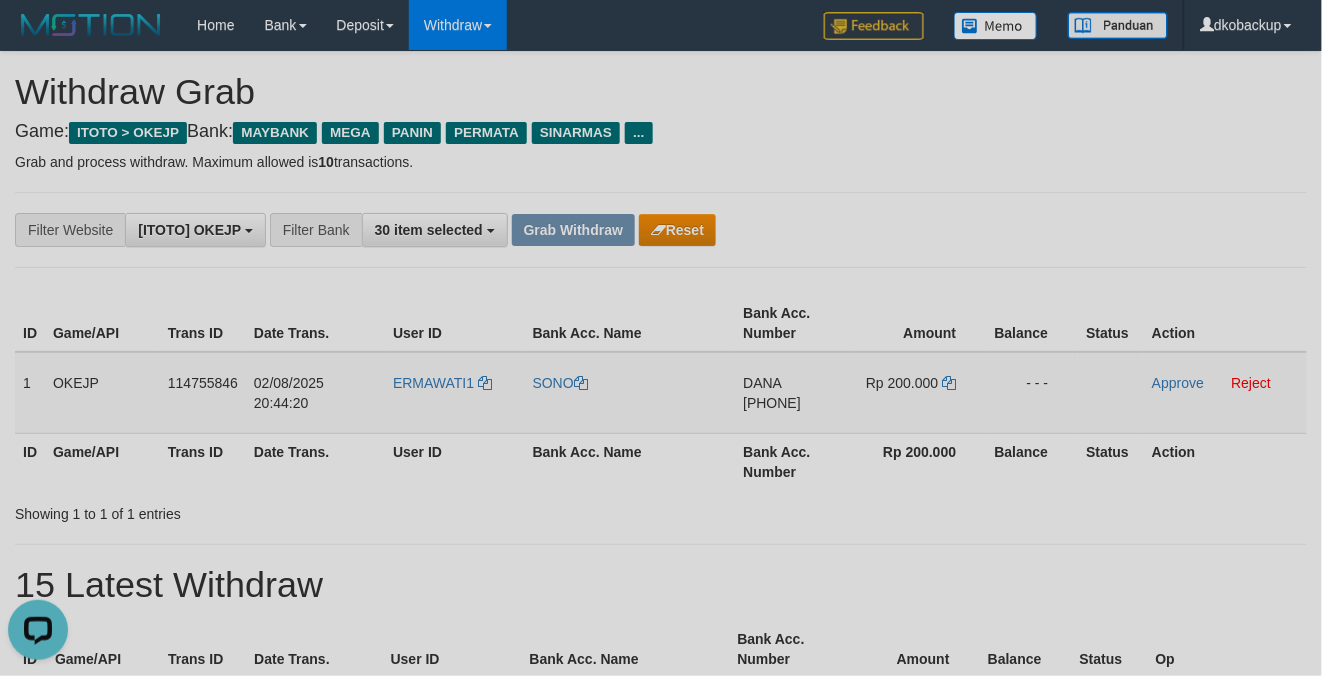 click on "Bank Acc. Number" at bounding box center (792, 461) 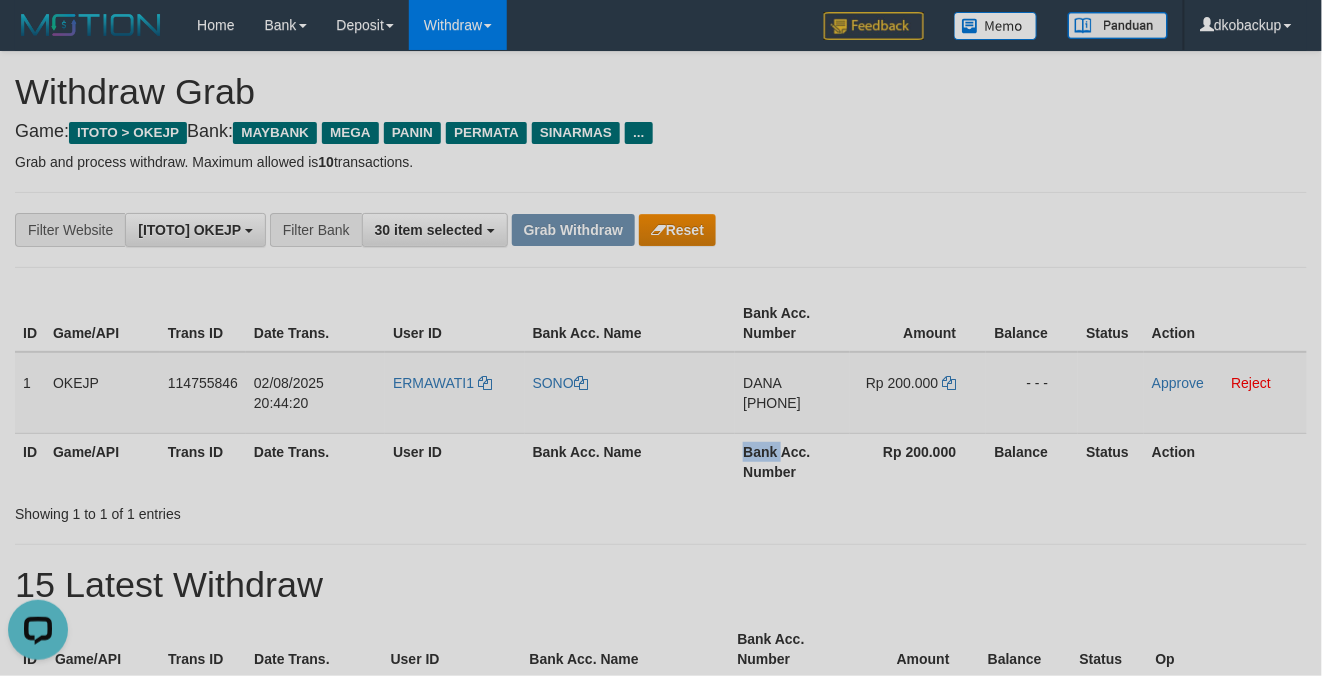 click on "Bank Acc. Number" at bounding box center [792, 461] 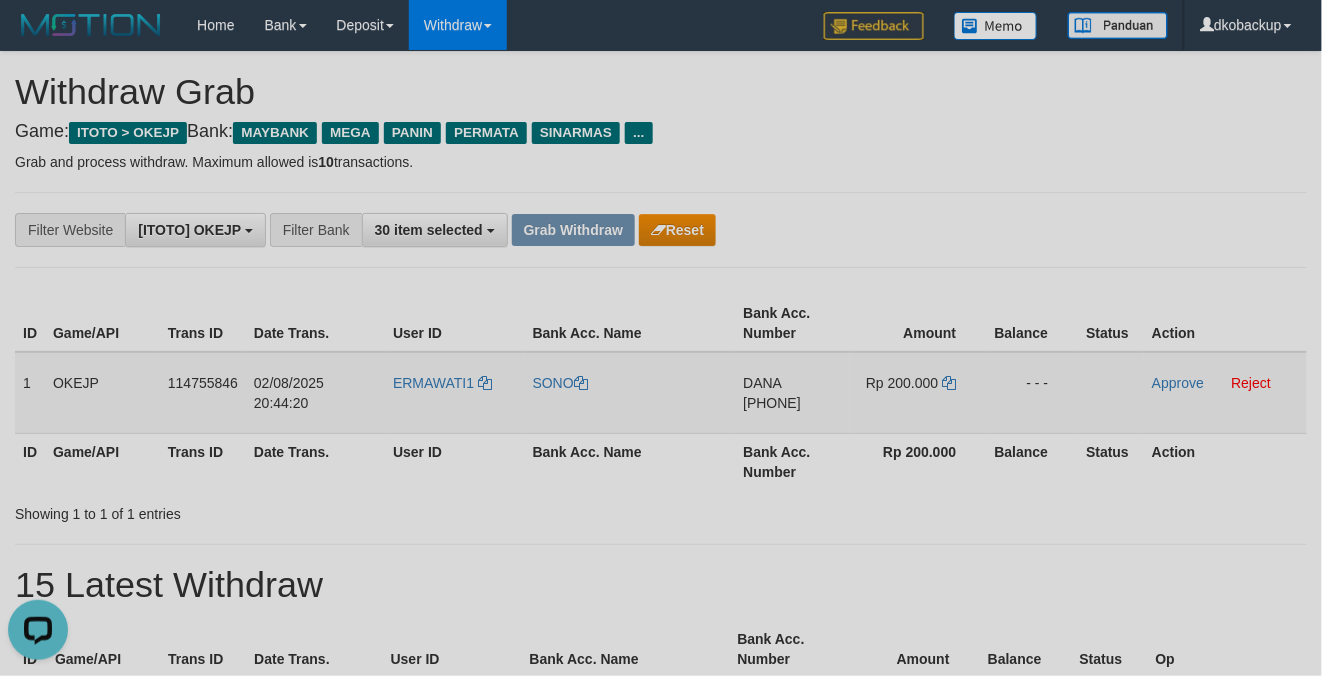 click on "DANA
081329327387" at bounding box center [792, 393] 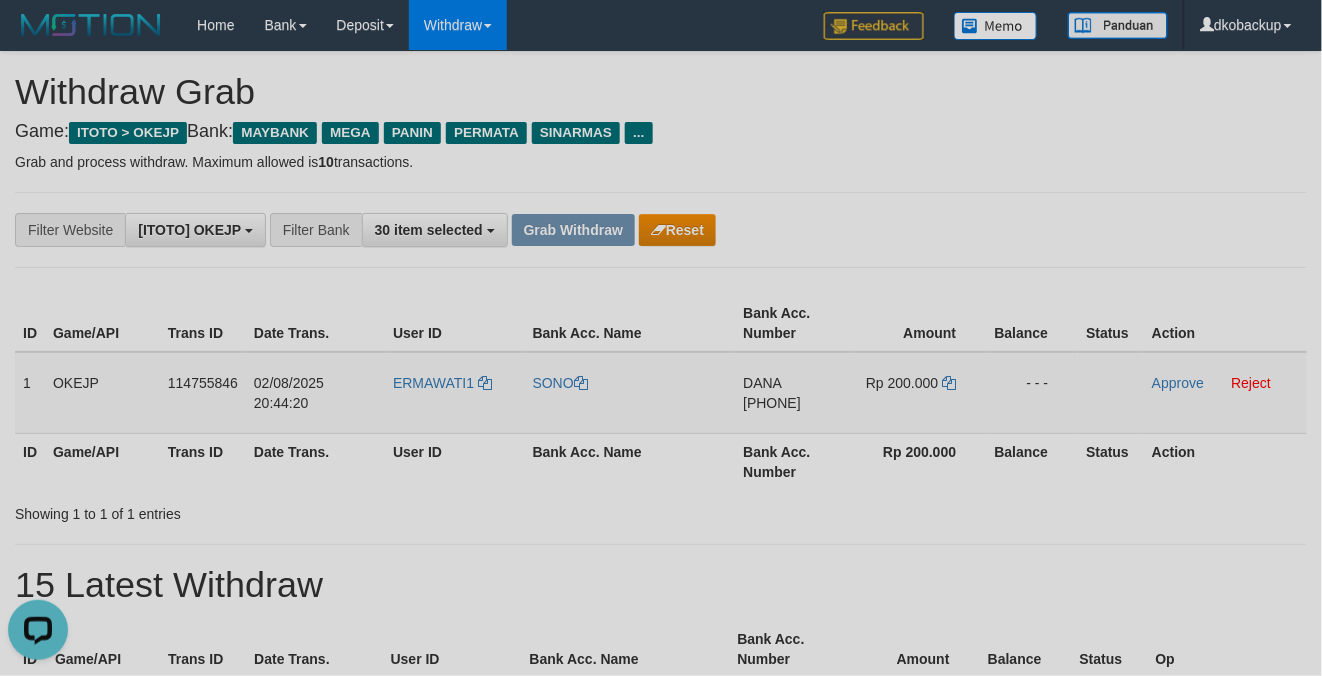 copy on "[PHONE]" 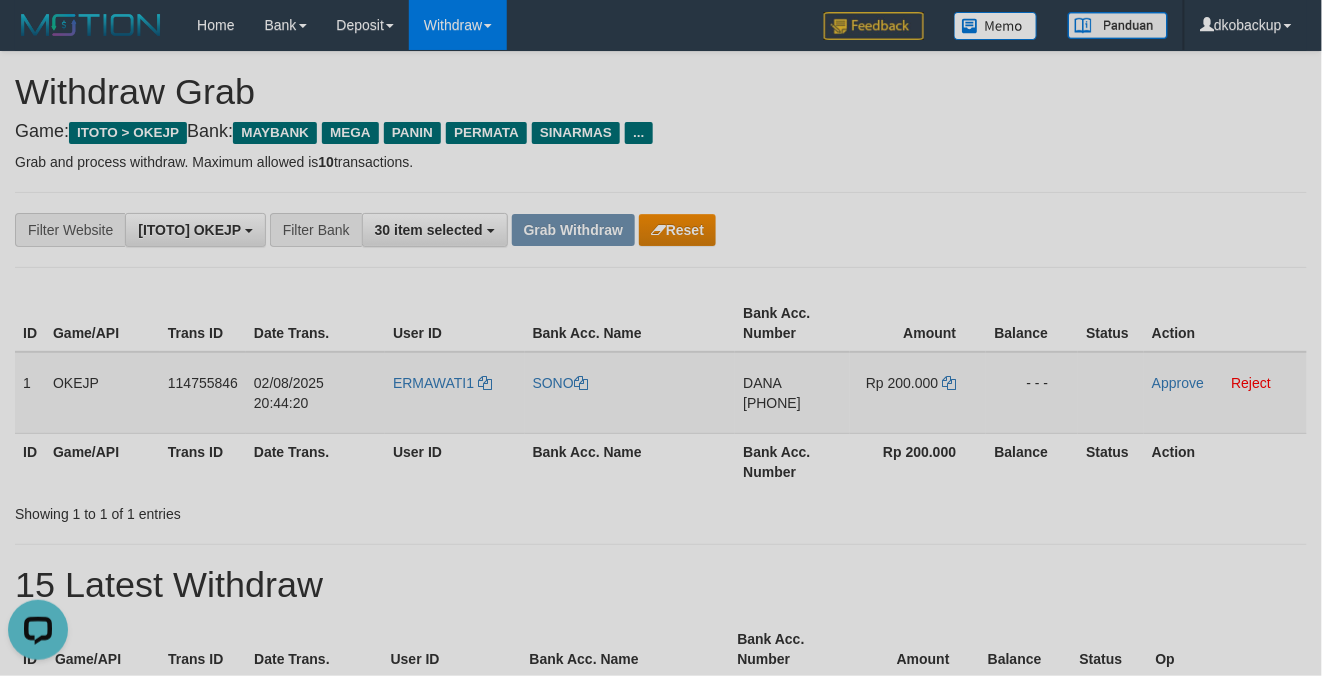 click on "DANA
081329327387" at bounding box center [792, 393] 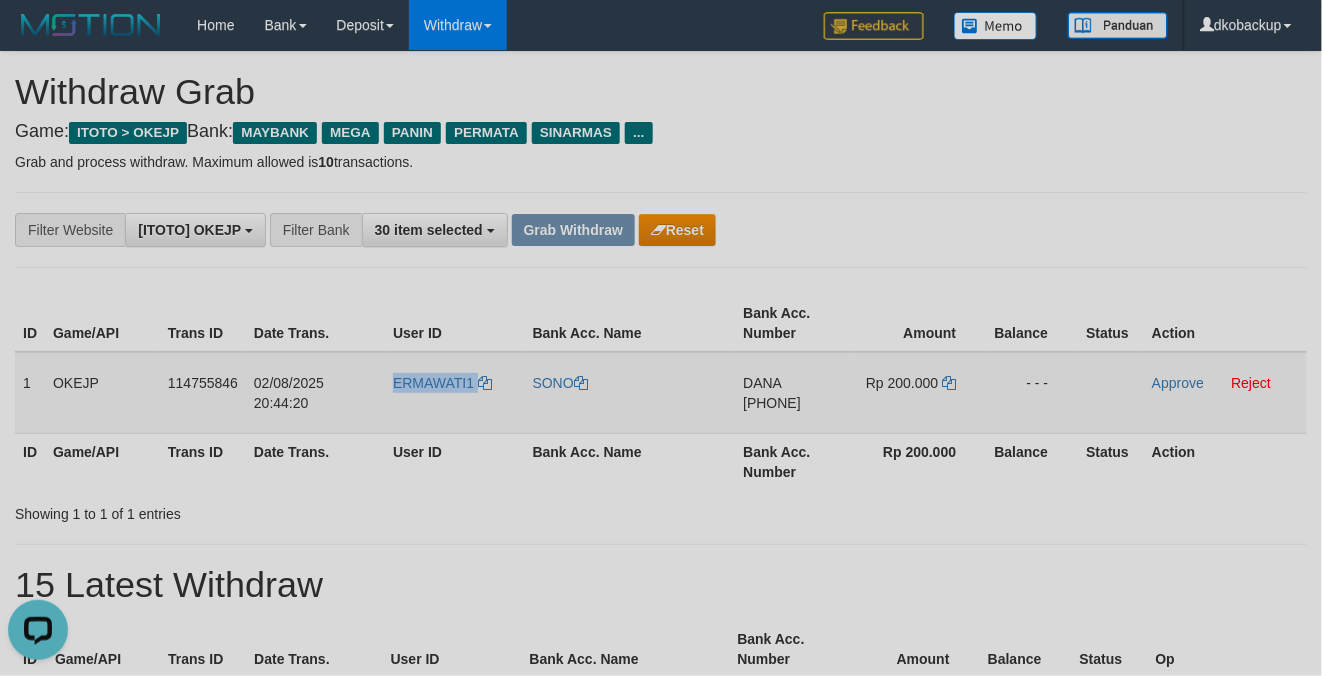 click on "ERMAWATI1" at bounding box center [455, 393] 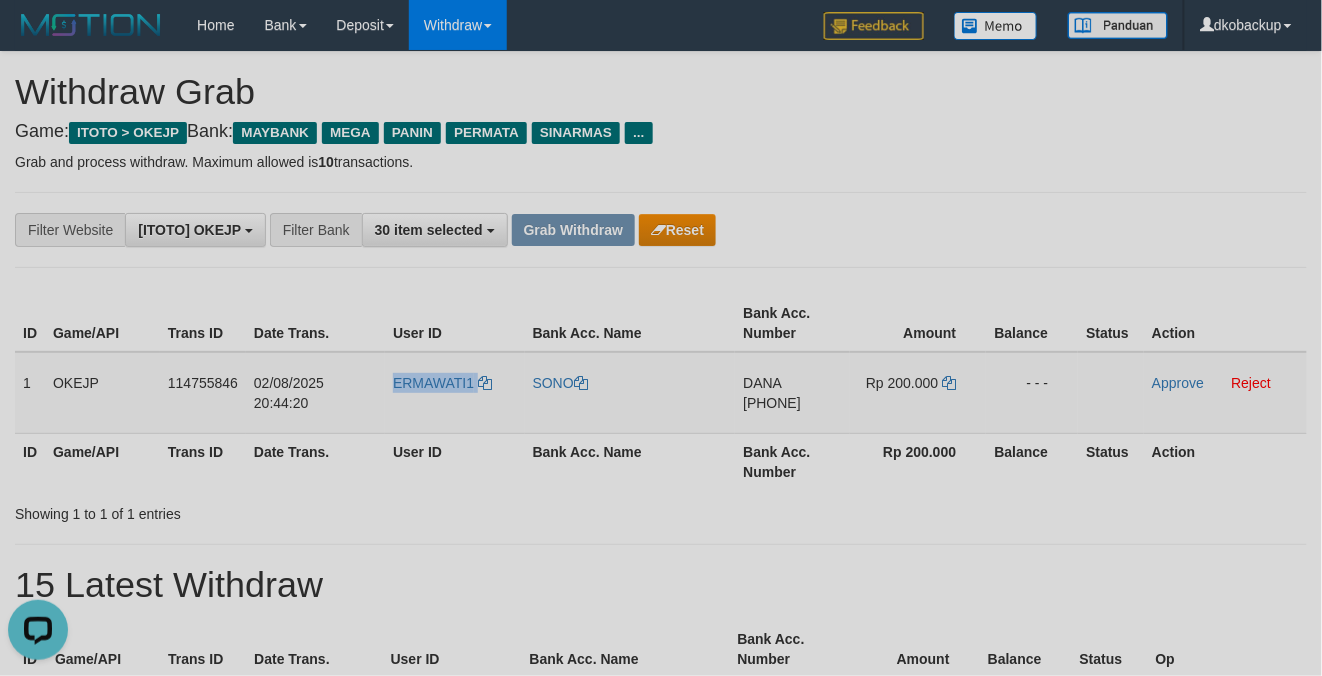 copy on "ERMAWATI1" 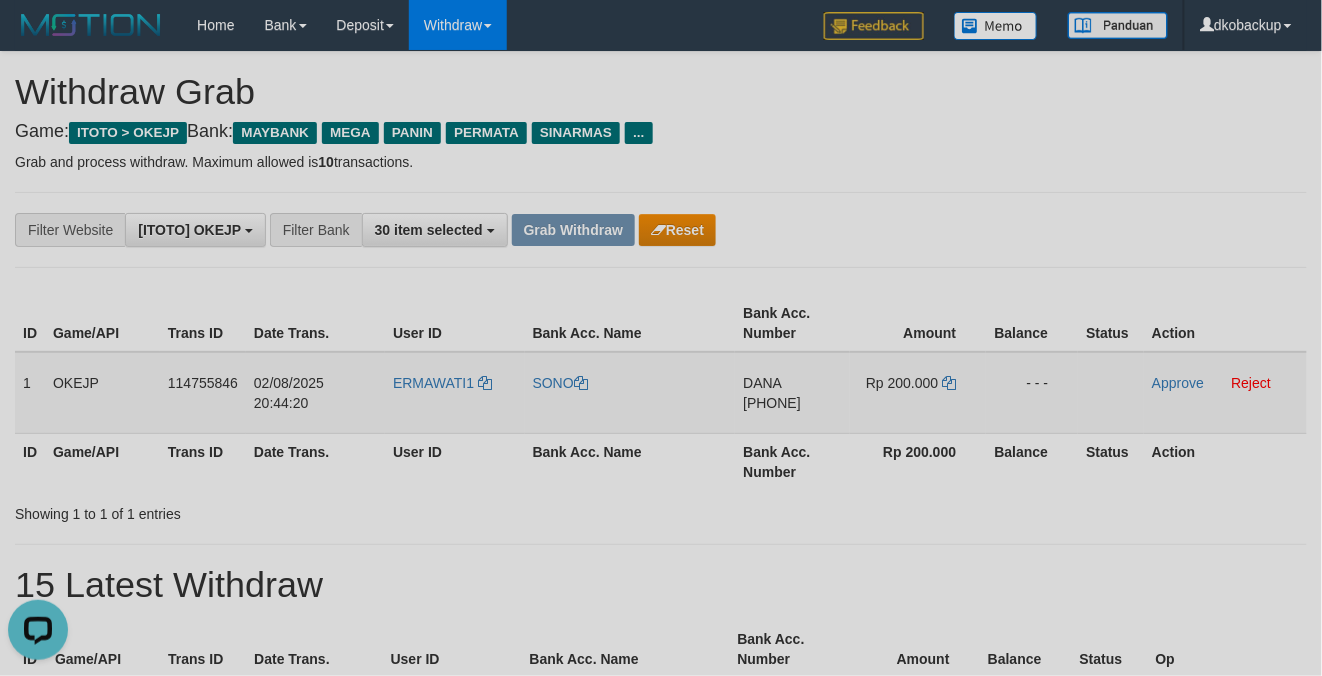 click on "SONO" at bounding box center (630, 393) 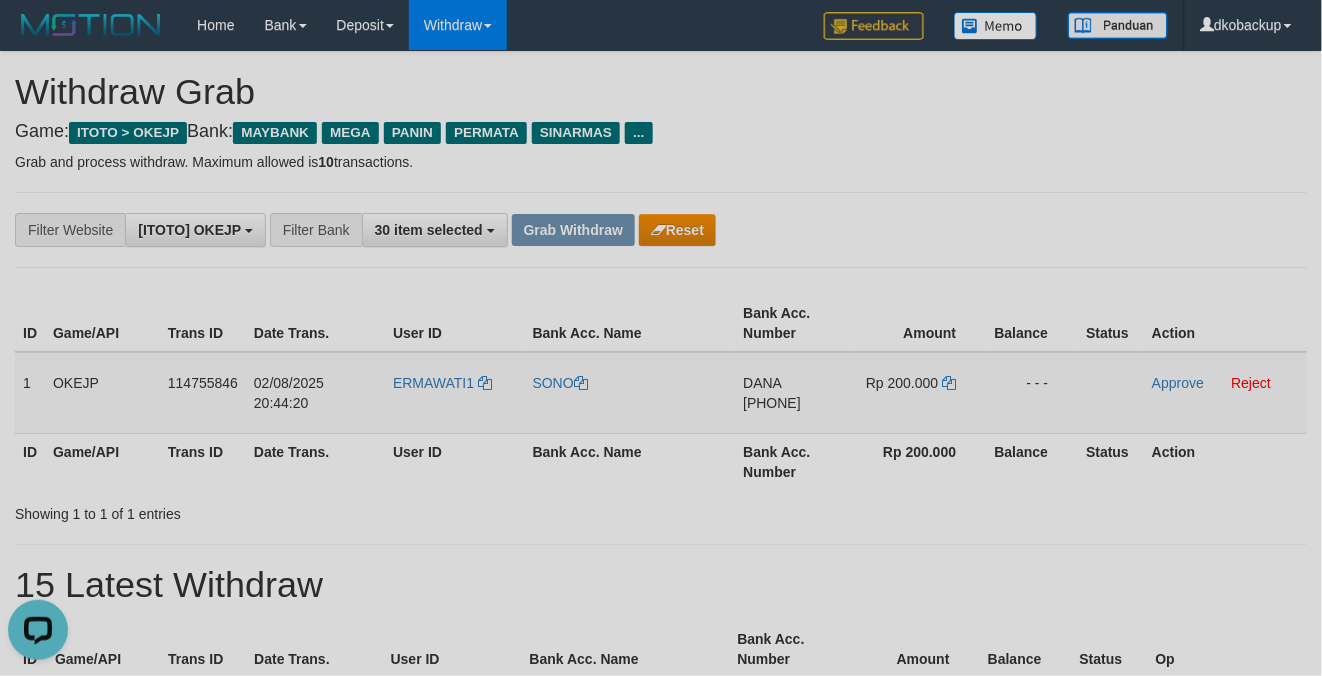 copy on "SONO" 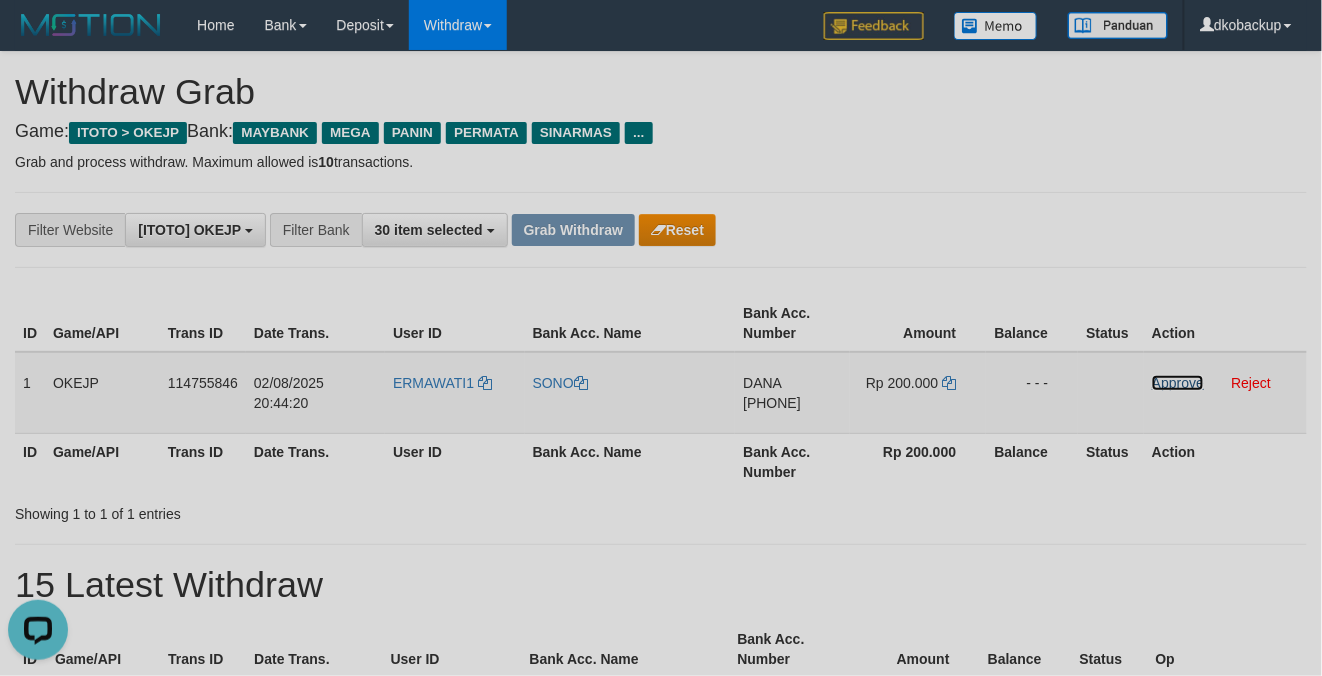 click on "Approve" at bounding box center [1178, 383] 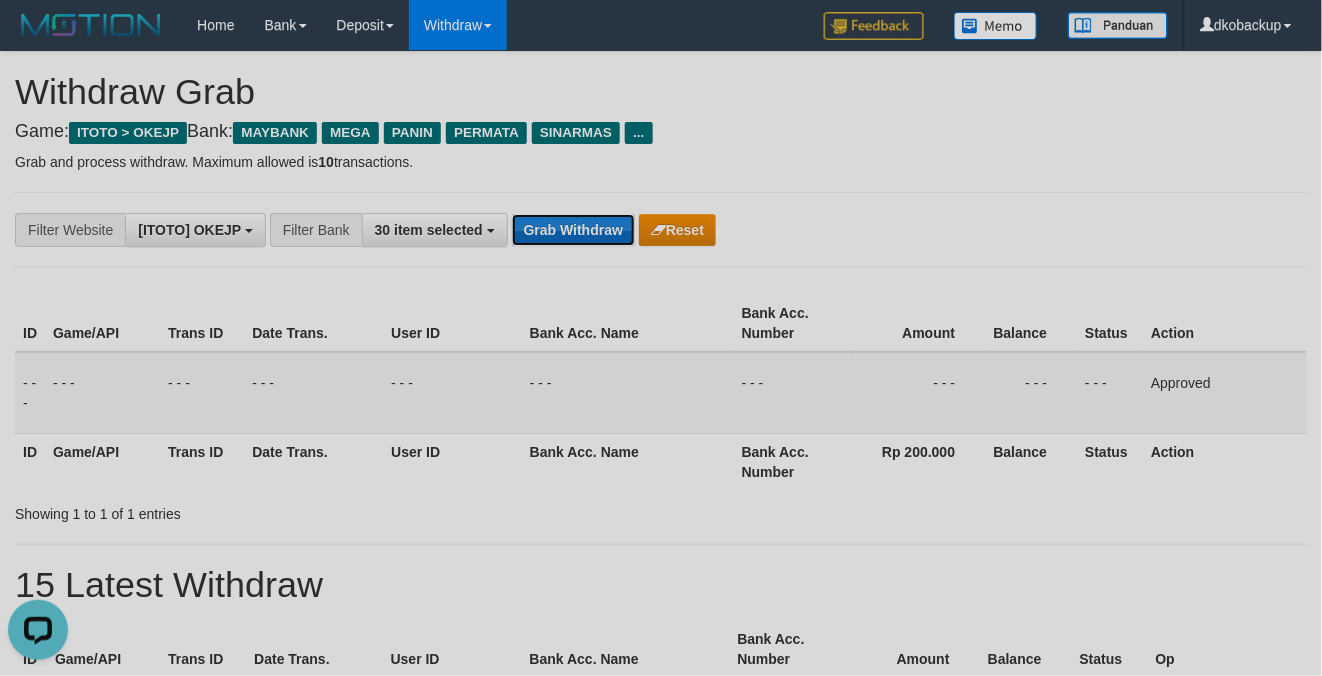 click on "Grab Withdraw" at bounding box center (573, 230) 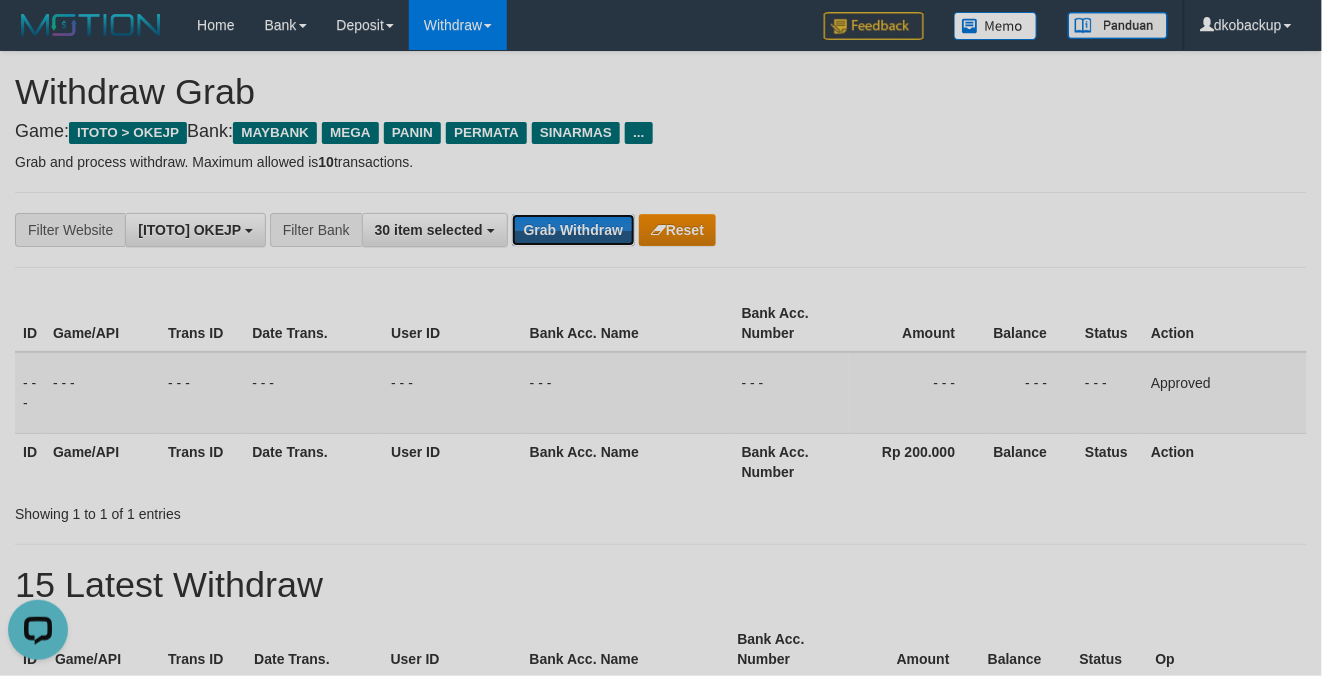 copy on "SONO" 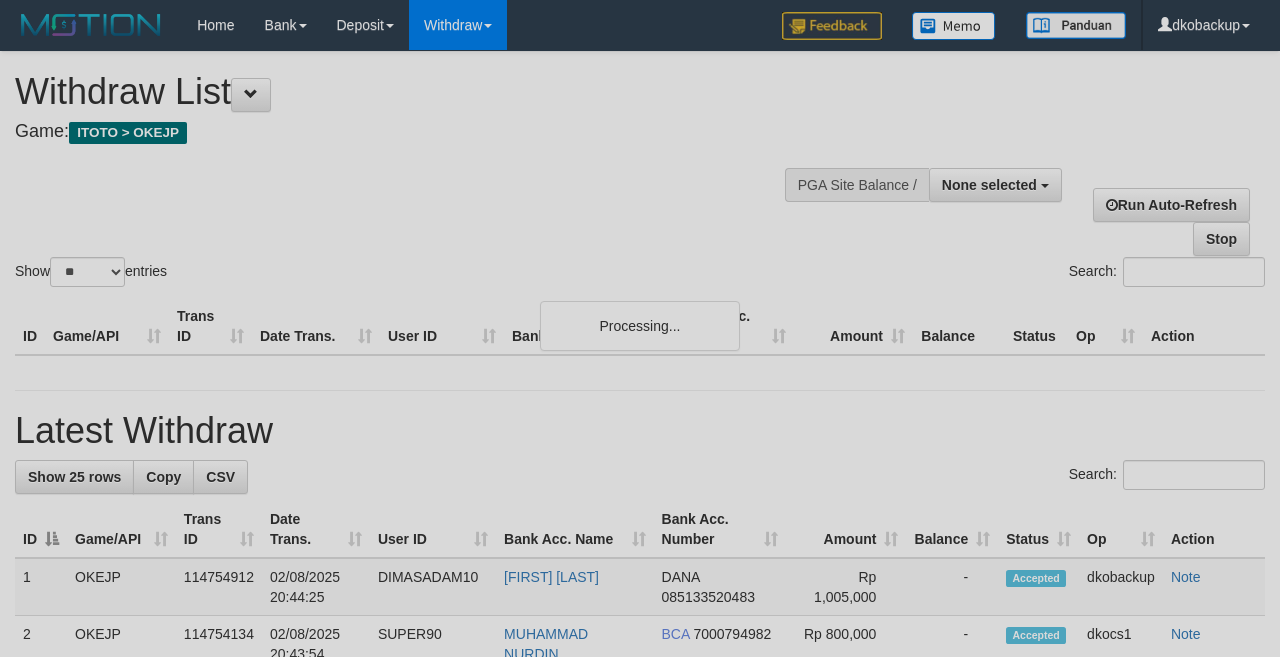 select 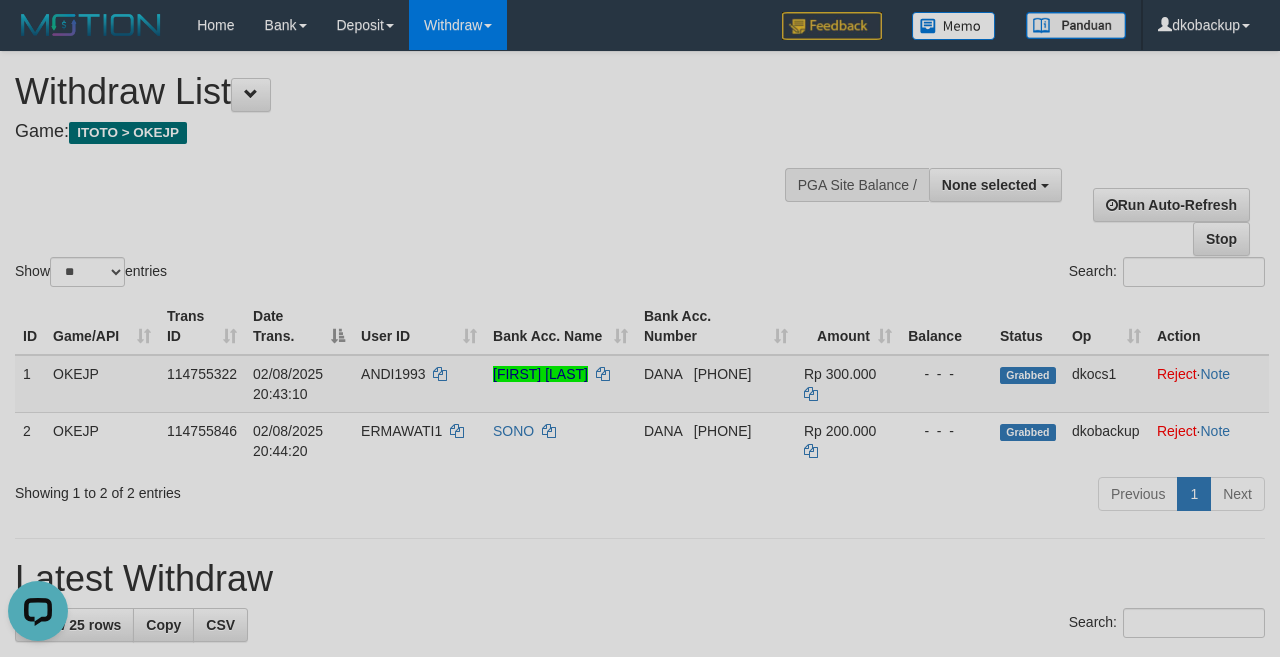scroll, scrollTop: 0, scrollLeft: 0, axis: both 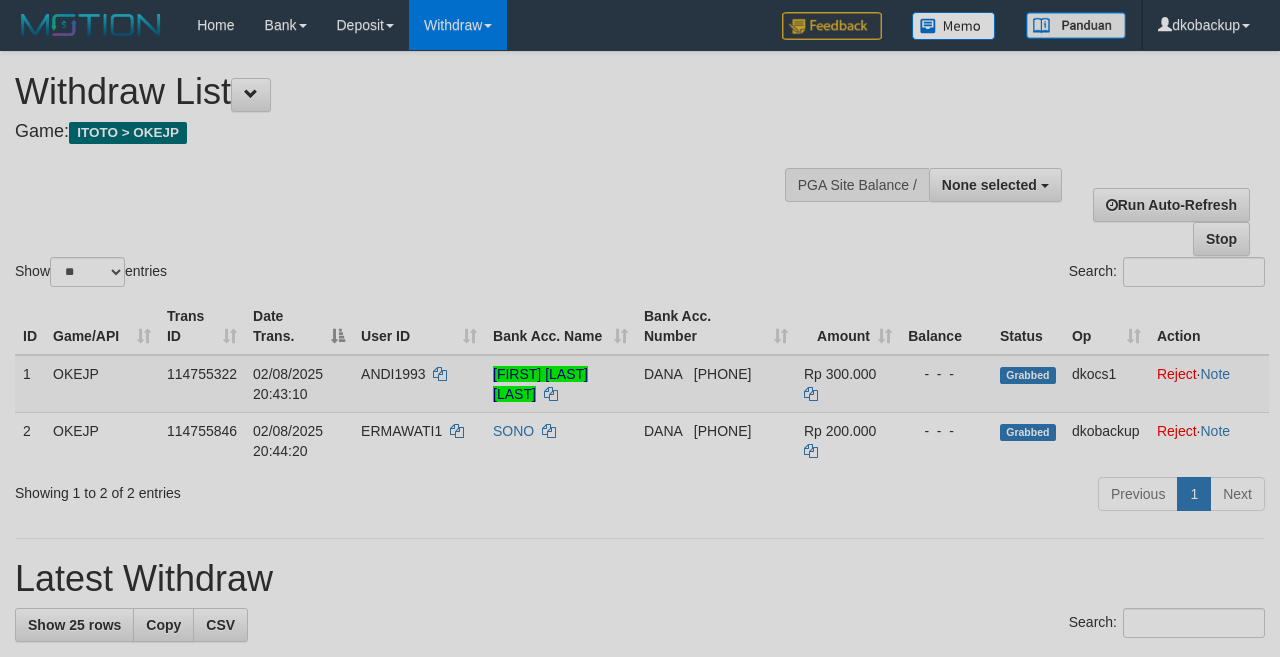 select 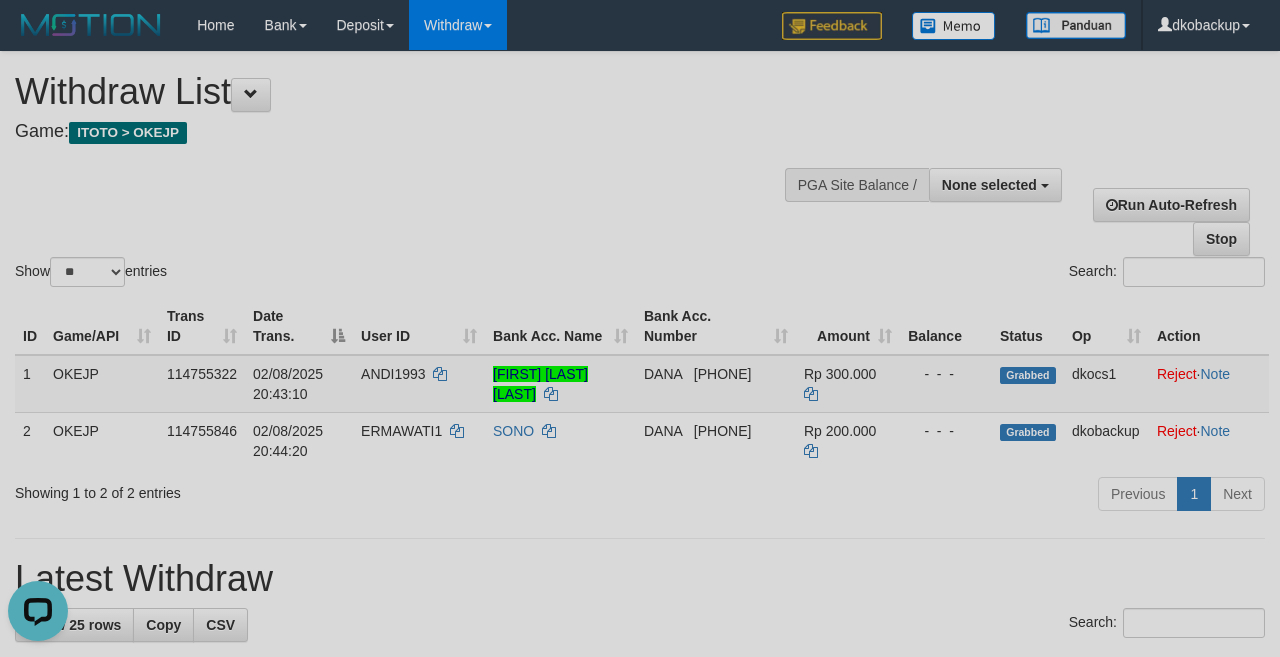 scroll, scrollTop: 0, scrollLeft: 0, axis: both 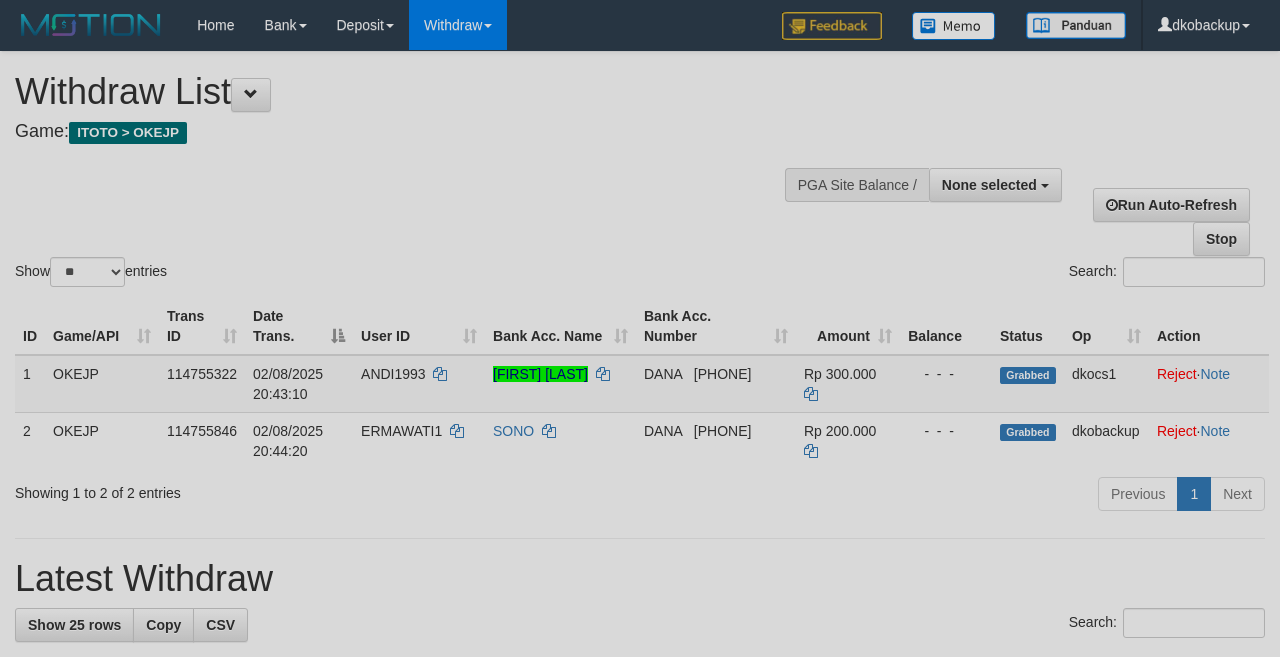 select 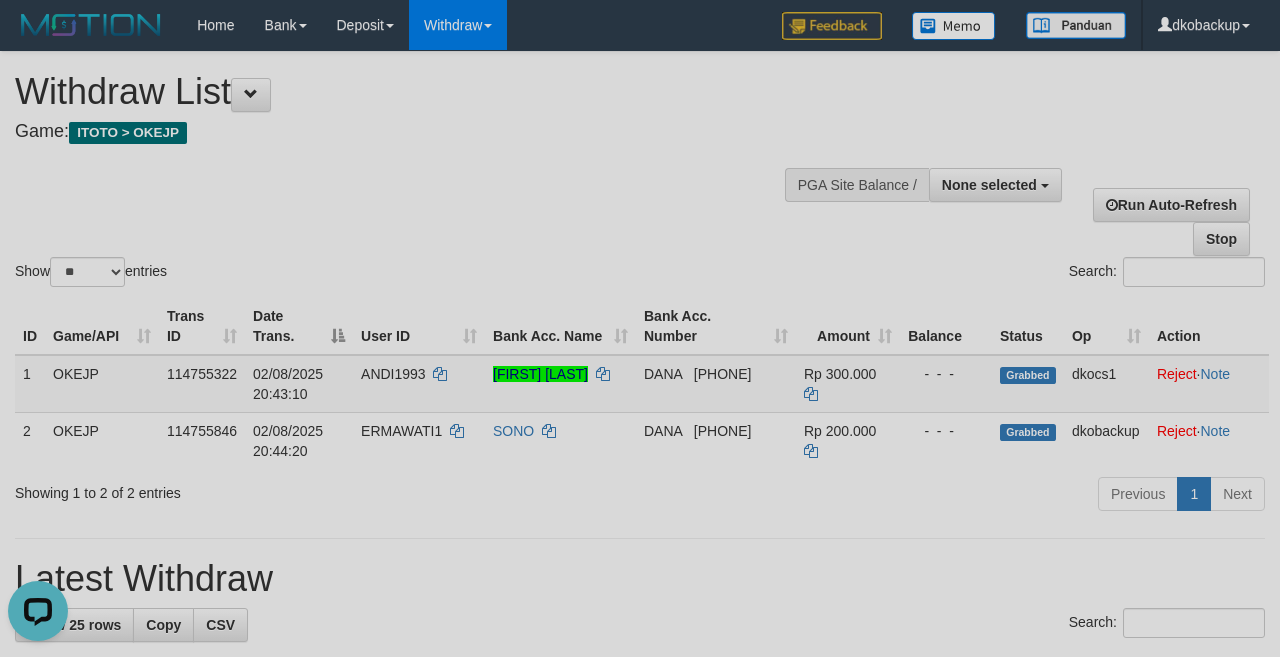 scroll, scrollTop: 0, scrollLeft: 0, axis: both 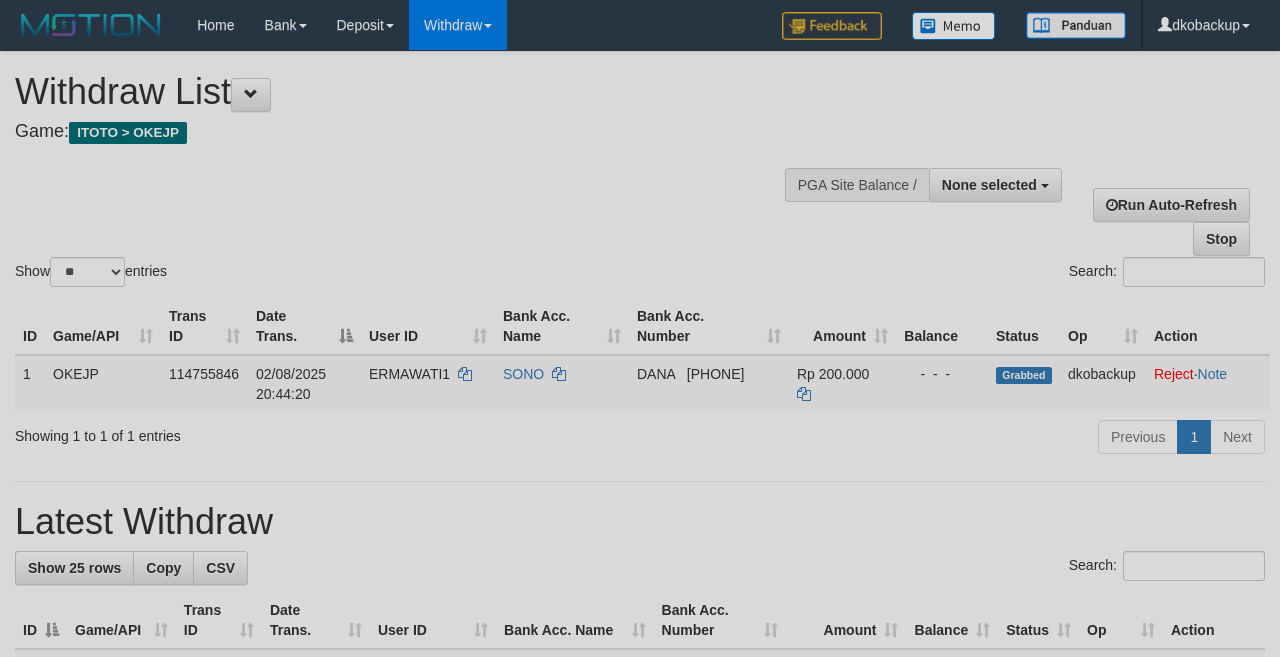 select 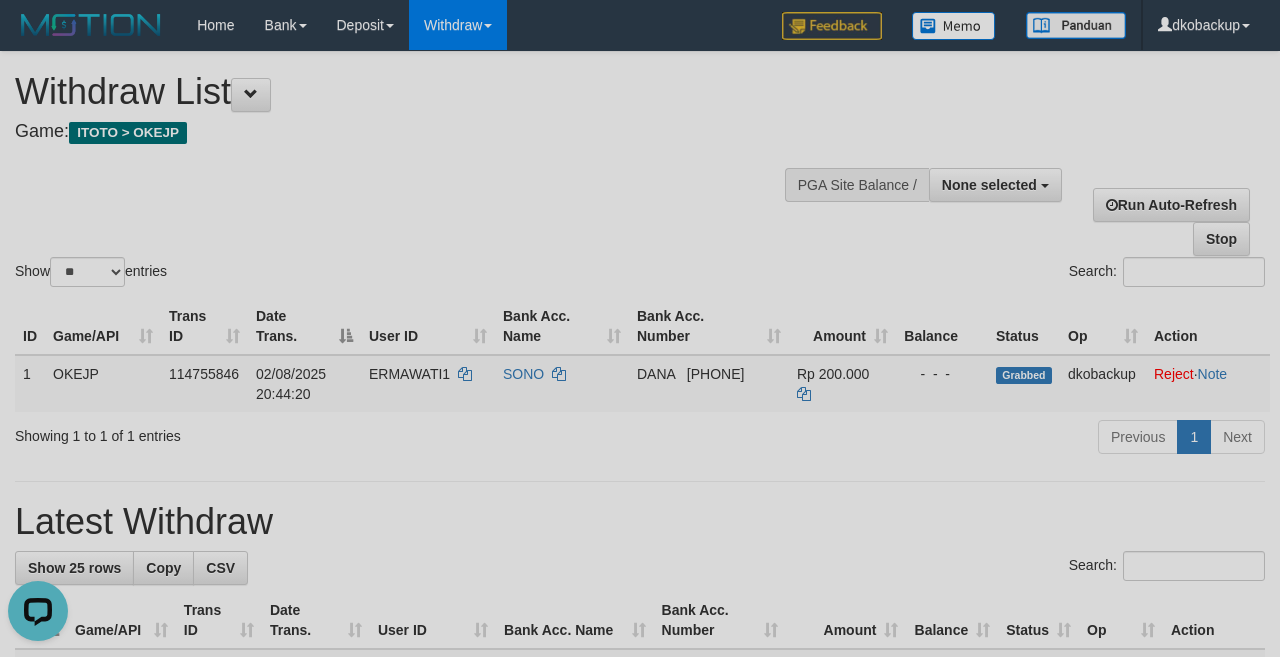 scroll, scrollTop: 0, scrollLeft: 0, axis: both 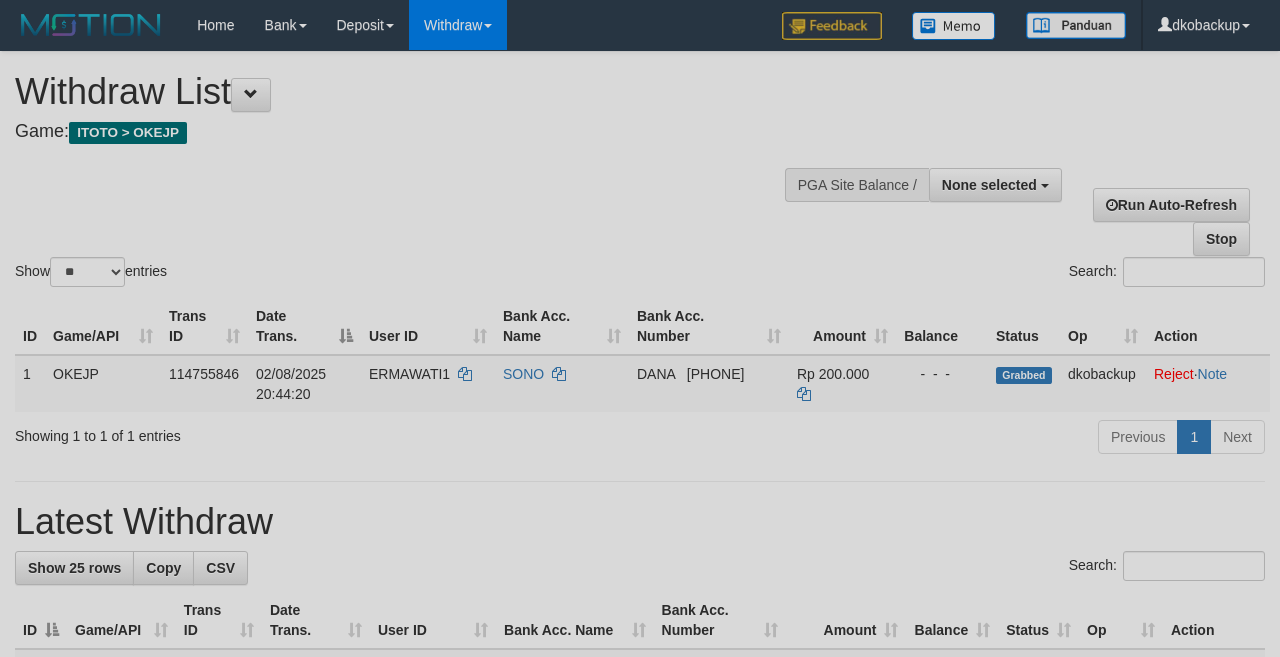 select 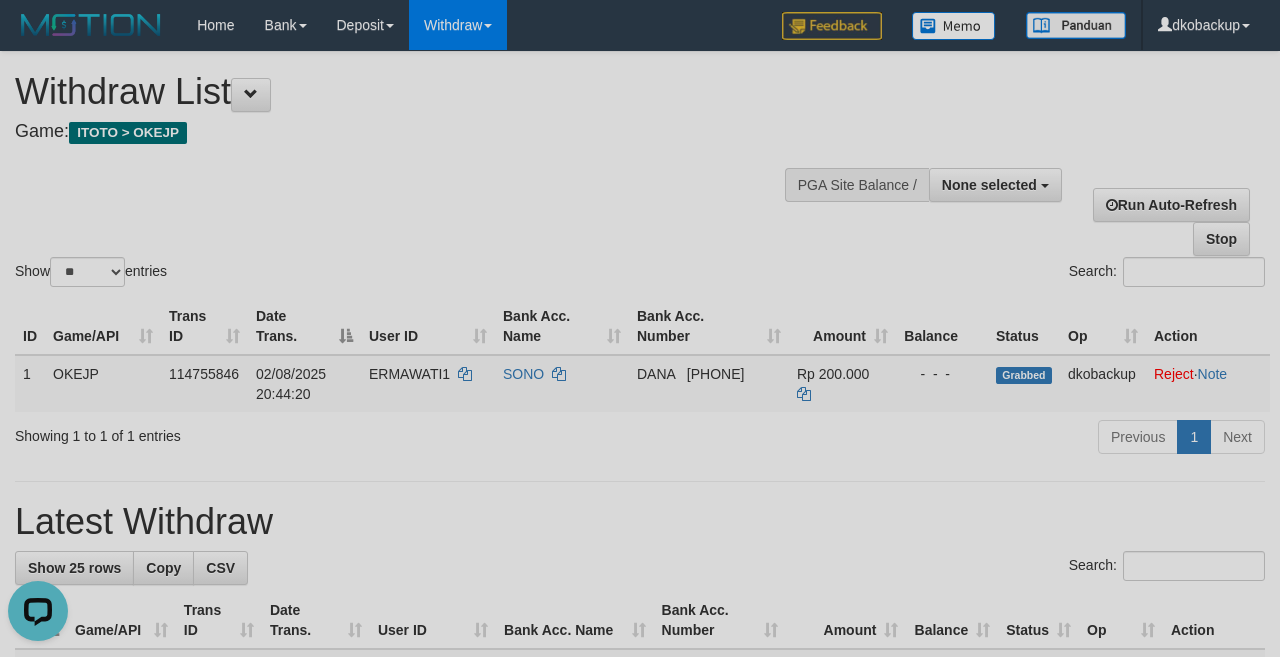 scroll, scrollTop: 0, scrollLeft: 0, axis: both 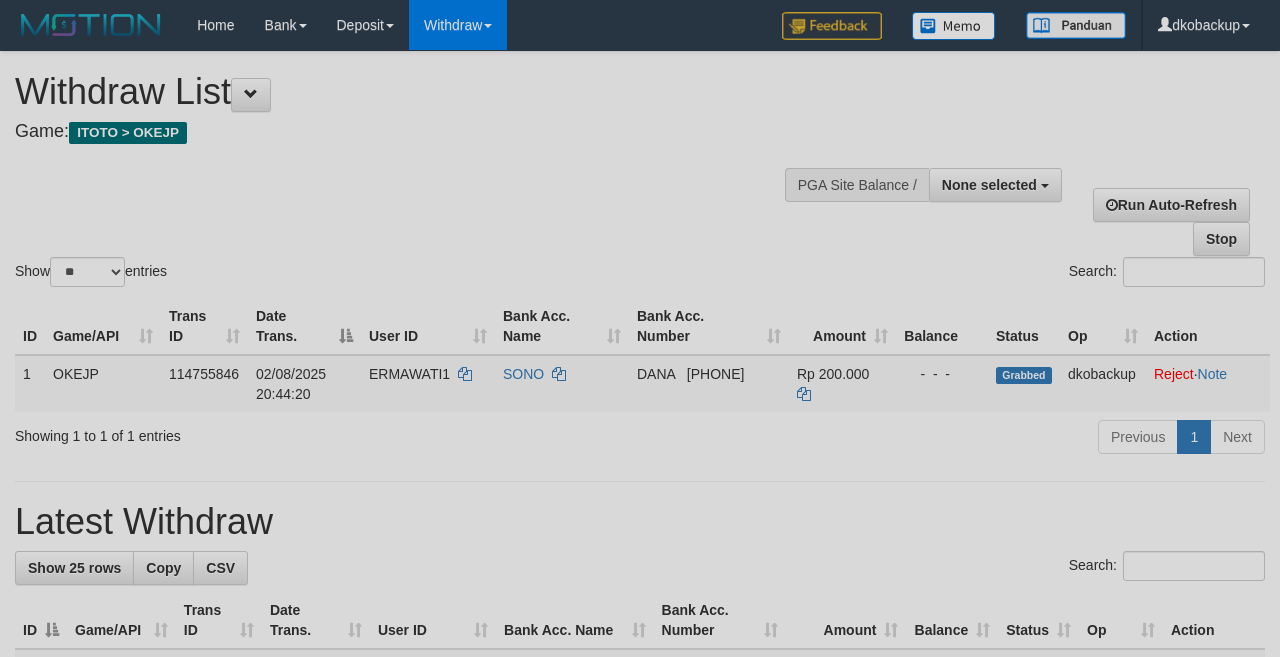 select 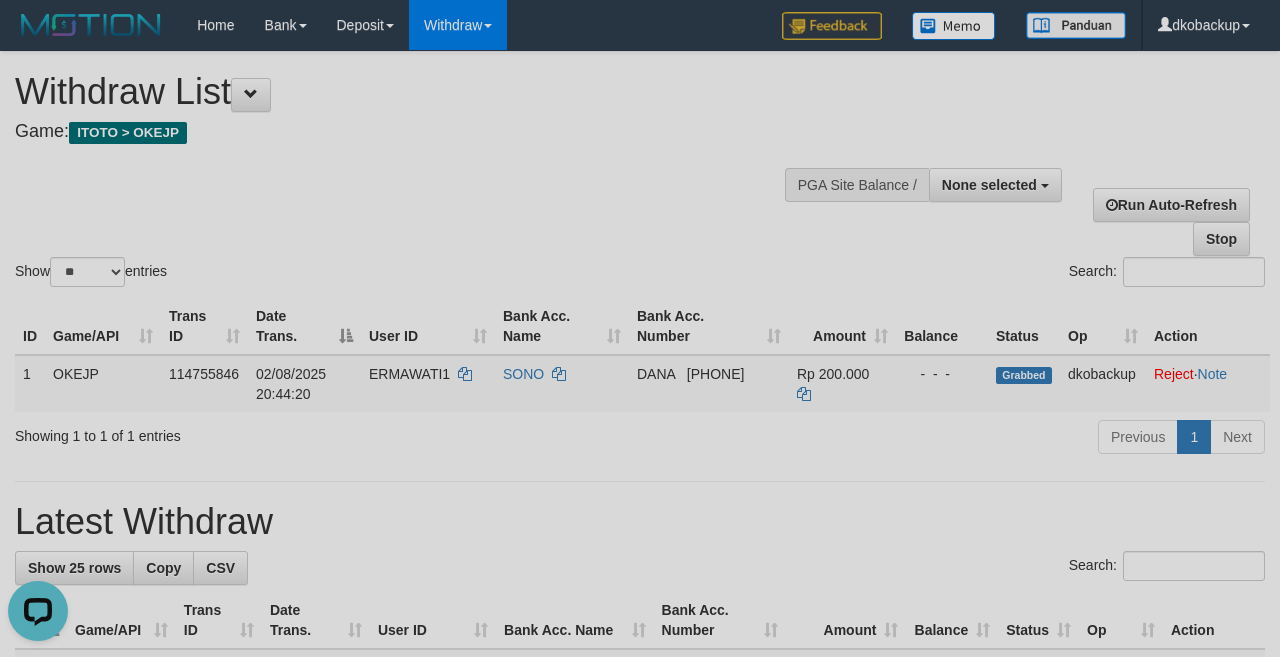 scroll, scrollTop: 0, scrollLeft: 0, axis: both 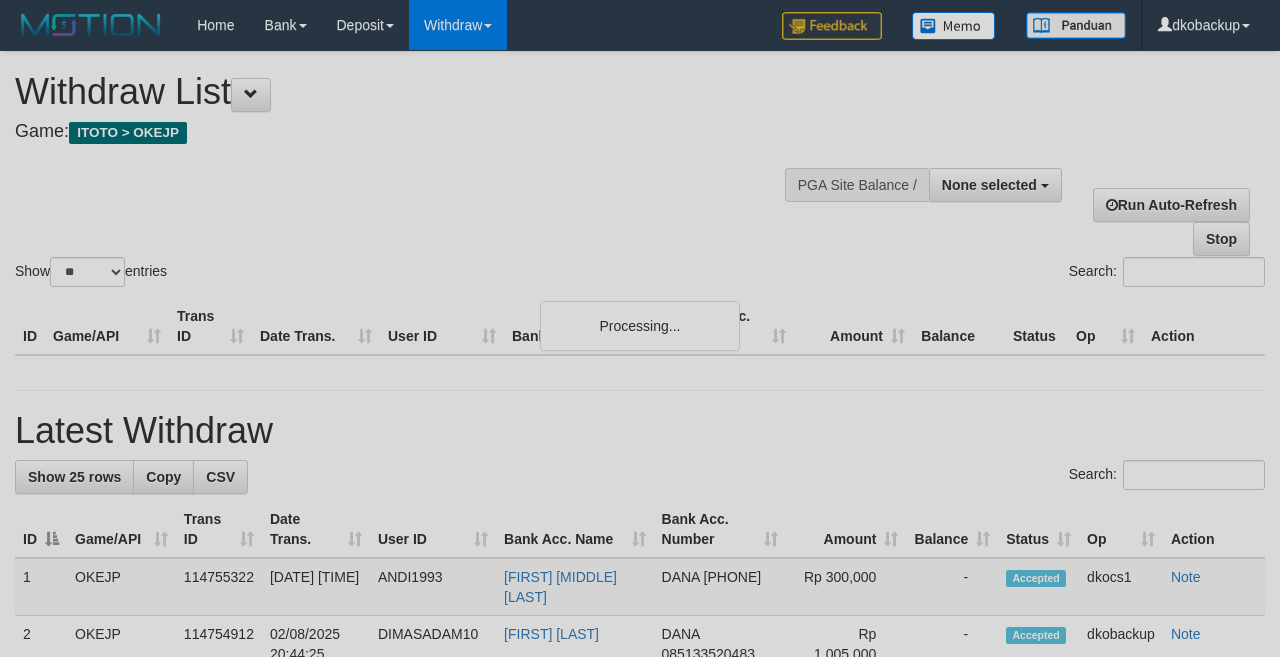 select 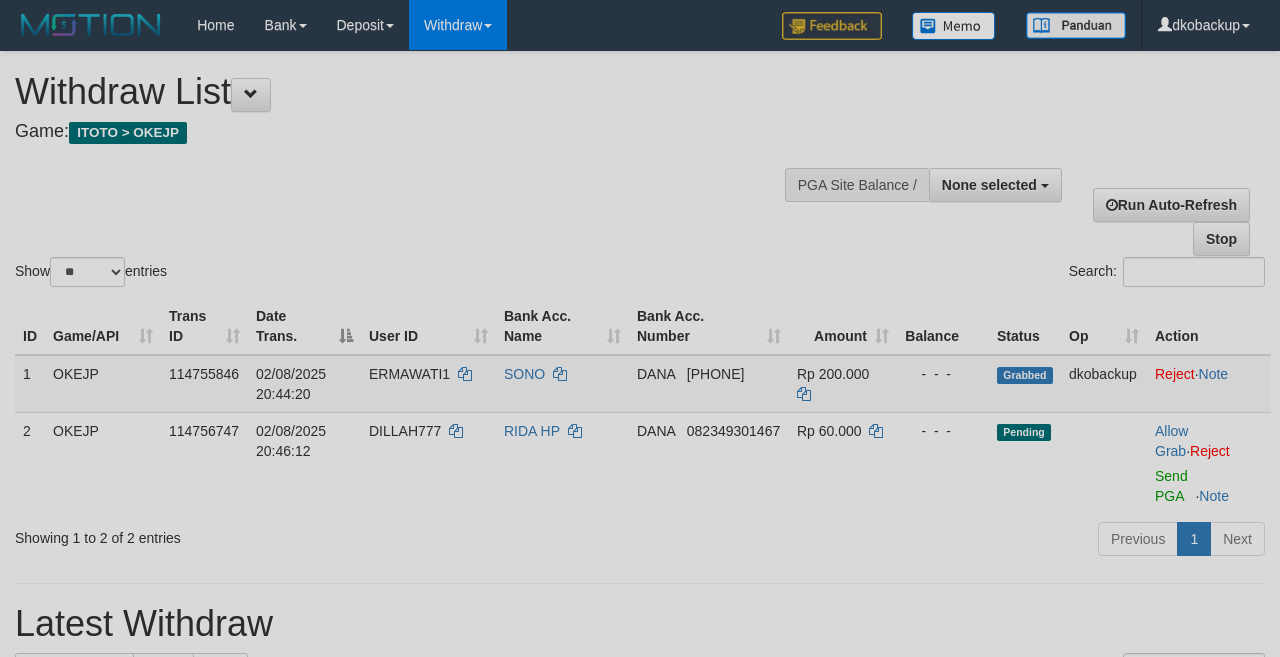 scroll, scrollTop: 0, scrollLeft: 0, axis: both 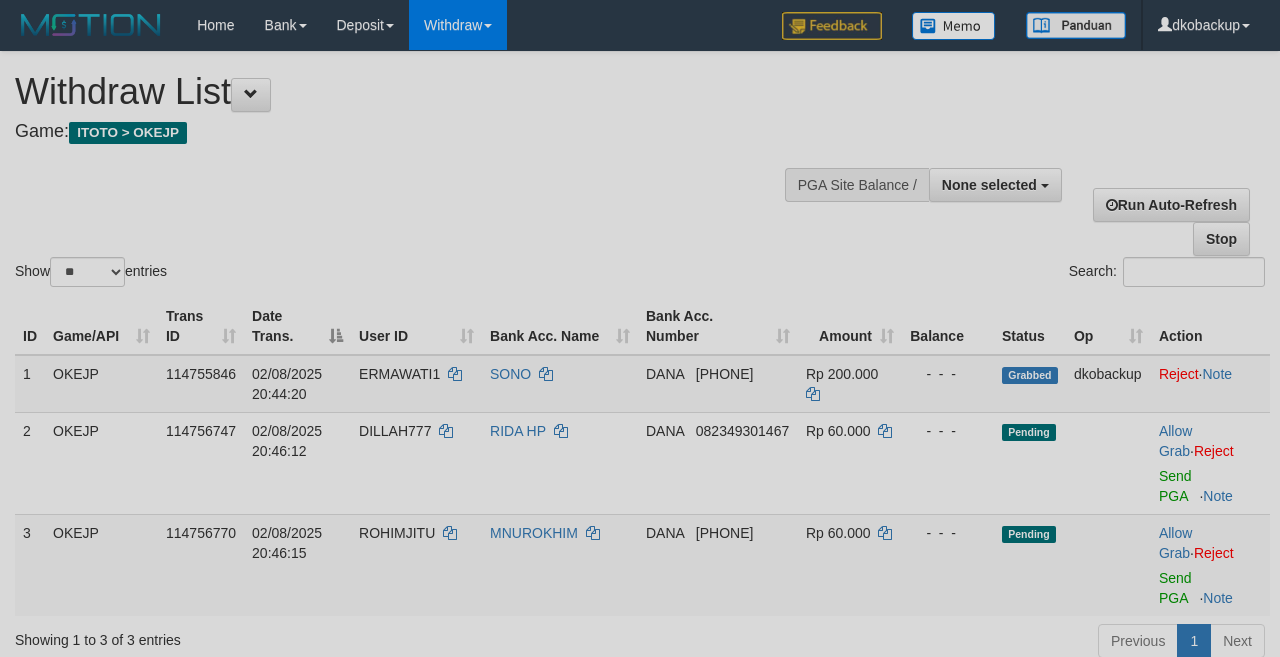 select 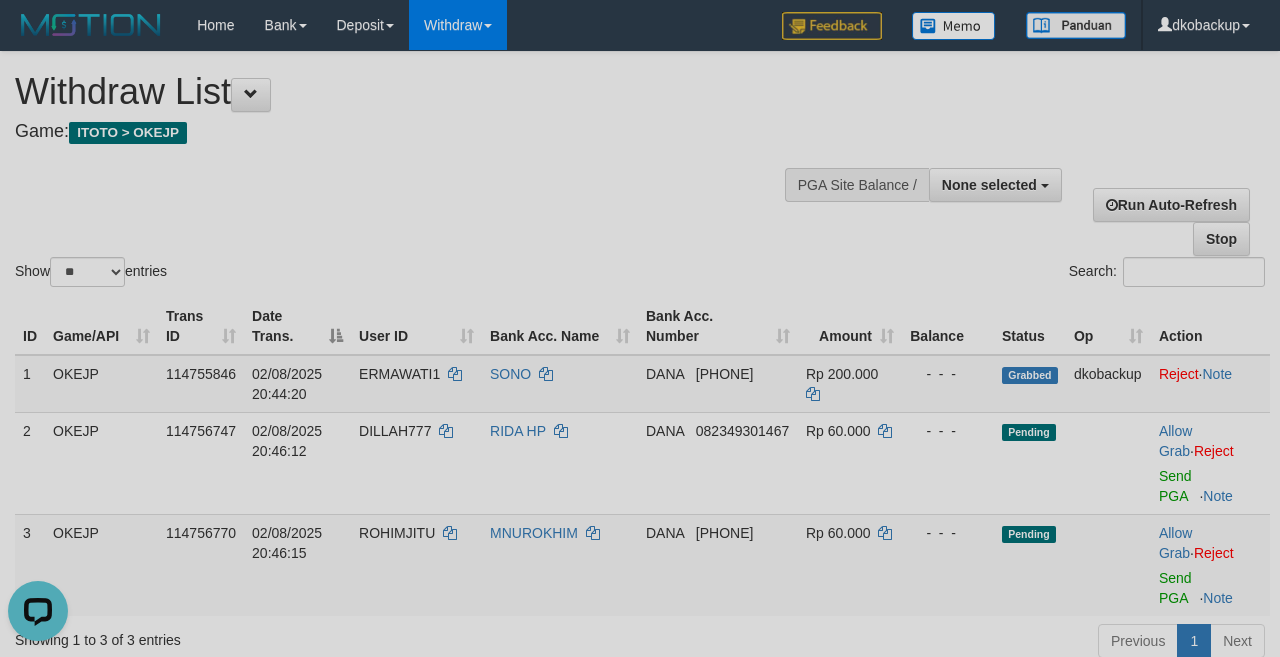 scroll, scrollTop: 0, scrollLeft: 0, axis: both 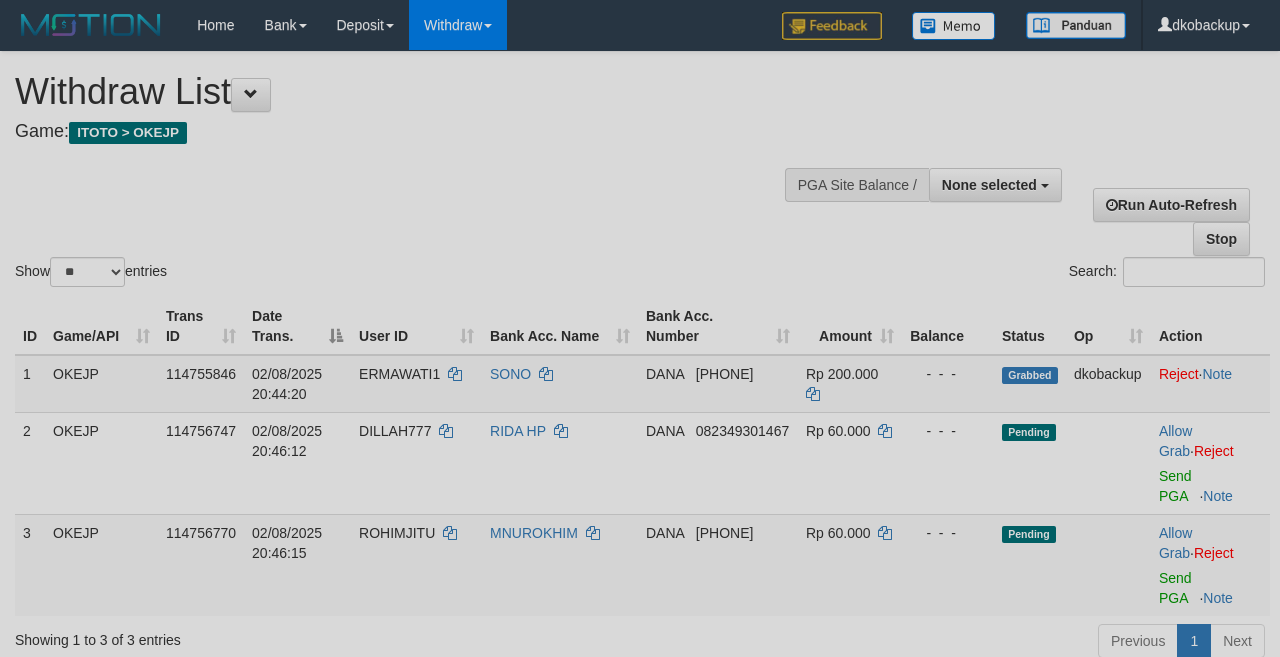 select 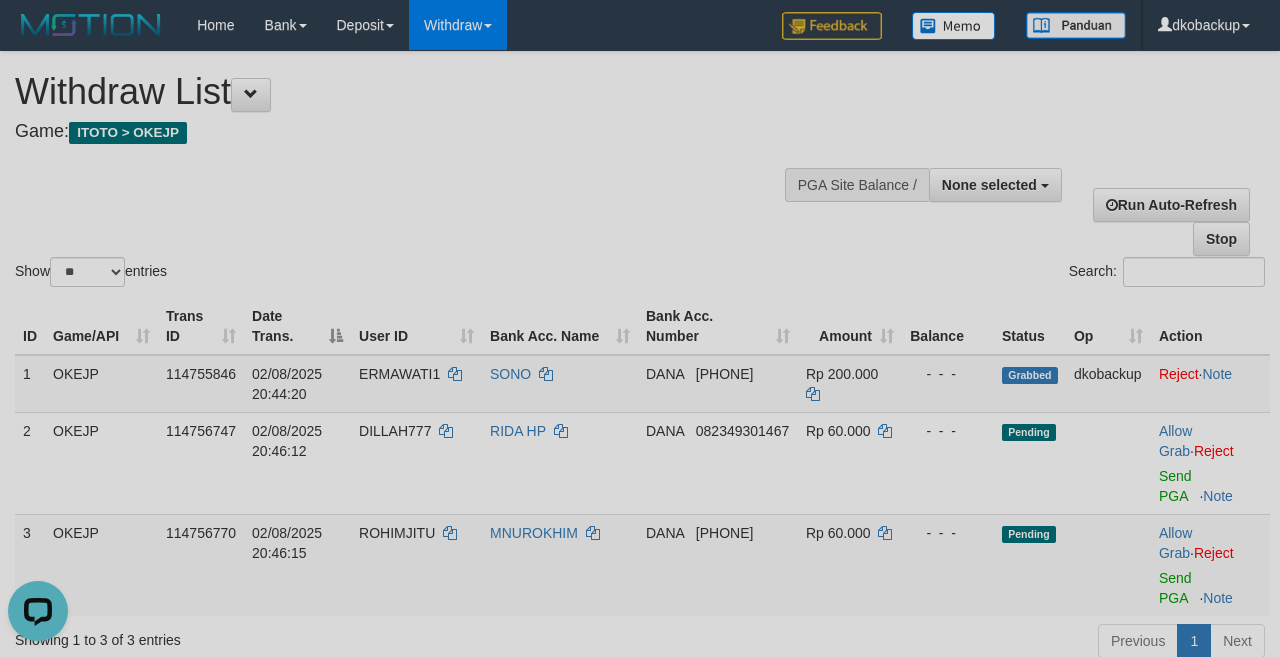 scroll, scrollTop: 0, scrollLeft: 0, axis: both 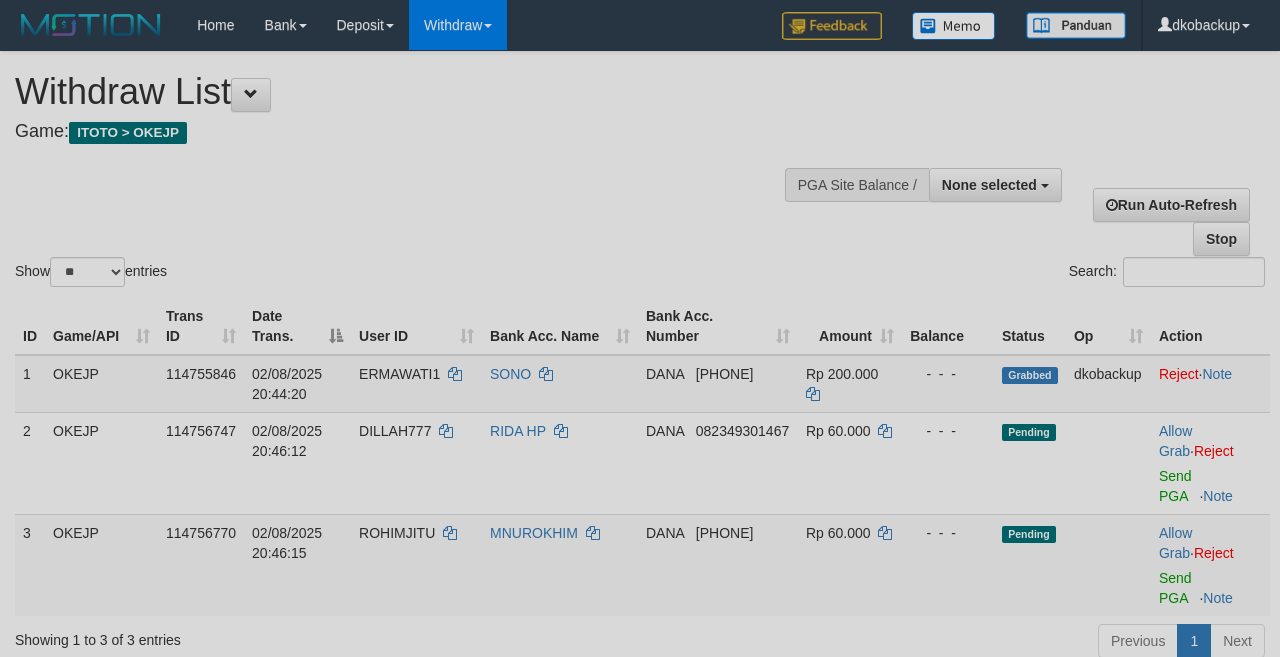 select 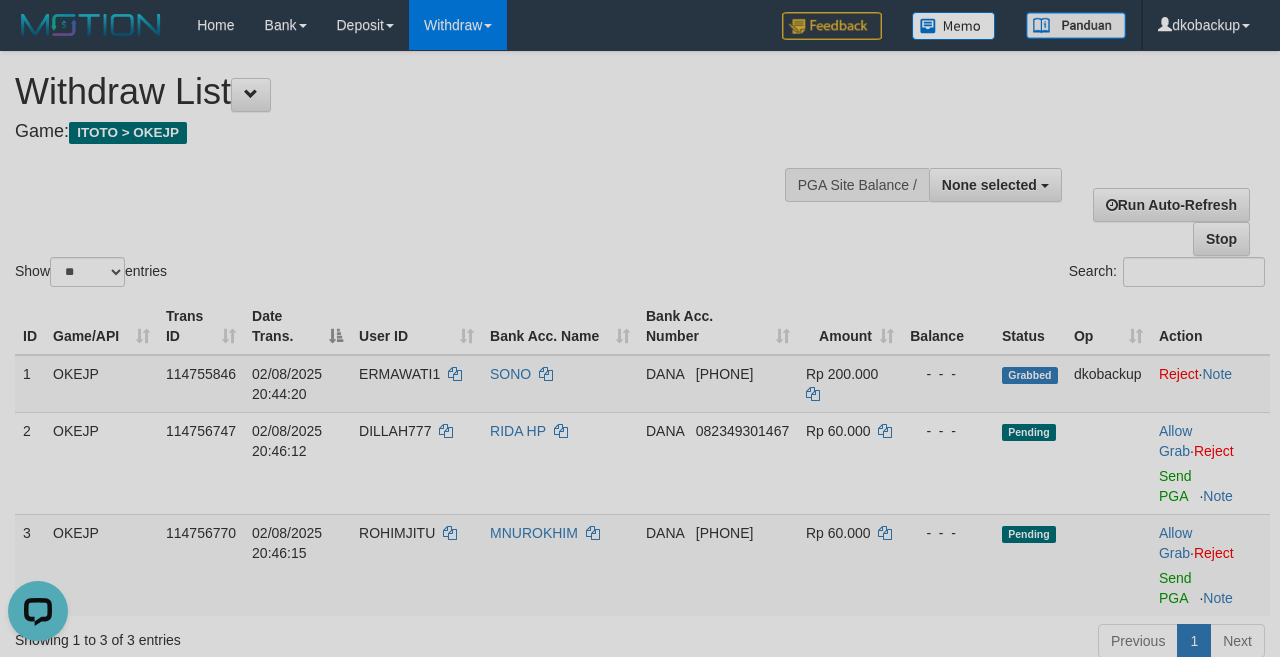 scroll, scrollTop: 0, scrollLeft: 0, axis: both 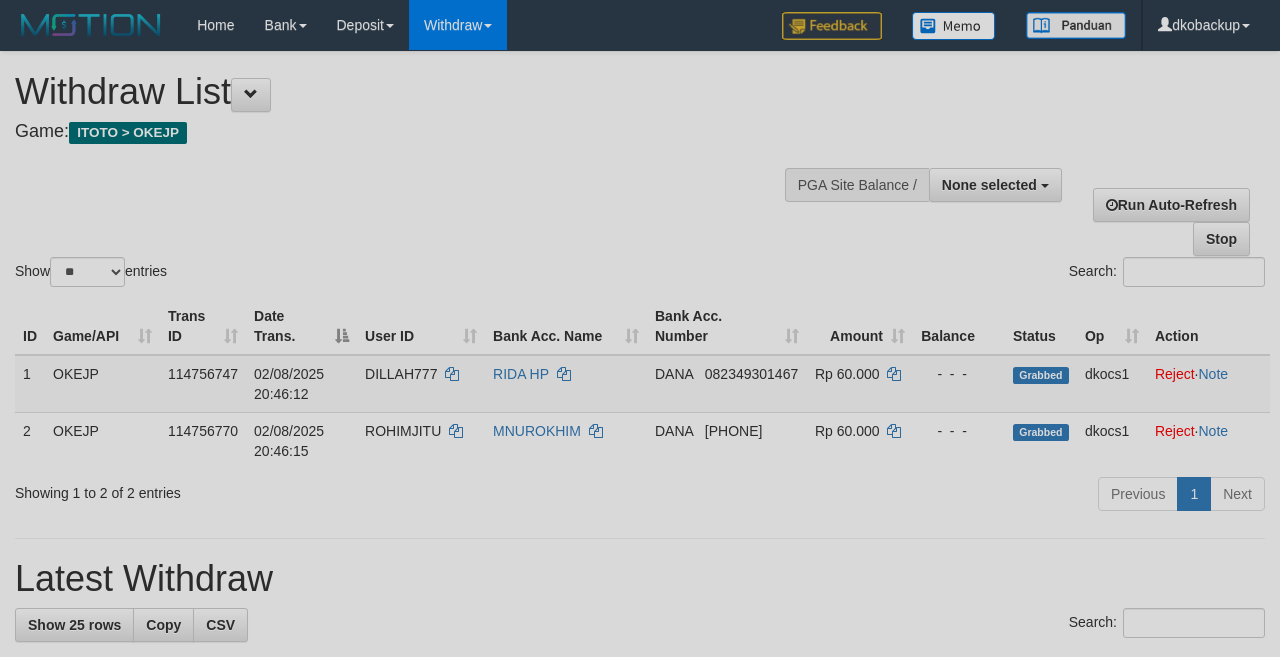 select 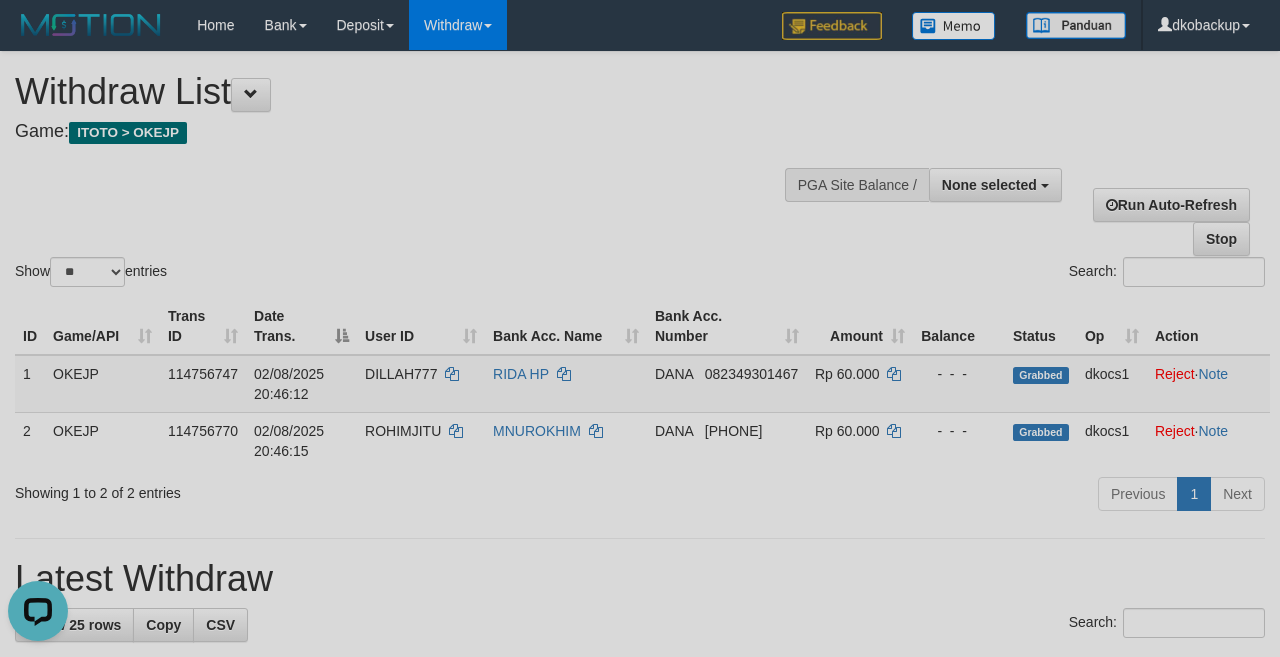 scroll, scrollTop: 0, scrollLeft: 0, axis: both 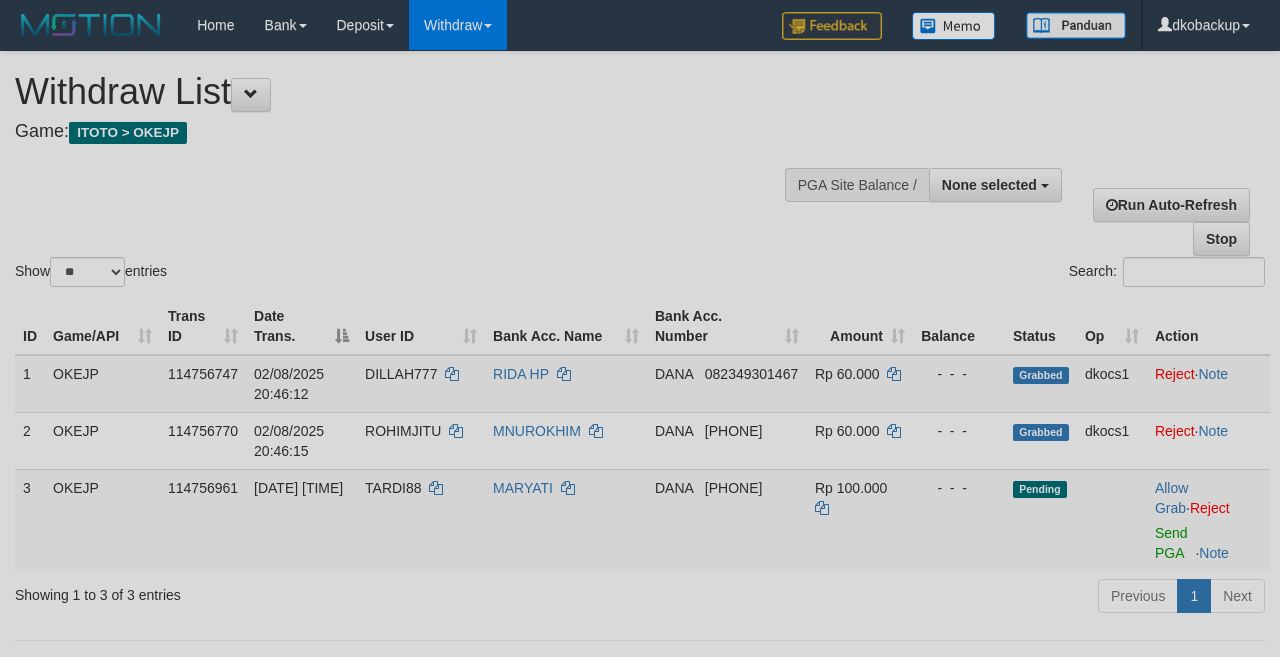 select 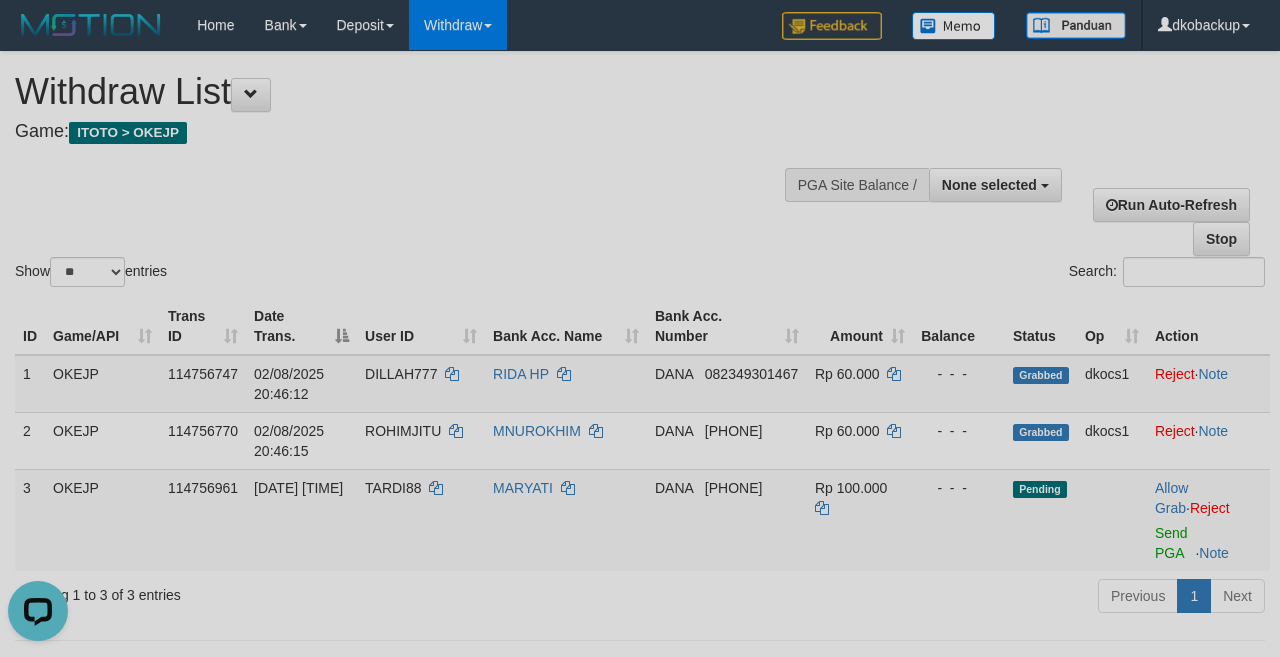 scroll, scrollTop: 0, scrollLeft: 0, axis: both 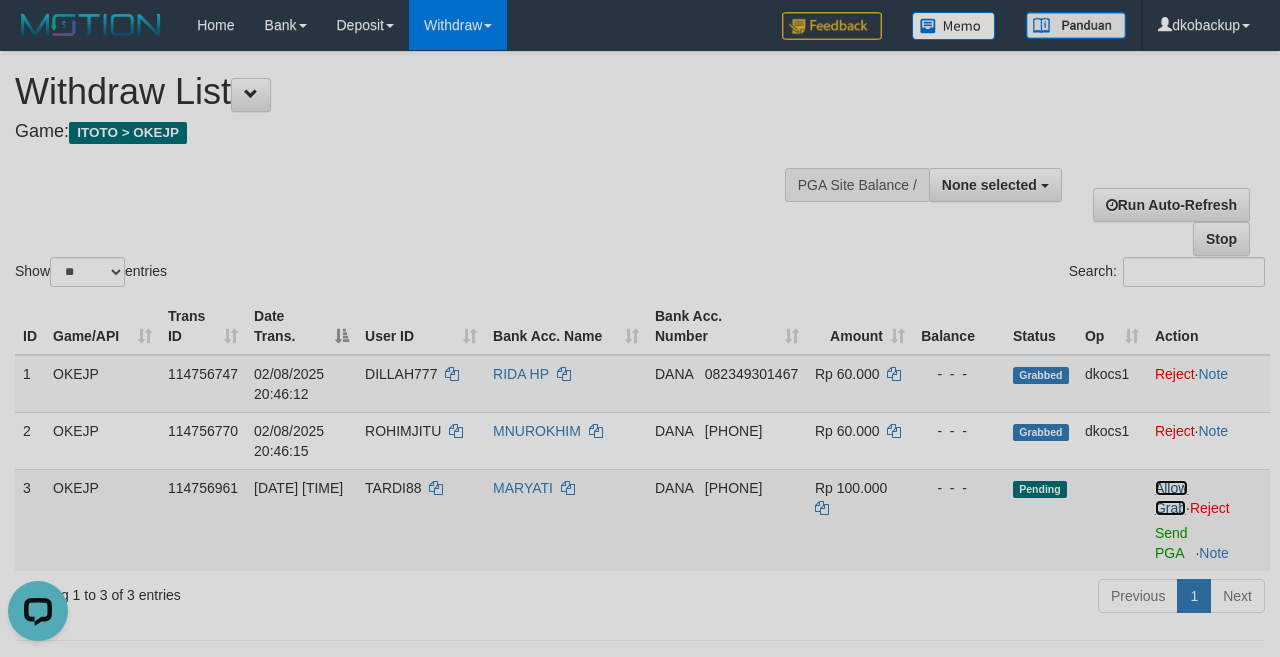 click on "Allow Grab" at bounding box center (1171, 498) 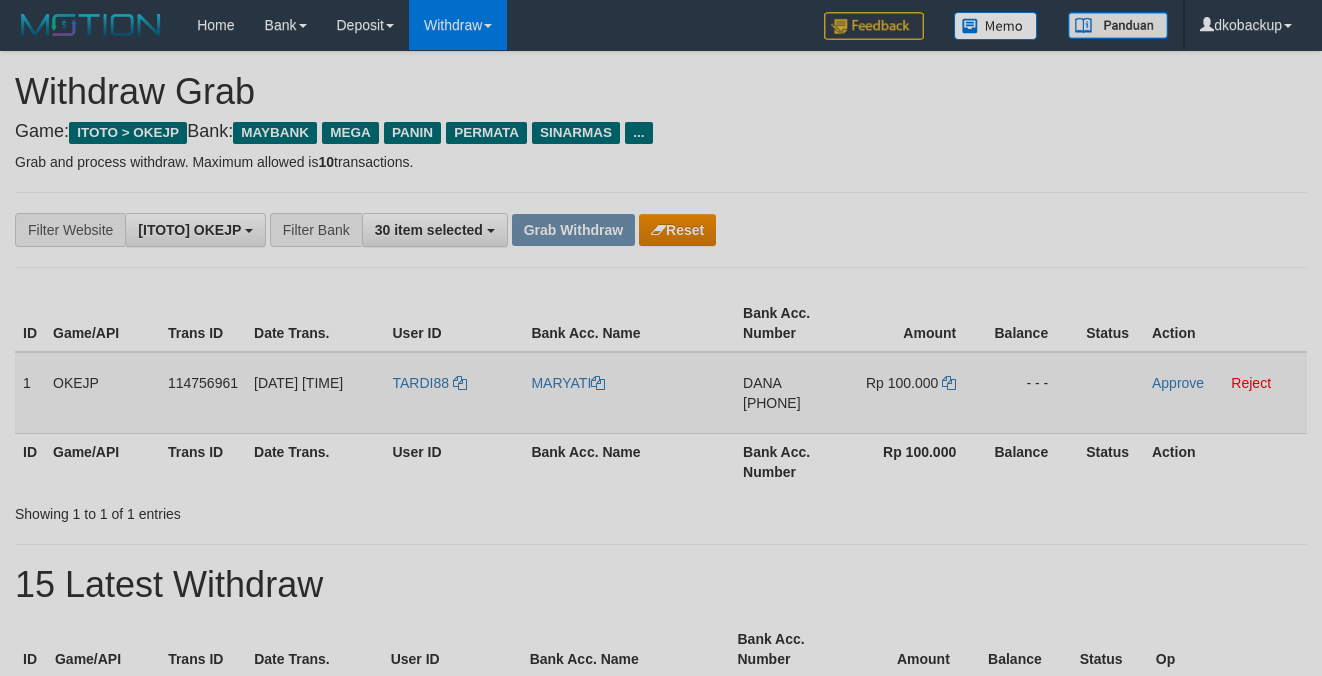 scroll, scrollTop: 0, scrollLeft: 0, axis: both 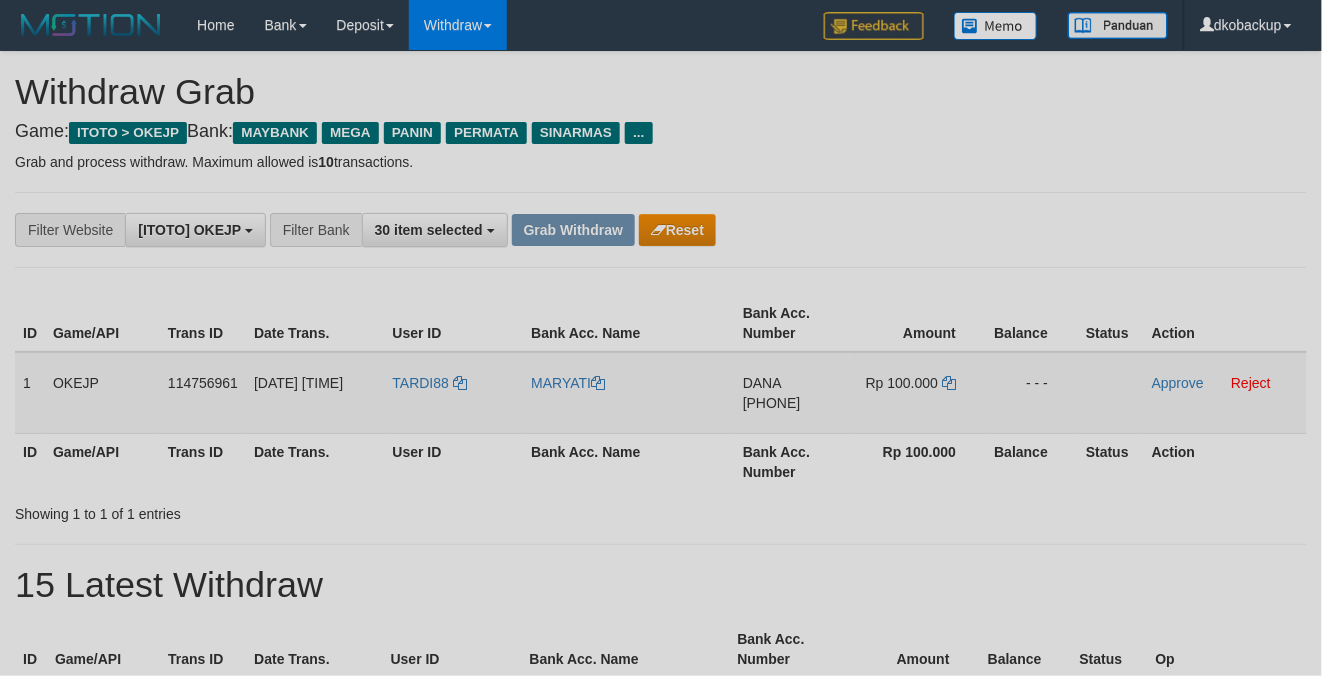 click on "TARDI88" at bounding box center [454, 393] 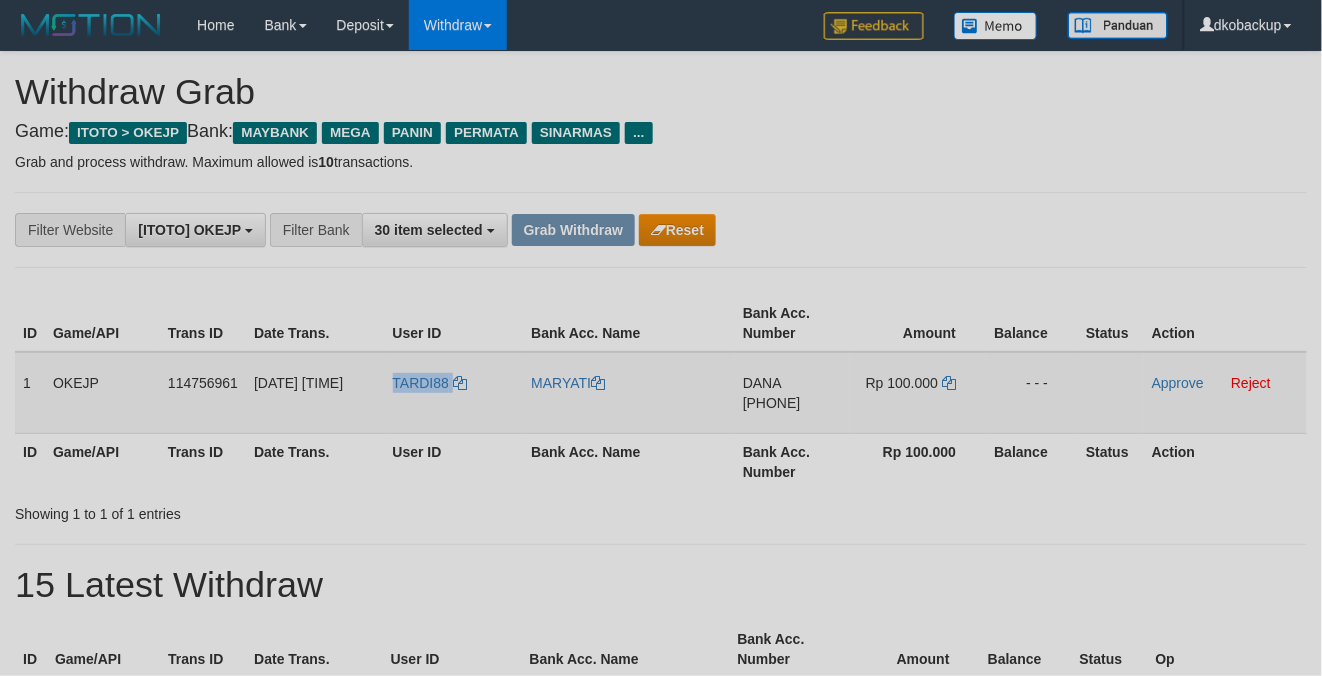 click on "TARDI88" at bounding box center (454, 393) 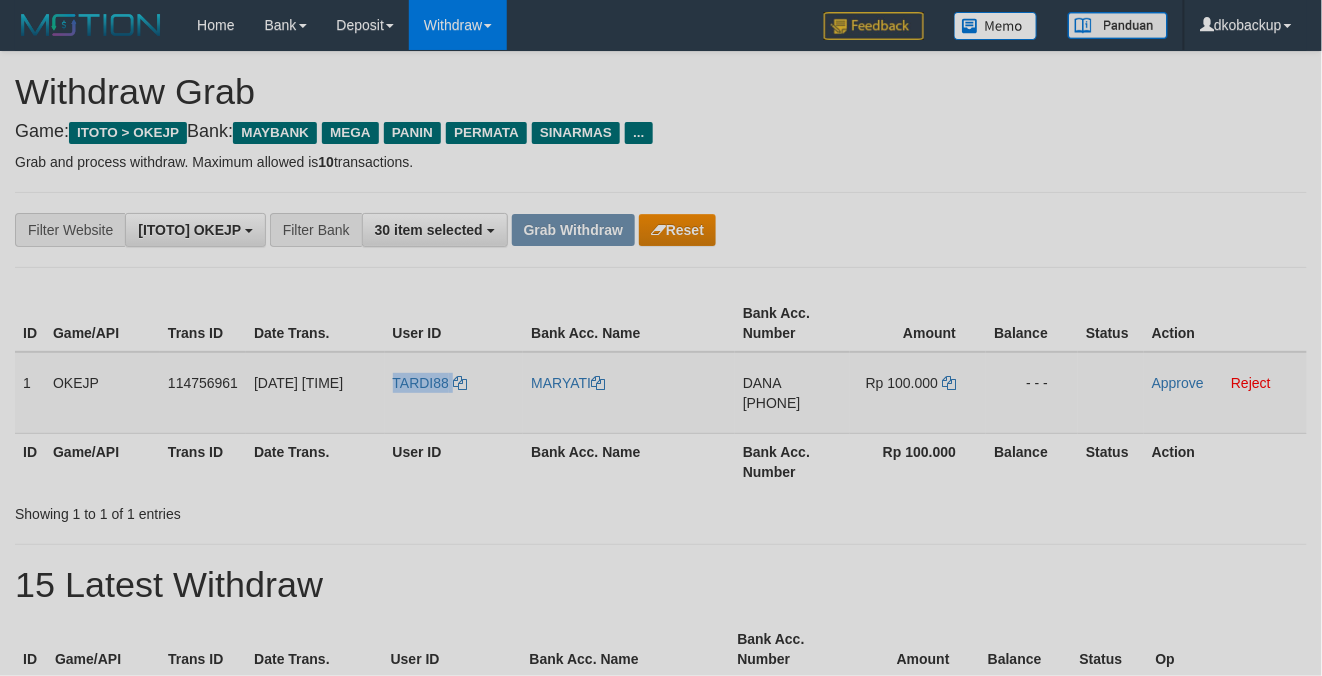 copy on "TARDI88" 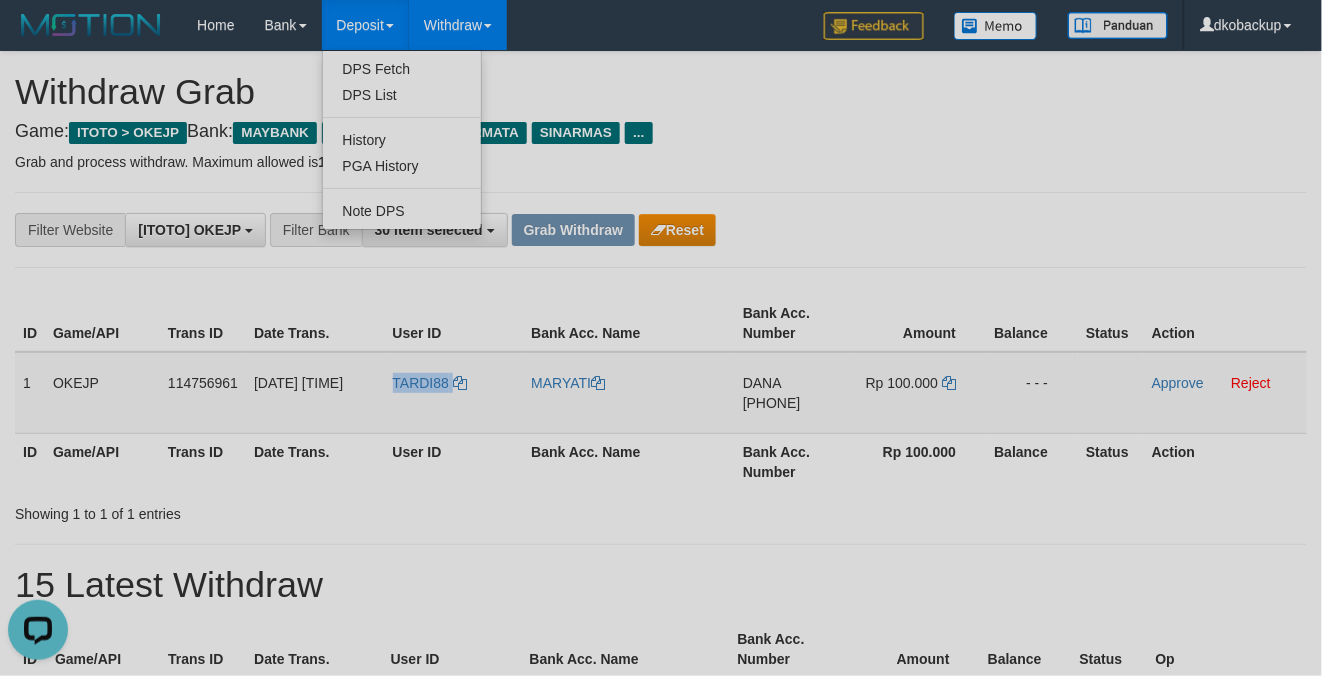 scroll, scrollTop: 0, scrollLeft: 0, axis: both 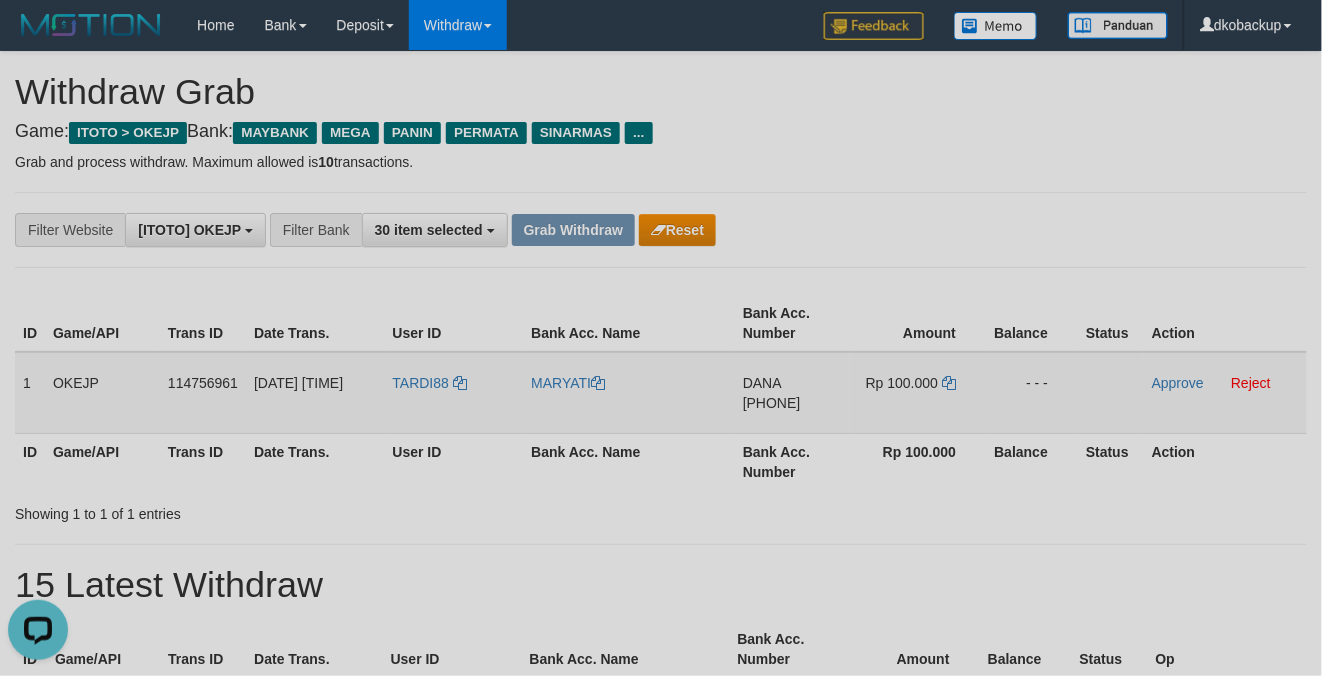 click on "[PHONE]" at bounding box center (772, 403) 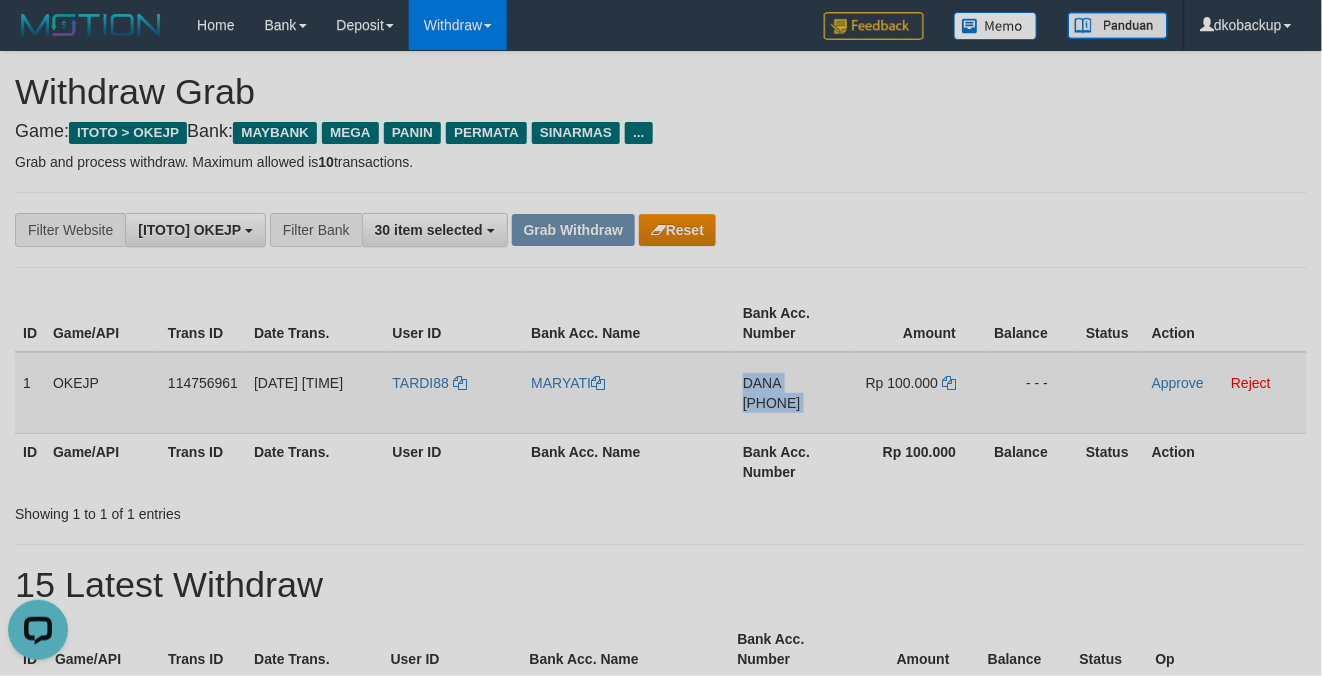 click on "[PHONE]" at bounding box center [772, 403] 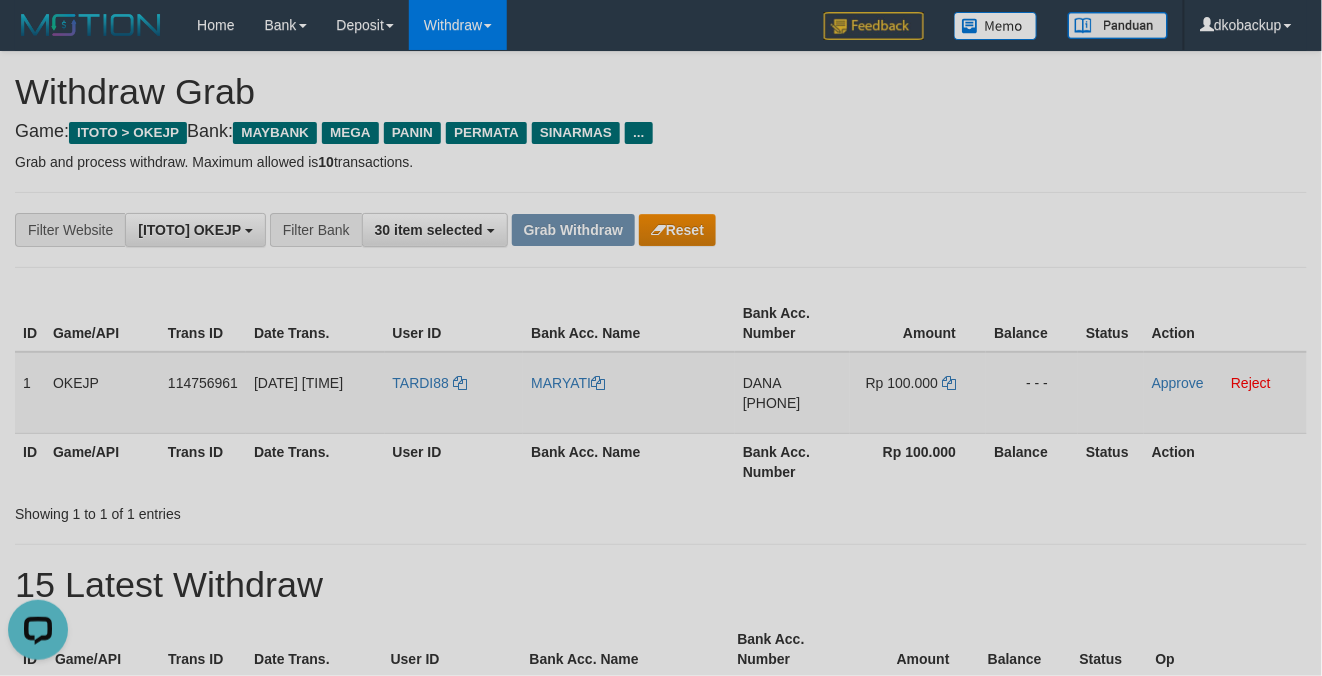 click on "DANA
082135570762" at bounding box center (792, 393) 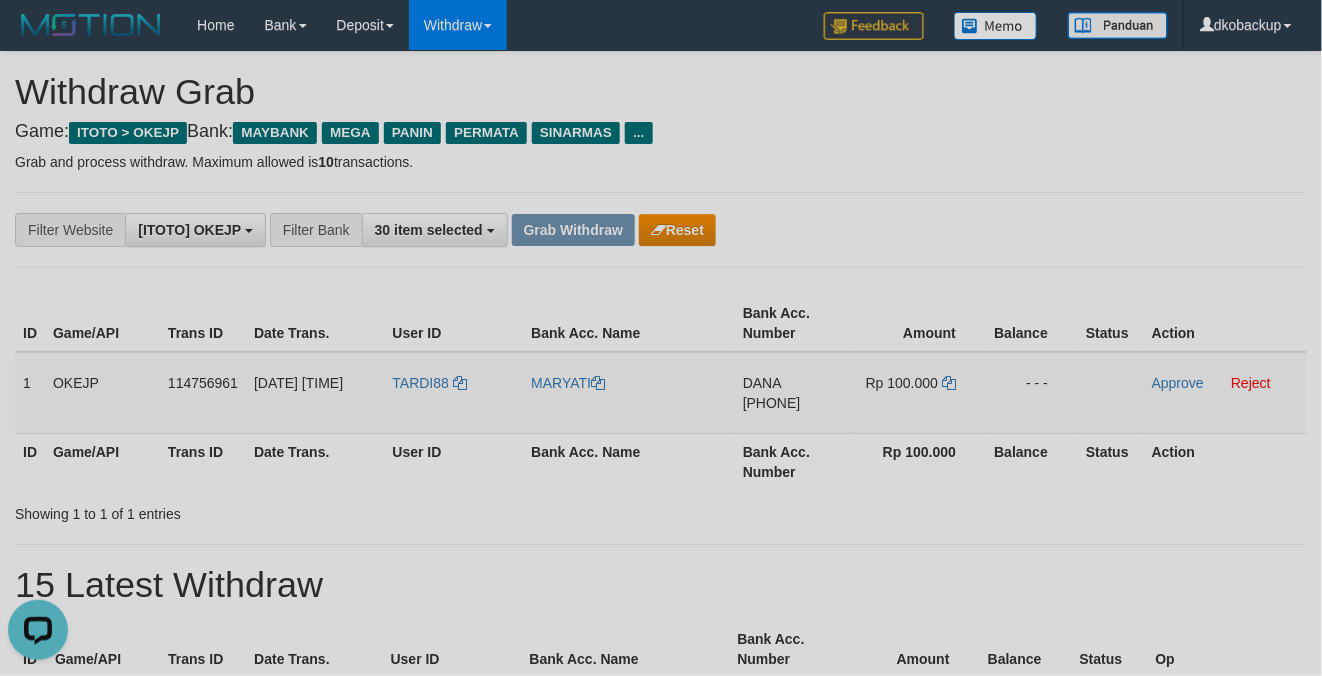 copy on "[PHONE]" 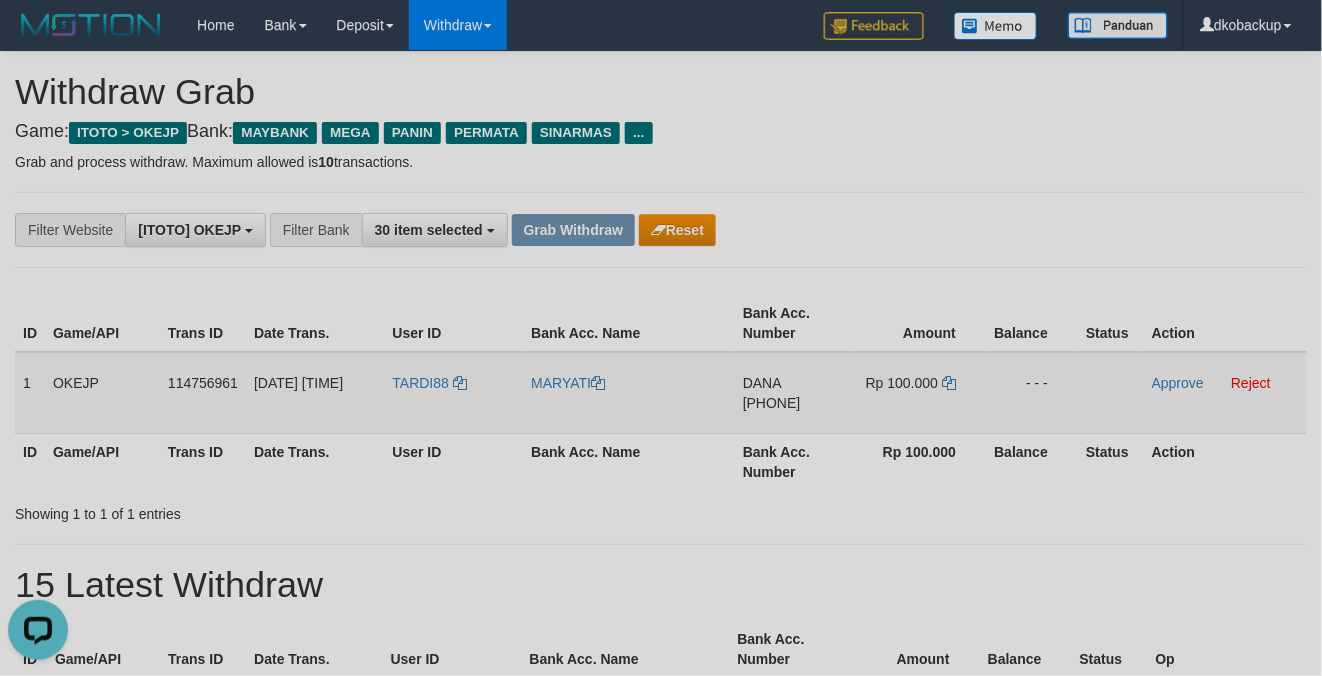 click on "[DATE] [TIME]" at bounding box center [315, 393] 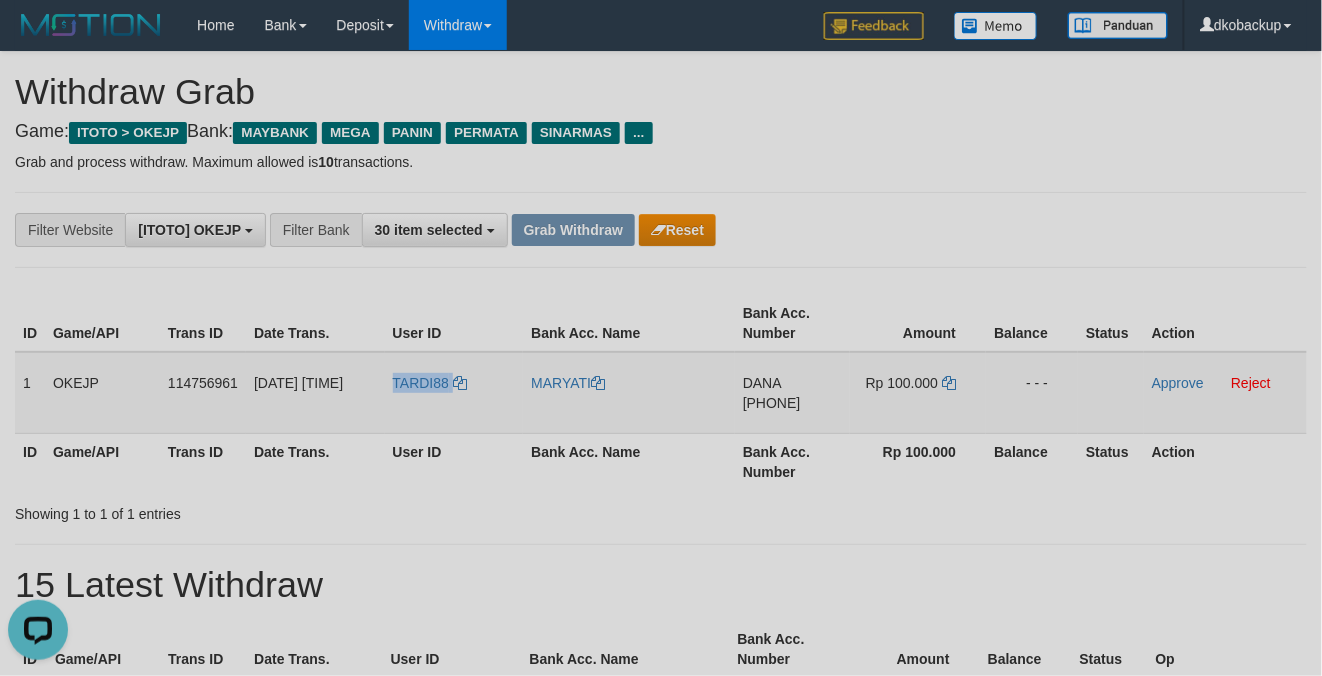 click on "TARDI88" at bounding box center [454, 393] 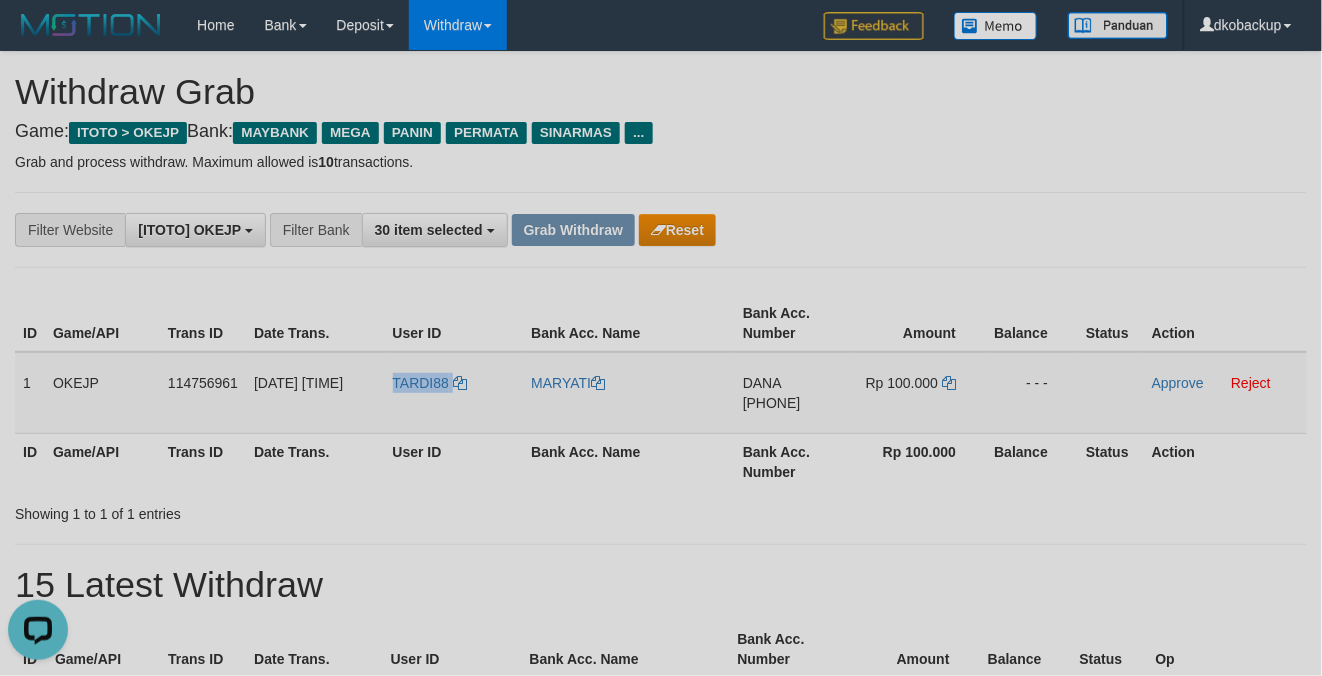 copy on "TARDI88" 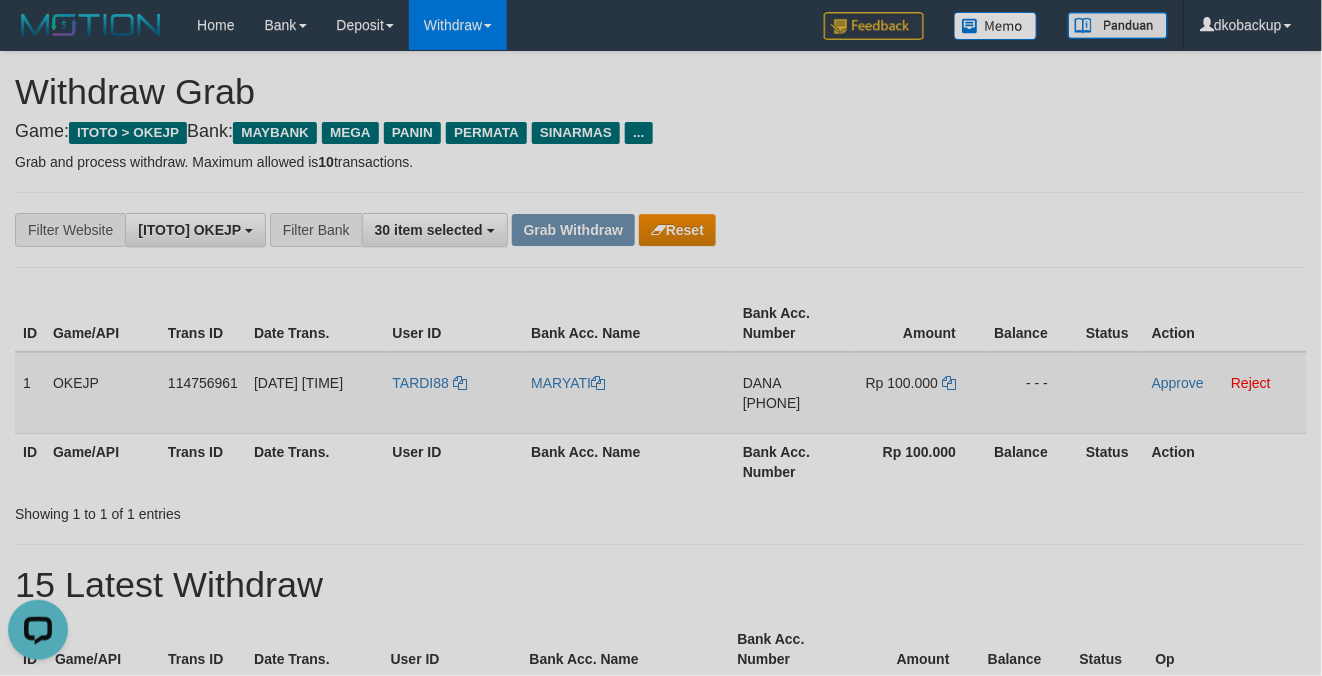click on "MARYATI" at bounding box center [629, 393] 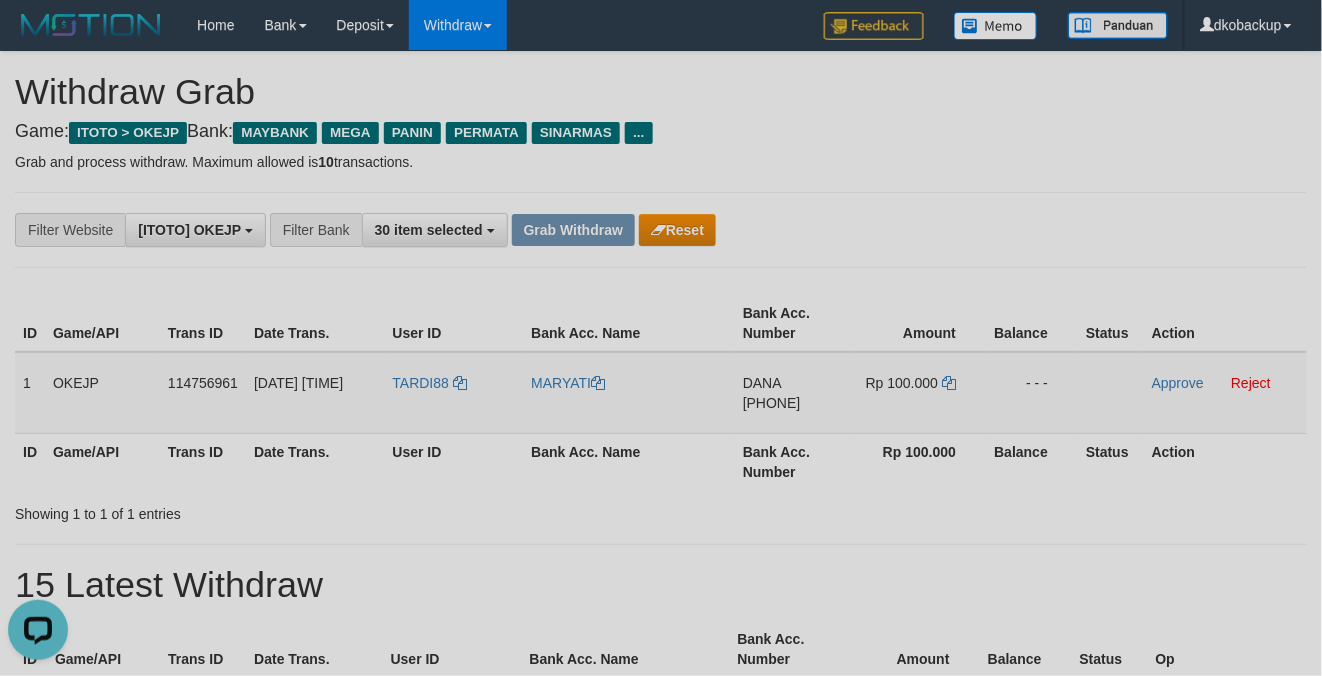 copy on "MARYATI" 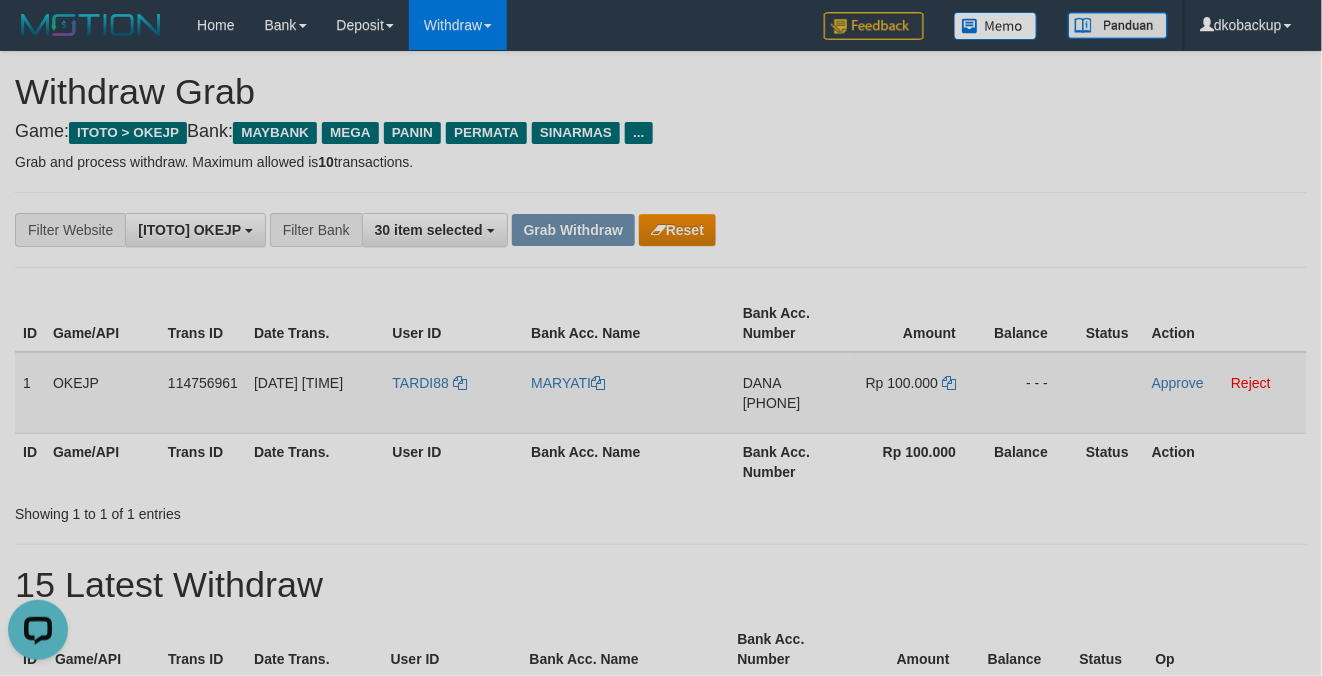 click on "DANA
082135570762" at bounding box center [792, 393] 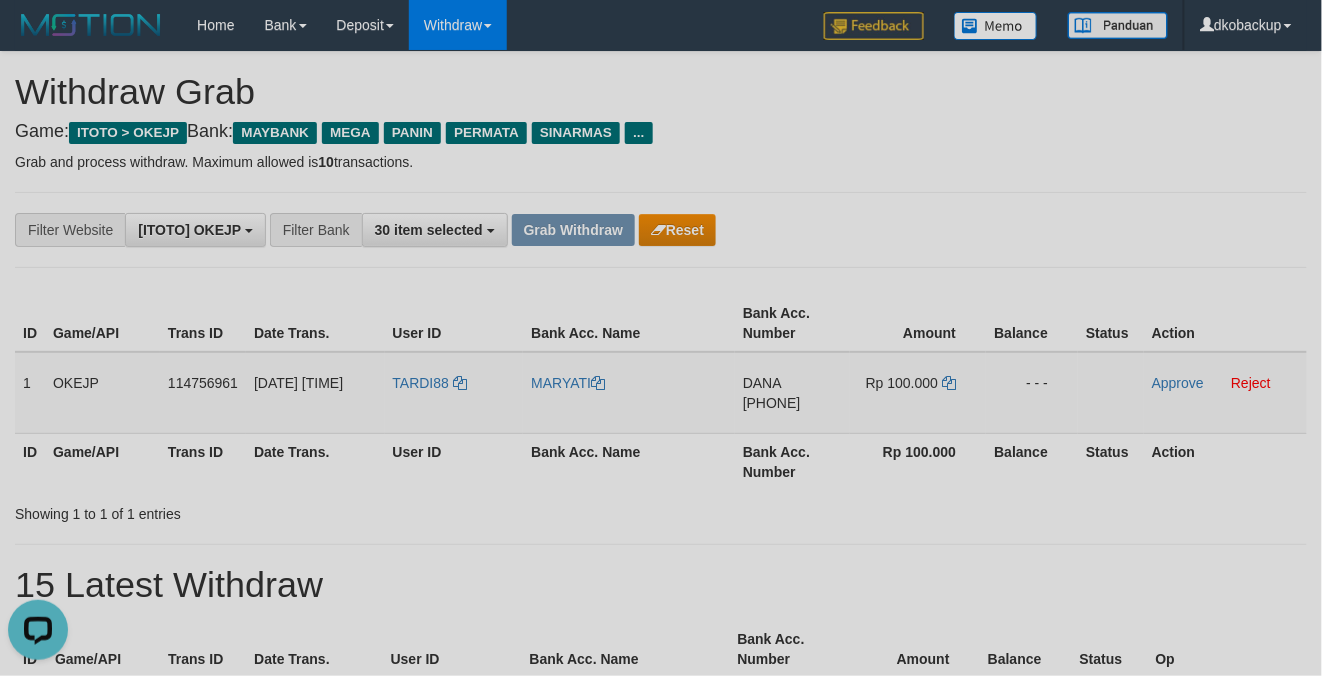 copy on "[PHONE]" 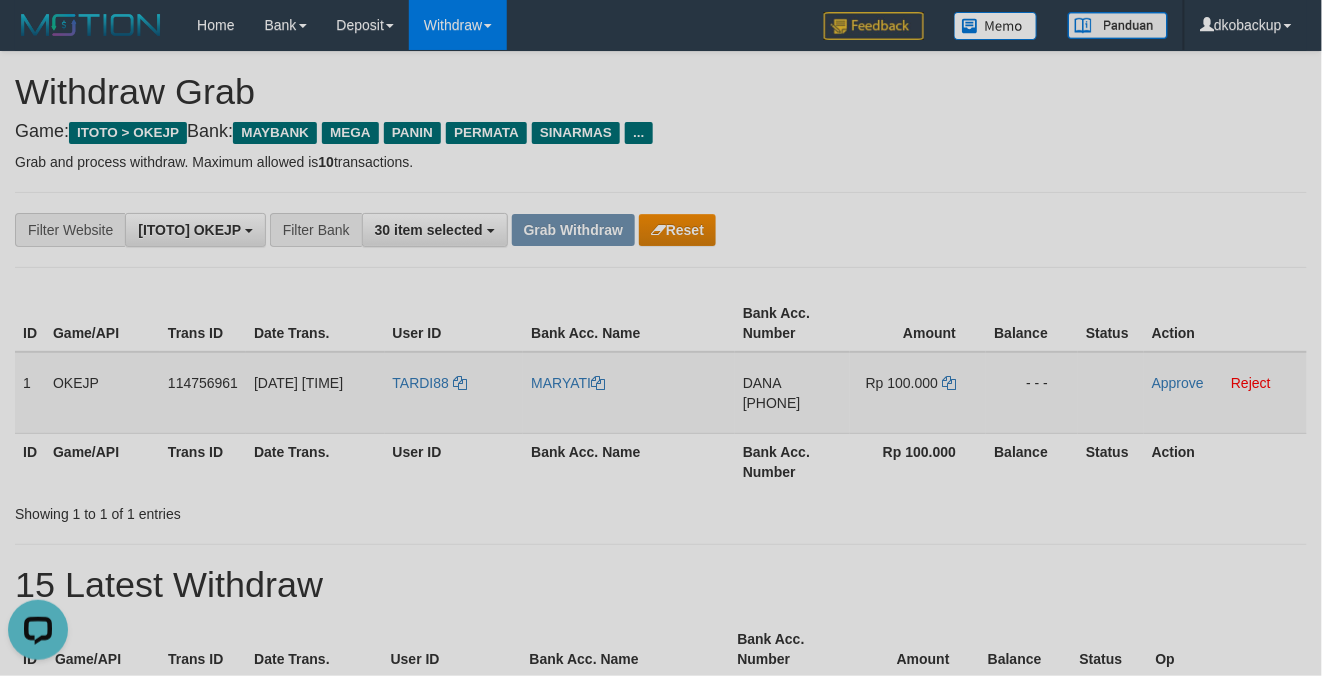 click on "DANA
082135570762" at bounding box center [792, 393] 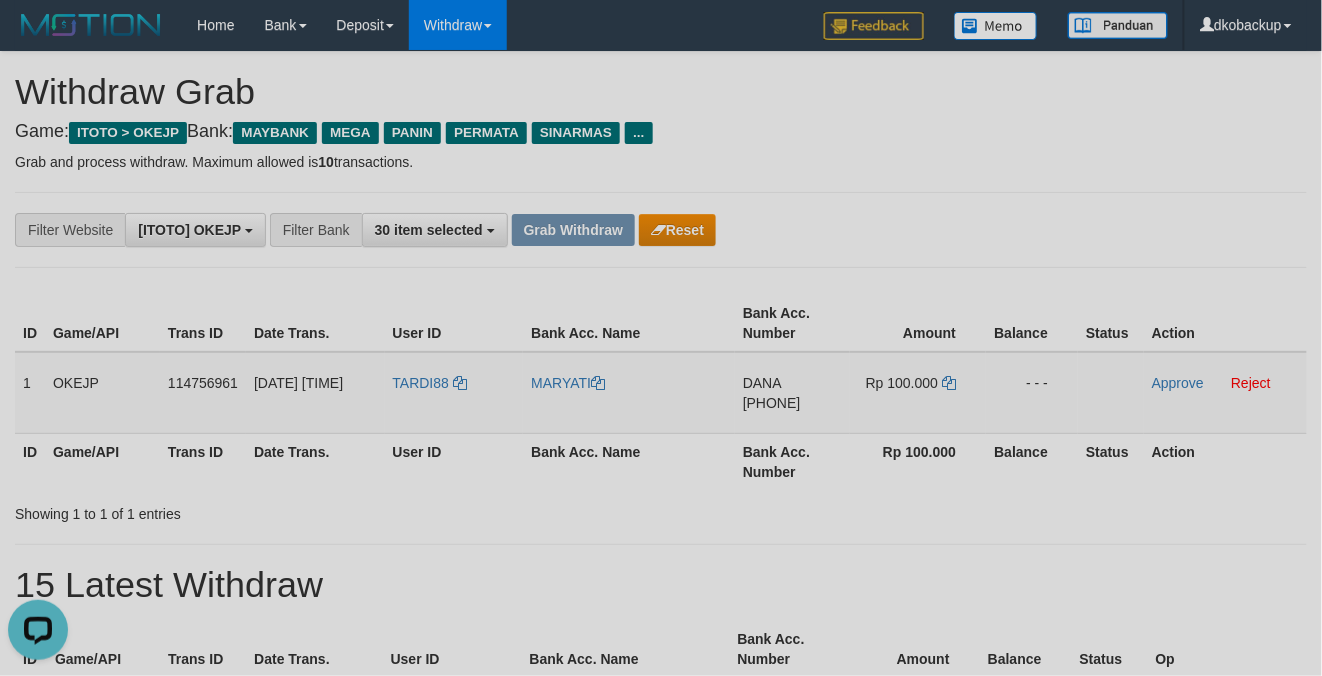 click on "Grab and process withdraw.
Maximum allowed is  10  transactions." at bounding box center (661, 162) 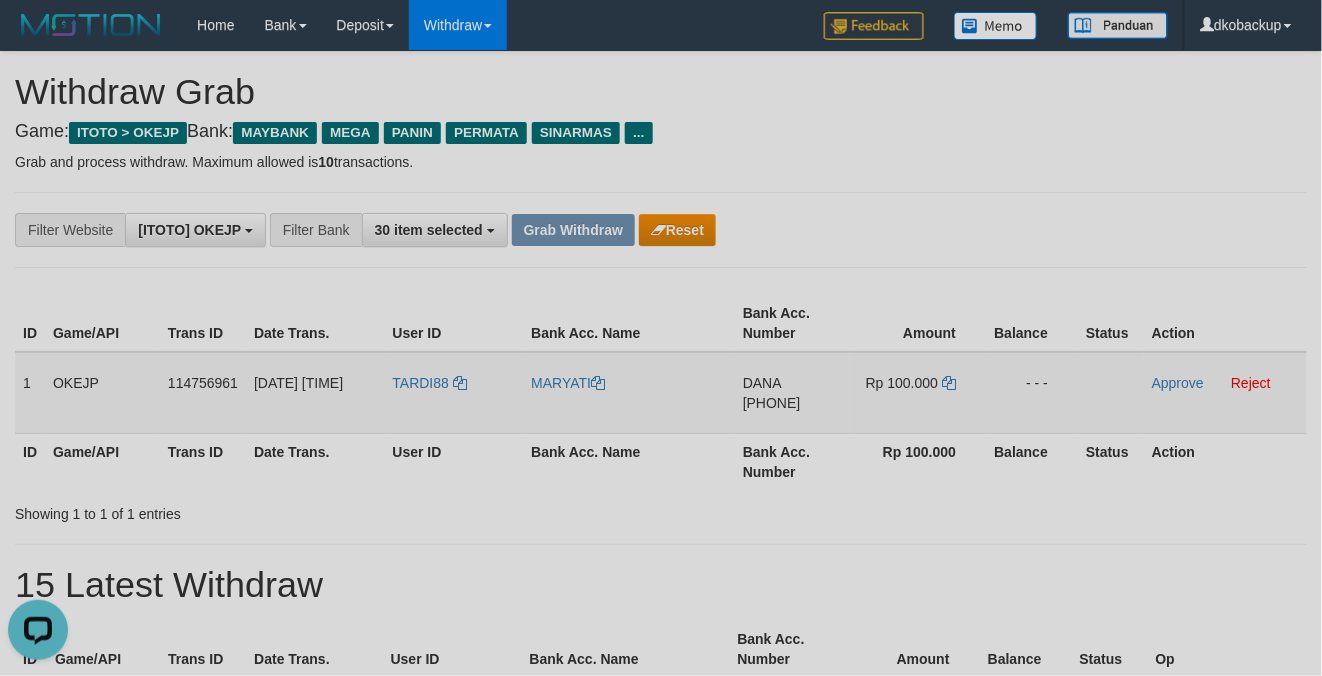click on "DANA
082135570762" at bounding box center (792, 393) 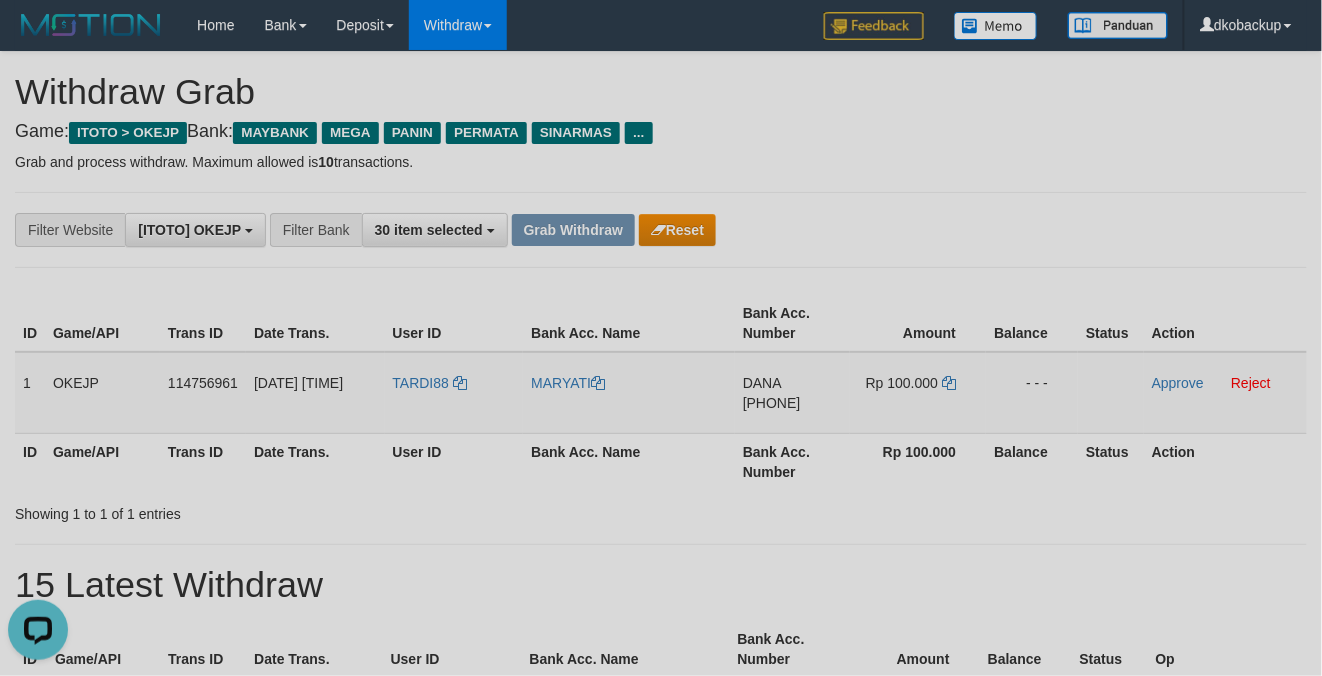copy on "[PHONE]" 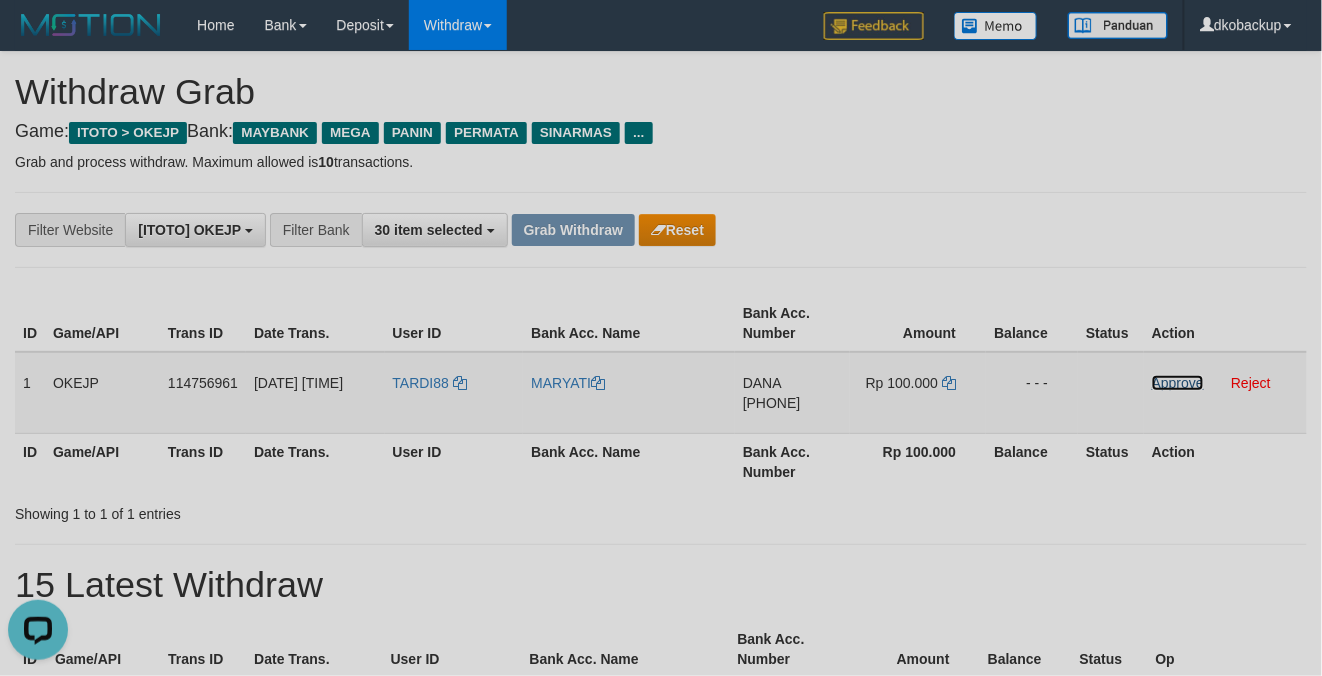 click on "Approve" at bounding box center (1178, 383) 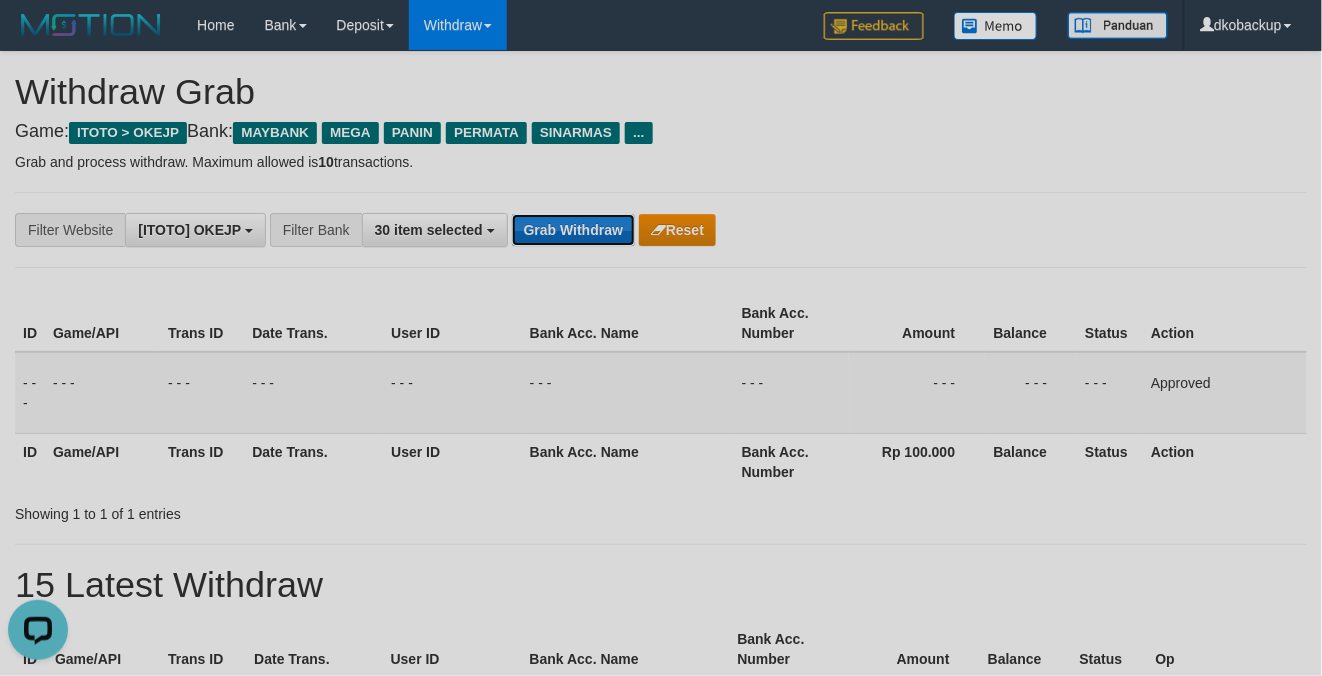 click on "Grab Withdraw" at bounding box center [573, 230] 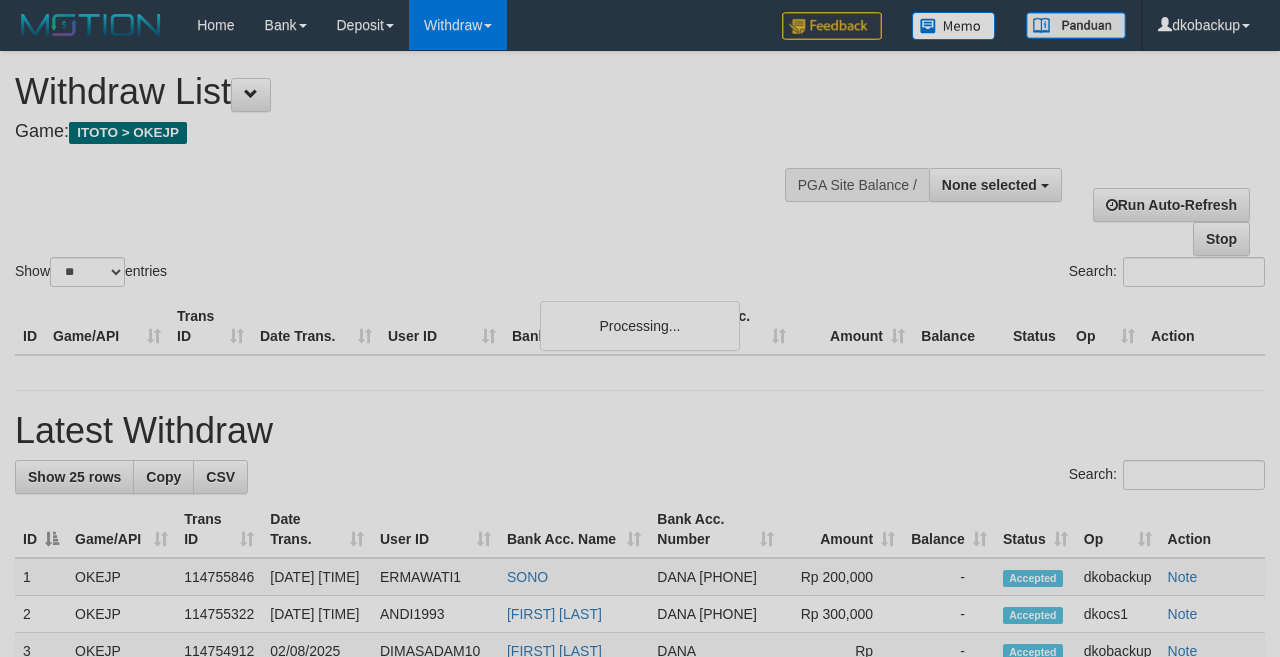select 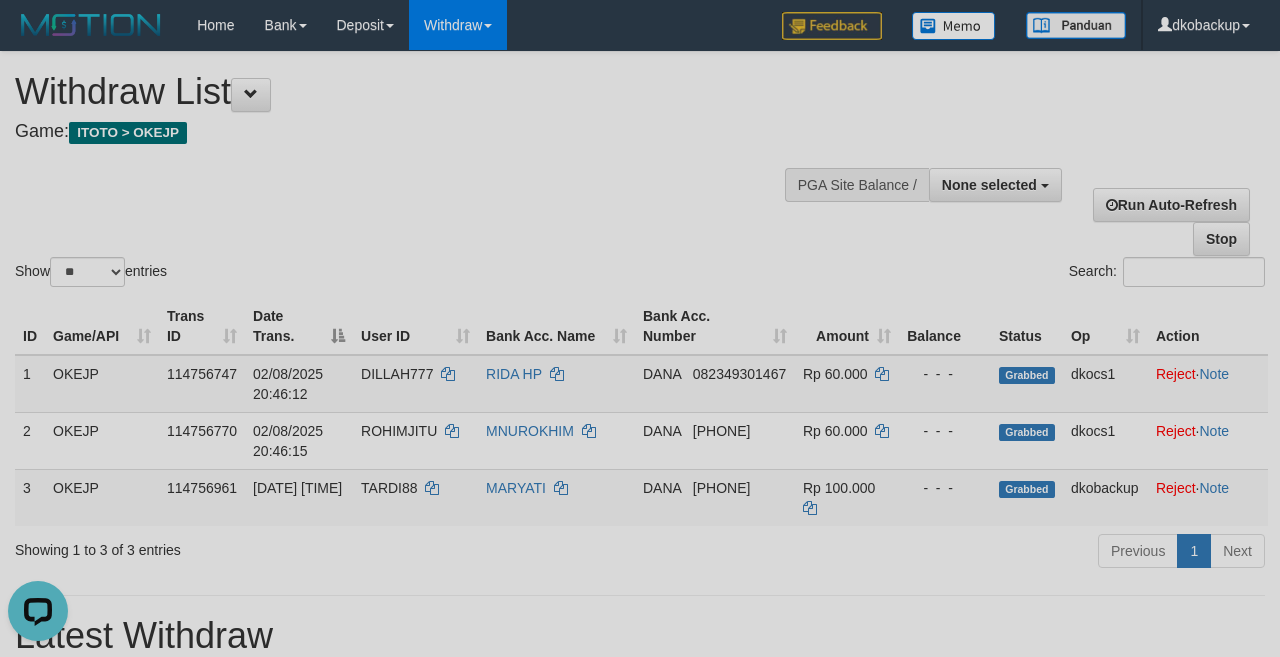 scroll, scrollTop: 0, scrollLeft: 0, axis: both 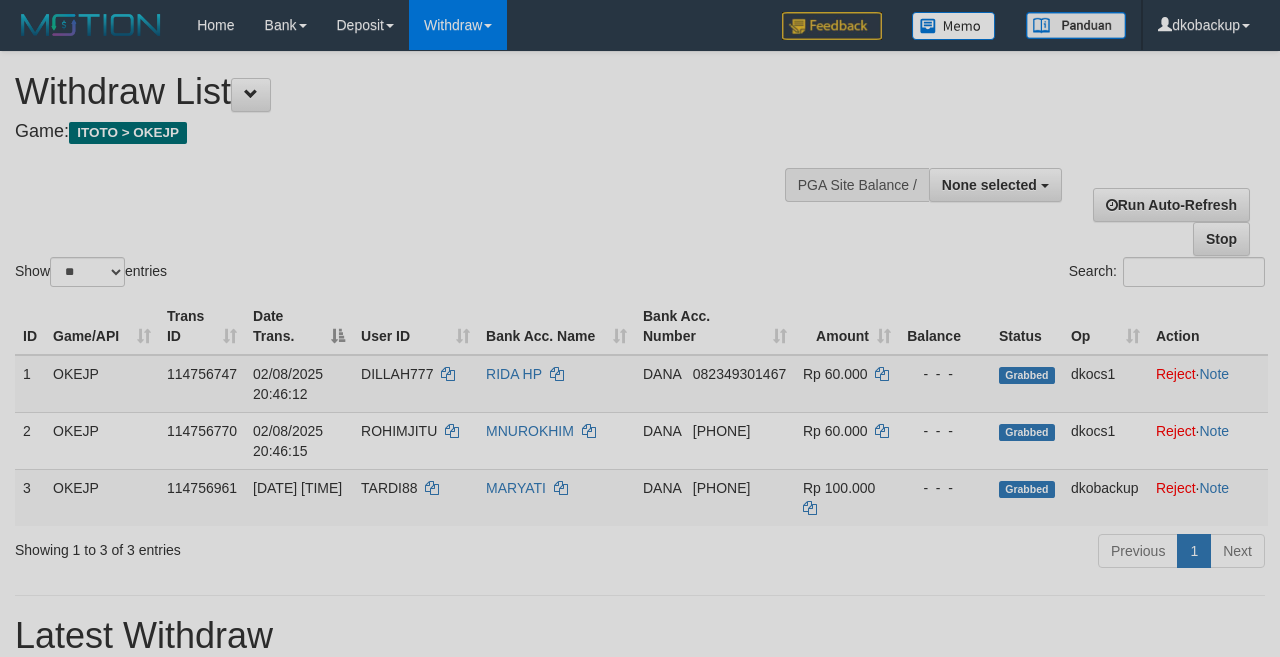 select 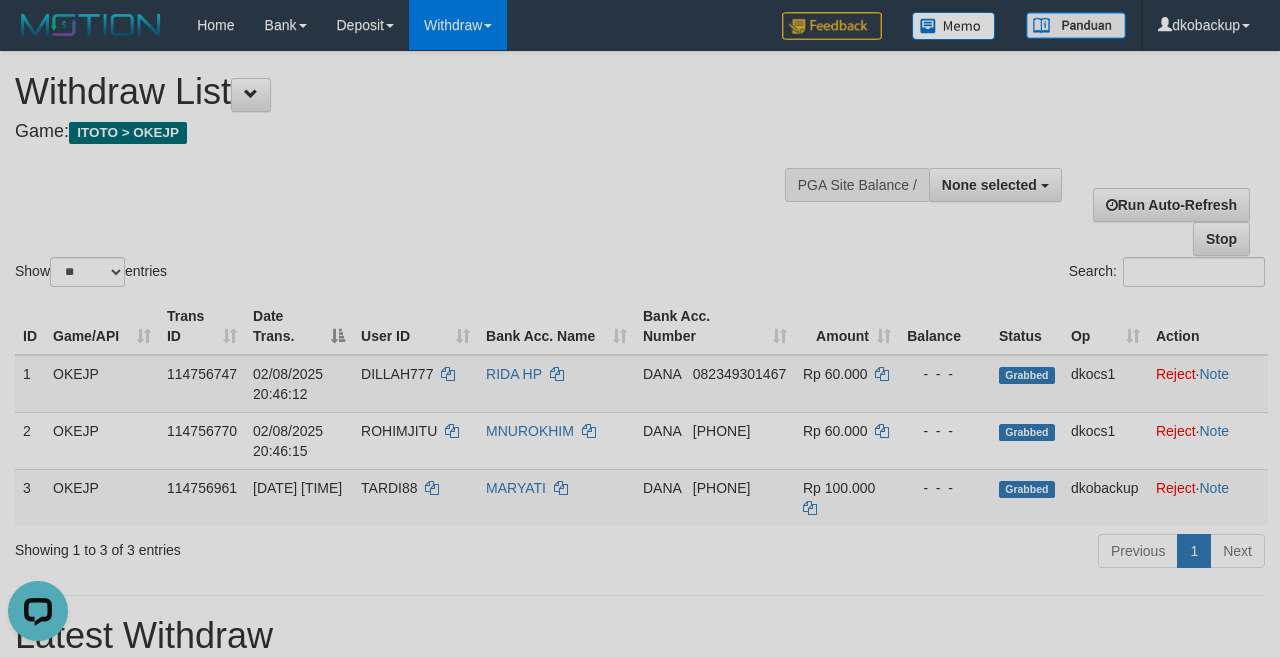 scroll, scrollTop: 0, scrollLeft: 0, axis: both 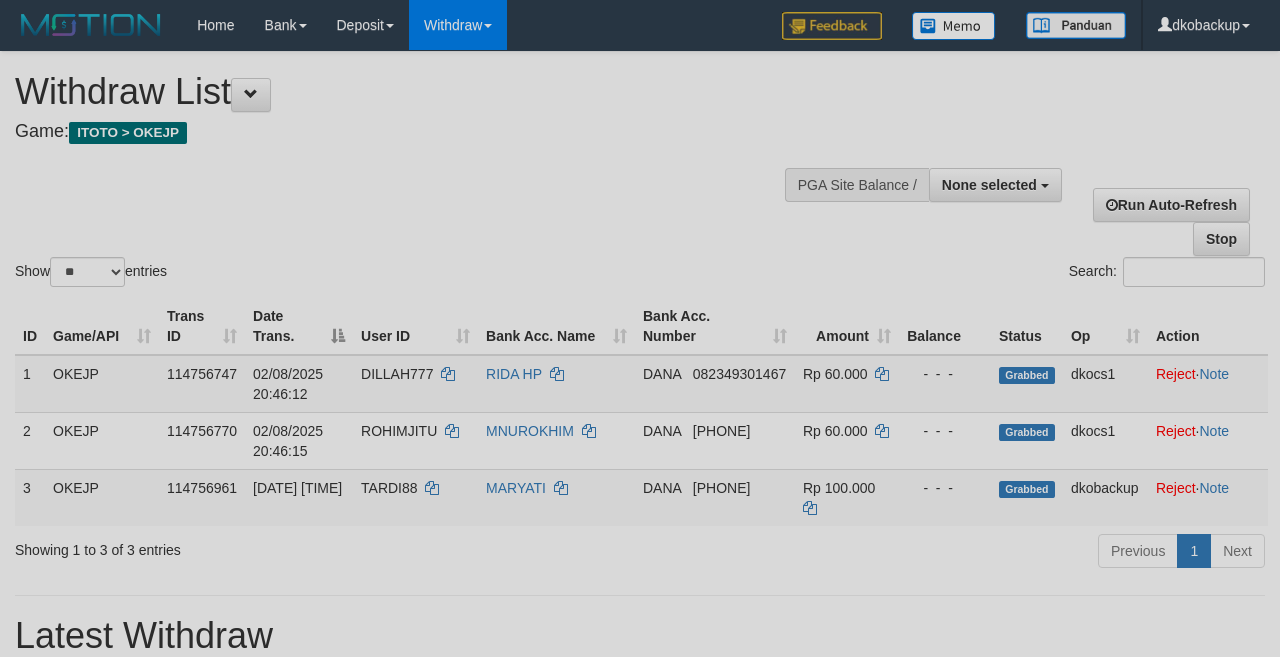 select 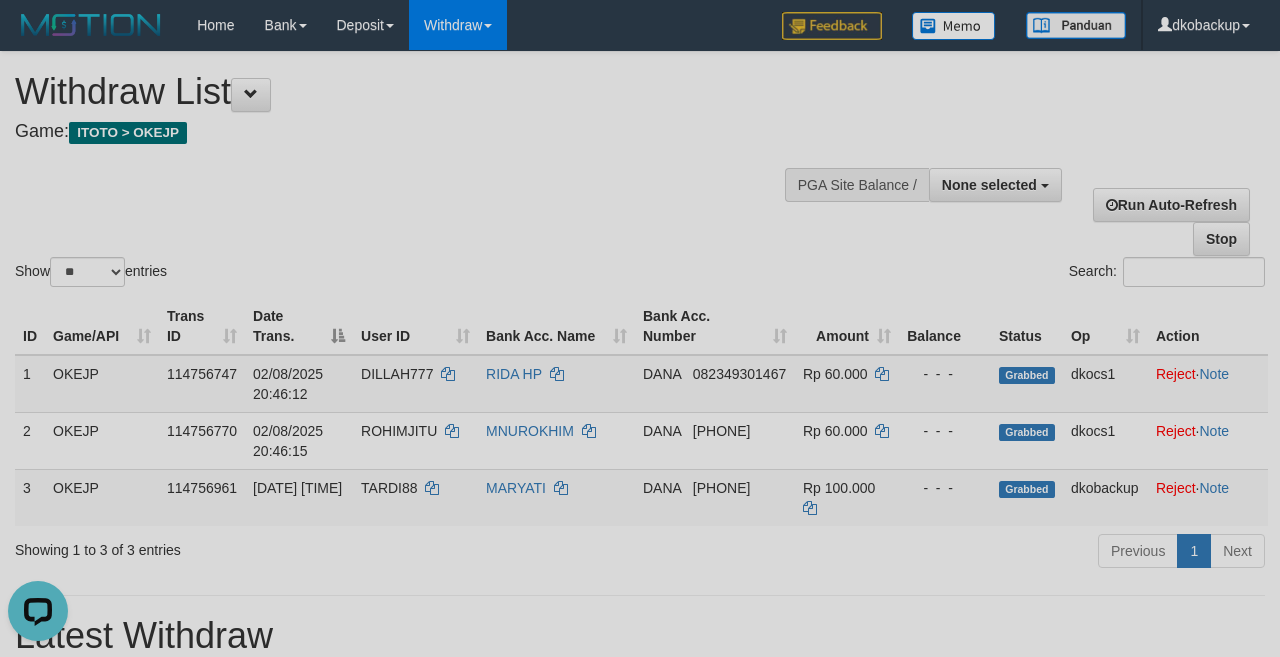 scroll, scrollTop: 0, scrollLeft: 0, axis: both 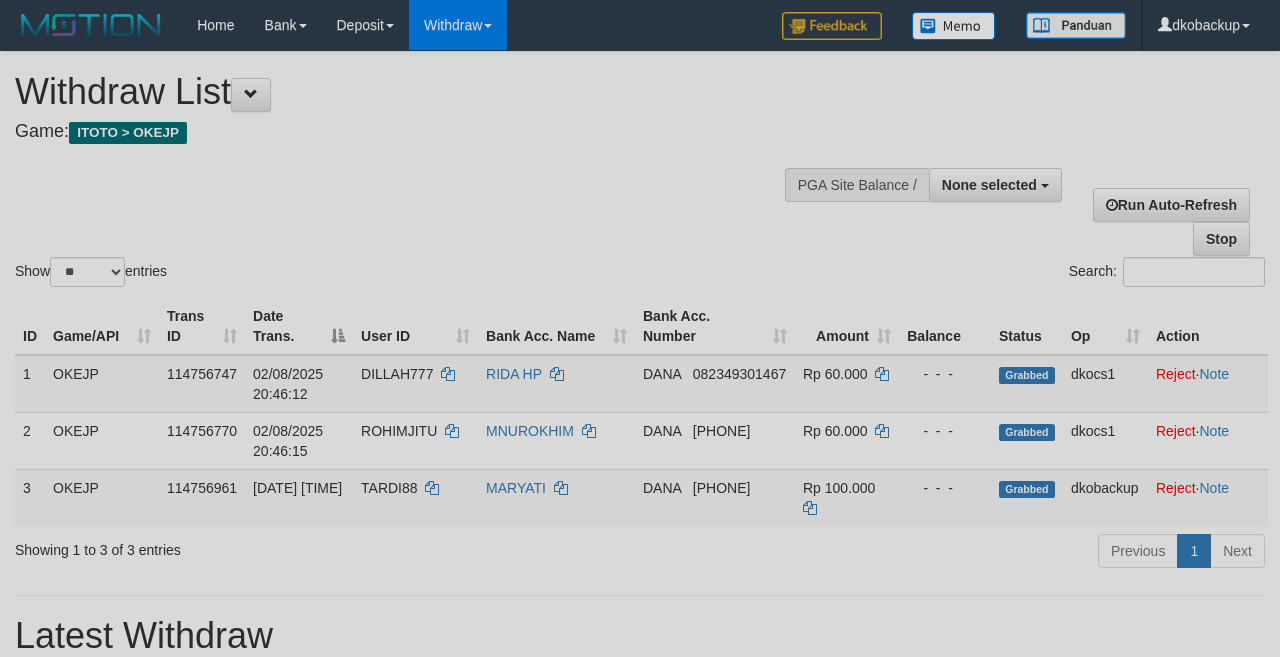 select 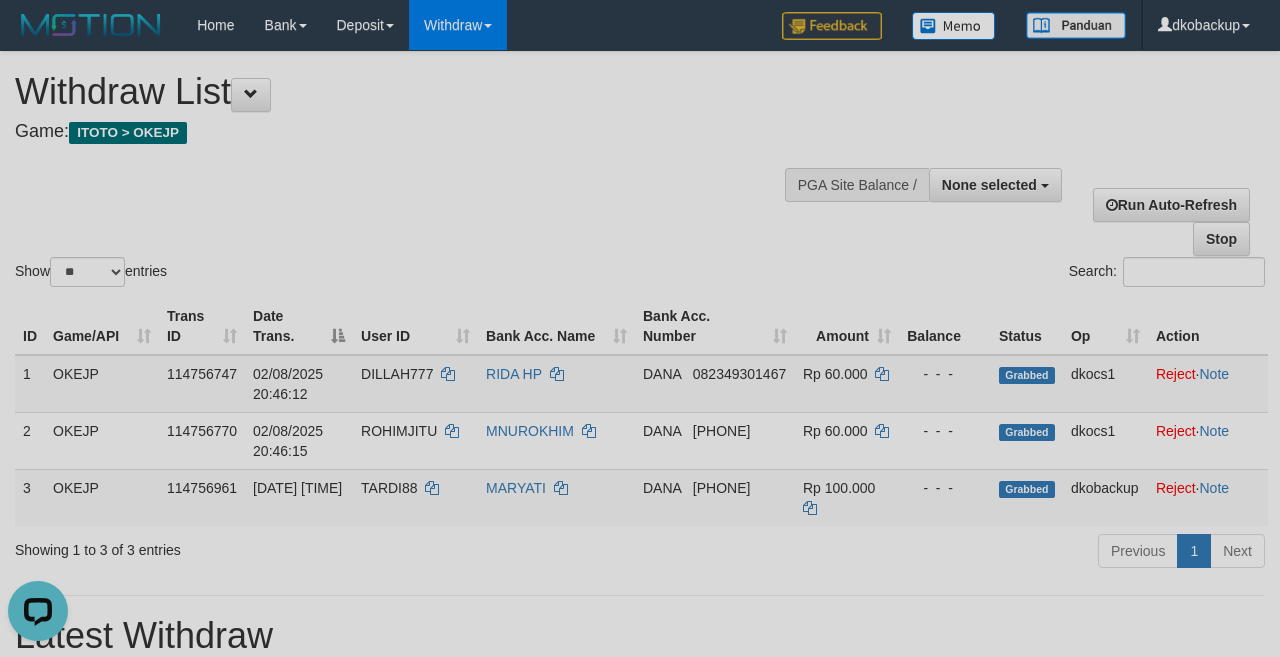 scroll, scrollTop: 0, scrollLeft: 0, axis: both 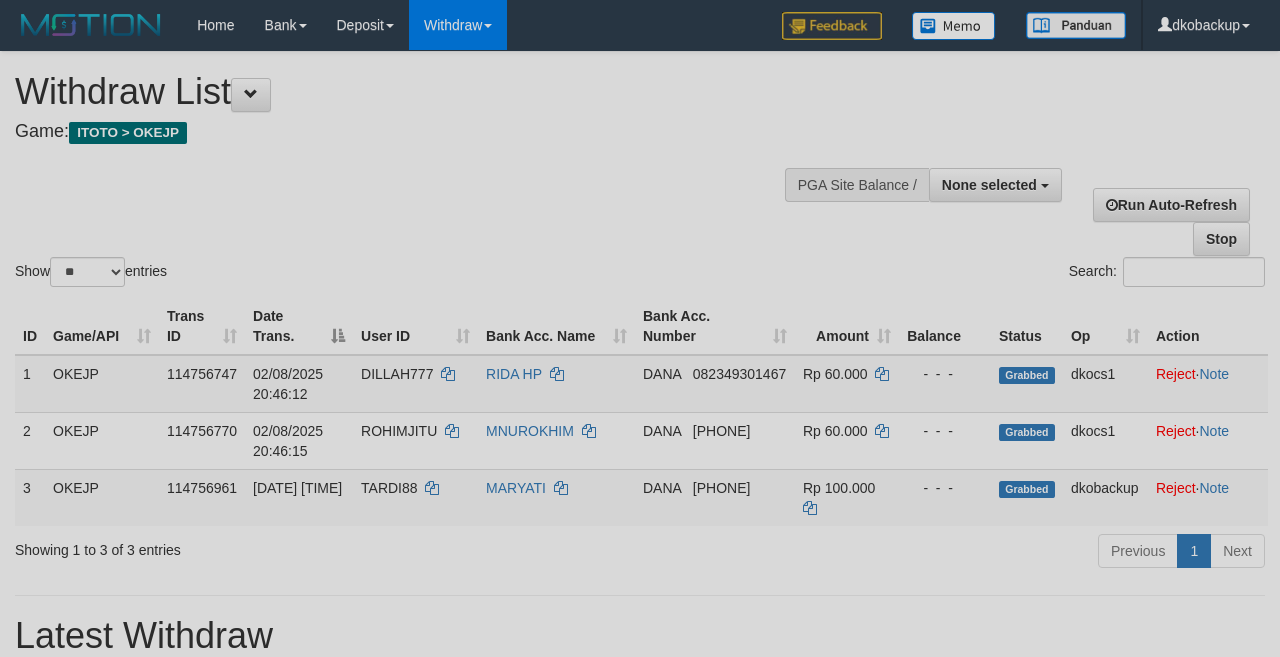 select 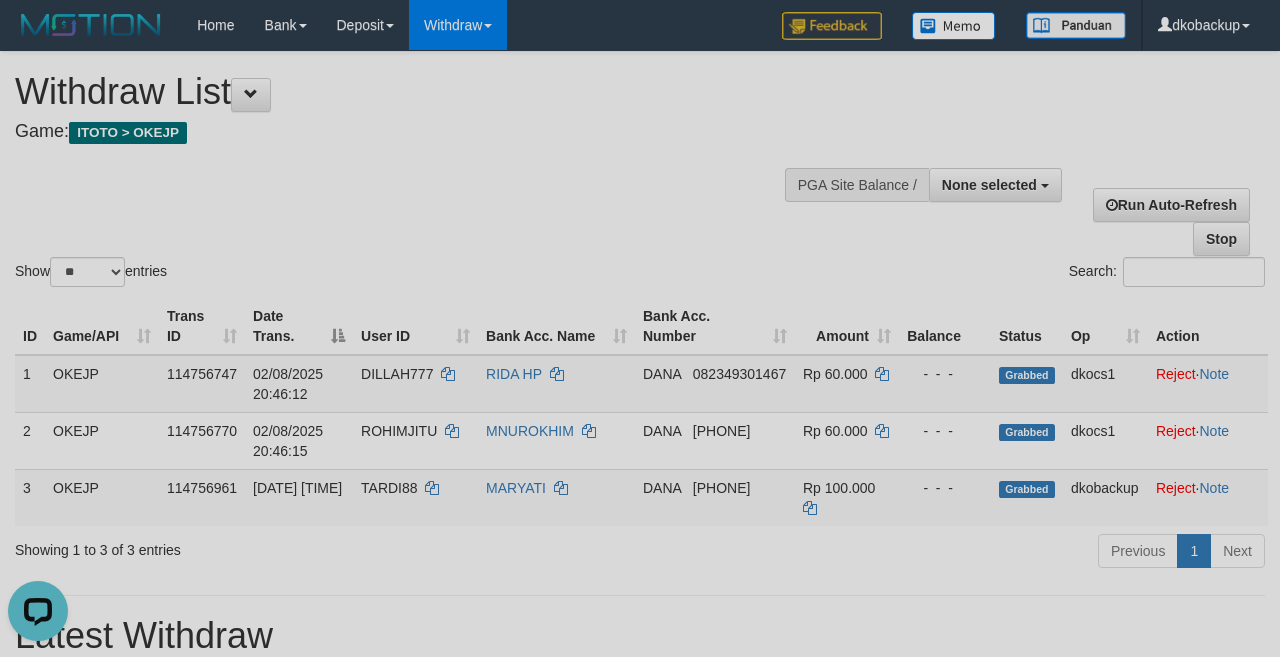 scroll, scrollTop: 0, scrollLeft: 0, axis: both 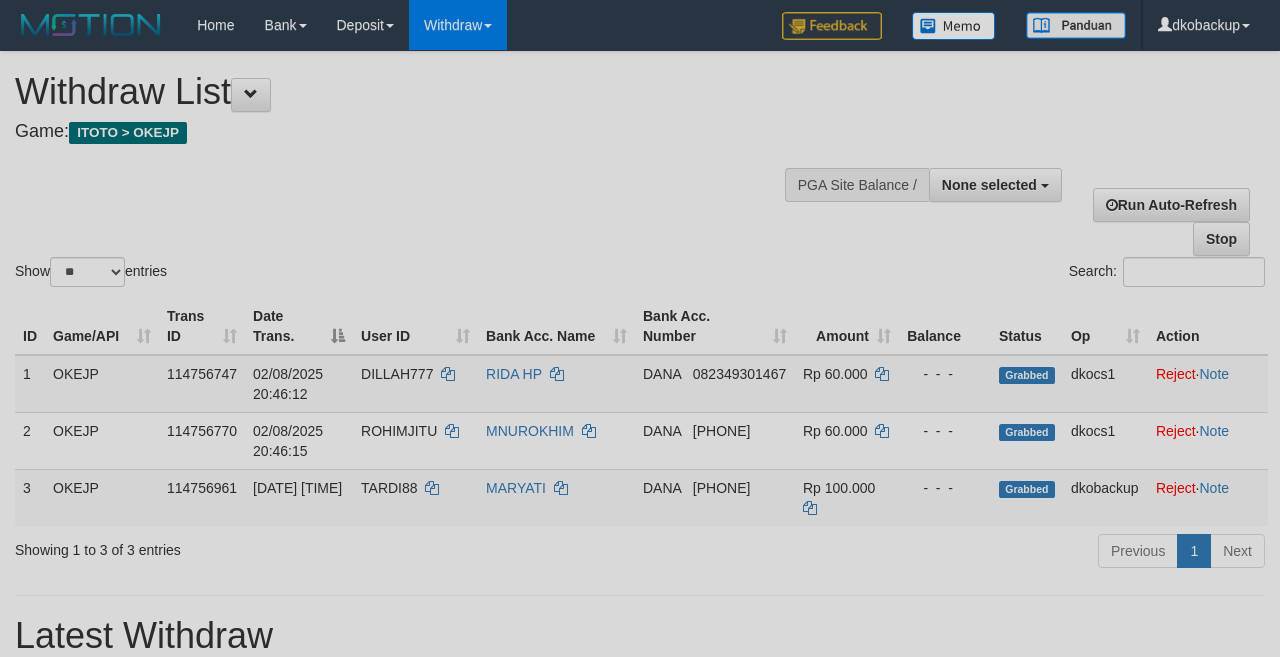 select 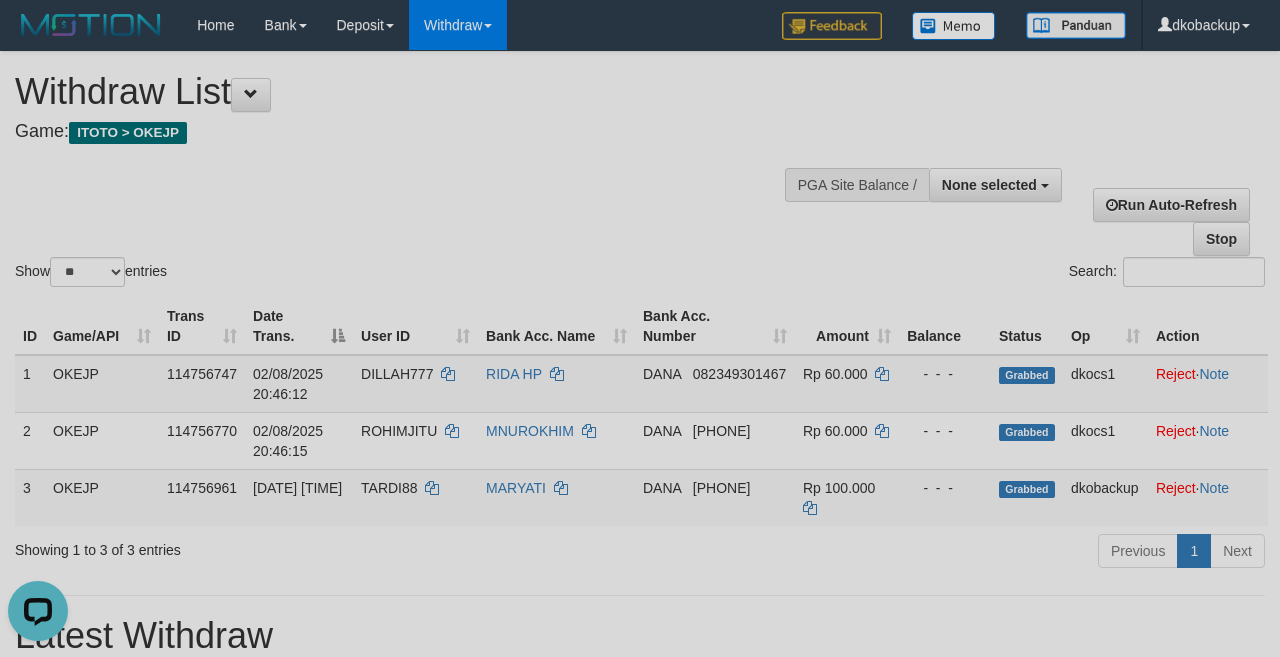 scroll, scrollTop: 0, scrollLeft: 0, axis: both 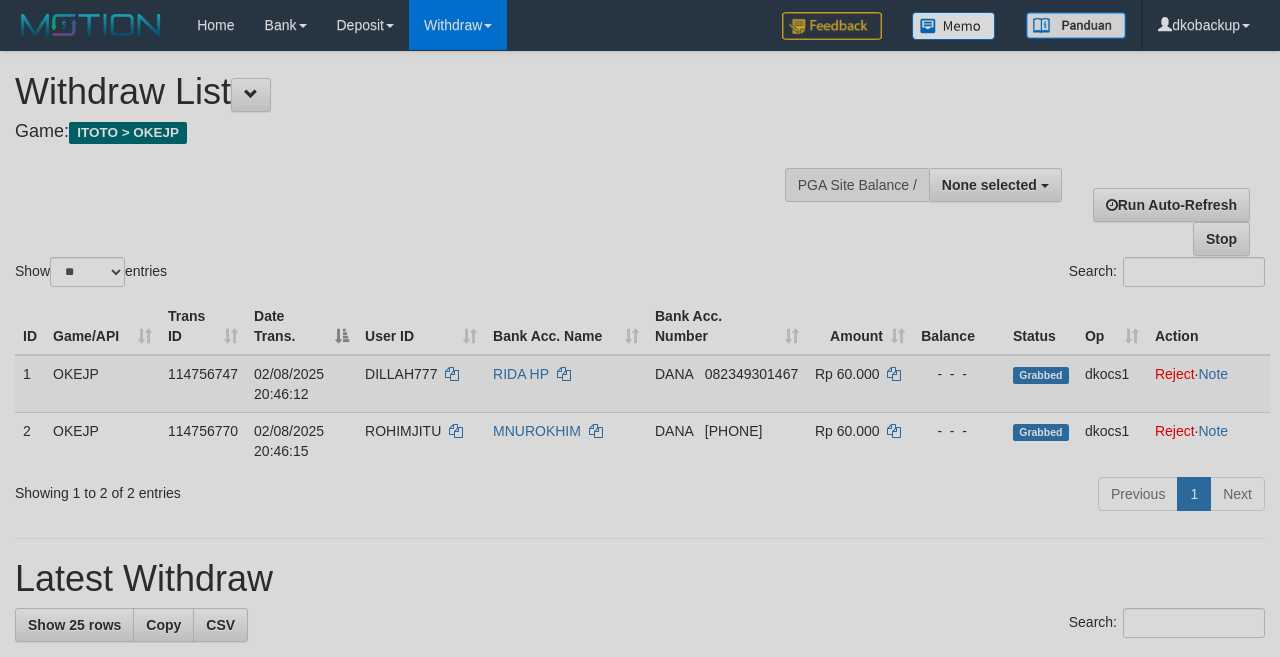 select 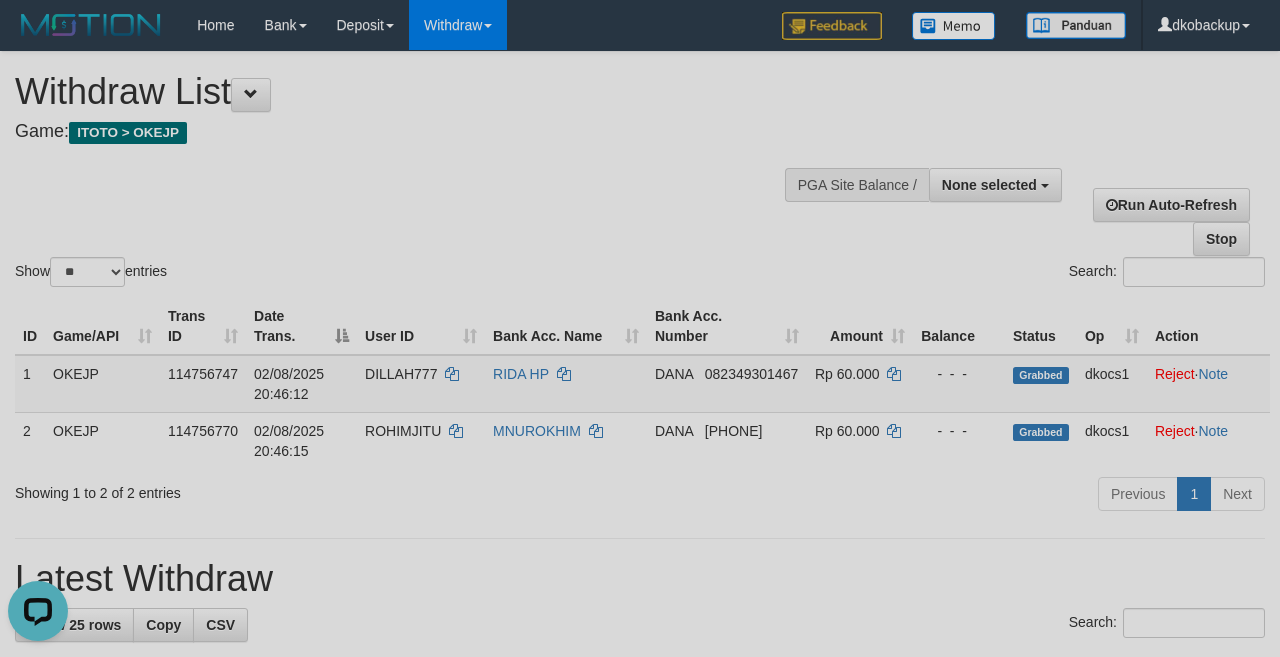 scroll, scrollTop: 0, scrollLeft: 0, axis: both 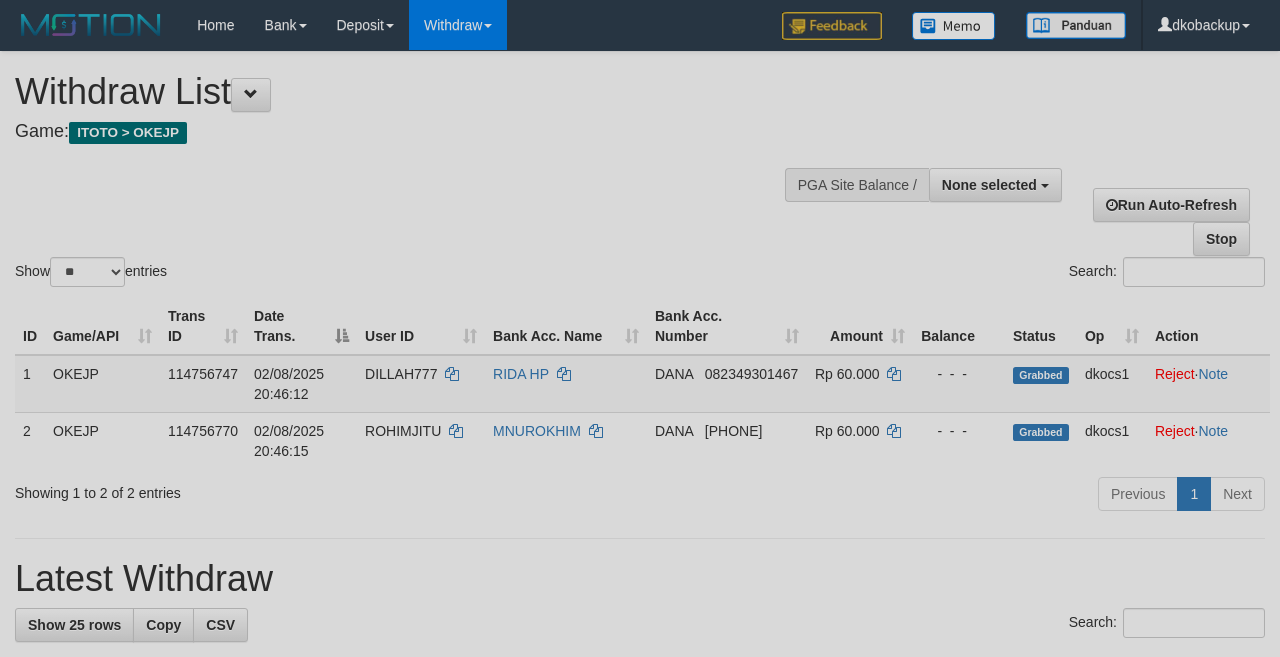 select 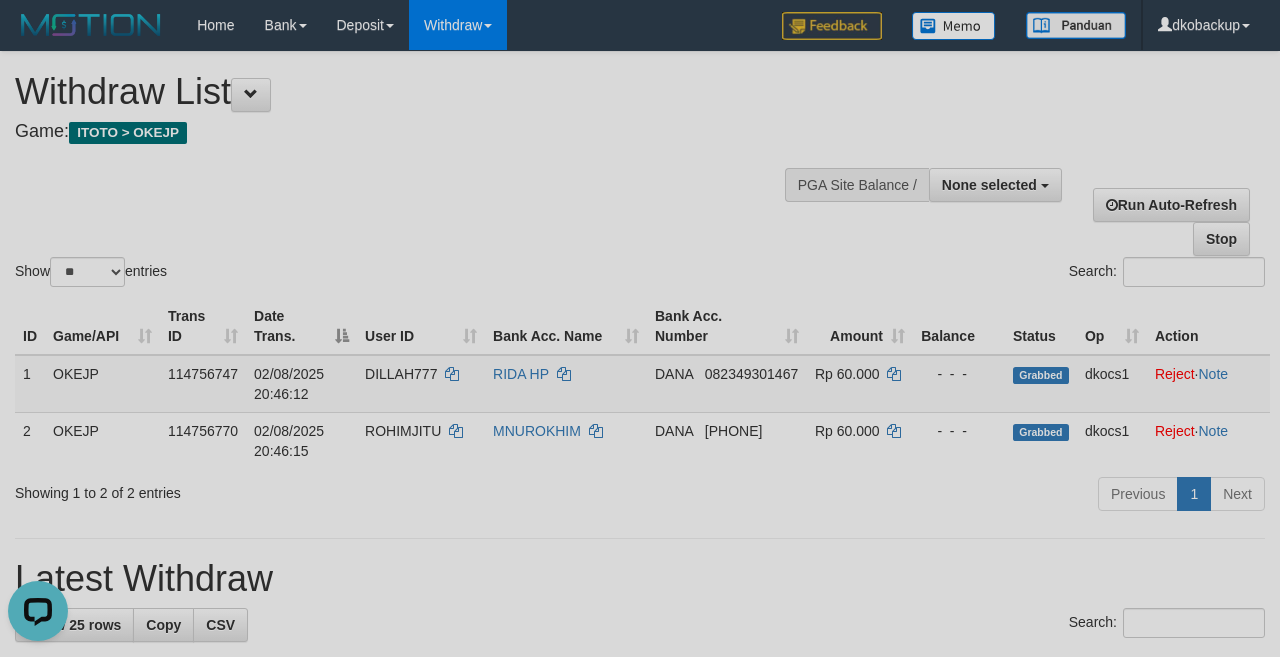 scroll, scrollTop: 0, scrollLeft: 0, axis: both 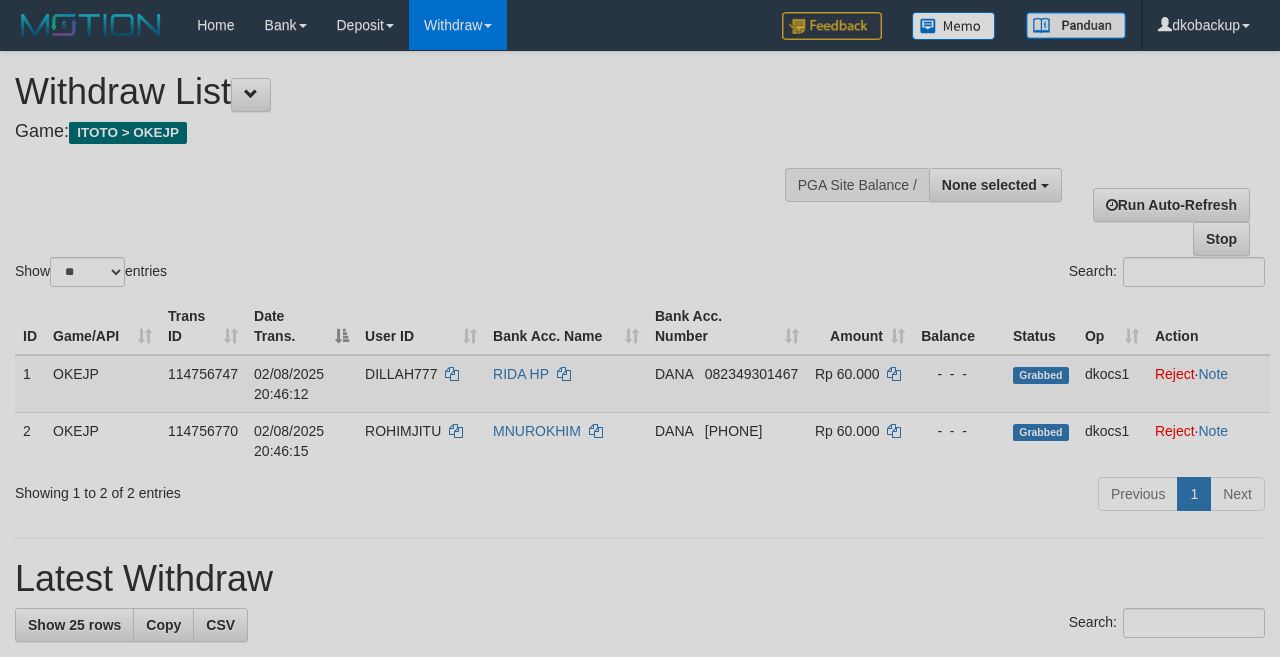select 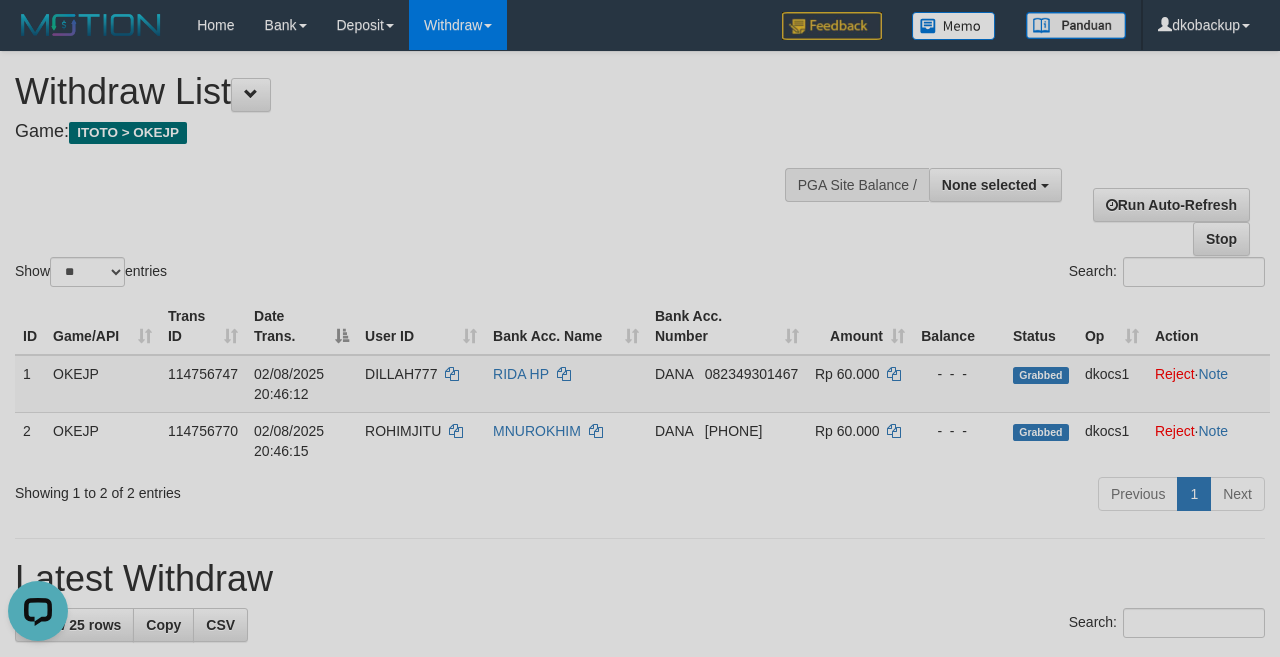 scroll, scrollTop: 0, scrollLeft: 0, axis: both 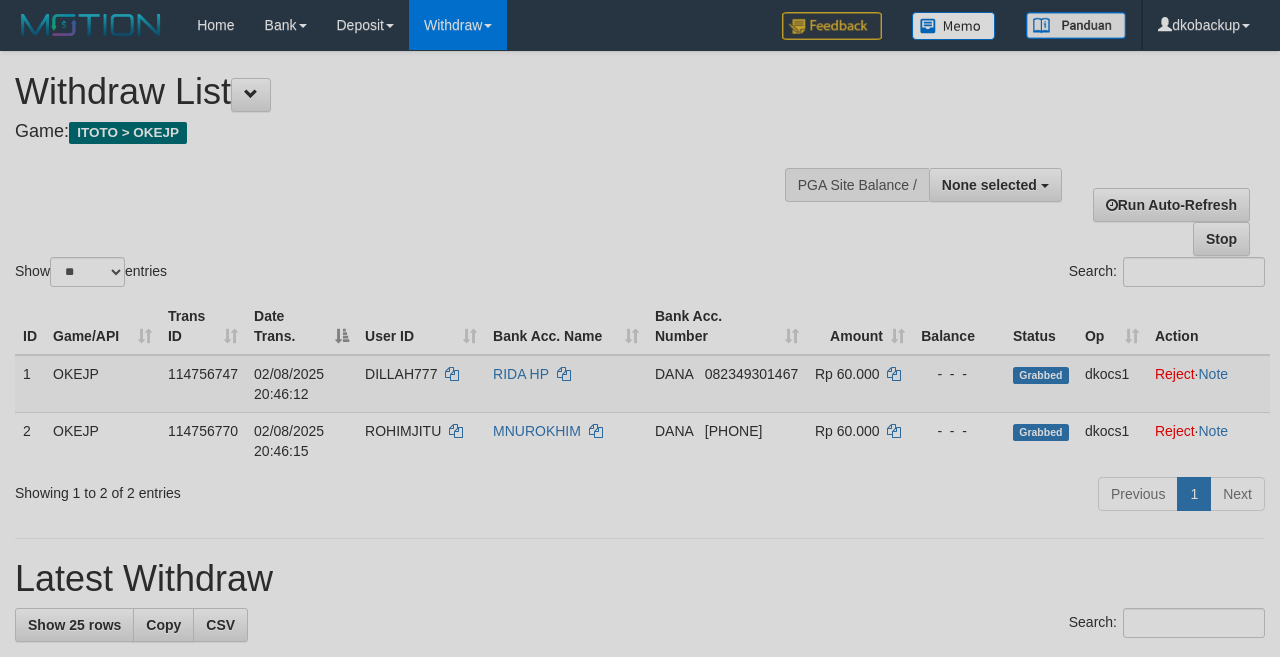 select 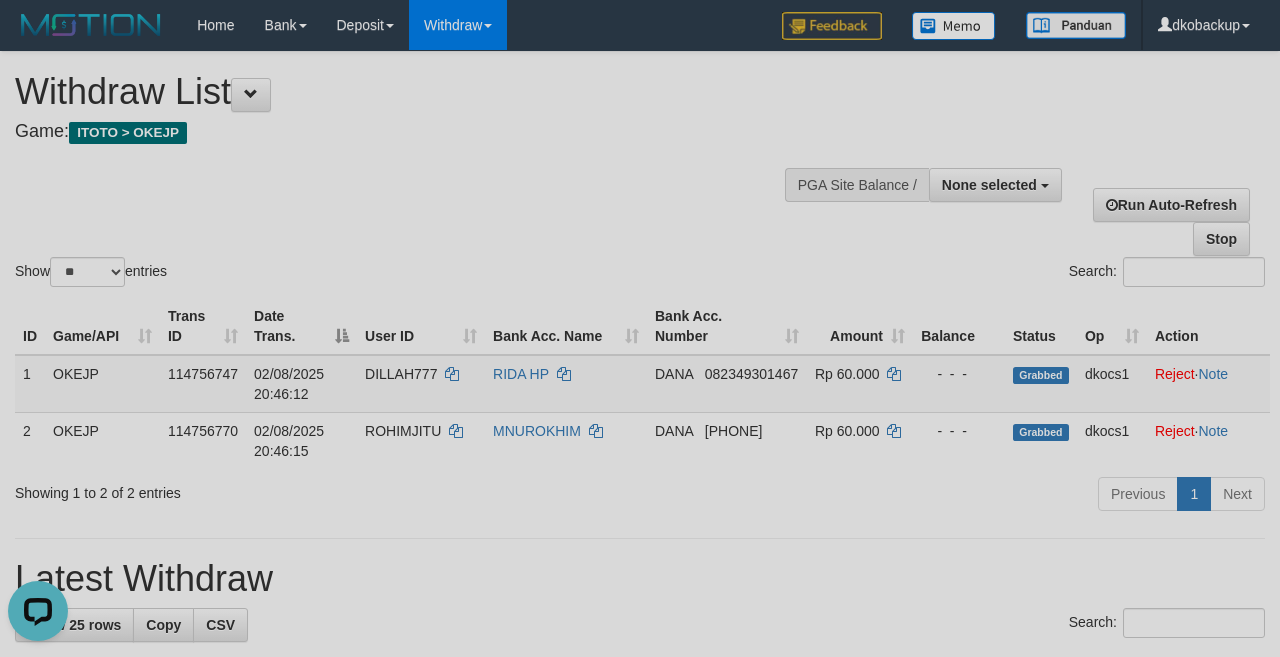 scroll, scrollTop: 0, scrollLeft: 0, axis: both 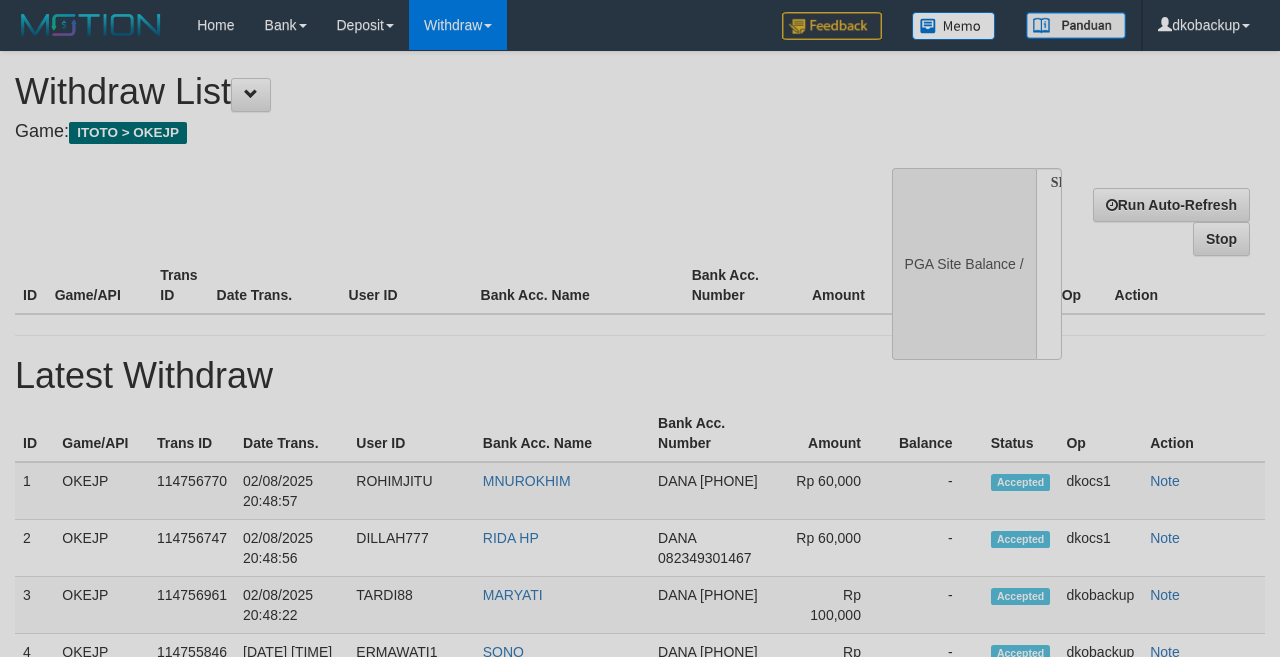 select 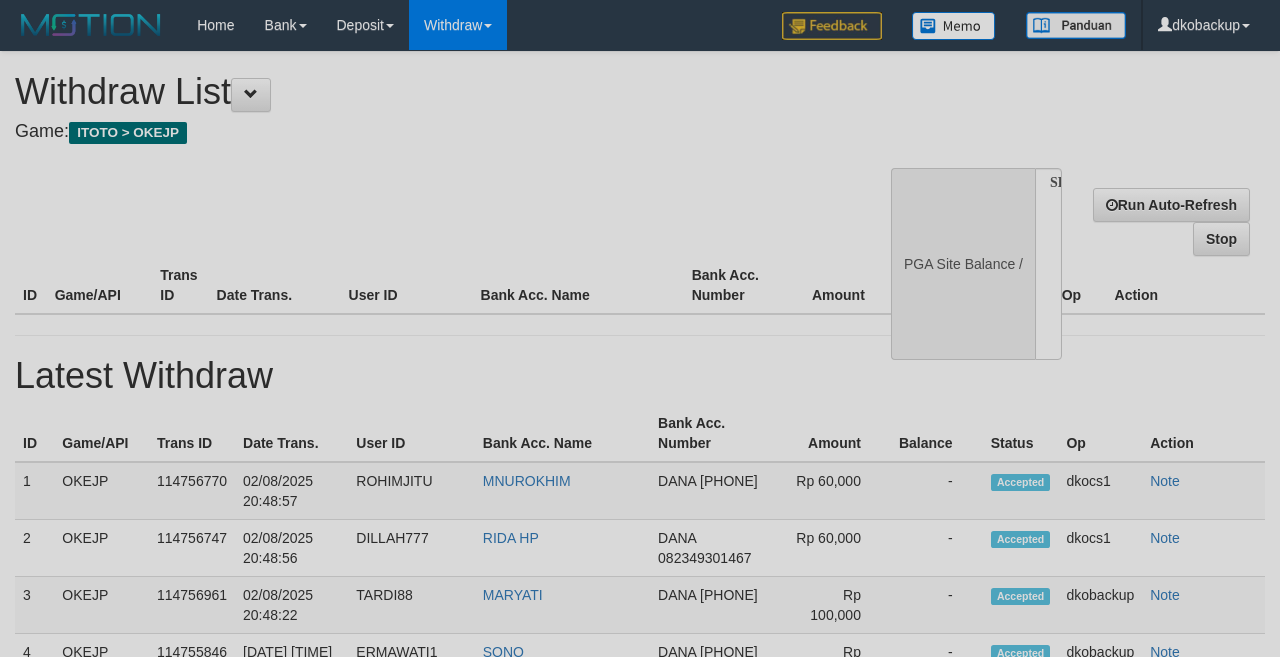 scroll, scrollTop: 0, scrollLeft: 0, axis: both 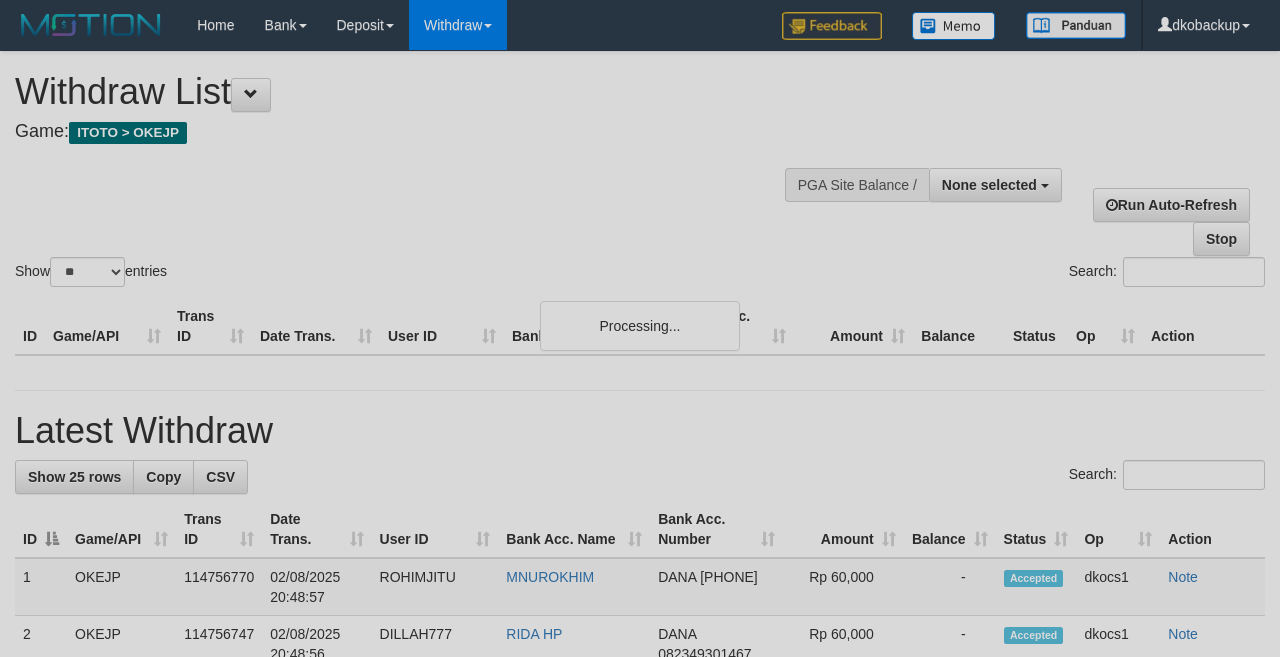 select 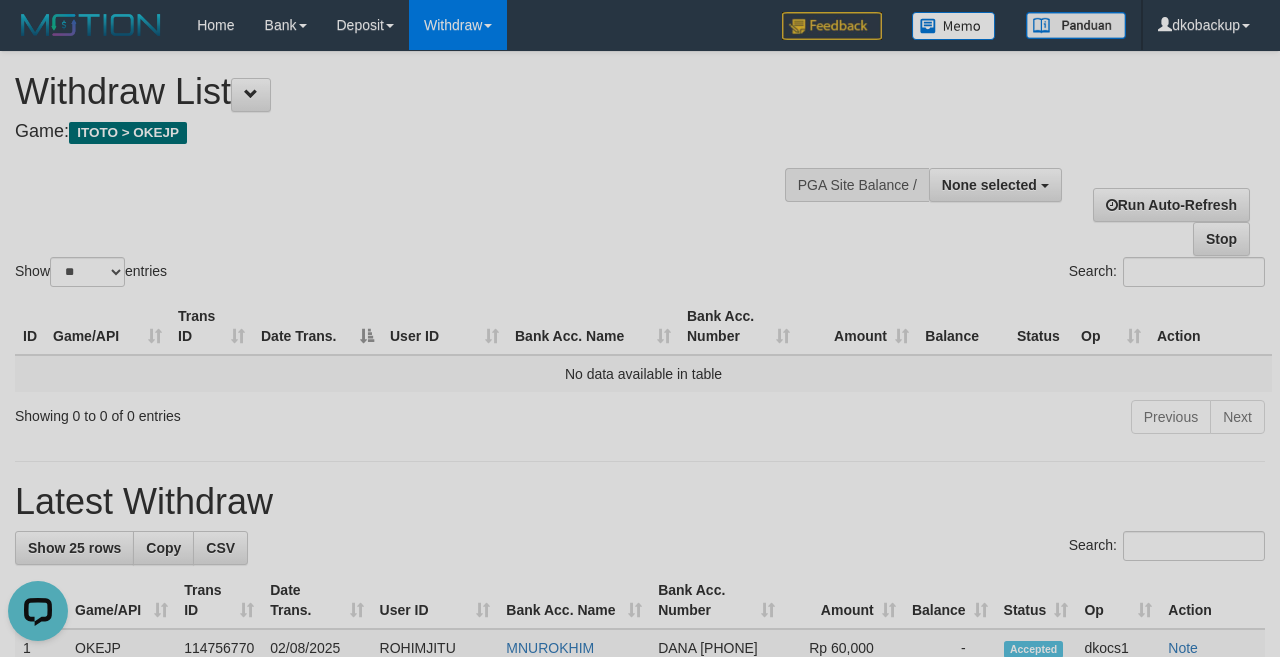 scroll, scrollTop: 0, scrollLeft: 0, axis: both 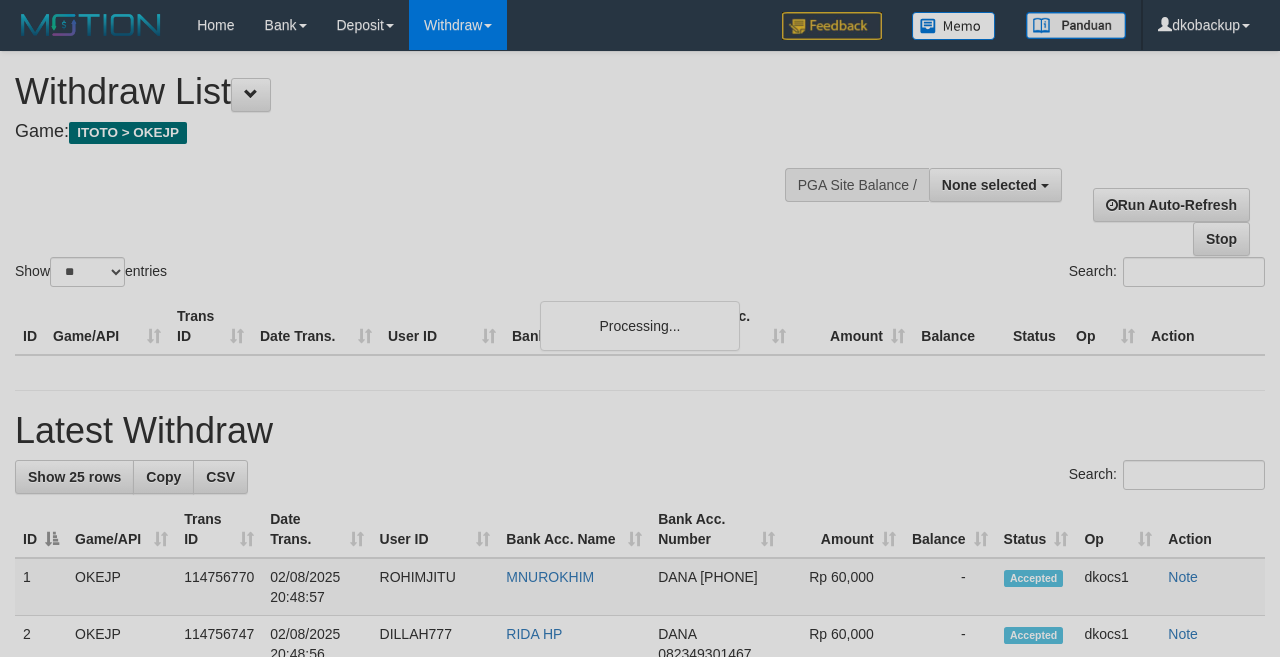 select 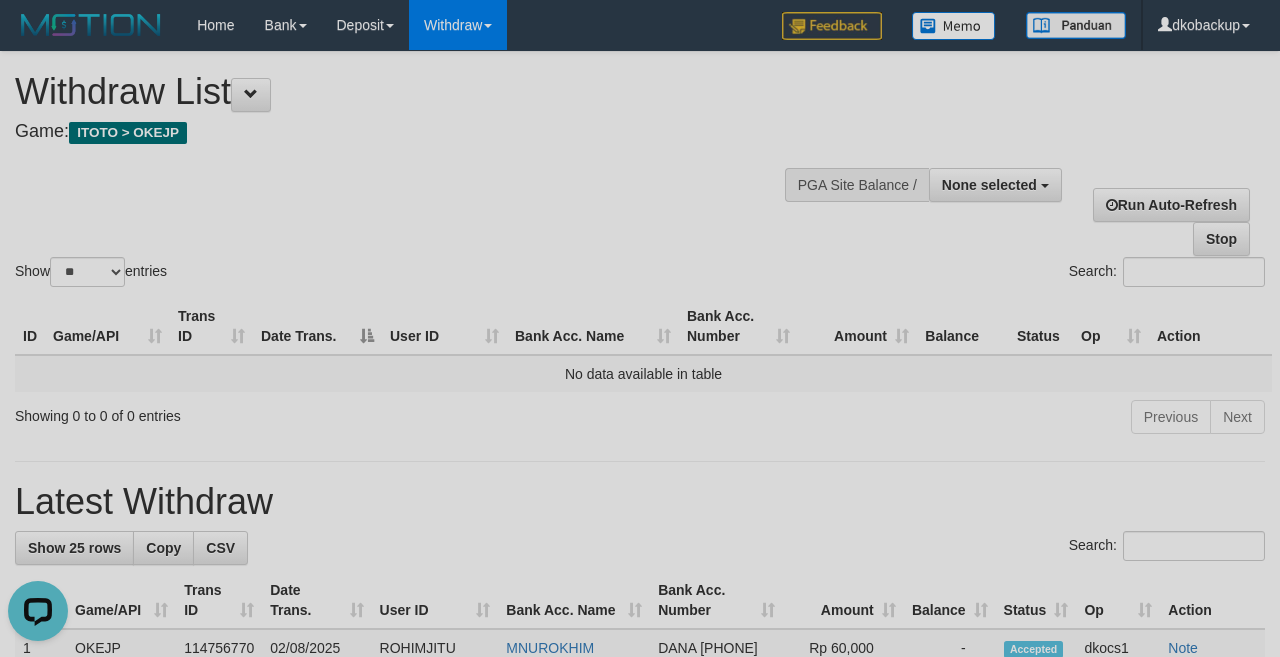 scroll, scrollTop: 0, scrollLeft: 0, axis: both 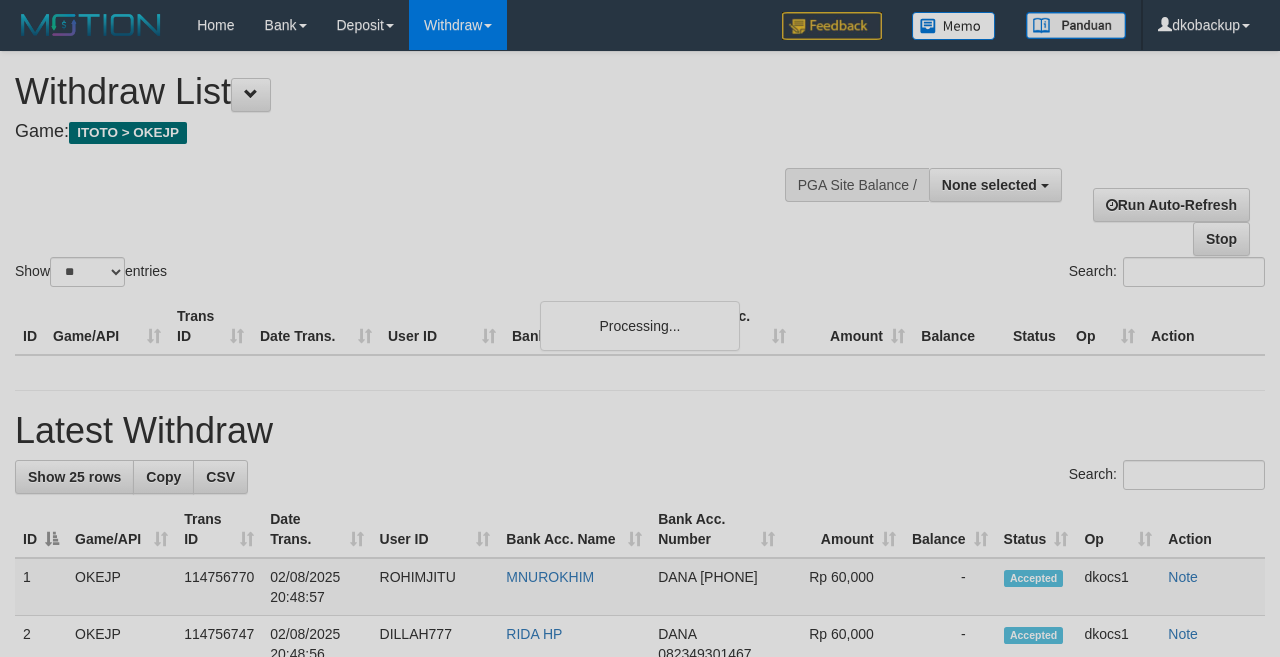 select 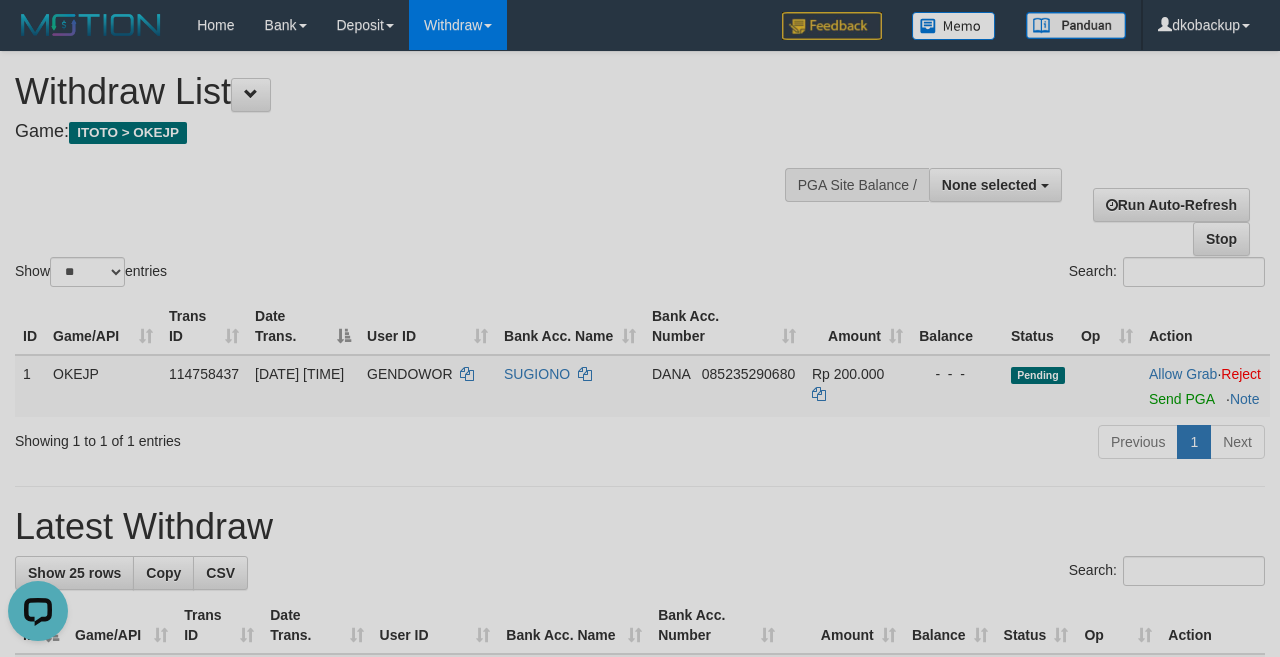 scroll, scrollTop: 0, scrollLeft: 0, axis: both 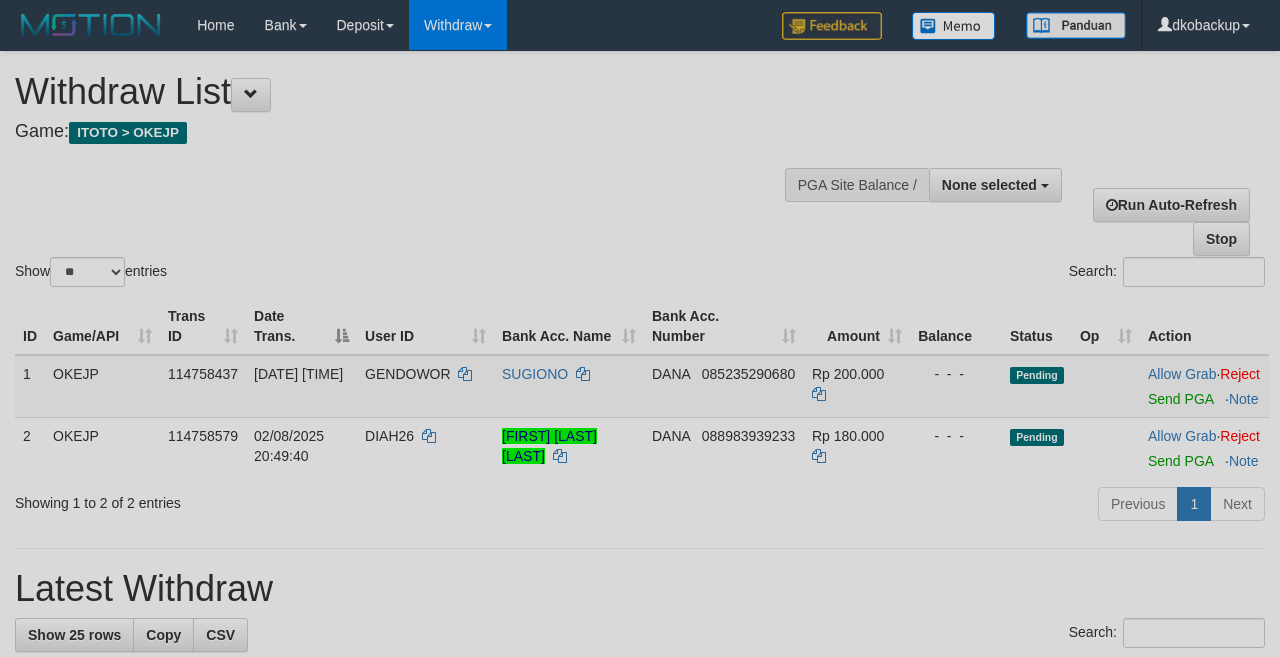 select 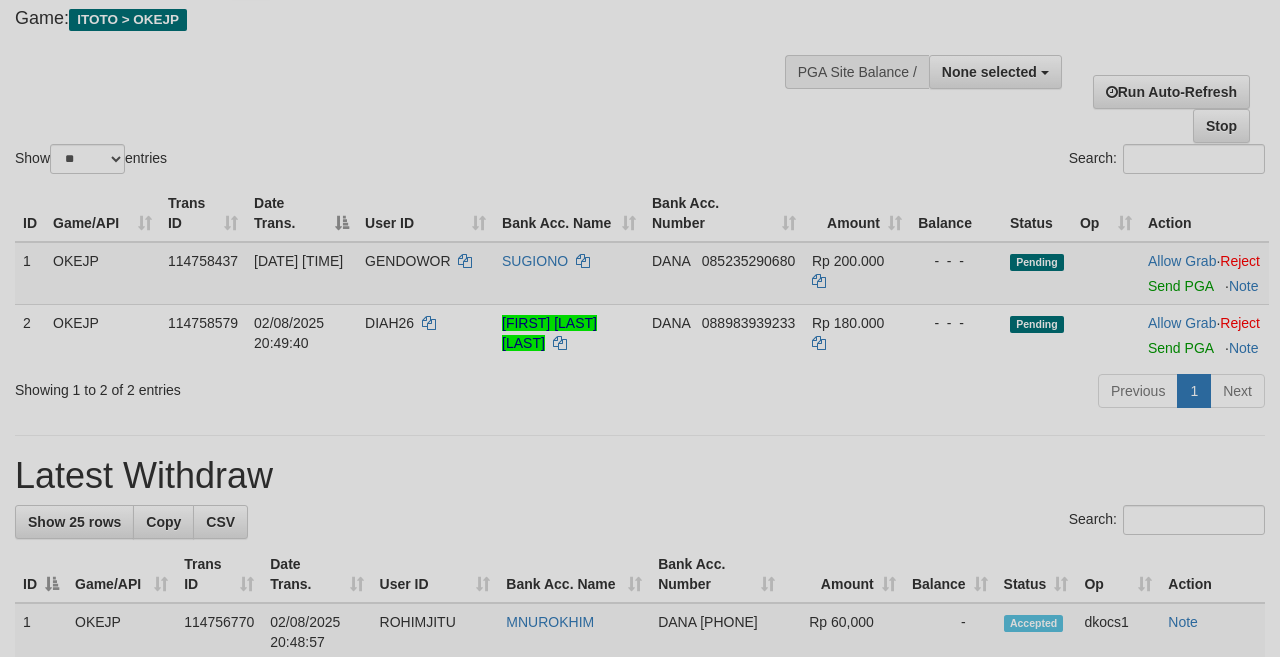 scroll, scrollTop: 102, scrollLeft: 0, axis: vertical 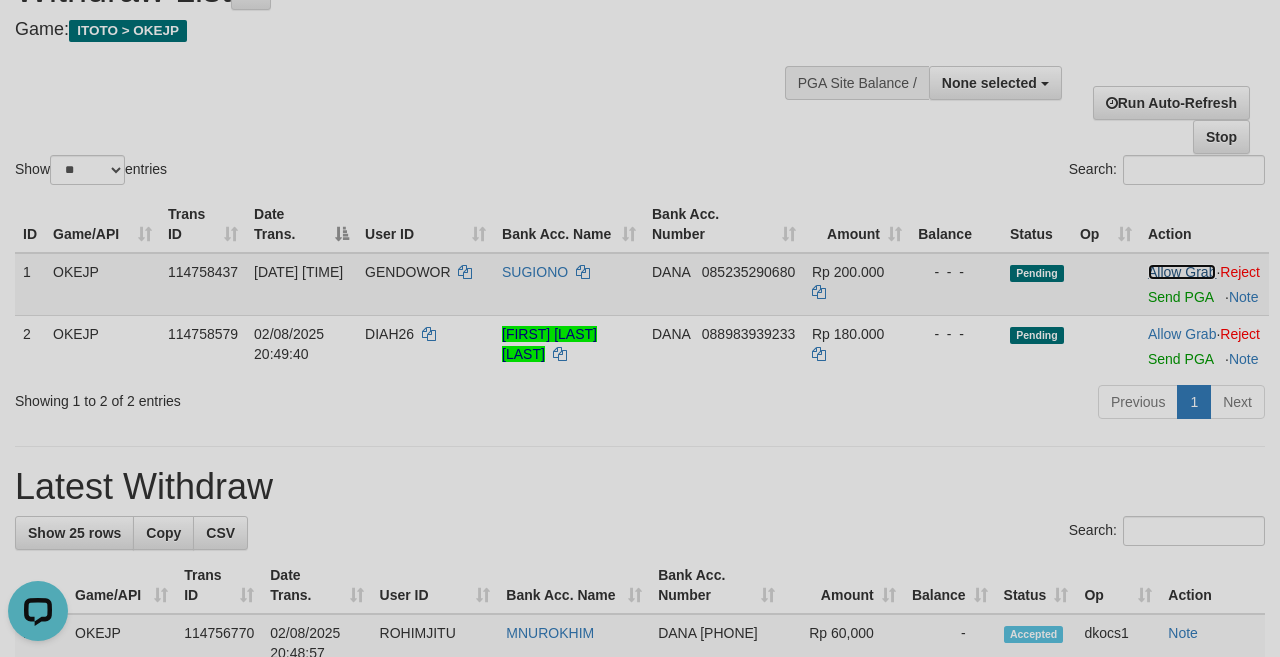 click on "Allow Grab" at bounding box center (1182, 272) 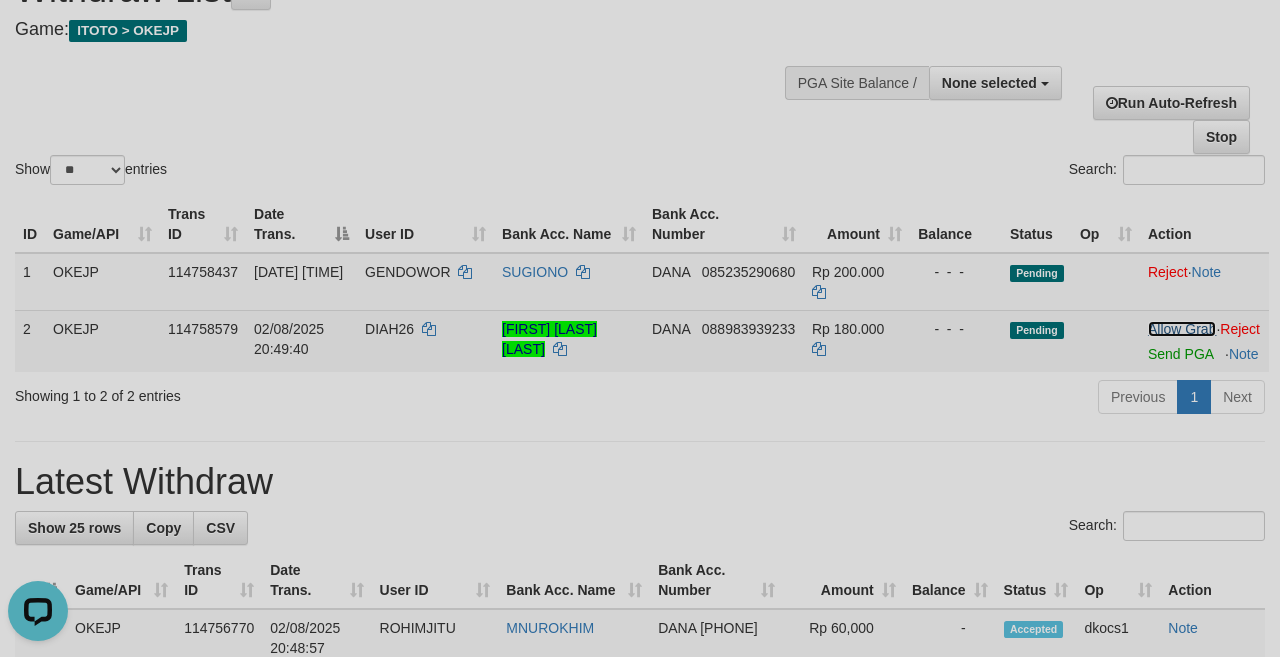click on "Allow Grab" at bounding box center (1182, 329) 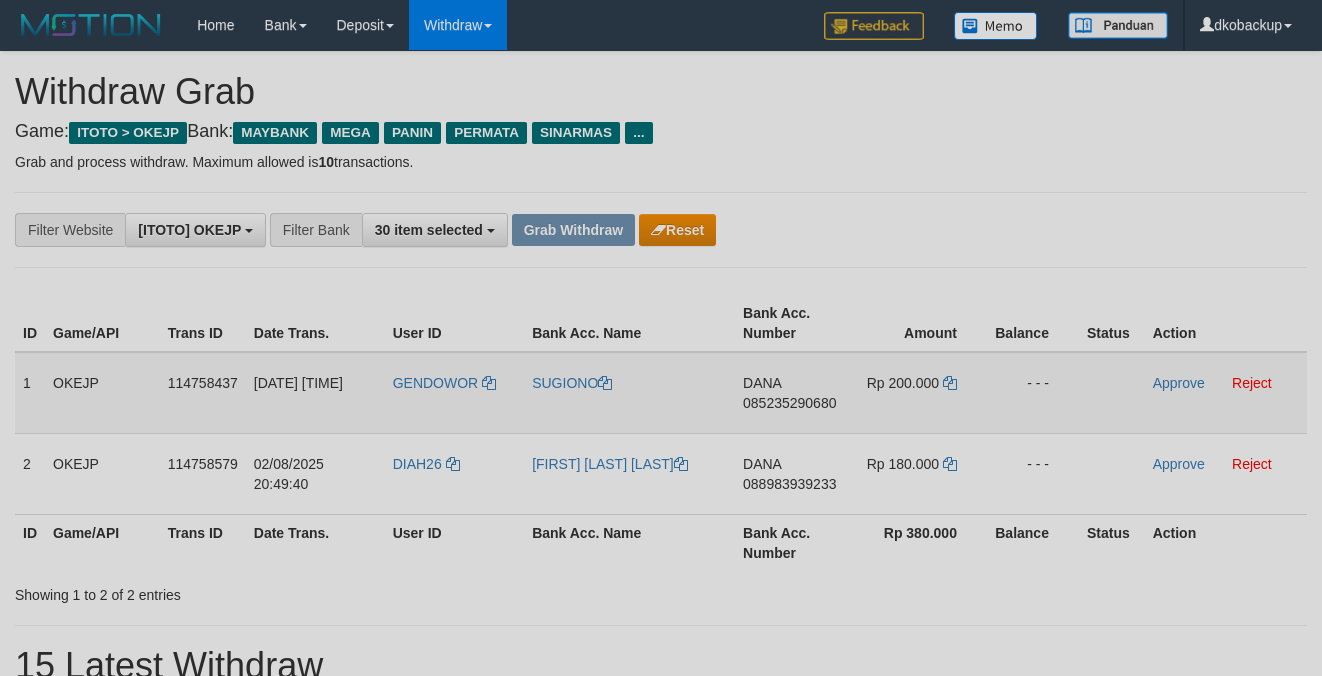 scroll, scrollTop: 0, scrollLeft: 0, axis: both 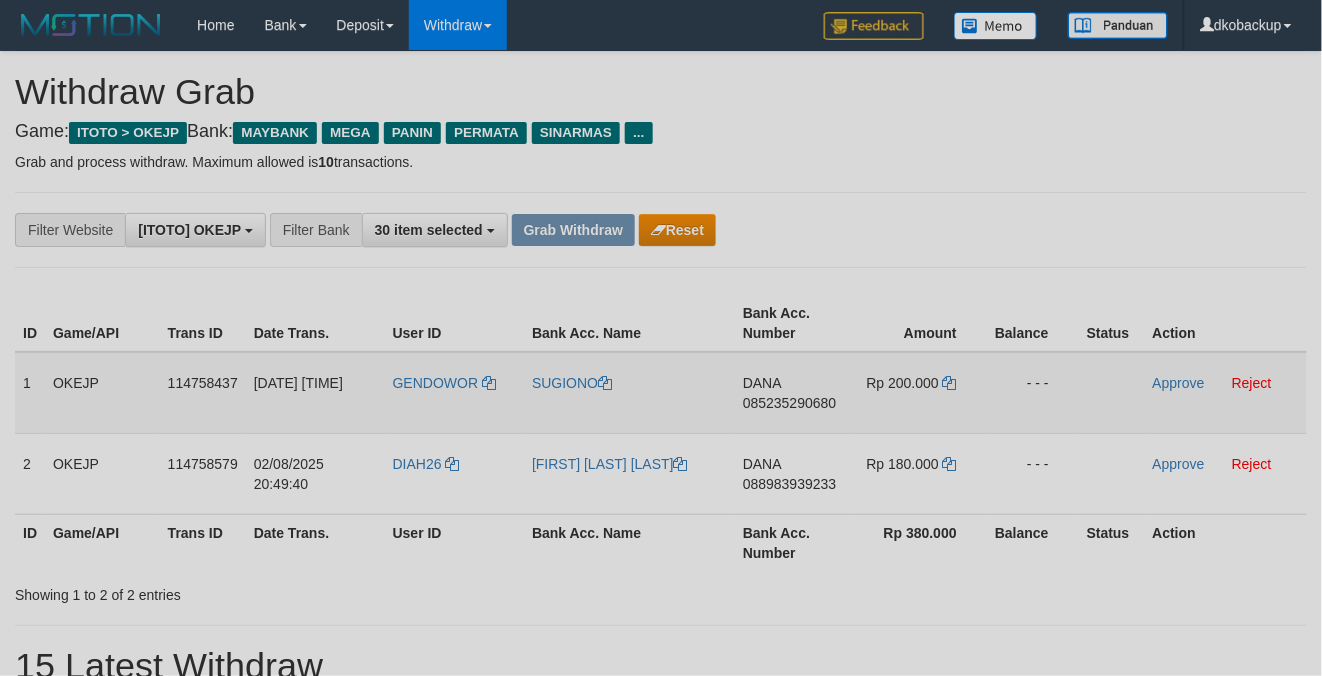 click on "GENDOWOR" at bounding box center (454, 393) 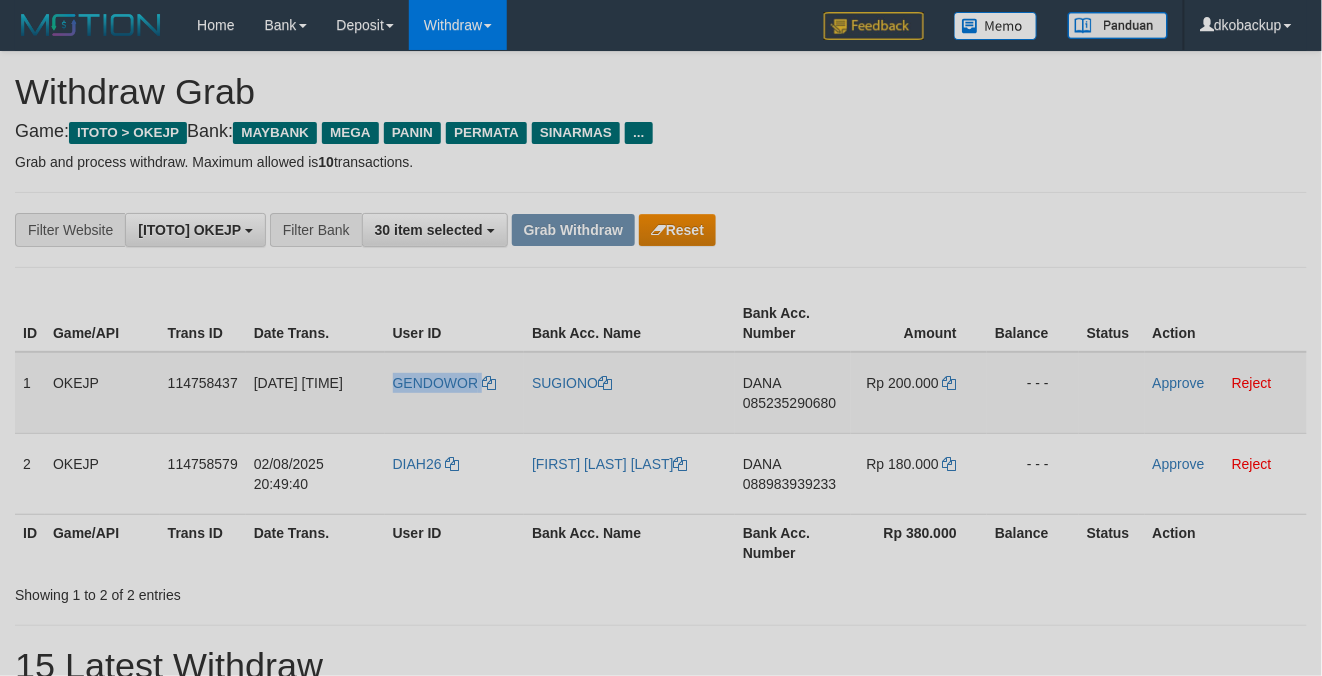 click on "GENDOWOR" at bounding box center [454, 393] 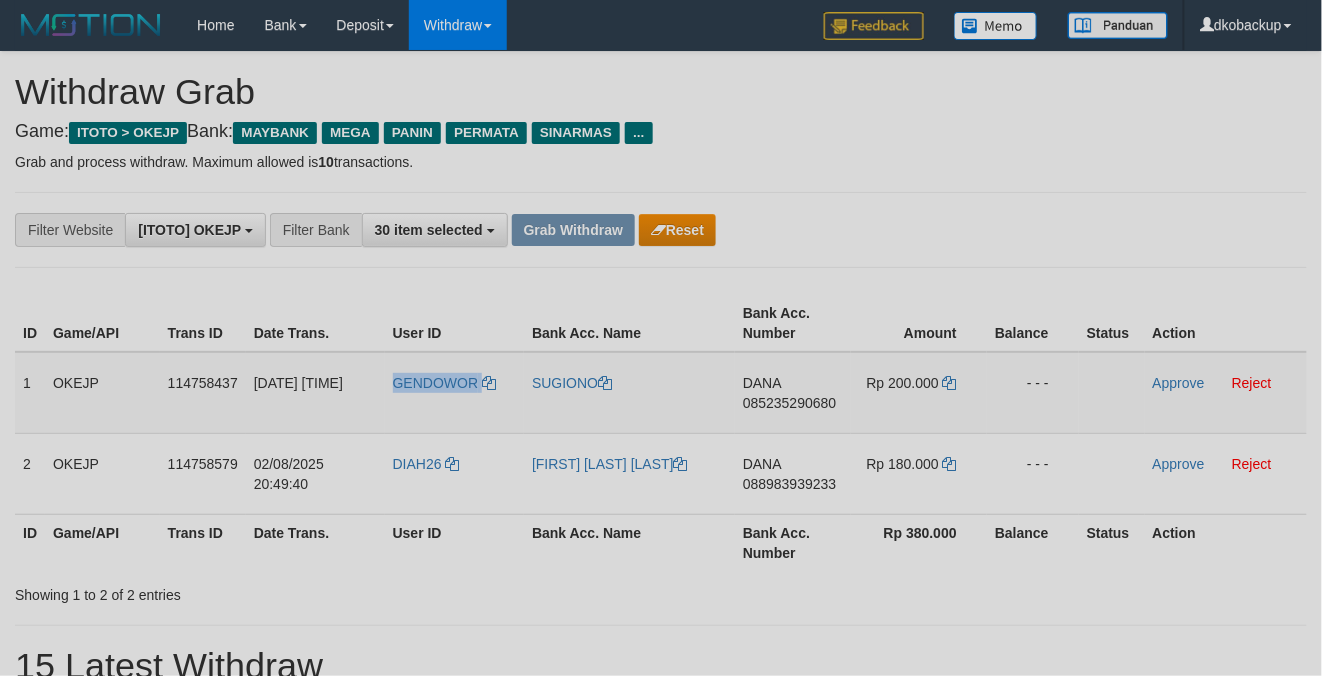 copy on "GENDOWOR" 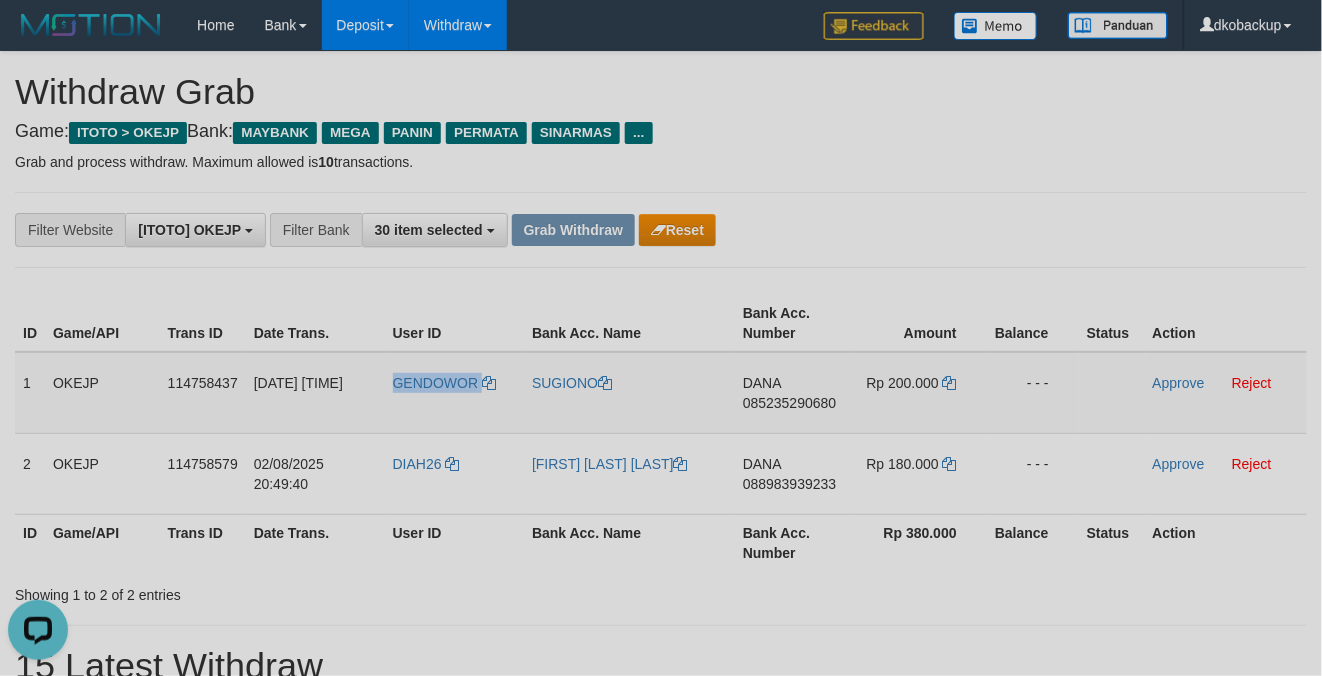 scroll, scrollTop: 0, scrollLeft: 0, axis: both 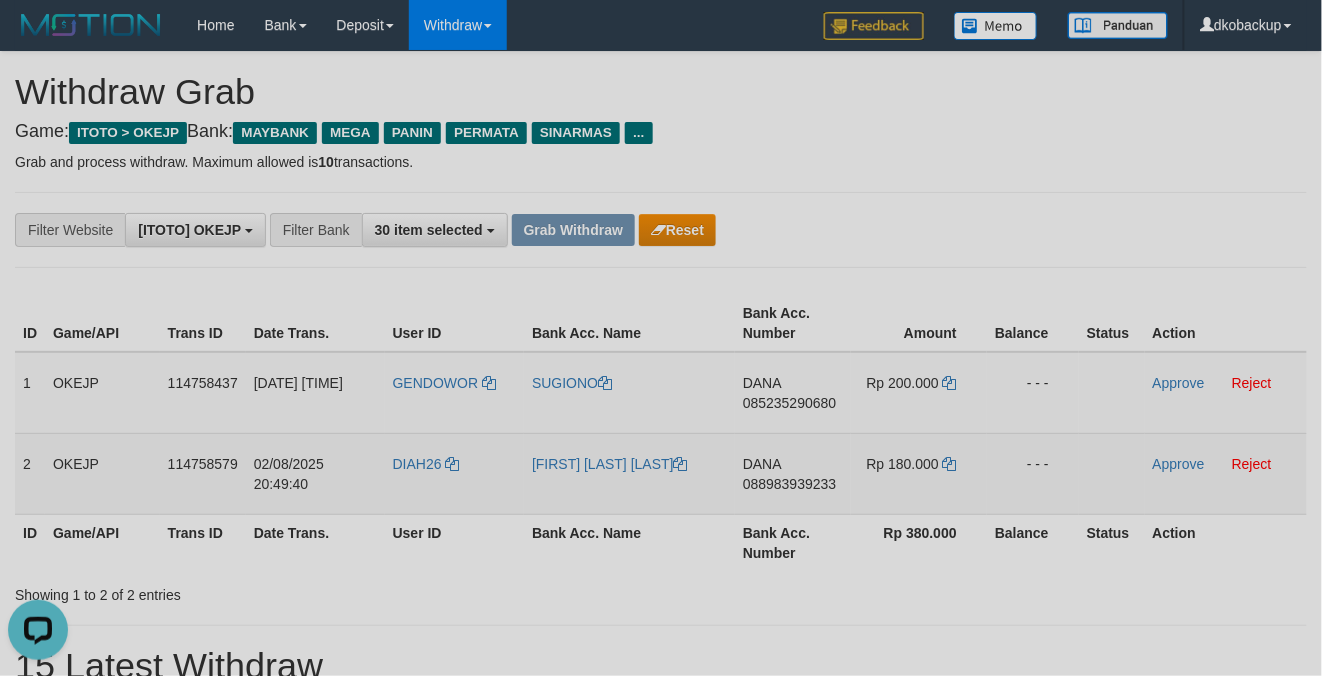 click on "DIAH26" at bounding box center (454, 473) 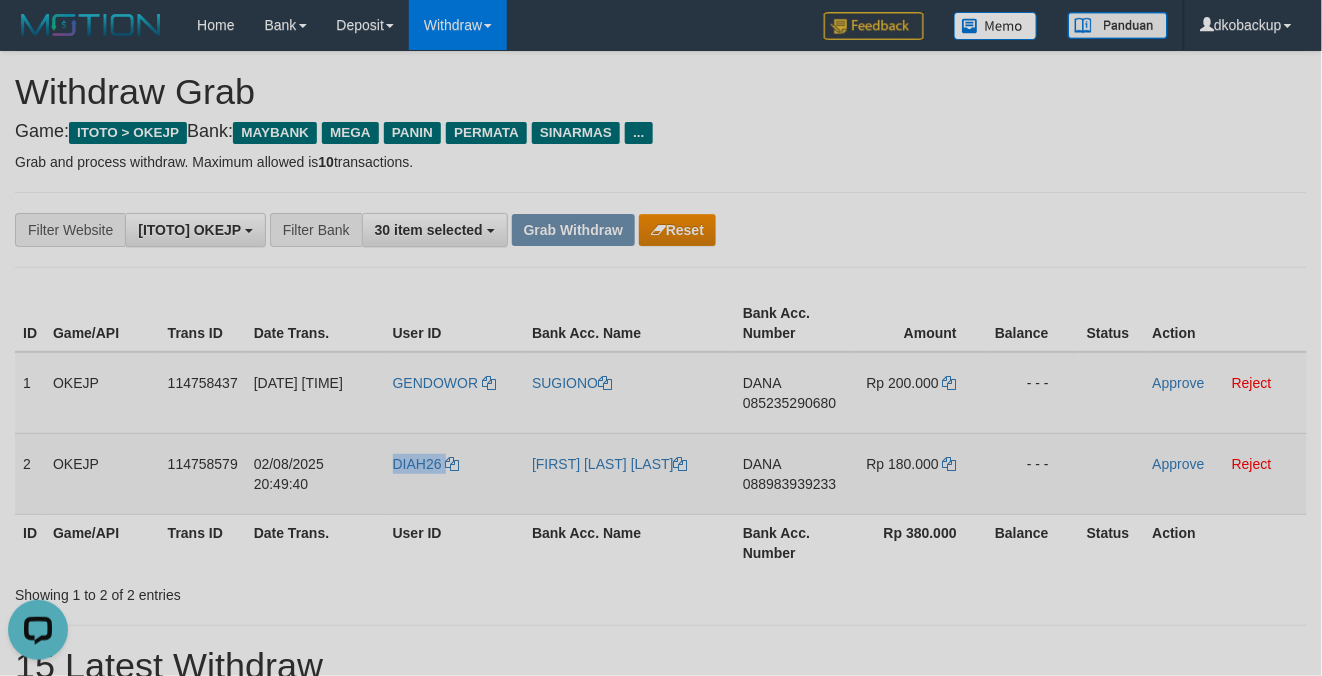 click on "DIAH26" at bounding box center (454, 473) 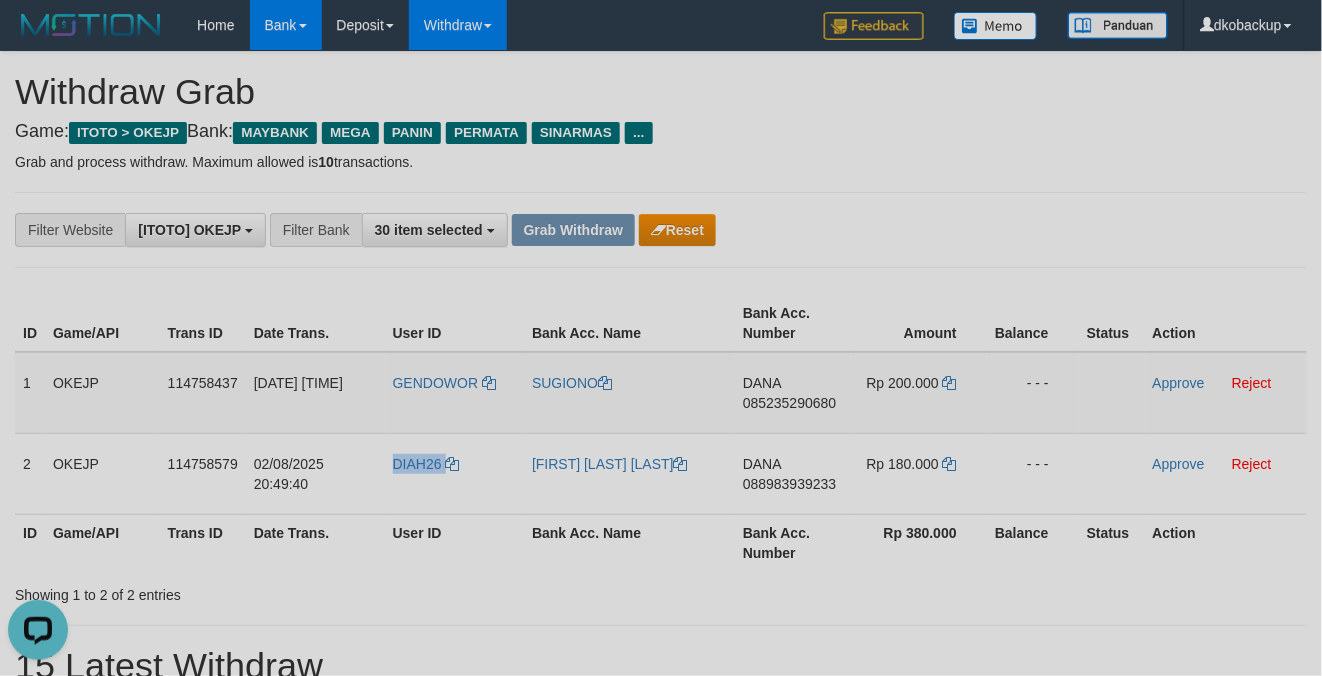 copy on "DIAH26" 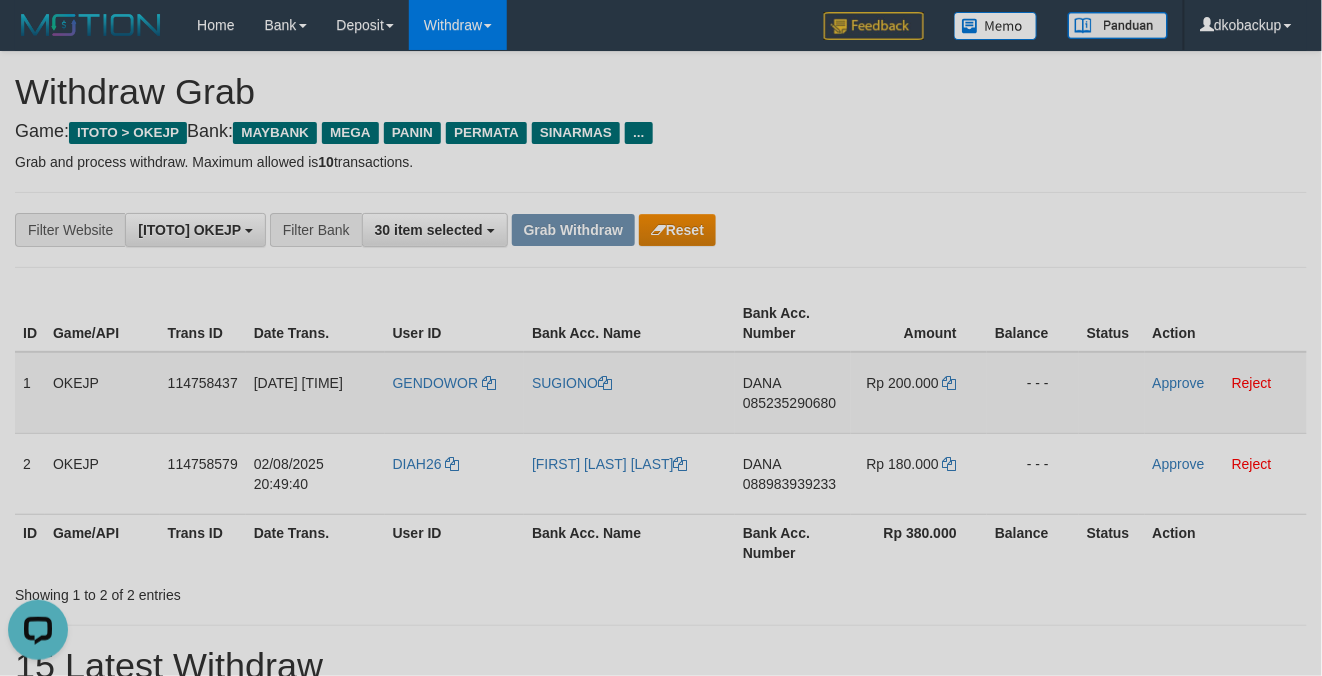 click on "DANA
085235290680" at bounding box center (793, 393) 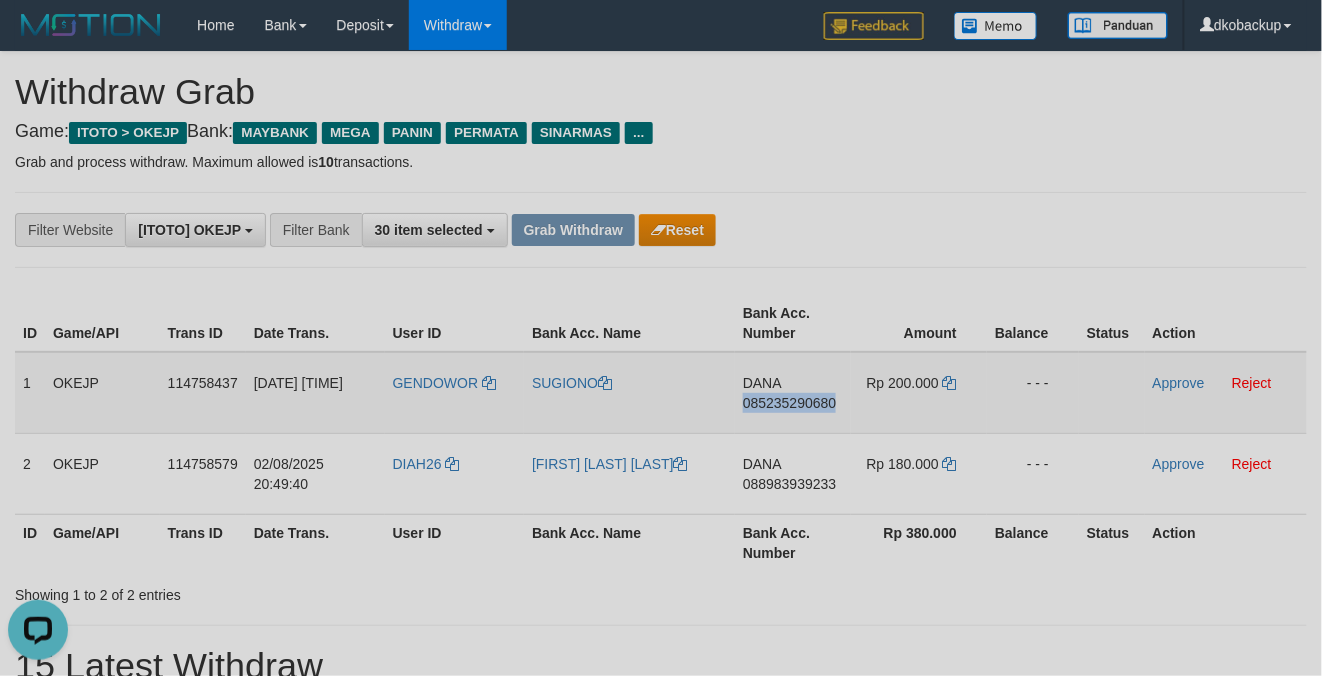 click on "DANA
085235290680" at bounding box center [793, 393] 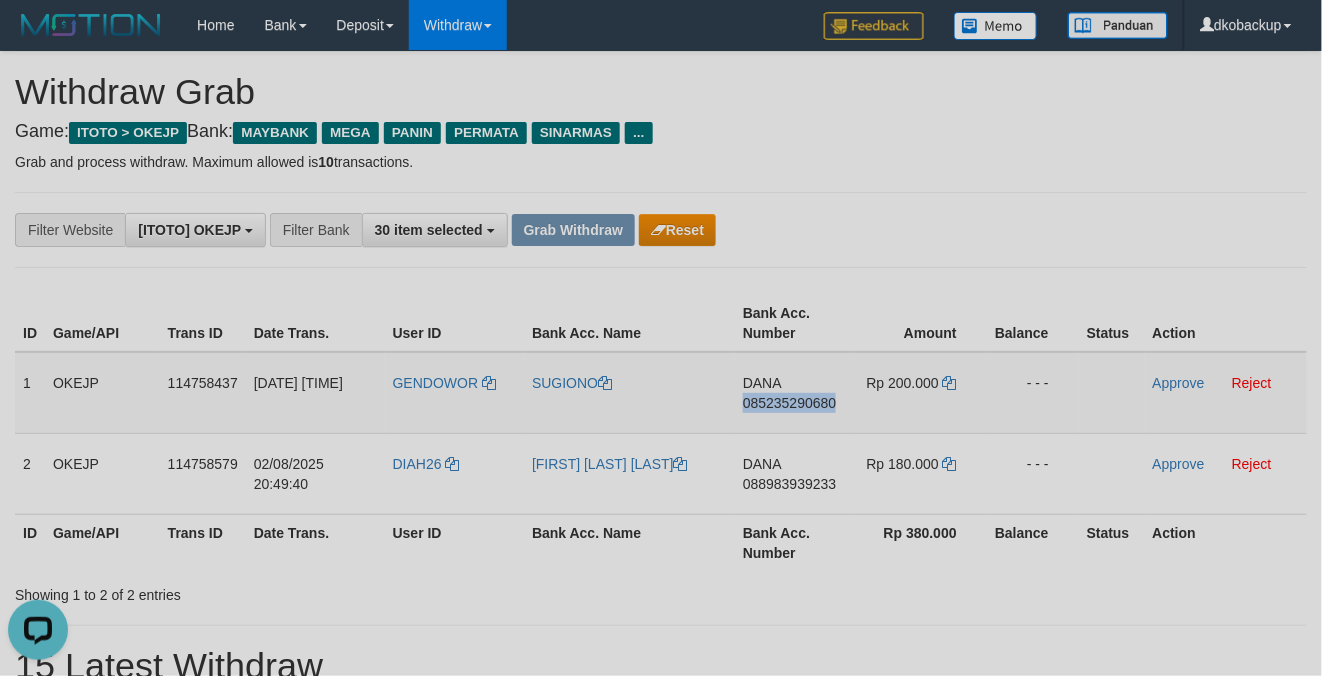 copy on "085235290680" 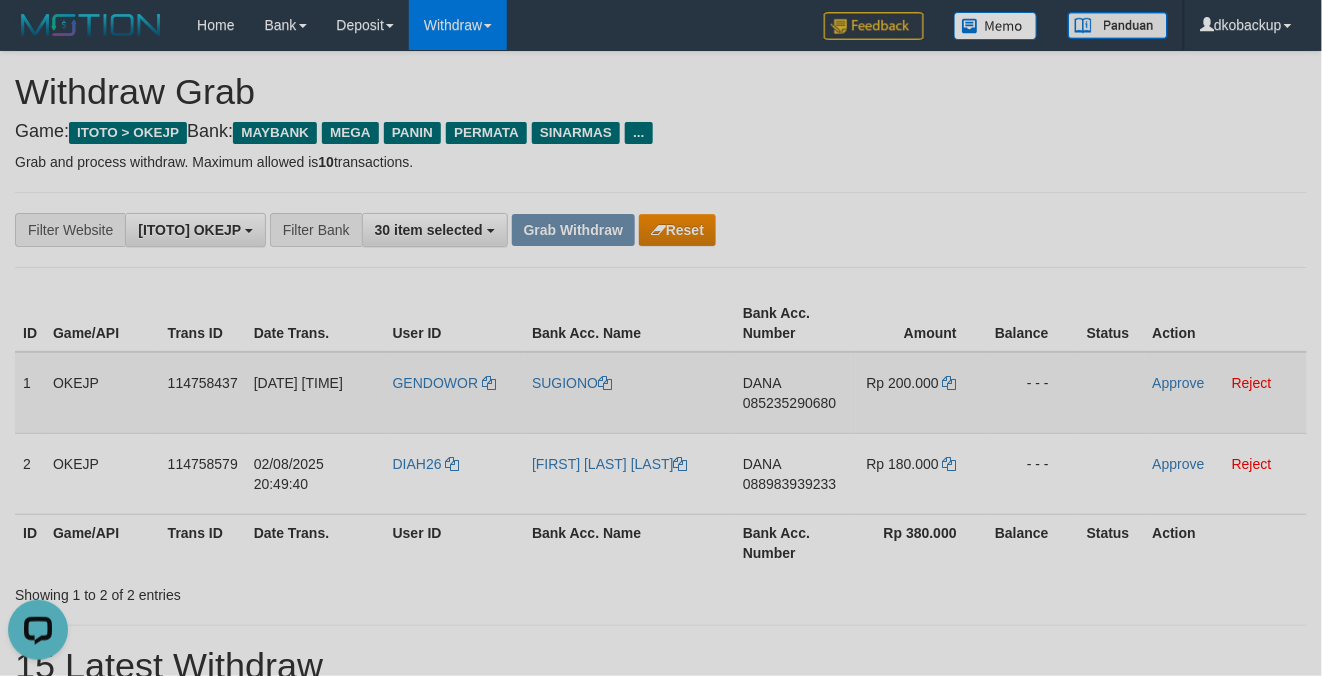 click on "GENDOWOR" at bounding box center [454, 393] 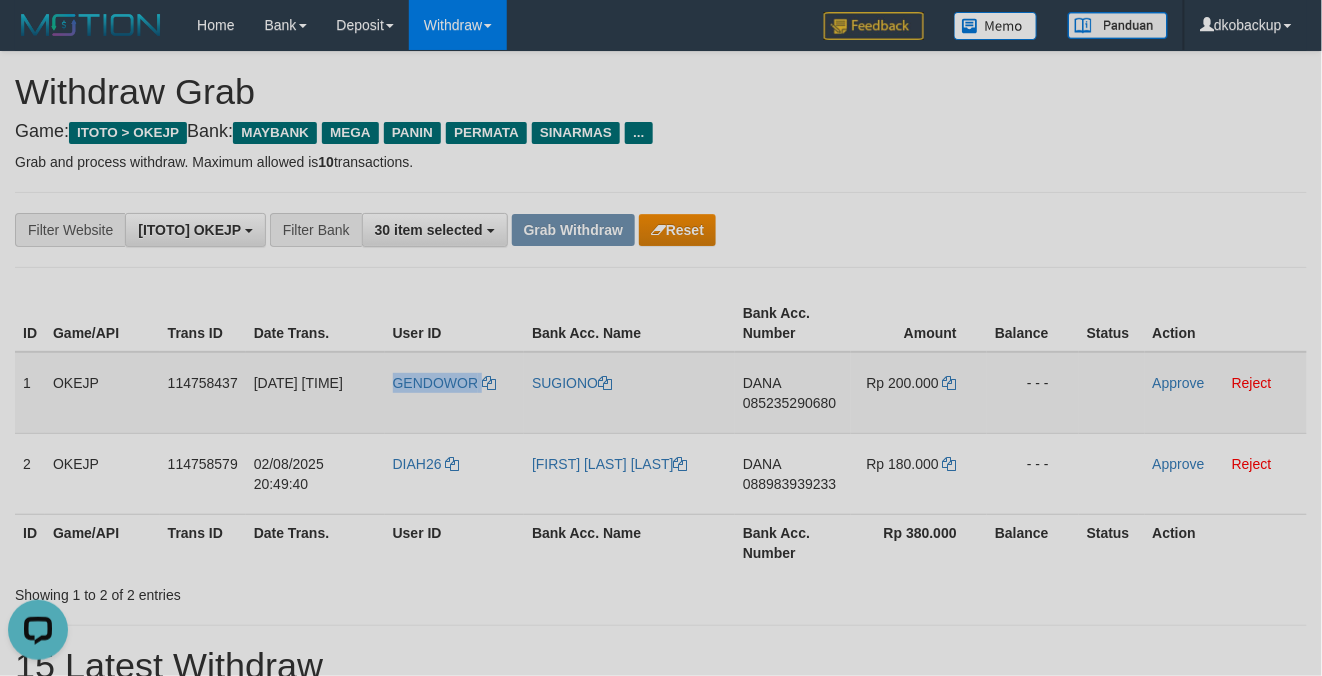 drag, startPoint x: 421, startPoint y: 397, endPoint x: 384, endPoint y: 400, distance: 37.12142 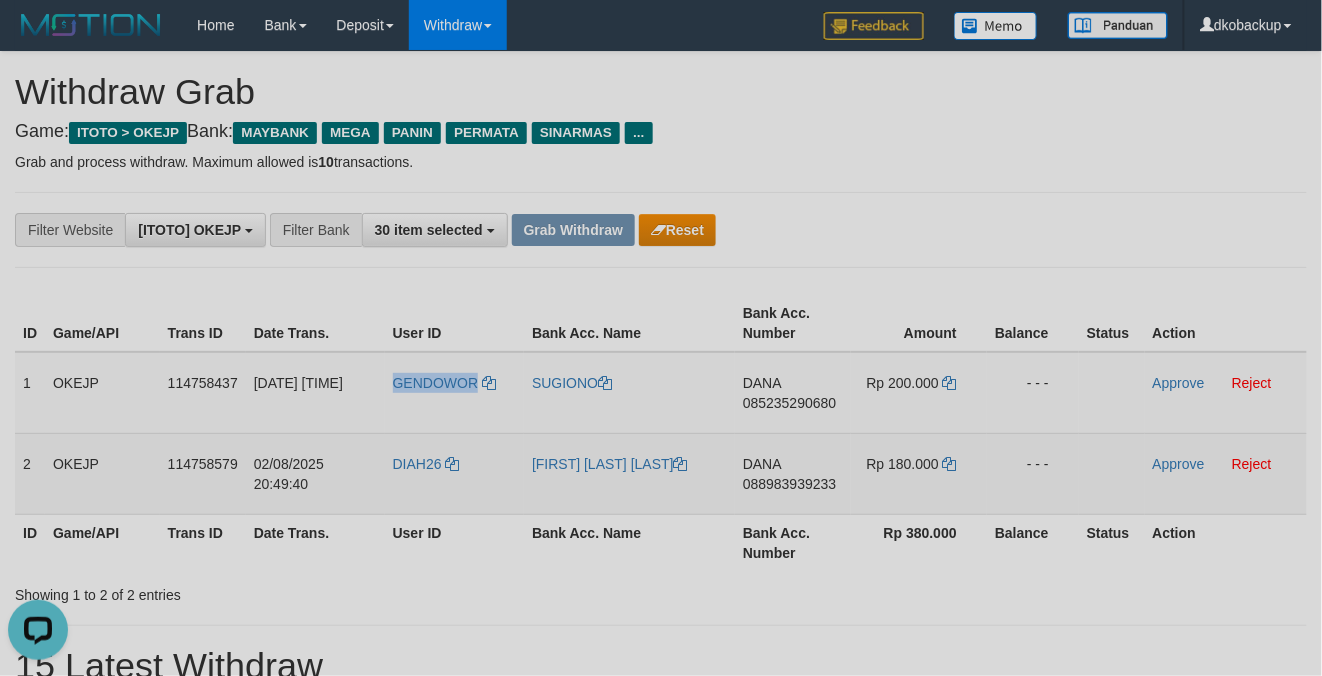 copy on "GENDOWOR" 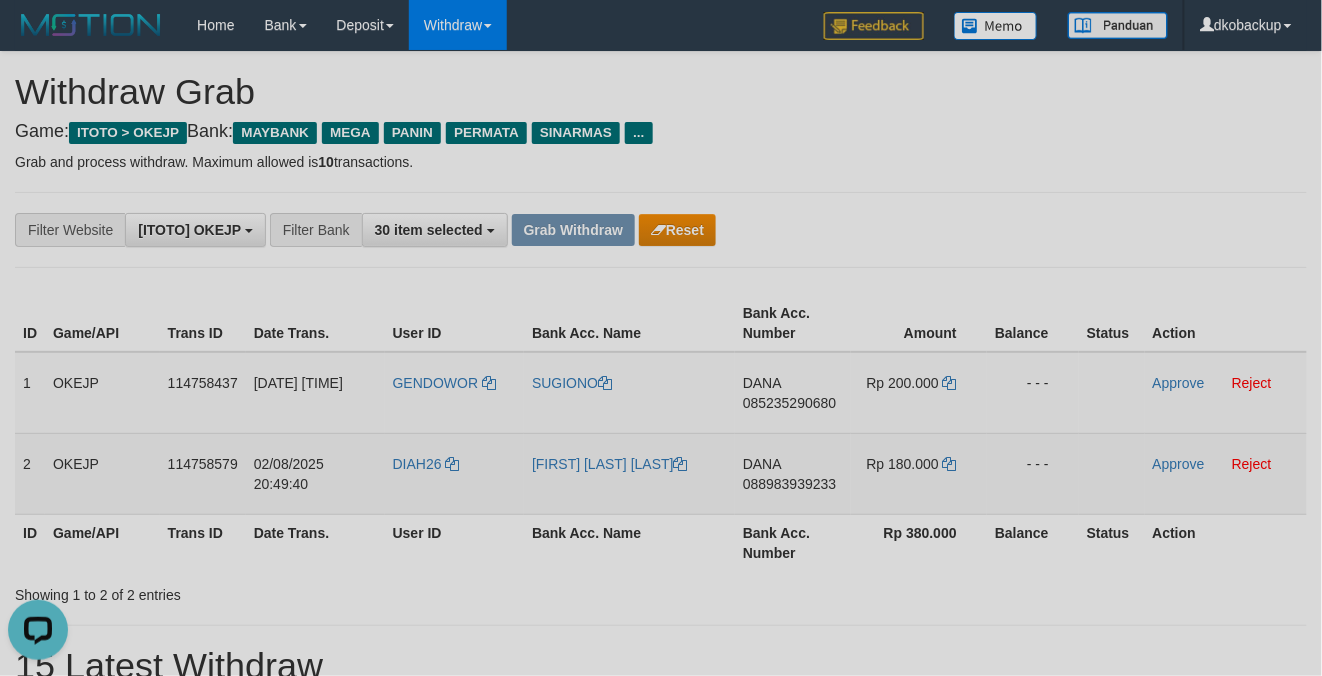 click on "DIAH26" at bounding box center (454, 473) 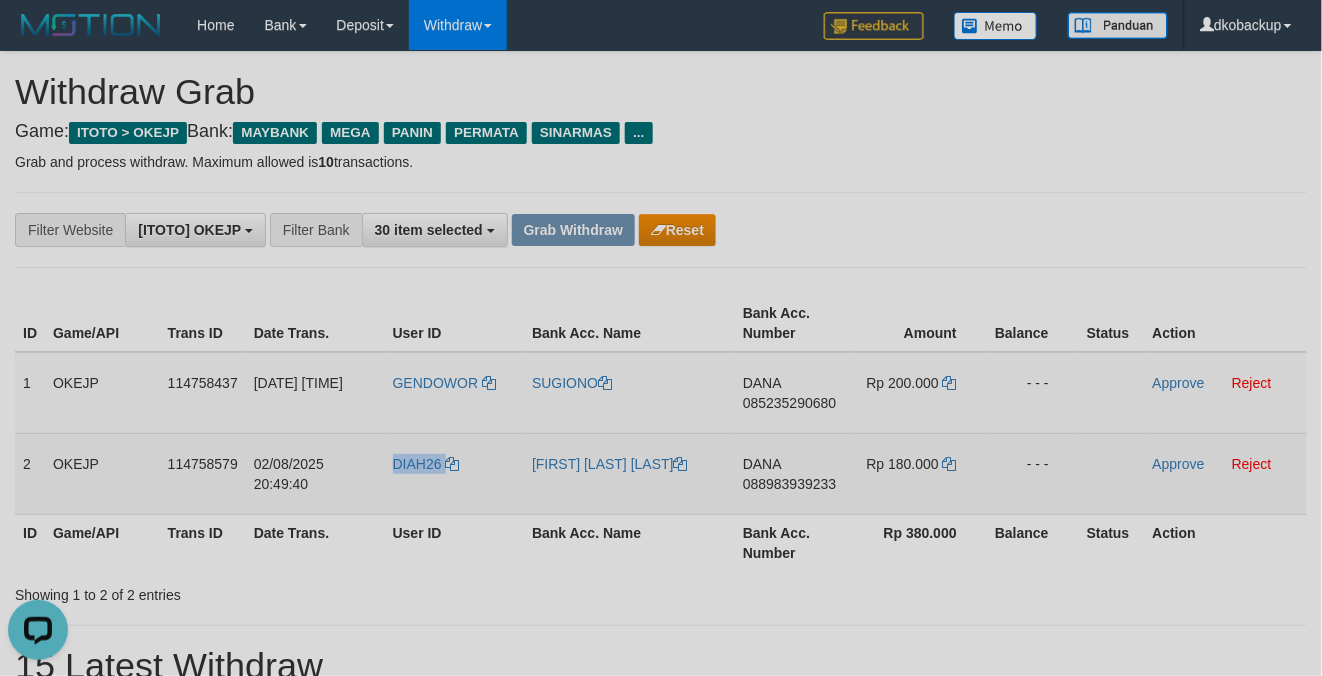 click on "DIAH26" at bounding box center (454, 473) 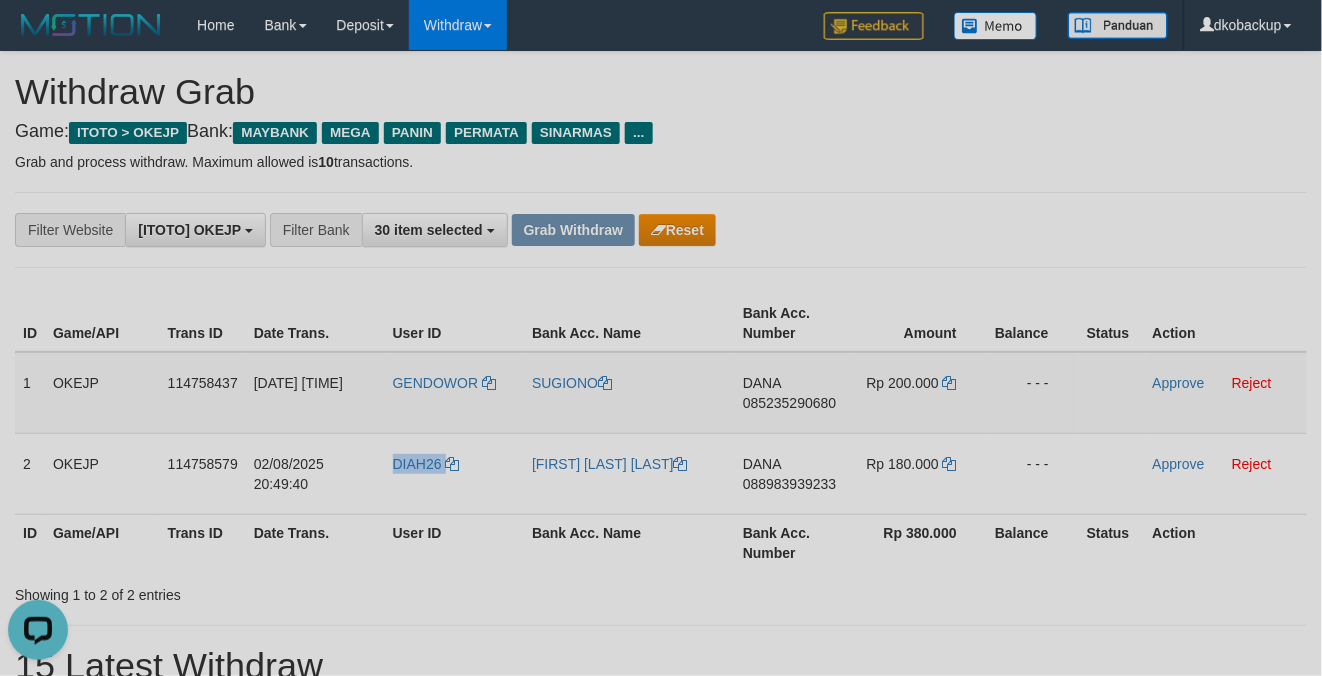 copy on "DIAH26" 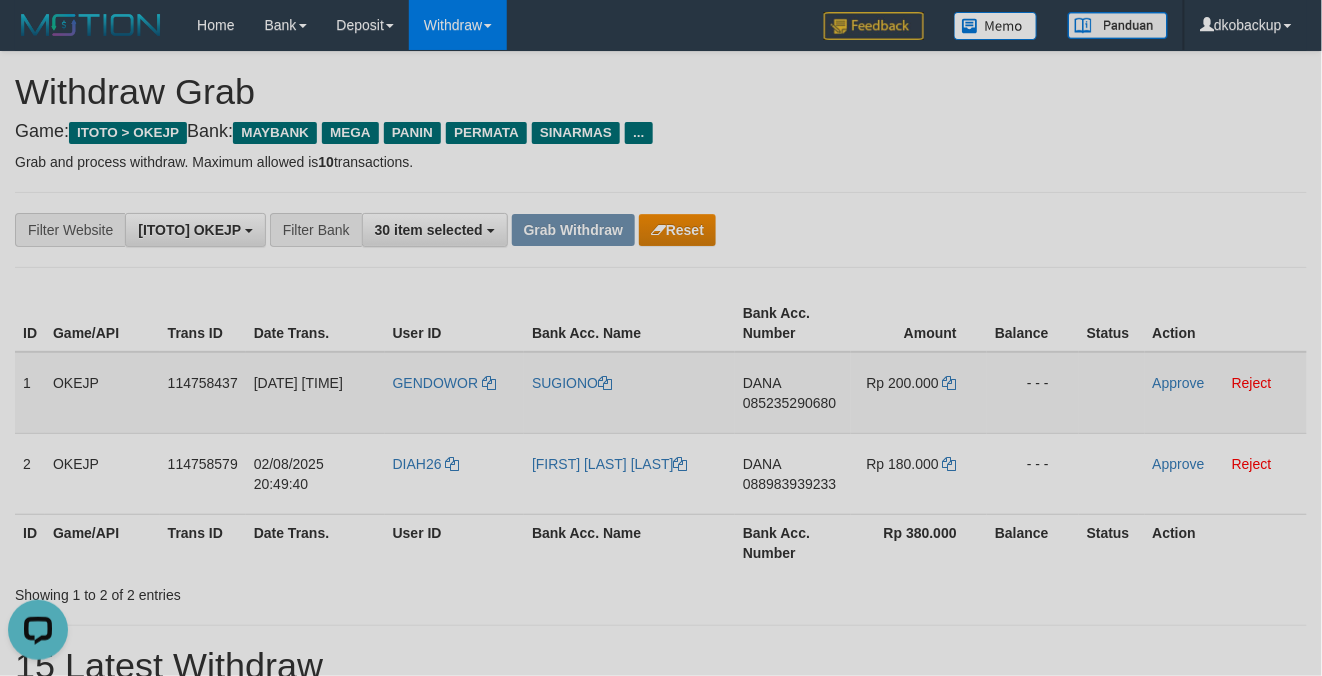 click on "SUGIONO" at bounding box center (629, 393) 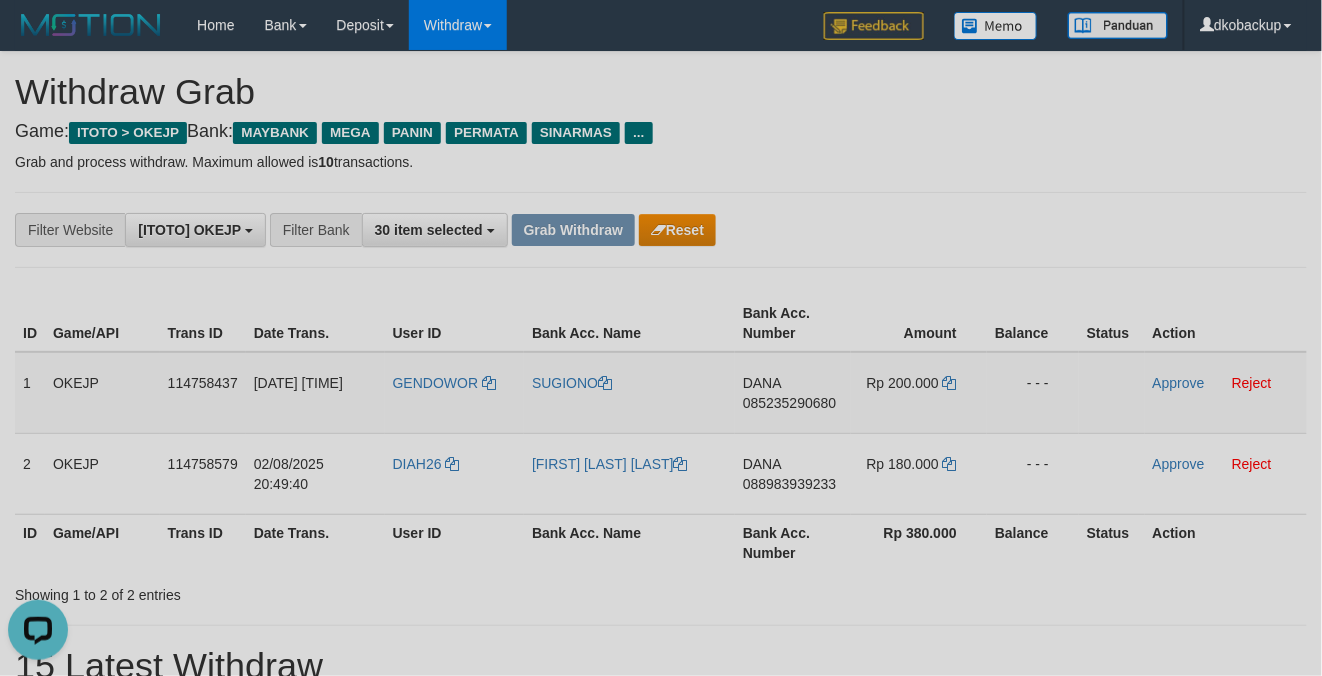 copy on "SUGIONO" 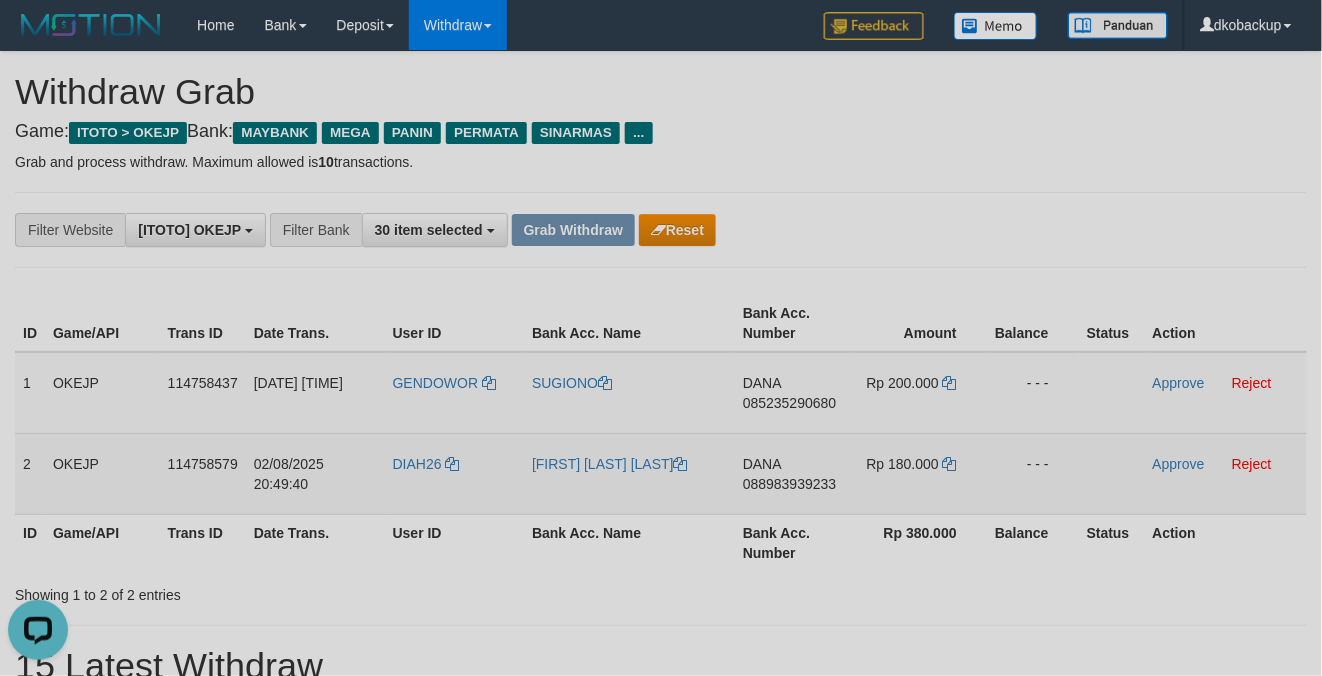 click on "[FIRST] [LAST] [LAST]" at bounding box center [629, 473] 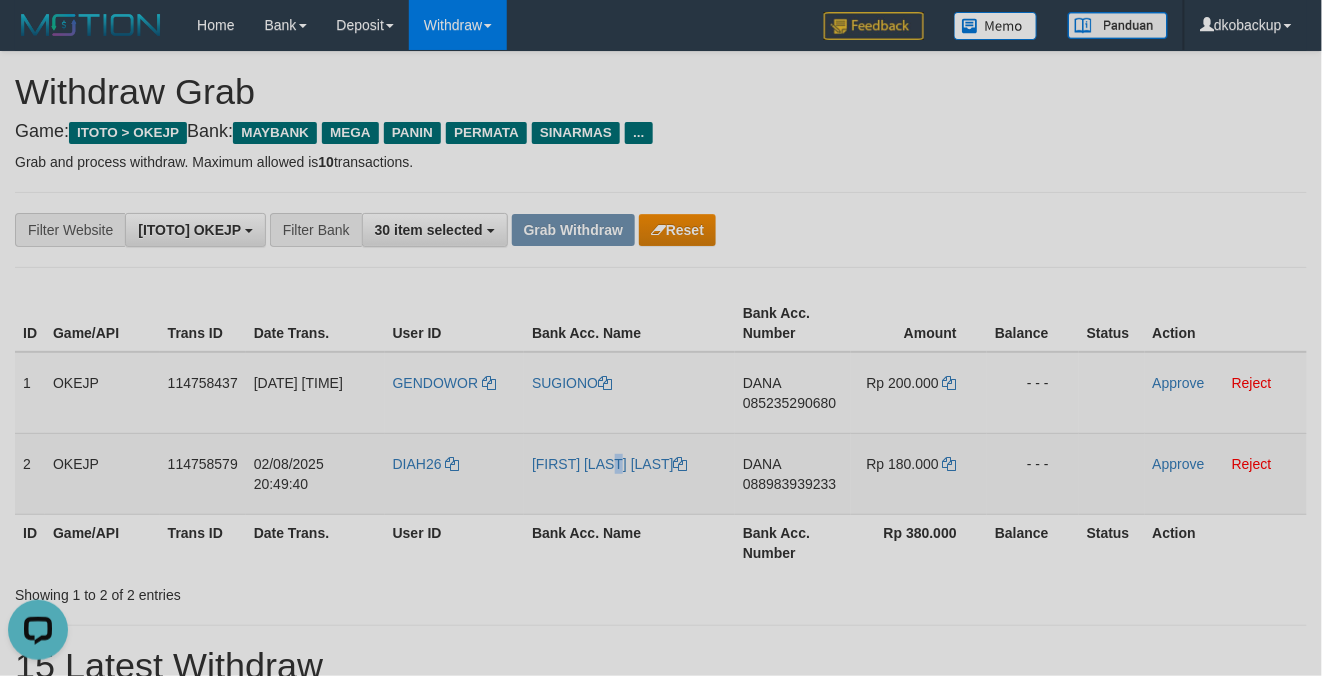 click on "[FIRST] [LAST] [LAST]" at bounding box center (629, 473) 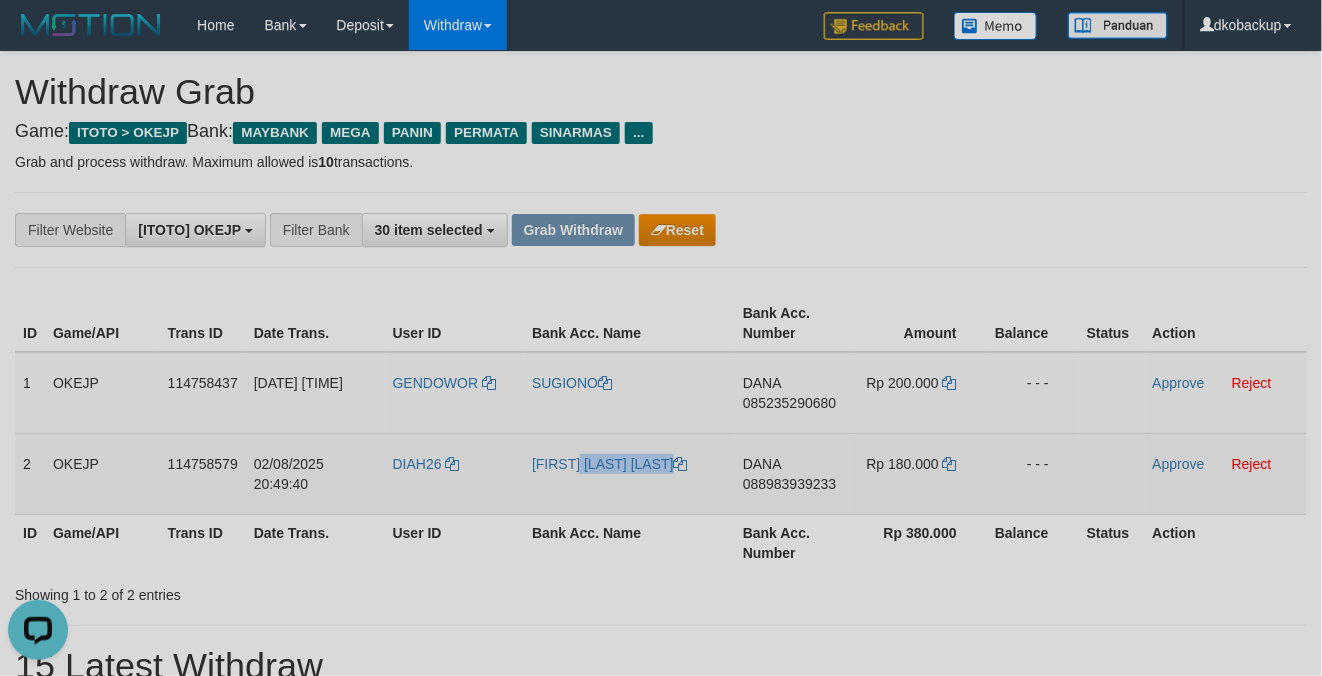 click on "[FIRST] [LAST] [LAST]" at bounding box center [629, 473] 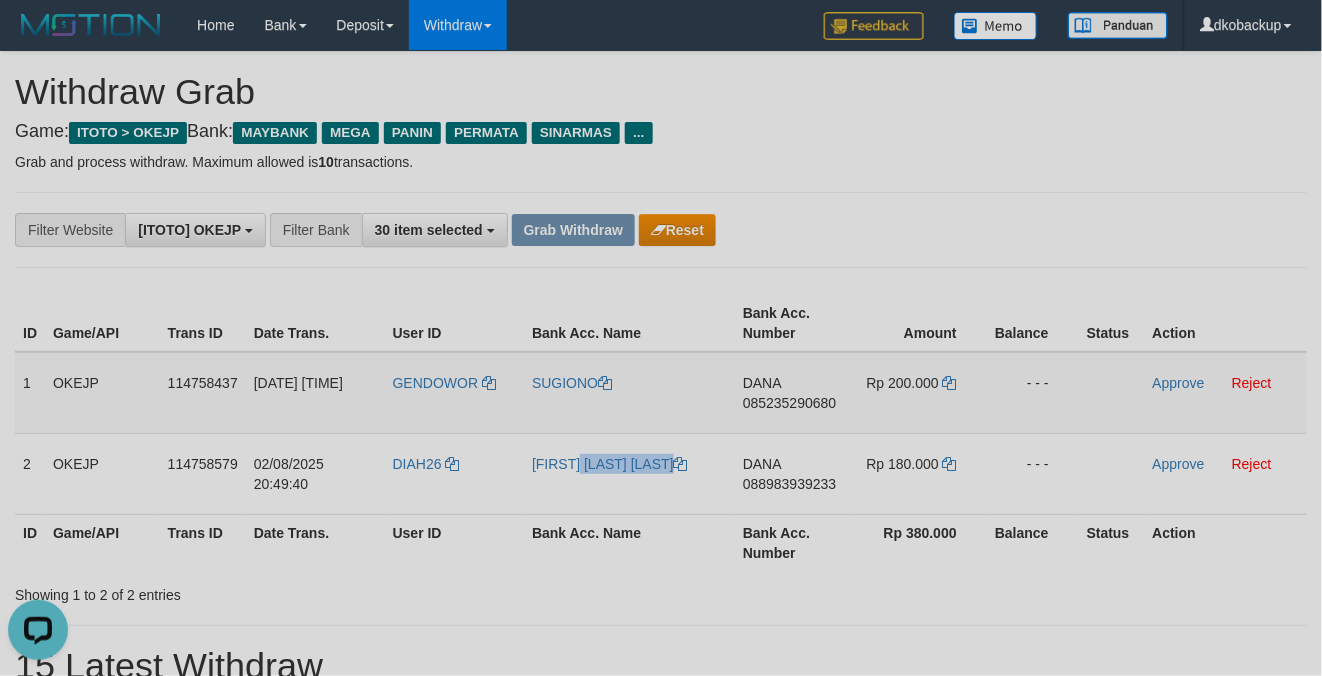 copy on "[FIRST] [LAST] [LAST]" 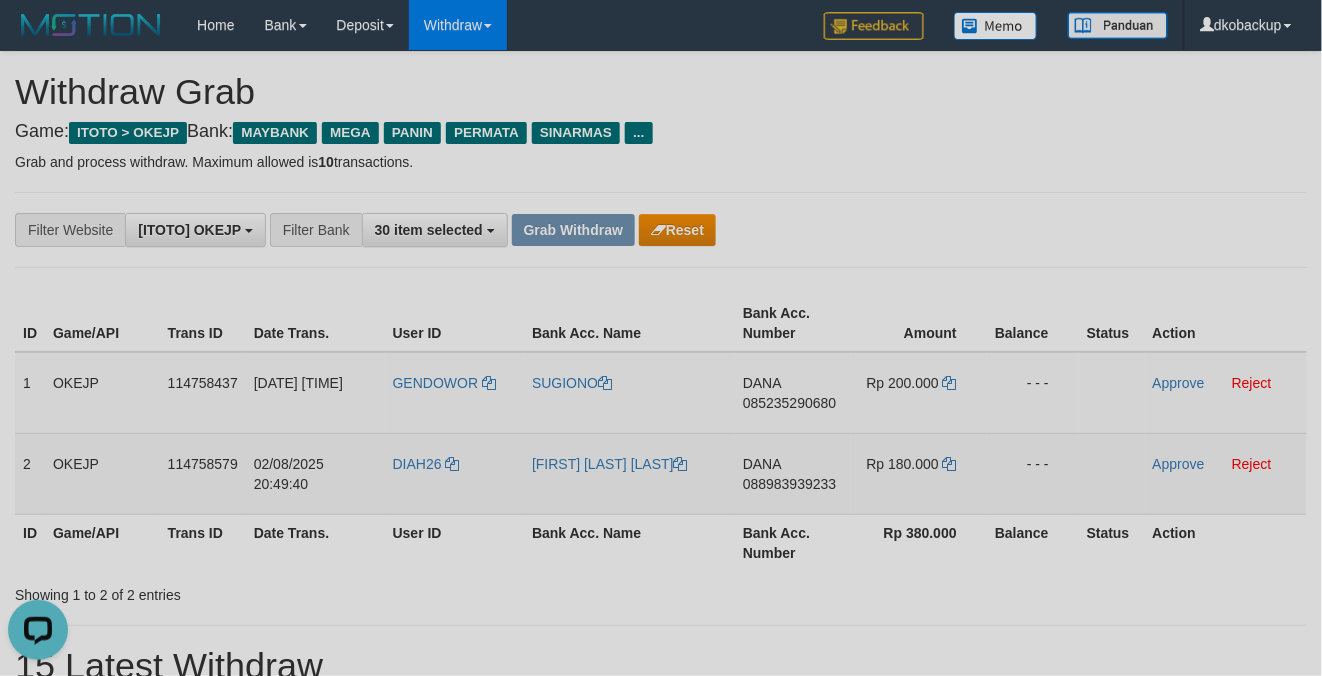 click on "DANA
088983939233" at bounding box center [793, 473] 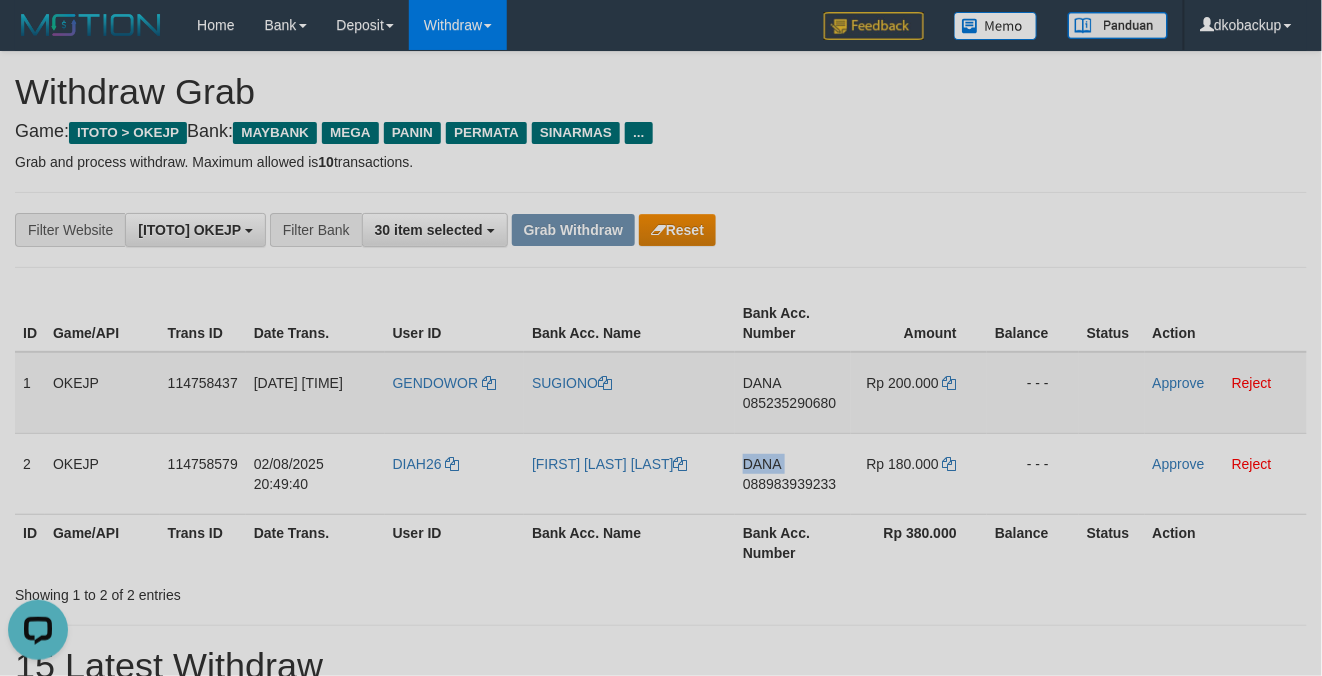 click on "1
OKEJP
114758437
02/08/2025 20:49:26
GENDOWOR
SUGIONO
DANA
085235290680
Rp 200.000
- - -
Approve
Reject
2
OKEJP
114758579
02/08/2025 20:49:40
DIAH26
DEVIT TRISKA WARDANA
DANA
088983939233
Rp 180.000
- - -
Approve
Reject" at bounding box center [661, 433] 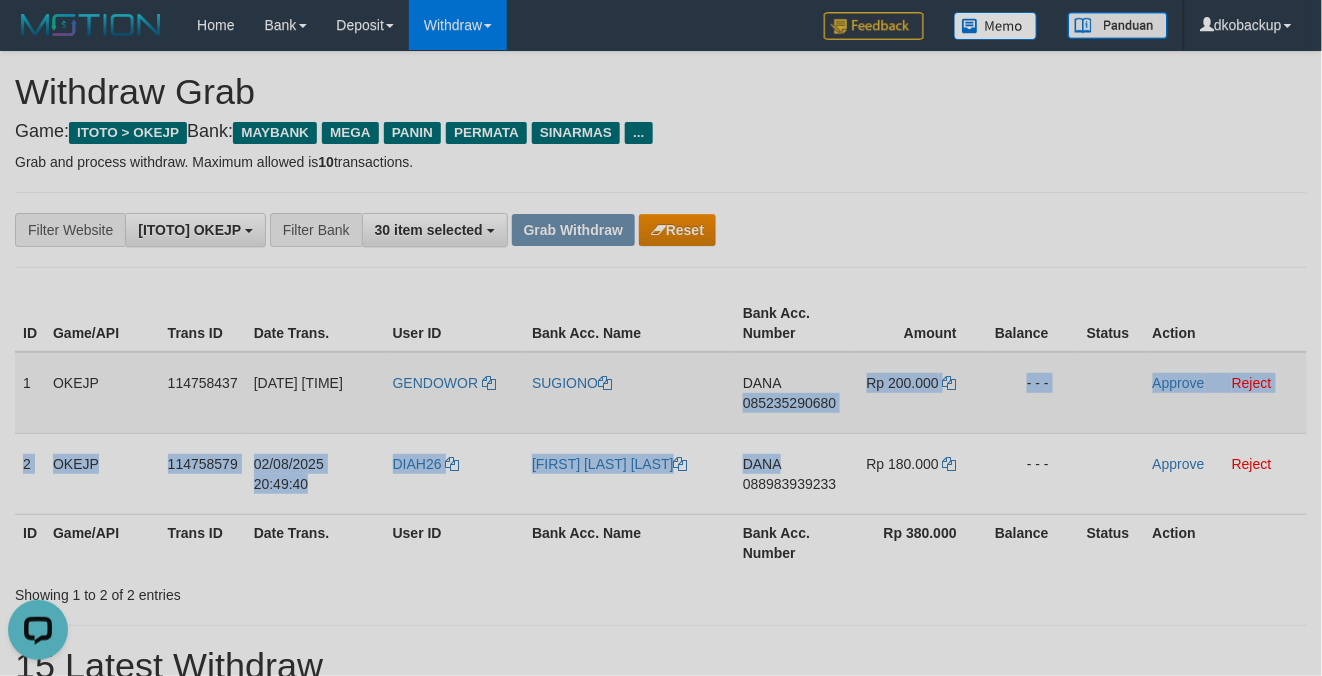 click on "DANA
085235290680" at bounding box center [793, 393] 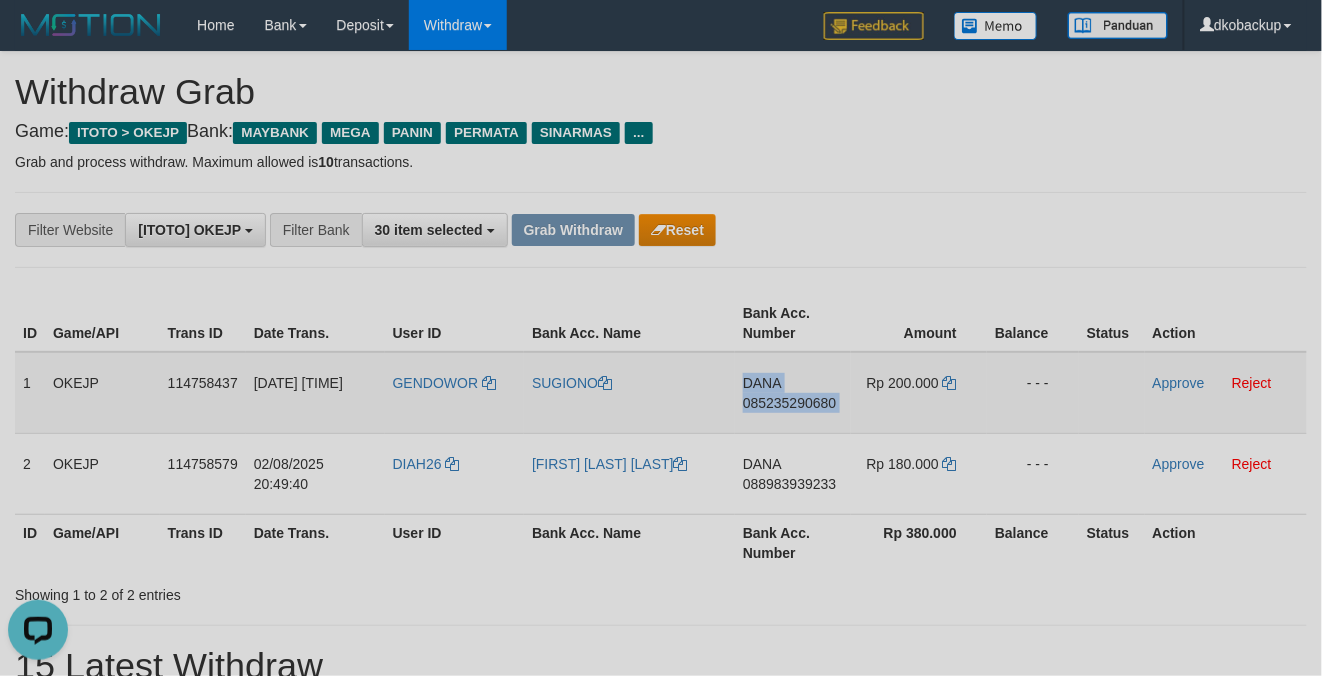 click on "DANA
085235290680" at bounding box center (793, 393) 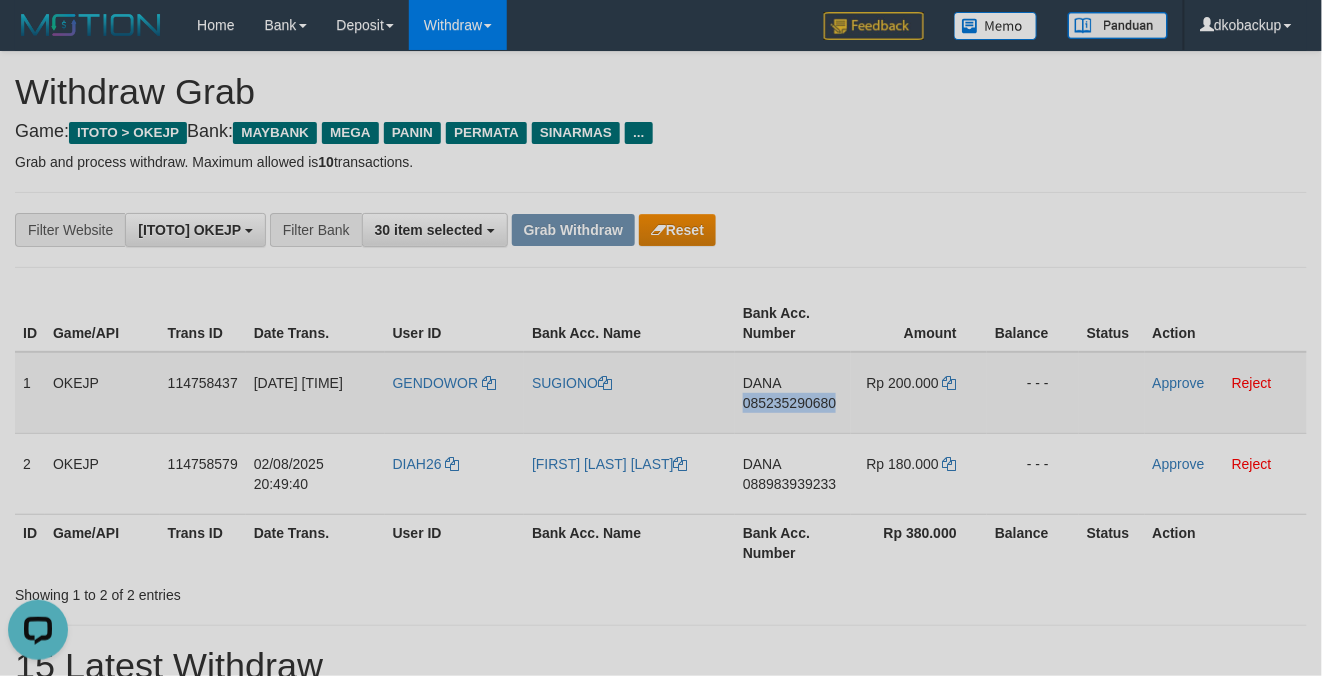 click on "DANA
085235290680" at bounding box center (793, 393) 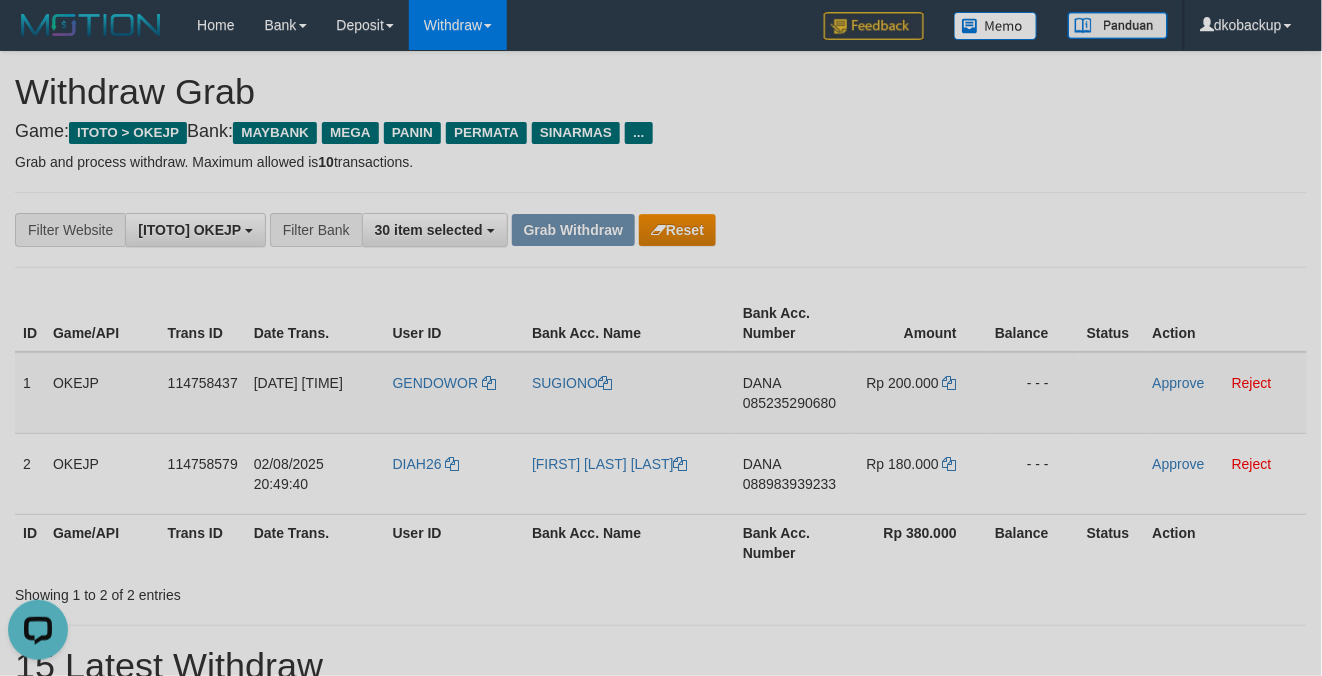 click on "**********" at bounding box center [661, 1163] 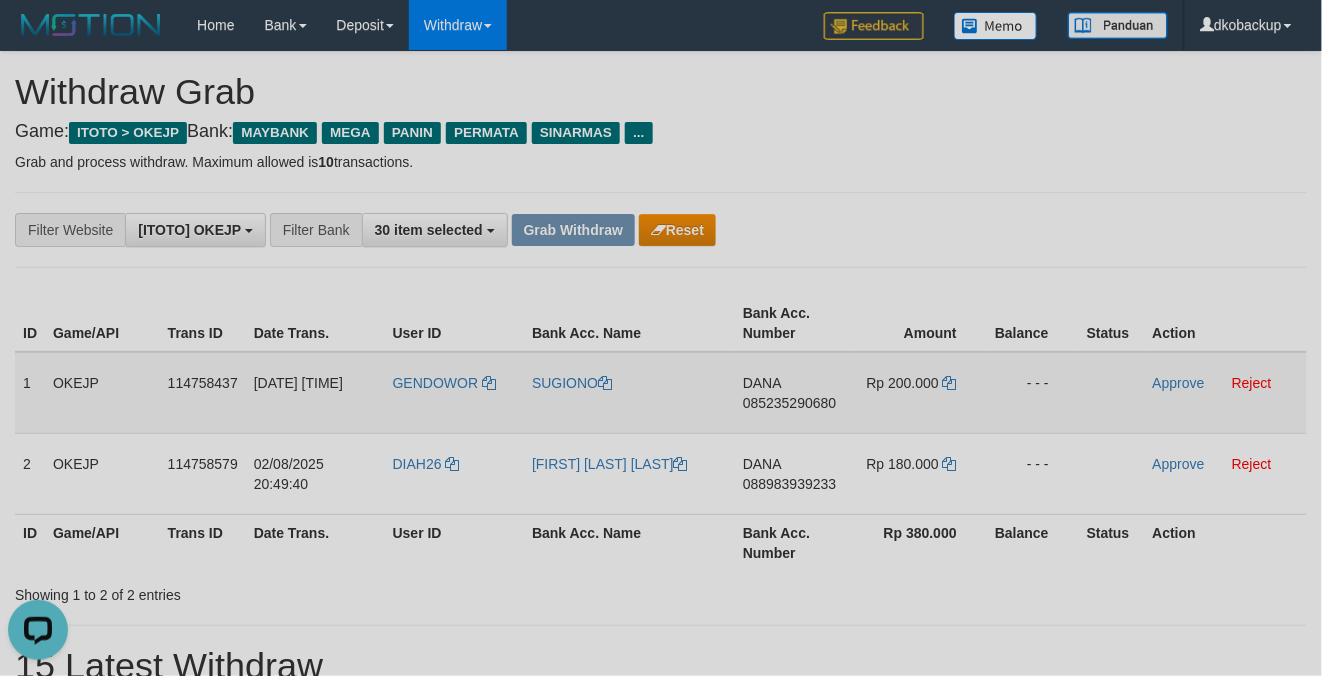 click on "DANA
085235290680" at bounding box center (793, 393) 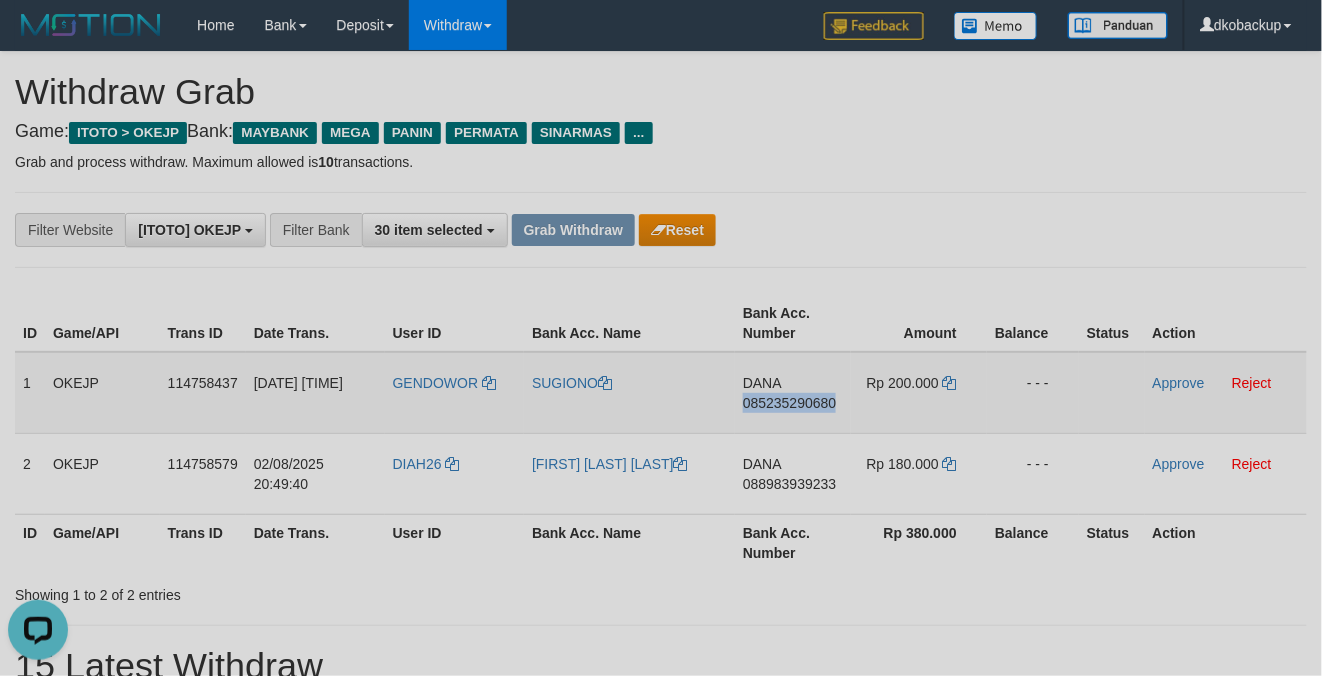 click on "DANA
085235290680" at bounding box center [793, 393] 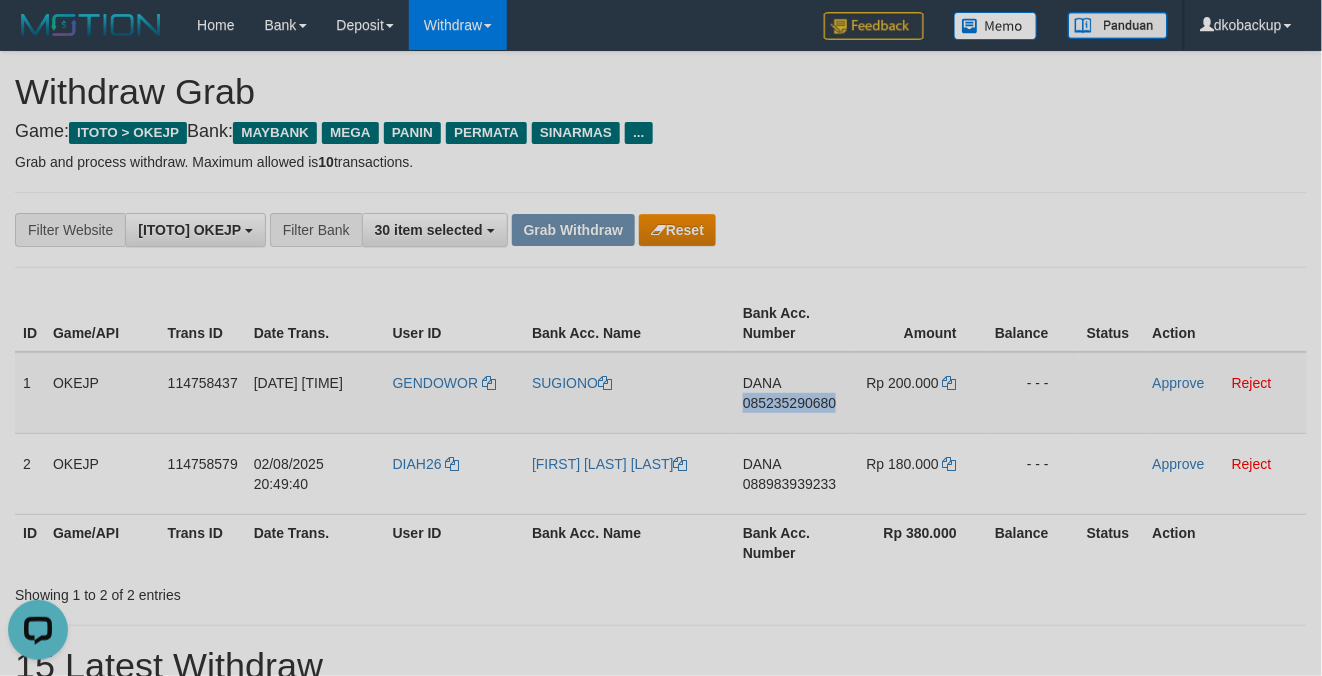 copy on "085235290680" 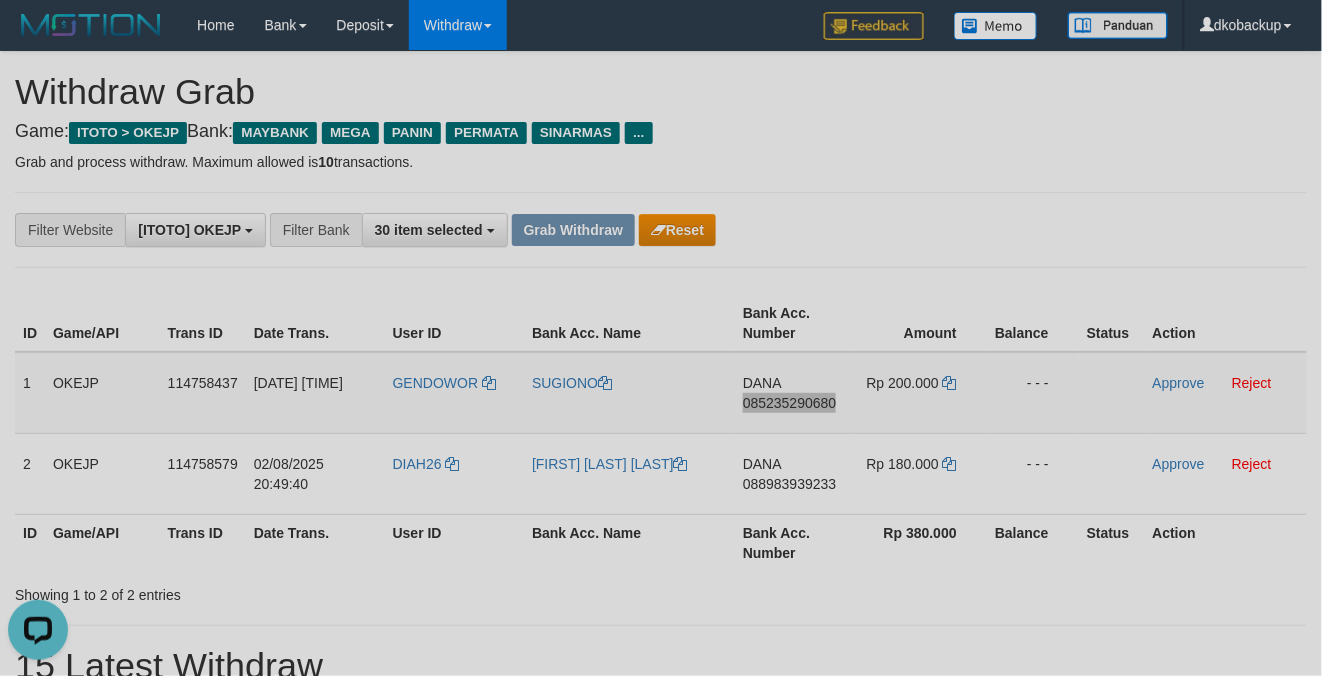 scroll, scrollTop: 177, scrollLeft: 0, axis: vertical 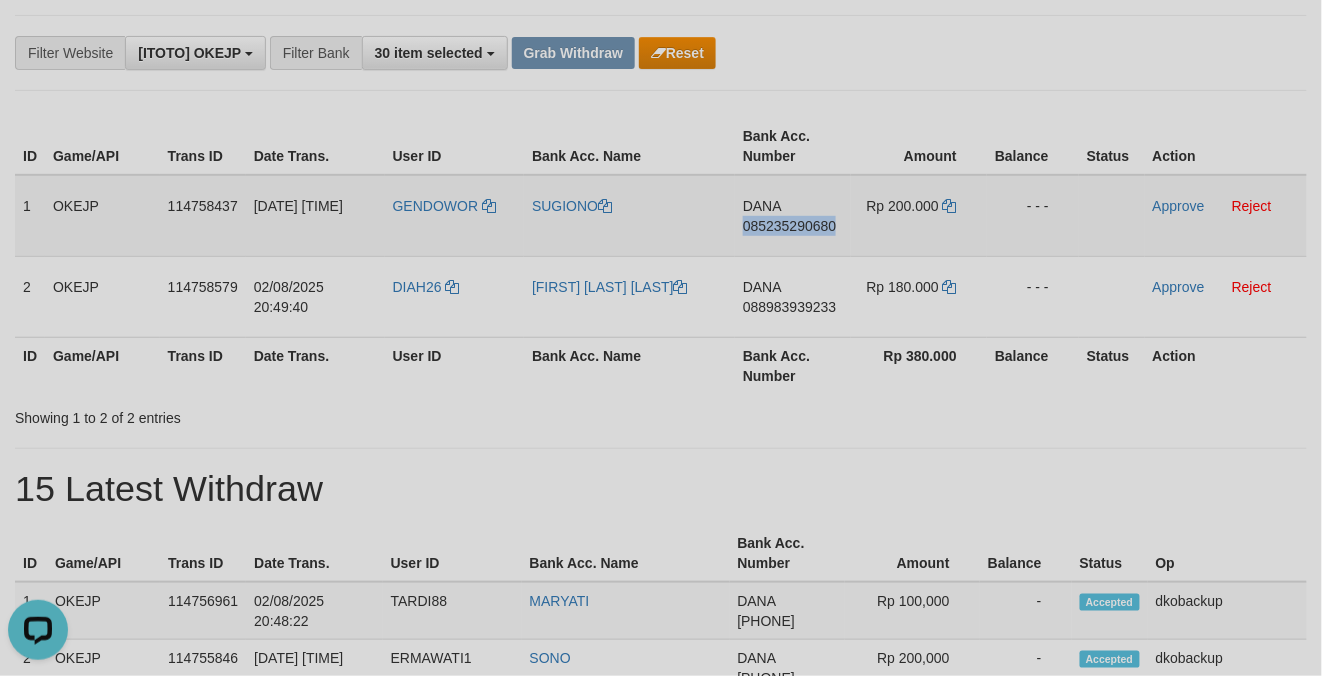 click on "DANA
085235290680" at bounding box center (793, 216) 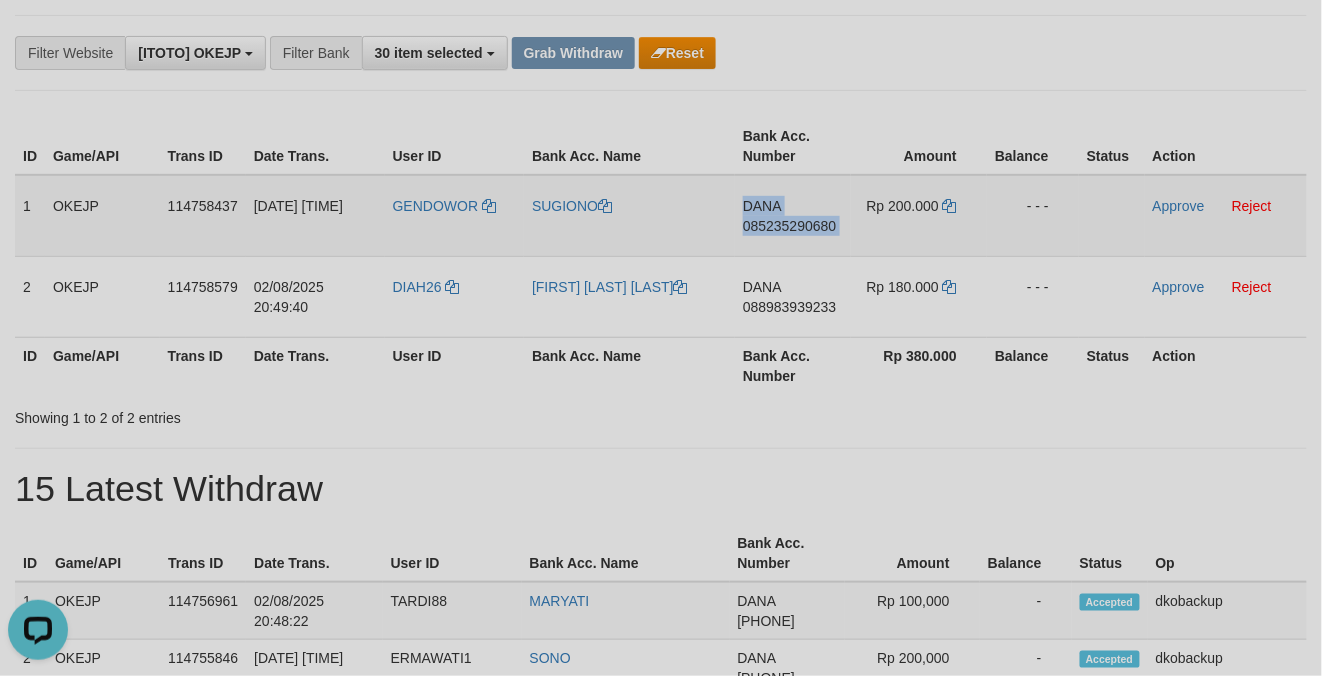 click on "DANA
085235290680" at bounding box center (793, 216) 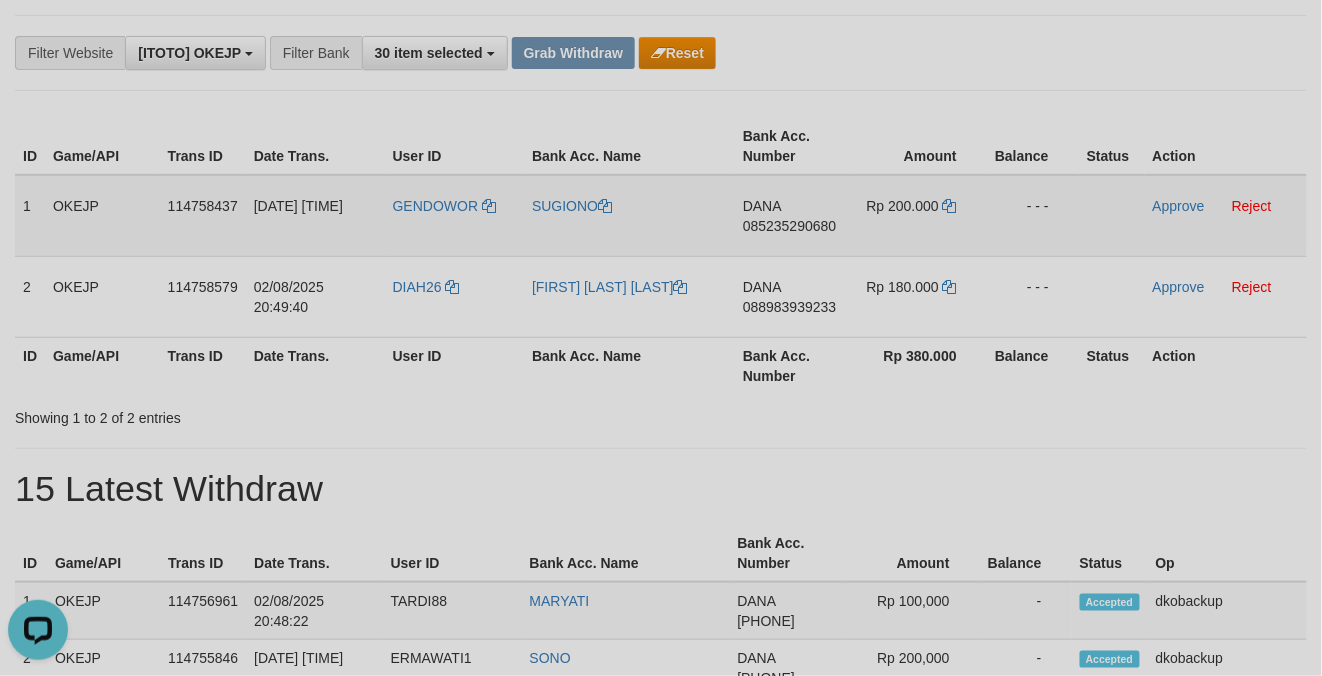 click on "GENDOWOR" at bounding box center (454, 216) 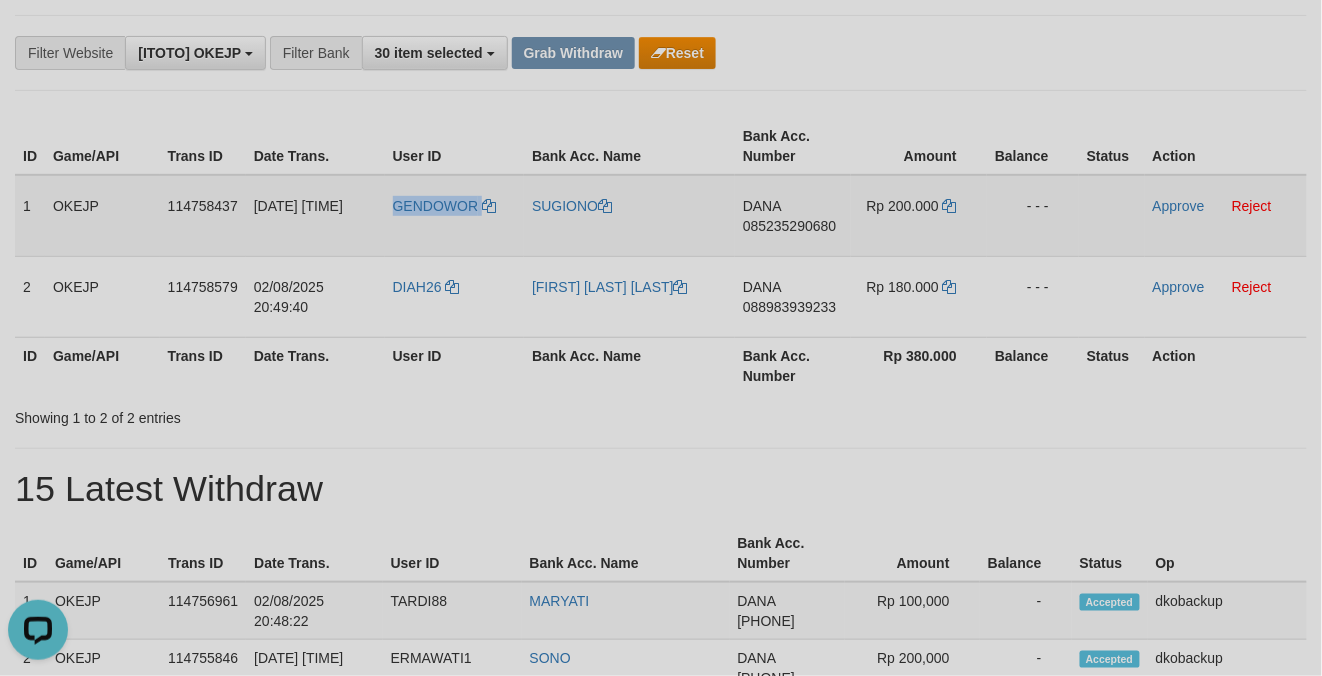 click on "GENDOWOR" at bounding box center (454, 216) 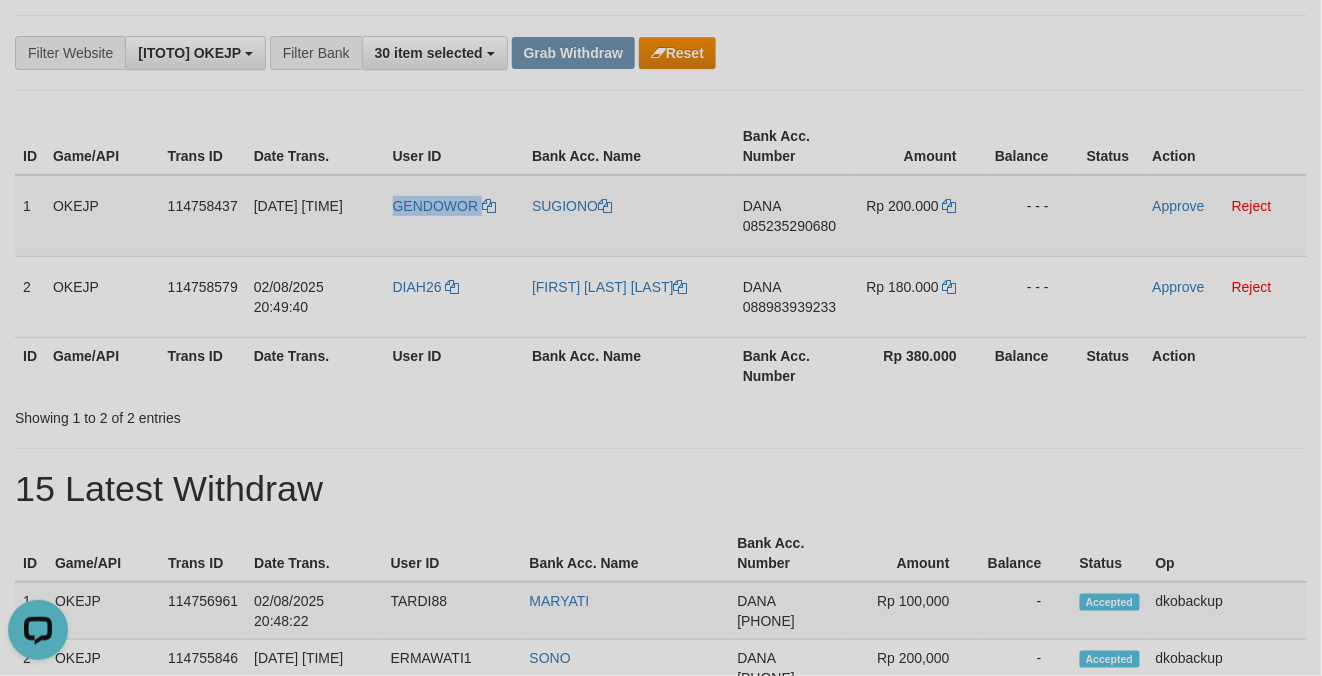 copy on "GENDOWOR" 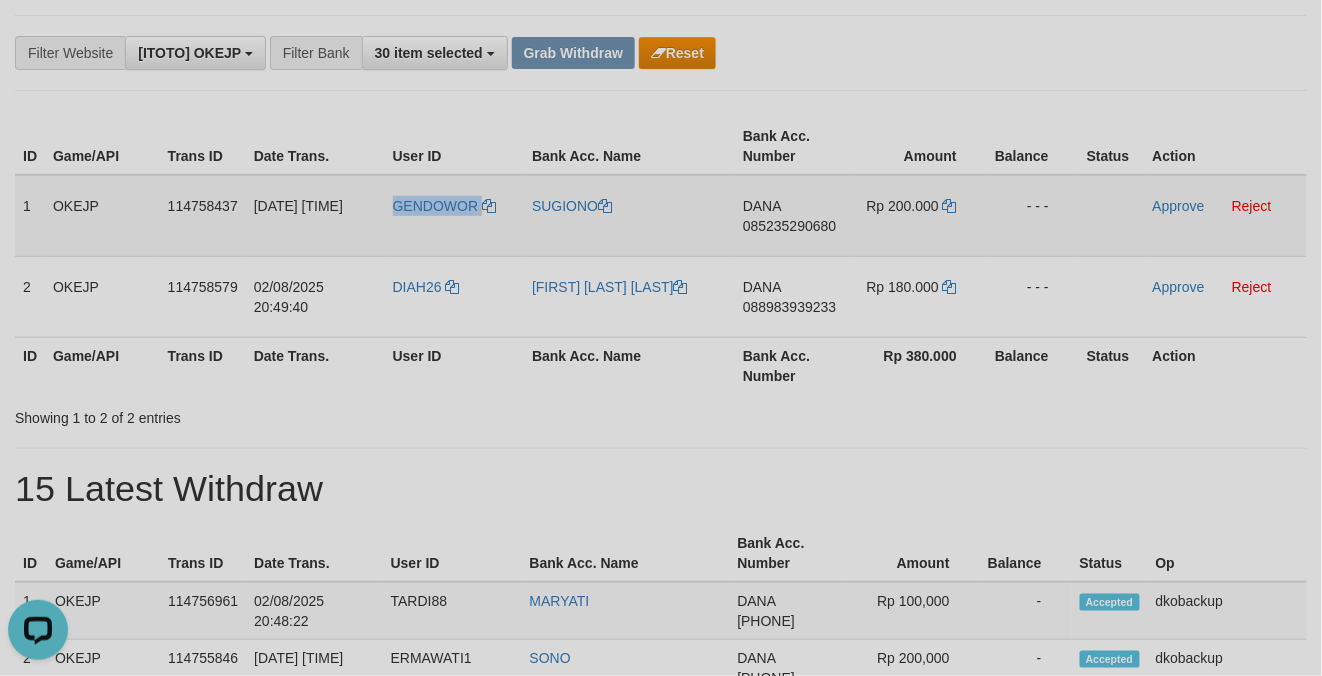 click on "GENDOWOR" at bounding box center (454, 216) 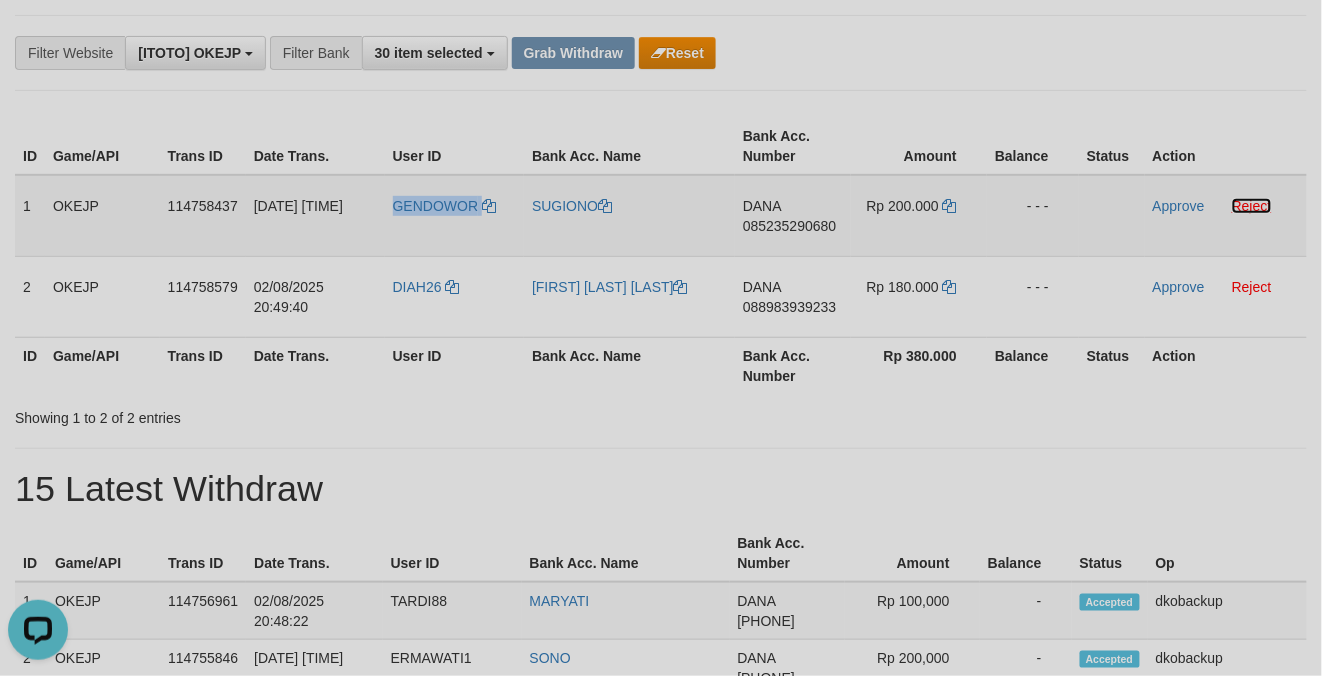 click on "Reject" at bounding box center [1252, 206] 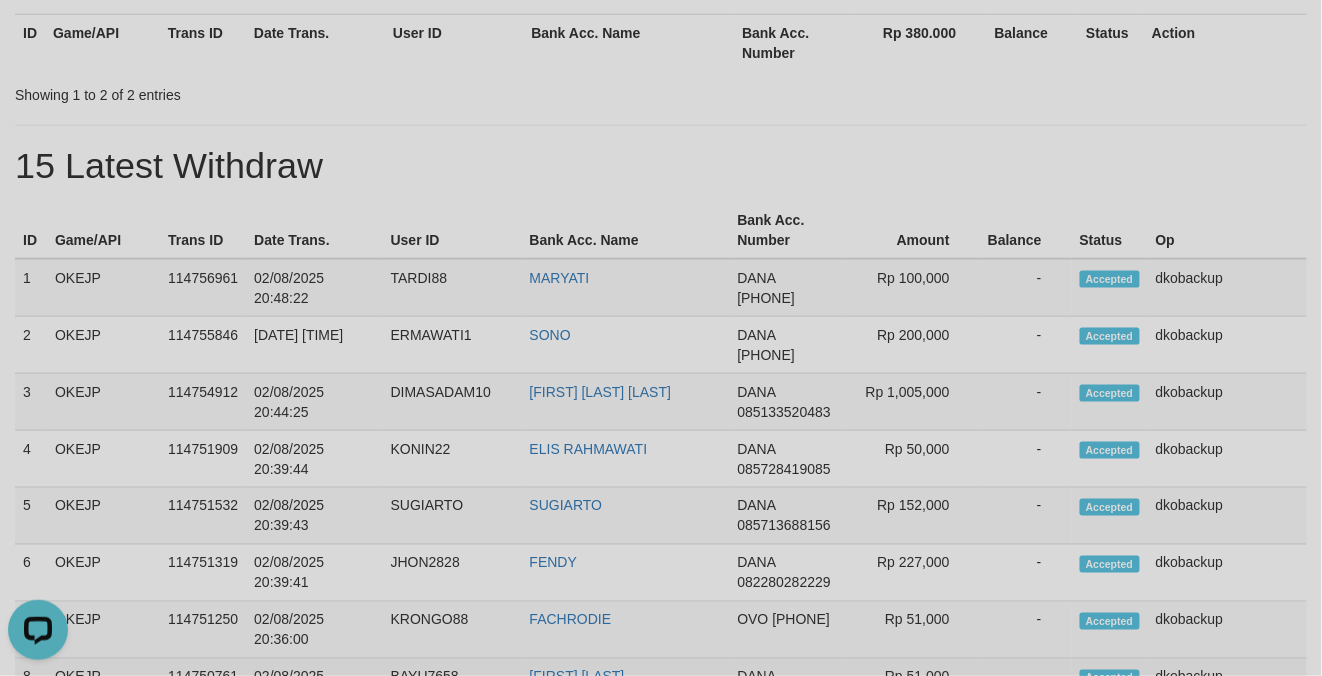scroll, scrollTop: 57, scrollLeft: 0, axis: vertical 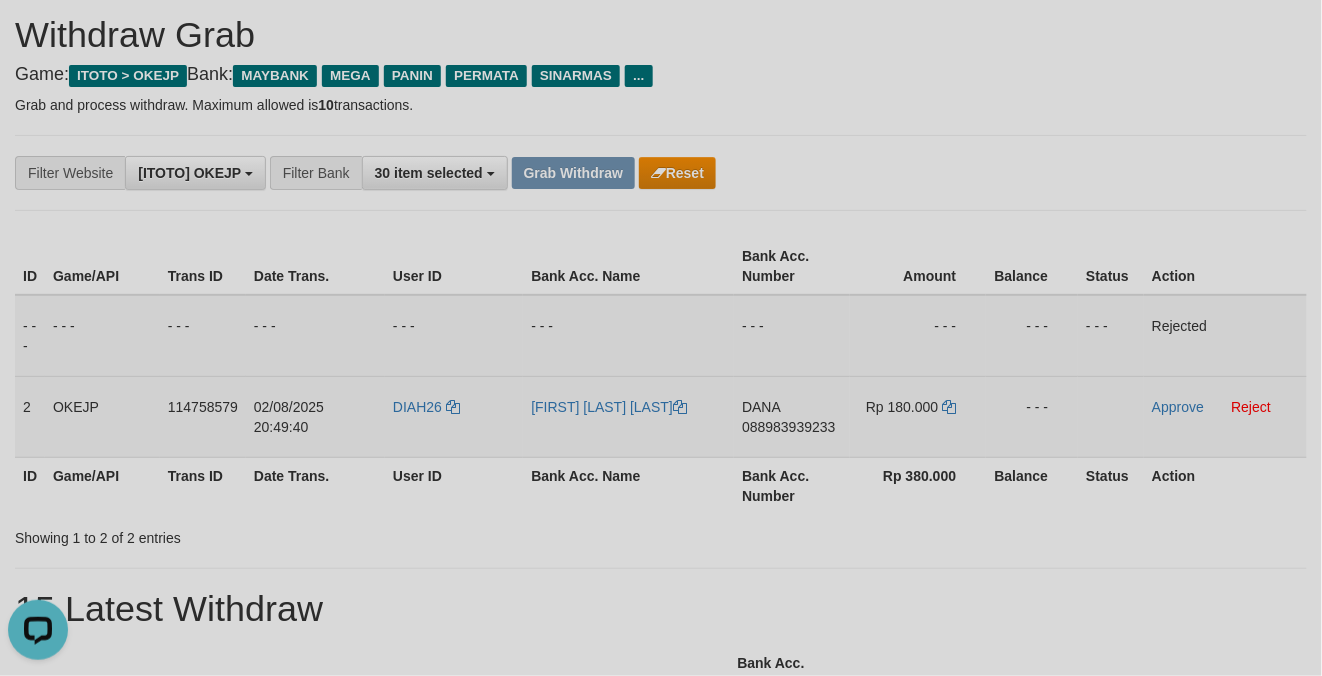 click on "DIAH26" at bounding box center (454, 416) 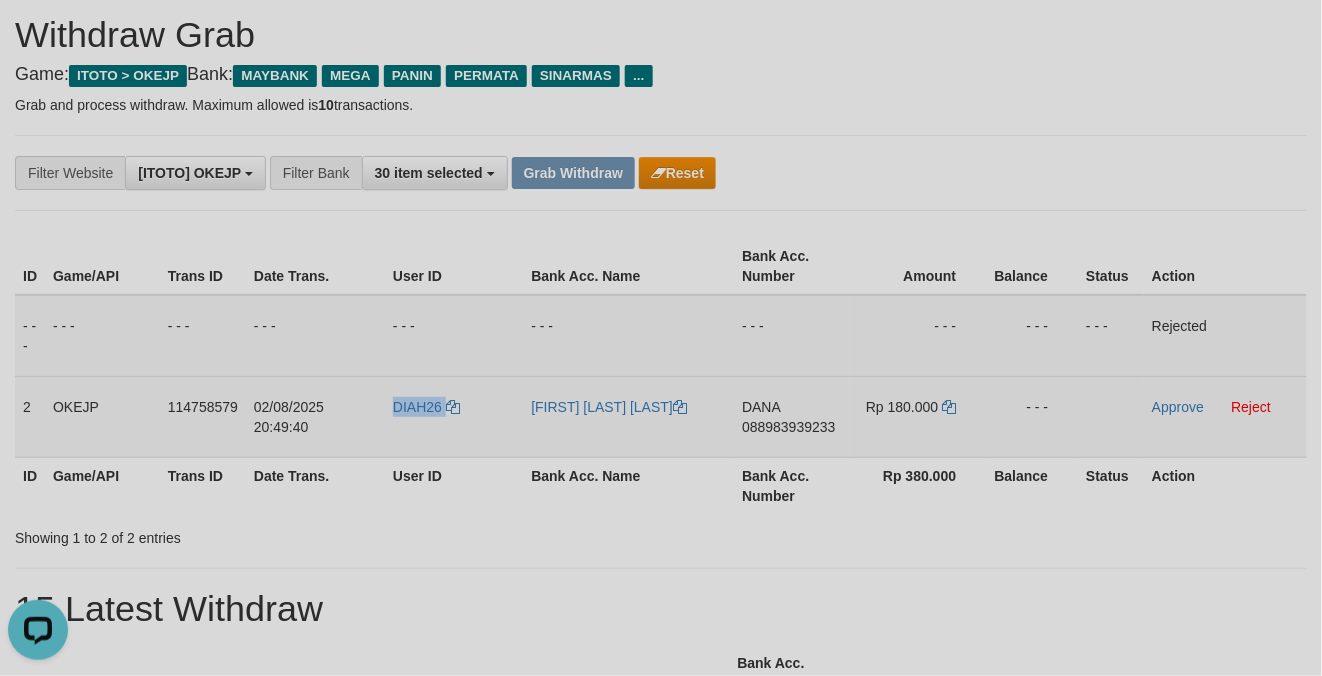 click on "DIAH26" at bounding box center [454, 416] 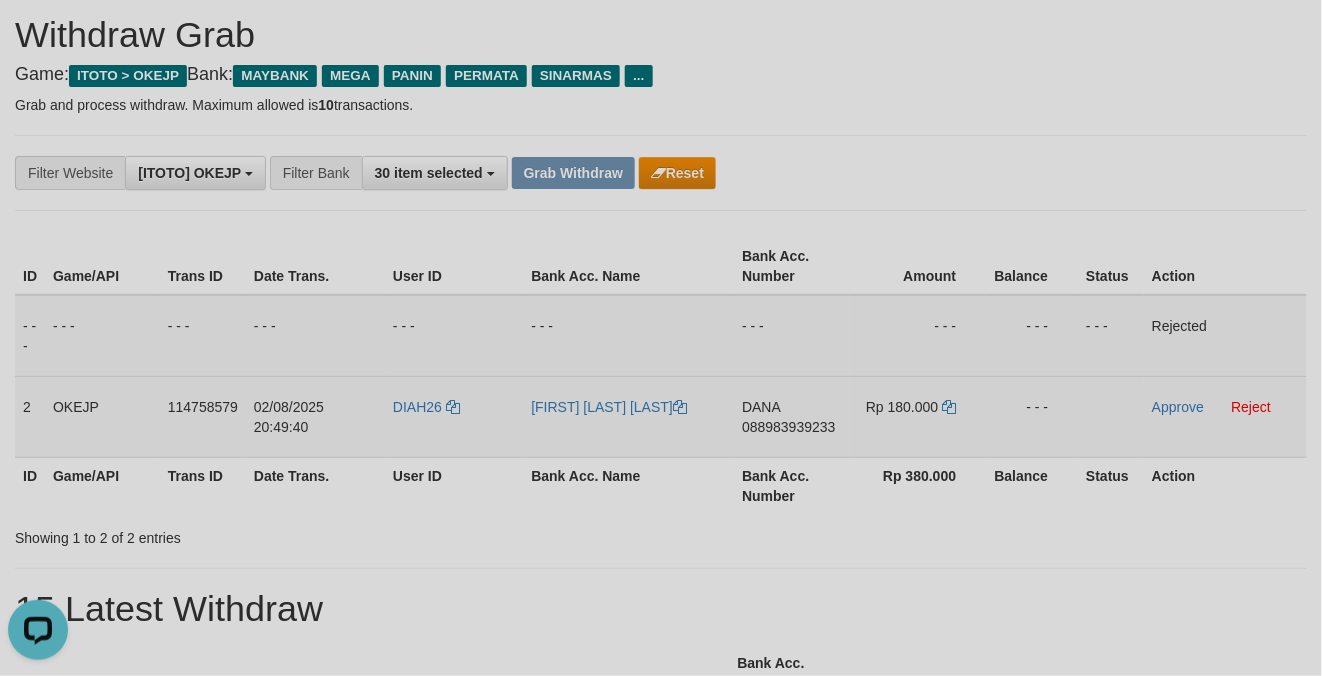 click on "DANA
088983939233" at bounding box center [792, 416] 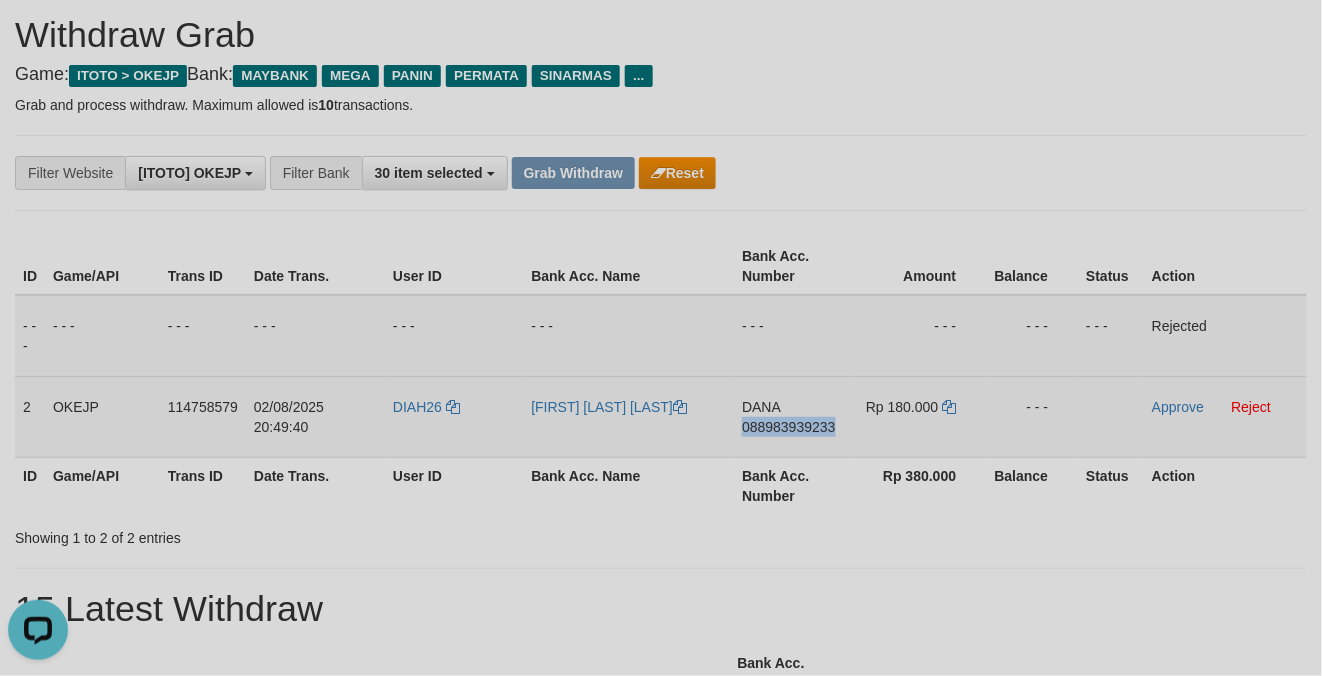 click on "DANA
088983939233" at bounding box center (792, 416) 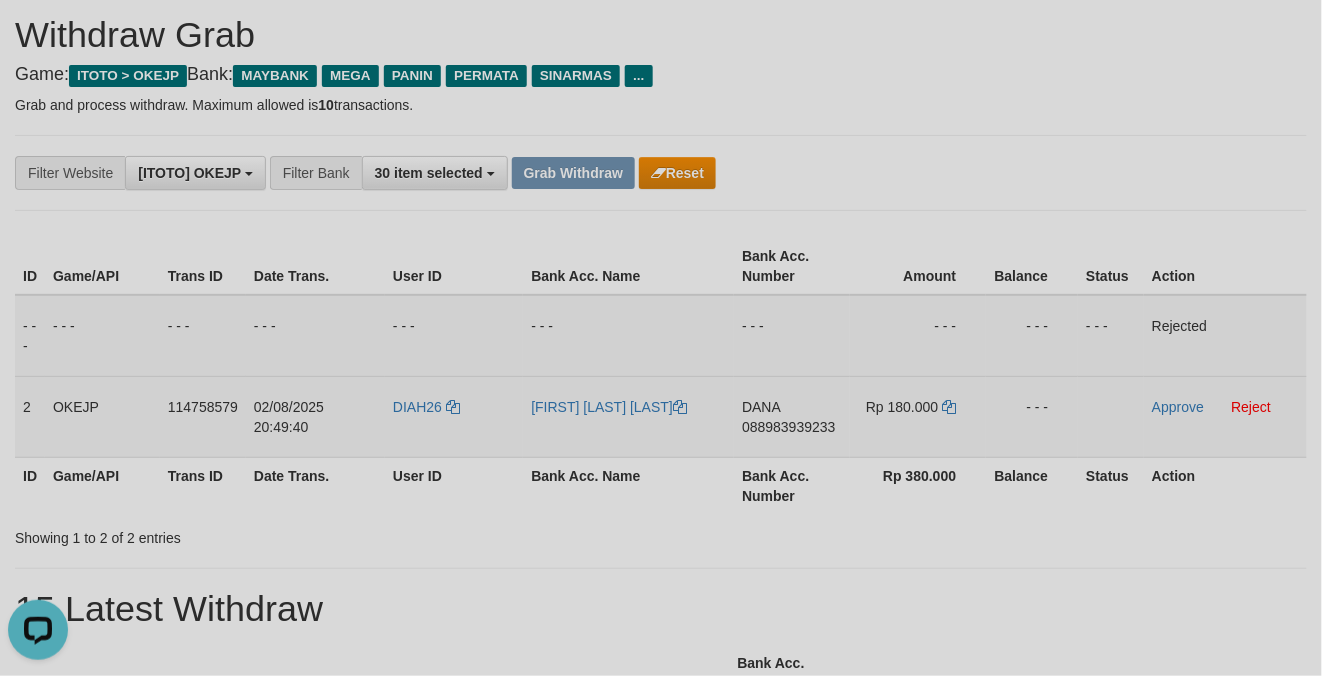 click on "DIAH26" at bounding box center [454, 416] 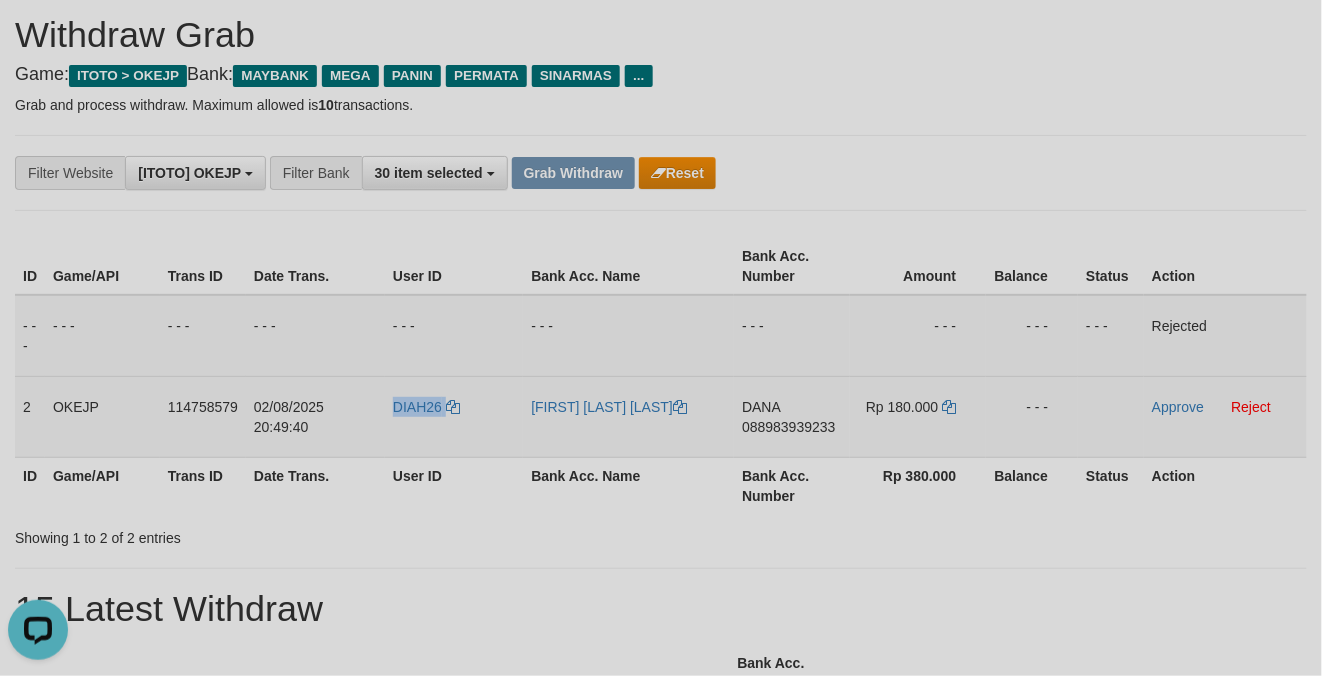 click on "DIAH26" at bounding box center [454, 416] 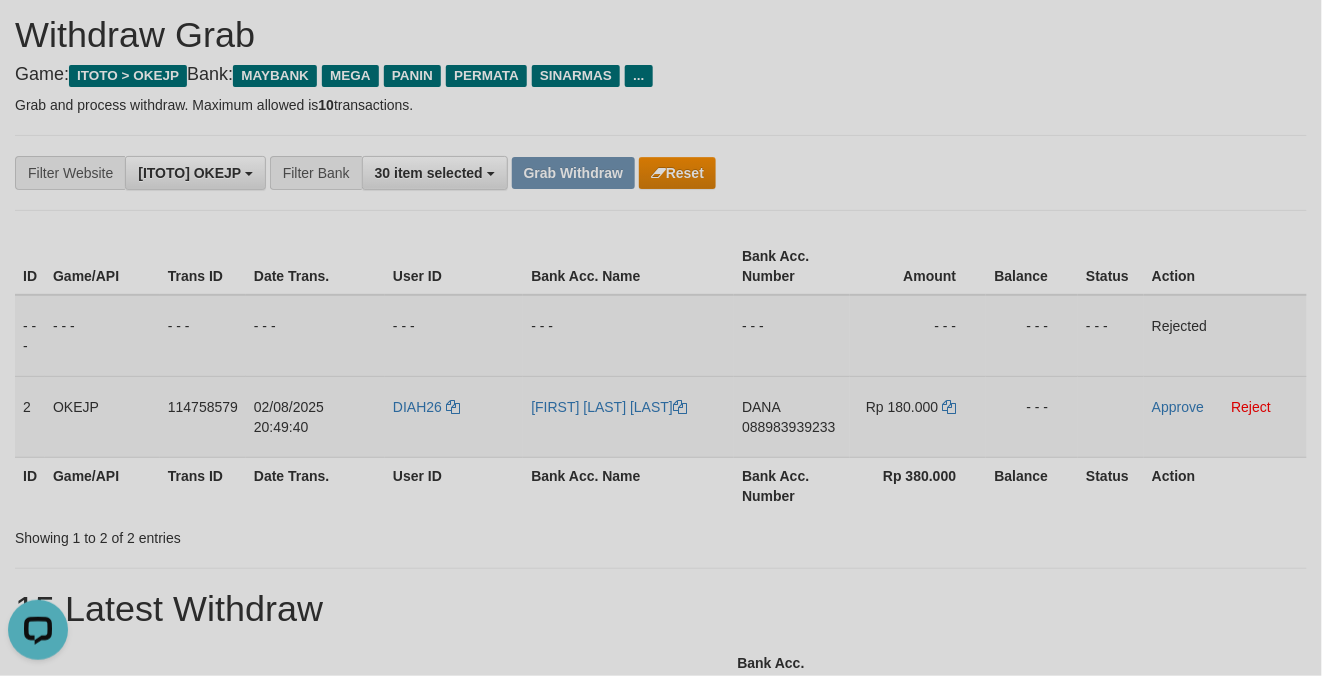 click on "[FIRST] [LAST] [LAST]" at bounding box center [628, 416] 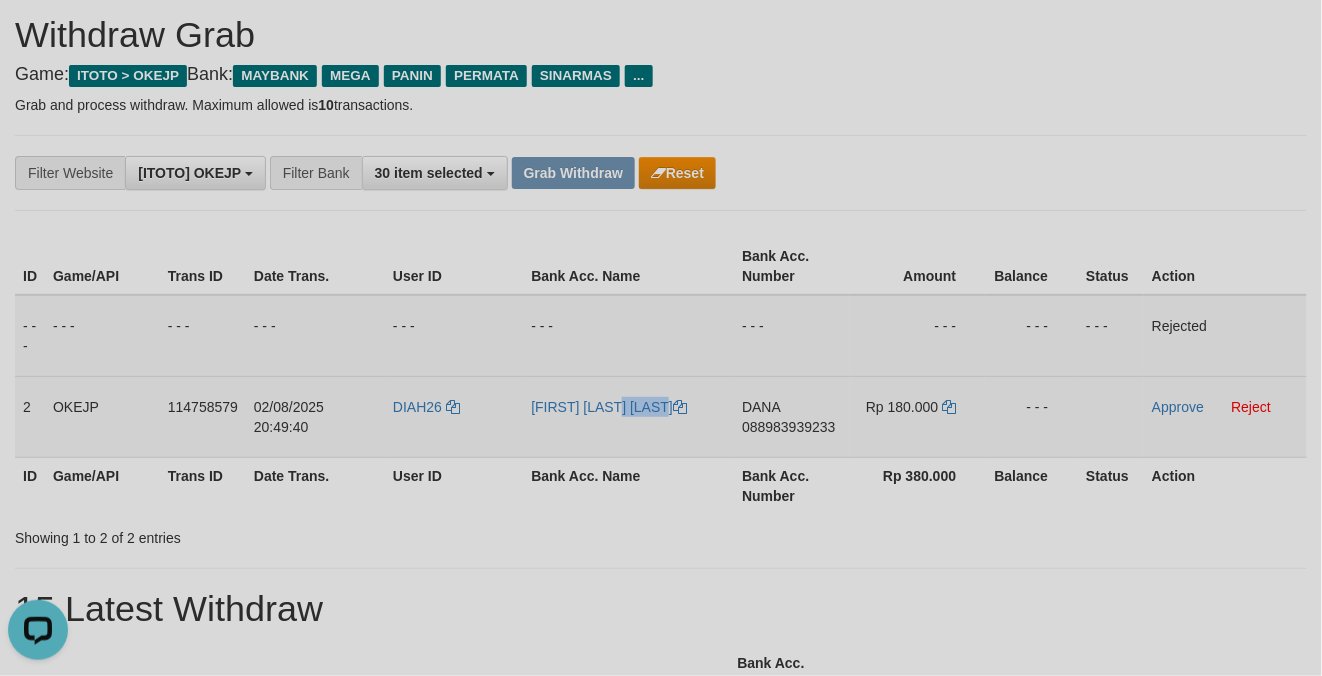 click on "[FIRST] [MIDDLE] [LAST]" at bounding box center (628, 416) 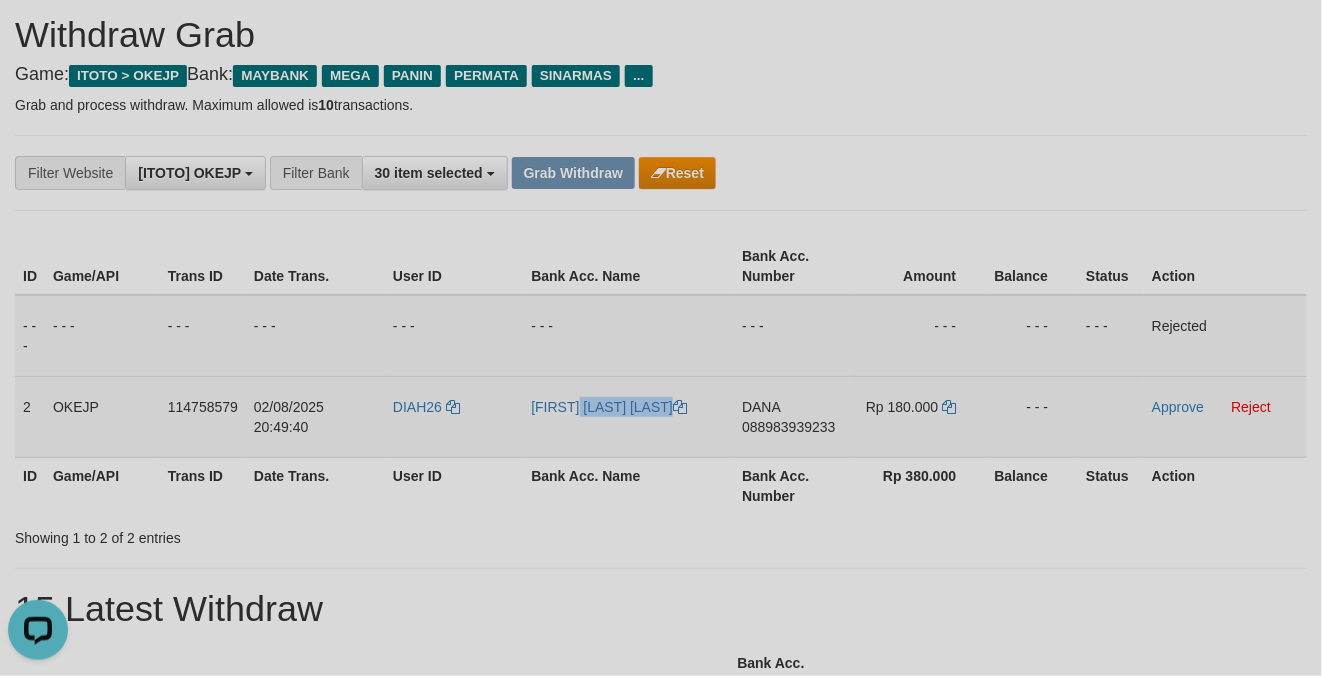 click on "[FIRST] [MIDDLE] [LAST]" at bounding box center [628, 416] 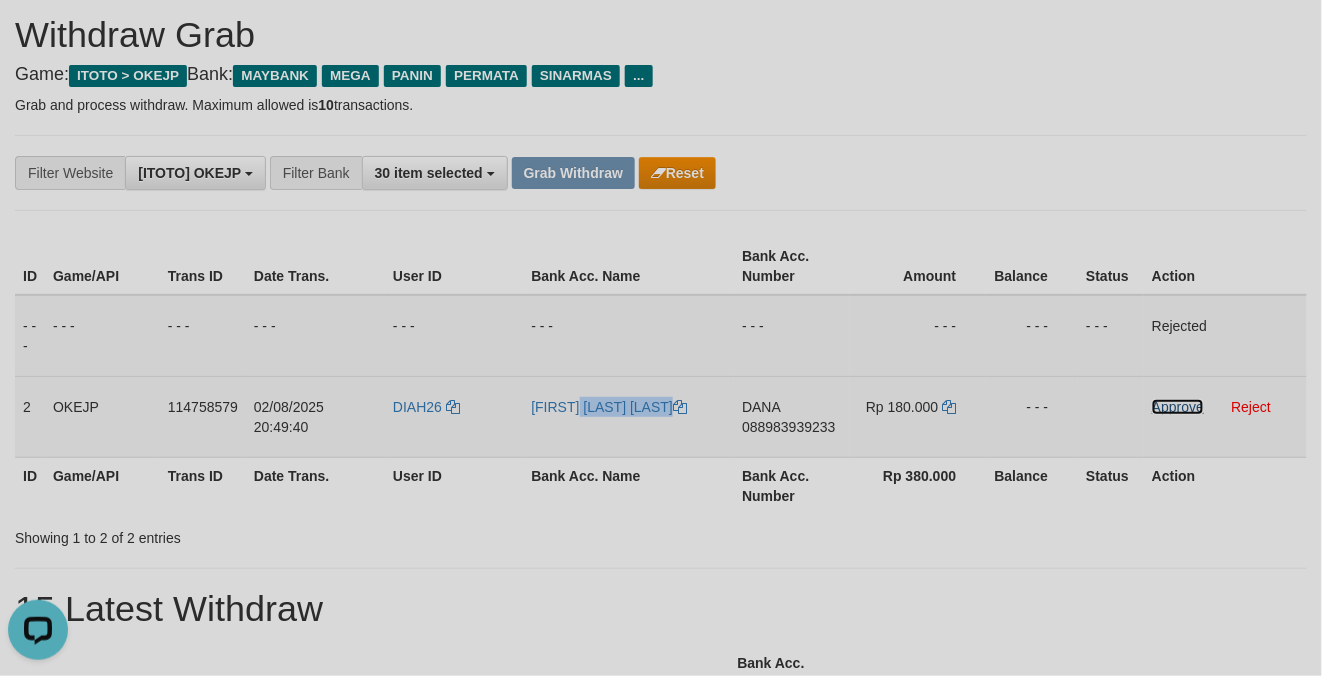 click on "Approve" at bounding box center [1178, 407] 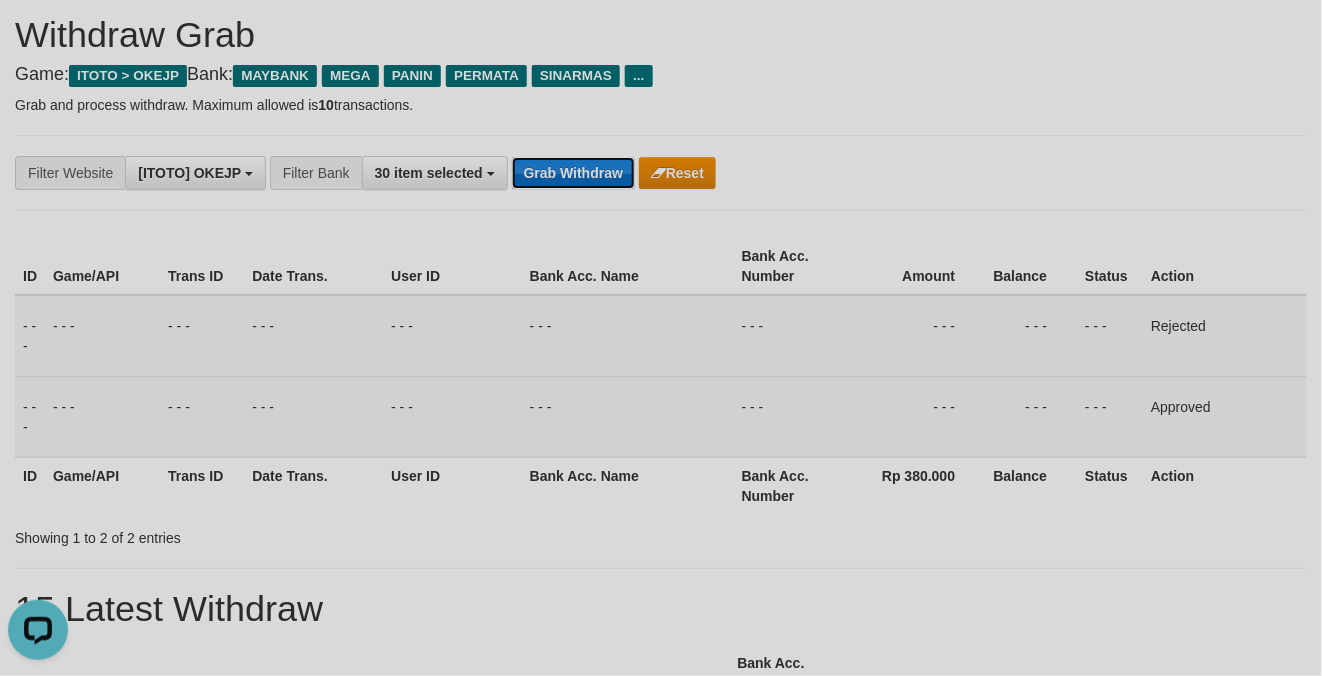 click on "Grab Withdraw" at bounding box center (573, 173) 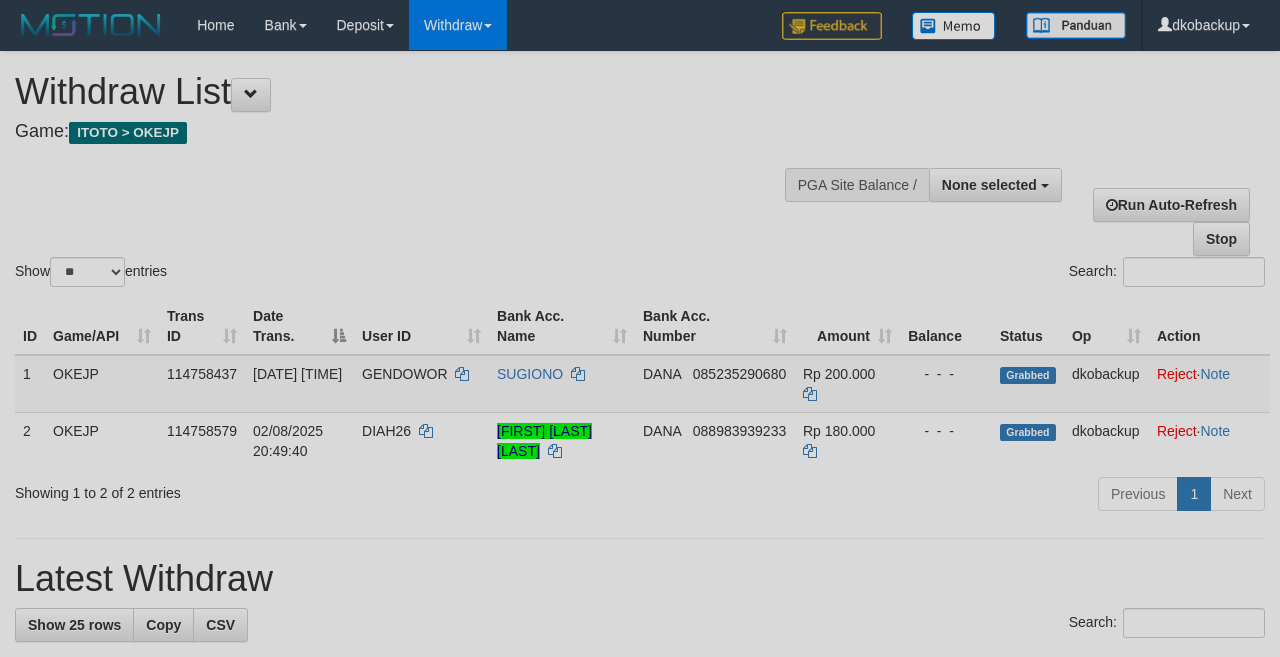 select 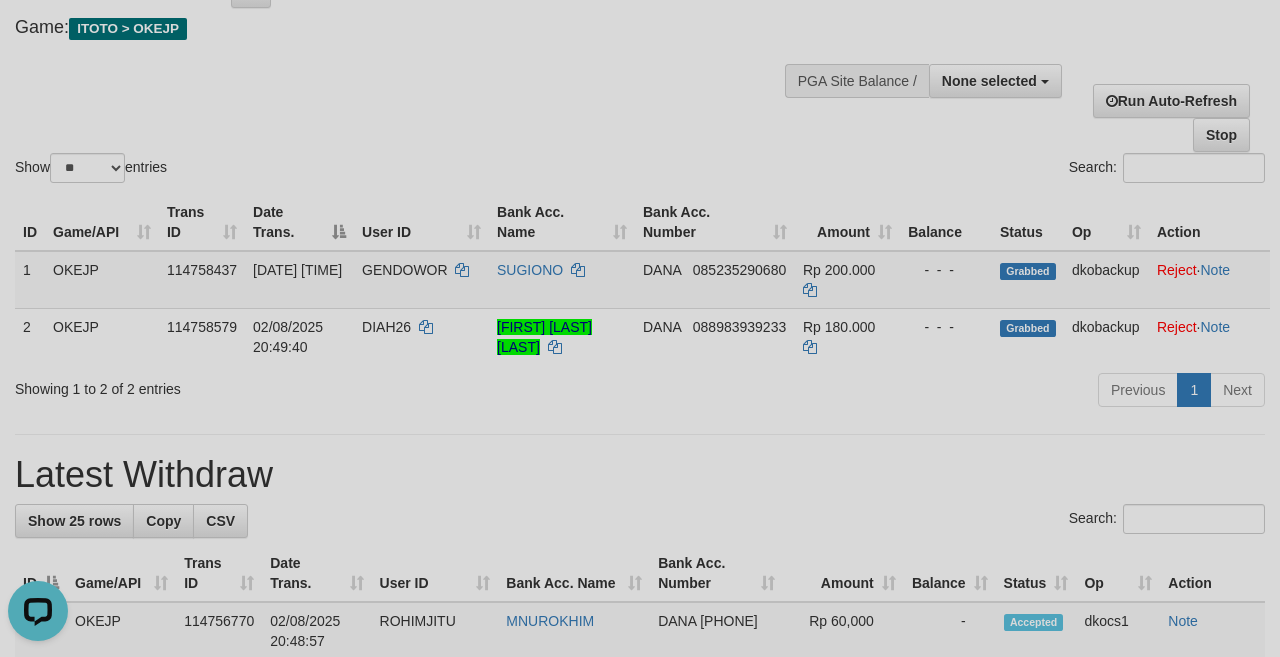 scroll, scrollTop: 0, scrollLeft: 0, axis: both 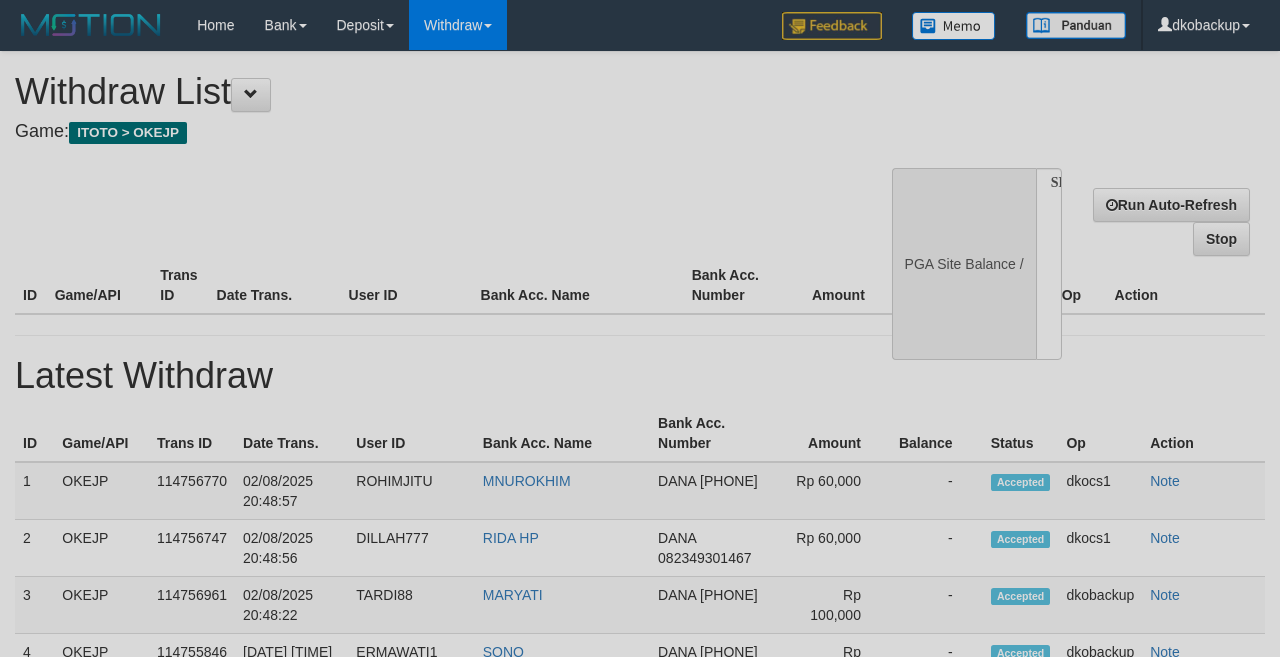 select 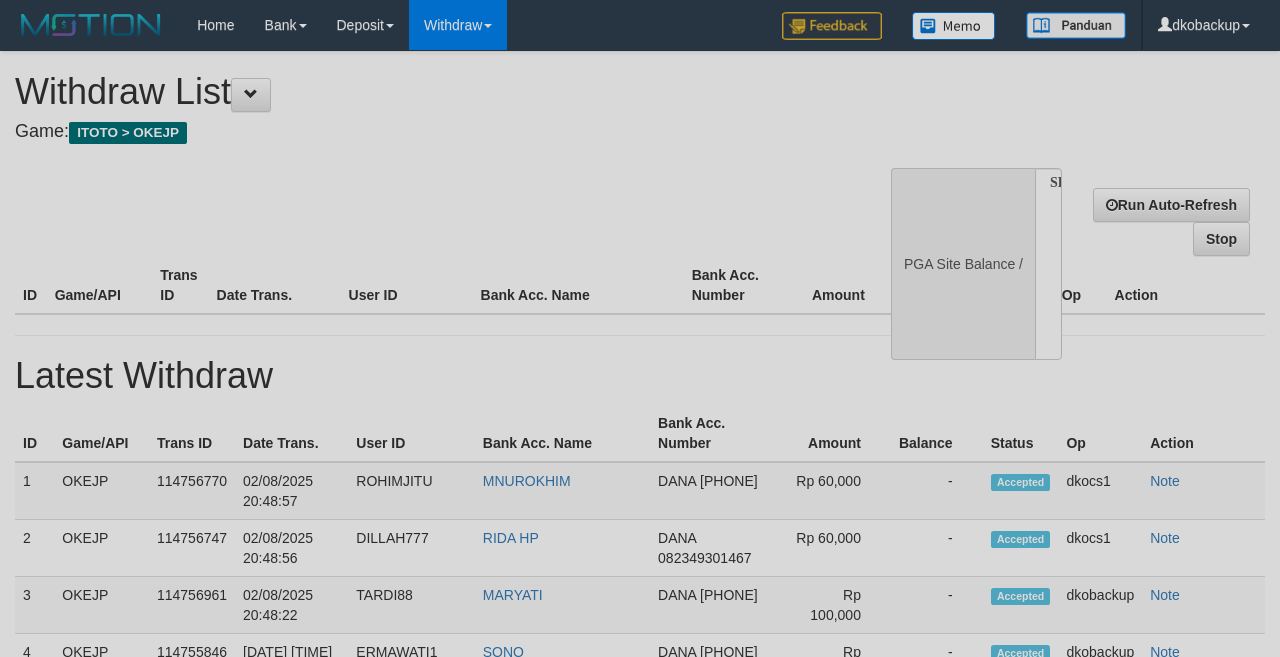 scroll, scrollTop: 105, scrollLeft: 0, axis: vertical 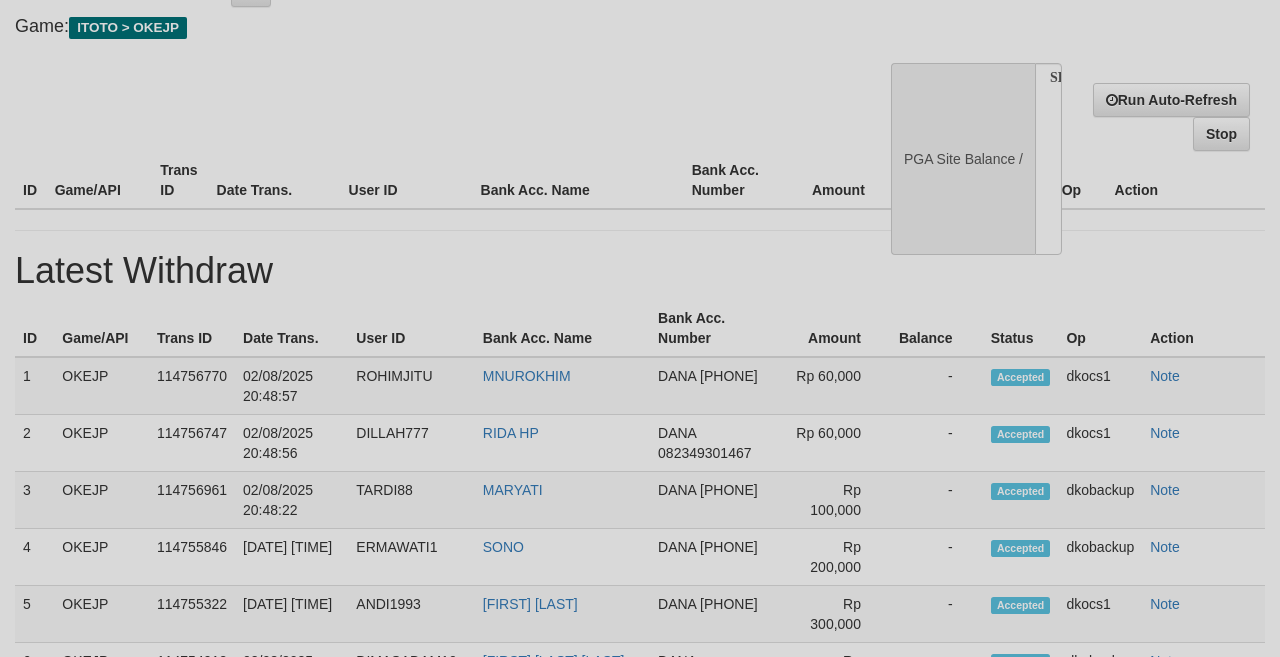 select on "**" 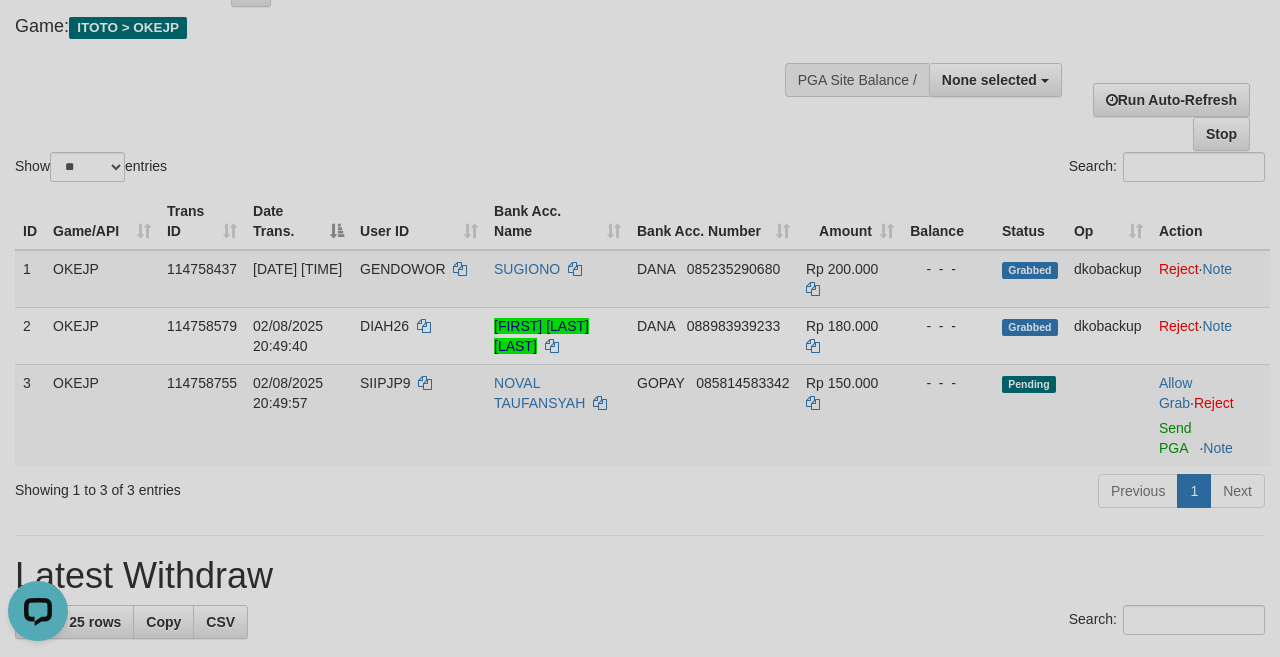 scroll, scrollTop: 0, scrollLeft: 0, axis: both 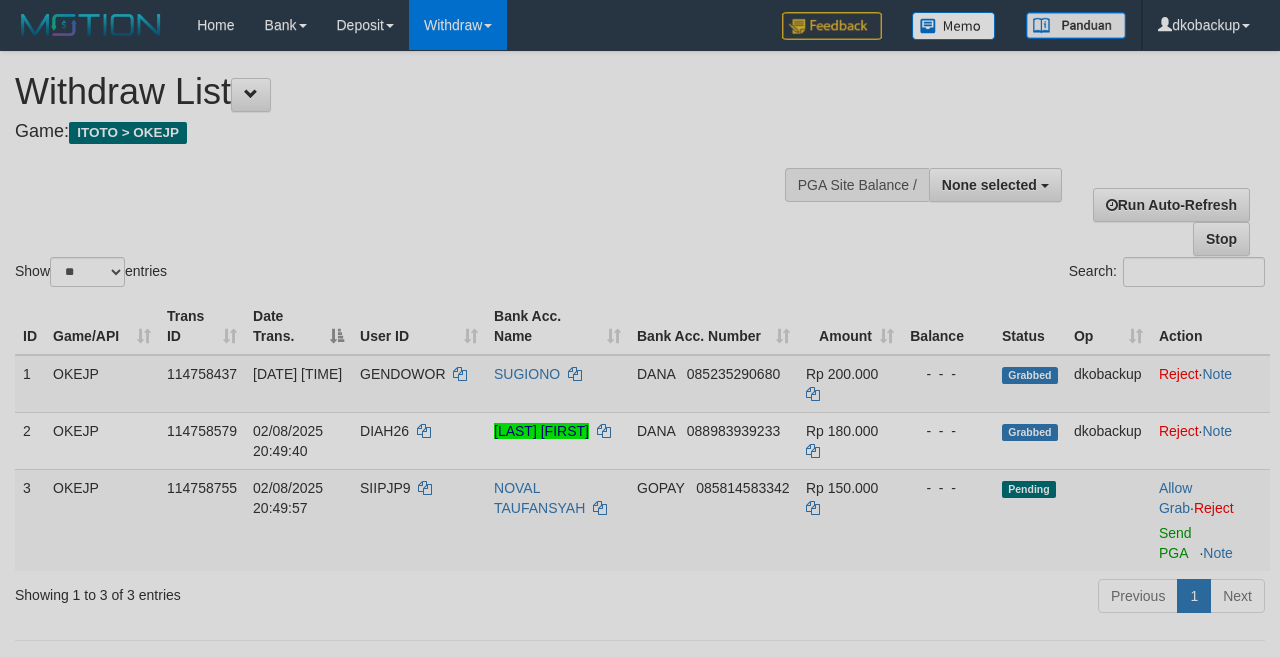 select 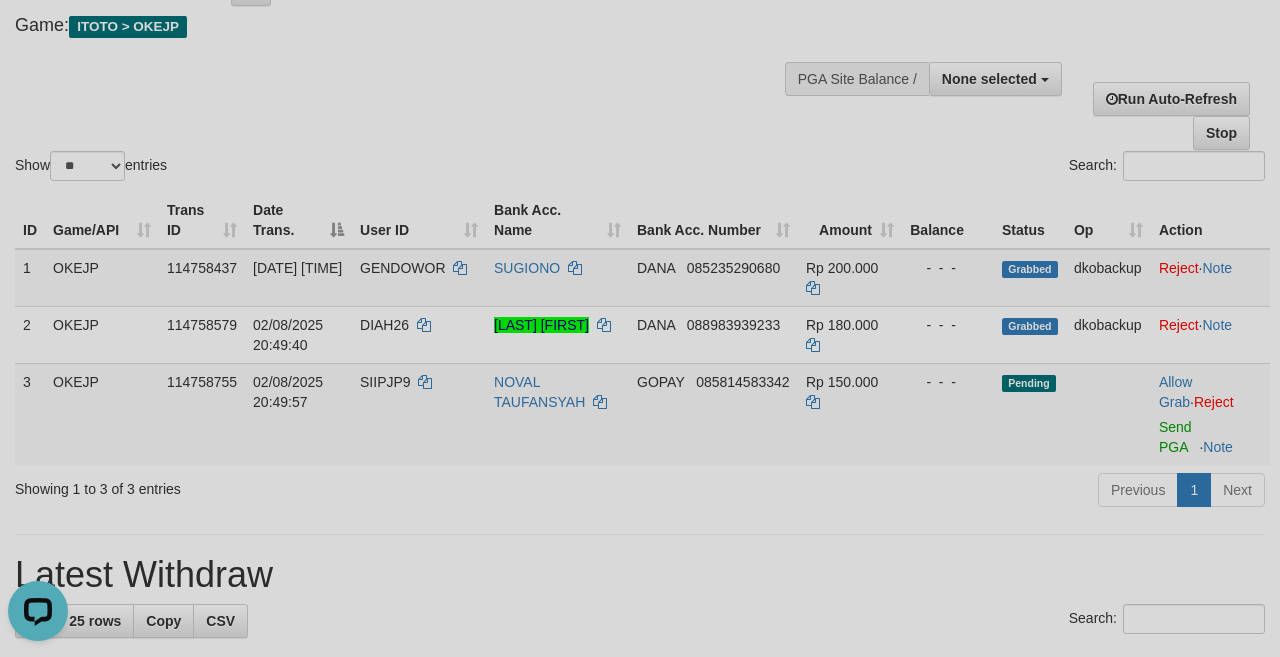 scroll, scrollTop: 0, scrollLeft: 0, axis: both 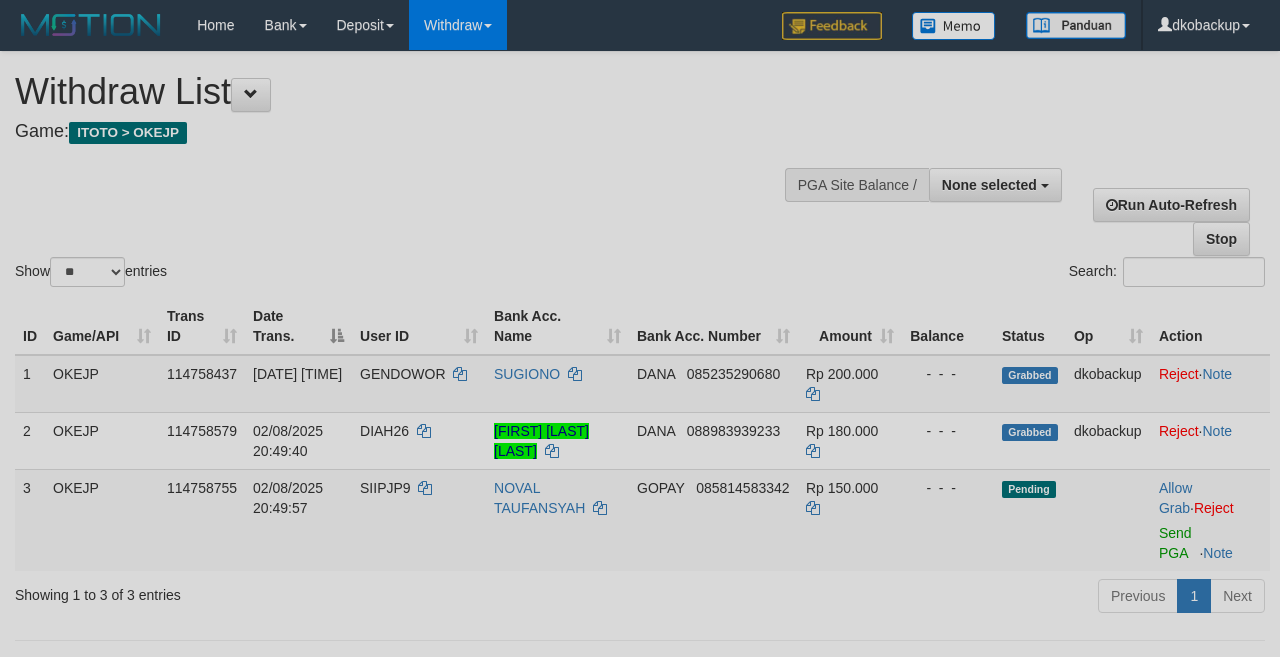 select 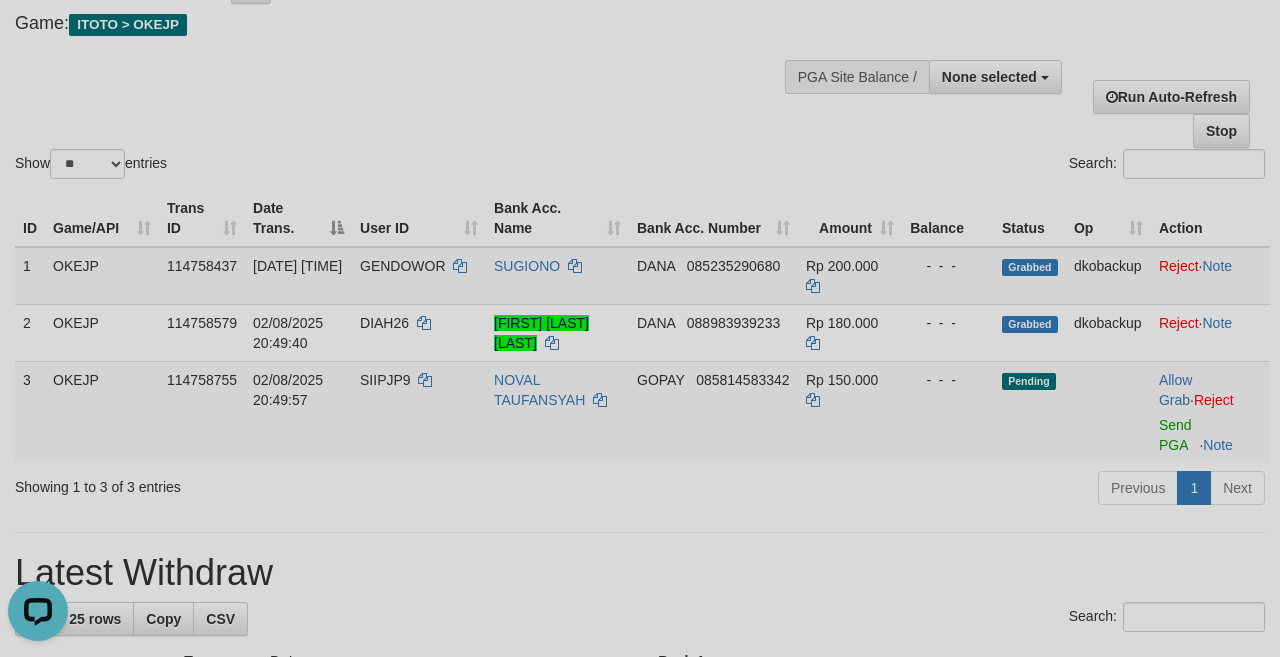scroll, scrollTop: 0, scrollLeft: 0, axis: both 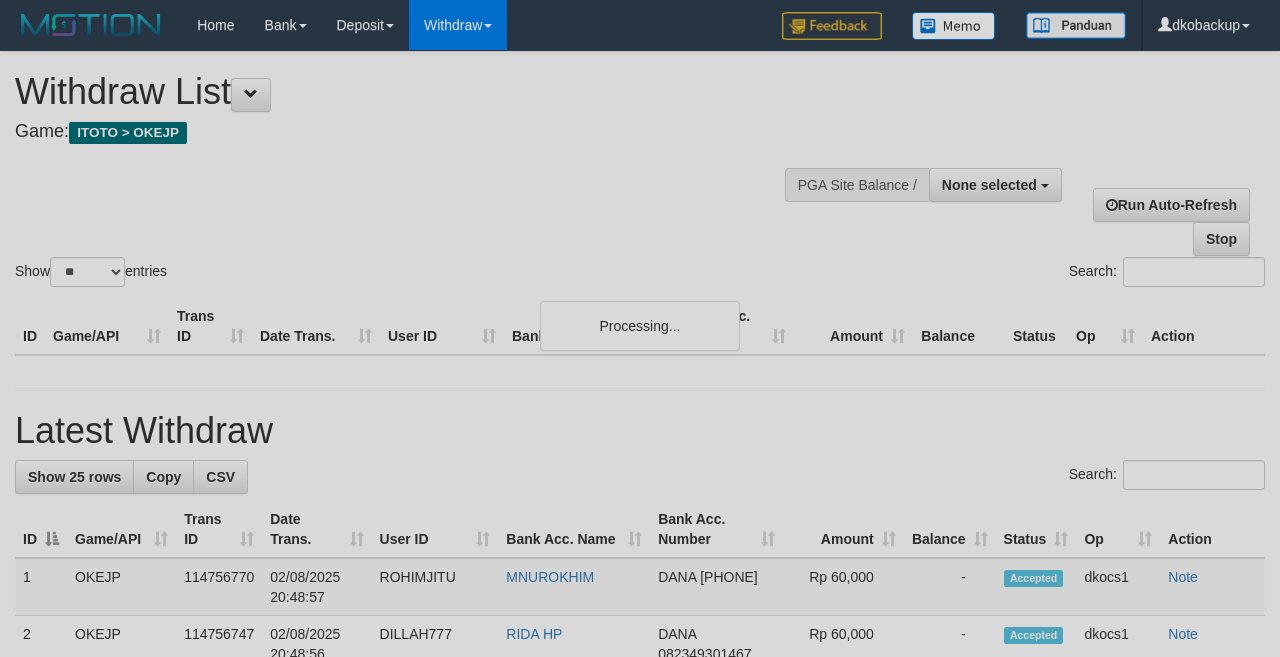select 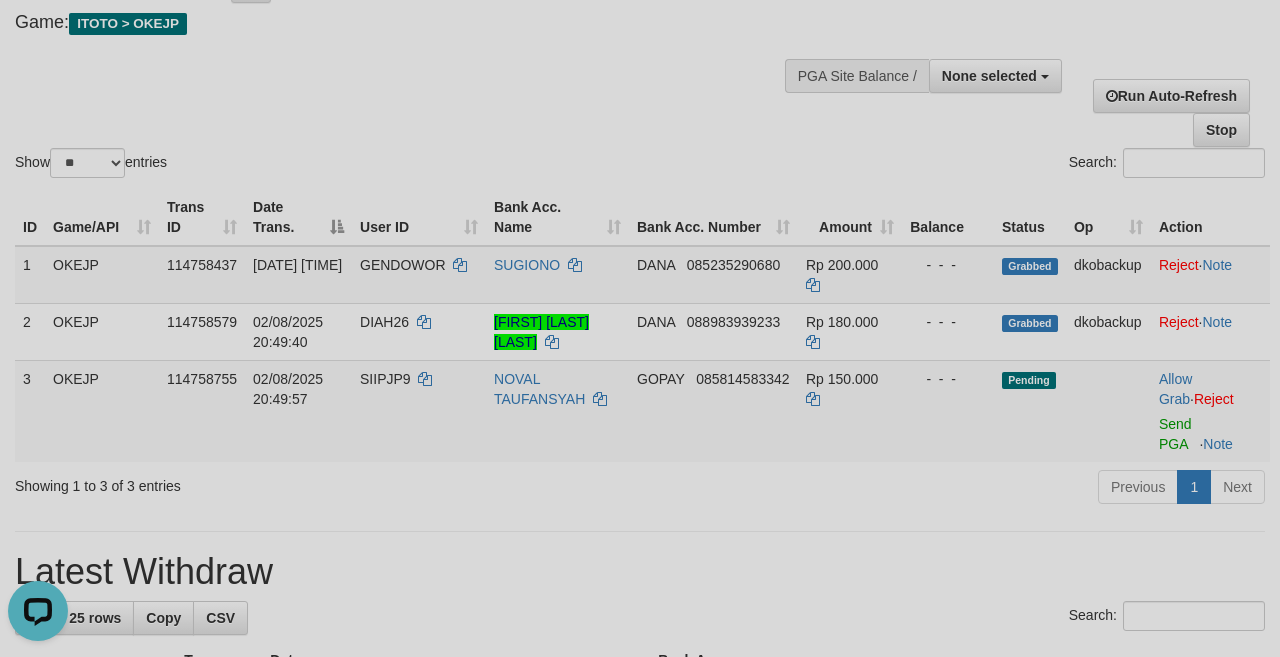 scroll, scrollTop: 0, scrollLeft: 0, axis: both 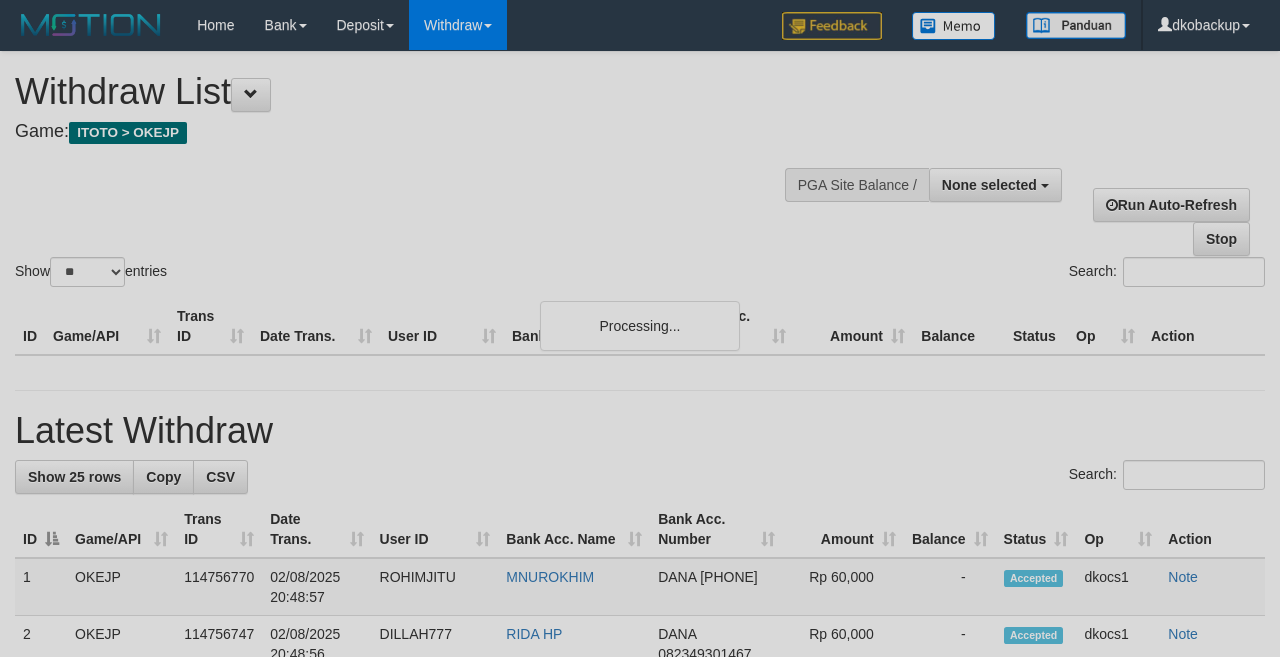 select 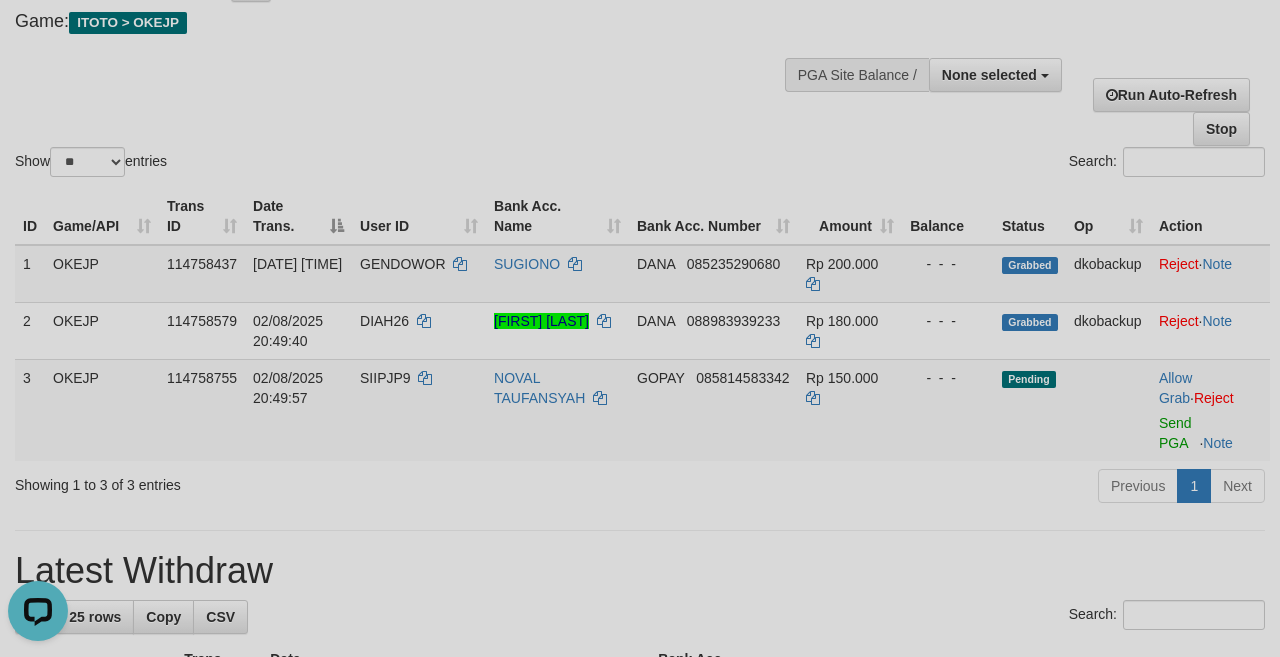 scroll, scrollTop: 0, scrollLeft: 0, axis: both 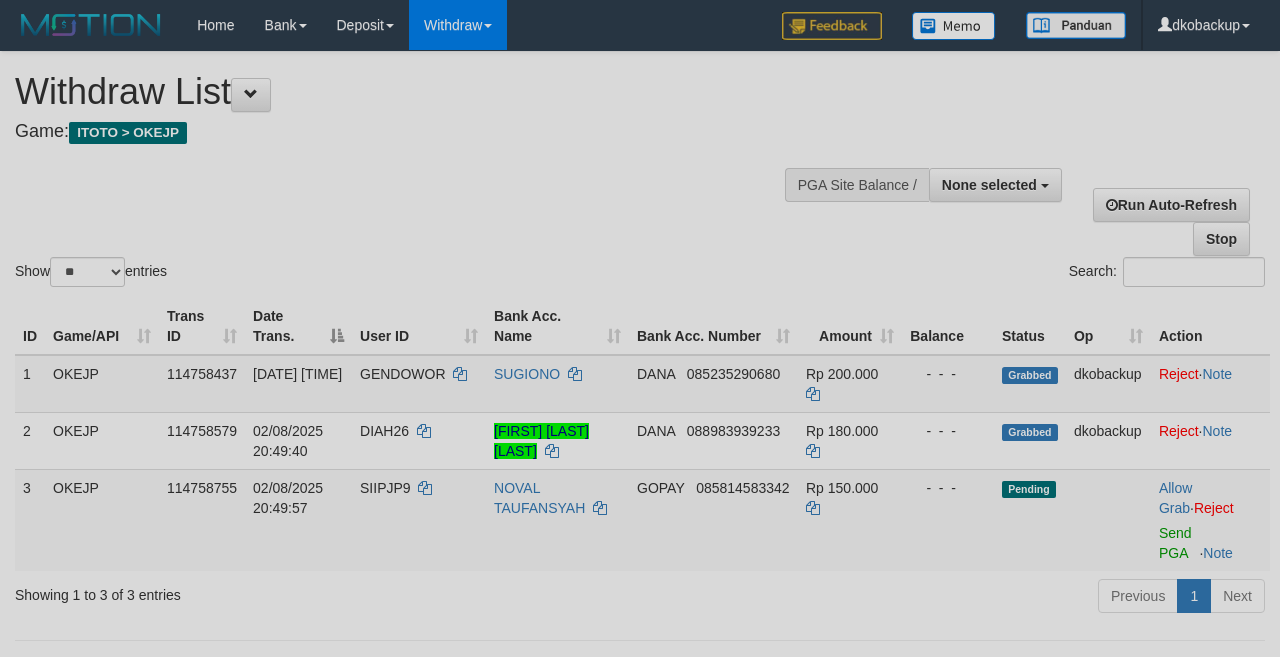 select 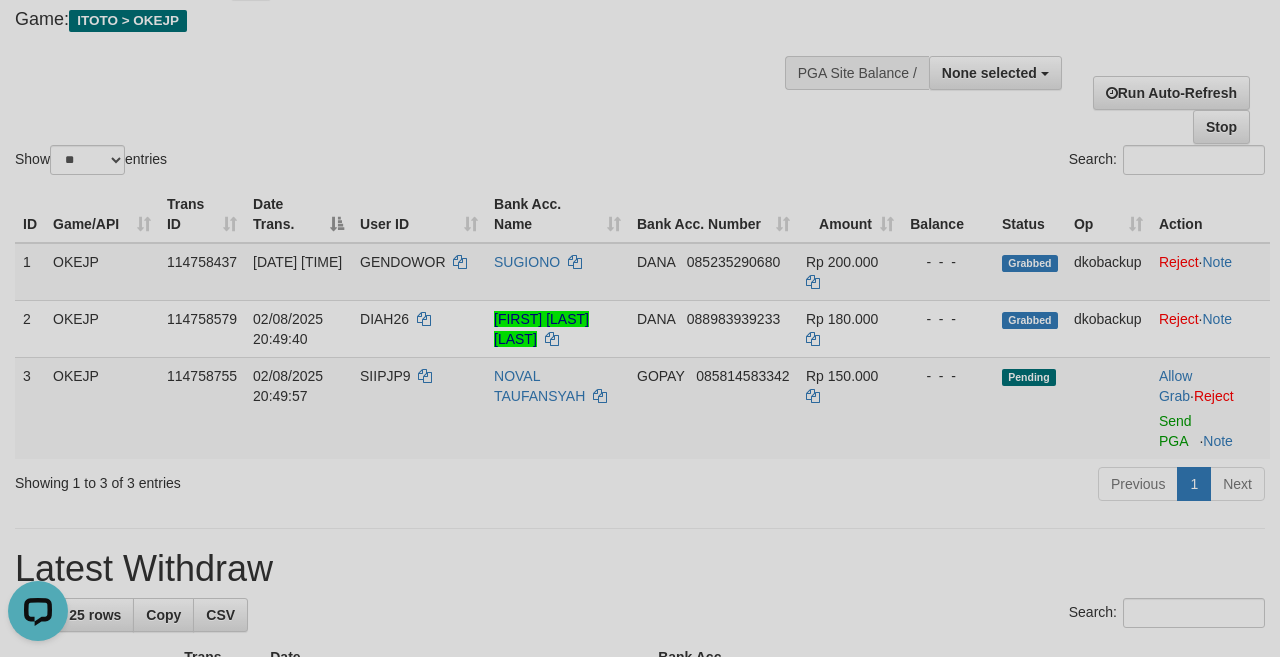 scroll, scrollTop: 0, scrollLeft: 0, axis: both 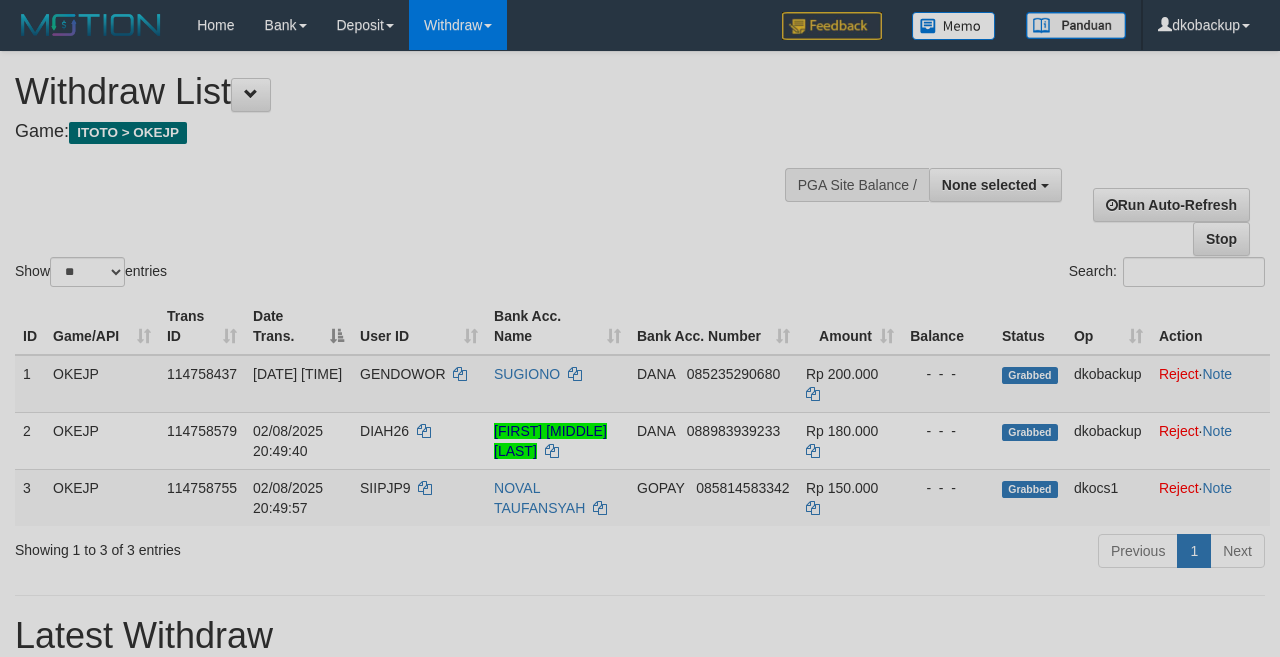 select 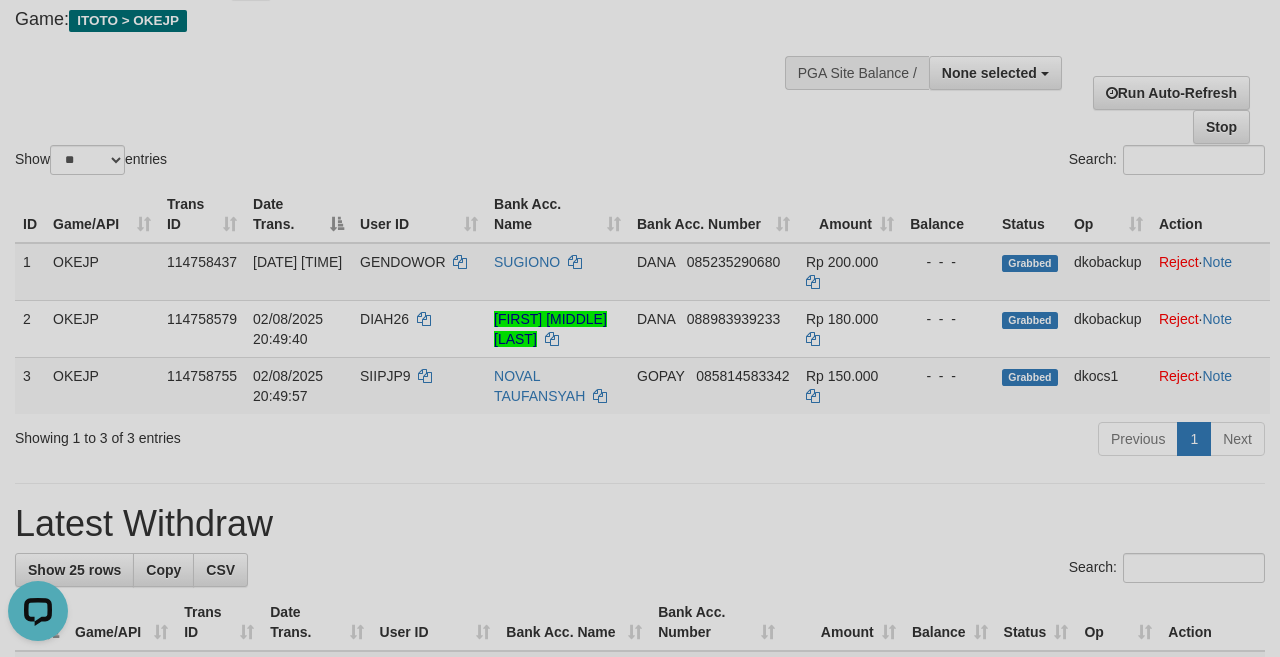 scroll, scrollTop: 0, scrollLeft: 0, axis: both 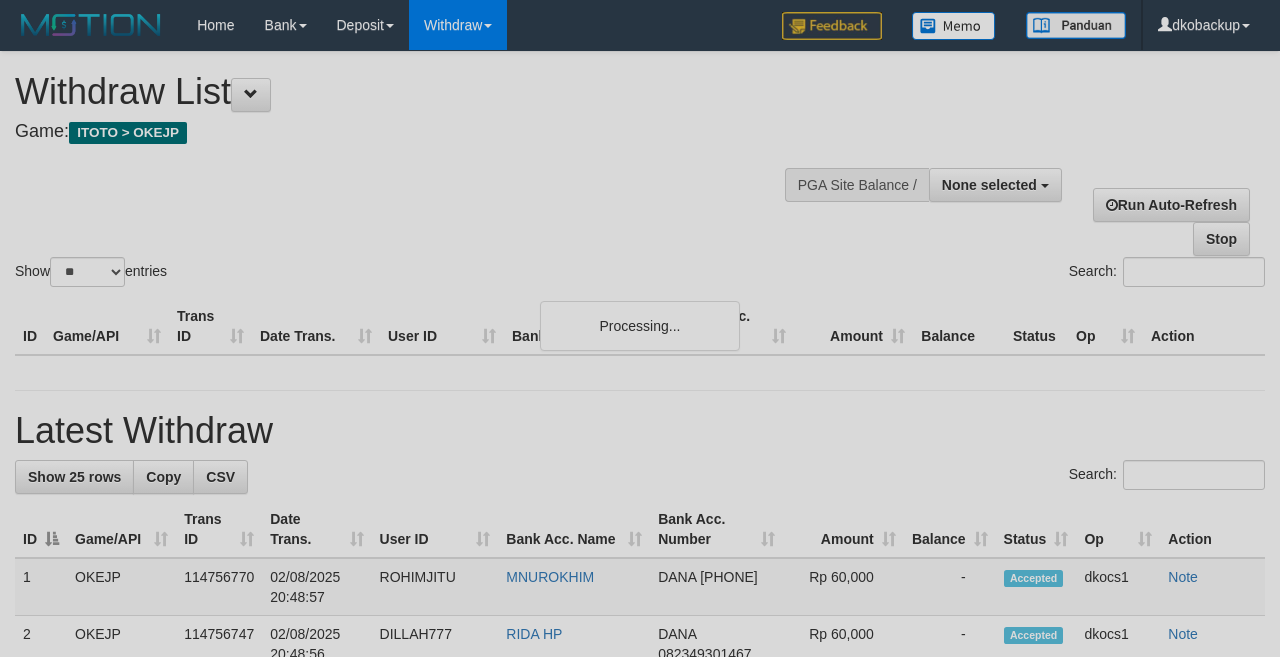 select 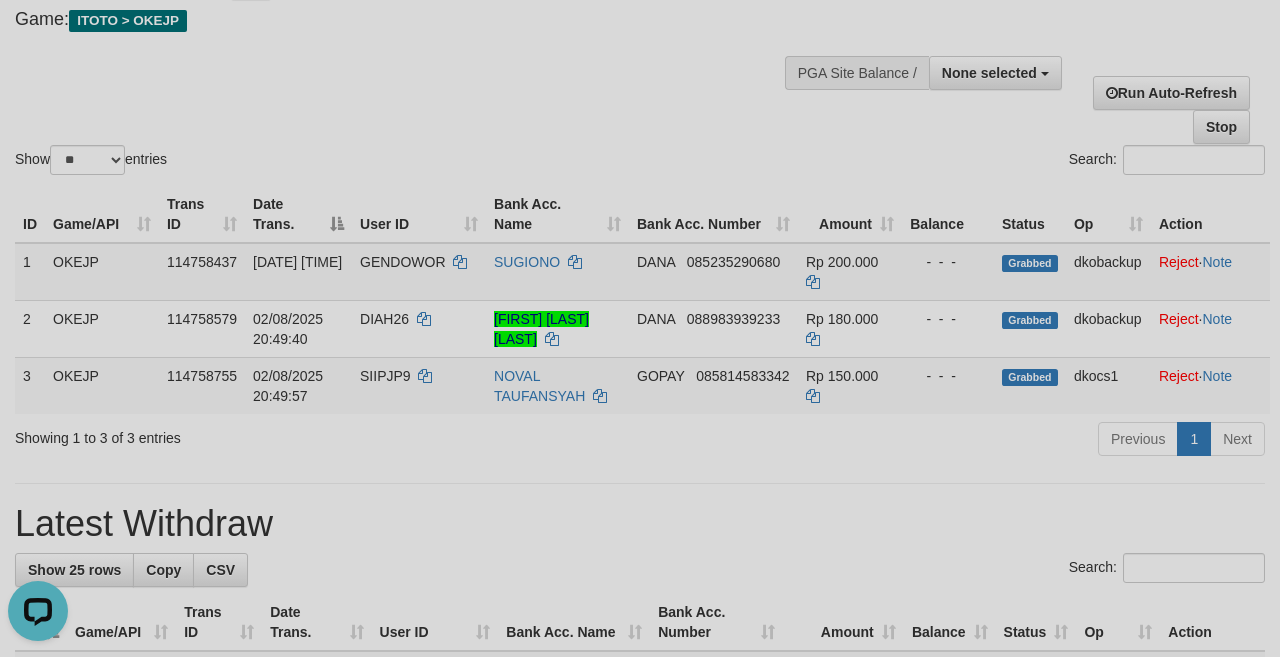 scroll, scrollTop: 0, scrollLeft: 0, axis: both 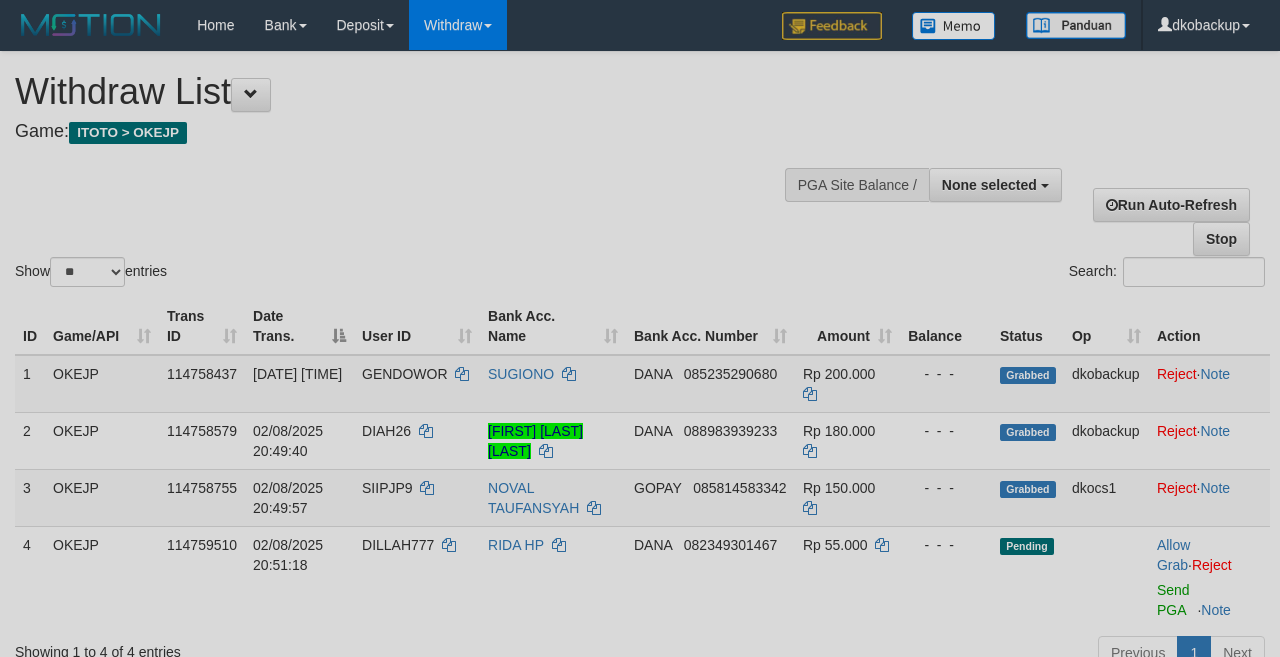 select 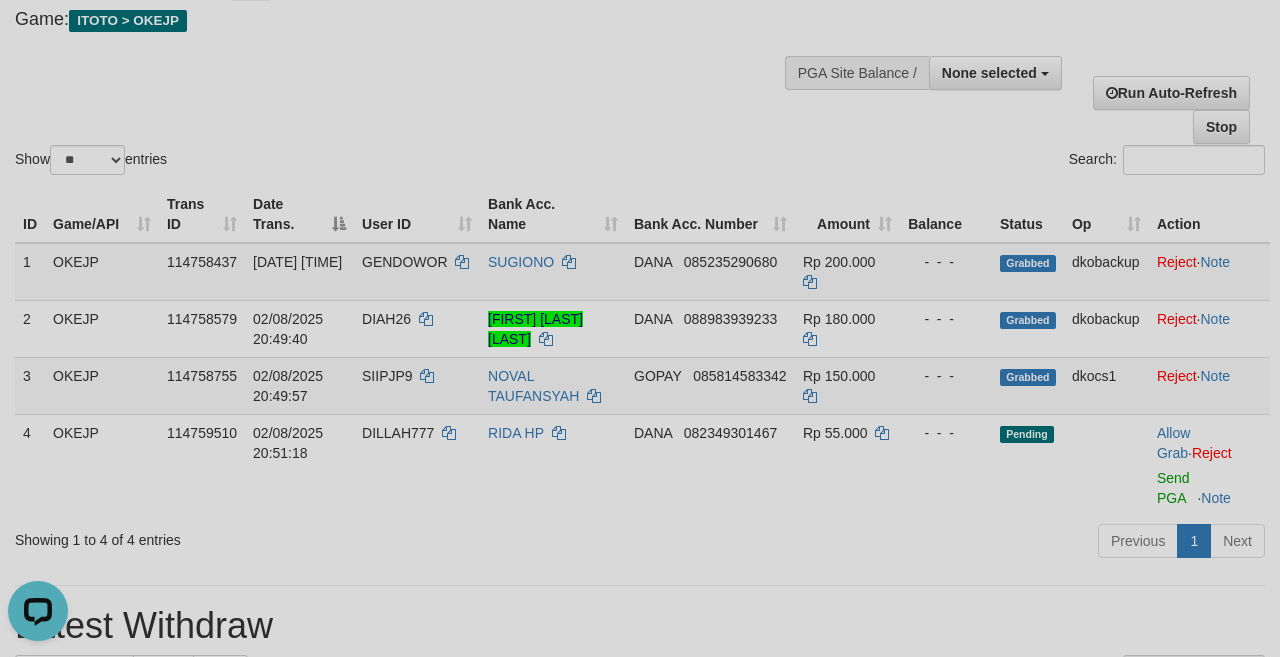 scroll, scrollTop: 0, scrollLeft: 0, axis: both 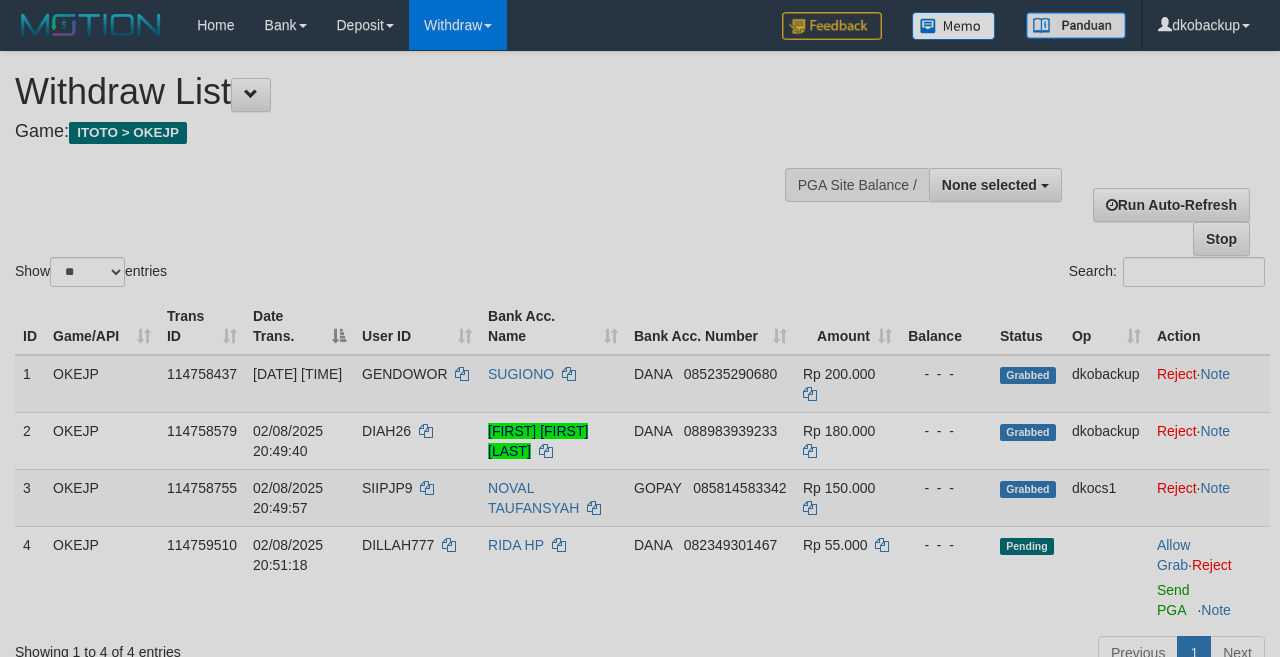 select 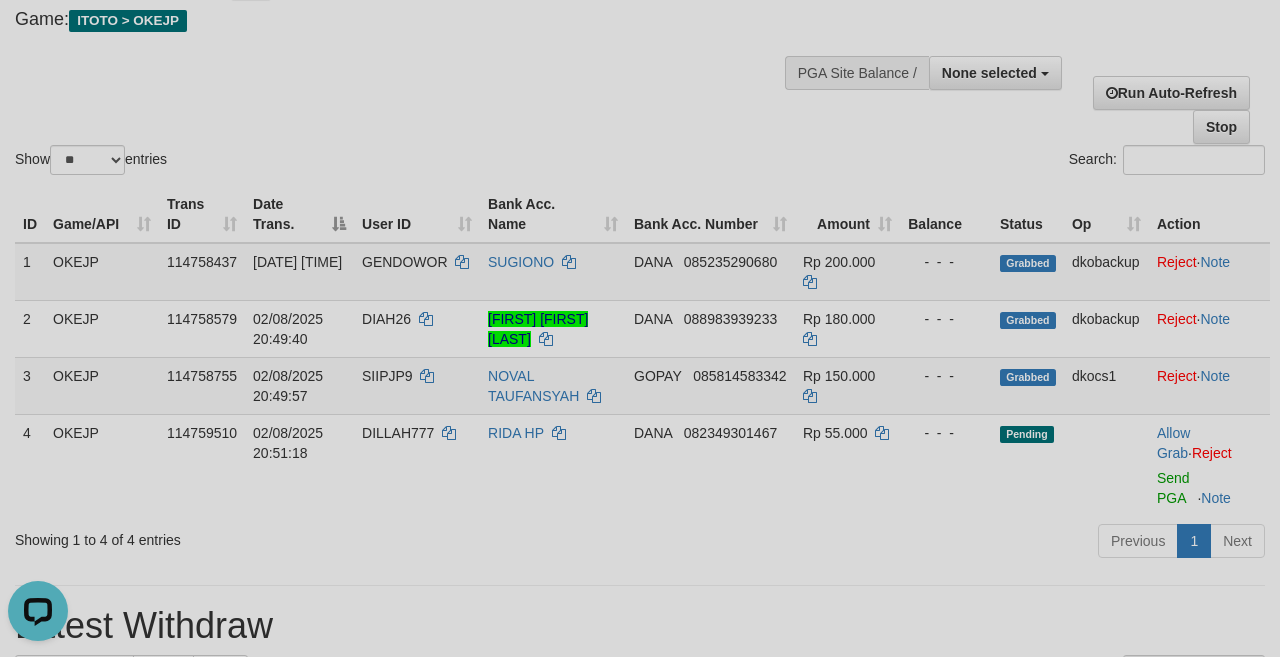 scroll, scrollTop: 0, scrollLeft: 0, axis: both 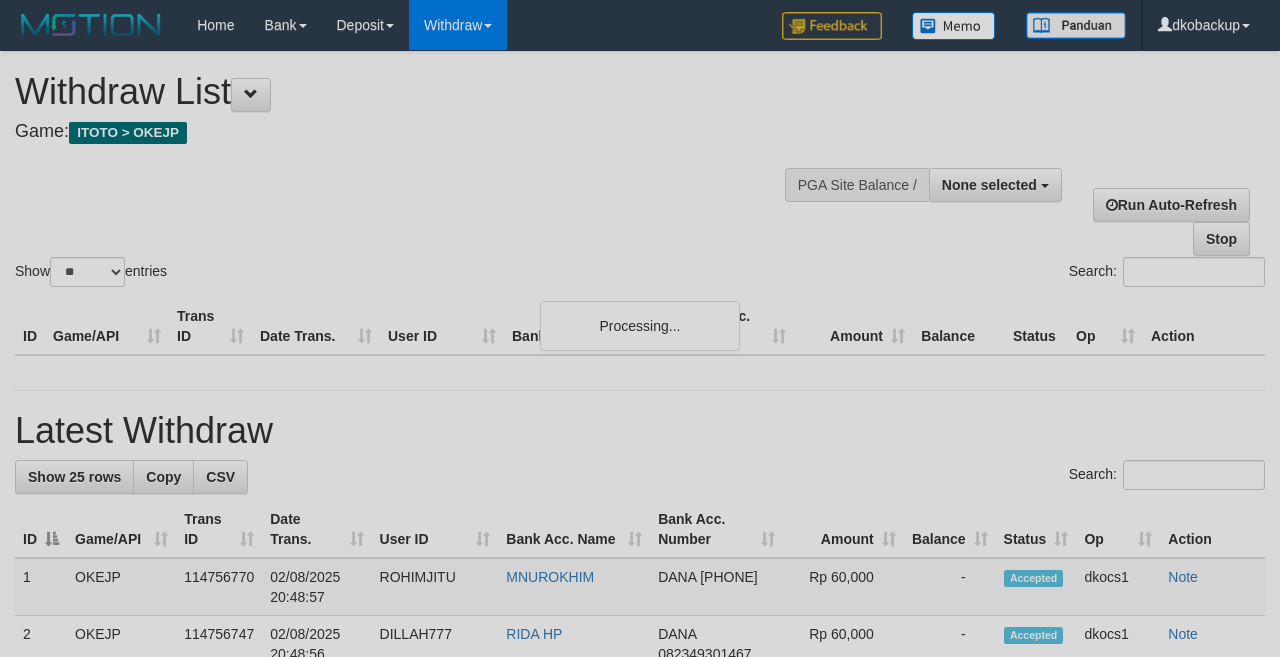 select 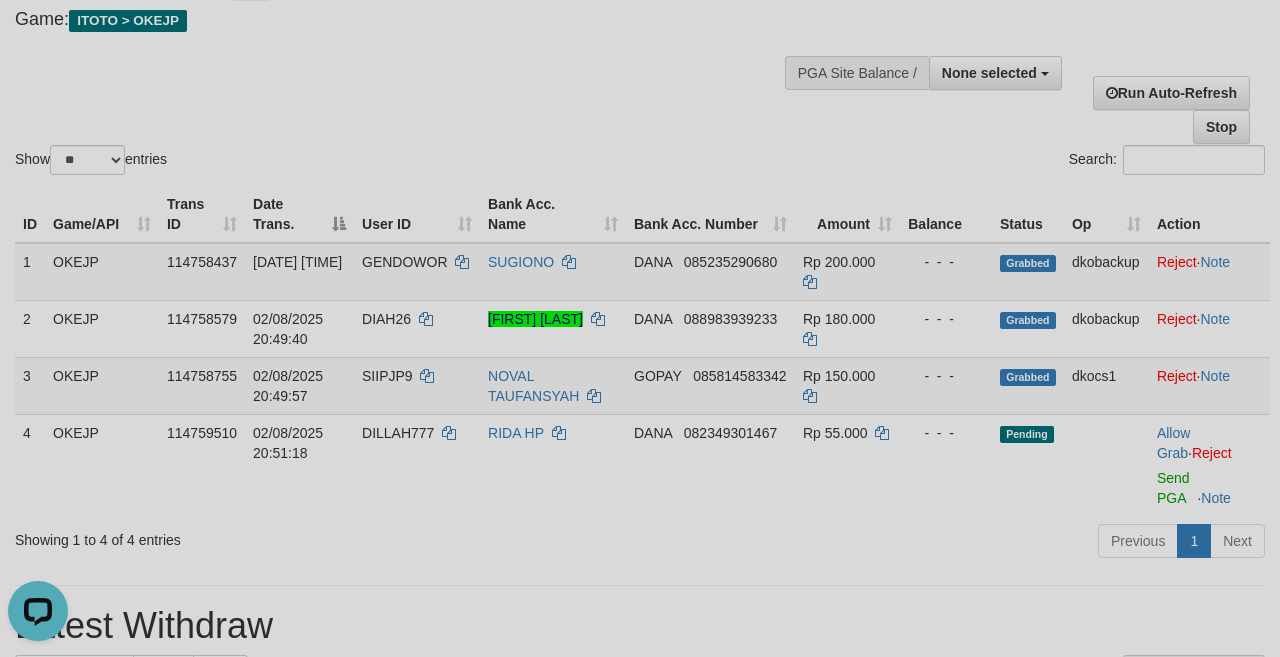 scroll, scrollTop: 0, scrollLeft: 0, axis: both 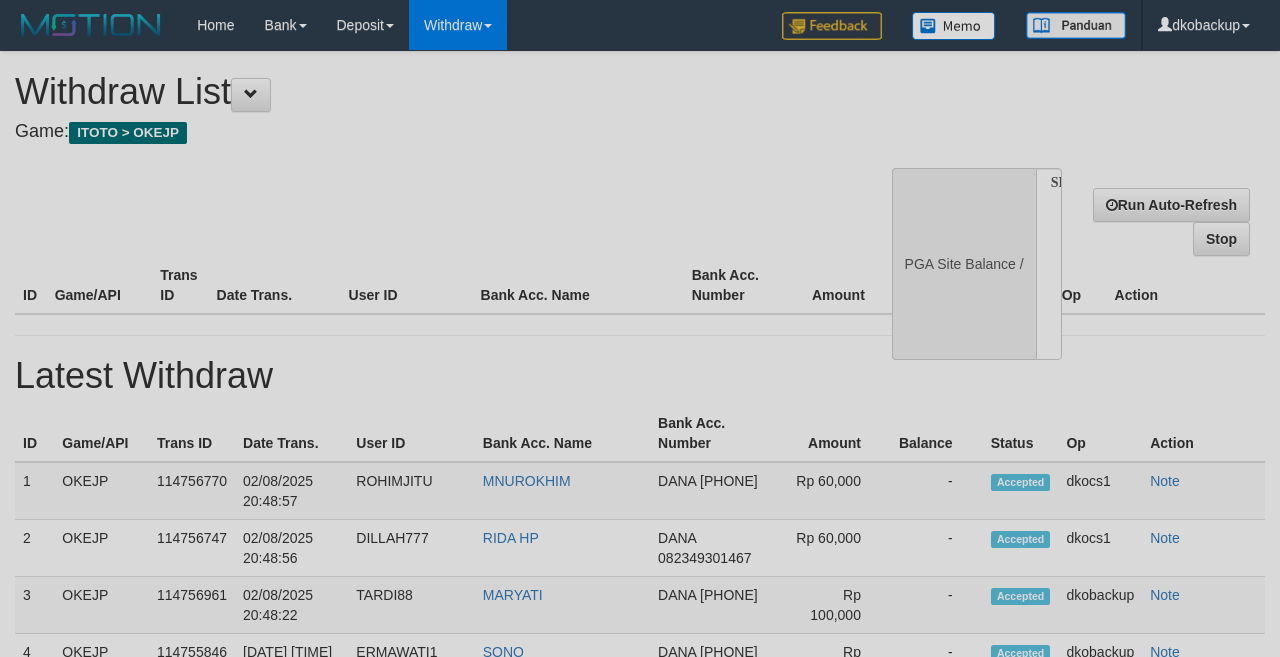 select 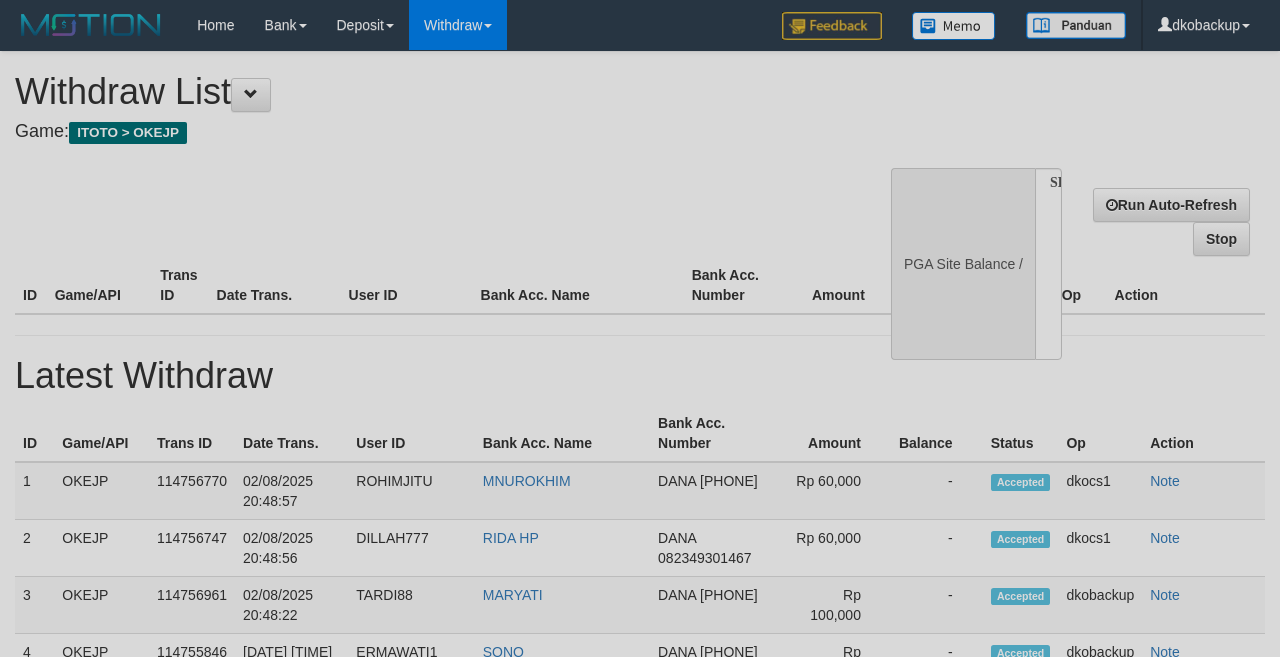 scroll, scrollTop: 112, scrollLeft: 0, axis: vertical 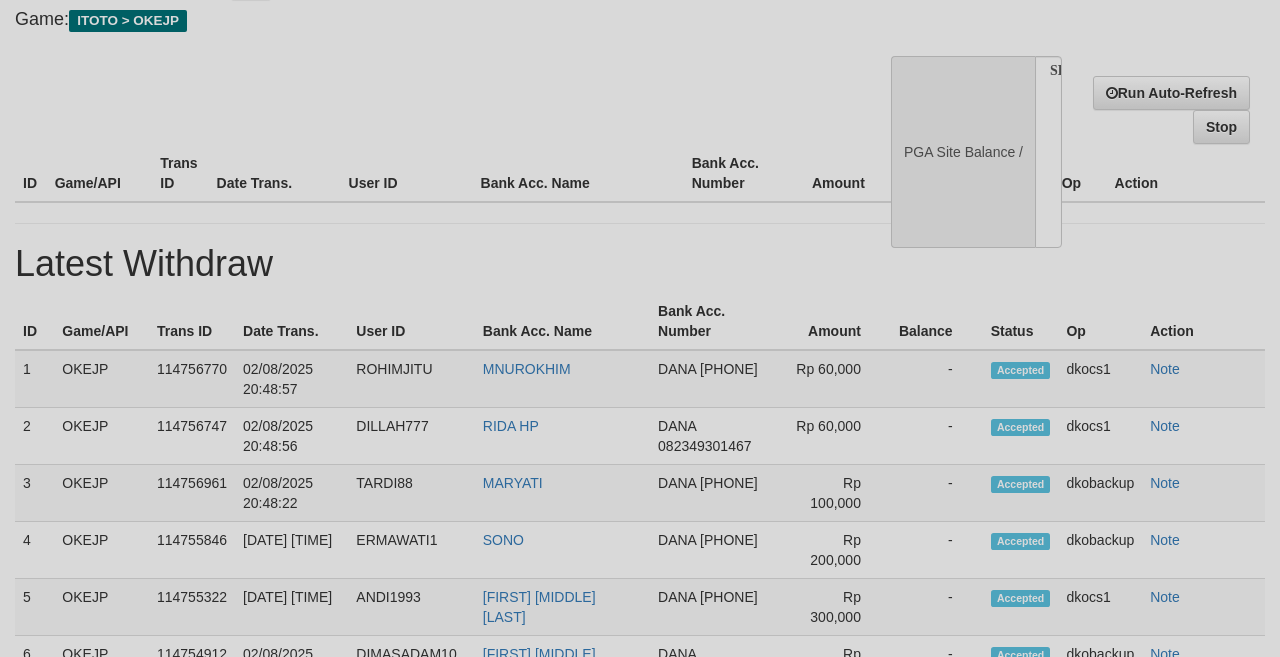 select on "**" 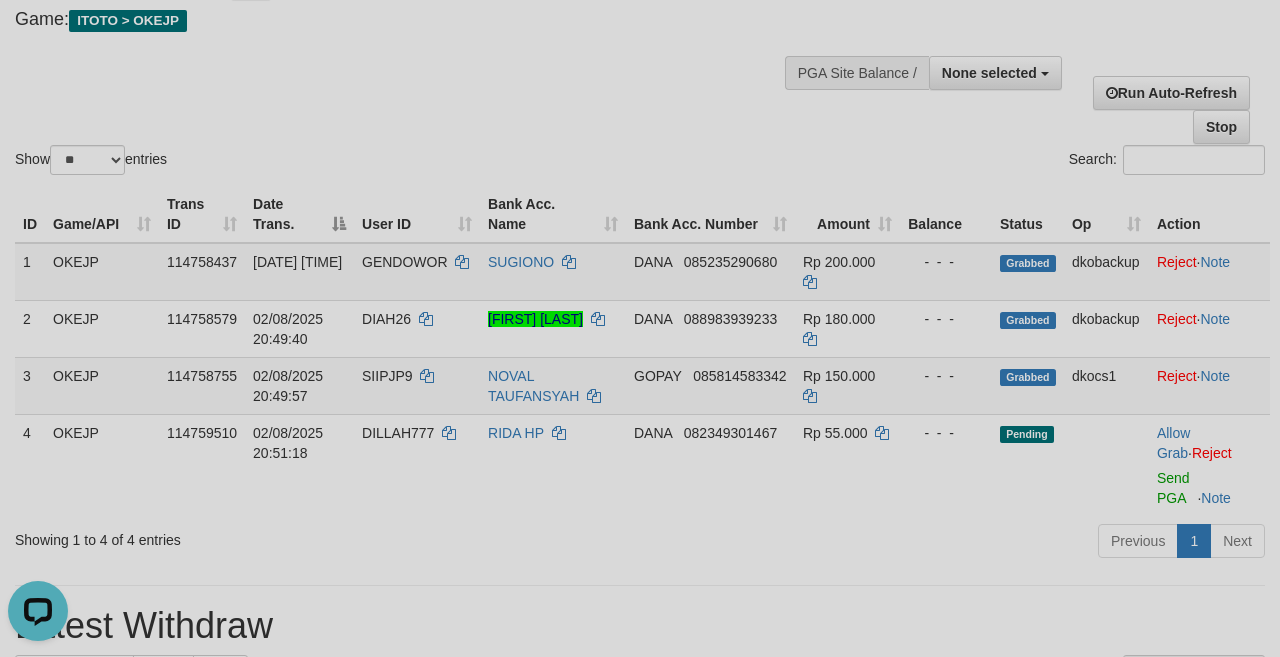scroll, scrollTop: 0, scrollLeft: 0, axis: both 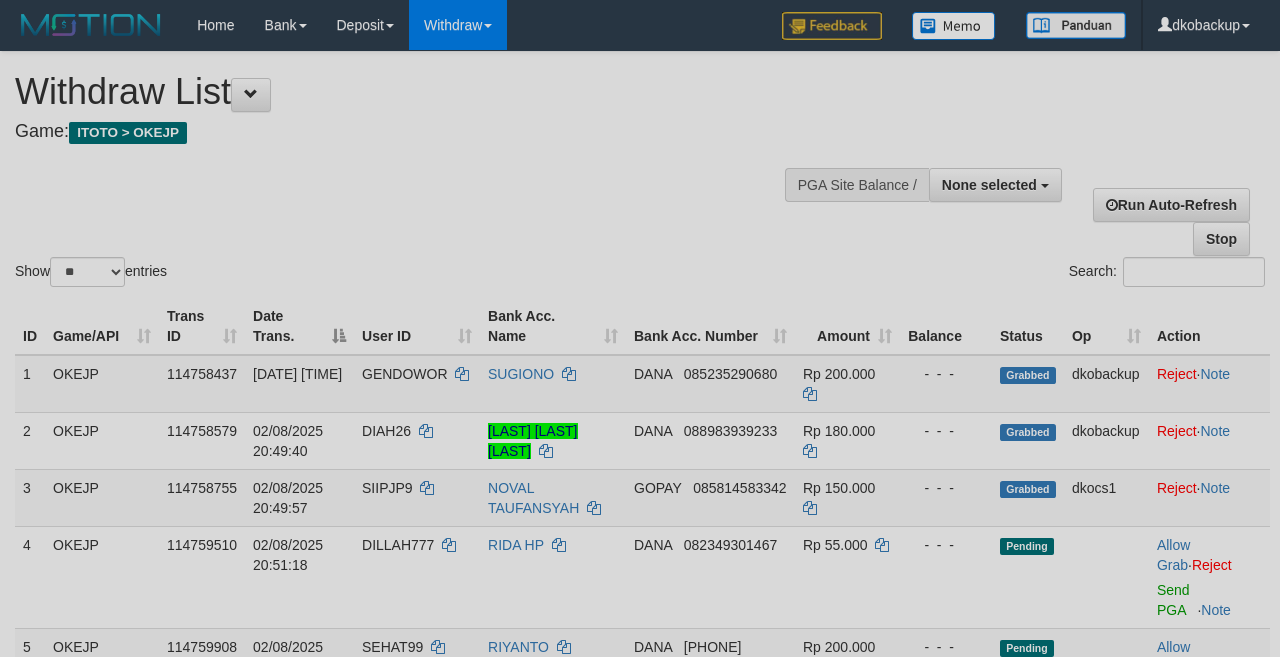 select 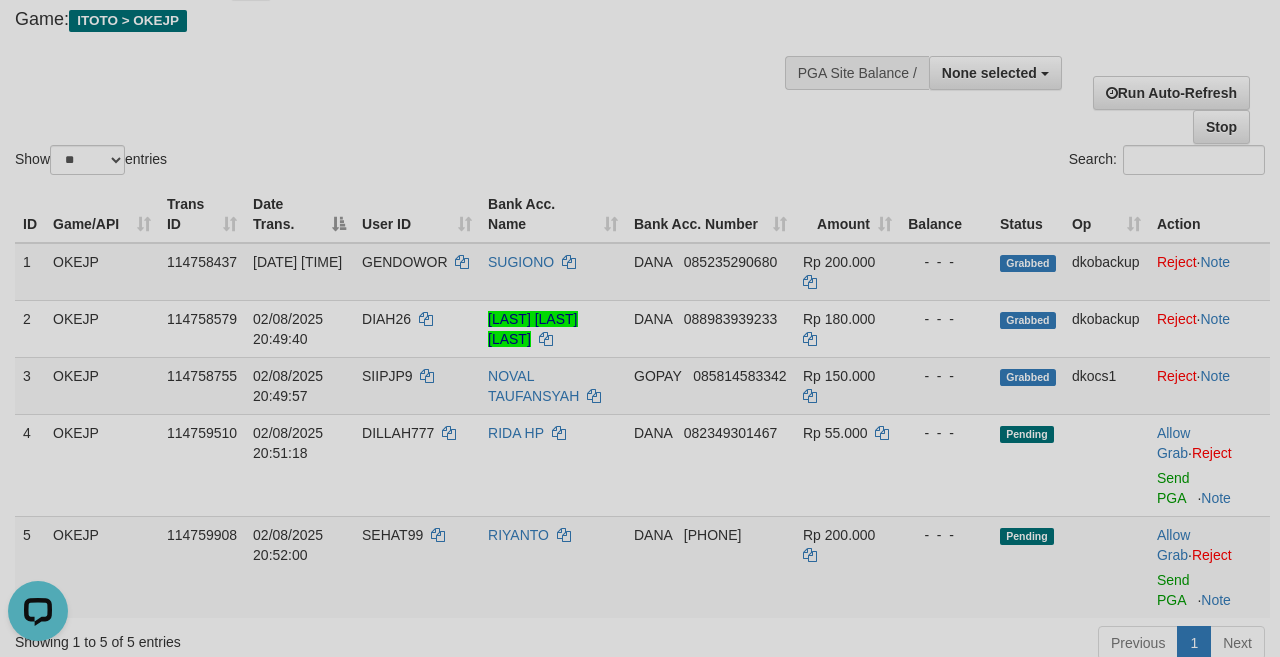 scroll, scrollTop: 0, scrollLeft: 0, axis: both 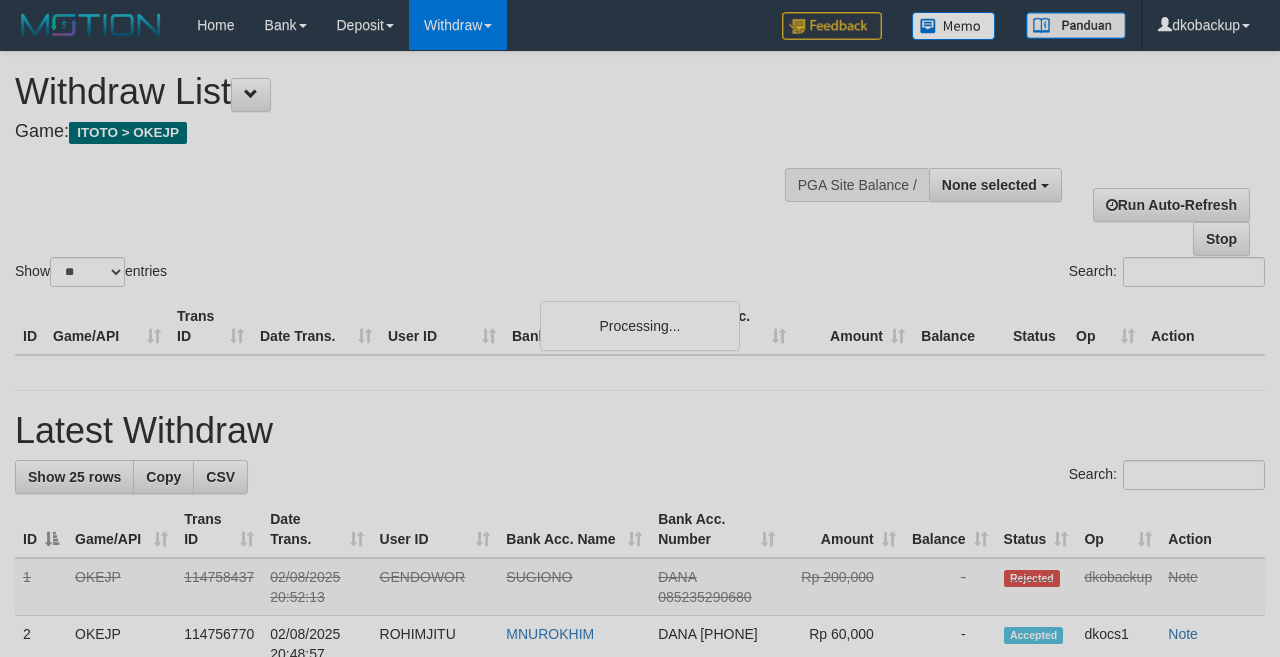select 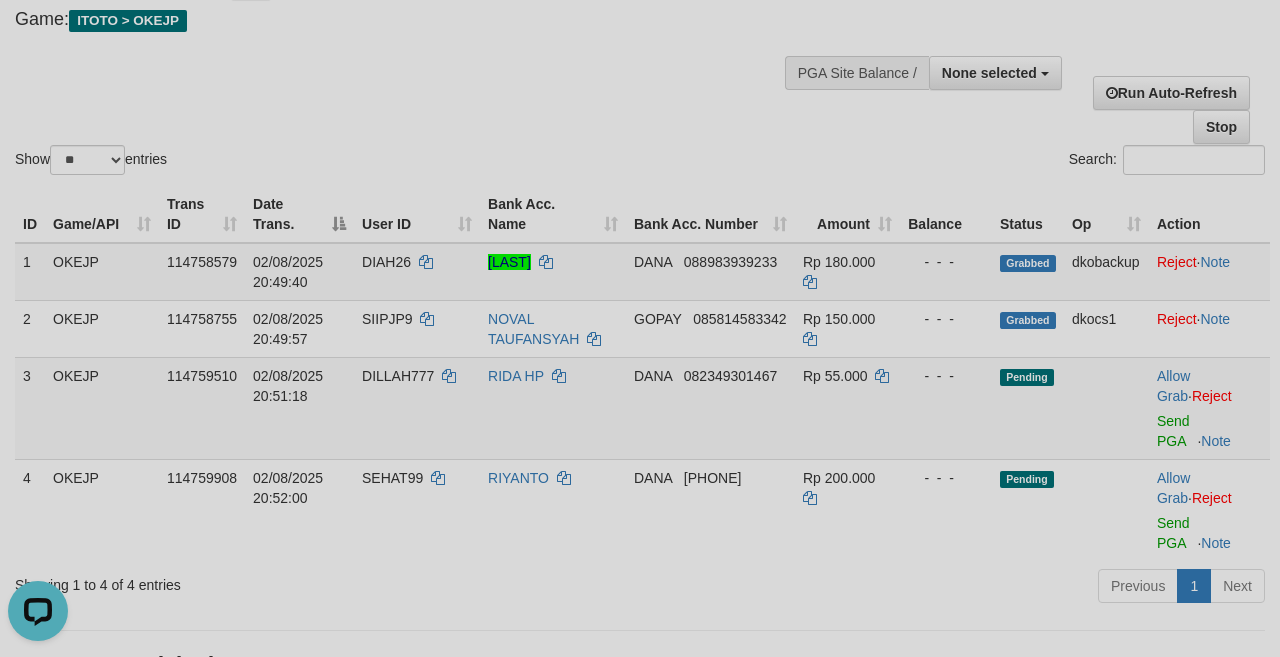 scroll, scrollTop: 0, scrollLeft: 0, axis: both 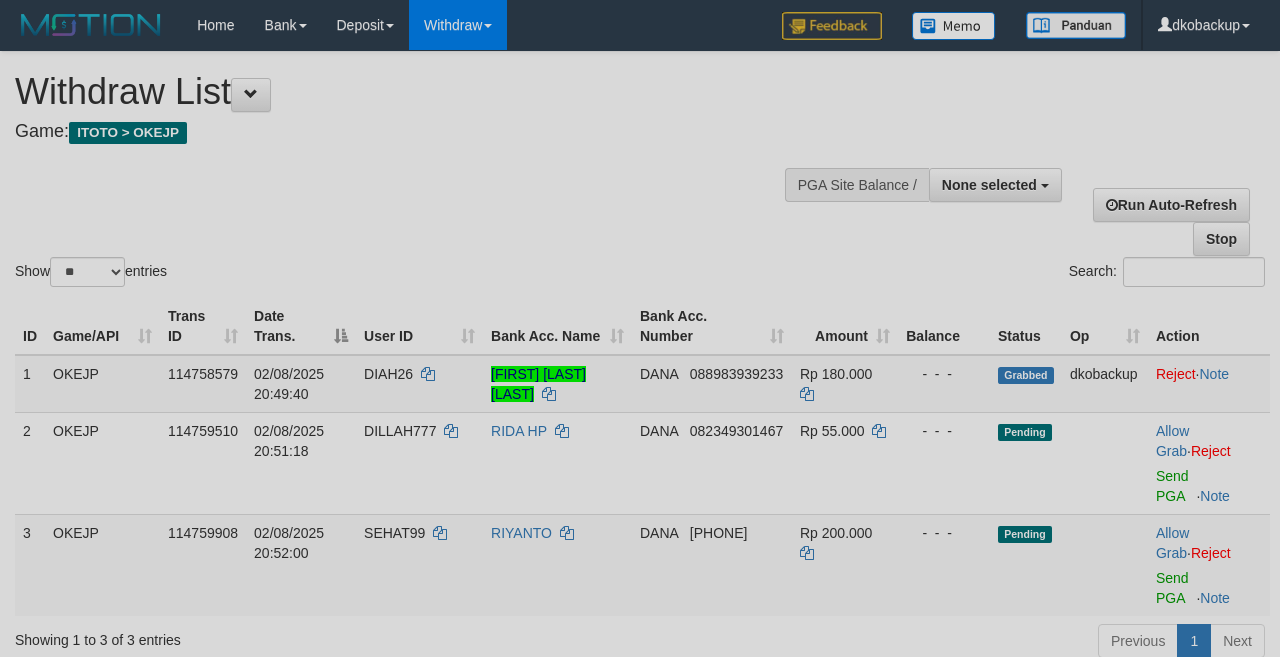 select 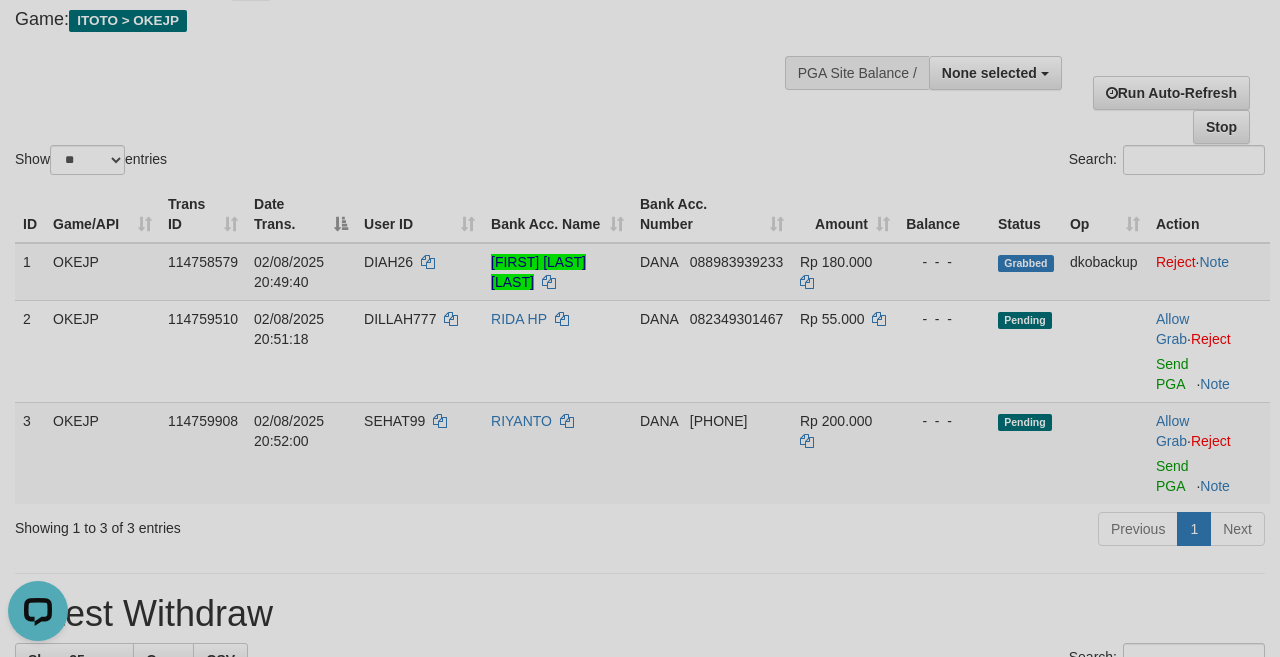 scroll, scrollTop: 0, scrollLeft: 0, axis: both 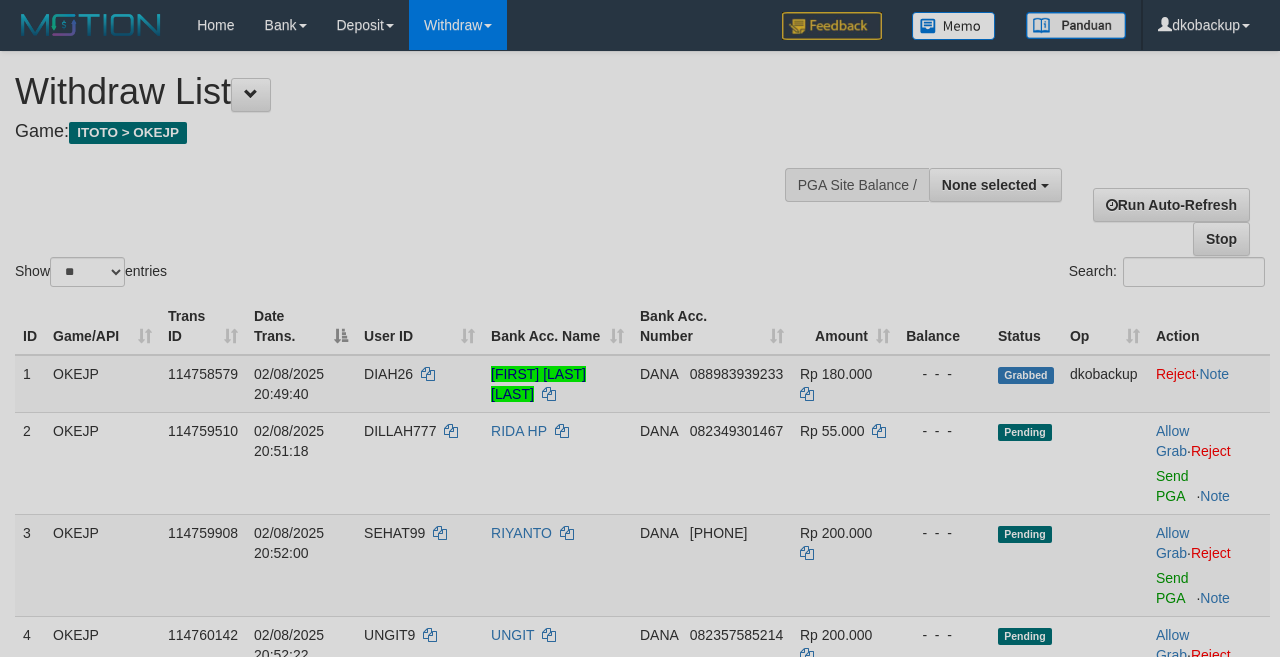 select 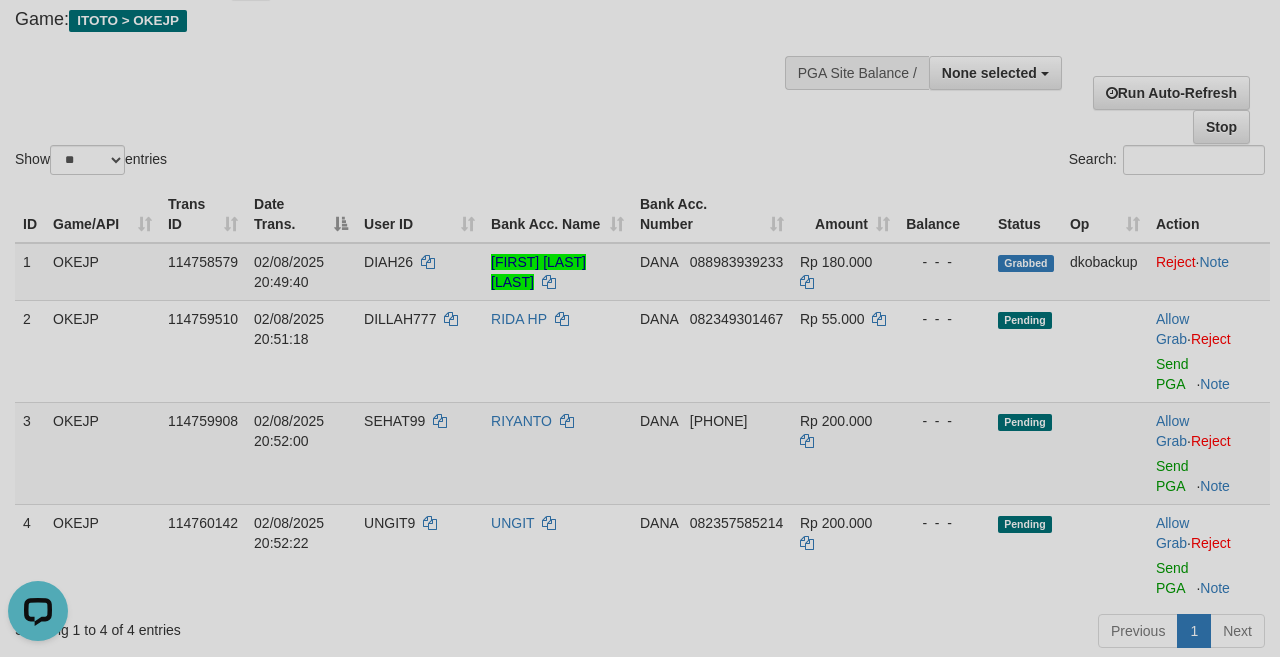 scroll, scrollTop: 0, scrollLeft: 0, axis: both 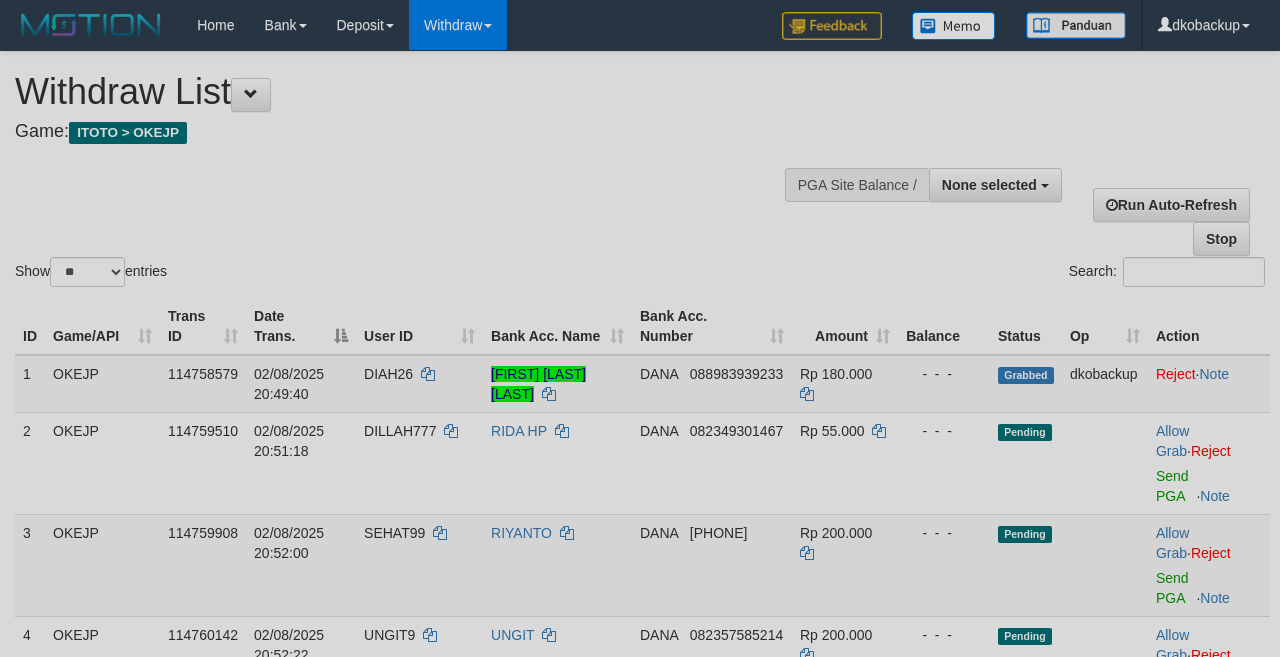 select 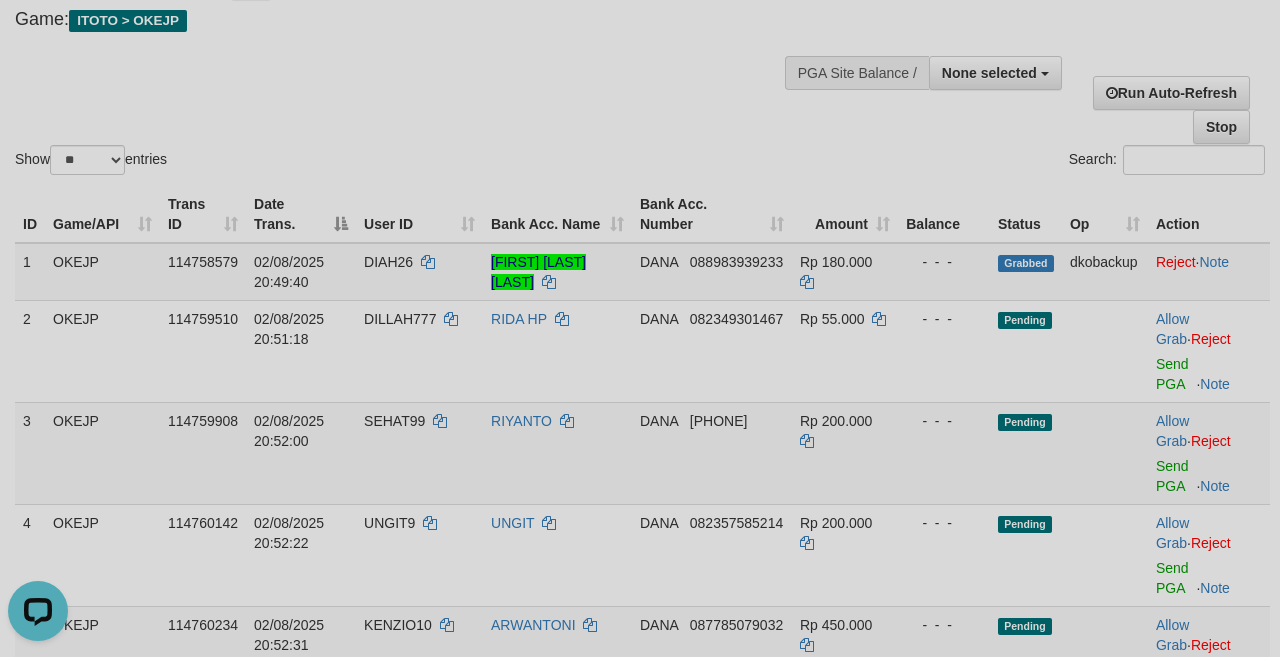 scroll, scrollTop: 0, scrollLeft: 0, axis: both 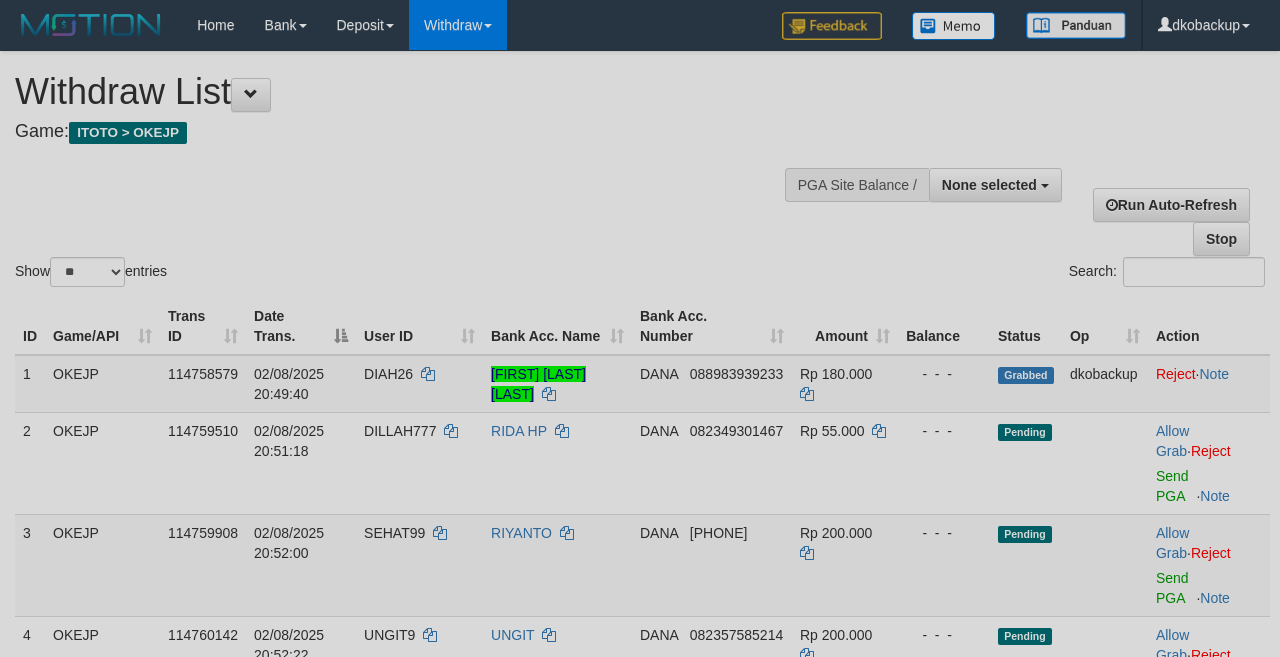 select 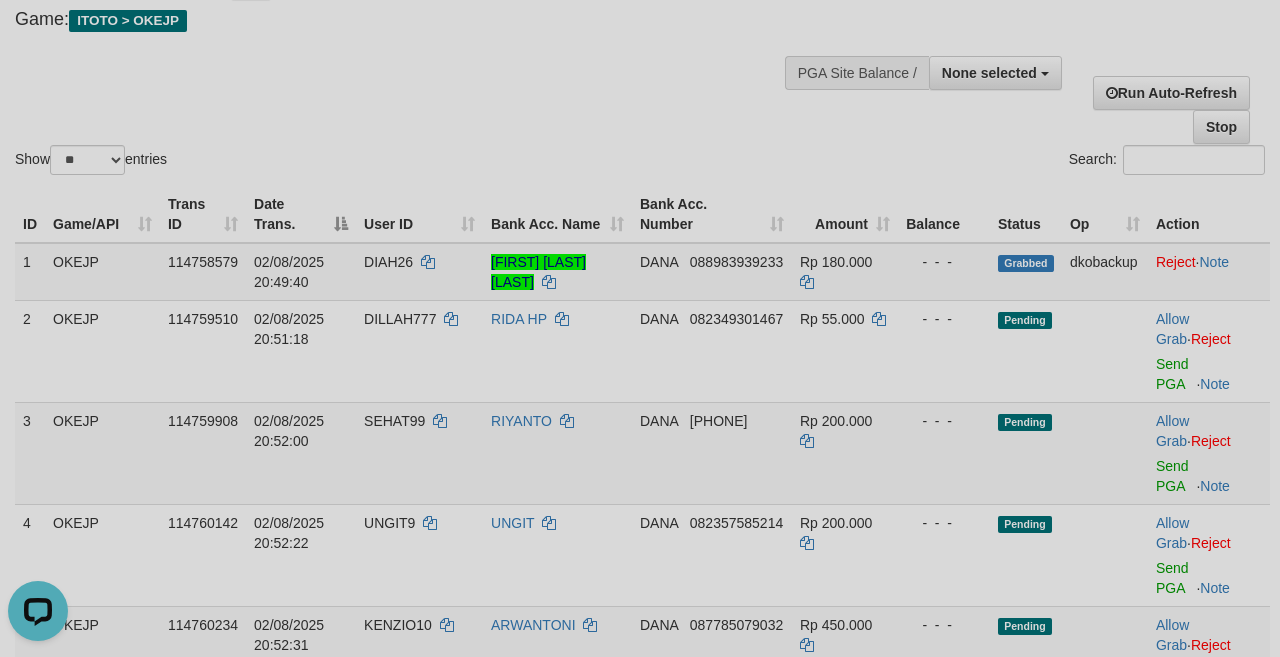 scroll, scrollTop: 0, scrollLeft: 0, axis: both 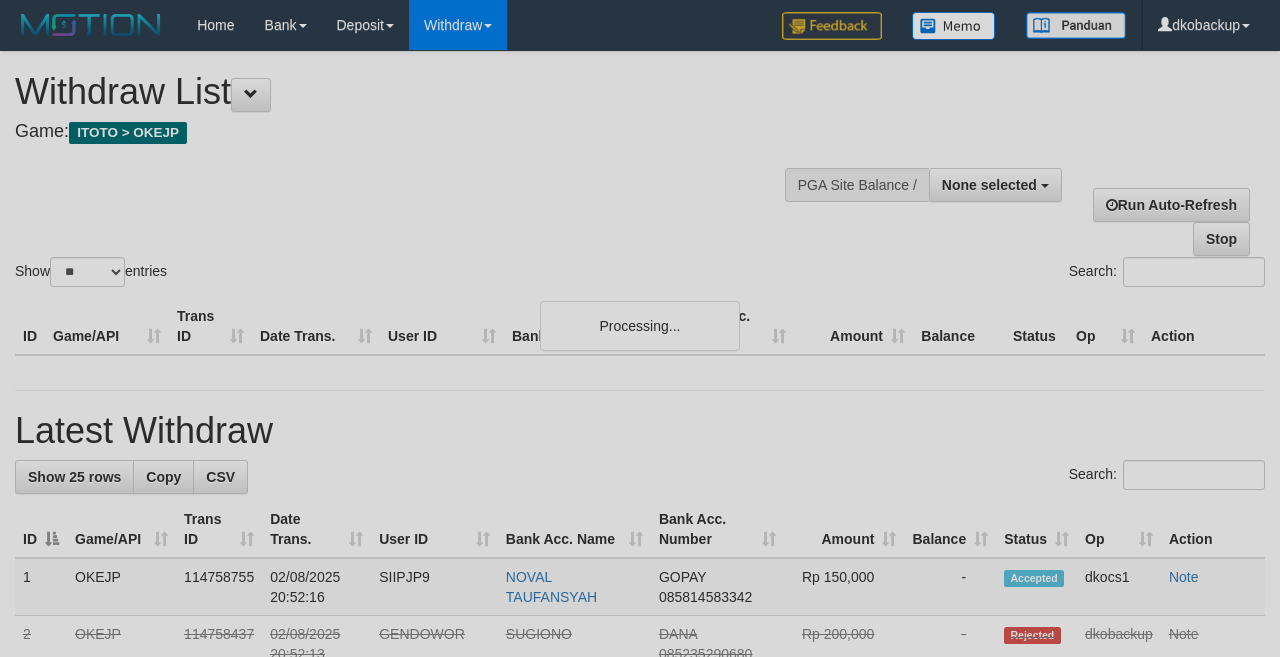 select 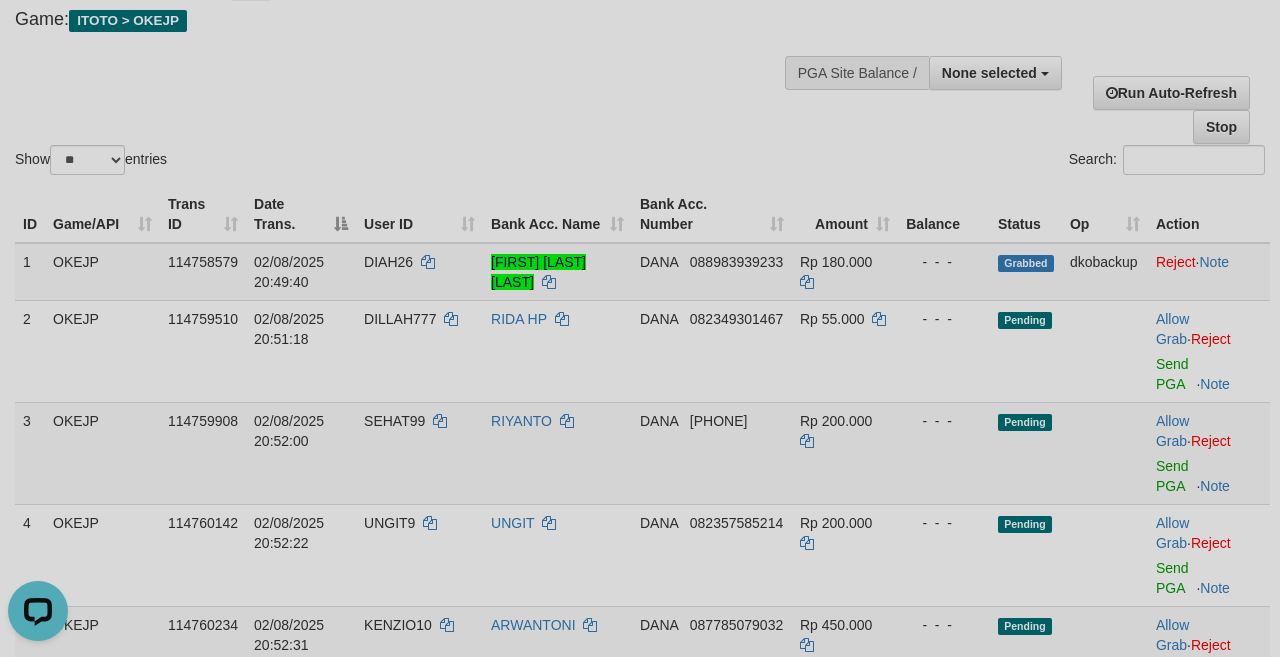 scroll, scrollTop: 0, scrollLeft: 0, axis: both 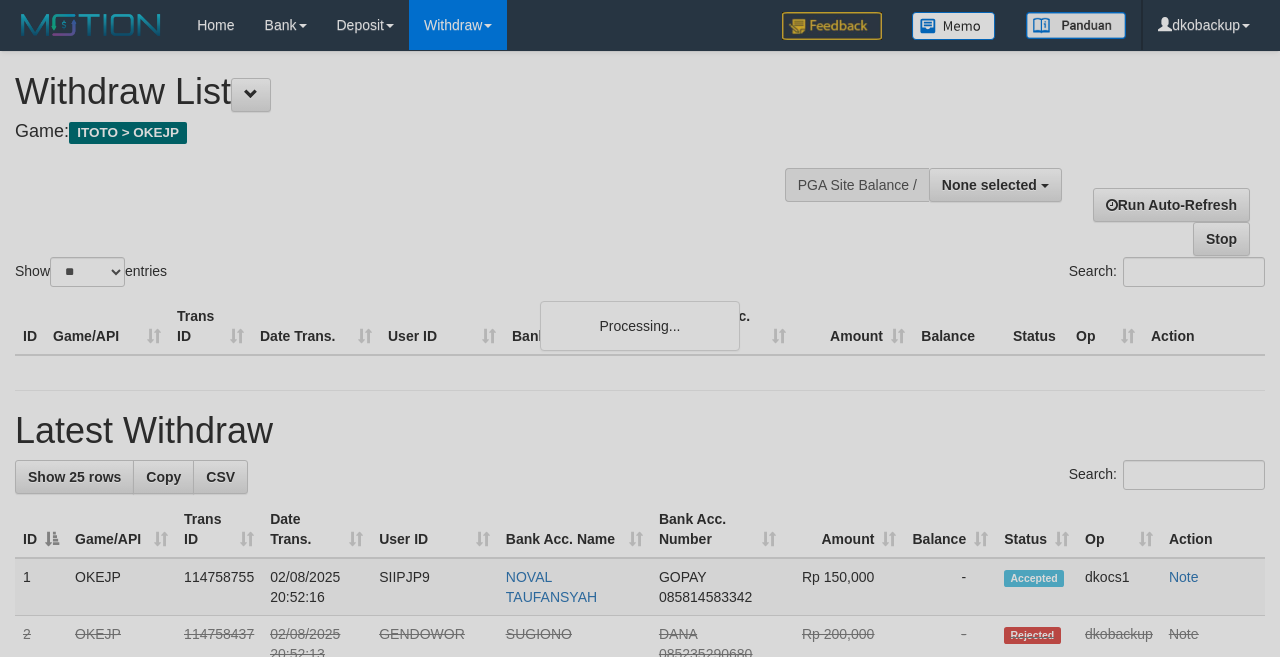 select 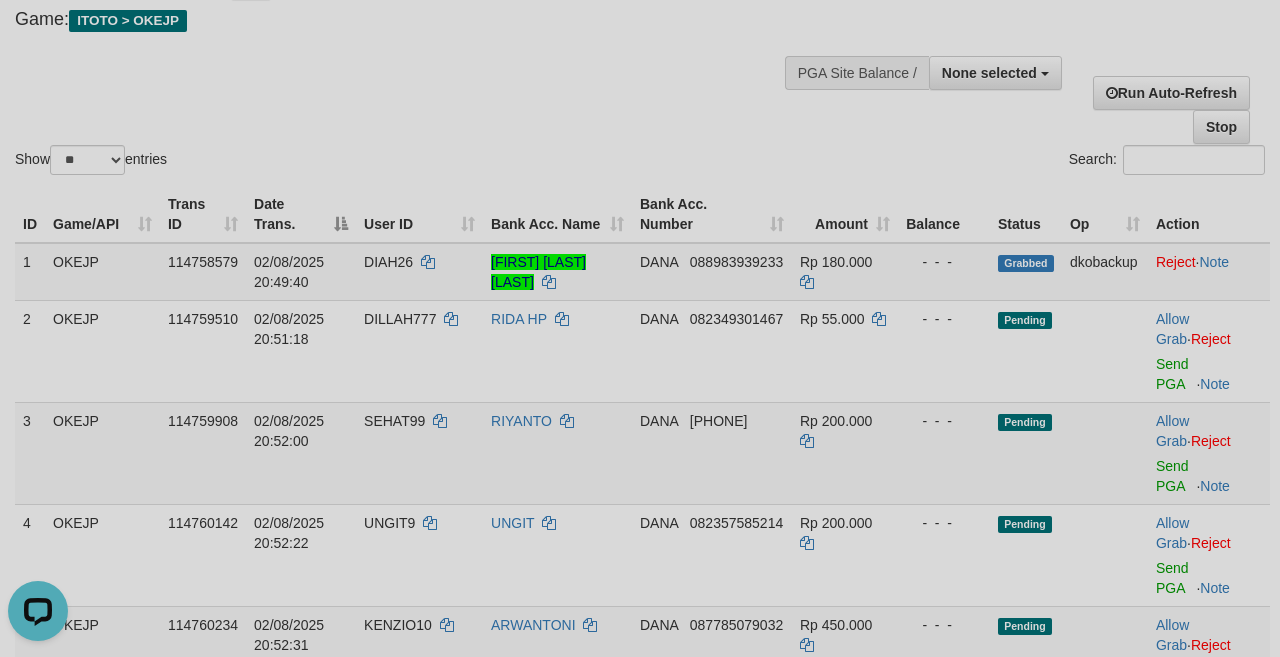 scroll, scrollTop: 0, scrollLeft: 0, axis: both 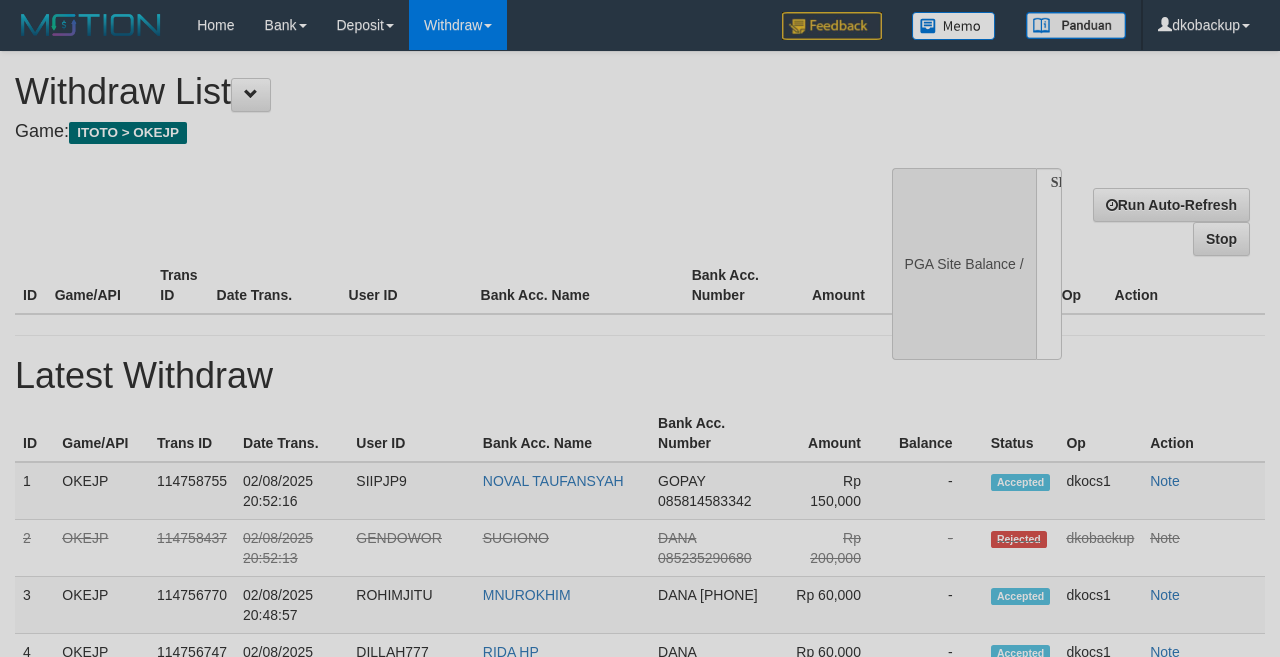 select 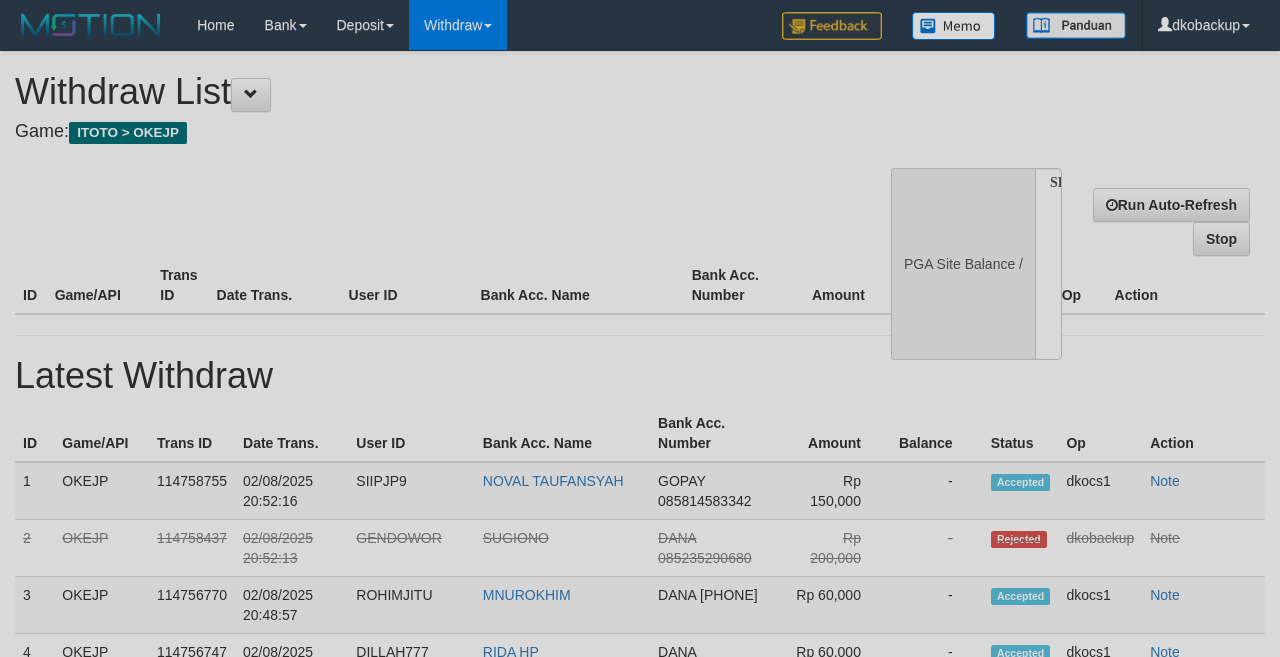 scroll, scrollTop: 112, scrollLeft: 0, axis: vertical 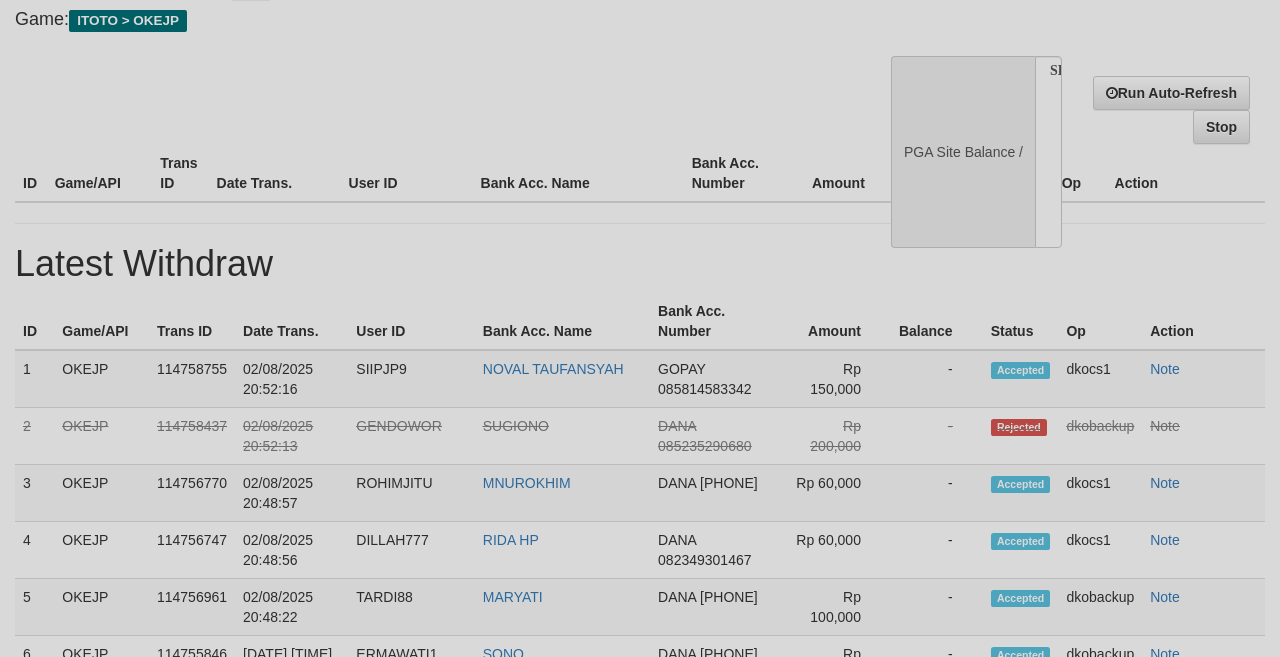 select on "**" 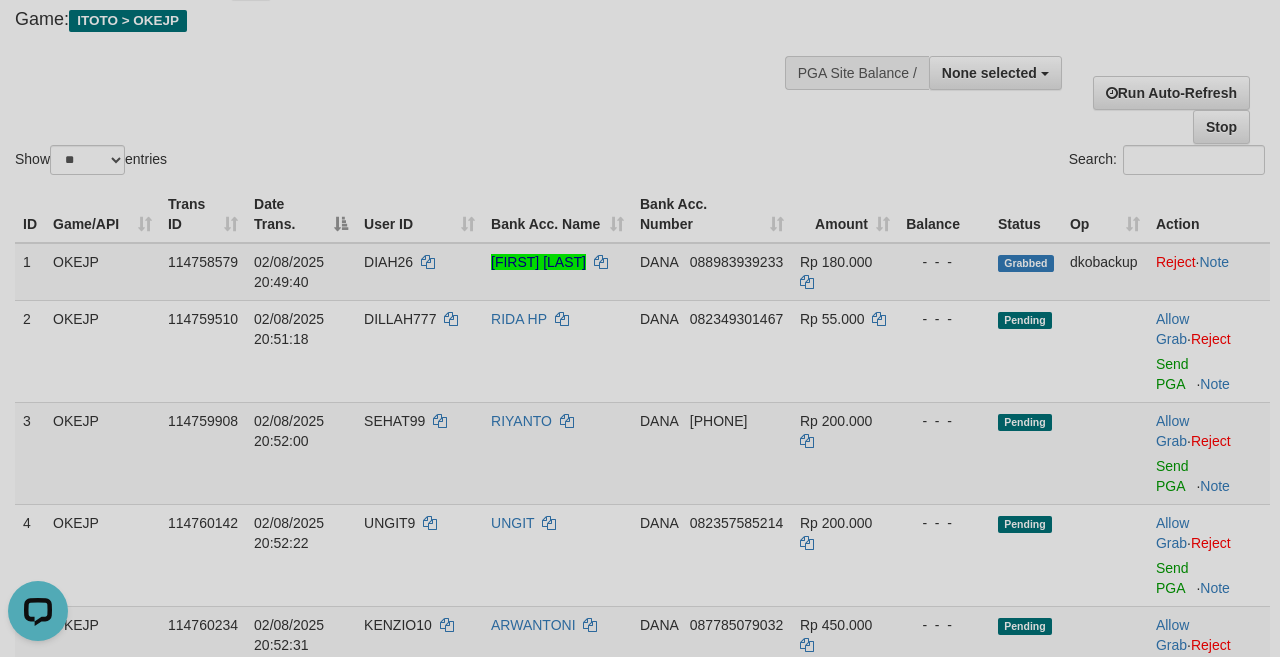 scroll, scrollTop: 0, scrollLeft: 0, axis: both 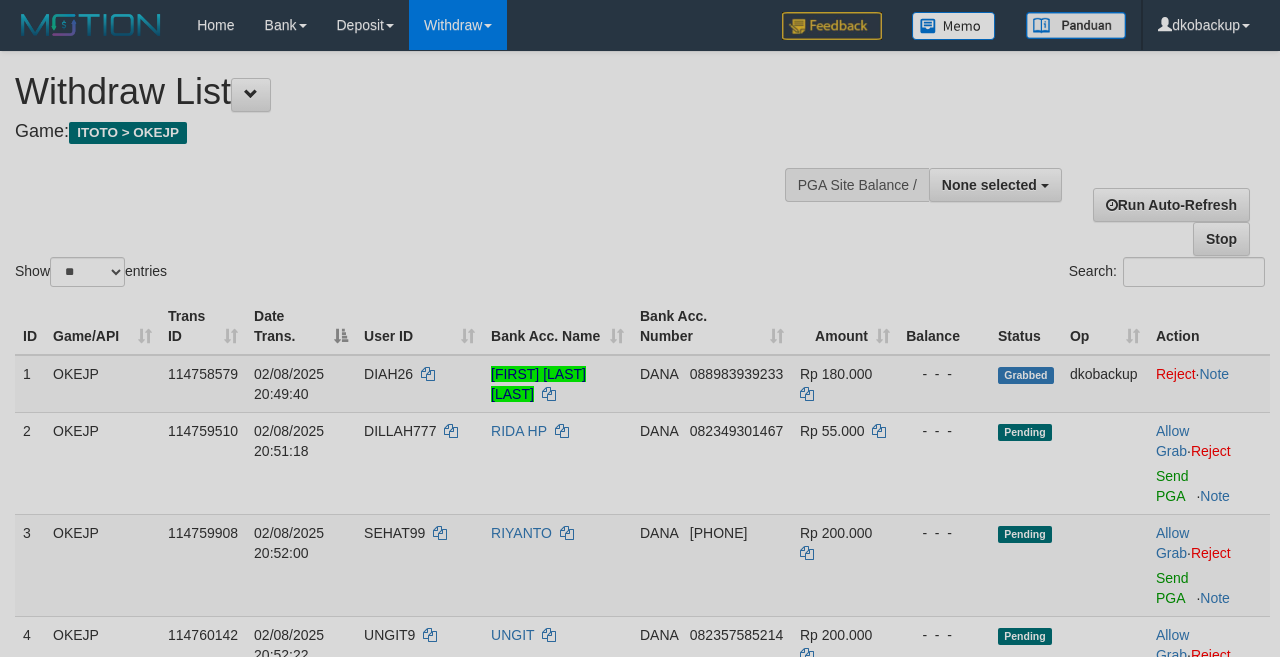 select 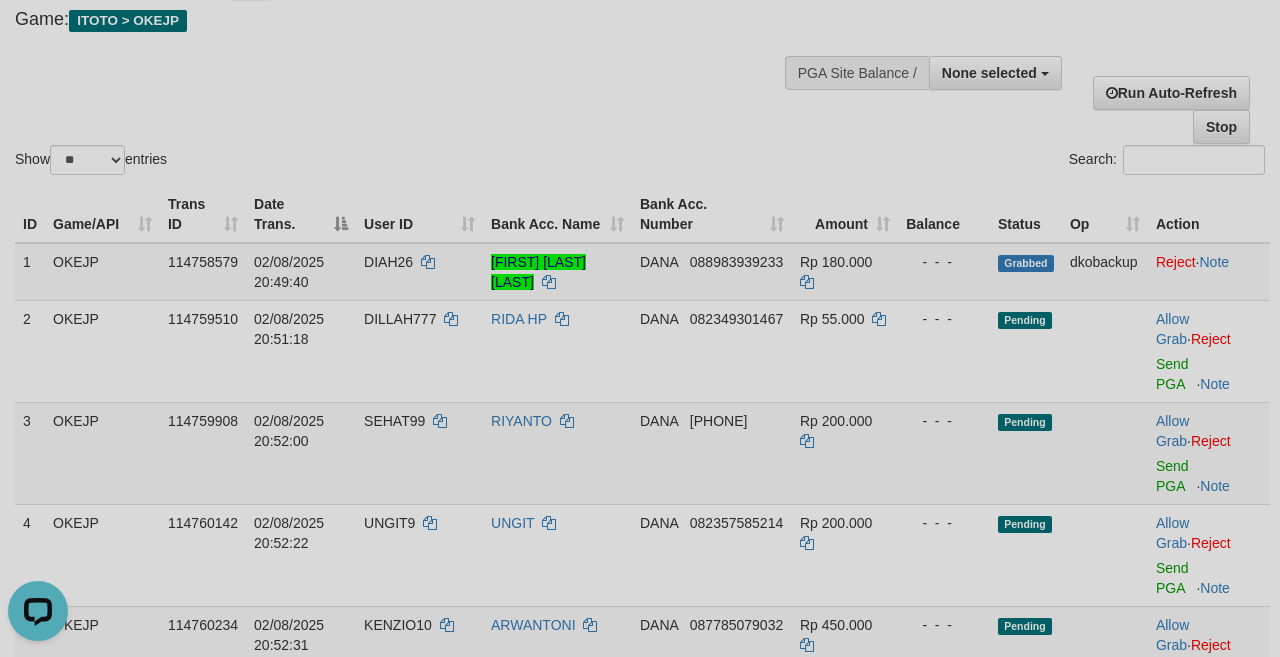 scroll, scrollTop: 0, scrollLeft: 0, axis: both 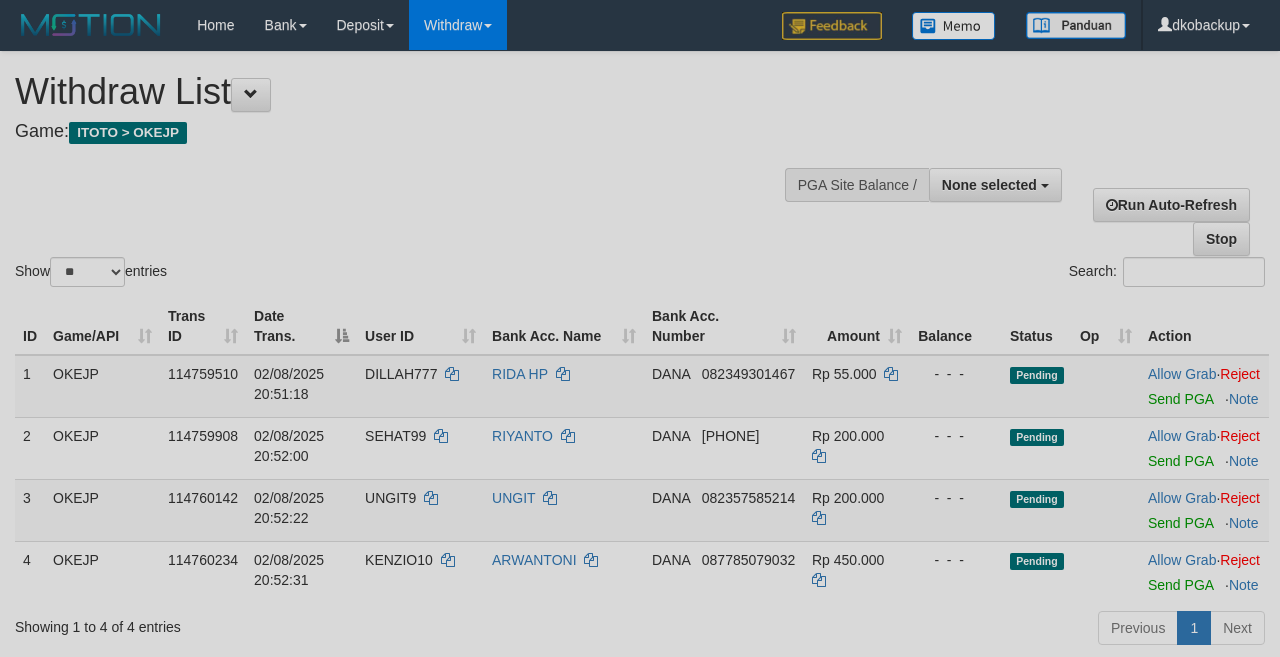 select 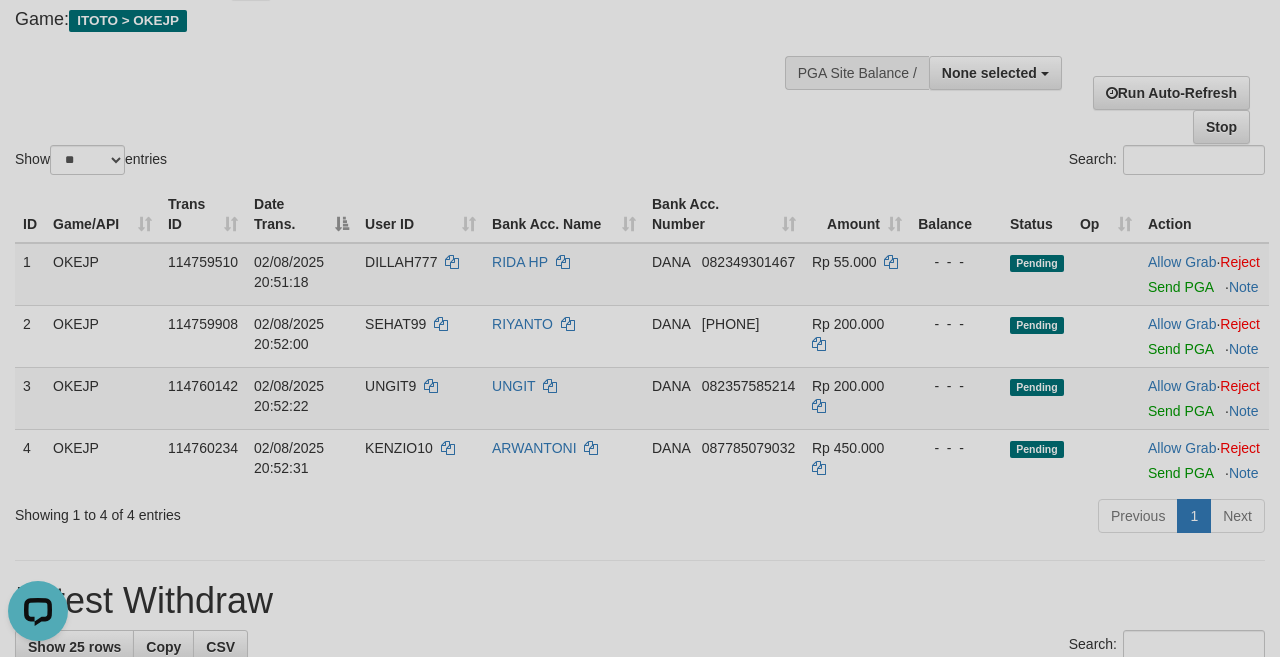 scroll, scrollTop: 0, scrollLeft: 0, axis: both 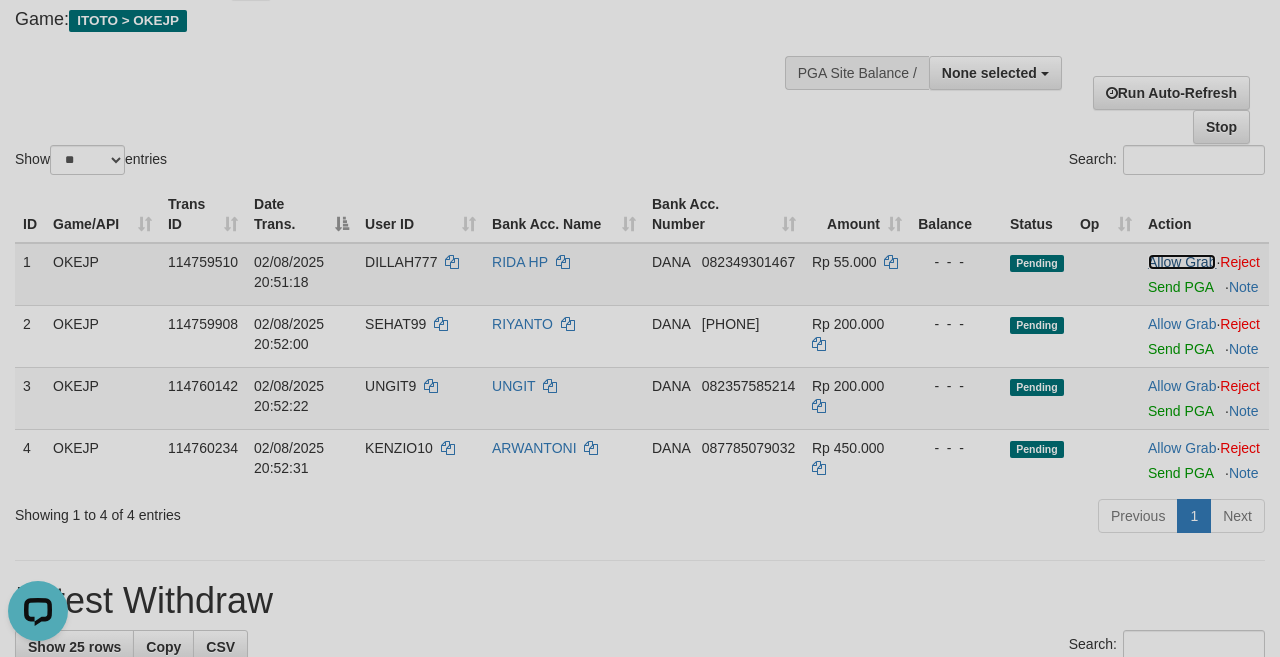 click on "Allow Grab" at bounding box center [1182, 262] 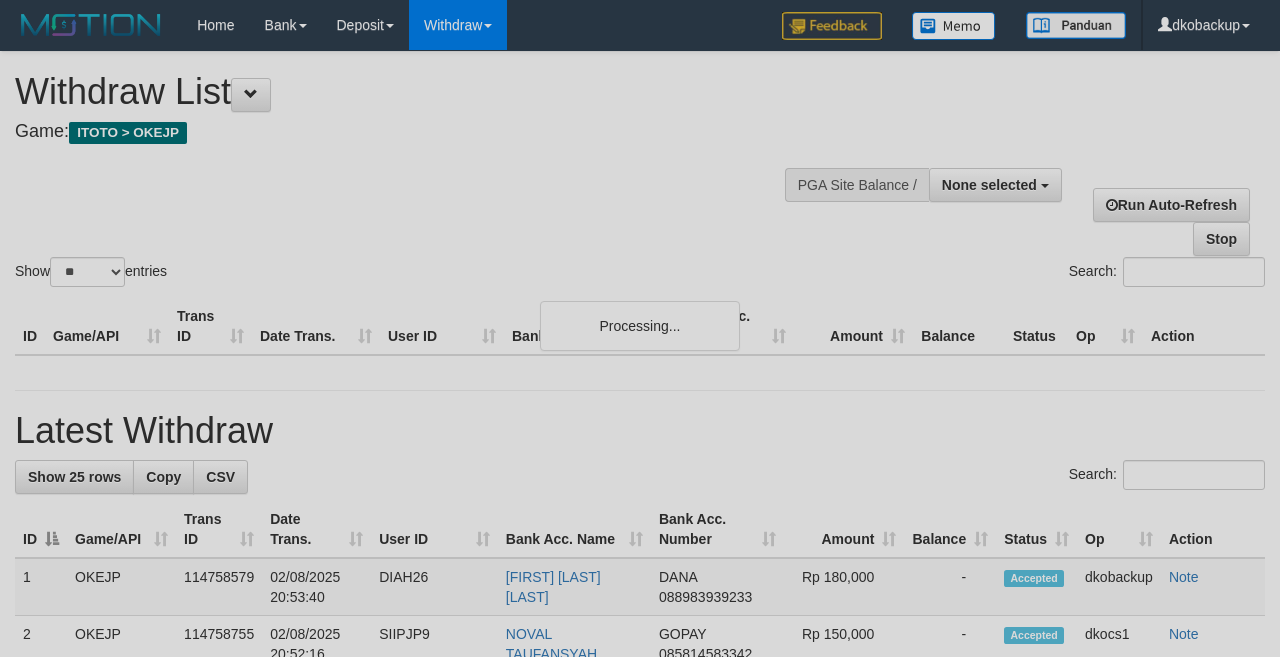 select 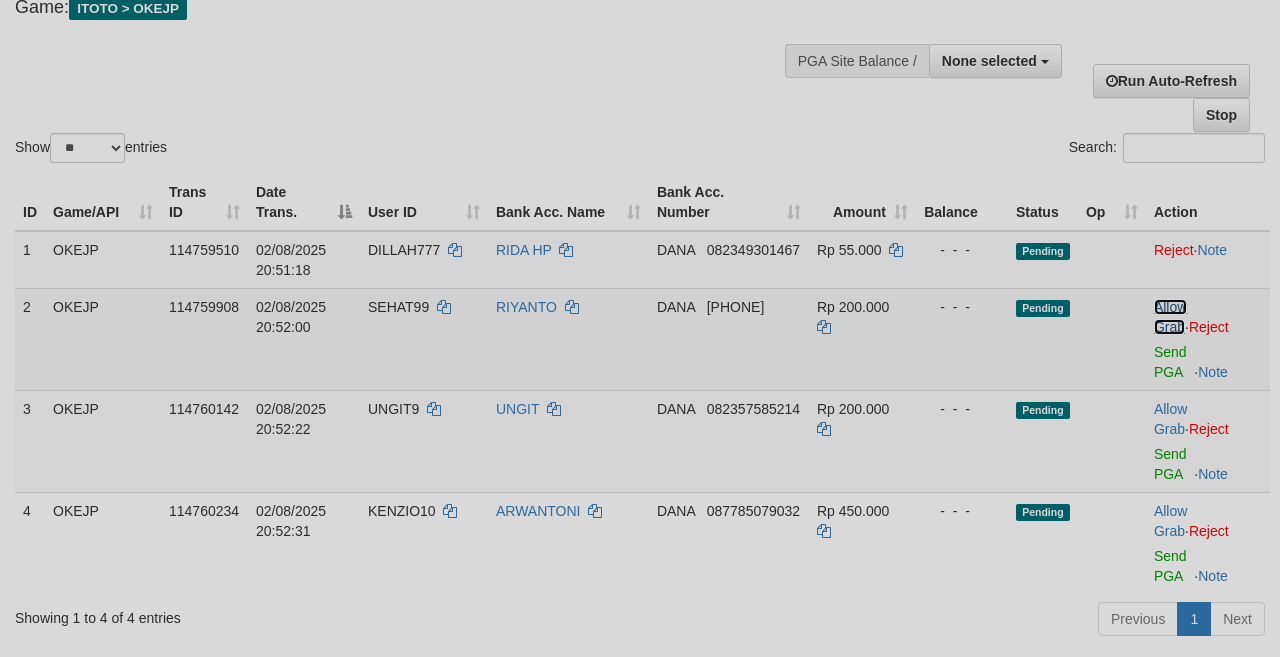 click on "Allow Grab" at bounding box center (1170, 317) 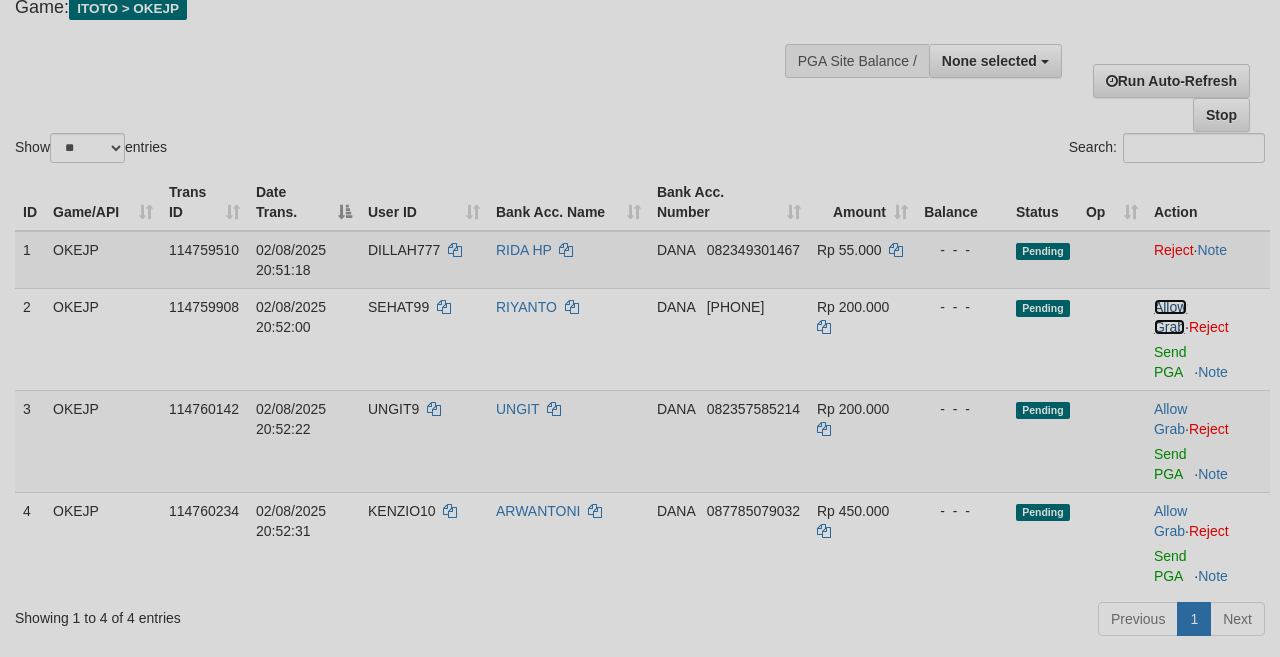 scroll, scrollTop: 122, scrollLeft: 0, axis: vertical 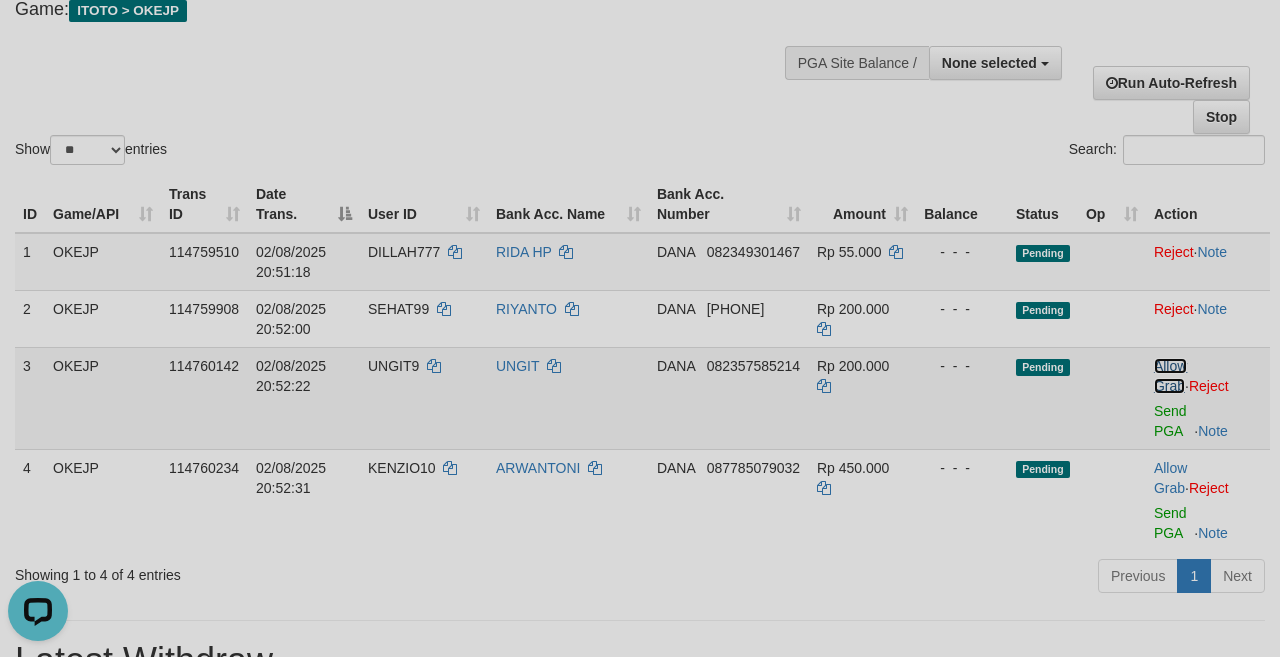 click on "Allow Grab" at bounding box center [1170, 376] 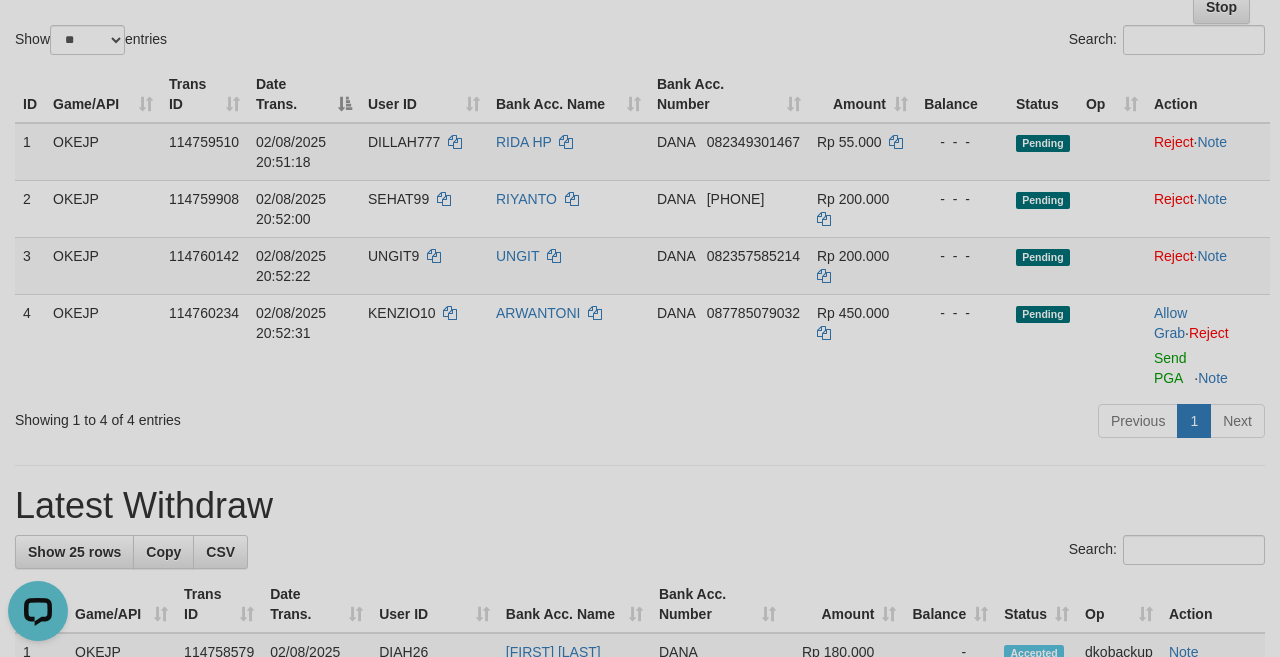 scroll, scrollTop: 300, scrollLeft: 0, axis: vertical 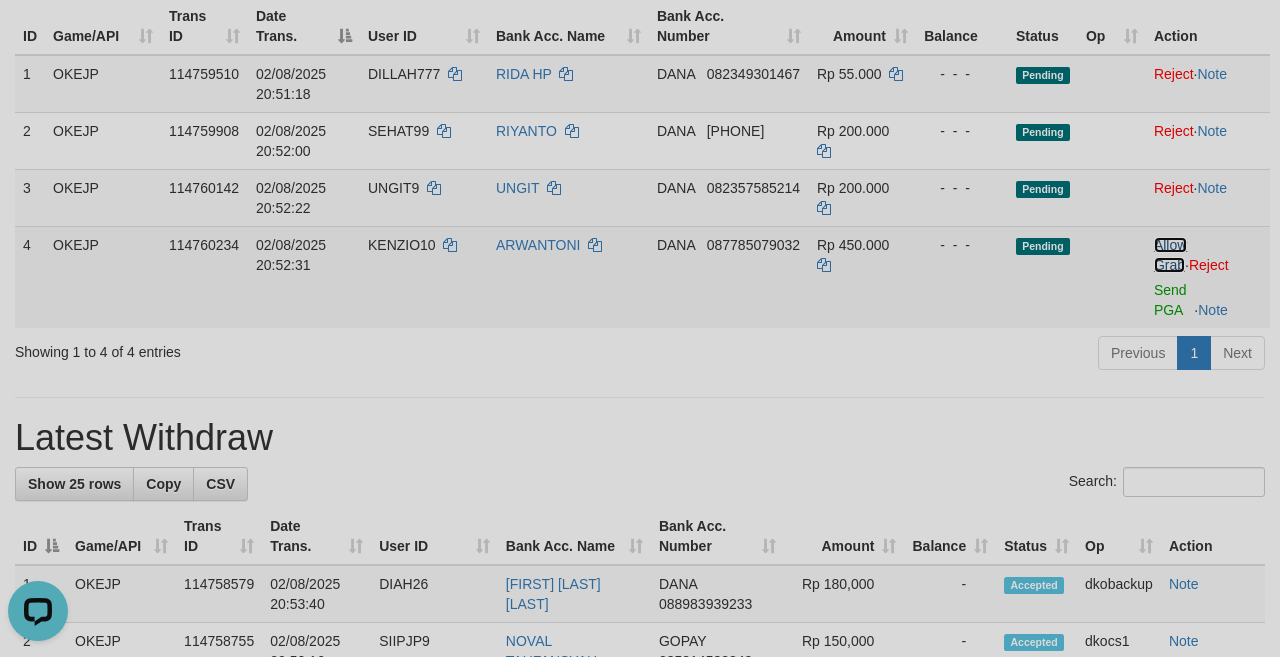 click on "Allow Grab" at bounding box center (1170, 255) 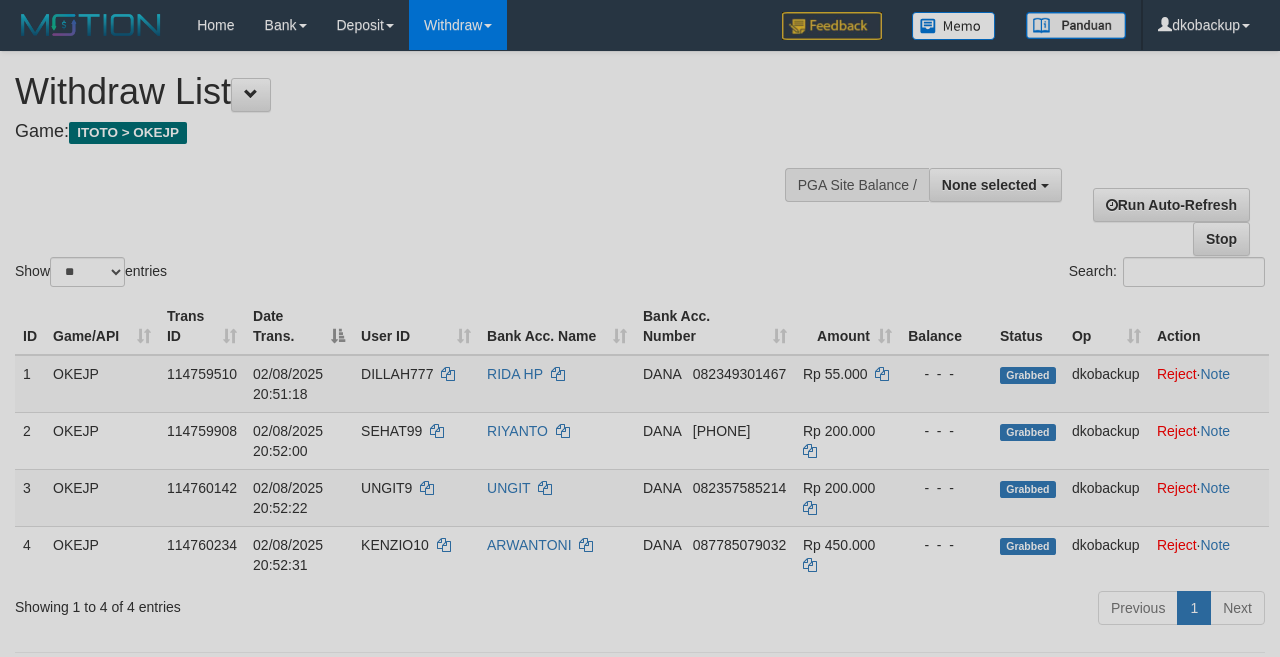 select 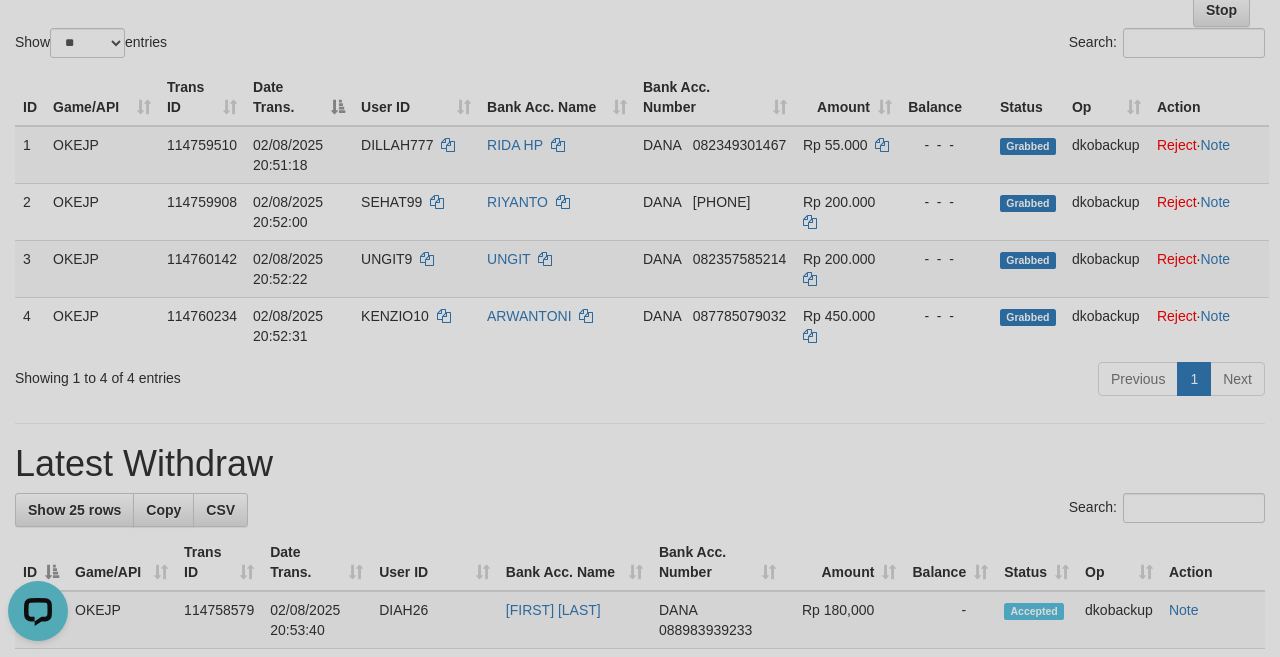 scroll, scrollTop: 0, scrollLeft: 0, axis: both 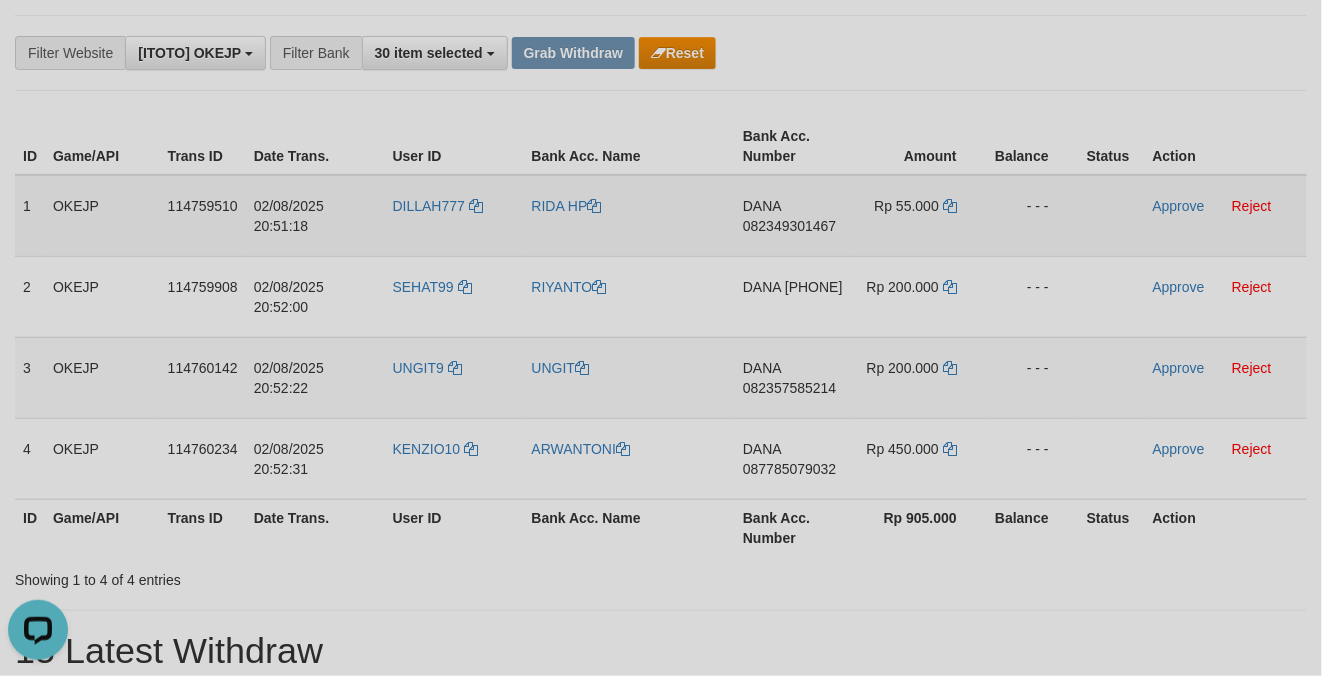 click on "DILLAH777" at bounding box center [454, 216] 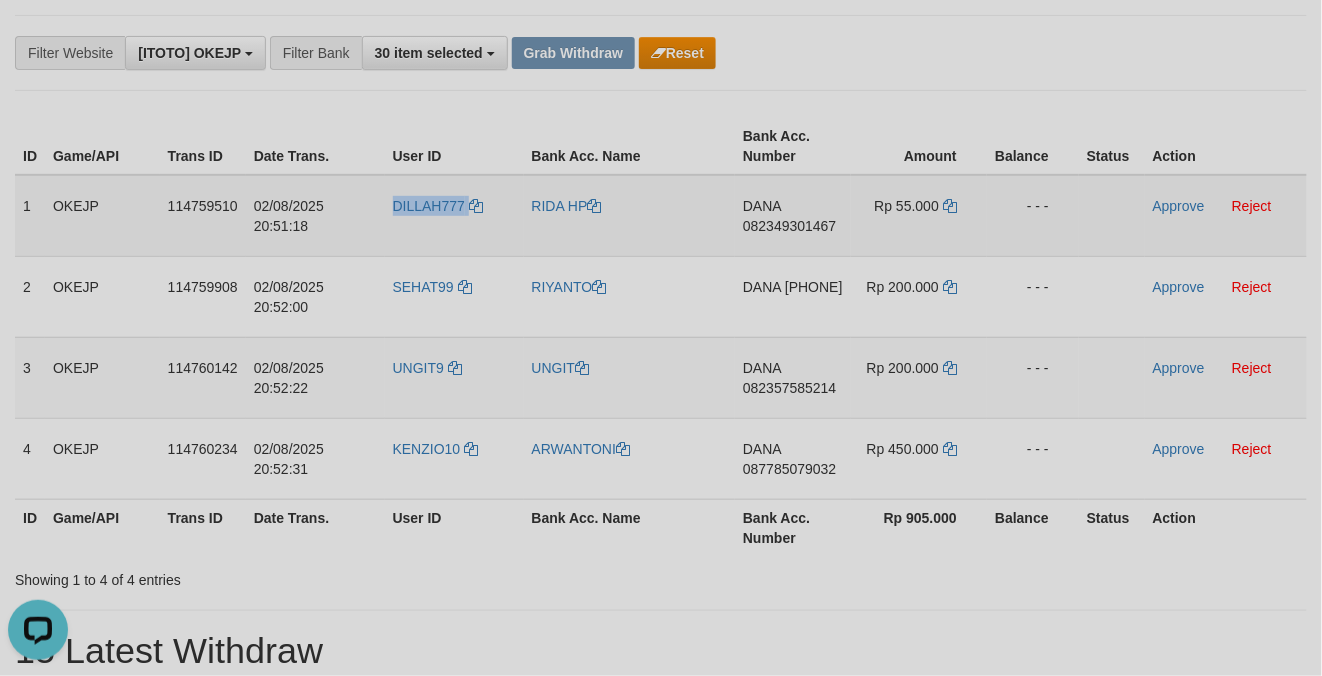 click on "DILLAH777" at bounding box center (454, 216) 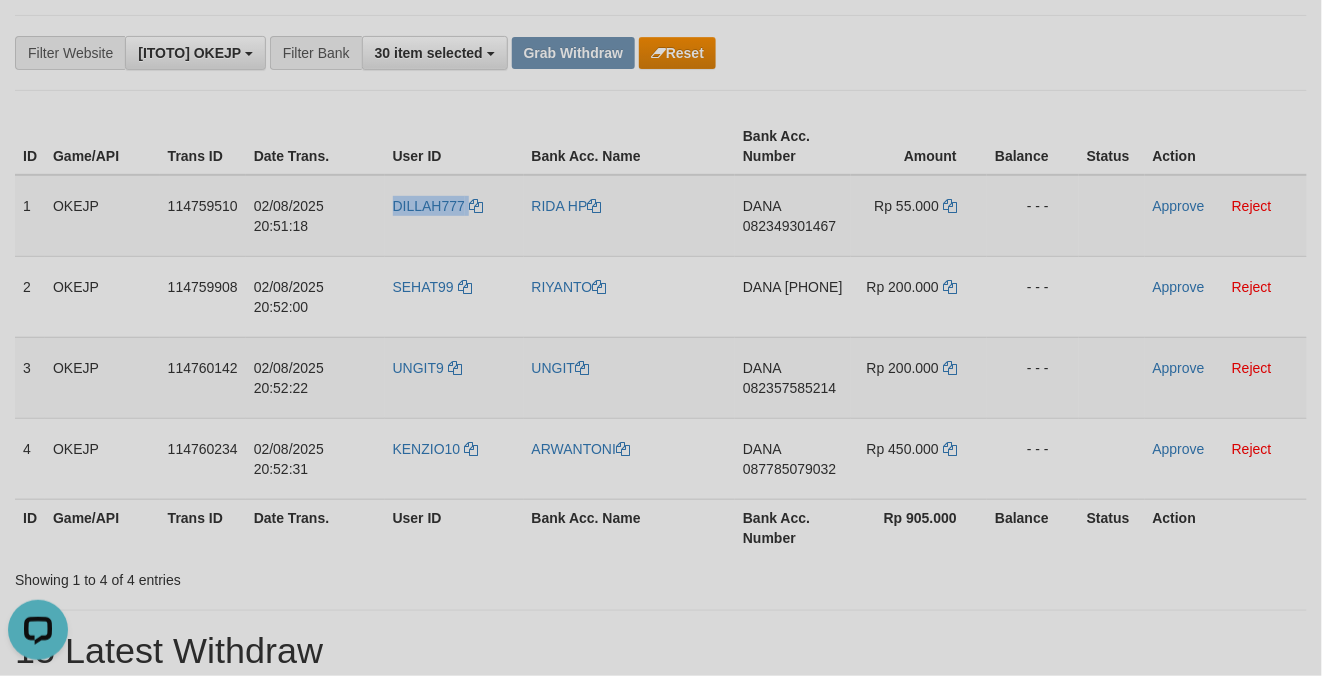 copy on "DILLAH777" 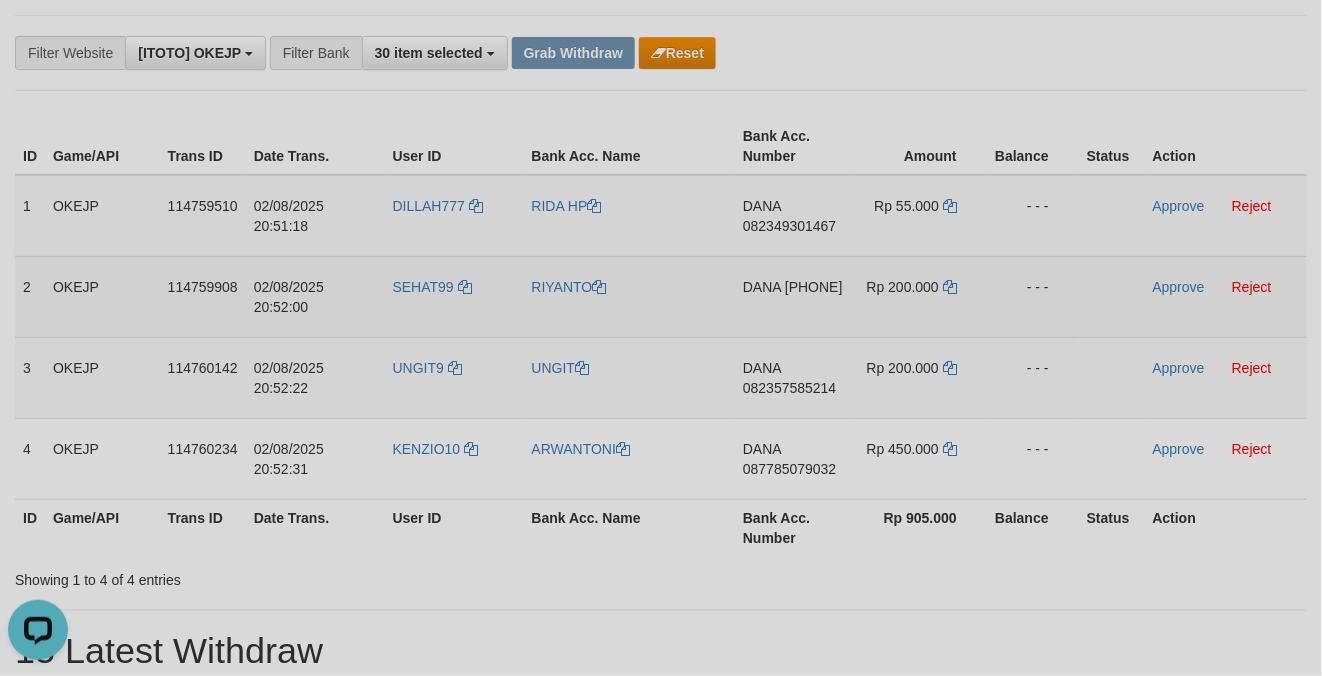 click on "SEHAT99" at bounding box center [454, 296] 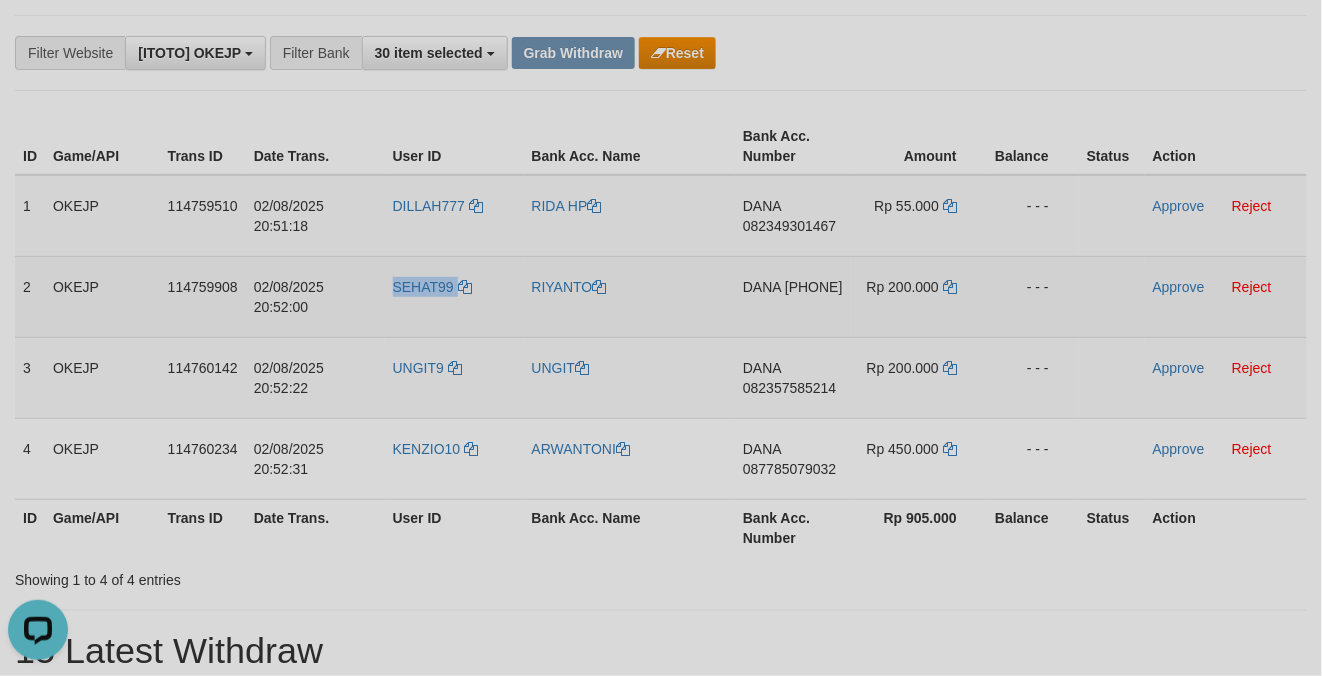click on "SEHAT99" at bounding box center (454, 296) 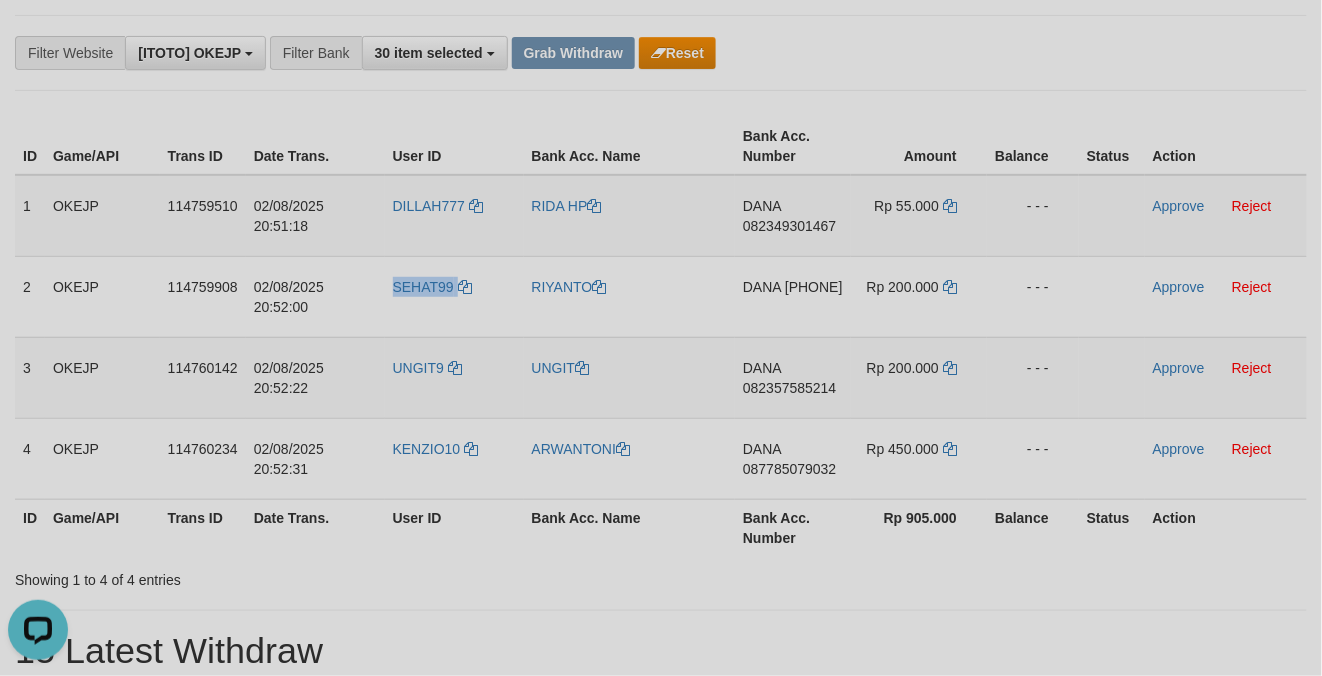 copy on "SEHAT99" 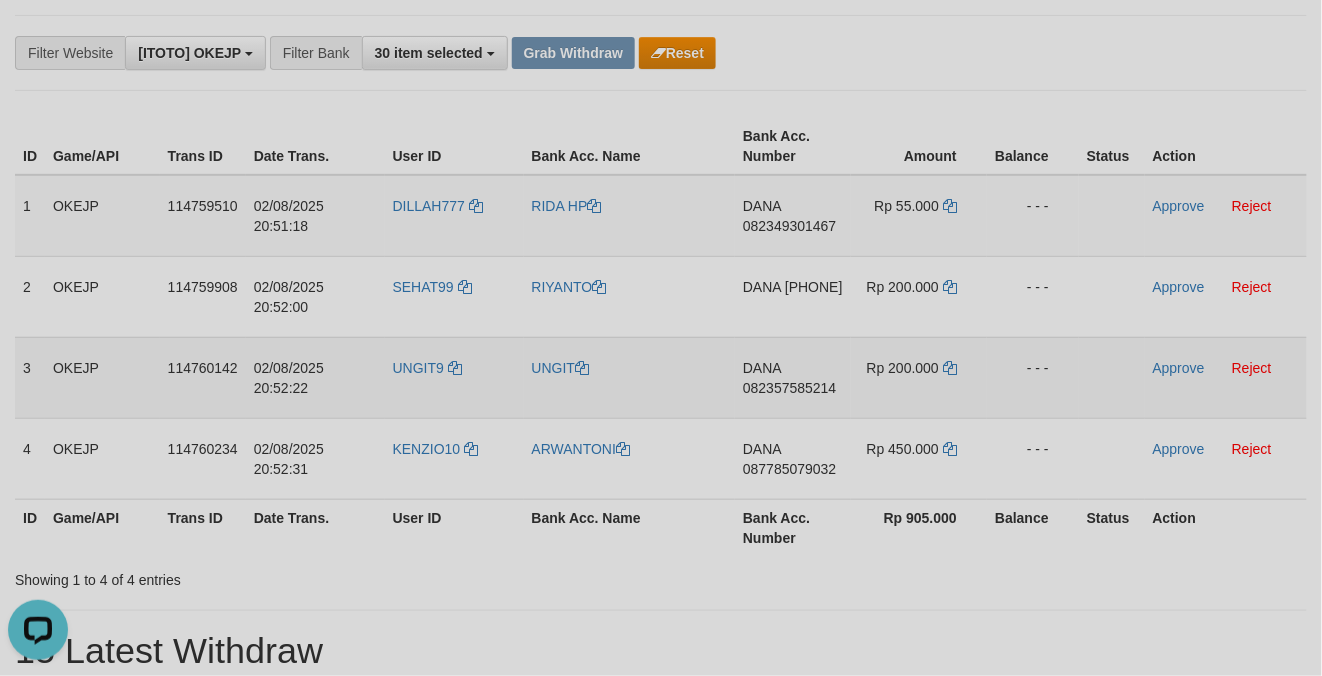 click on "UNGIT9" at bounding box center (454, 377) 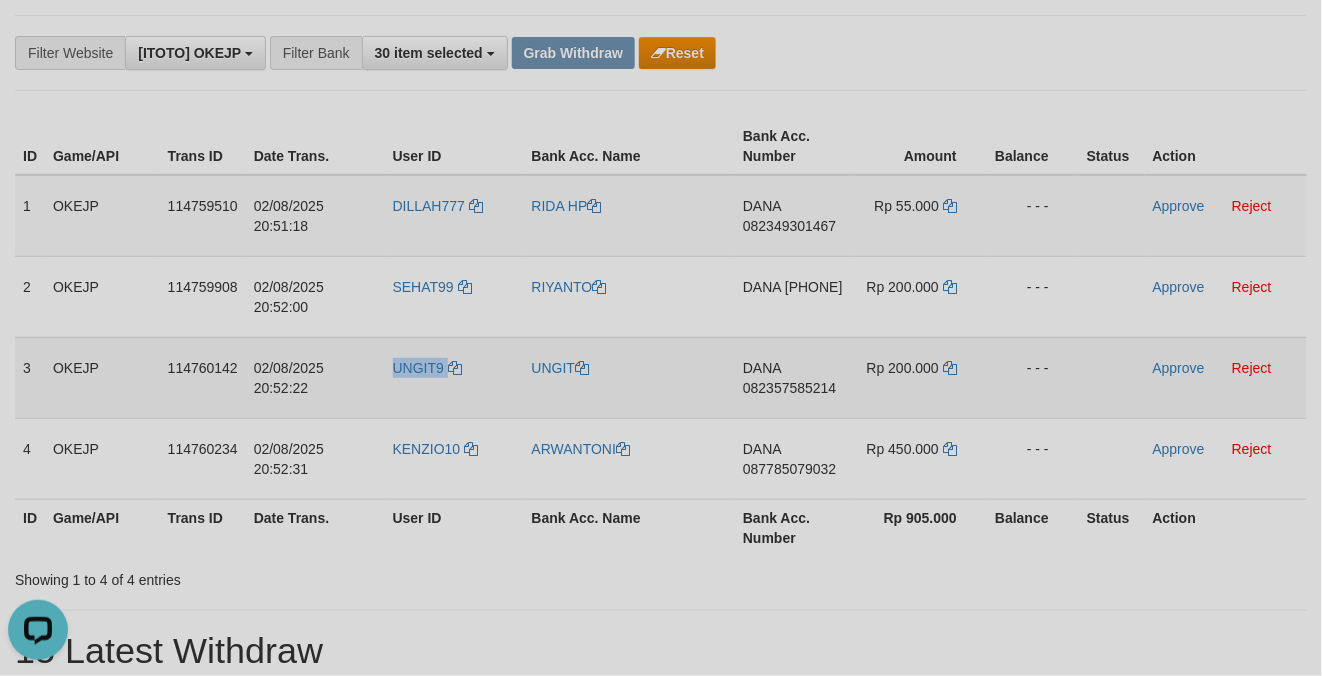 click on "UNGIT9" at bounding box center [454, 377] 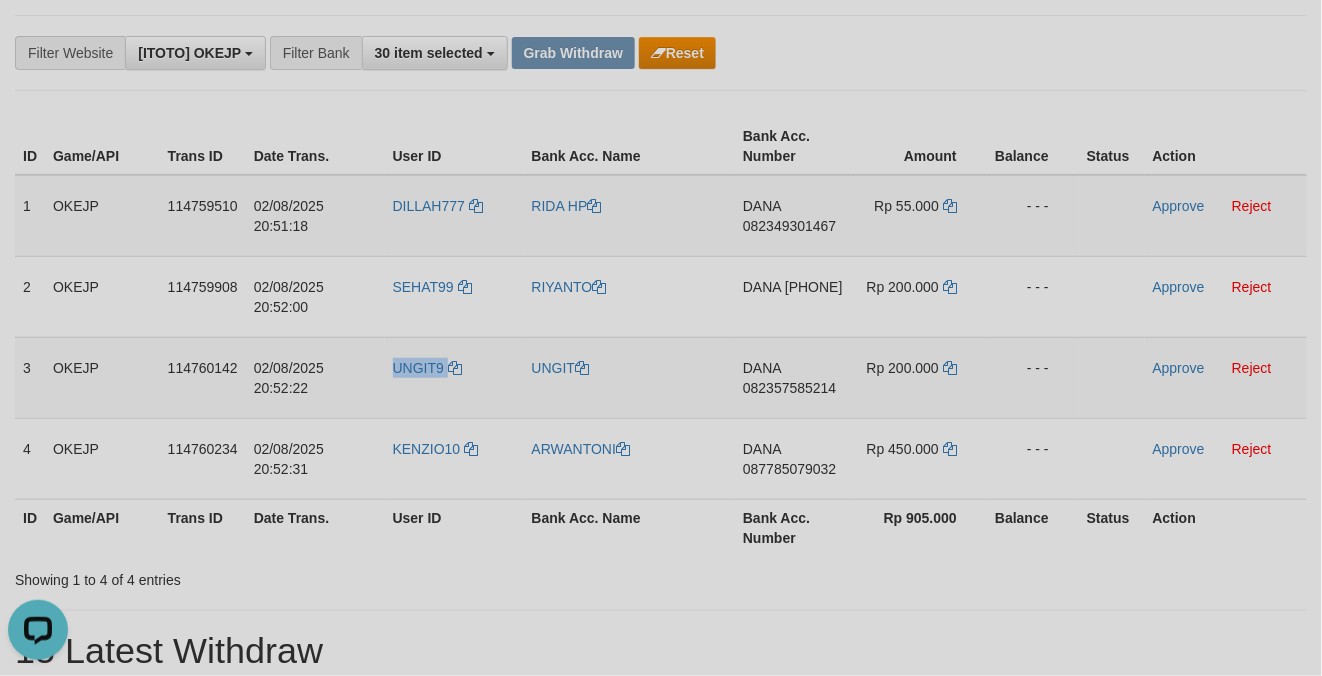 copy on "UNGIT9" 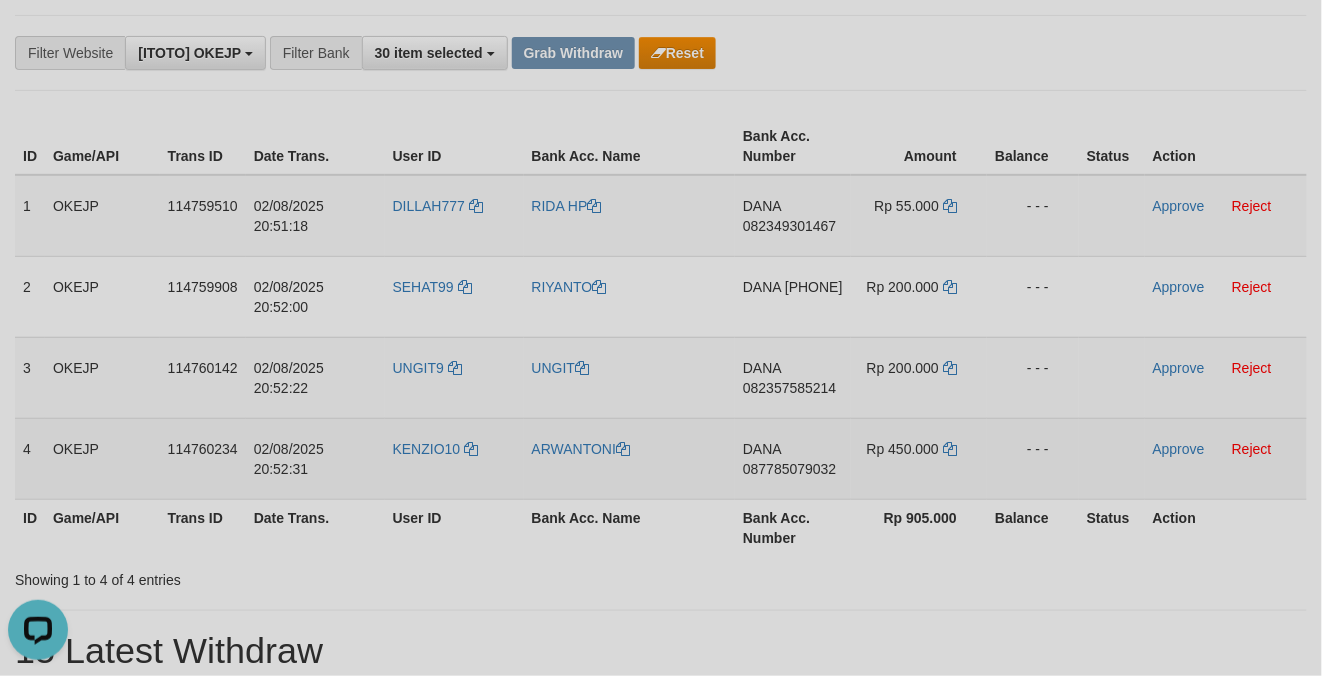 click on "KENZIO10" at bounding box center (454, 458) 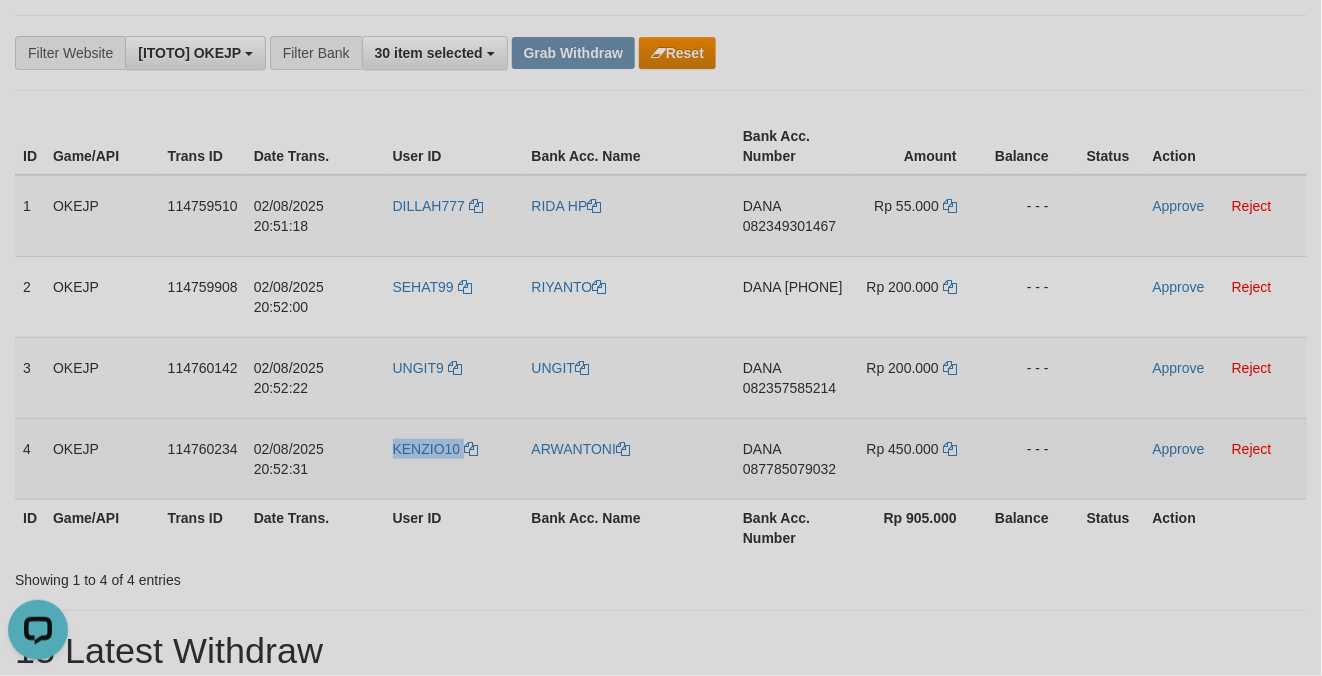 click on "KENZIO10" at bounding box center [454, 458] 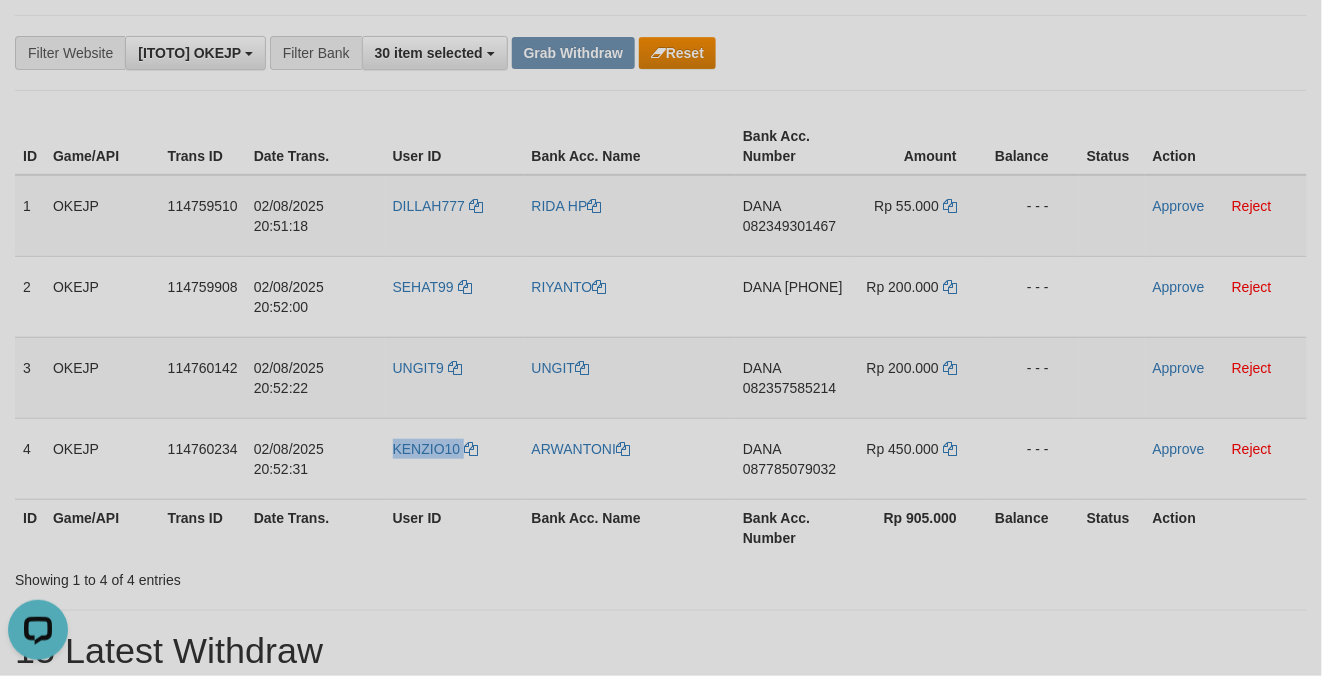 copy on "KENZIO10" 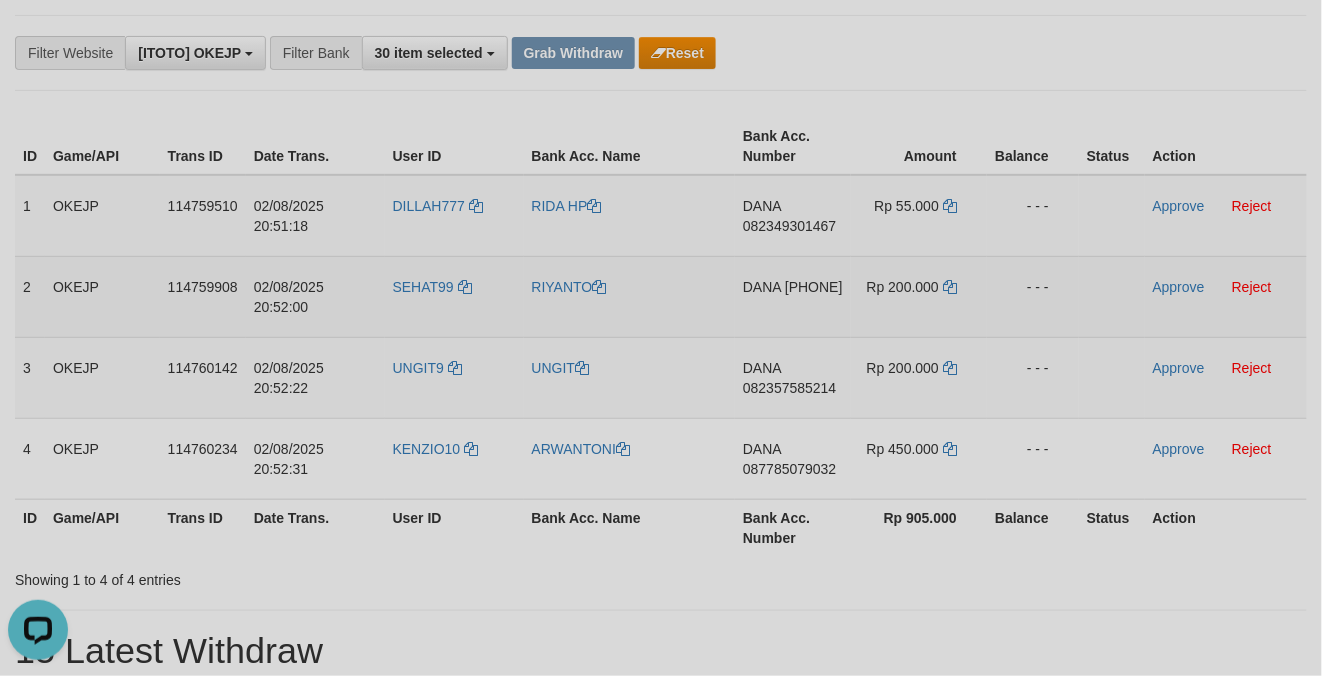 click on "DANA
081328545504" at bounding box center [793, 296] 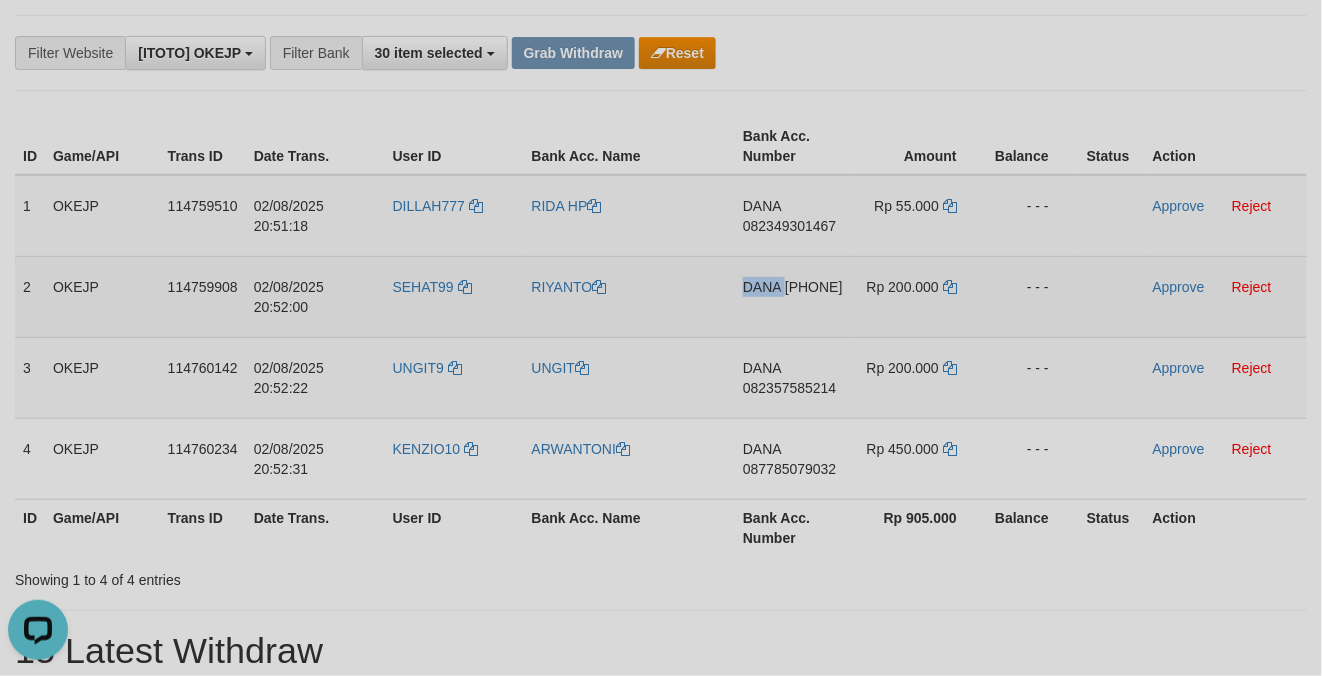 click on "DANA
081328545504" at bounding box center [793, 296] 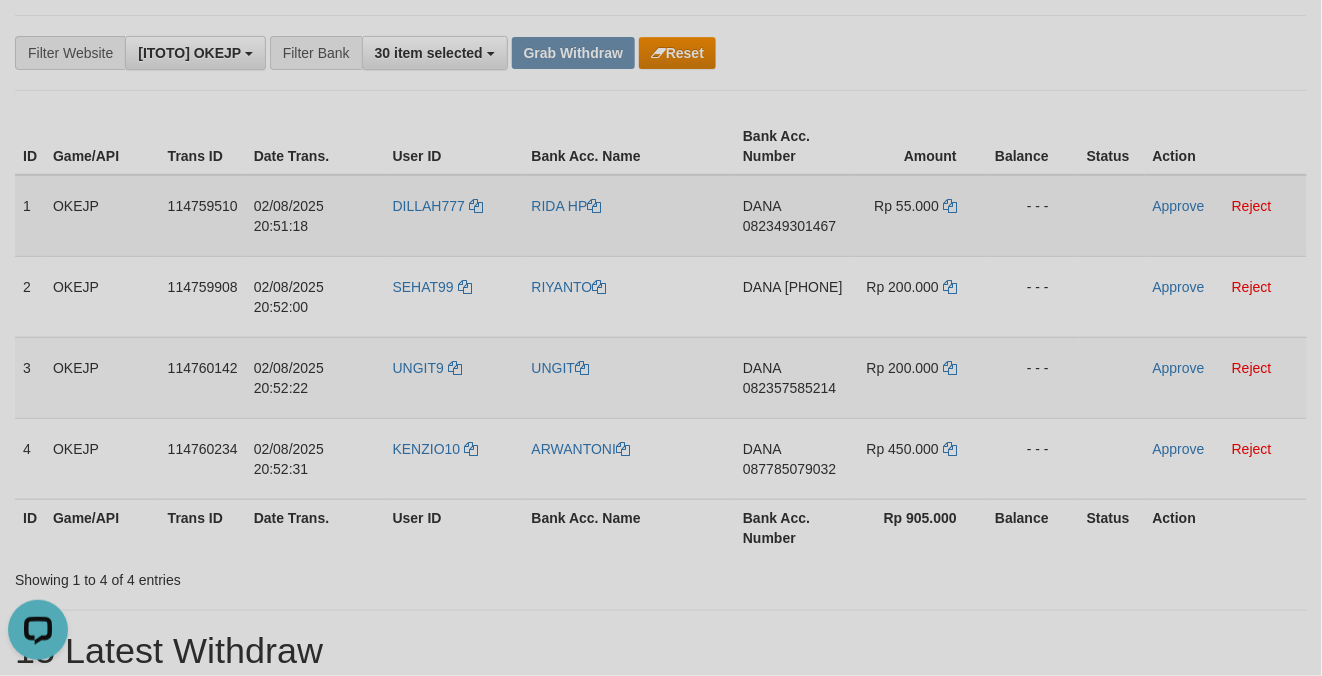 click on "DANA
082349301467" at bounding box center [793, 216] 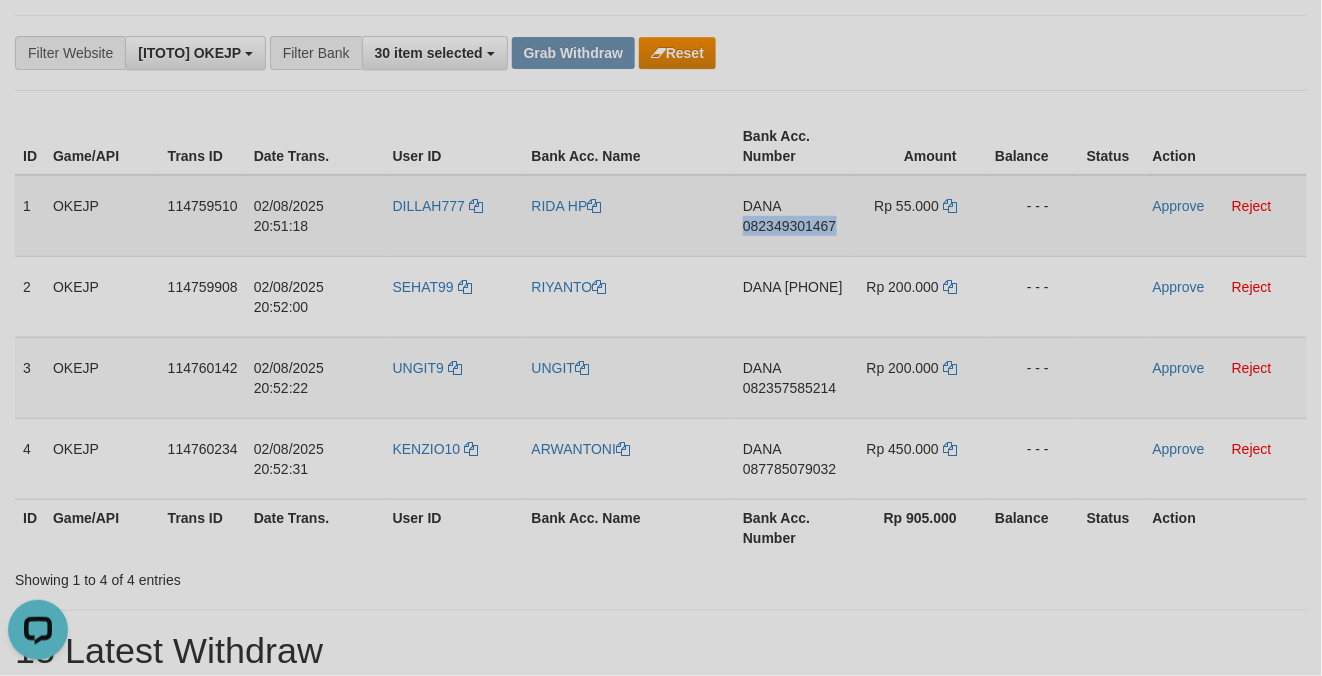 click on "DANA
082349301467" at bounding box center [793, 216] 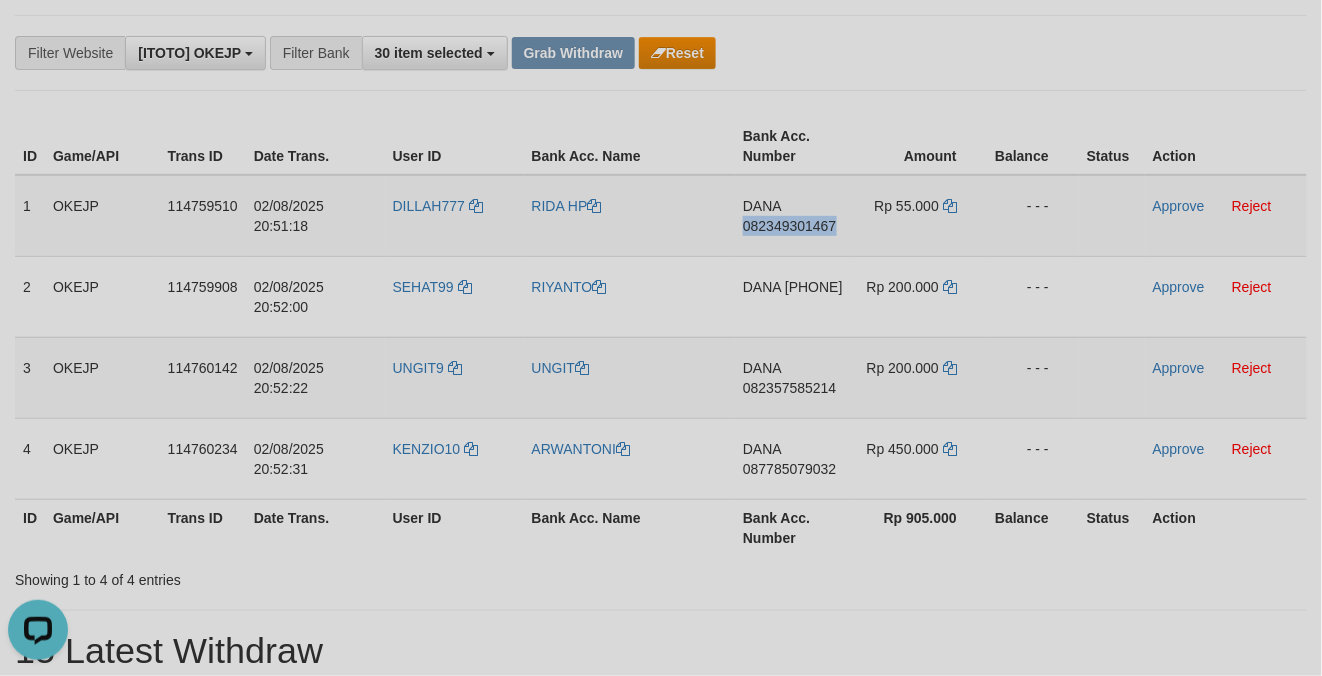 drag, startPoint x: 788, startPoint y: 246, endPoint x: 1309, endPoint y: 298, distance: 523.58856 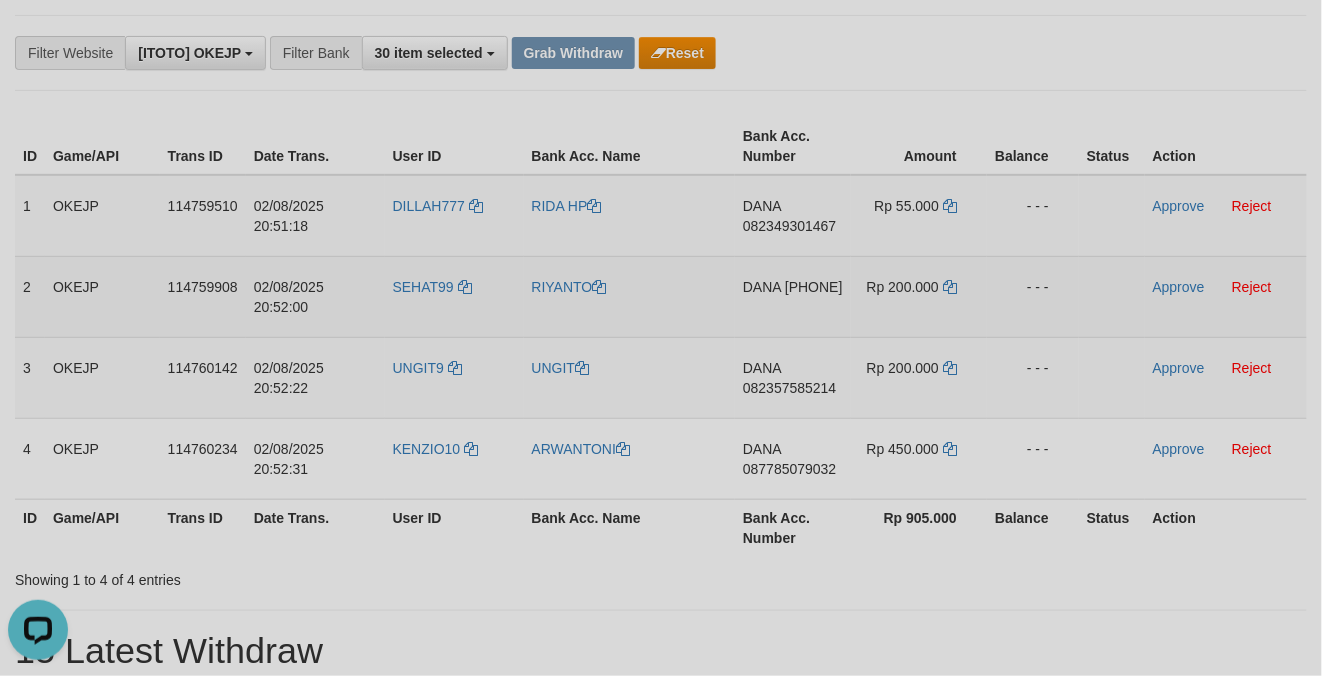 click on "DANA
081328545504" at bounding box center (793, 296) 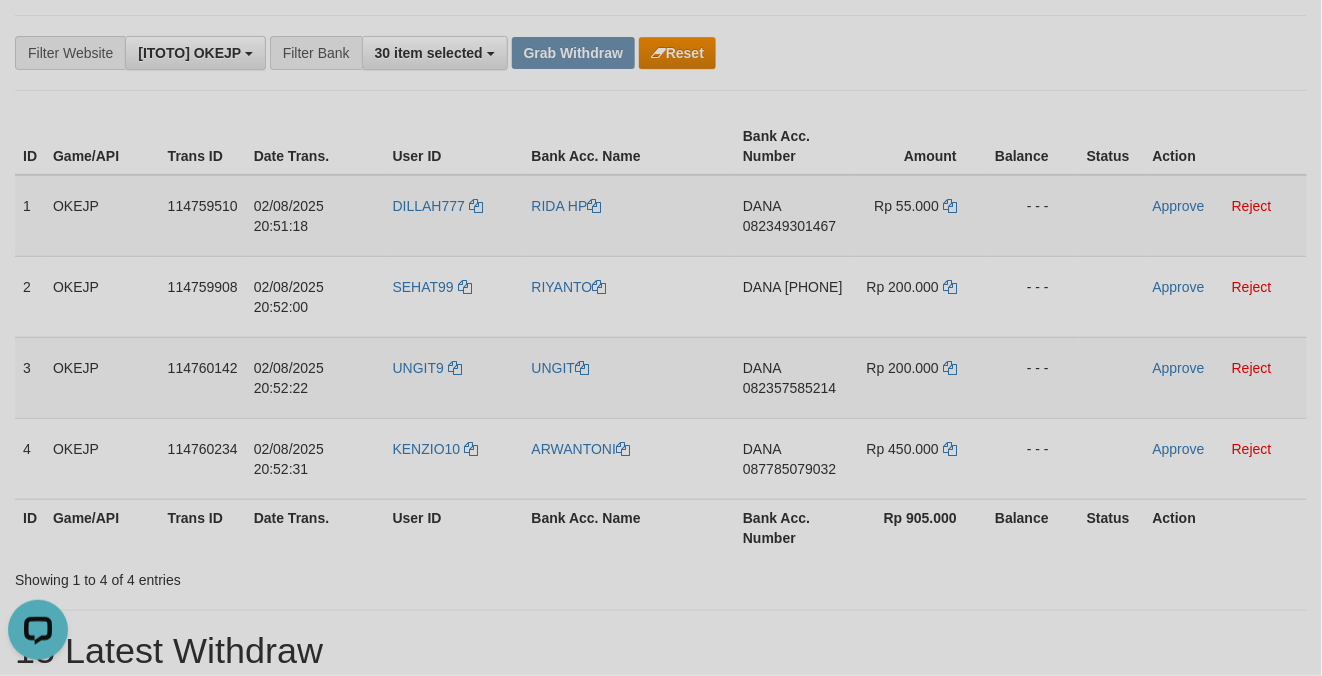 copy on "[PHONE]" 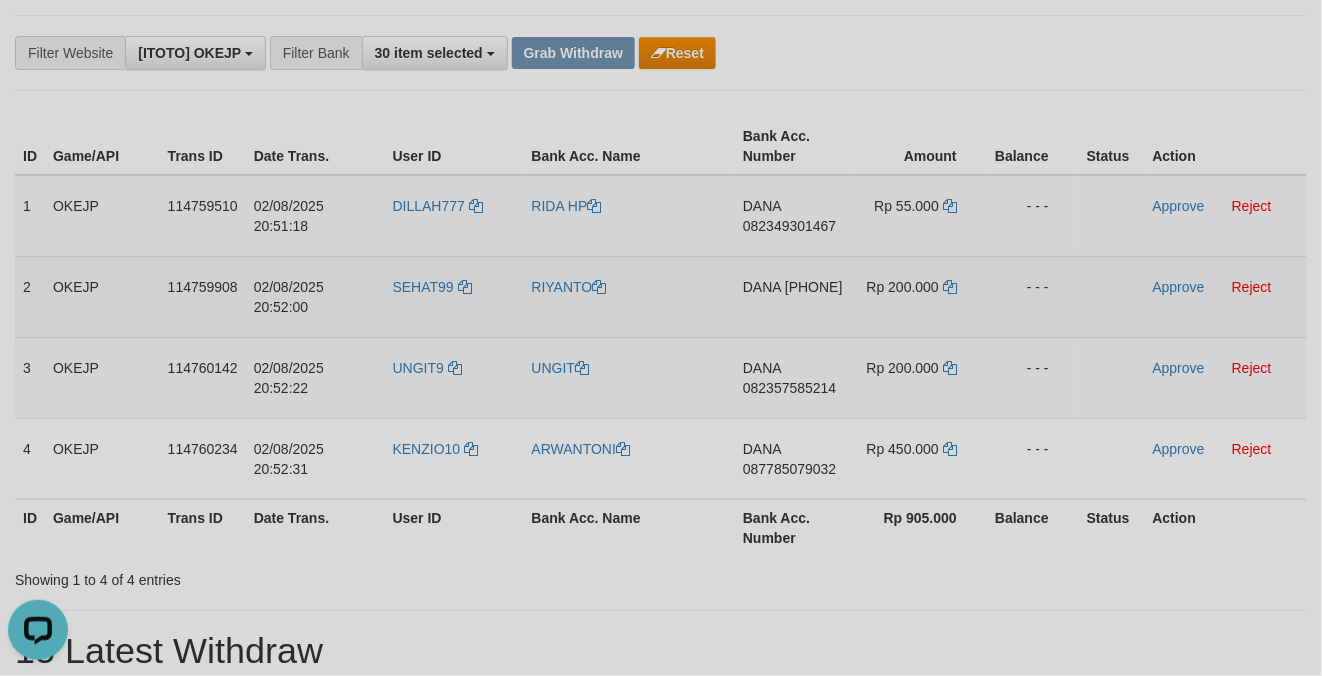 click on "DANA
081328545504" at bounding box center (793, 296) 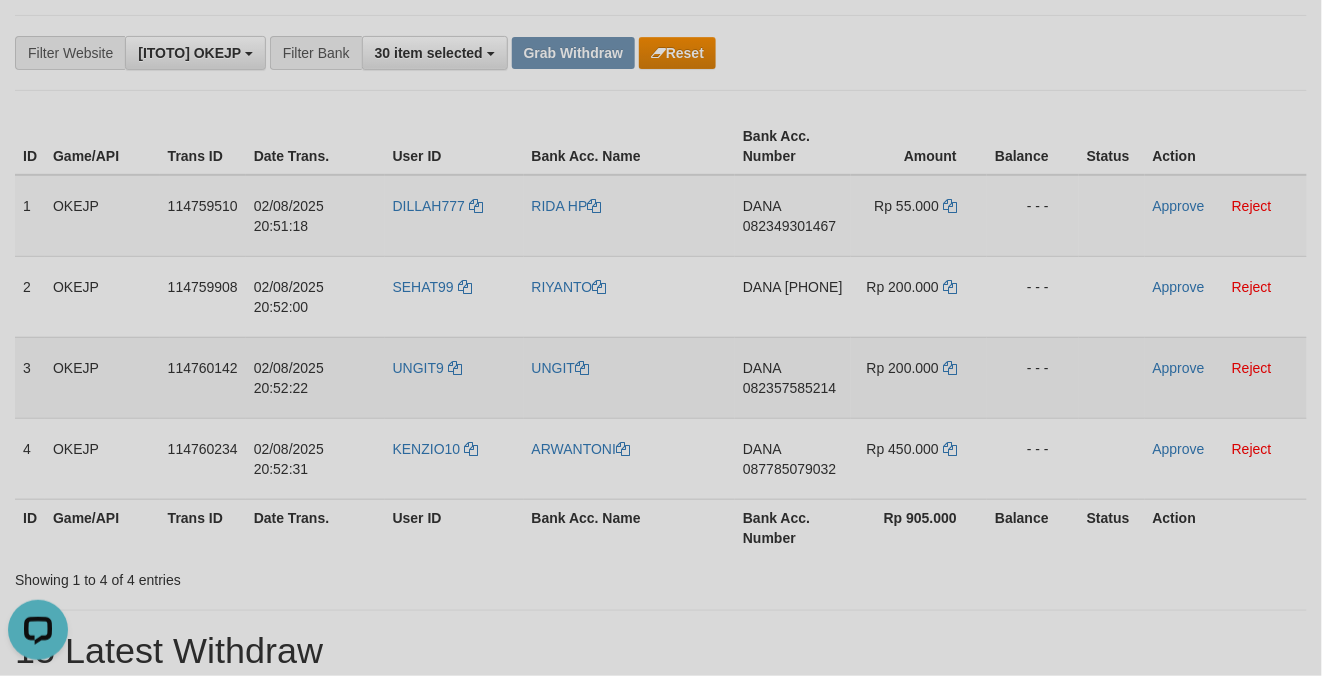 click on "DANA
082357585214" at bounding box center [793, 377] 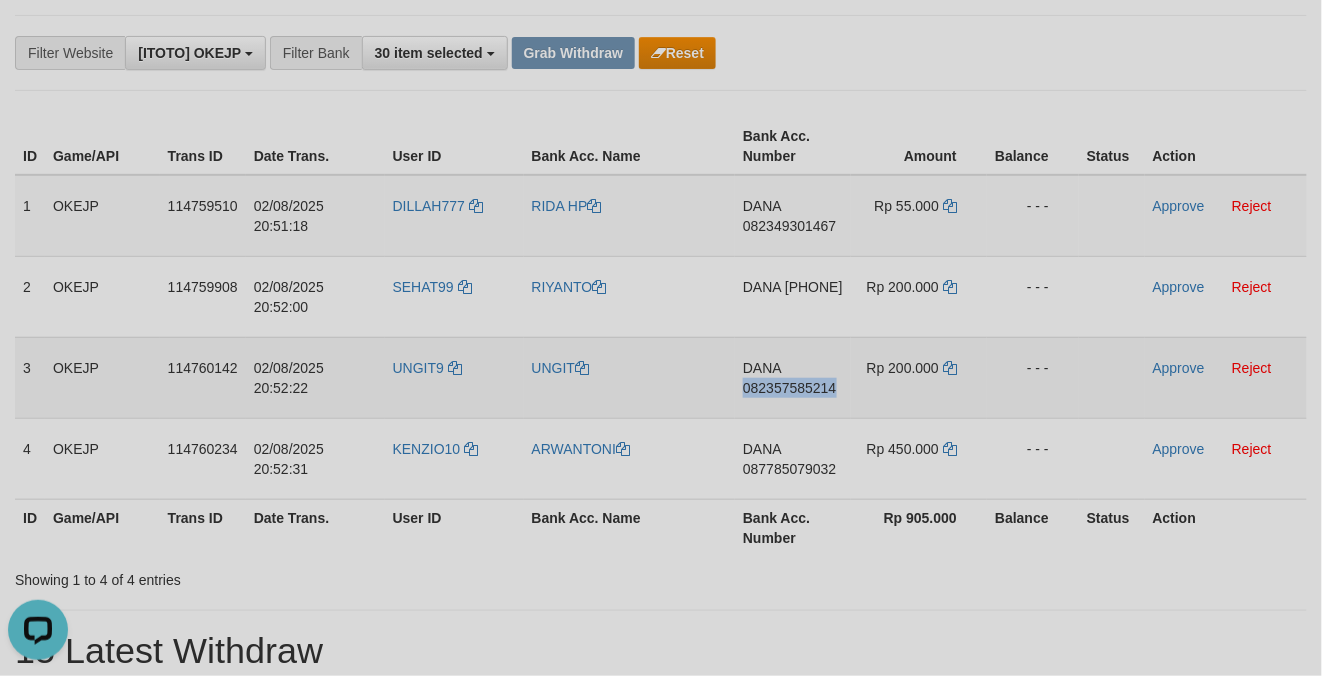 click on "DANA
082357585214" at bounding box center (793, 377) 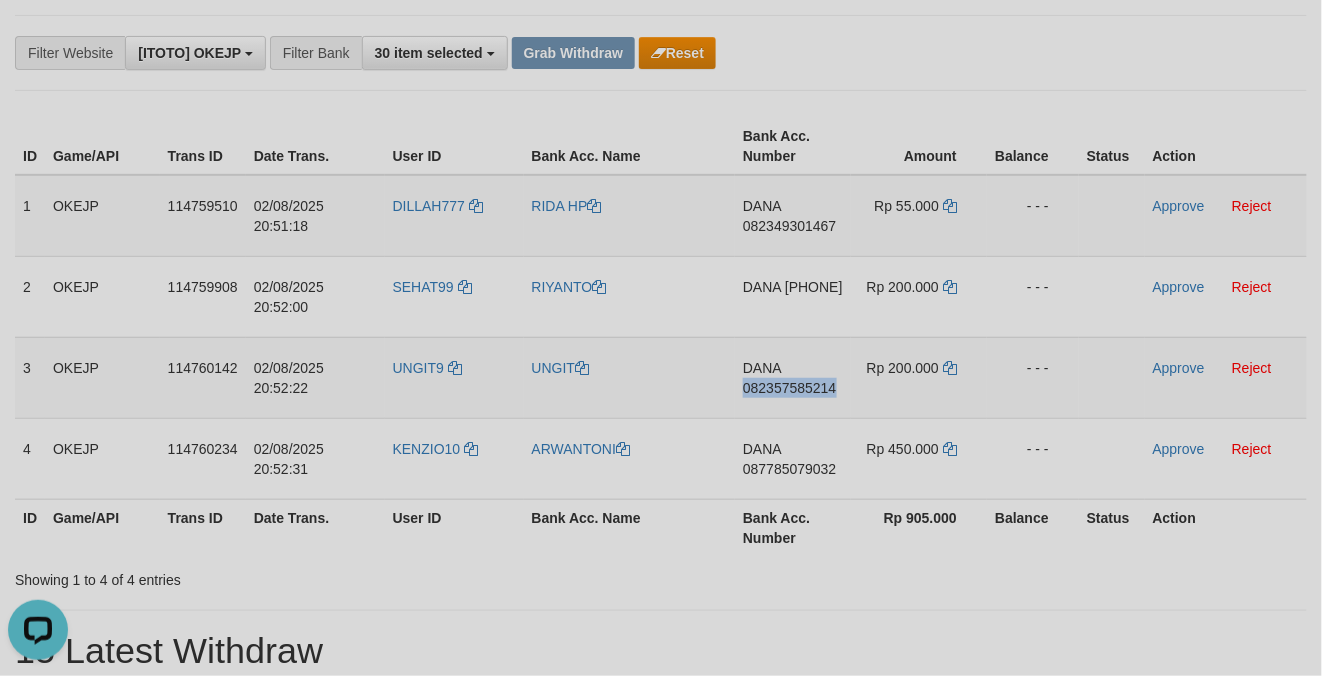 copy on "082357585214" 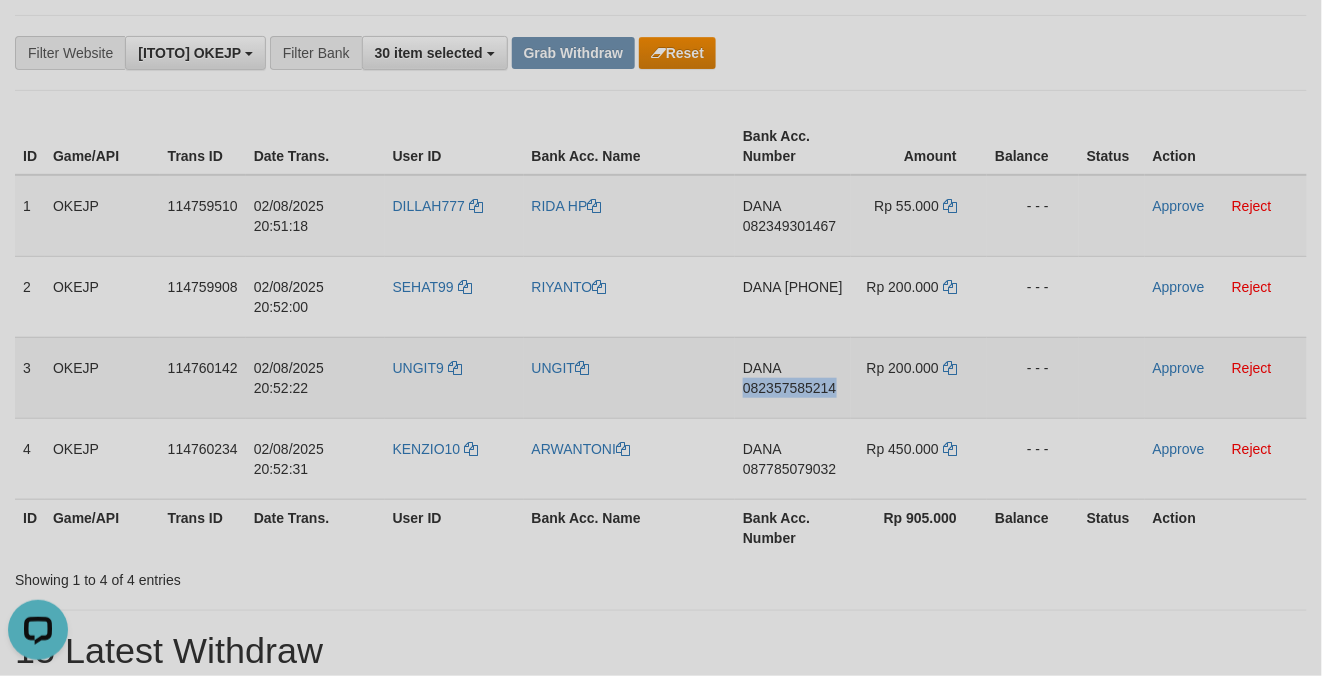 click on "DANA
082357585214" at bounding box center (793, 377) 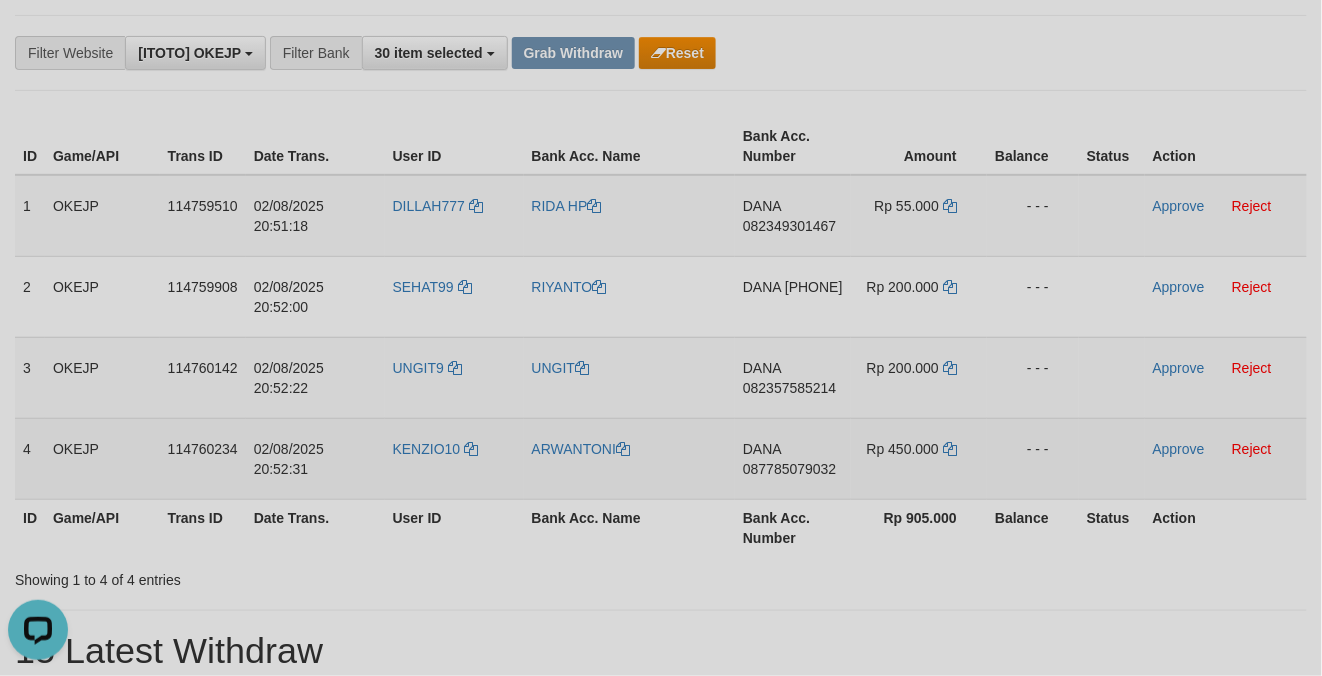 click on "DANA
087785079032" at bounding box center [793, 458] 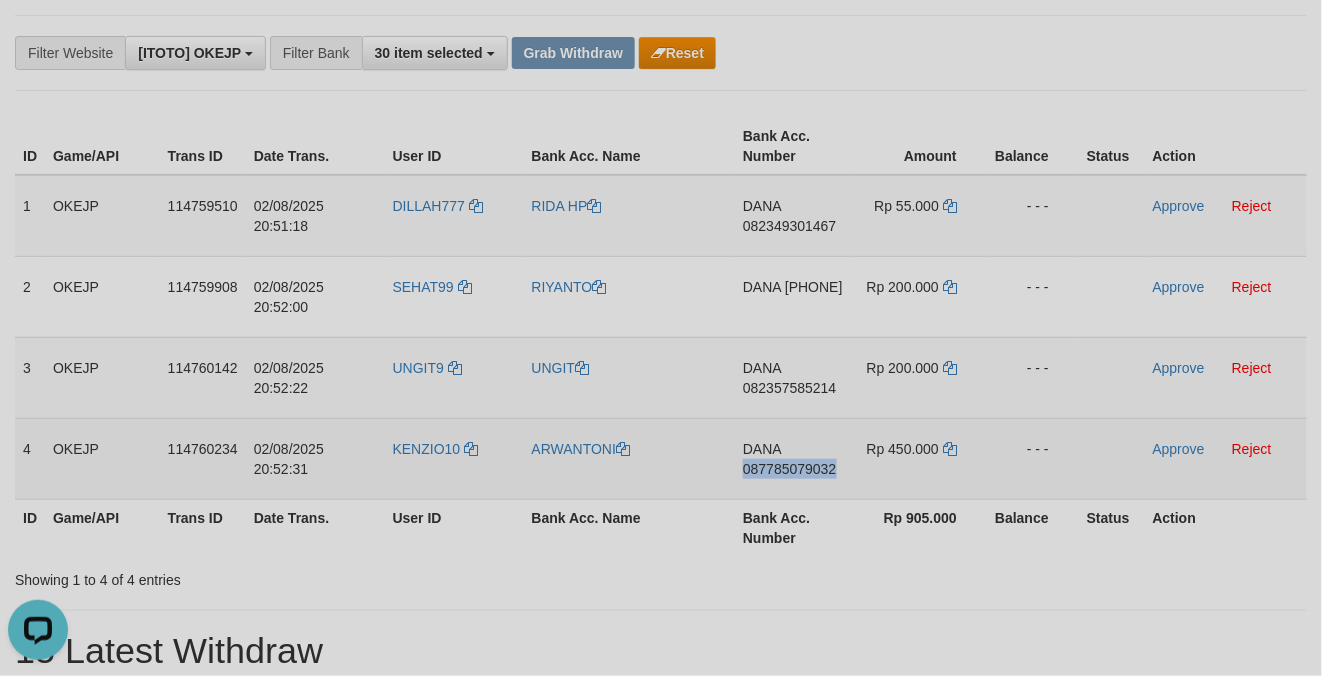 click on "DANA
087785079032" at bounding box center [793, 458] 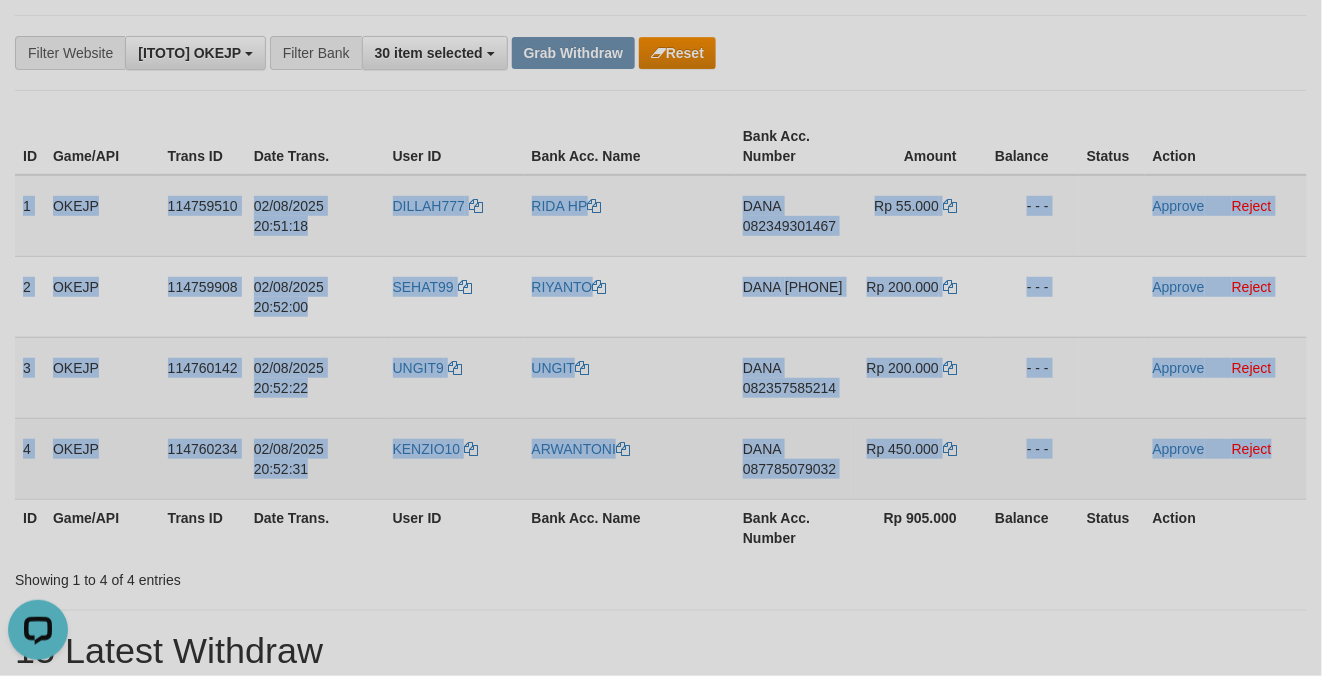 drag, startPoint x: 192, startPoint y: 216, endPoint x: 1276, endPoint y: 444, distance: 1107.7184 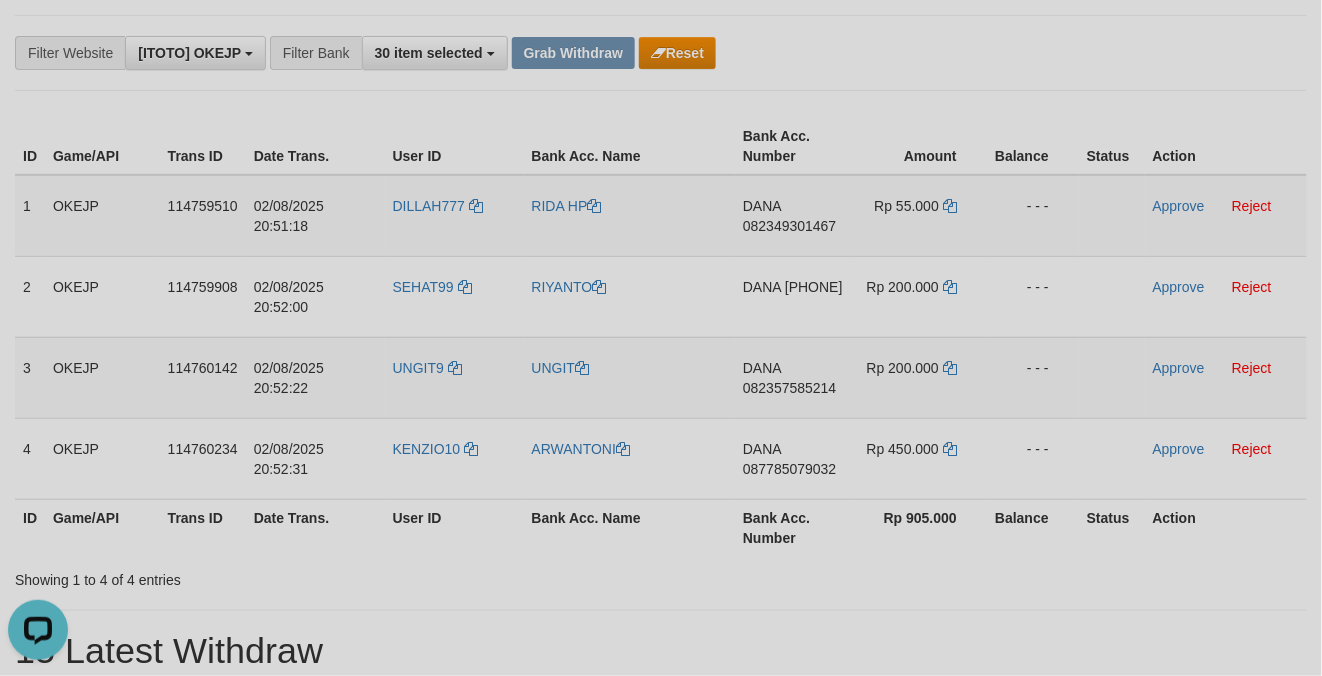 drag, startPoint x: 648, startPoint y: 604, endPoint x: 321, endPoint y: 604, distance: 327 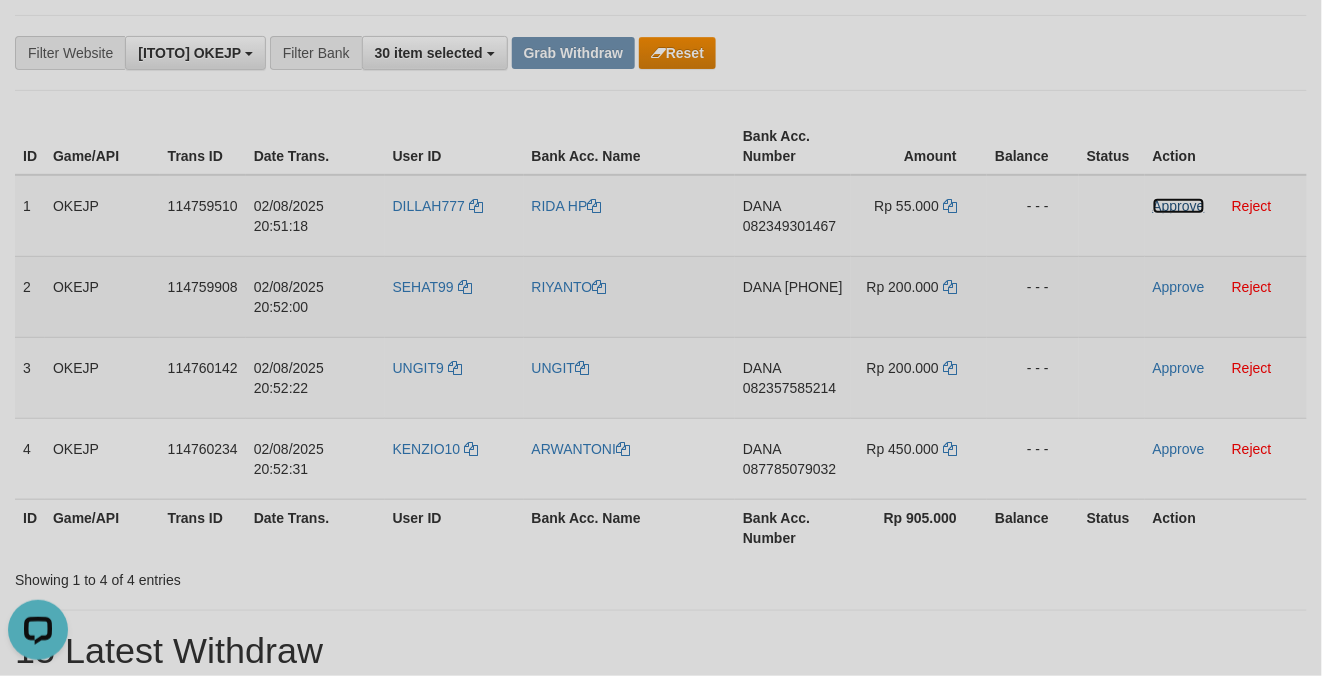 drag, startPoint x: 1169, startPoint y: 197, endPoint x: 1172, endPoint y: 269, distance: 72.06247 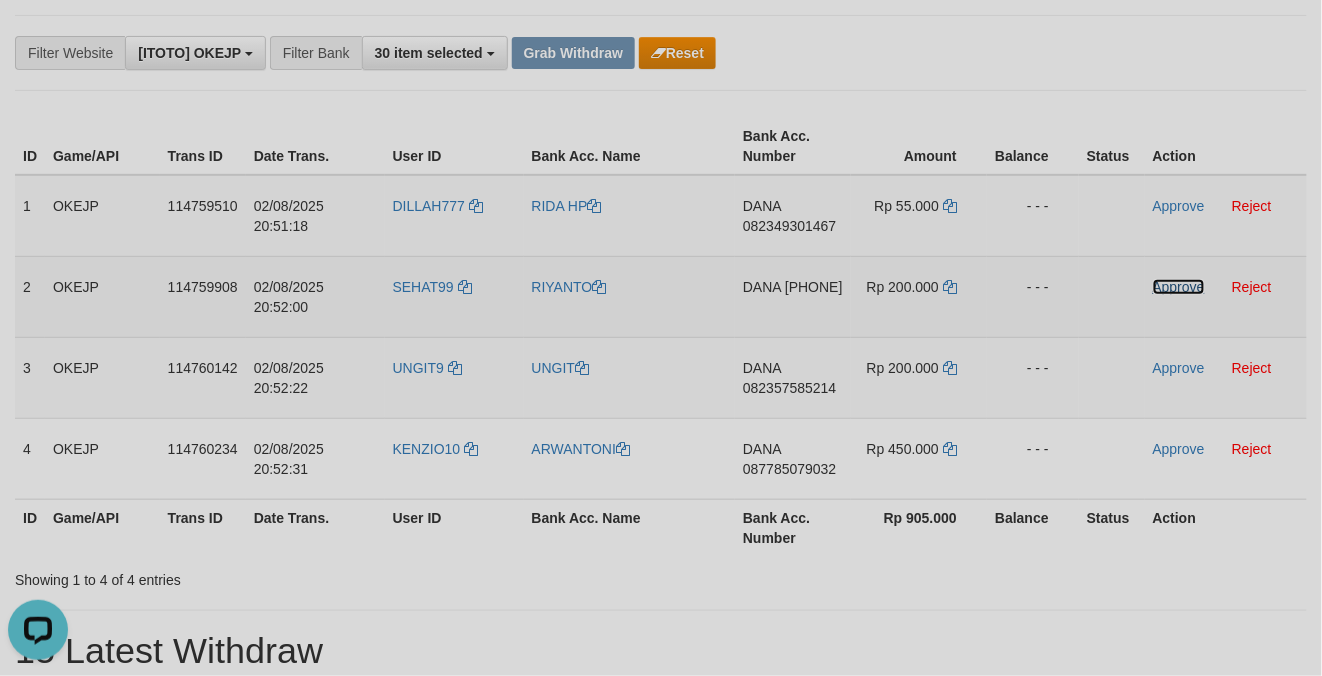 click on "Approve" at bounding box center (1179, 287) 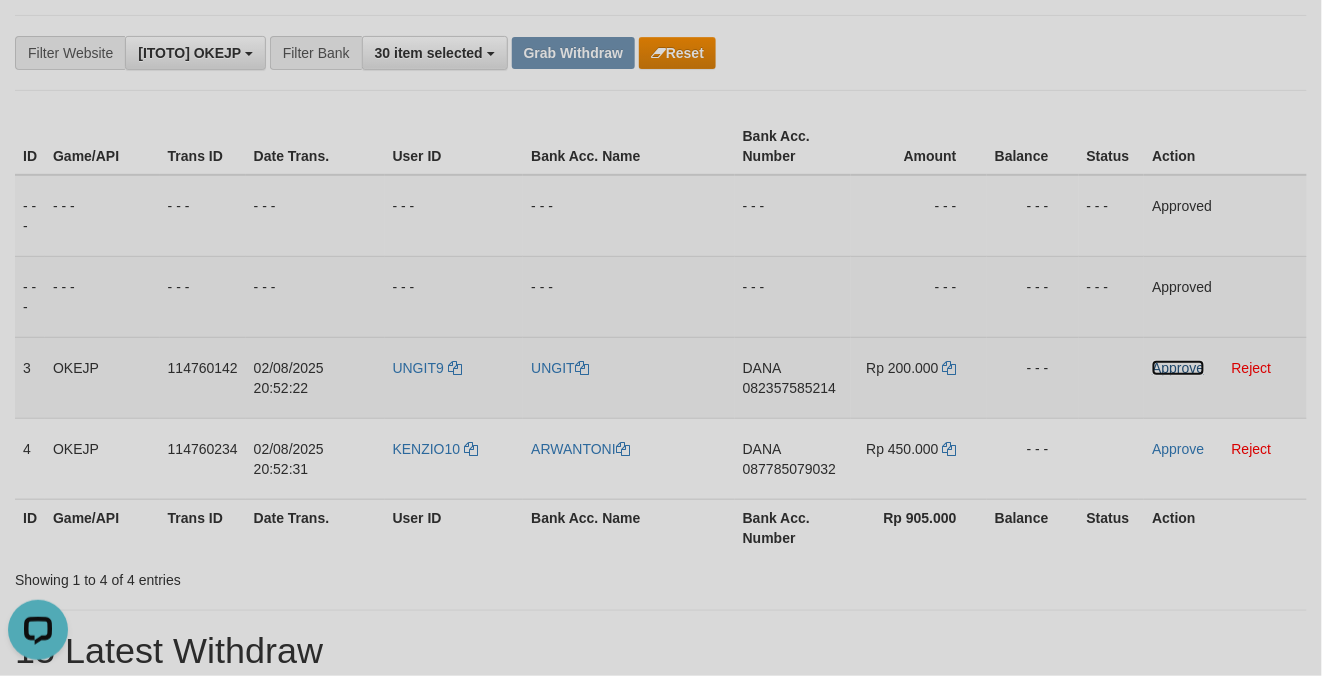 click on "Approve" at bounding box center [1178, 368] 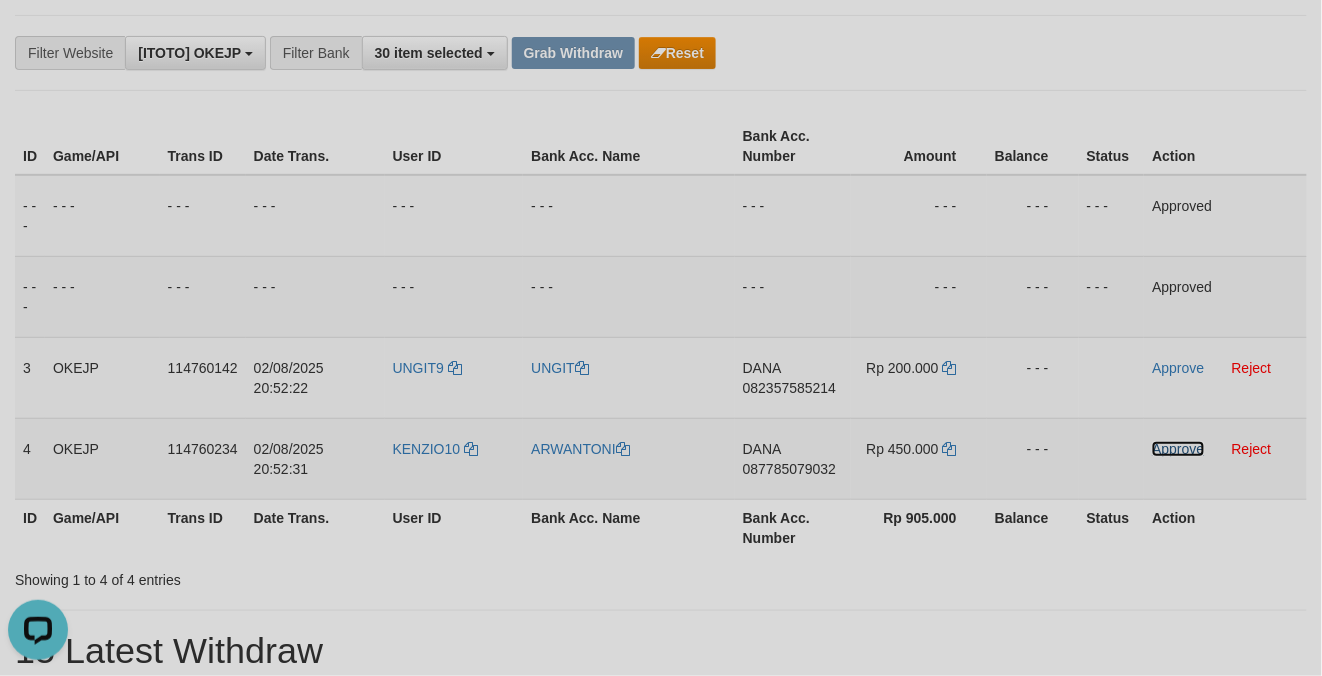 click on "Approve" at bounding box center (1178, 449) 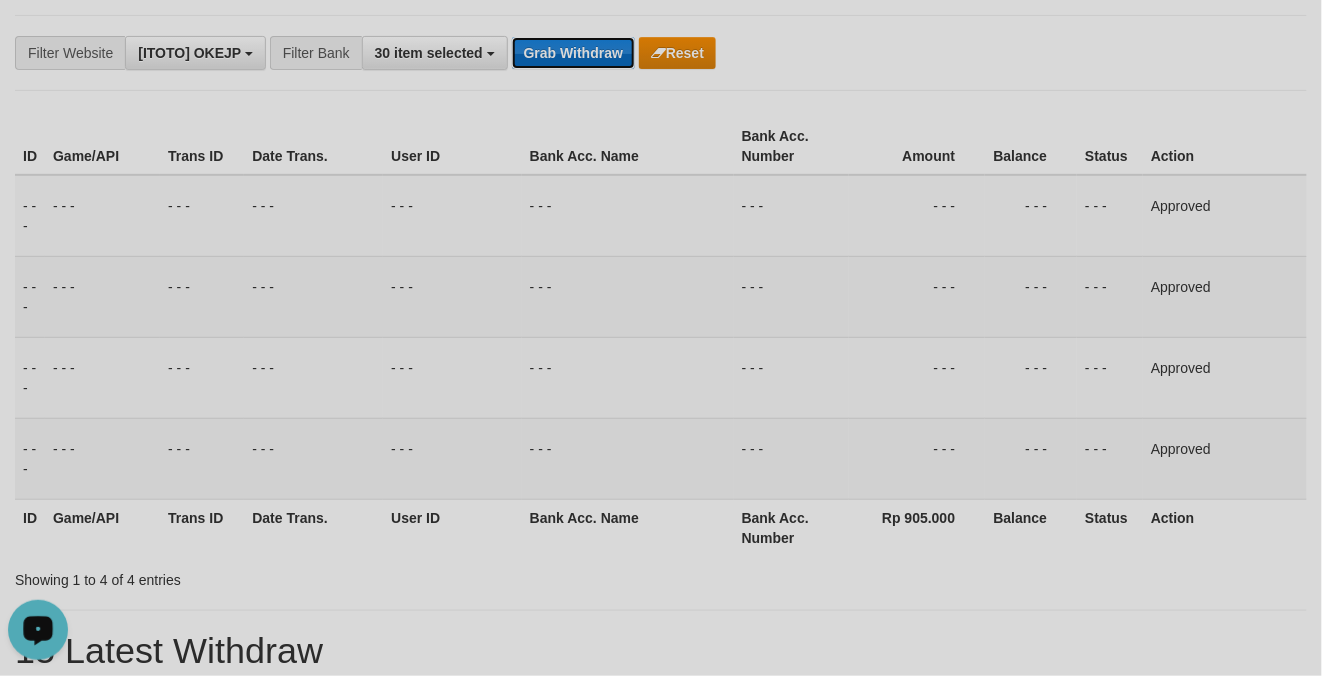 click on "Grab Withdraw" at bounding box center [573, 53] 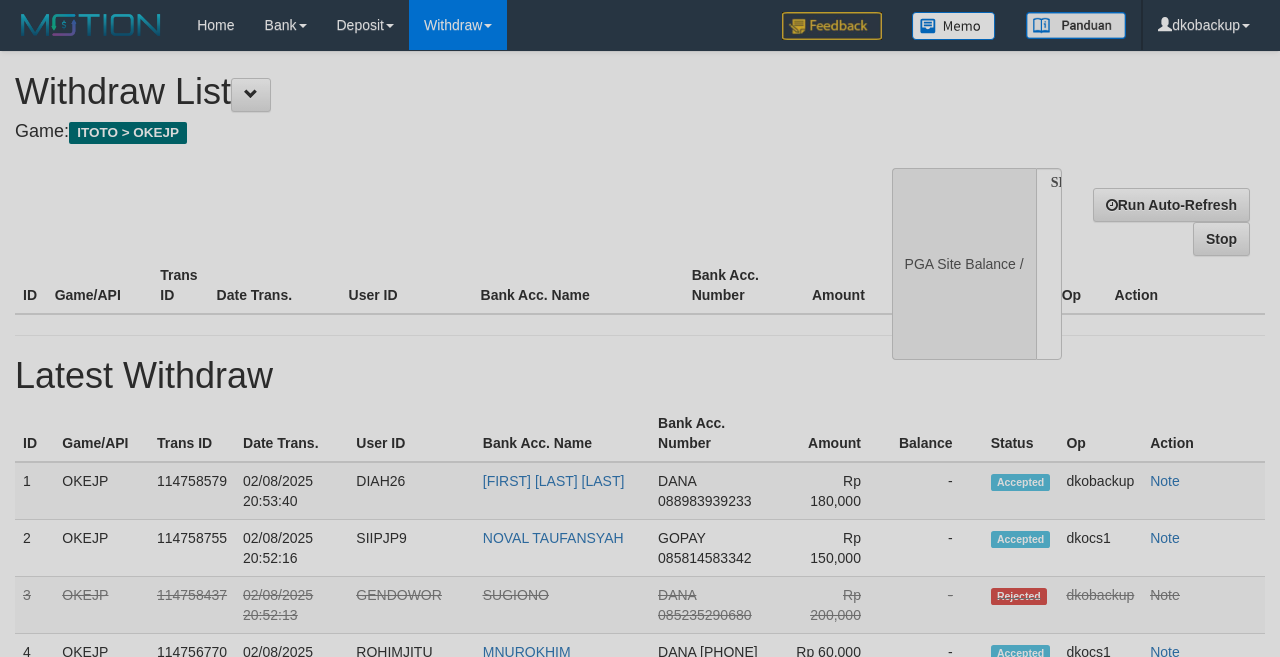 select 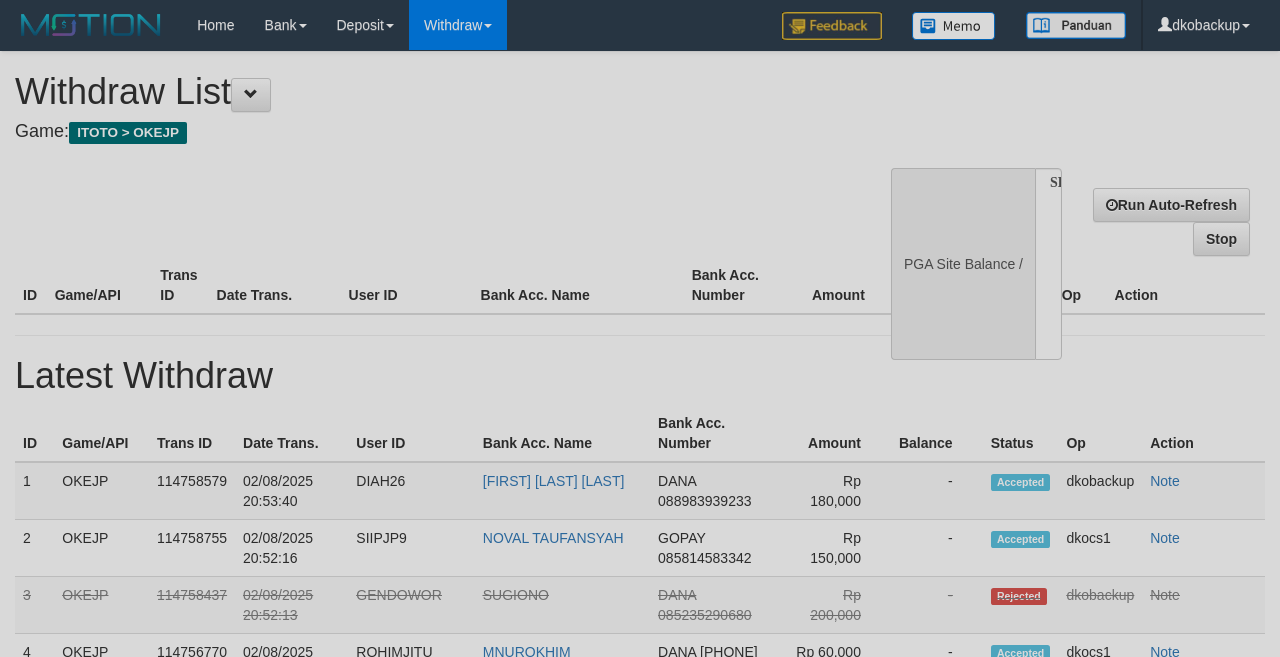 scroll, scrollTop: 334, scrollLeft: 0, axis: vertical 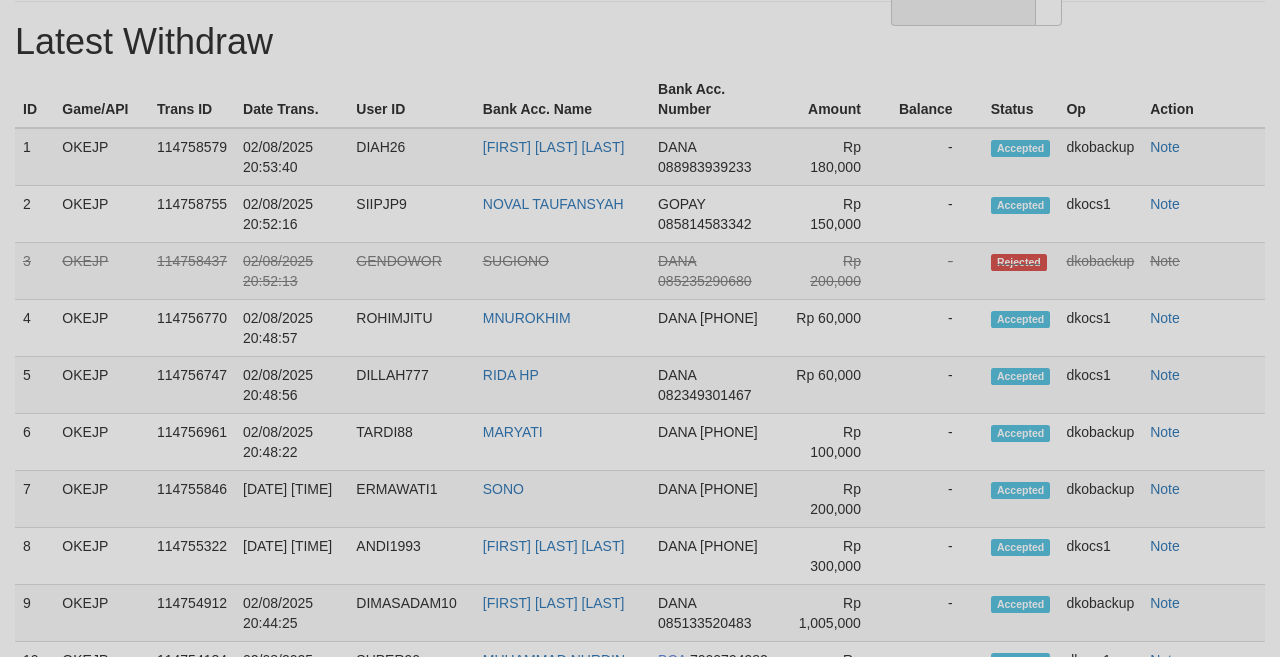 select on "**" 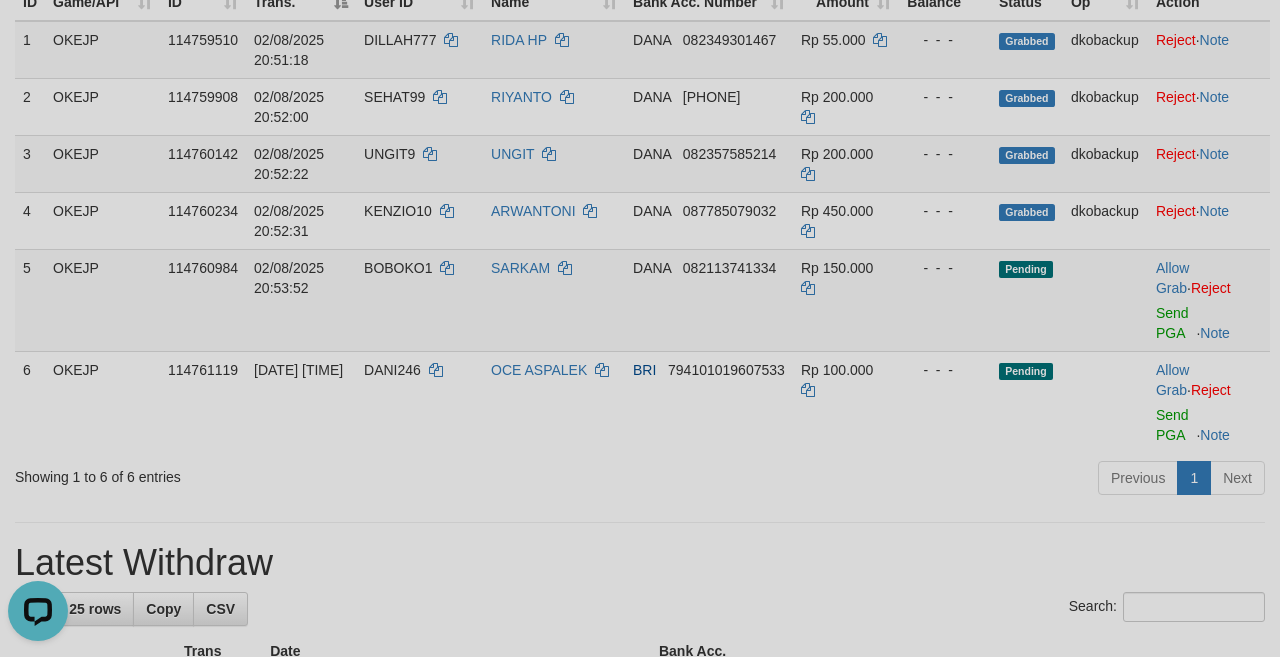 scroll, scrollTop: 0, scrollLeft: 0, axis: both 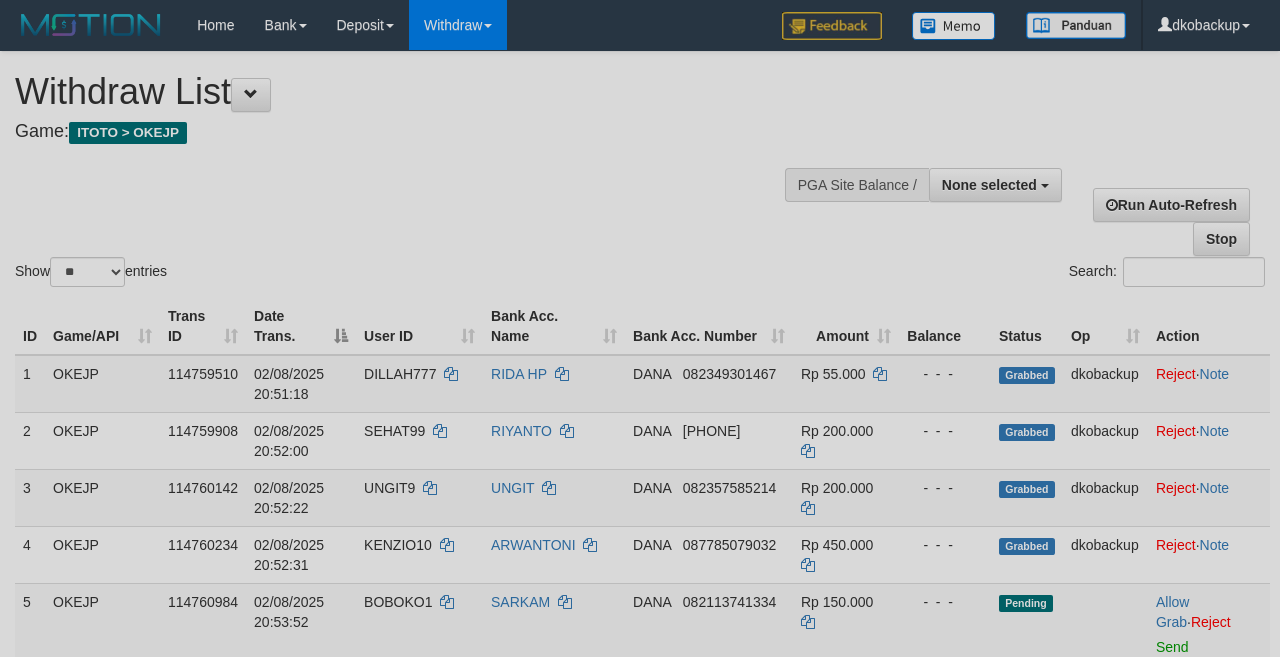 select 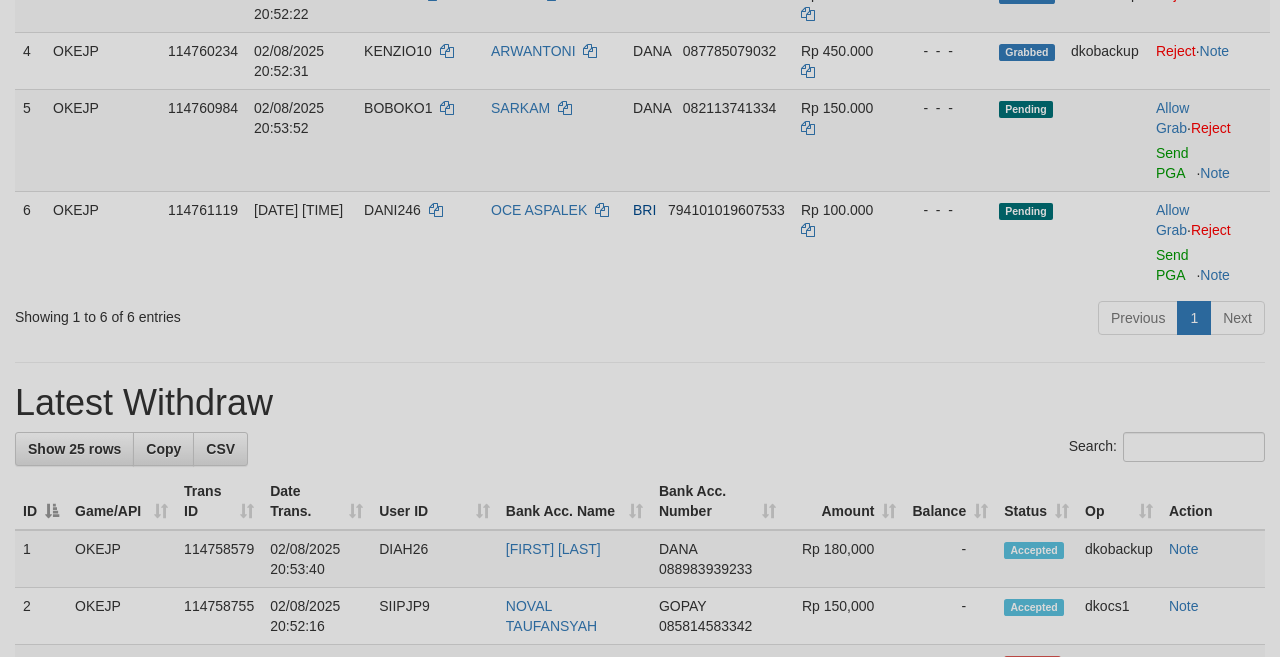 scroll, scrollTop: 334, scrollLeft: 0, axis: vertical 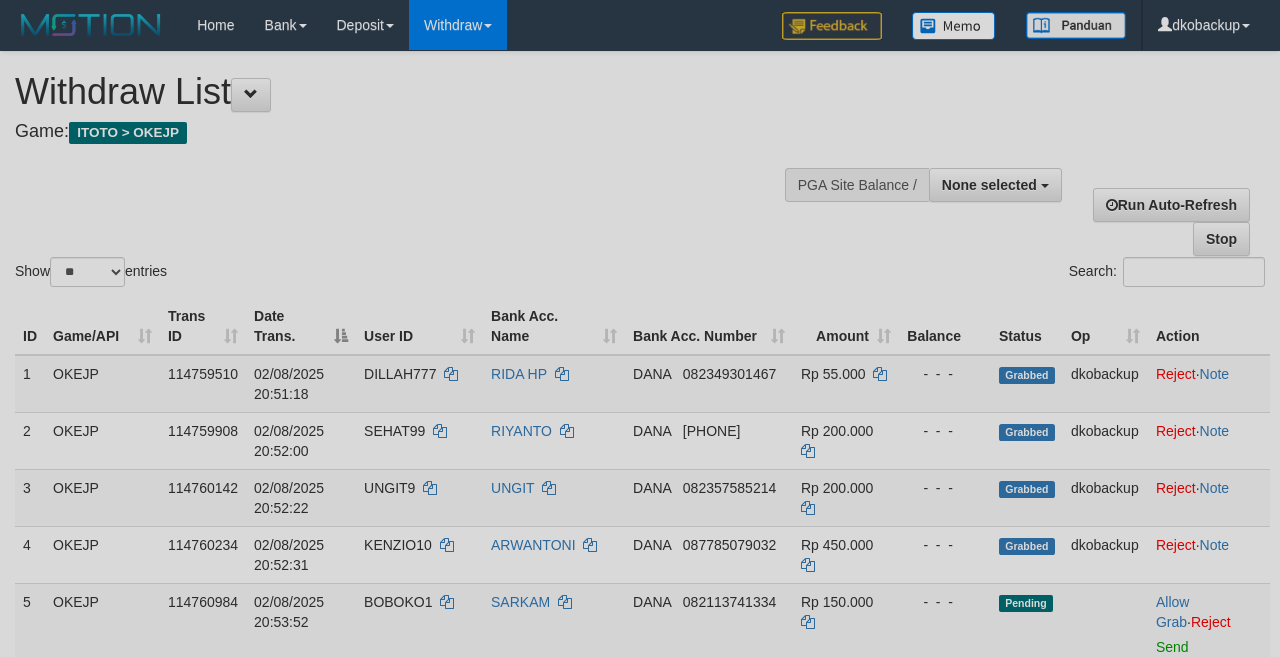select 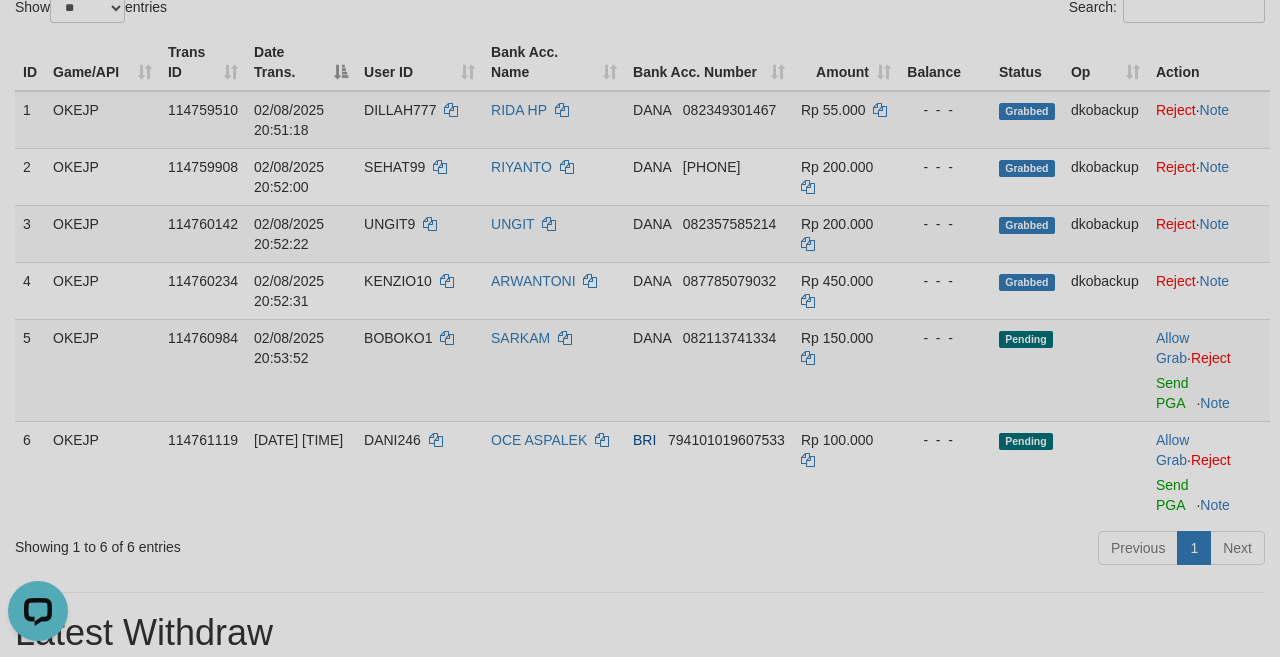 scroll, scrollTop: 0, scrollLeft: 0, axis: both 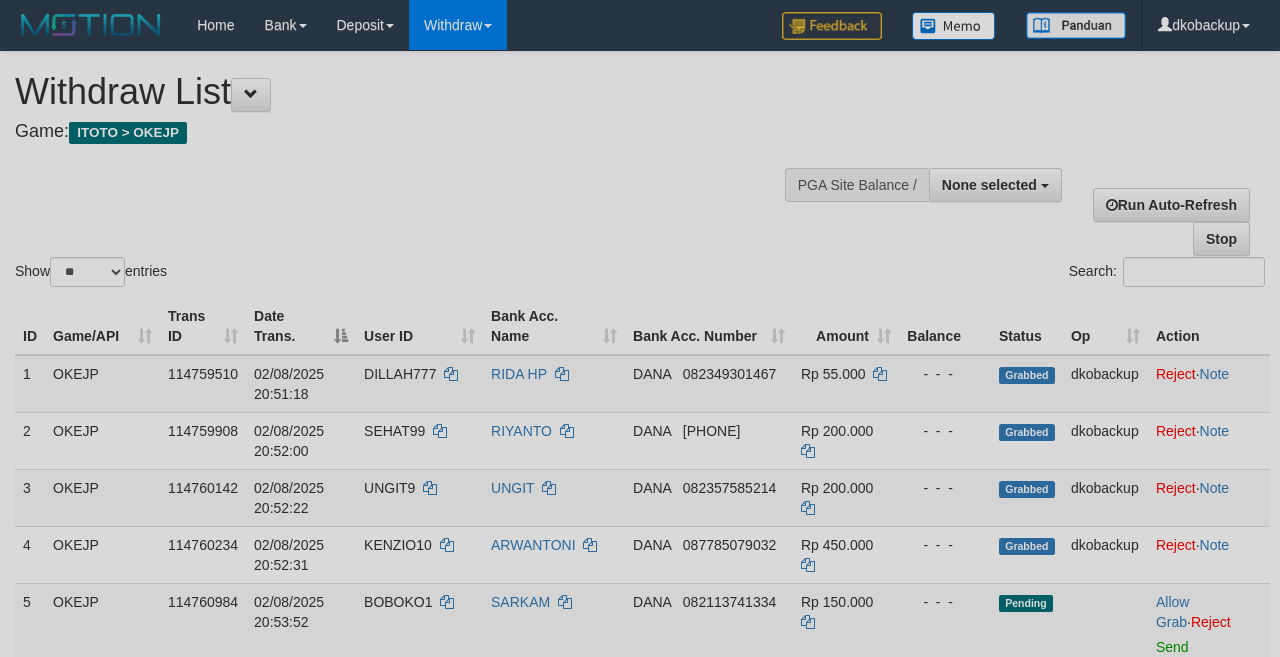select 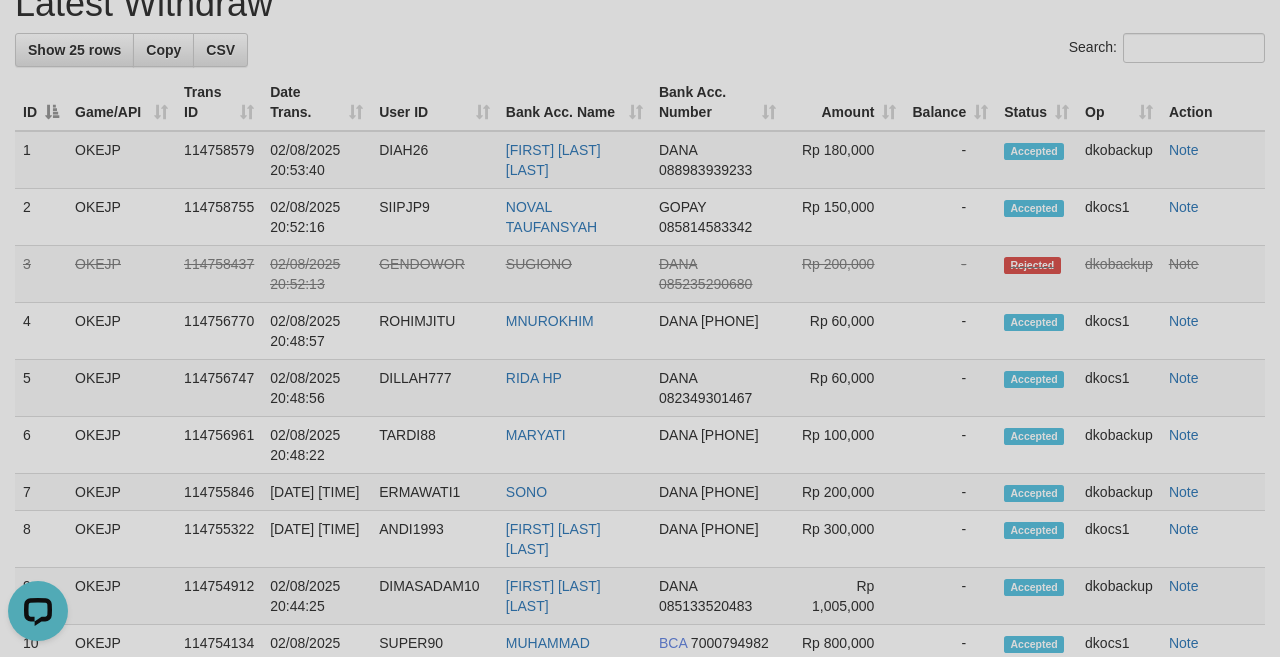 scroll, scrollTop: 0, scrollLeft: 0, axis: both 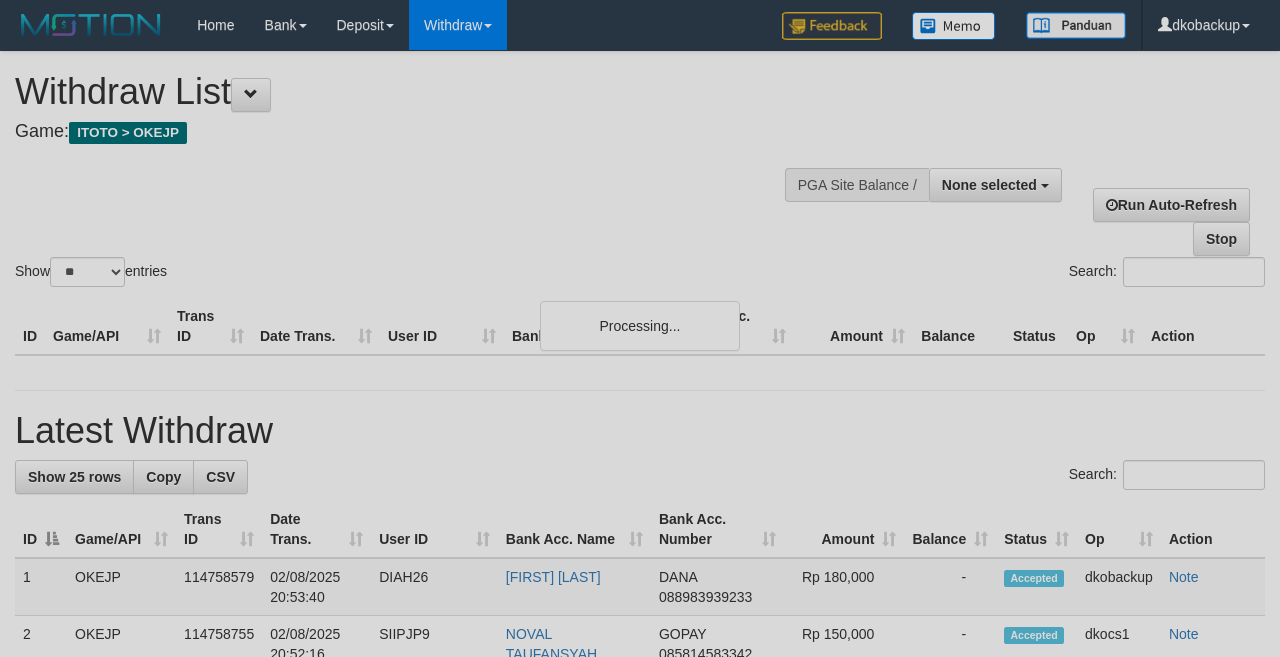 select 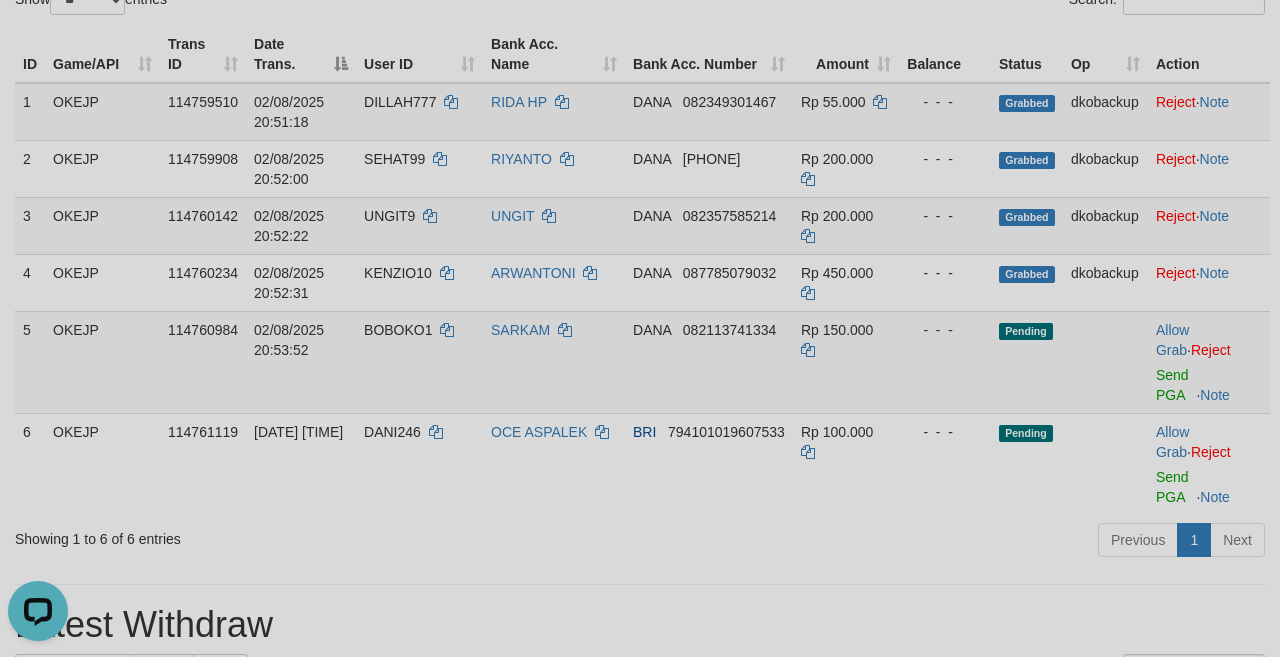 scroll, scrollTop: 0, scrollLeft: 0, axis: both 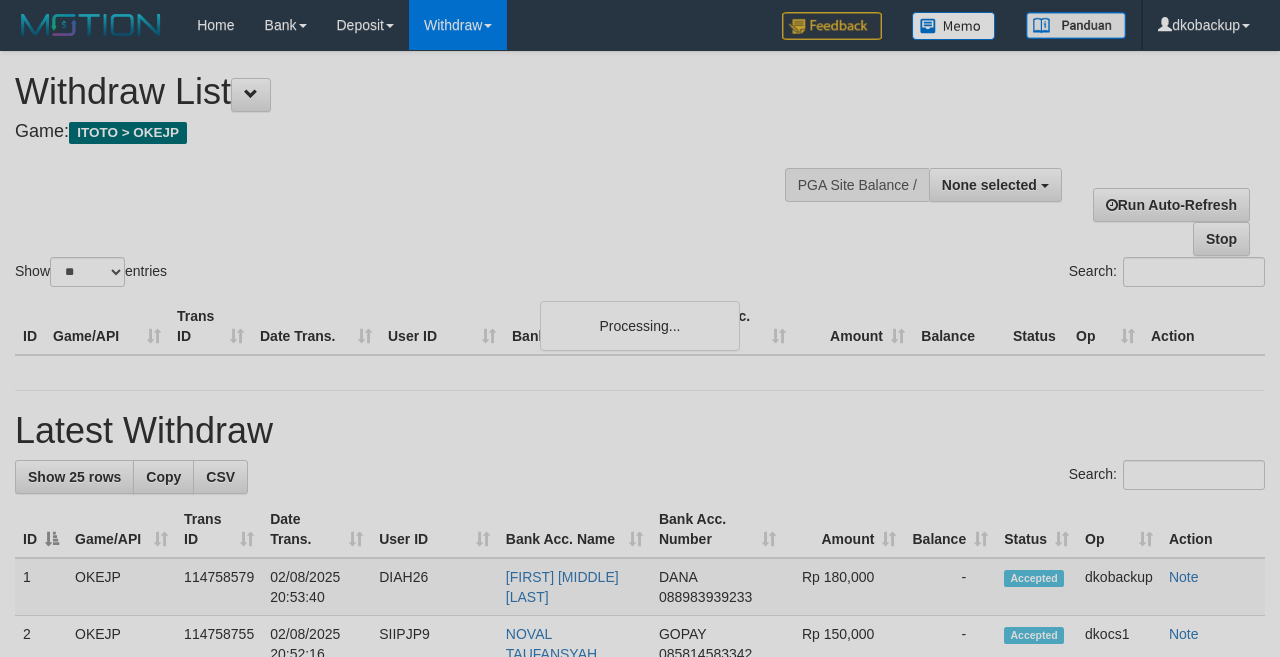 select 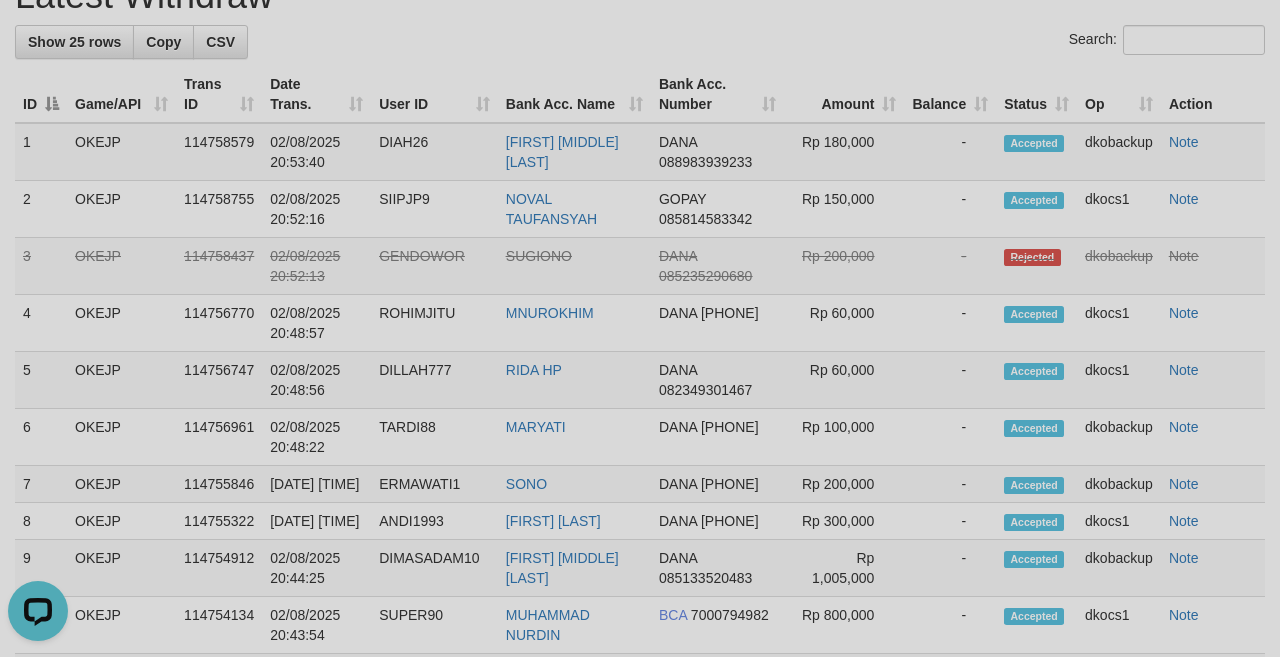 scroll, scrollTop: 0, scrollLeft: 0, axis: both 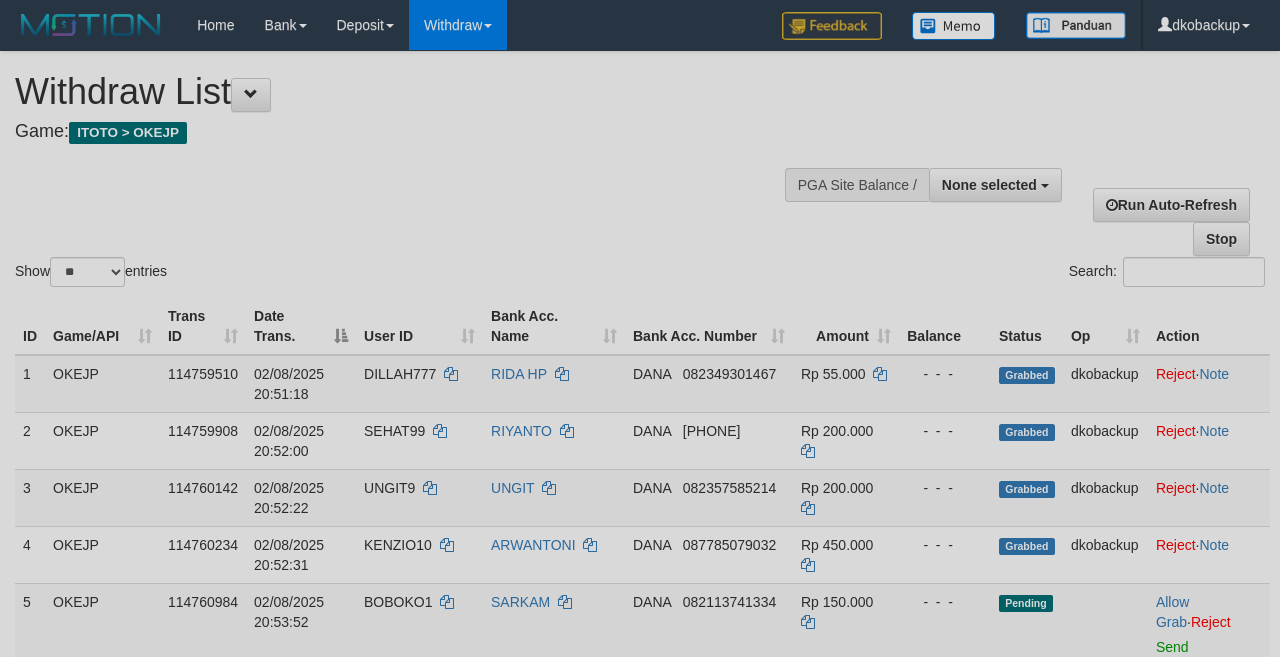 select 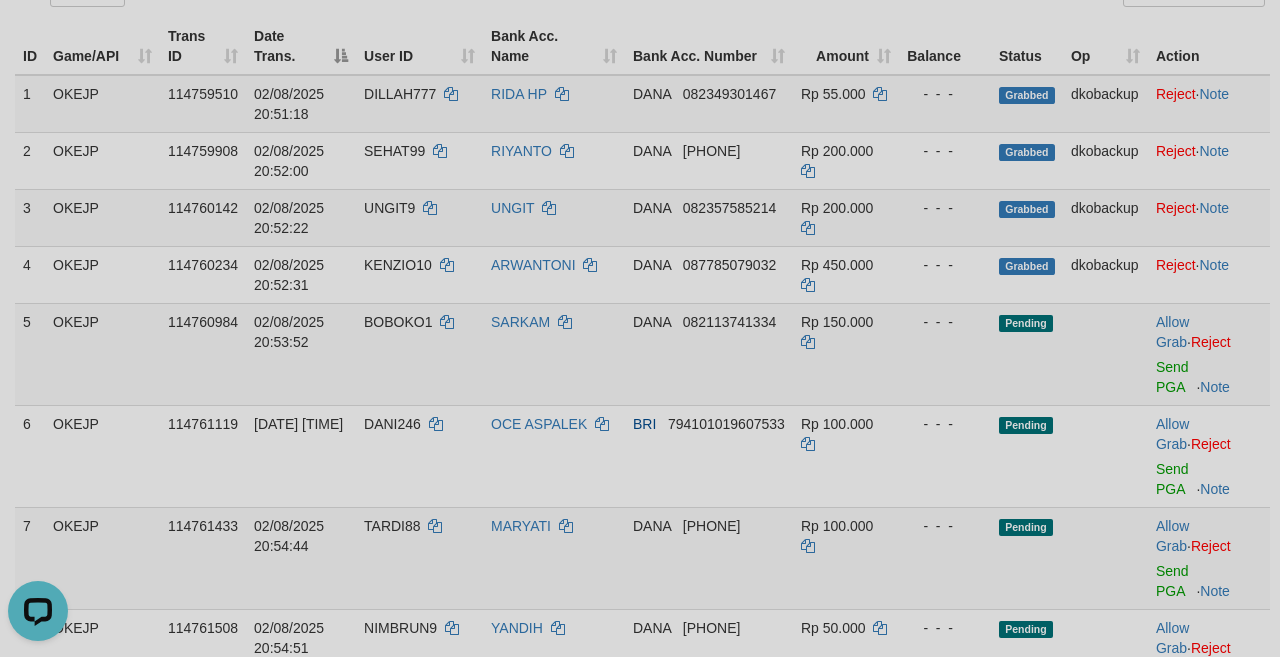 scroll, scrollTop: 0, scrollLeft: 0, axis: both 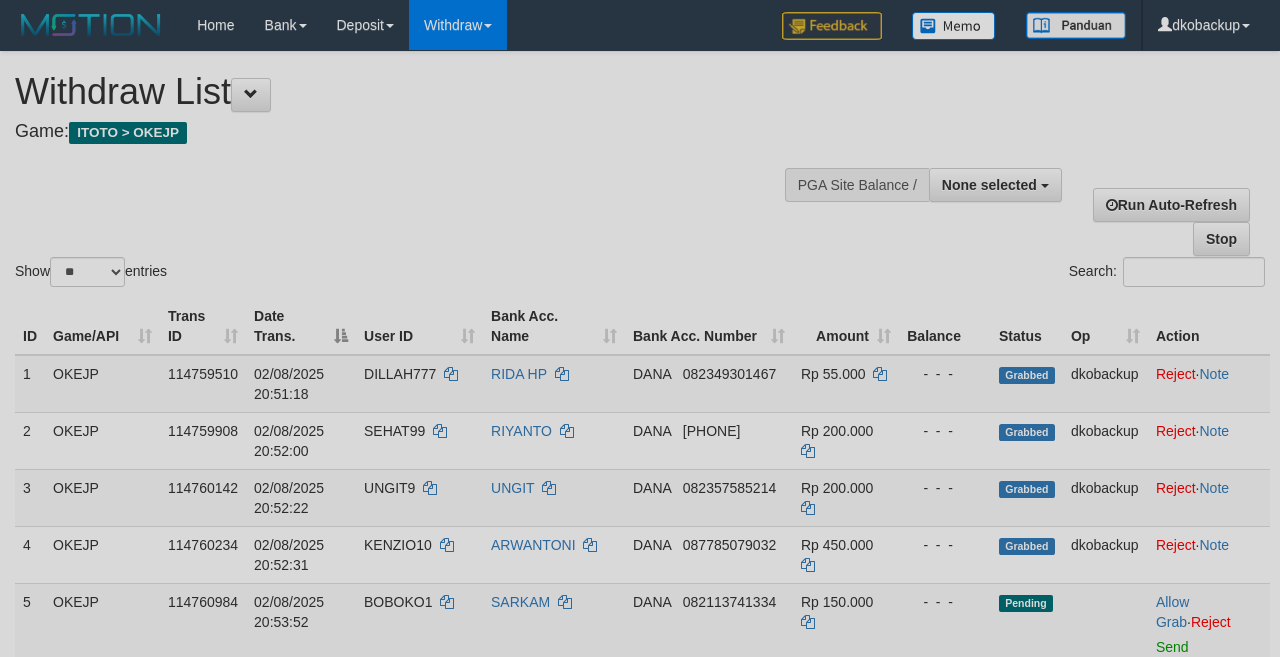 select 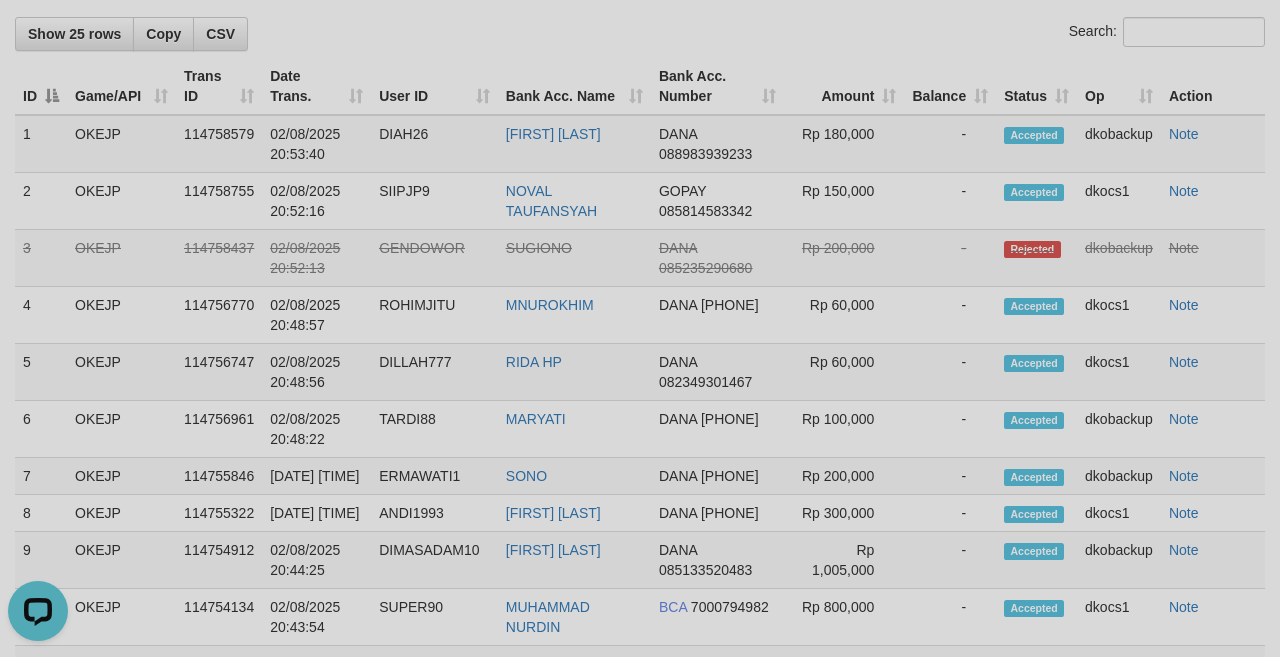 scroll, scrollTop: 0, scrollLeft: 0, axis: both 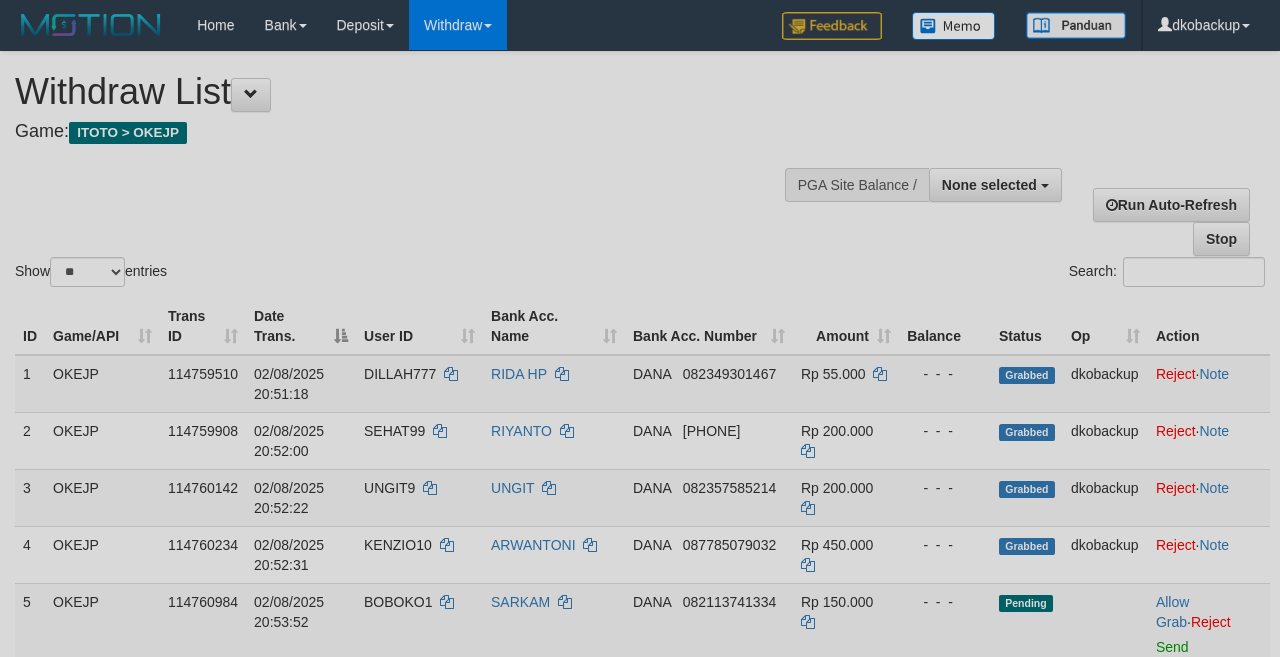 select 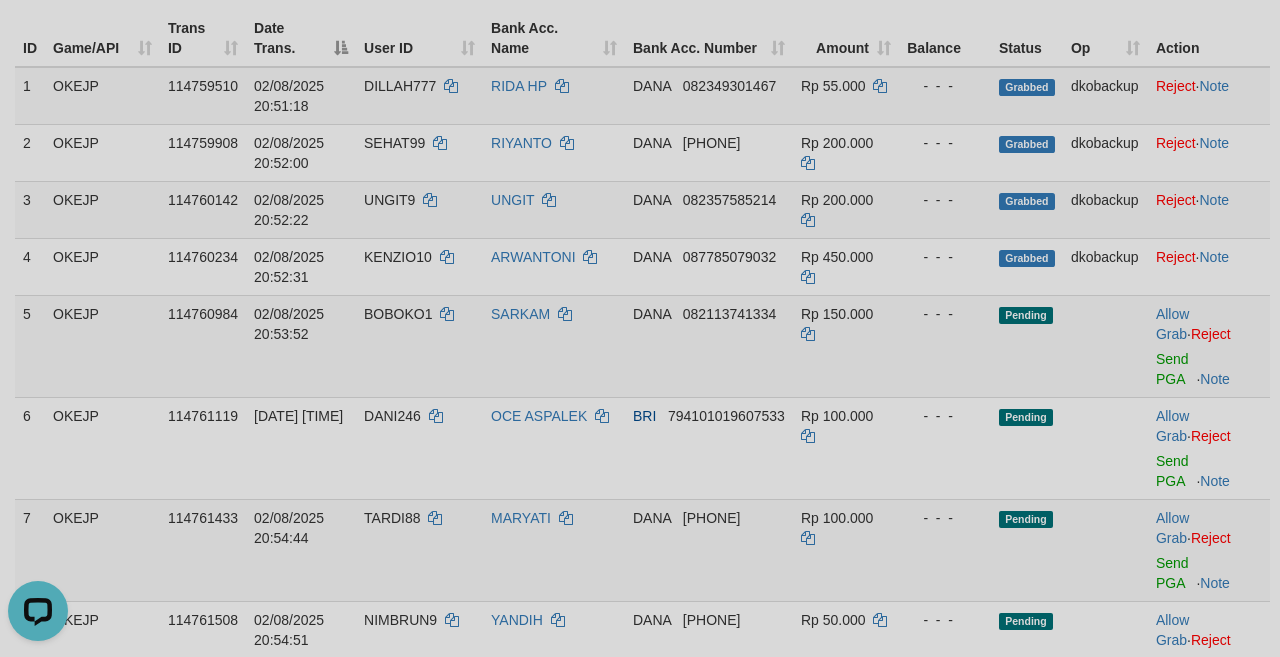 scroll, scrollTop: 0, scrollLeft: 0, axis: both 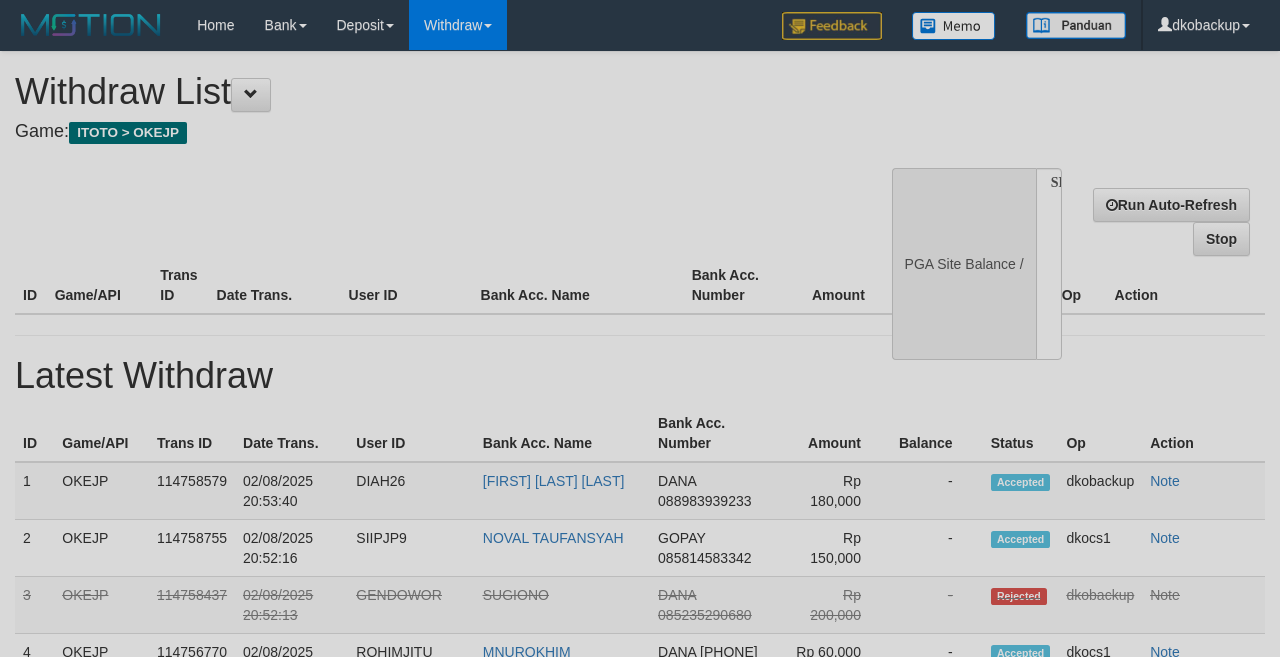 select 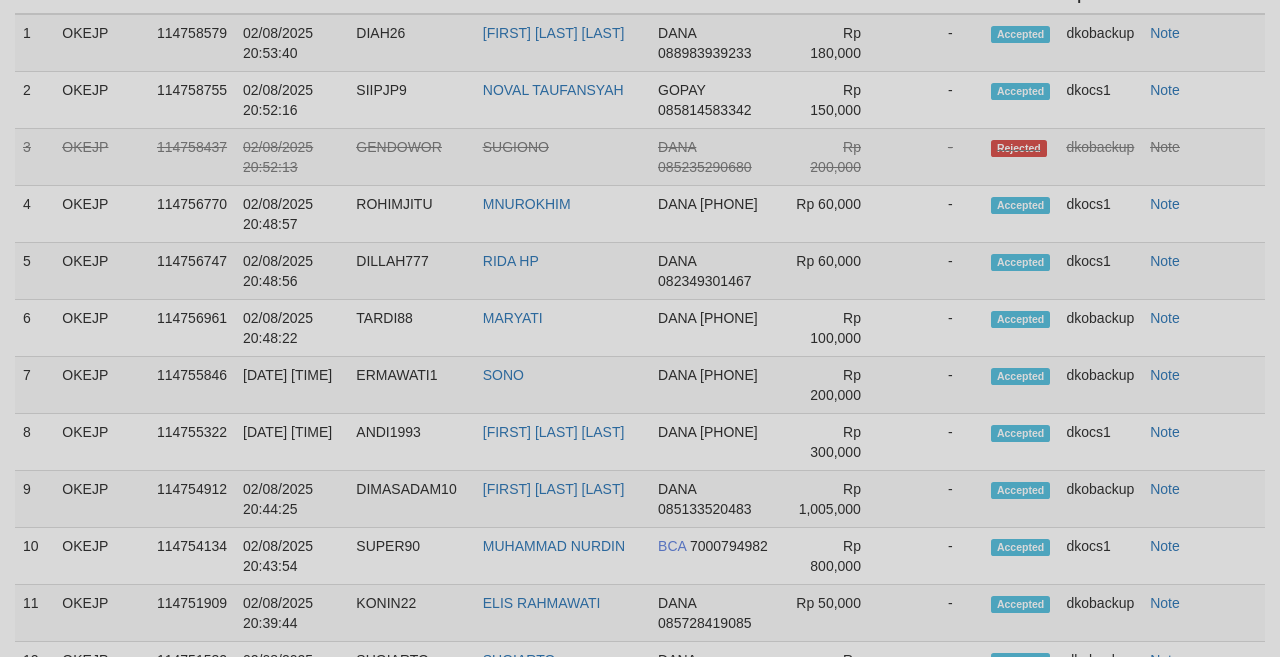 select on "**" 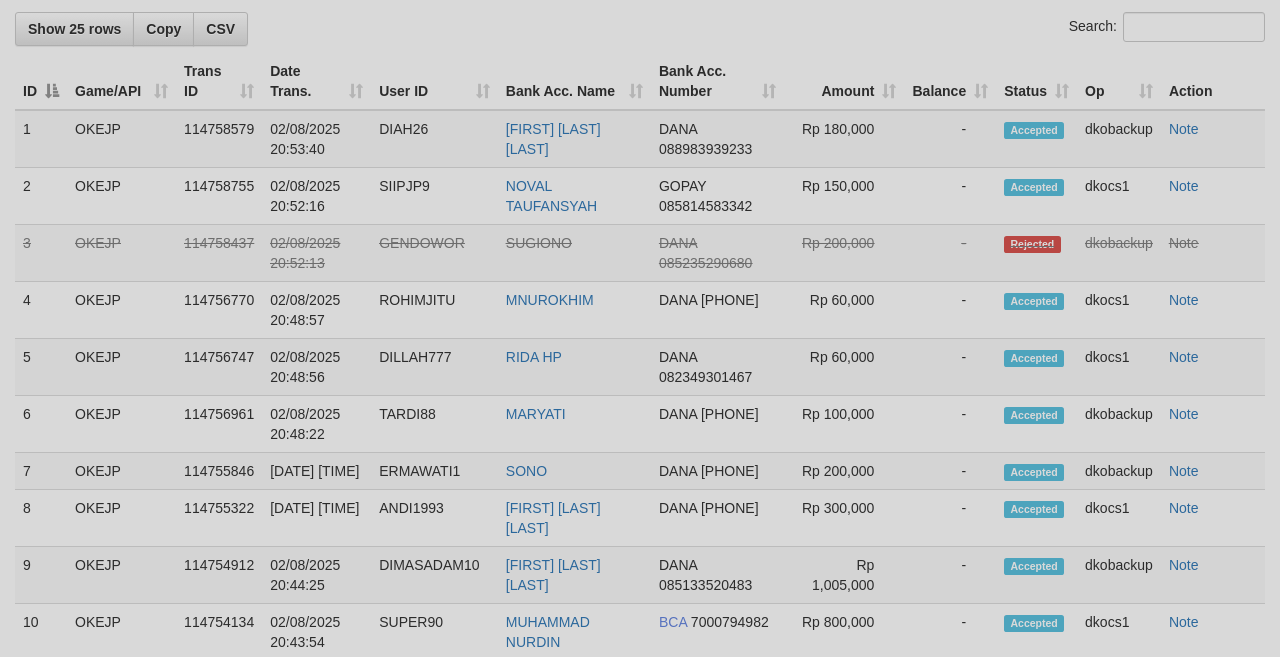 scroll, scrollTop: 1224, scrollLeft: 0, axis: vertical 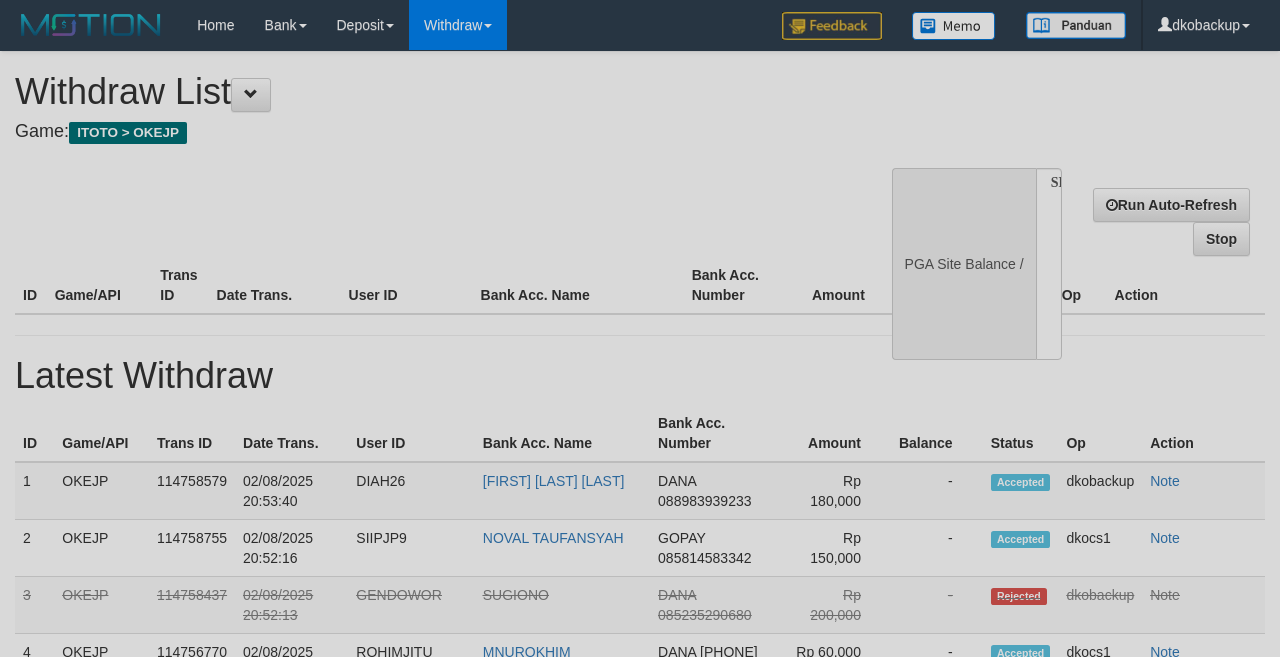 select 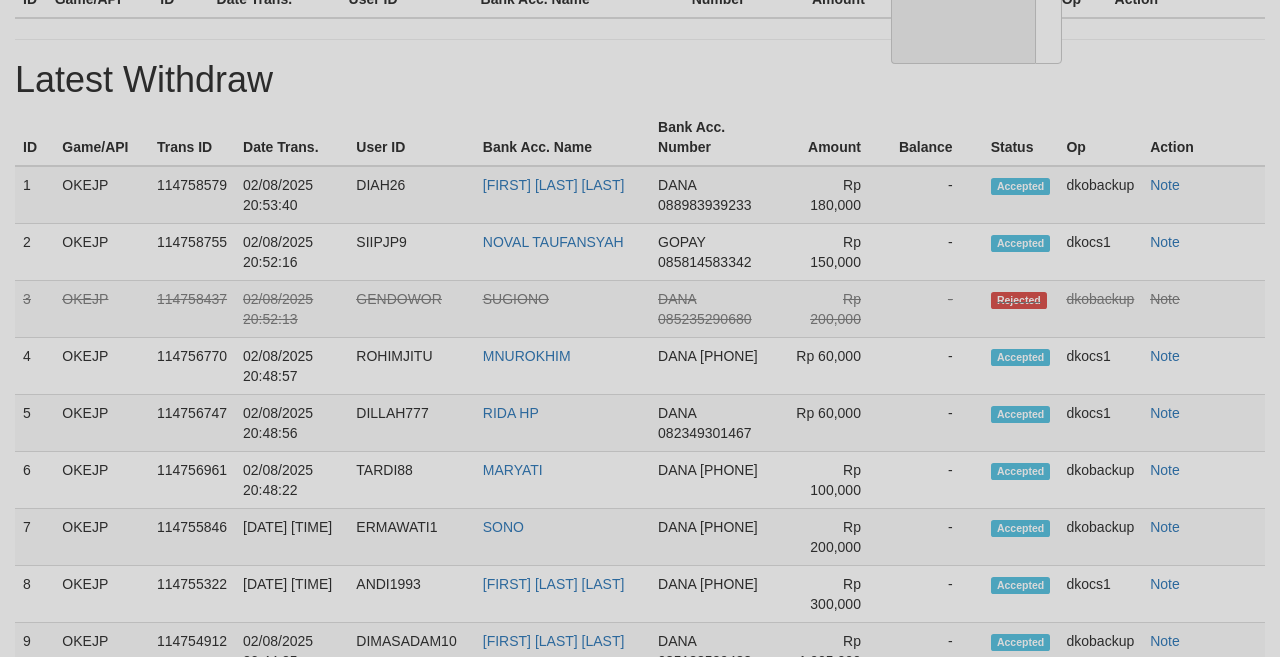 select on "**" 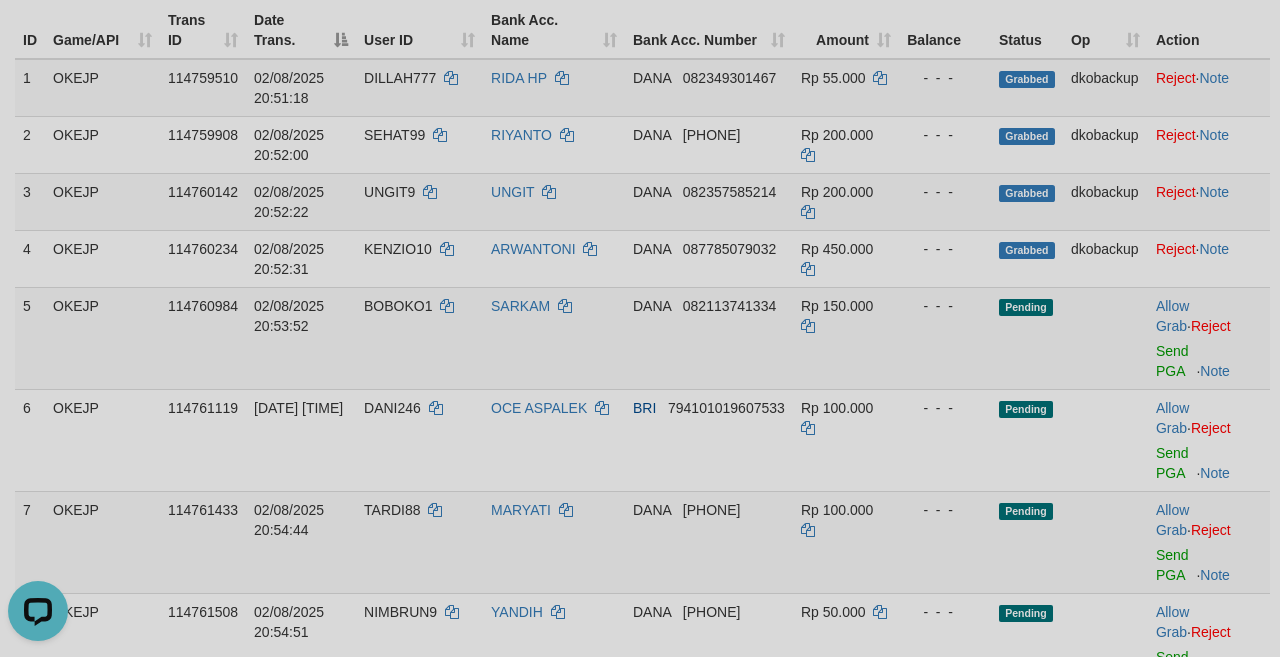 scroll, scrollTop: 0, scrollLeft: 0, axis: both 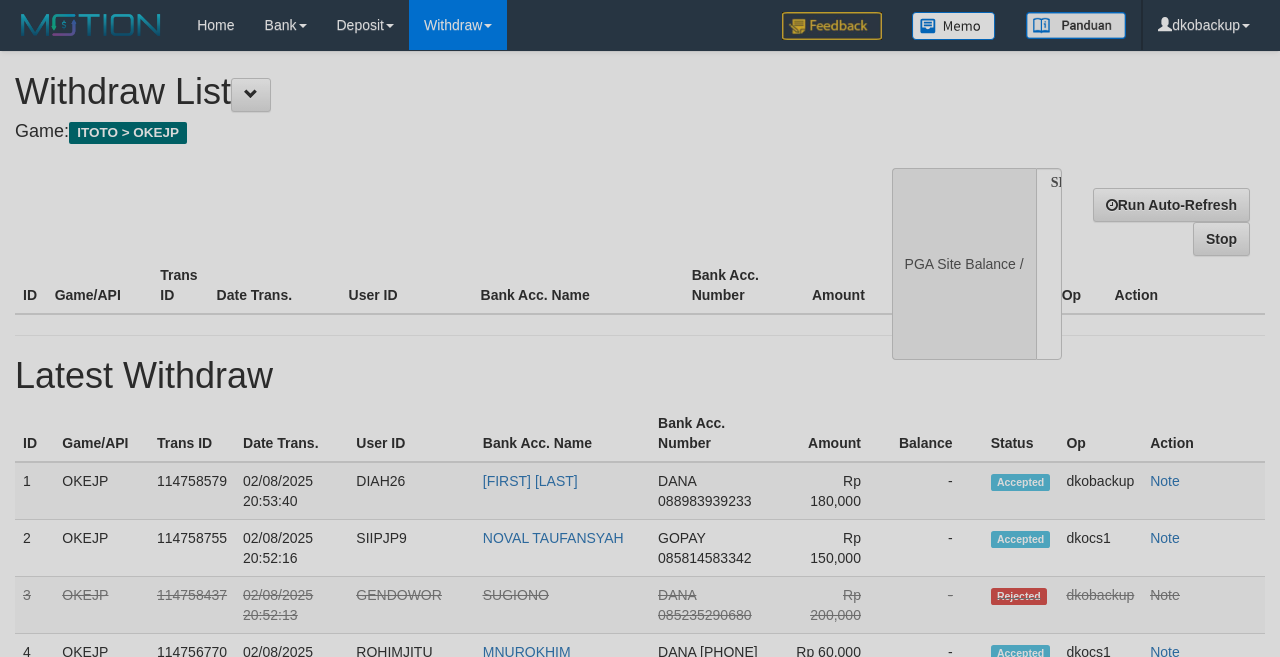 select 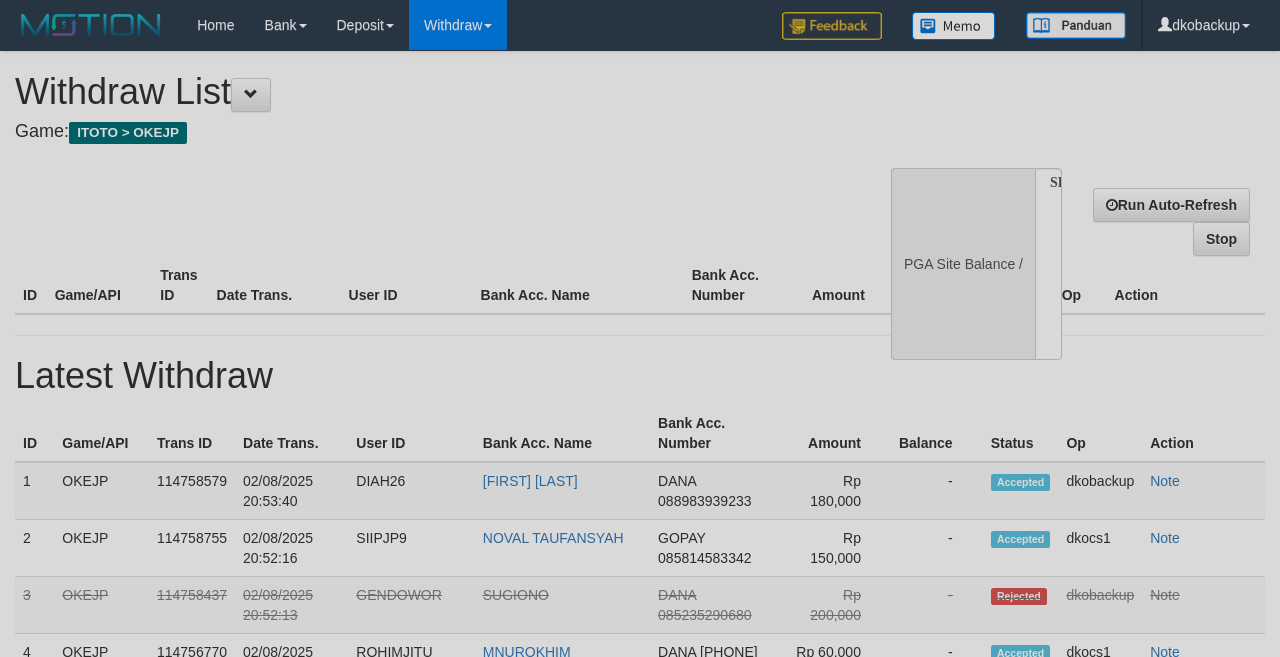 scroll, scrollTop: 456, scrollLeft: 0, axis: vertical 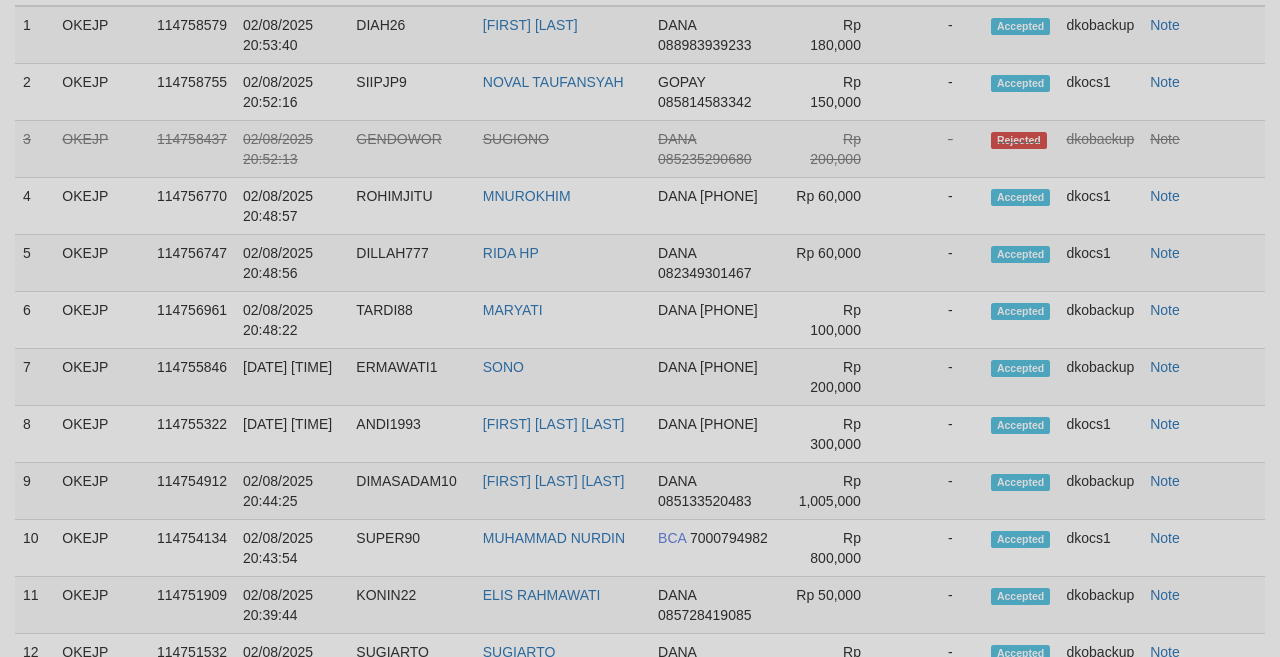 select on "**" 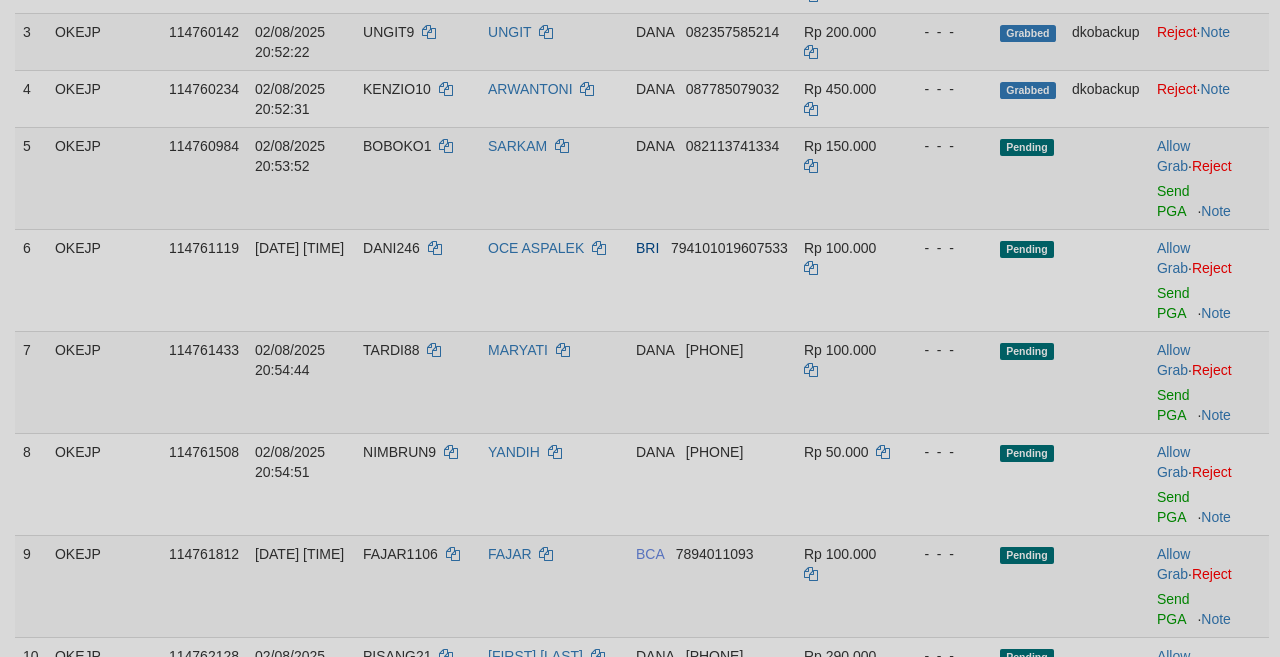 scroll, scrollTop: 296, scrollLeft: 0, axis: vertical 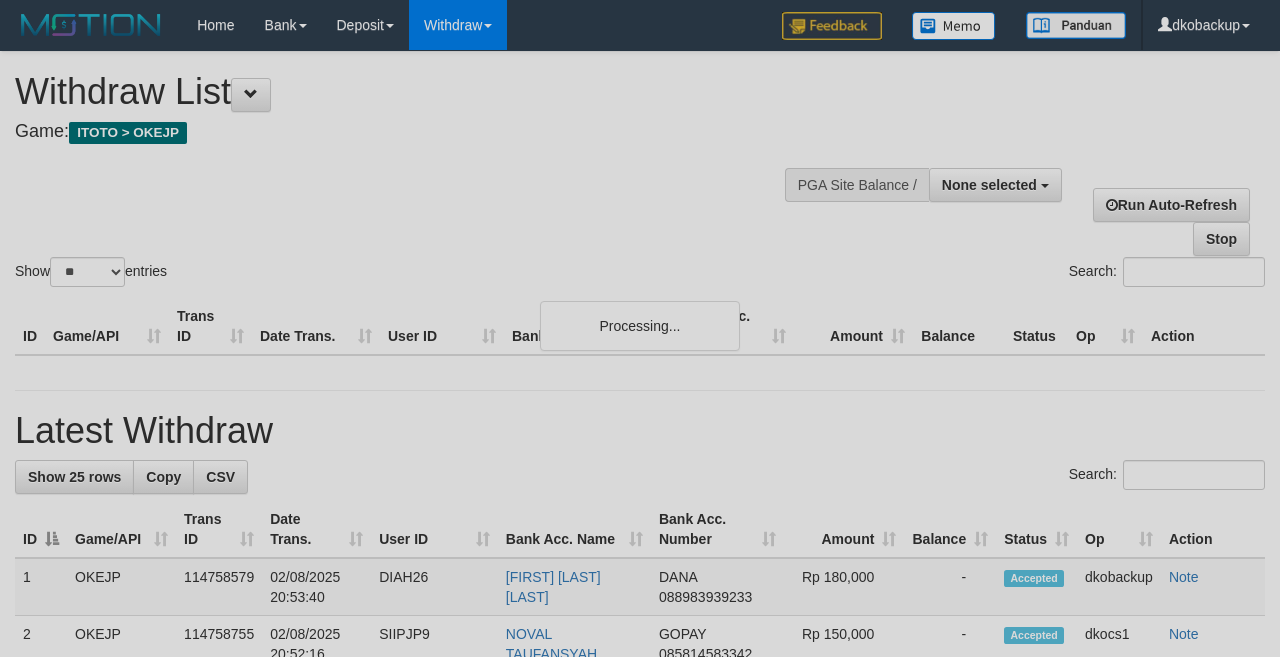 select 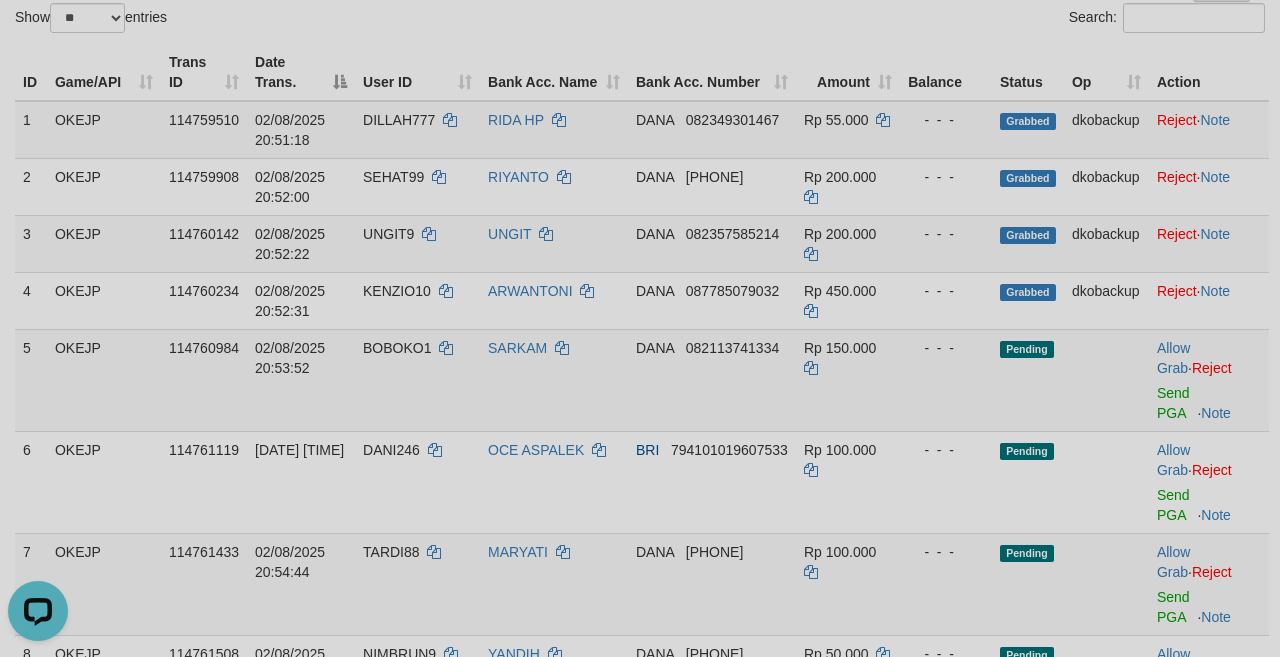 scroll, scrollTop: 0, scrollLeft: 0, axis: both 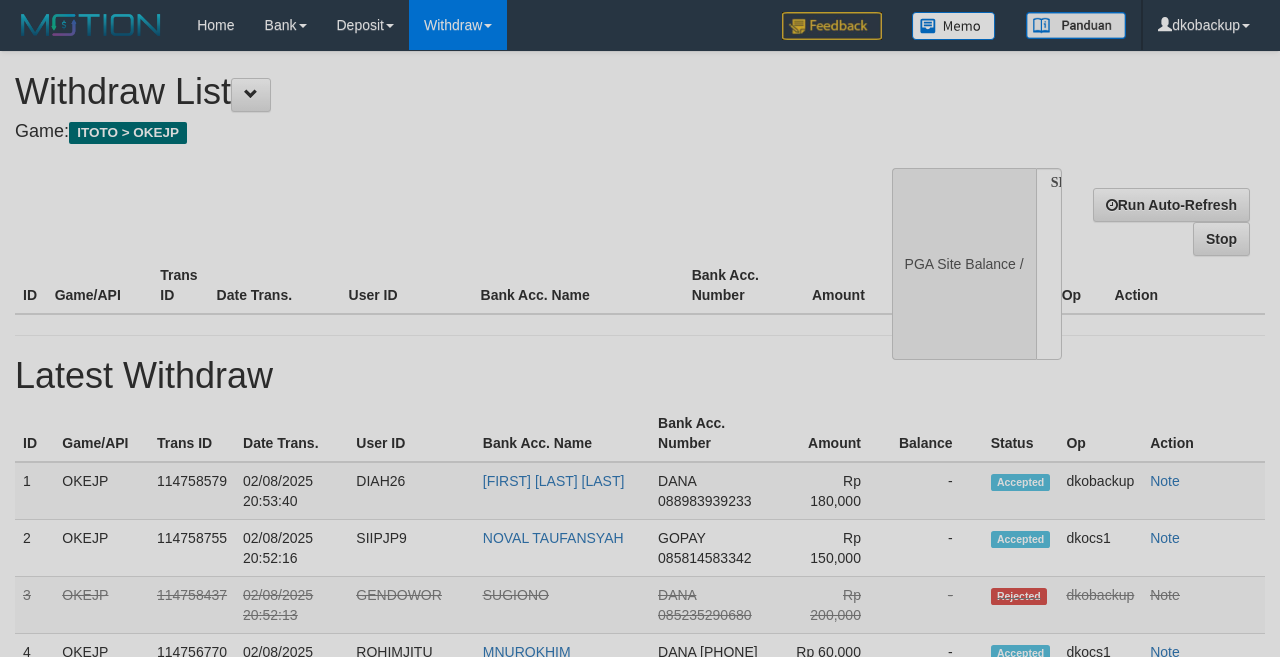 select 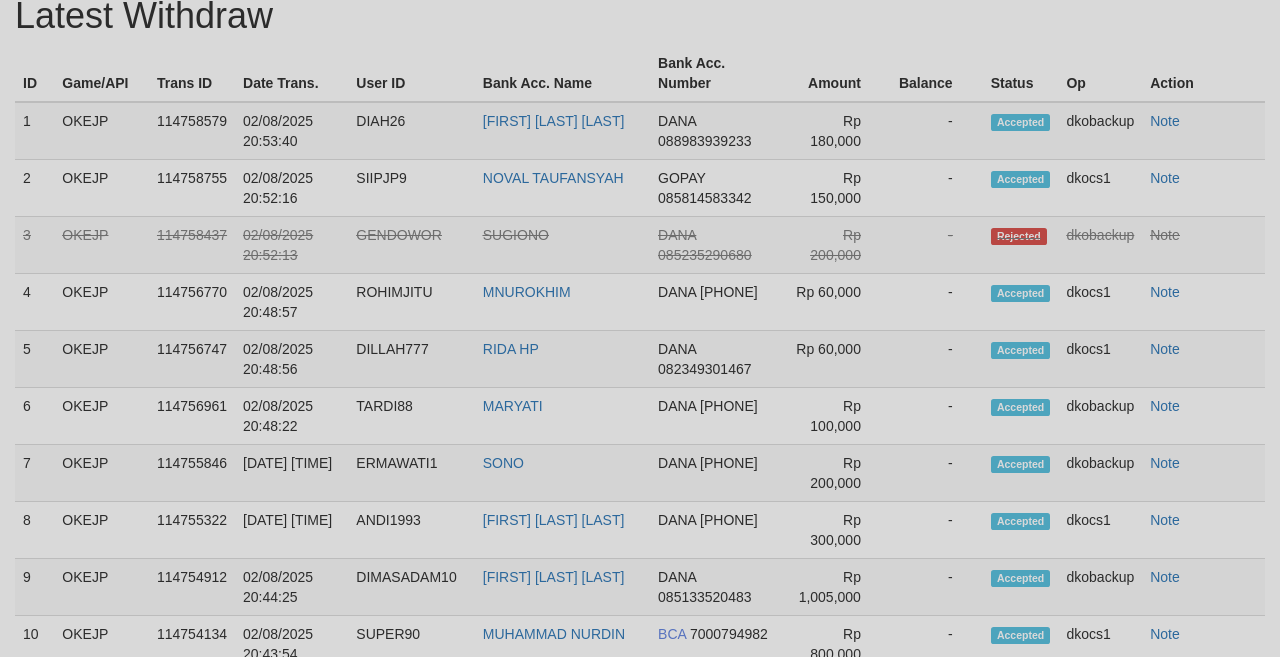 scroll, scrollTop: 360, scrollLeft: 0, axis: vertical 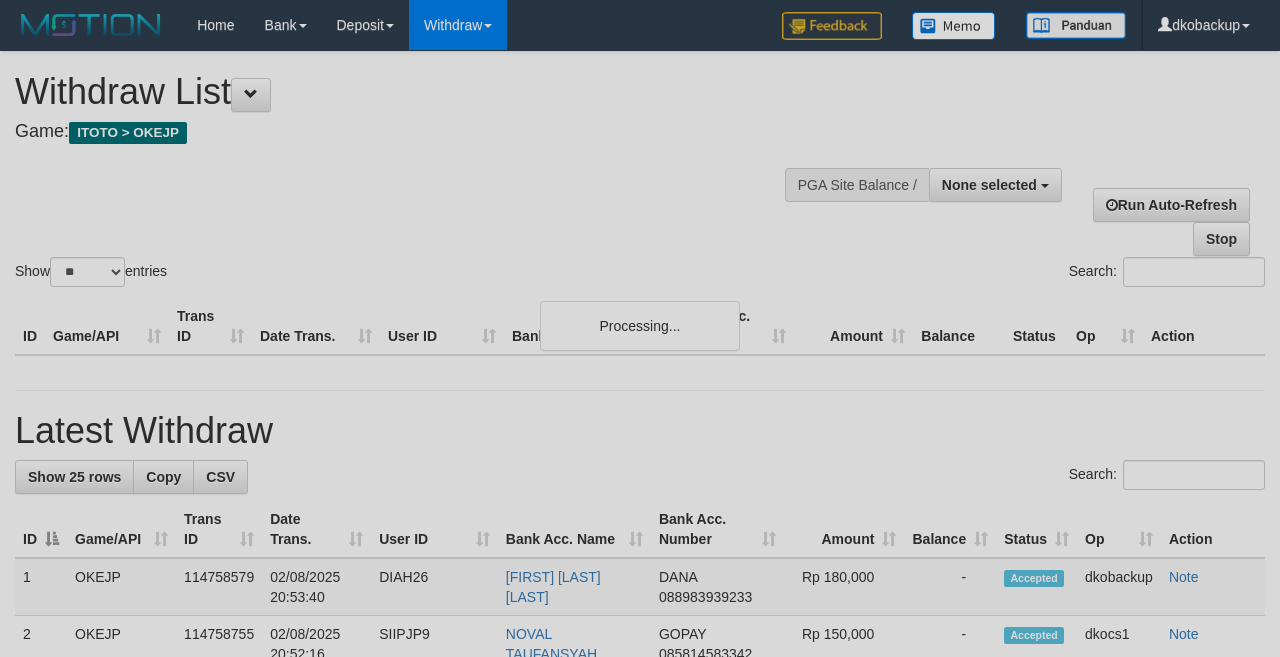 select 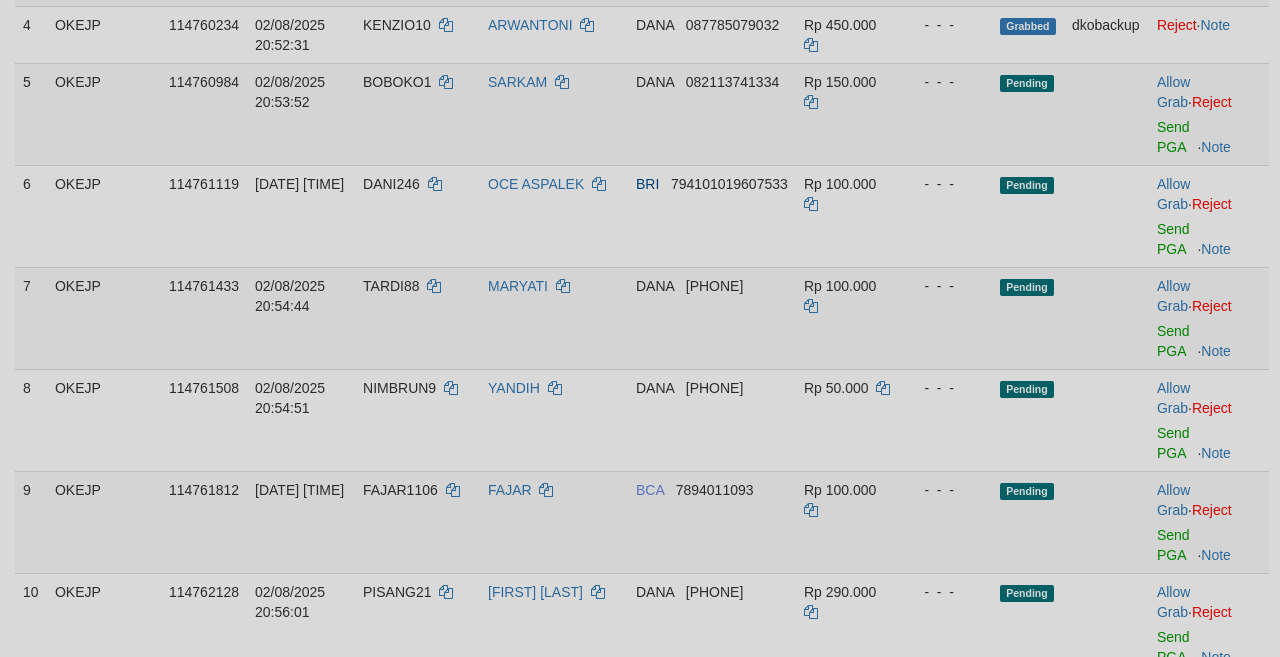 scroll, scrollTop: 360, scrollLeft: 0, axis: vertical 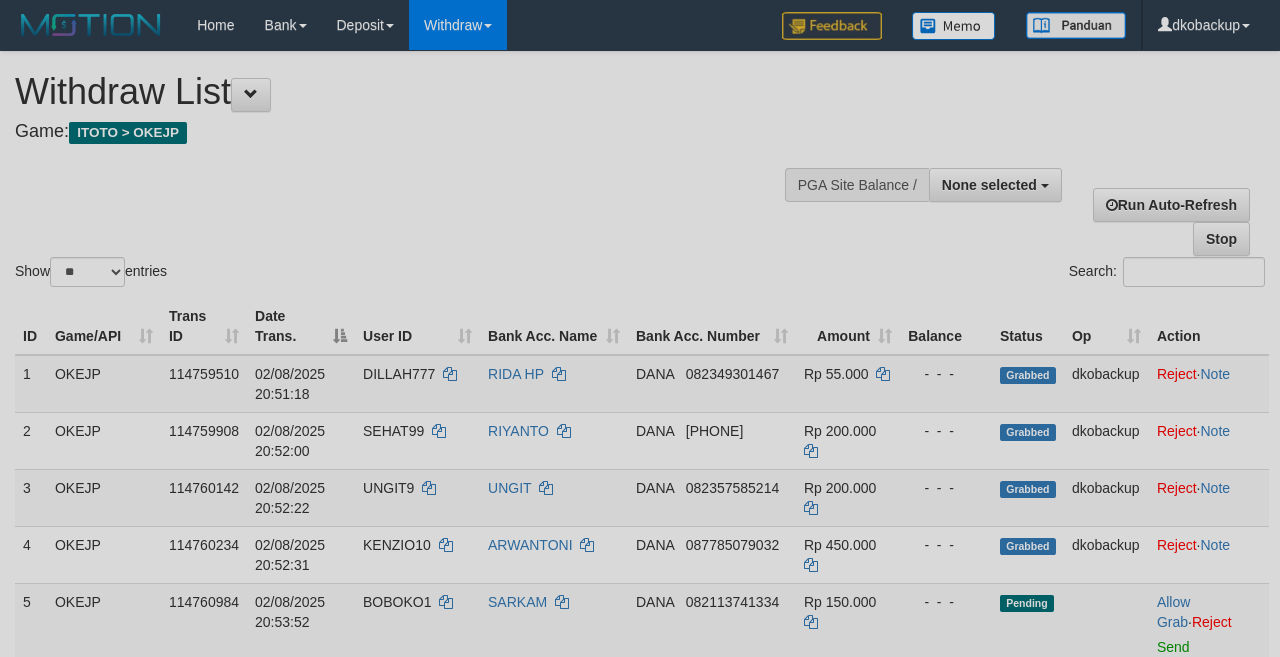 select 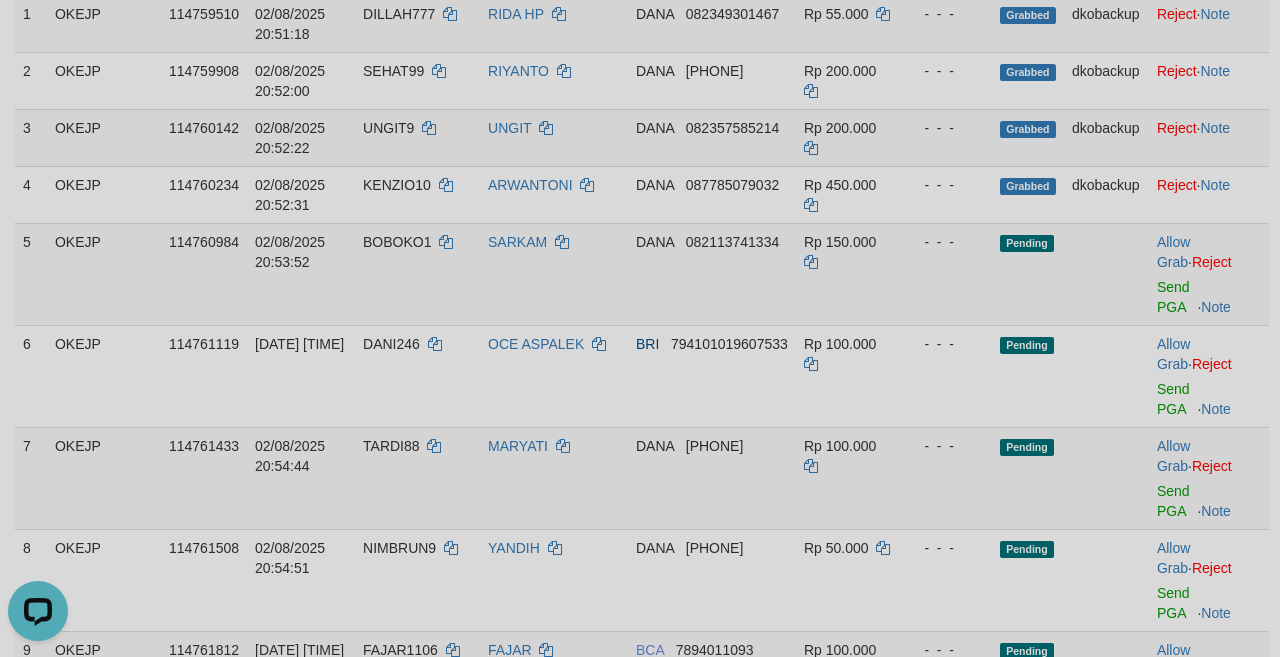 scroll, scrollTop: 0, scrollLeft: 0, axis: both 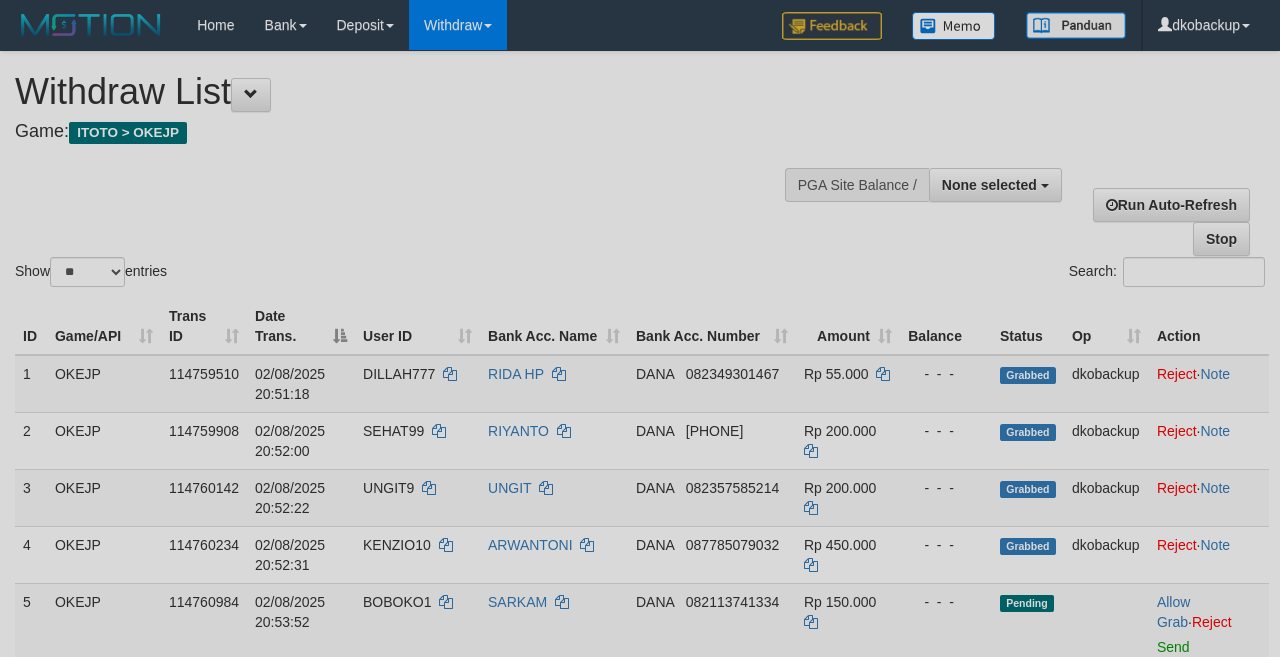 select 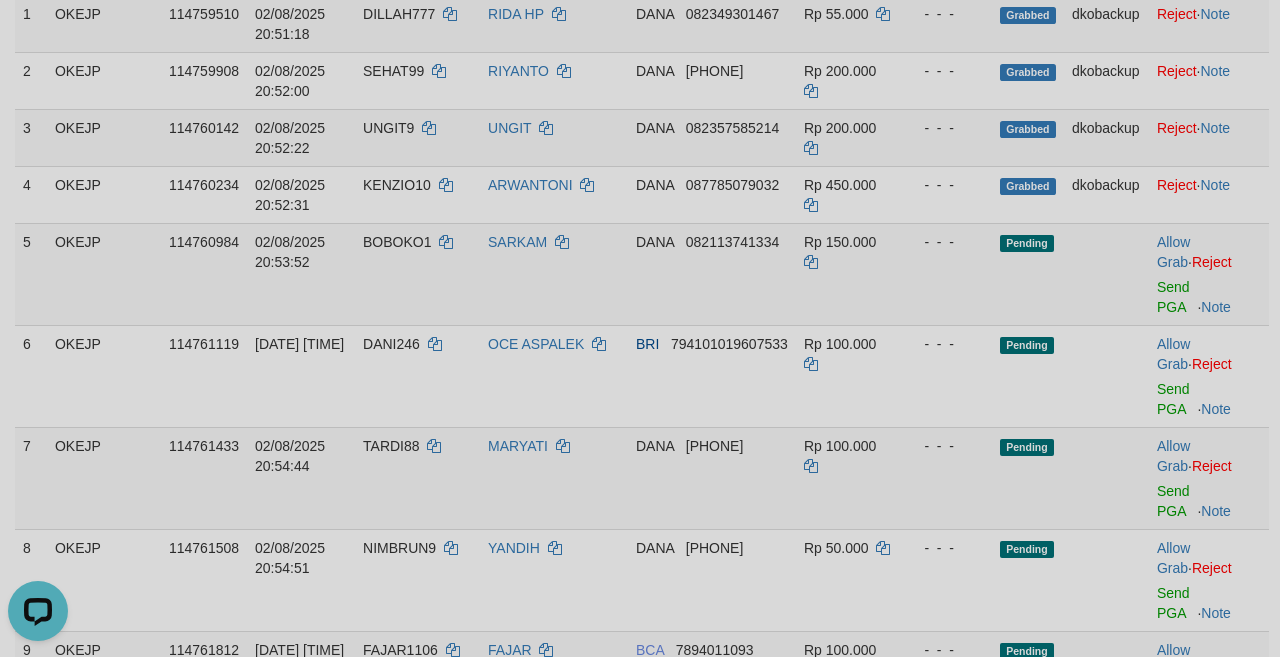 scroll, scrollTop: 0, scrollLeft: 0, axis: both 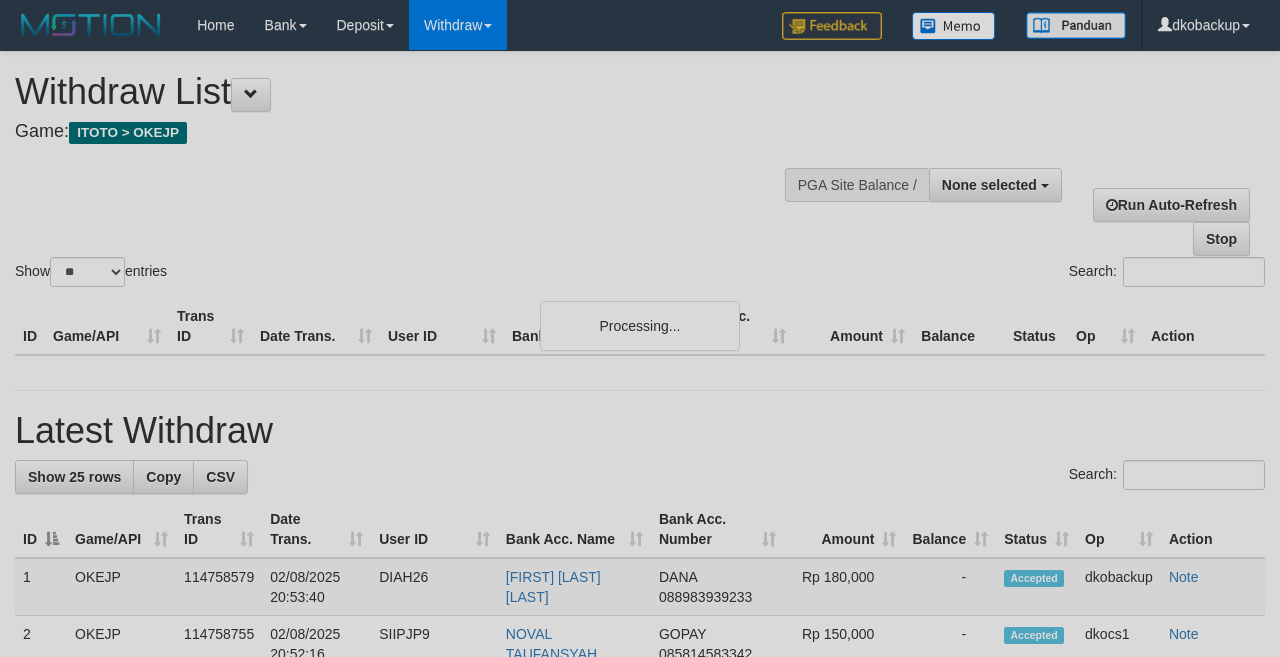 select 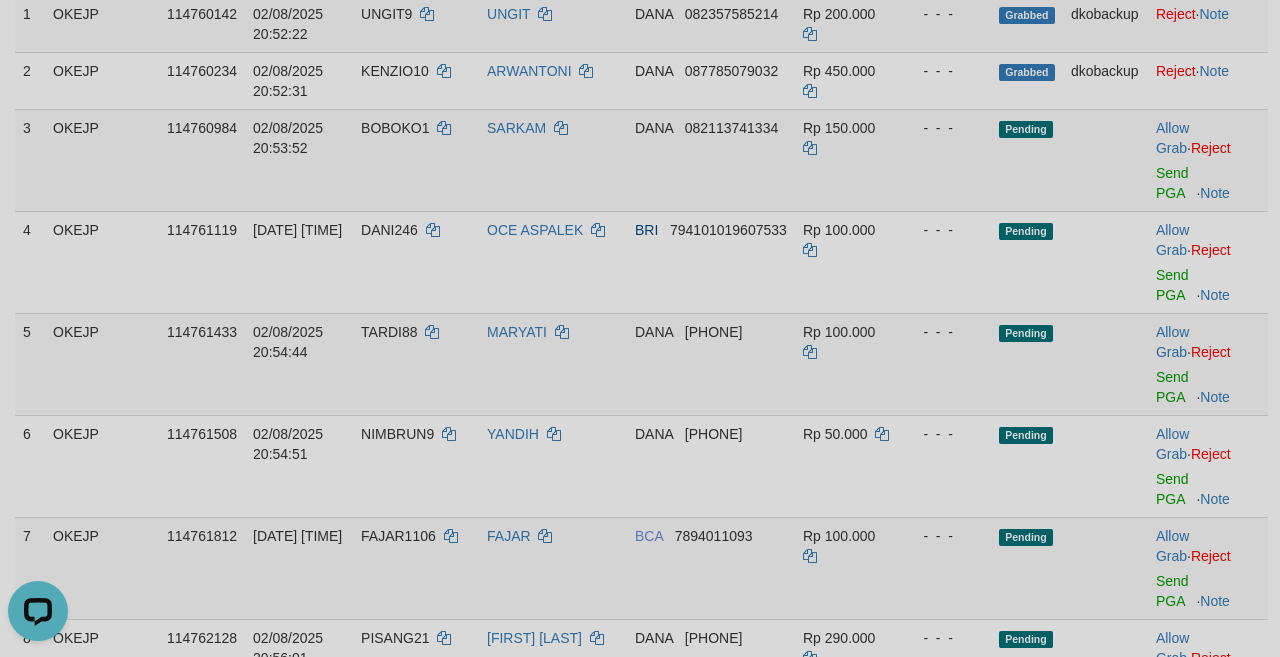 scroll, scrollTop: 0, scrollLeft: 0, axis: both 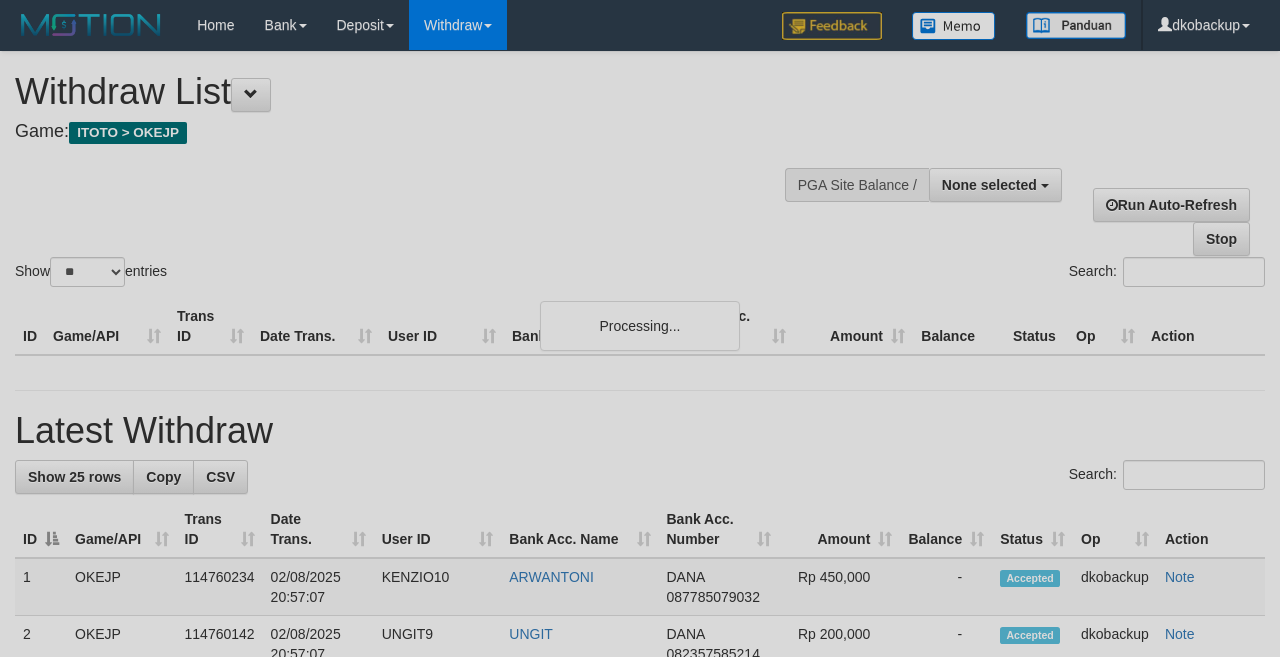 select 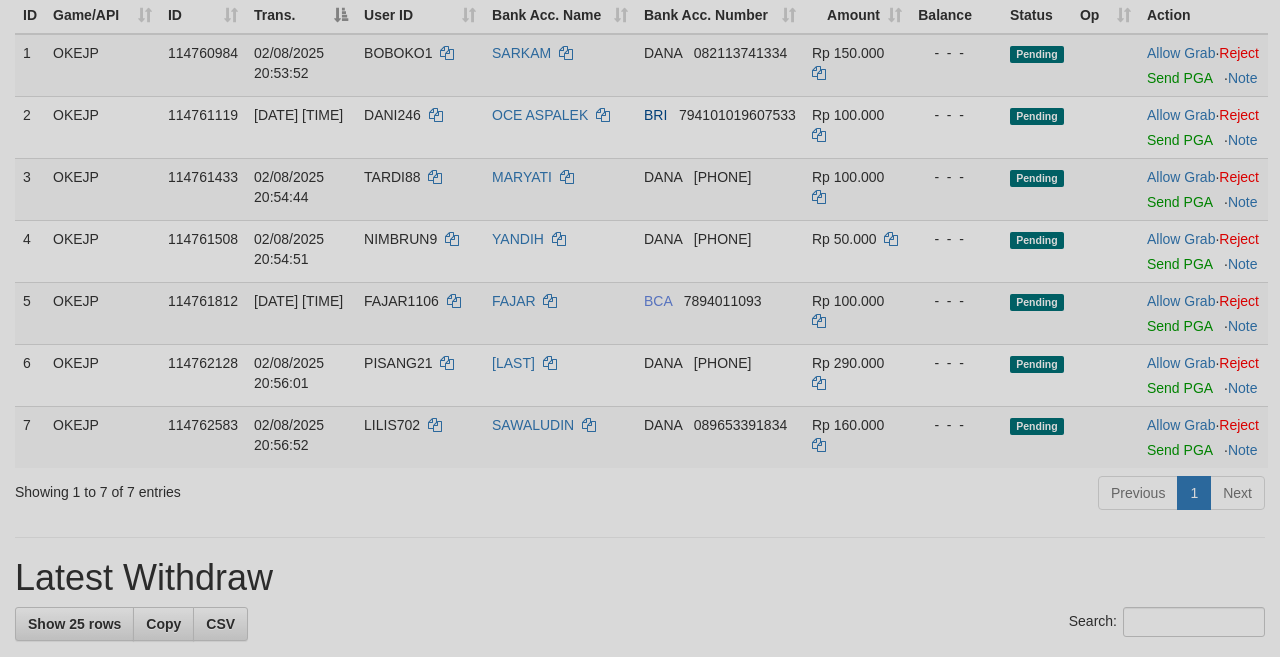scroll, scrollTop: 716, scrollLeft: 0, axis: vertical 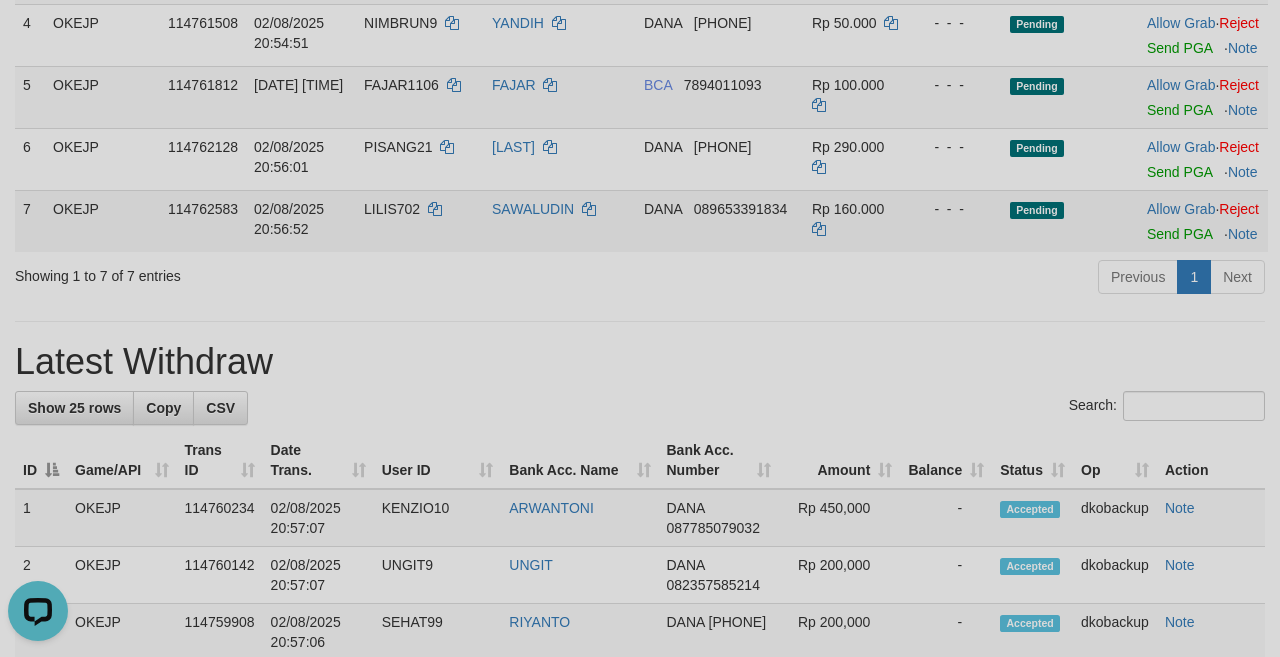 click on "Allow Grab   ·    Reject Send PGA     ·    Note" at bounding box center (1203, 221) 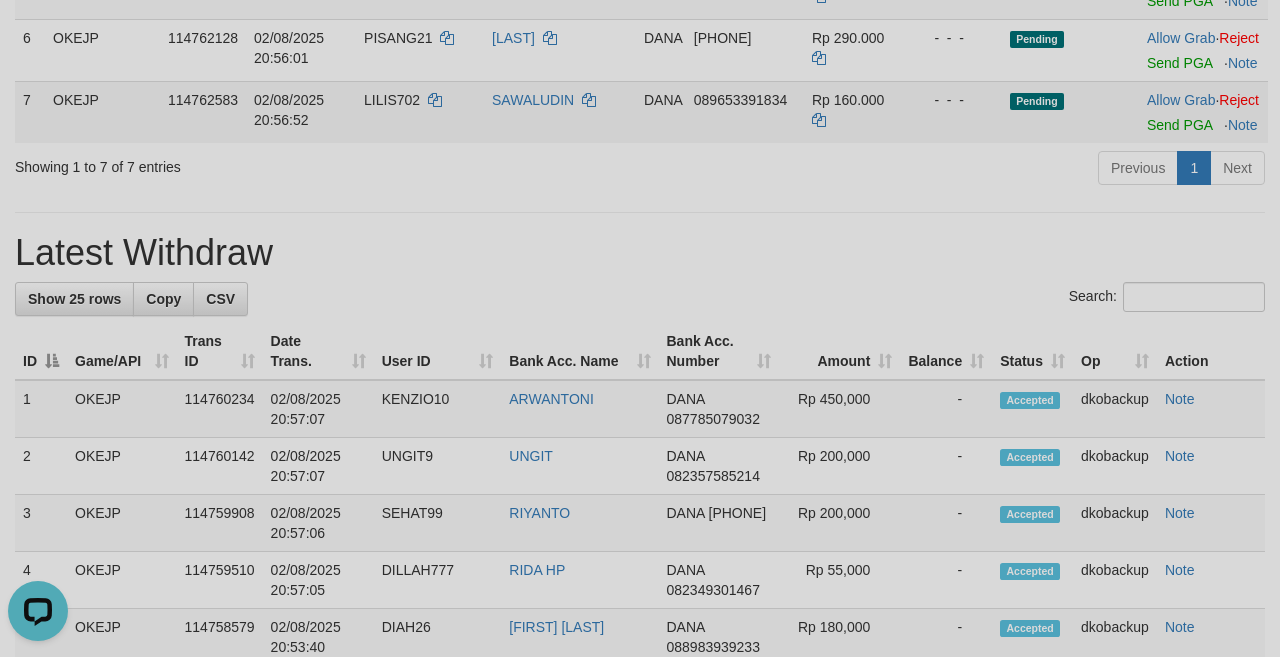 scroll, scrollTop: 578, scrollLeft: 0, axis: vertical 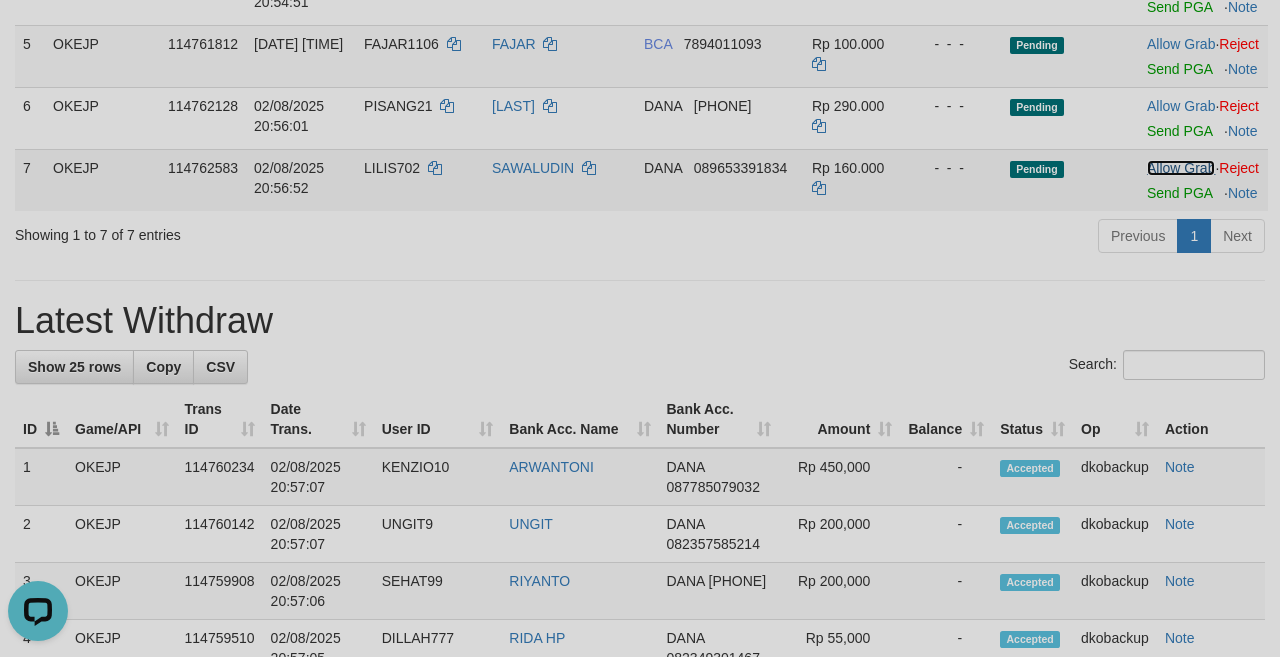 click on "Allow Grab" at bounding box center (1181, 168) 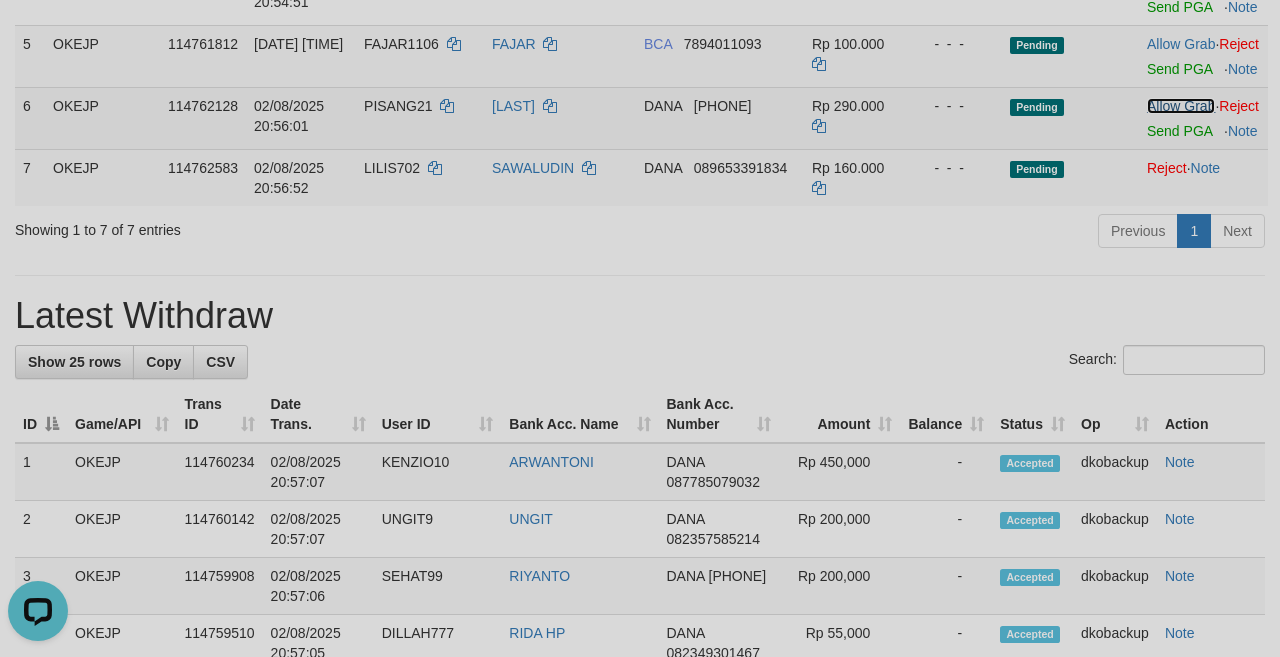 click on "Allow Grab" at bounding box center (1181, 106) 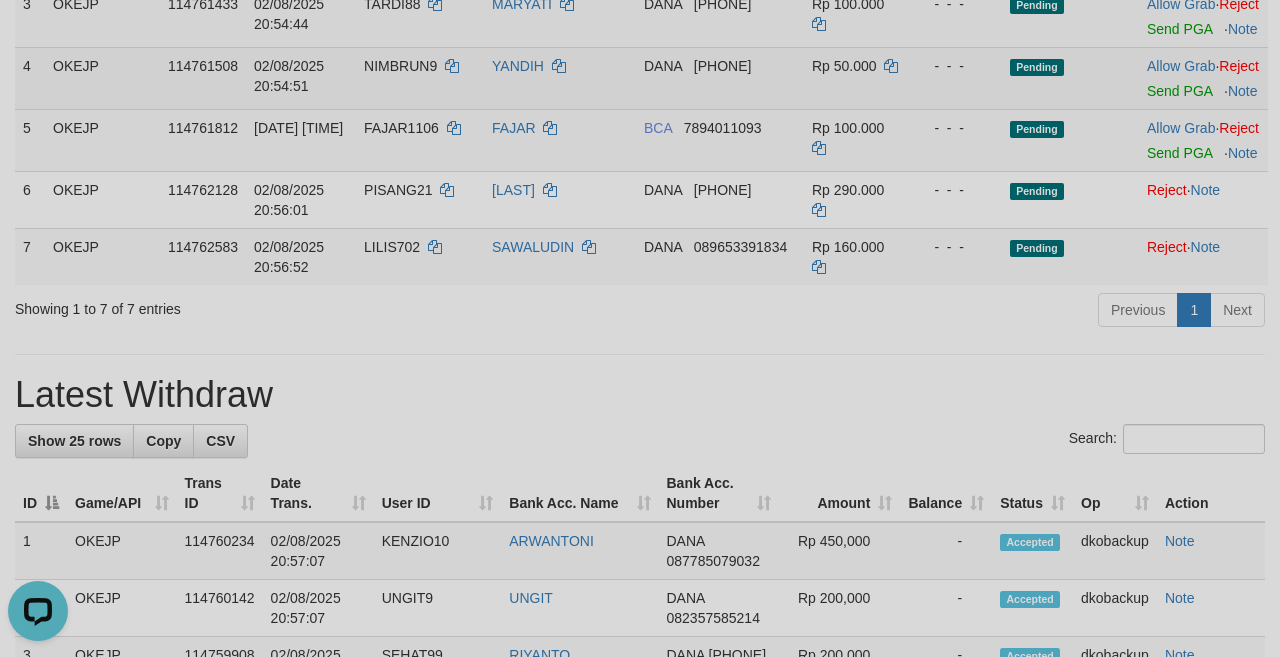 scroll, scrollTop: 401, scrollLeft: 0, axis: vertical 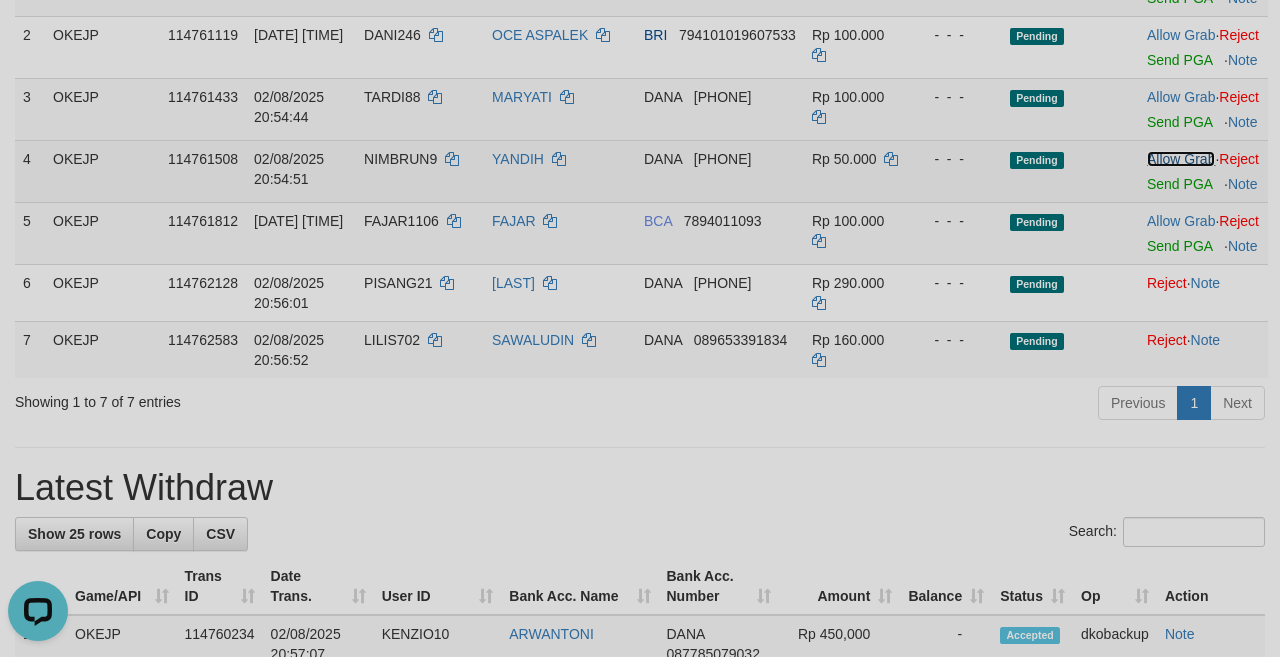 click on "Allow Grab" at bounding box center [1181, 159] 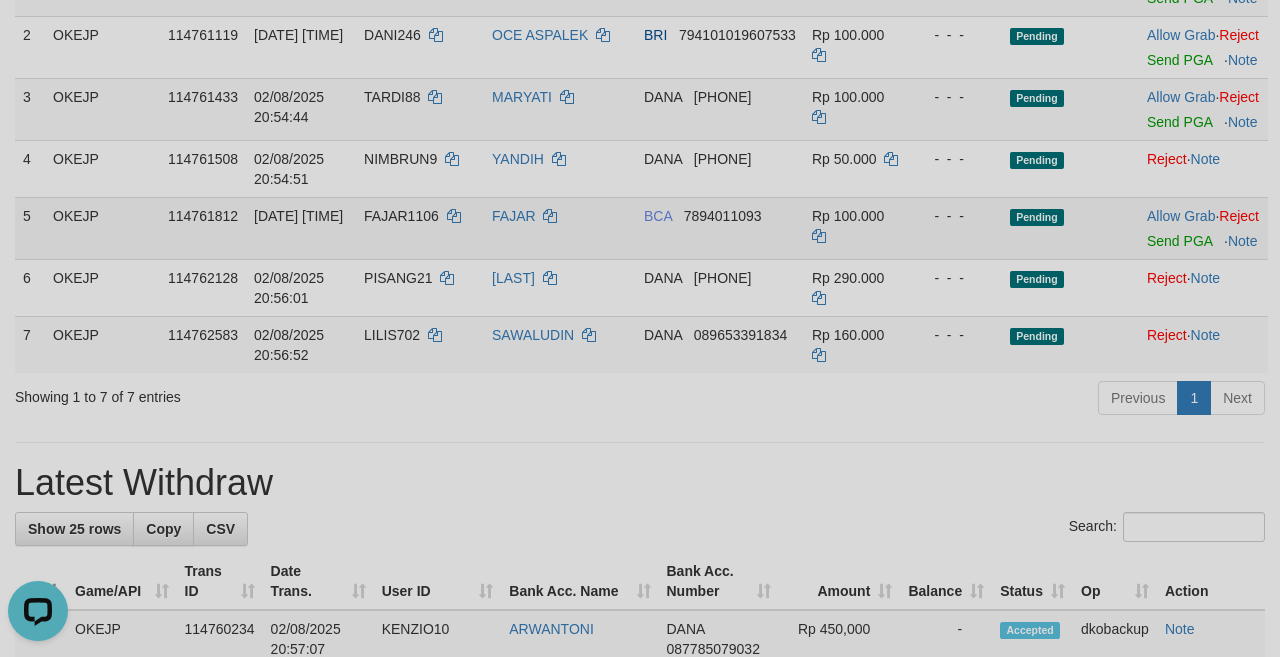 scroll, scrollTop: 222, scrollLeft: 0, axis: vertical 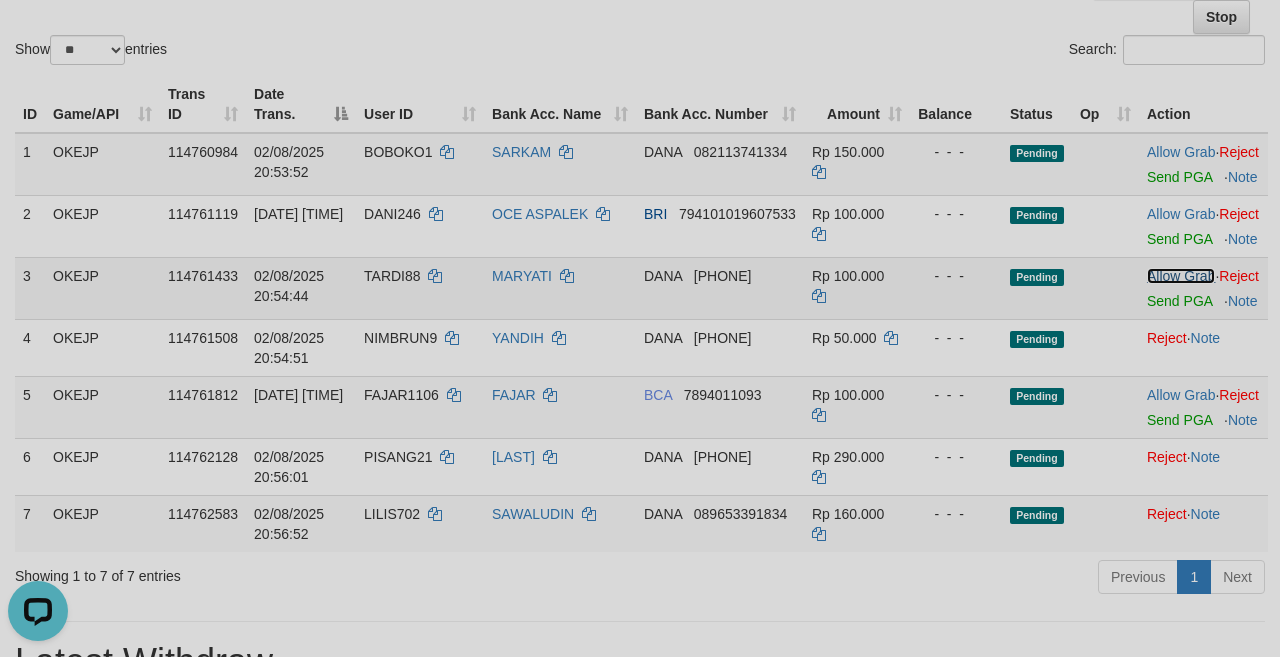 click on "Allow Grab" at bounding box center [1181, 276] 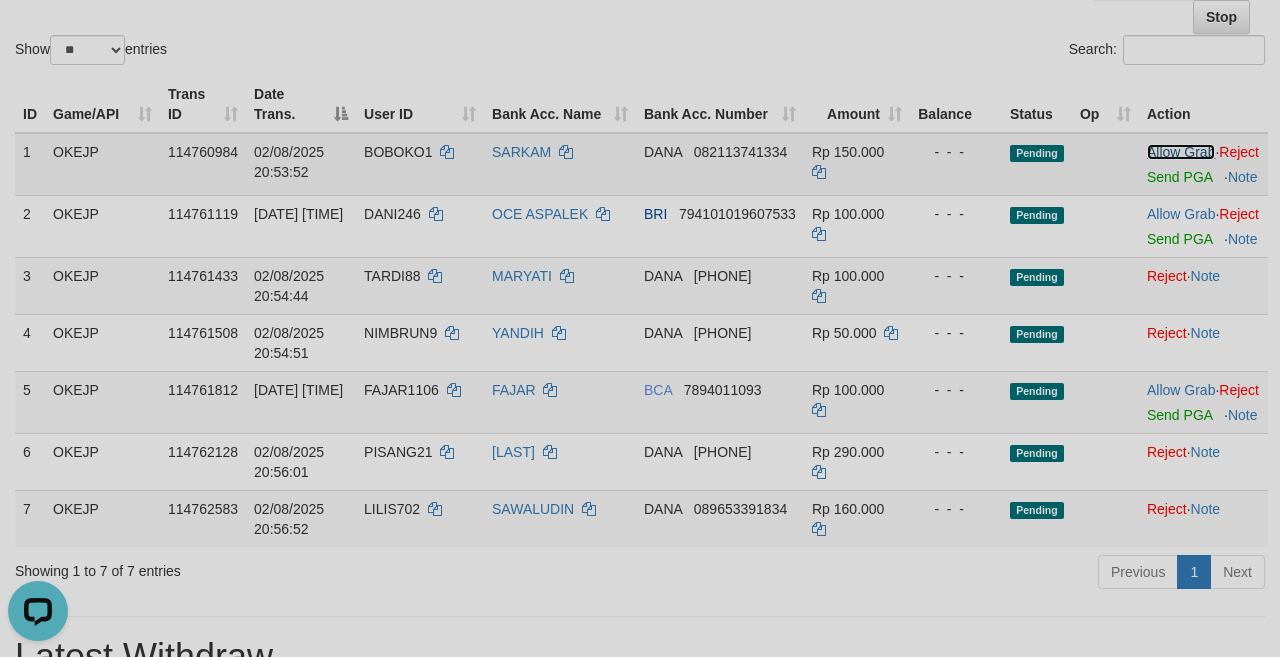 click on "Allow Grab" at bounding box center [1181, 152] 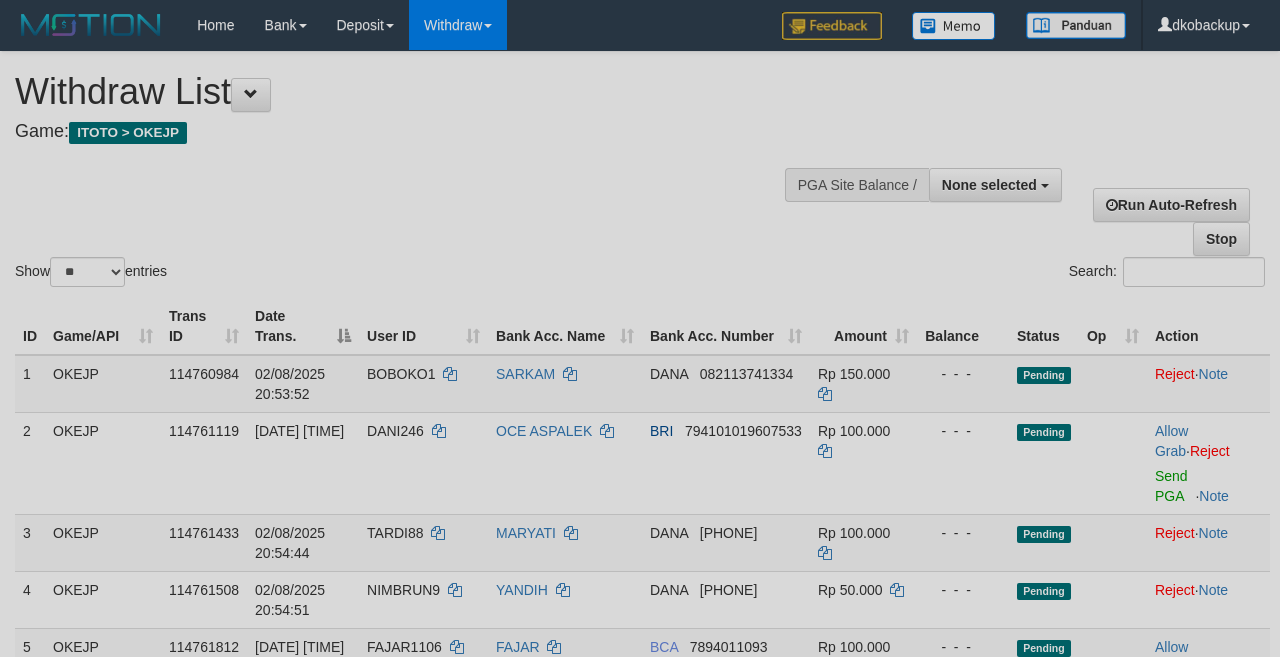 select 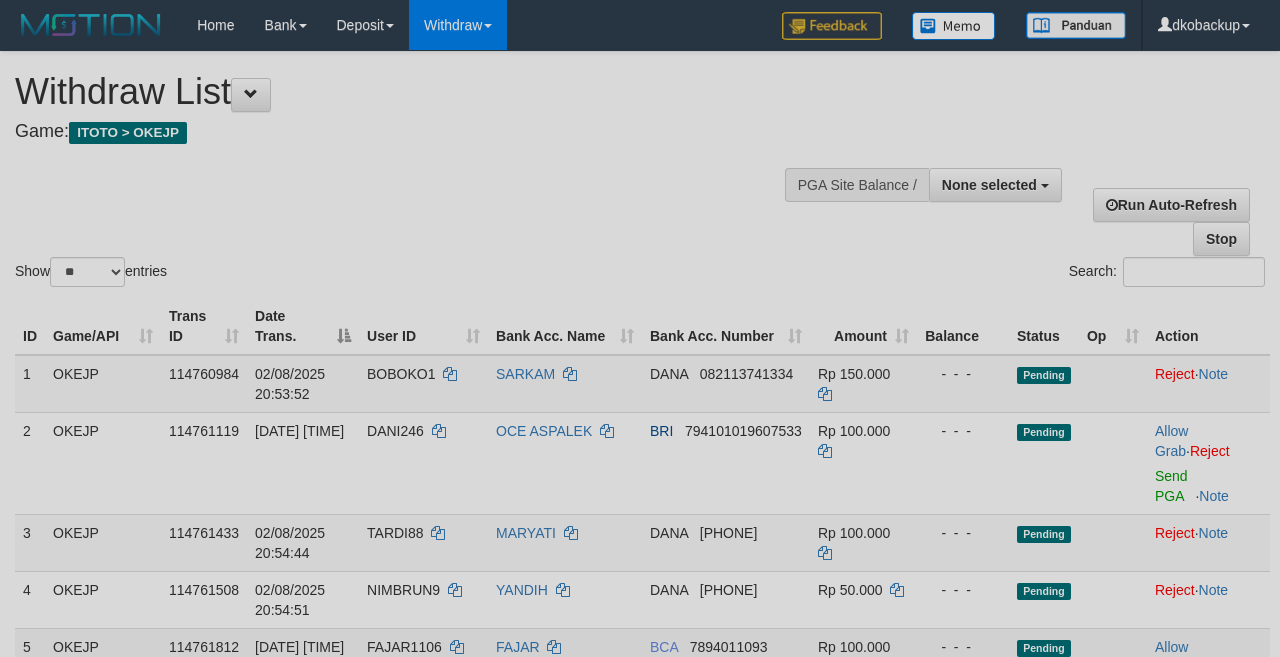 scroll, scrollTop: 222, scrollLeft: 0, axis: vertical 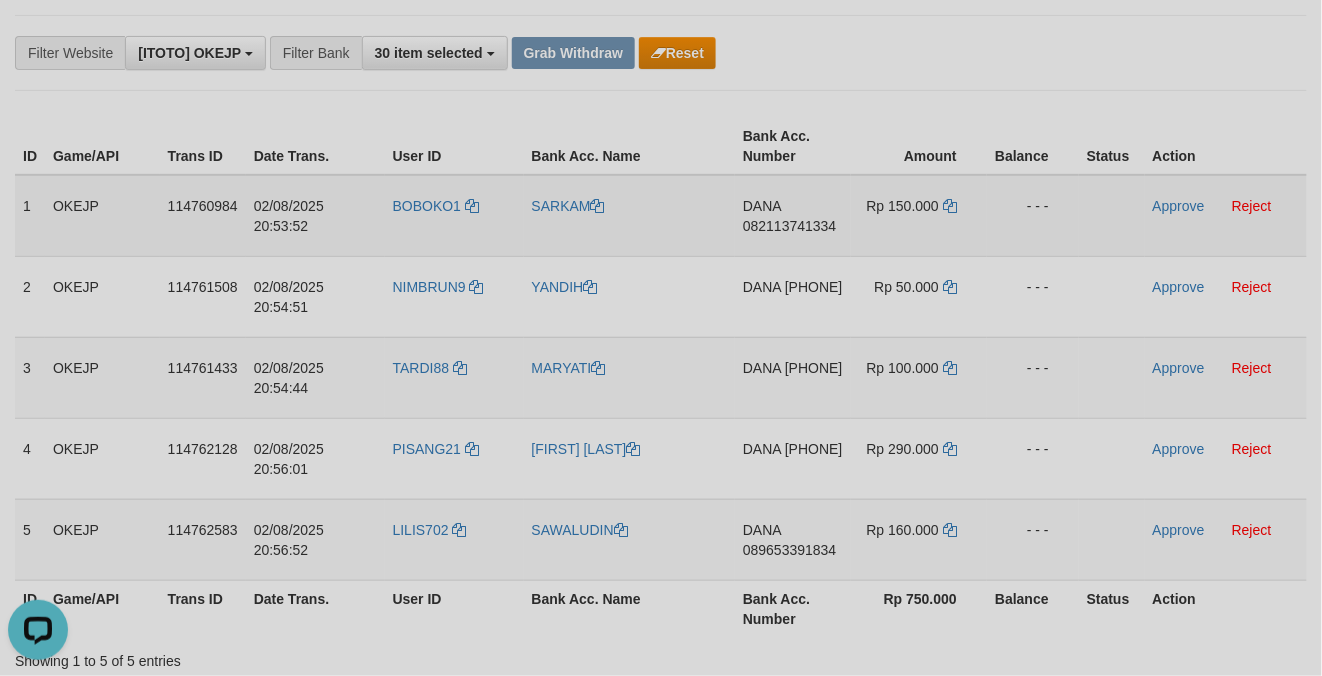 click on "02/08/2025 20:53:52" at bounding box center [315, 216] 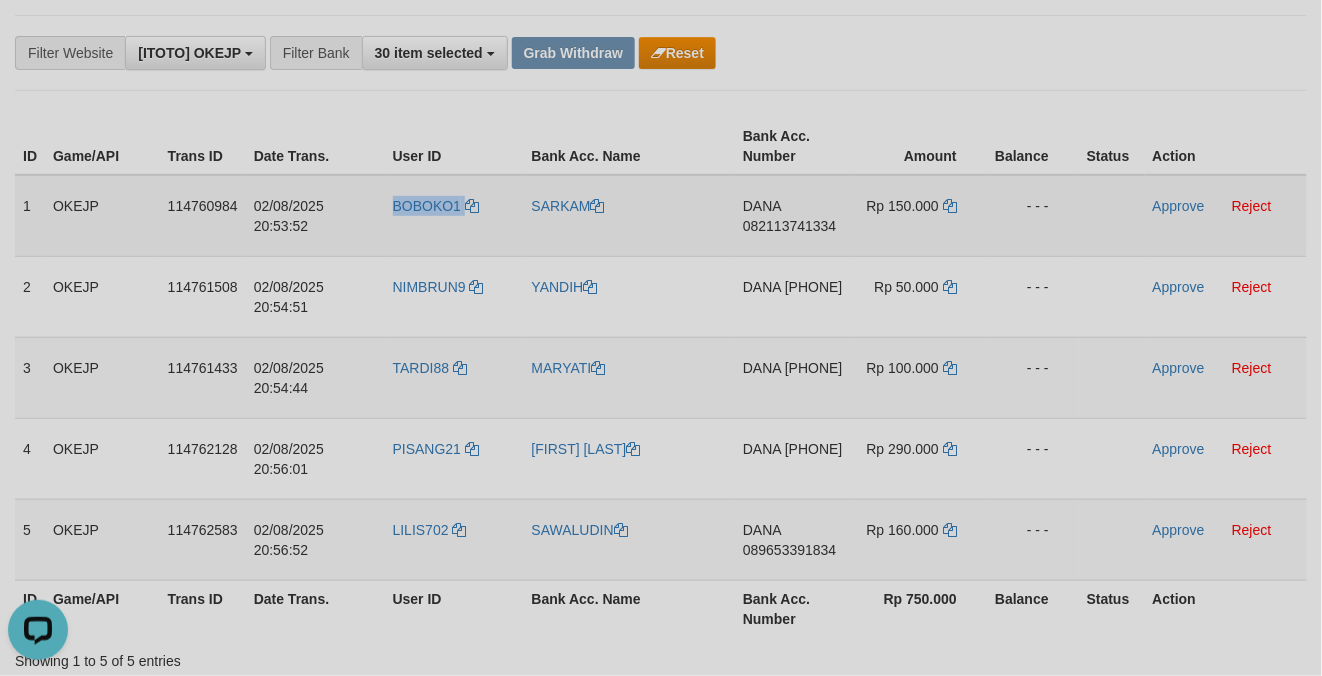 click on "BOBOKO1" at bounding box center [454, 216] 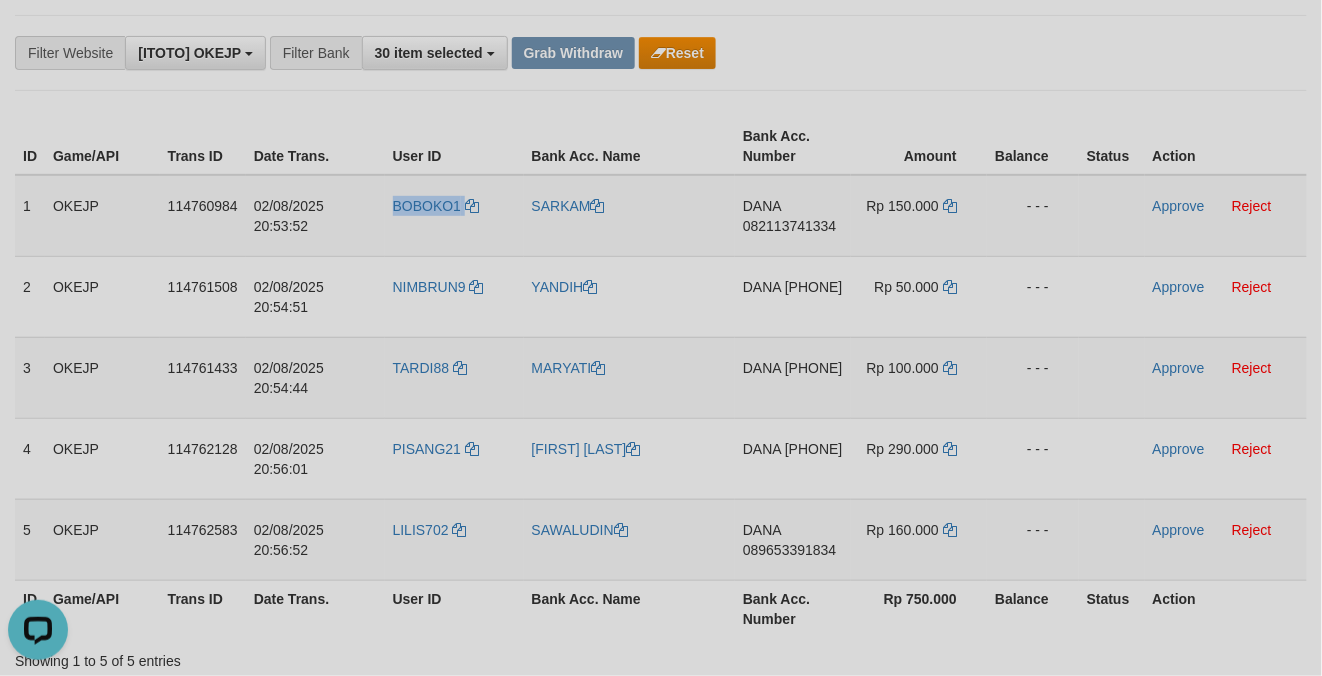 copy on "BOBOKO1" 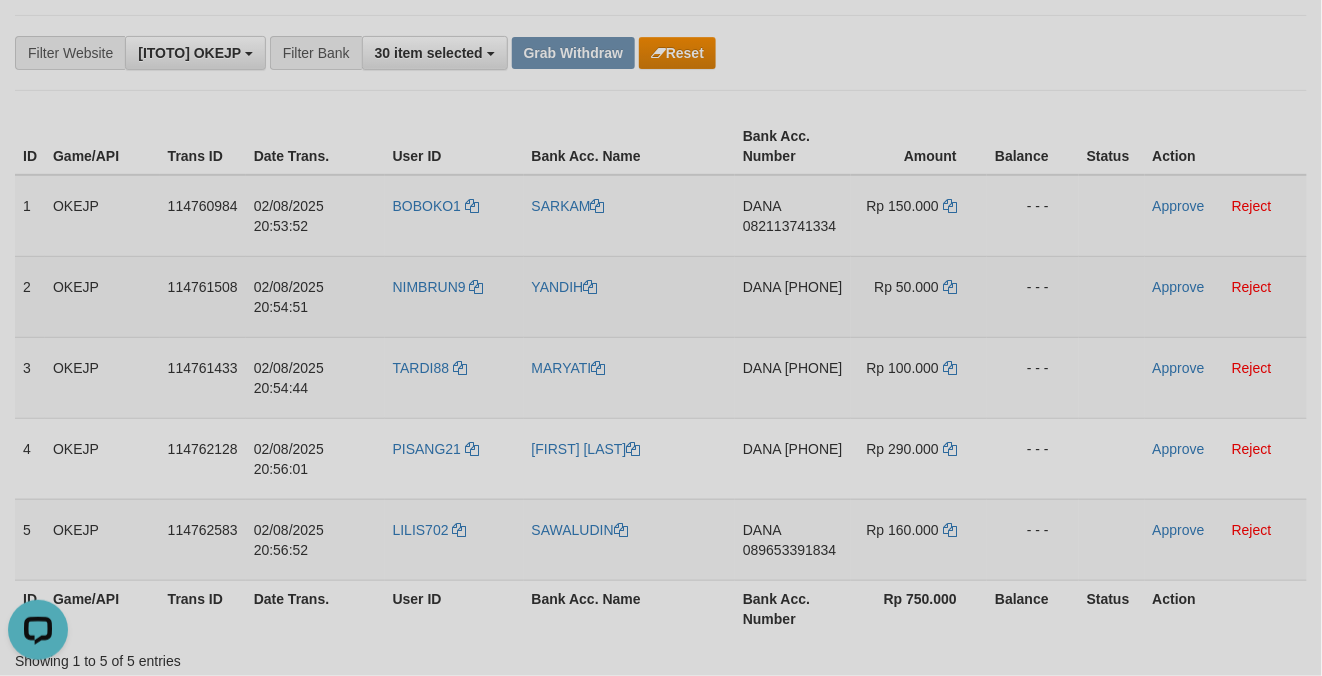 click on "NIMBRUN9" at bounding box center (454, 296) 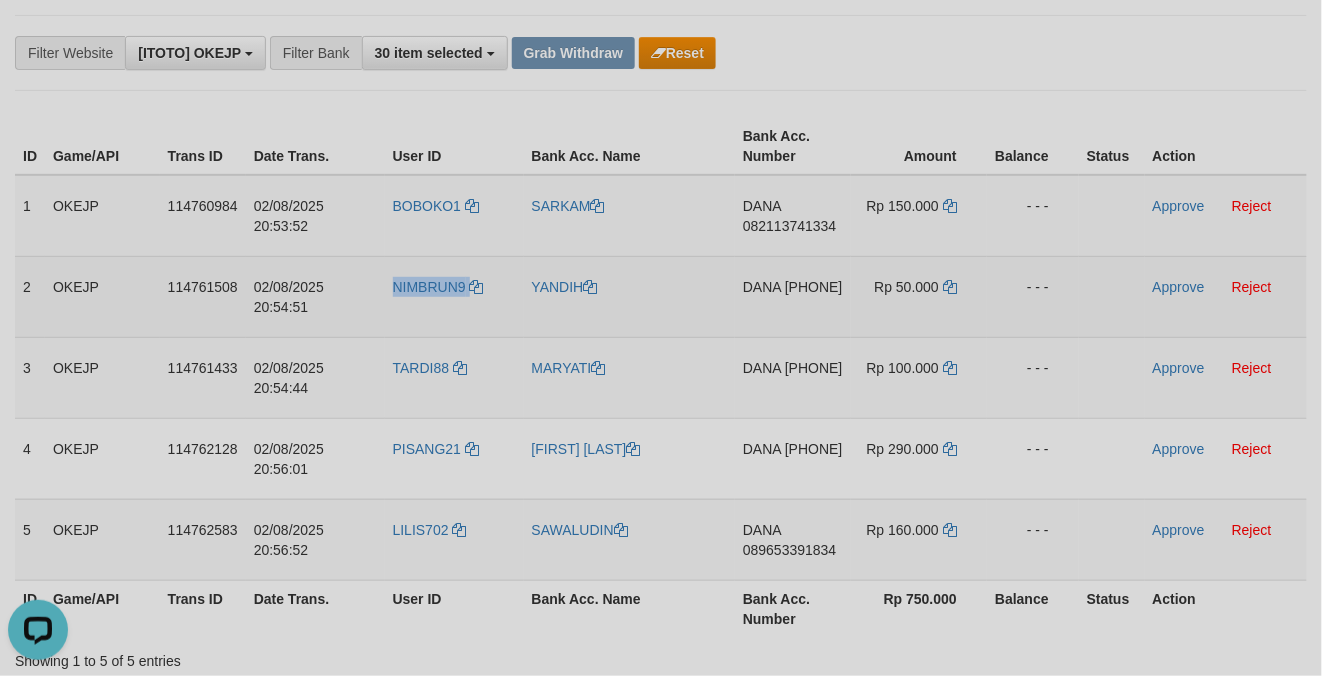 click on "NIMBRUN9" at bounding box center [454, 296] 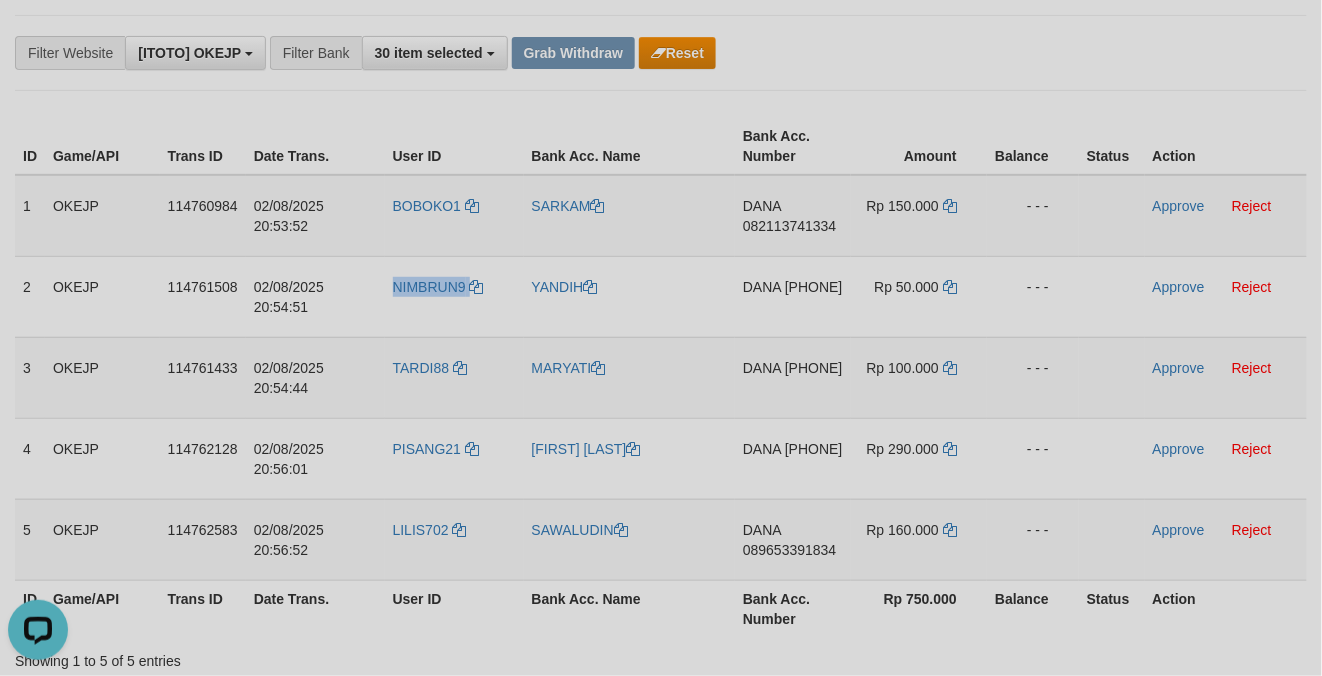 copy on "NIMBRUN9" 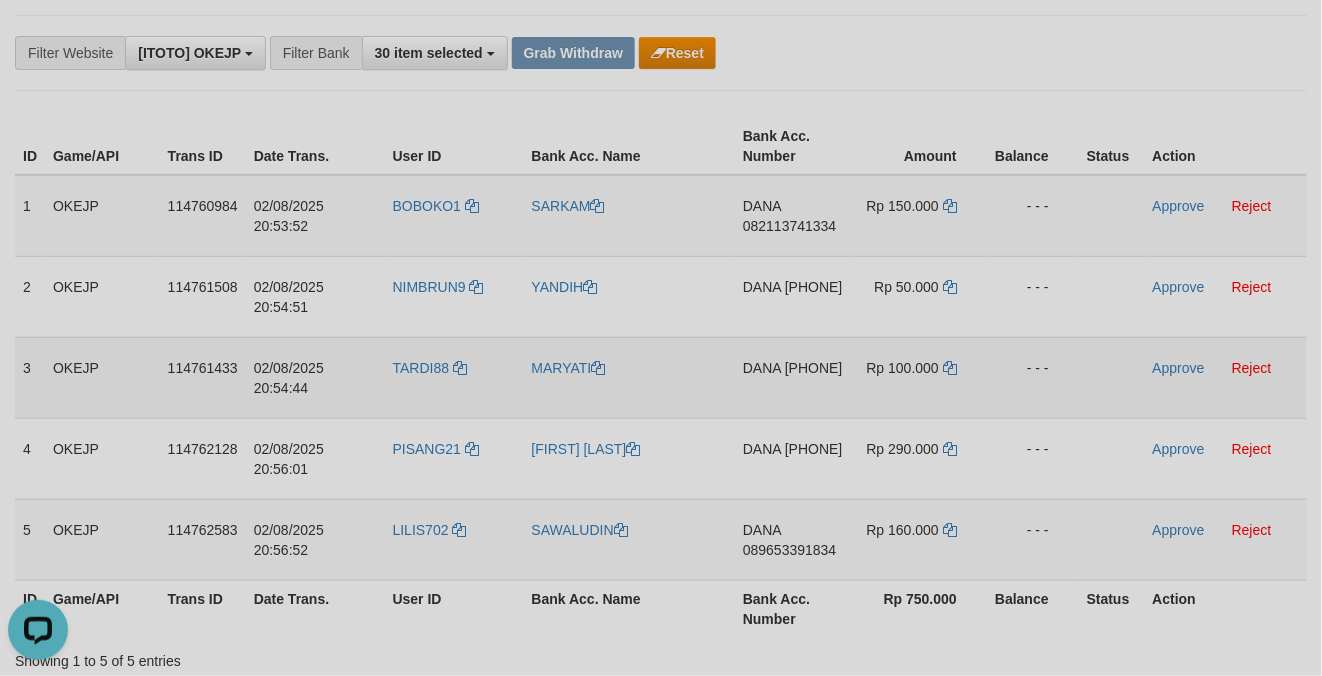 click on "TARDI88" at bounding box center [454, 377] 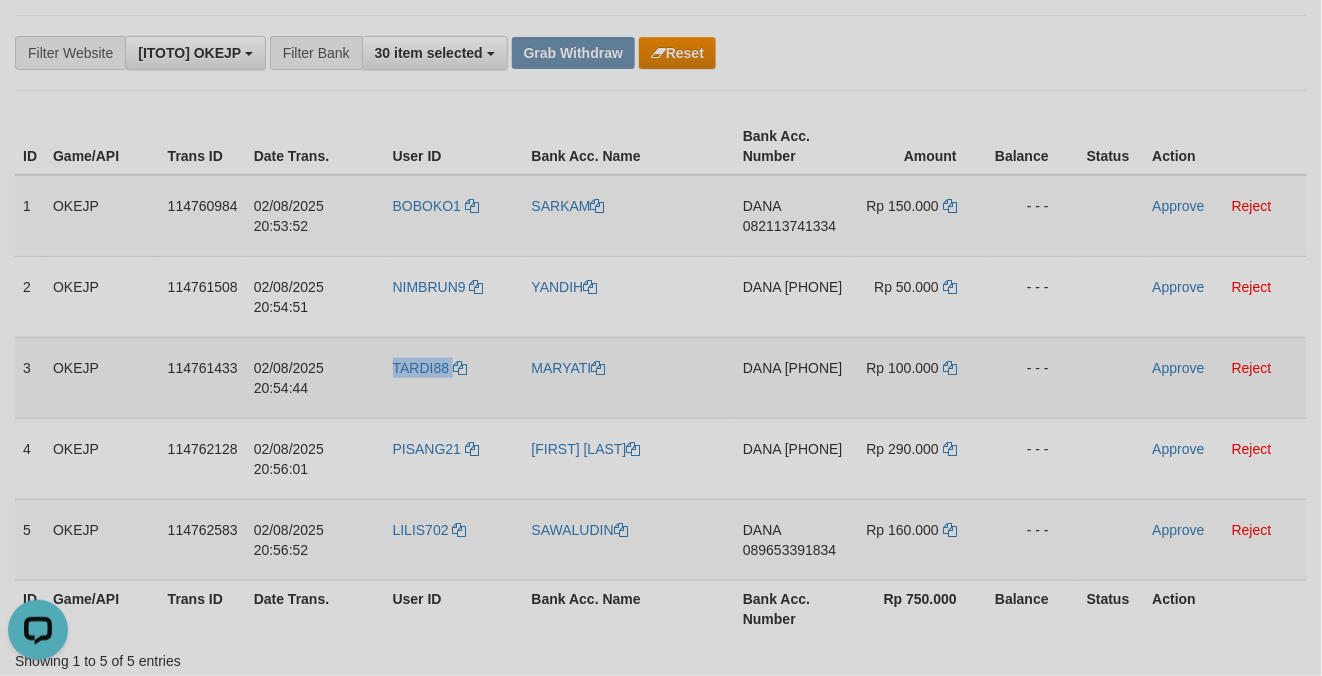 click on "TARDI88" at bounding box center [454, 377] 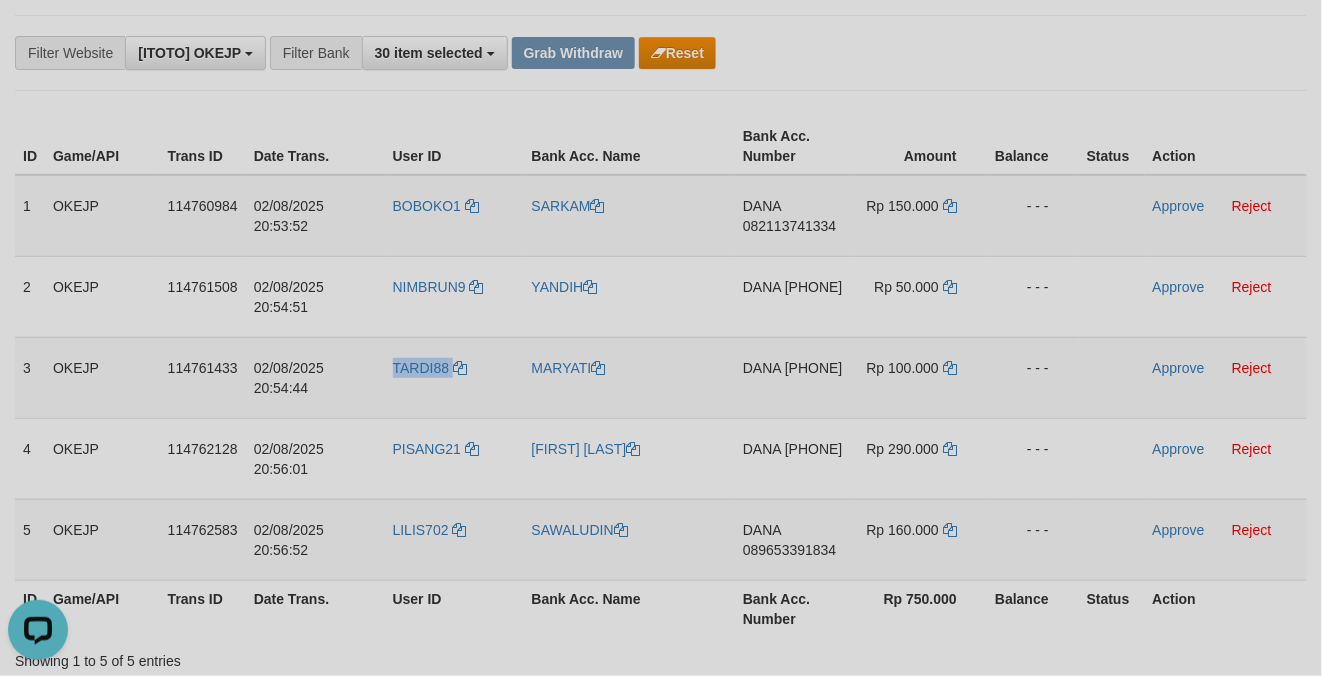 copy on "TARDI88" 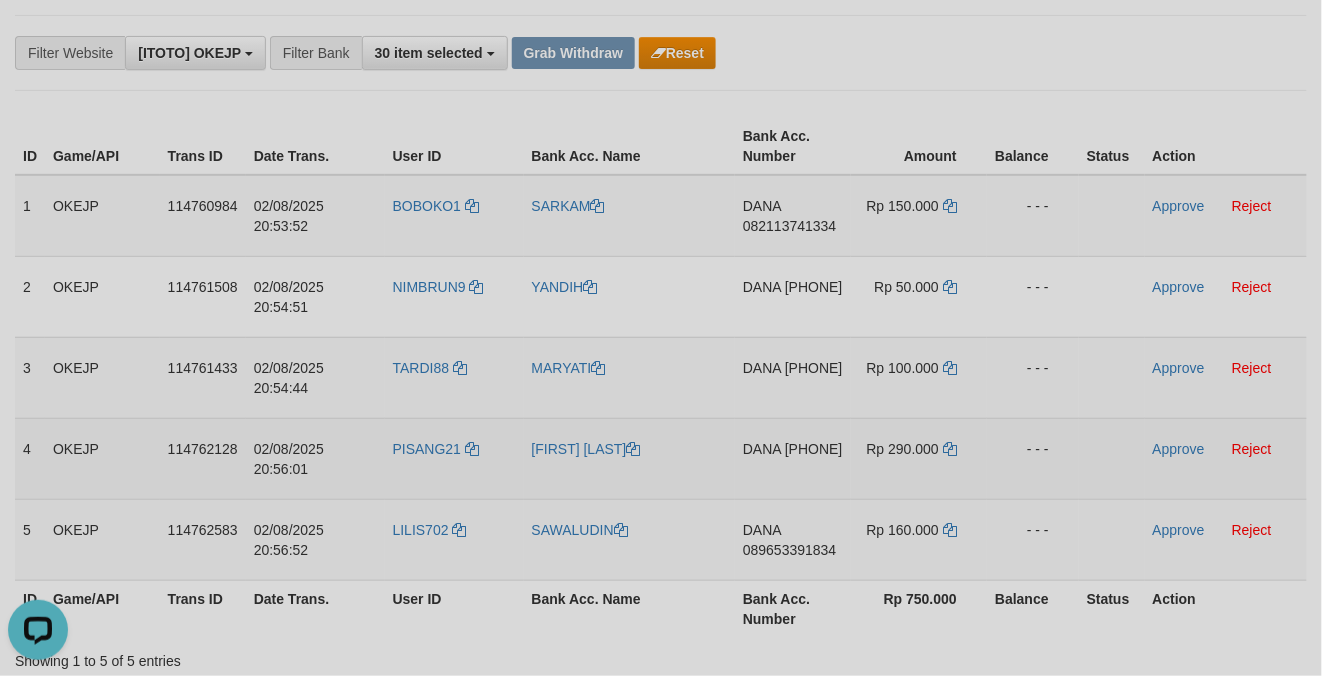 click on "PISANG21" at bounding box center [454, 458] 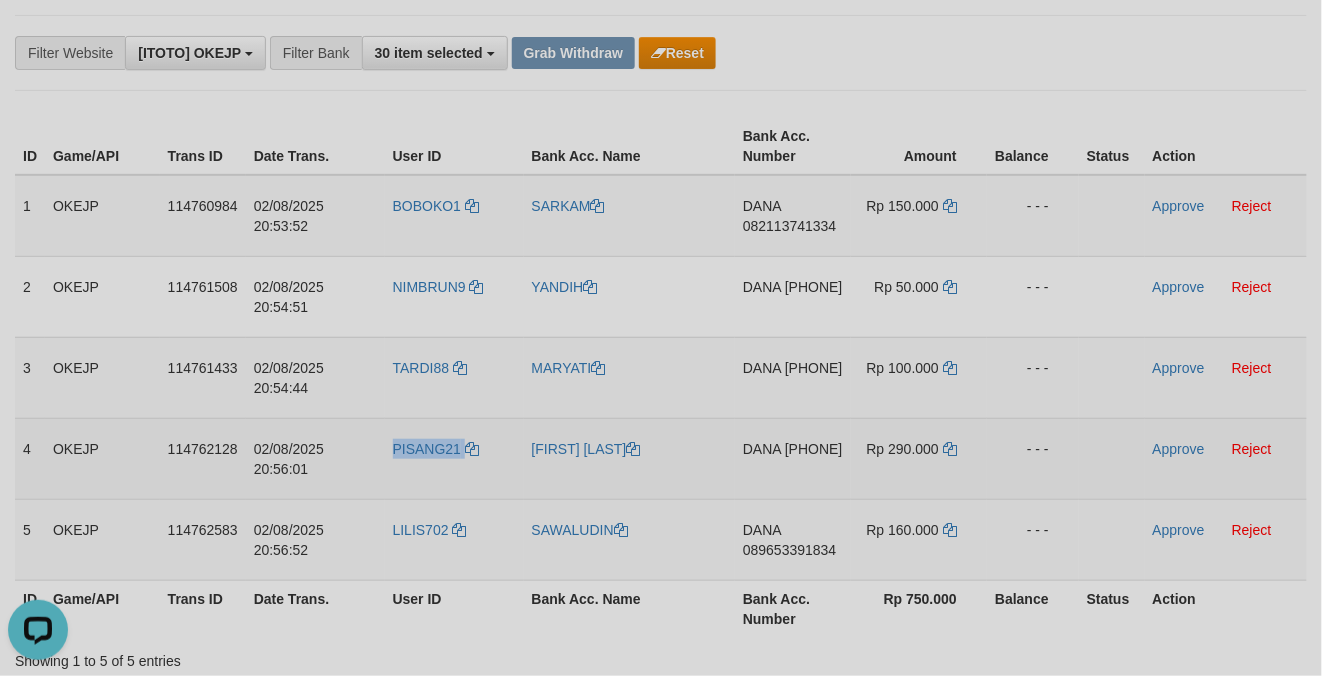 click on "PISANG21" at bounding box center [454, 458] 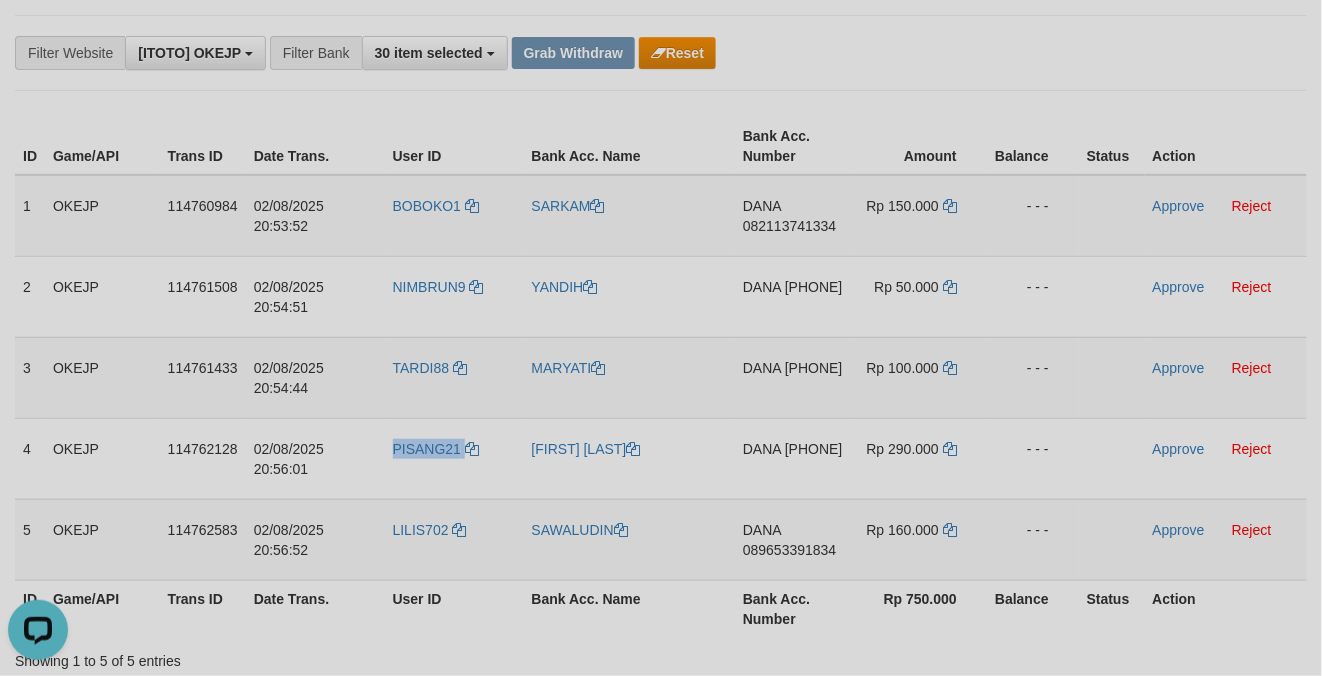 copy on "PISANG21" 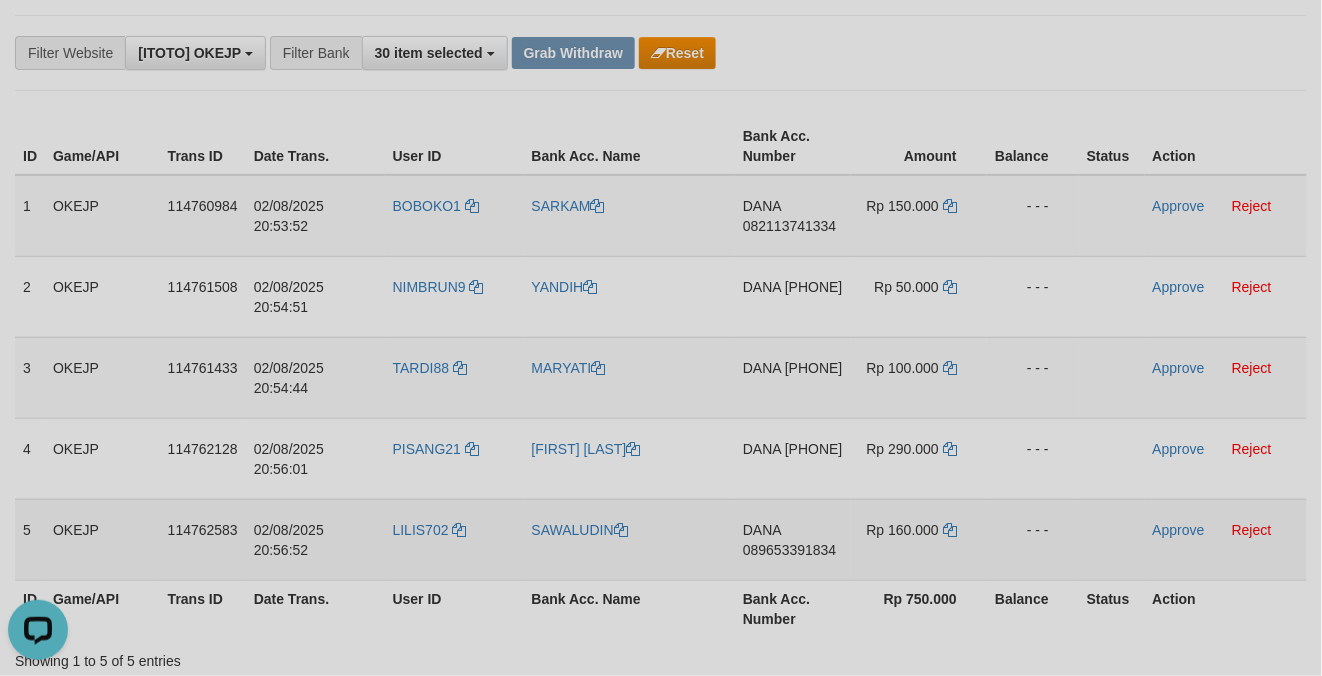 click on "LILIS702" at bounding box center (454, 539) 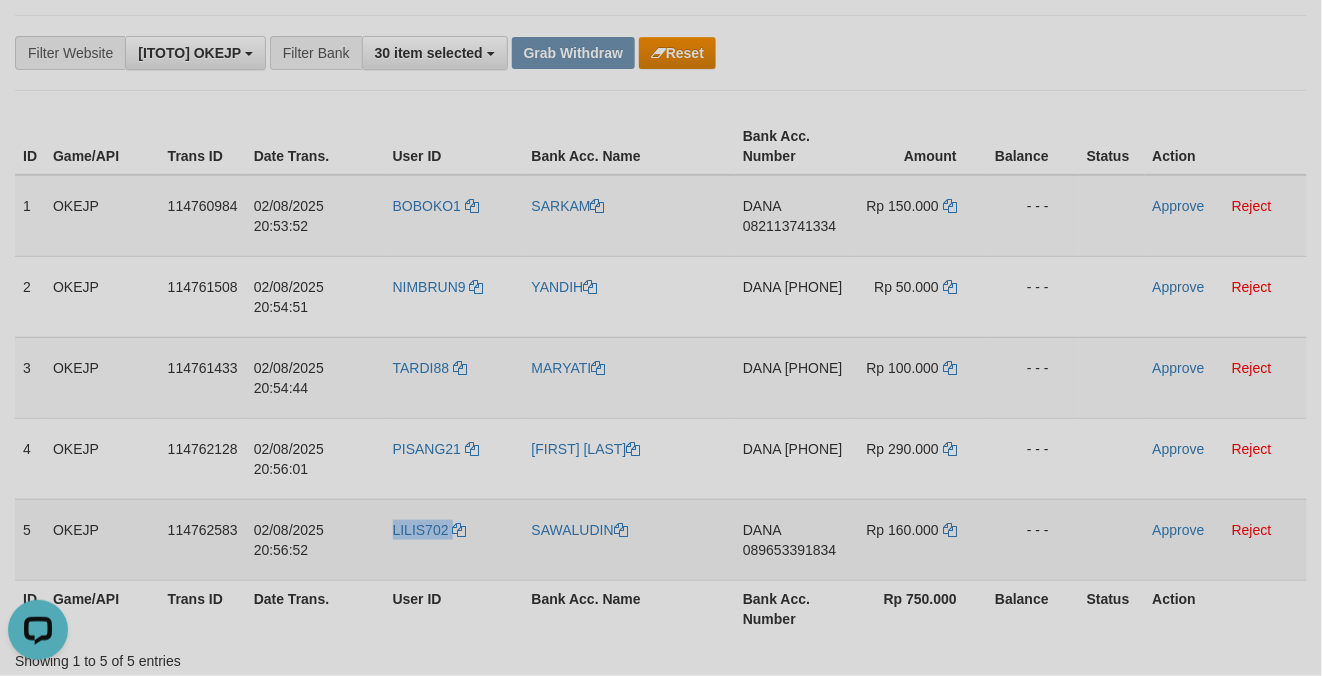 click on "LILIS702" at bounding box center [454, 539] 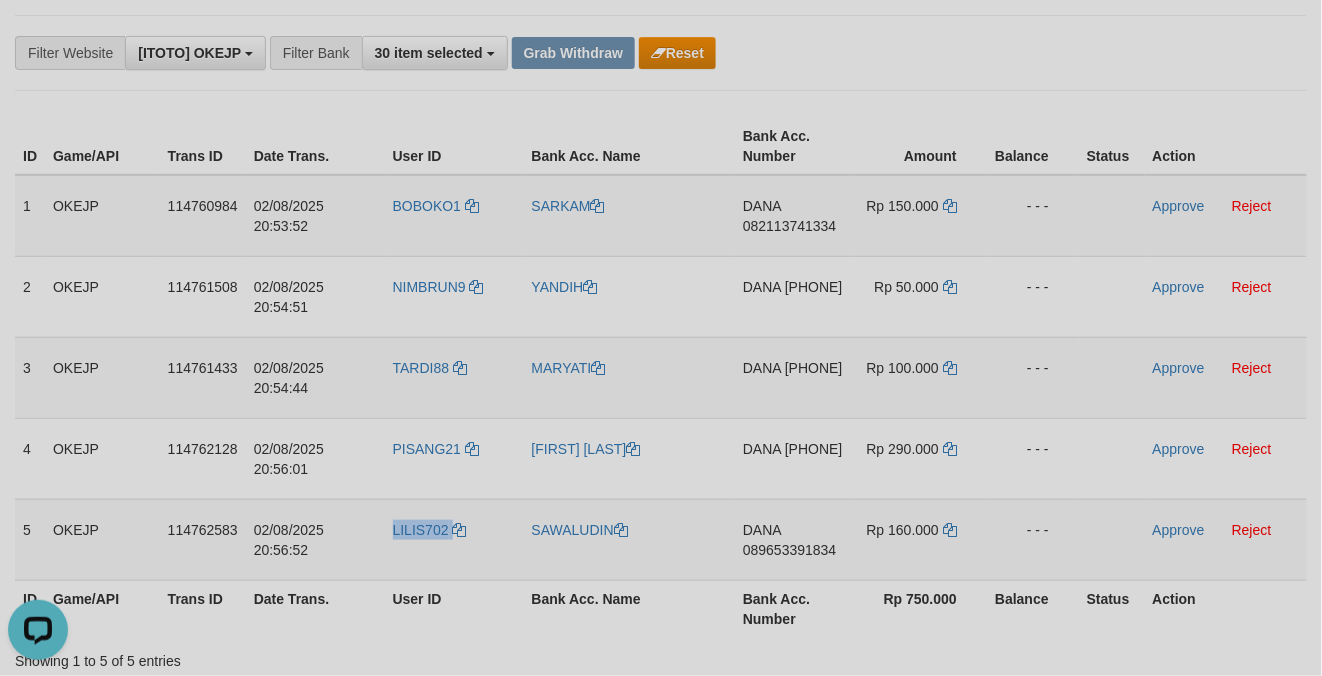 copy on "LILIS702" 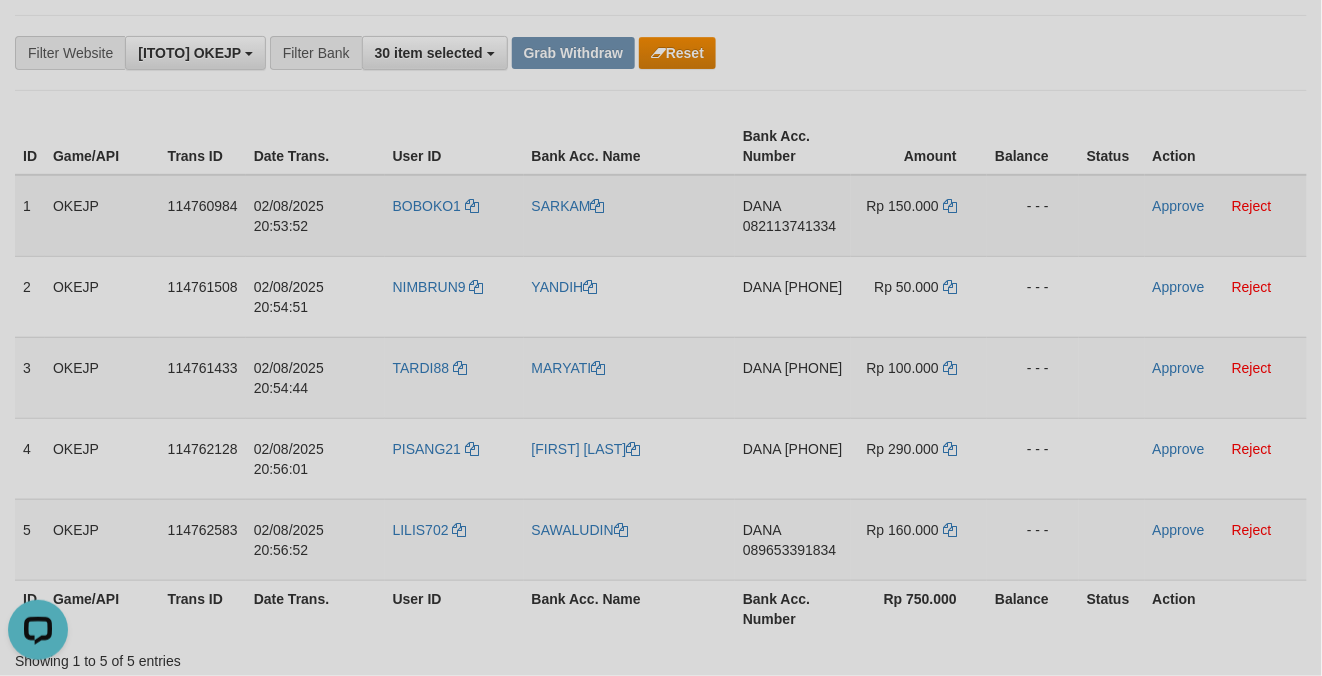 click on "DANA
082113741334" at bounding box center (793, 216) 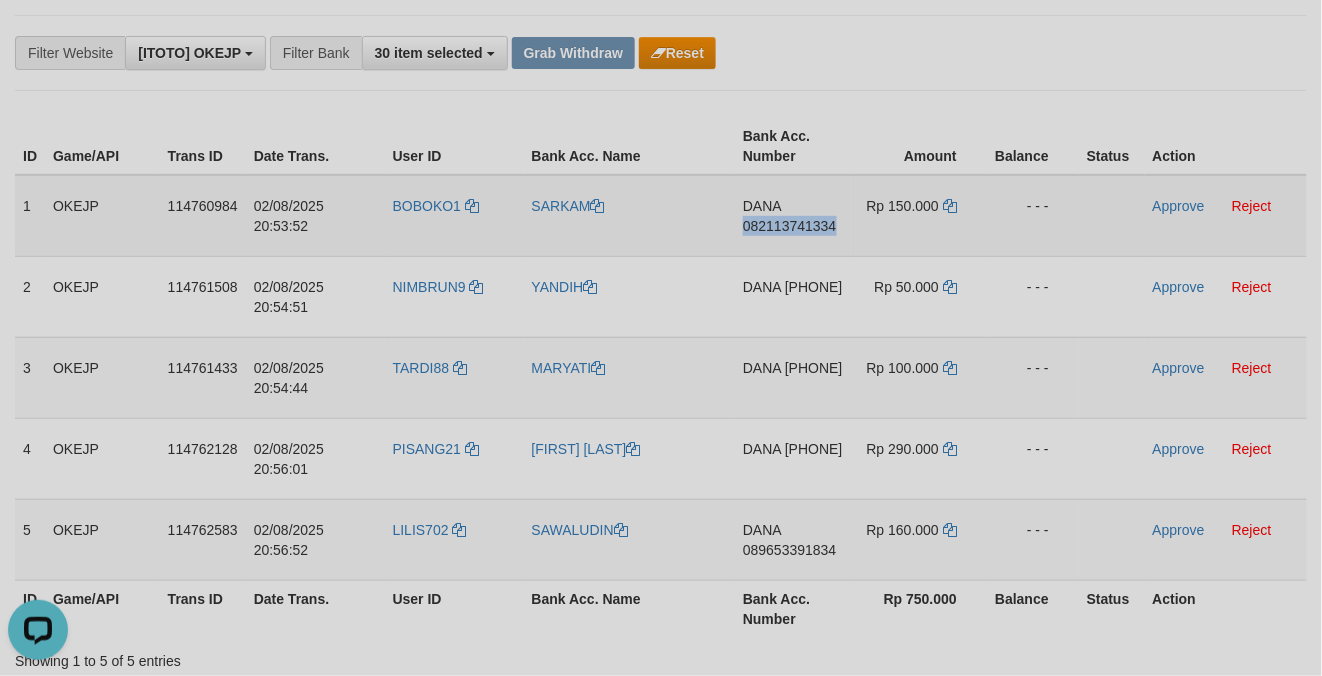 drag, startPoint x: 818, startPoint y: 238, endPoint x: 1300, endPoint y: 213, distance: 482.64792 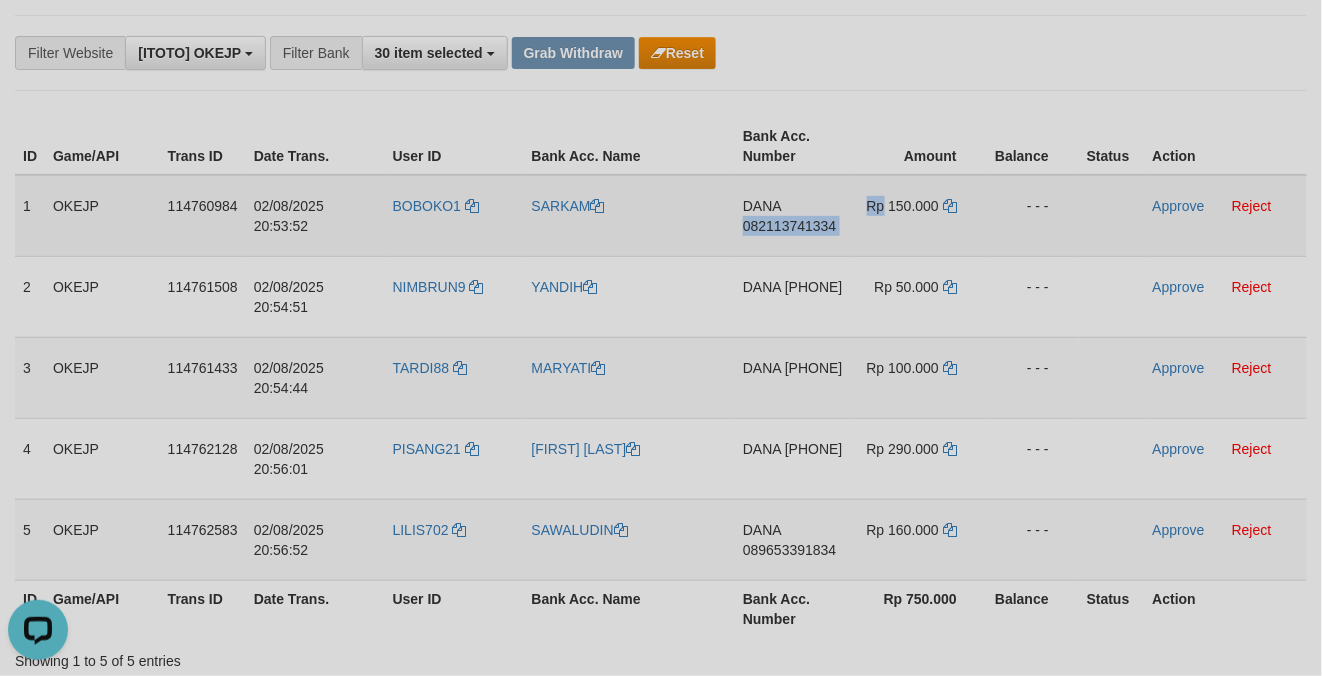copy on "082113741334
Rp" 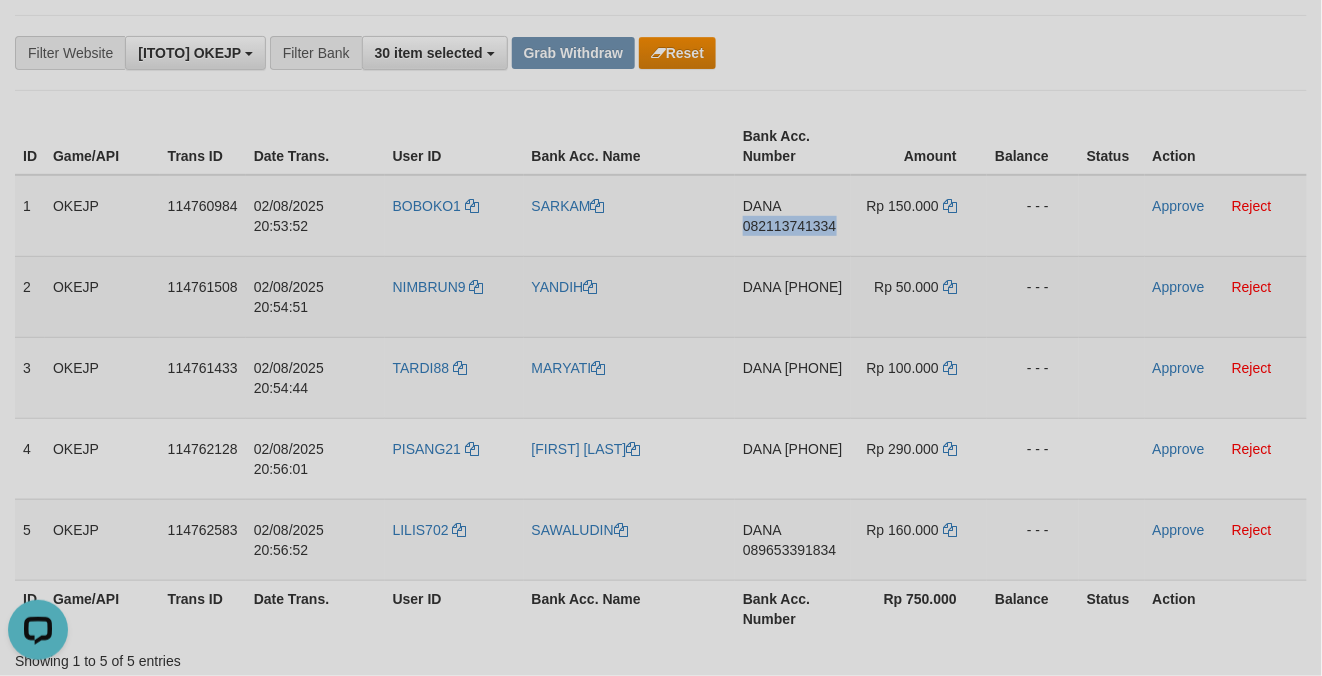 drag, startPoint x: 790, startPoint y: 241, endPoint x: 1294, endPoint y: 269, distance: 504.7772 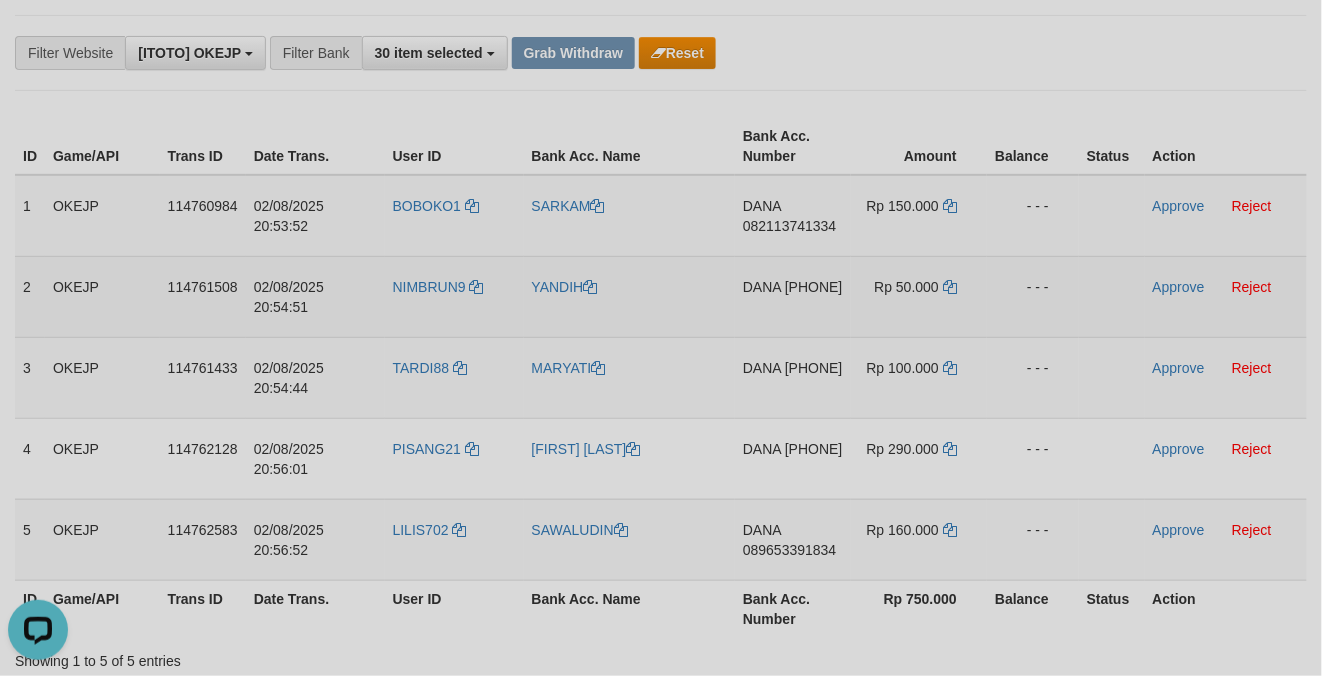 click on "DANA
088213838406" at bounding box center [793, 296] 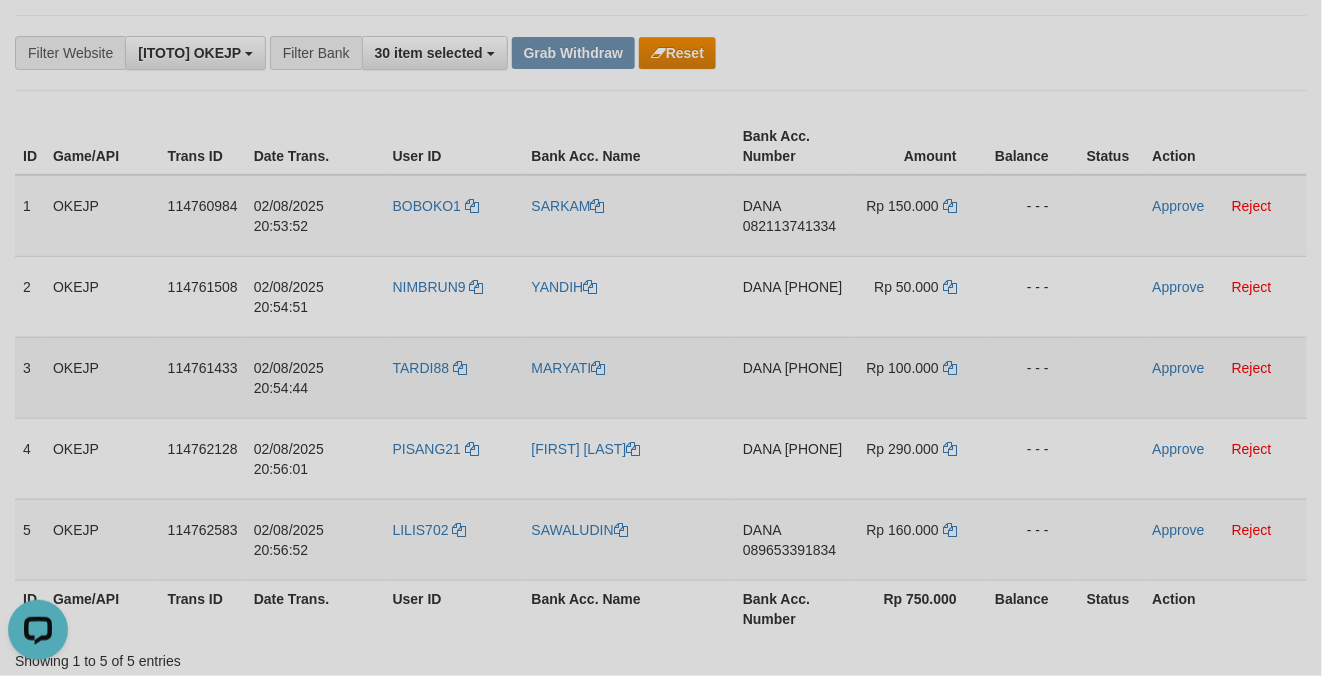 click on "DANA
082135570762" at bounding box center (793, 377) 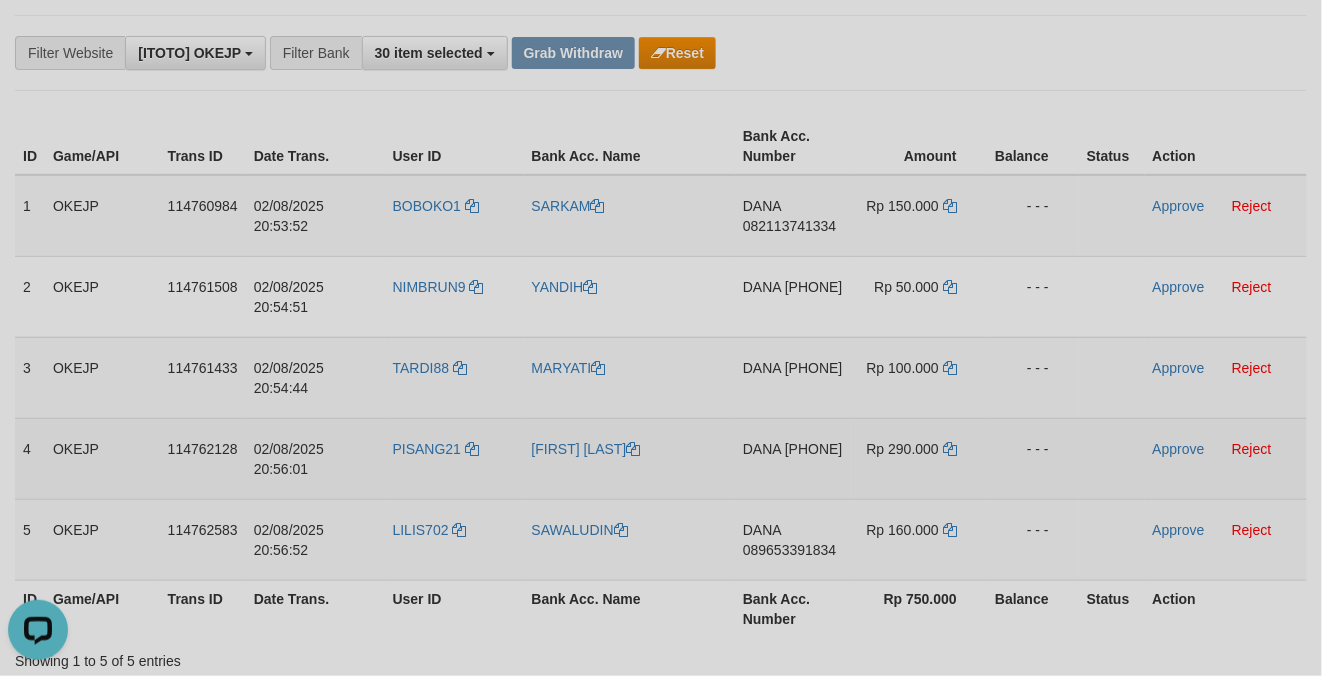 click on "DANA
082260586319" at bounding box center [793, 458] 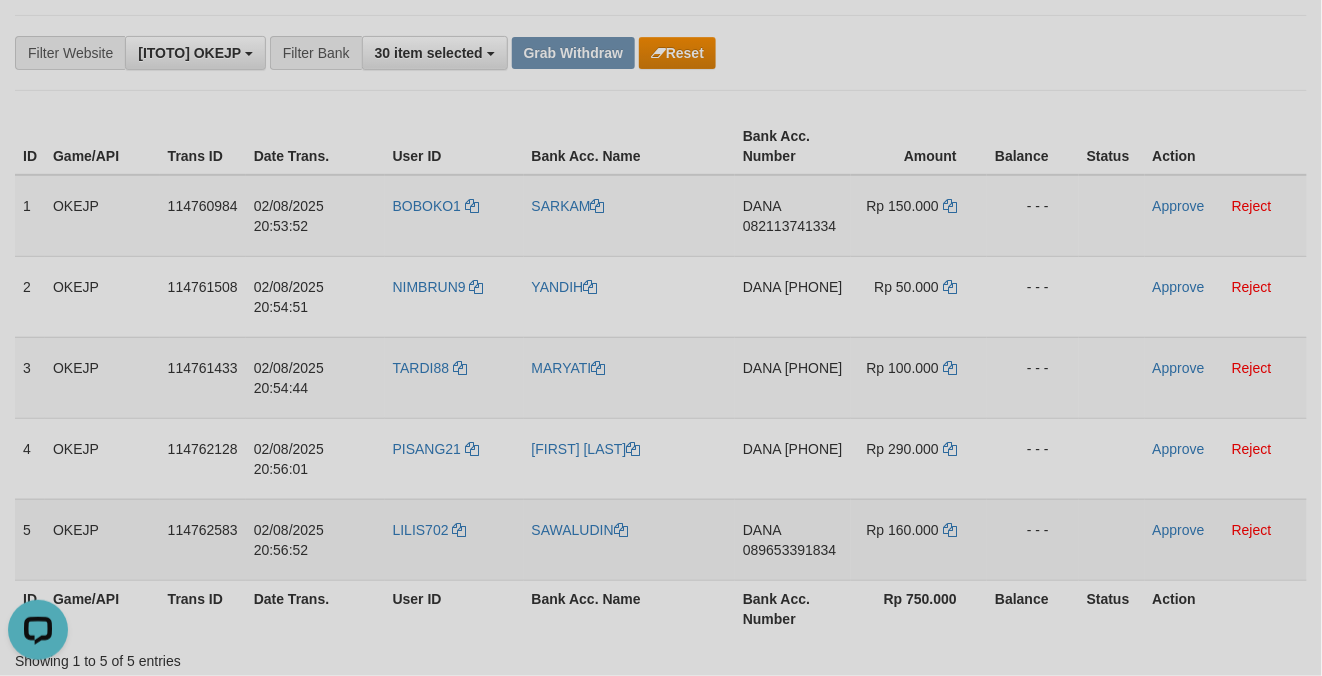 click on "DANA
089653391834" at bounding box center (793, 539) 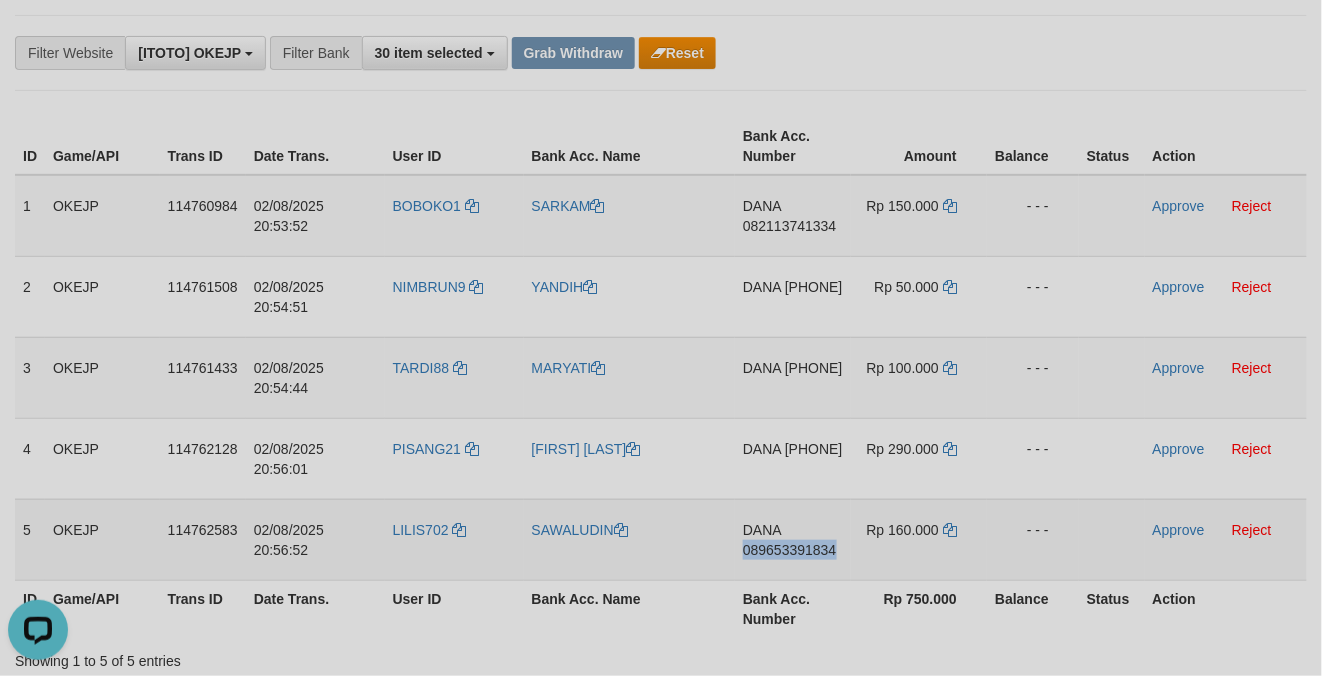 click on "DANA
089653391834" at bounding box center (793, 539) 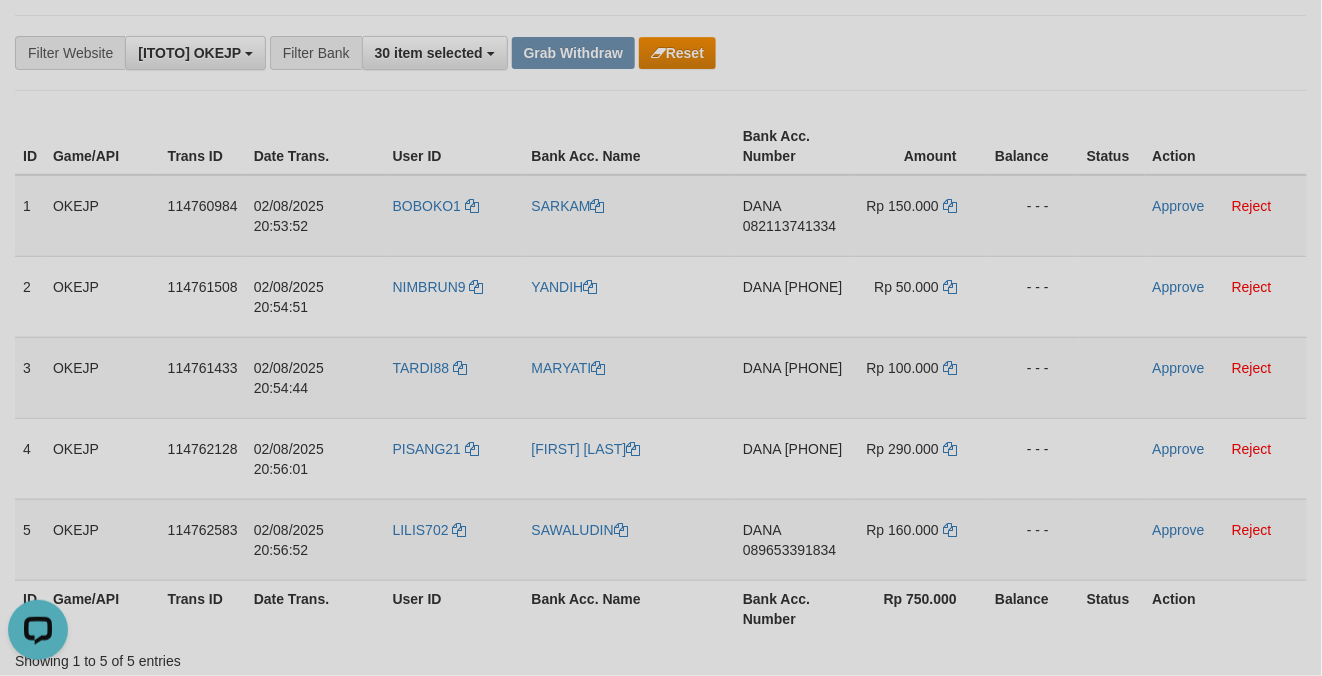click on "**********" at bounding box center [551, 53] 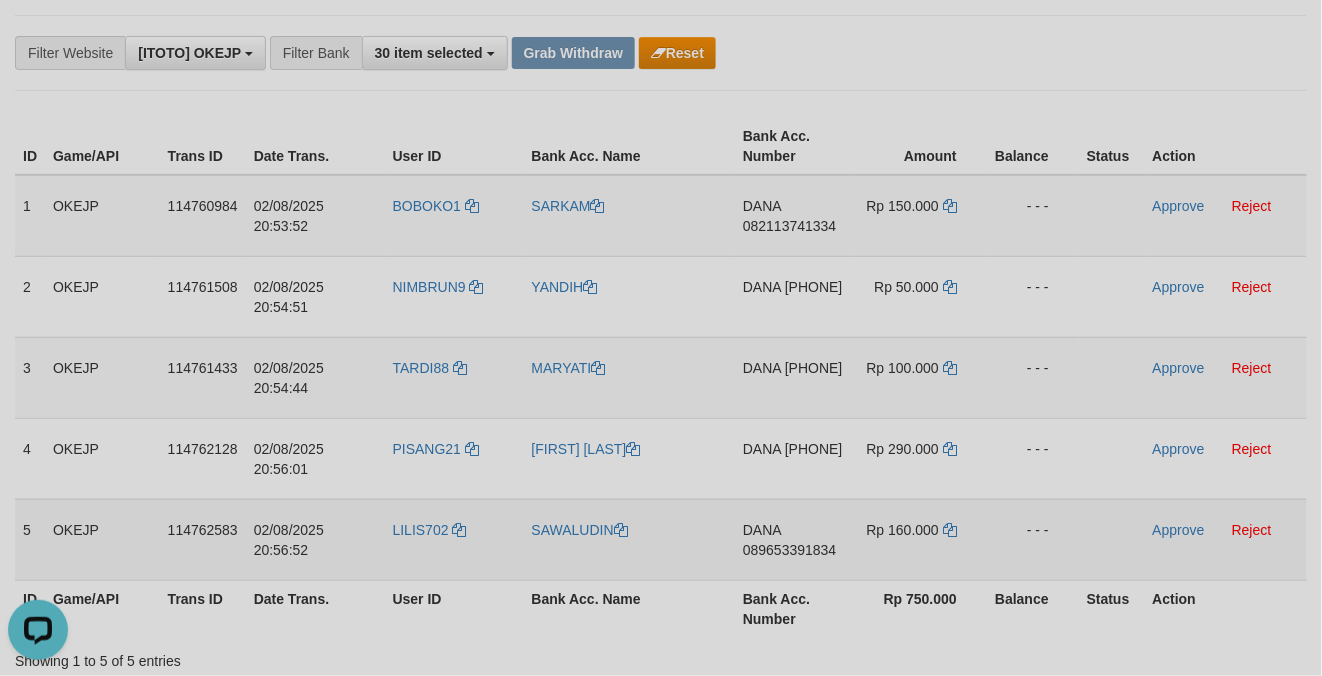 click on "DANA
089653391834" at bounding box center [793, 539] 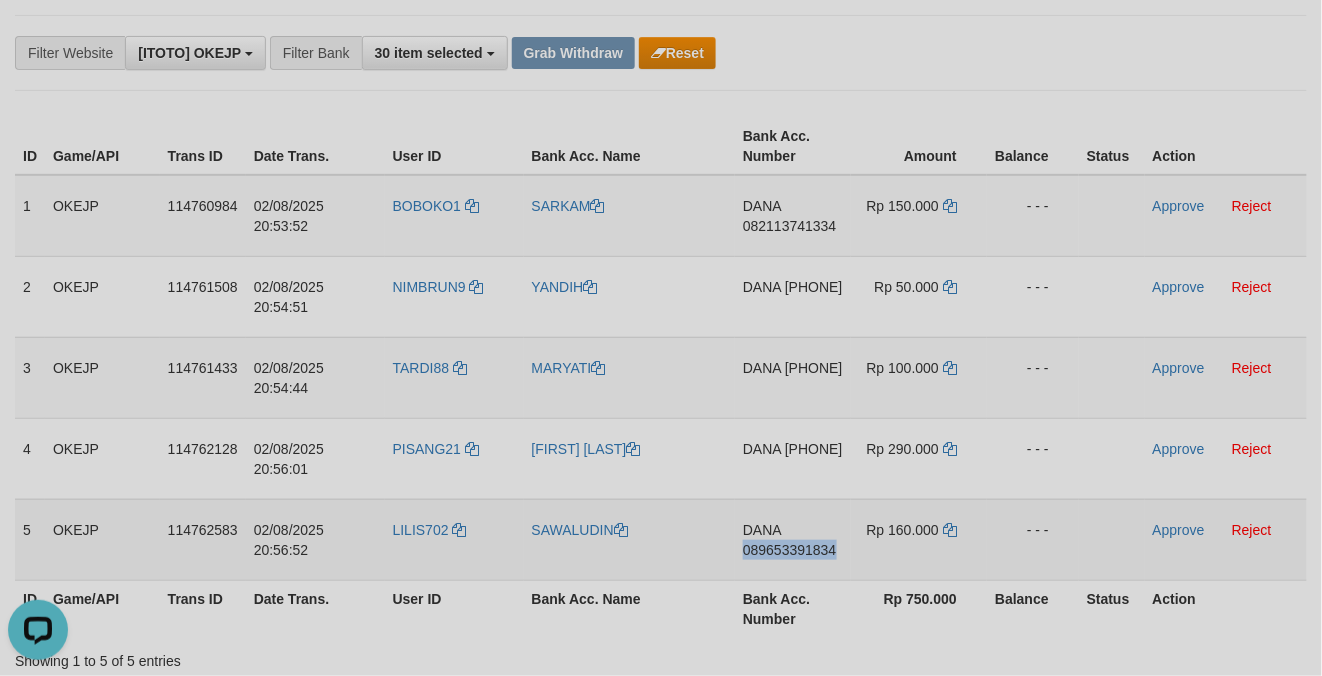 click on "DANA
089653391834" at bounding box center [793, 539] 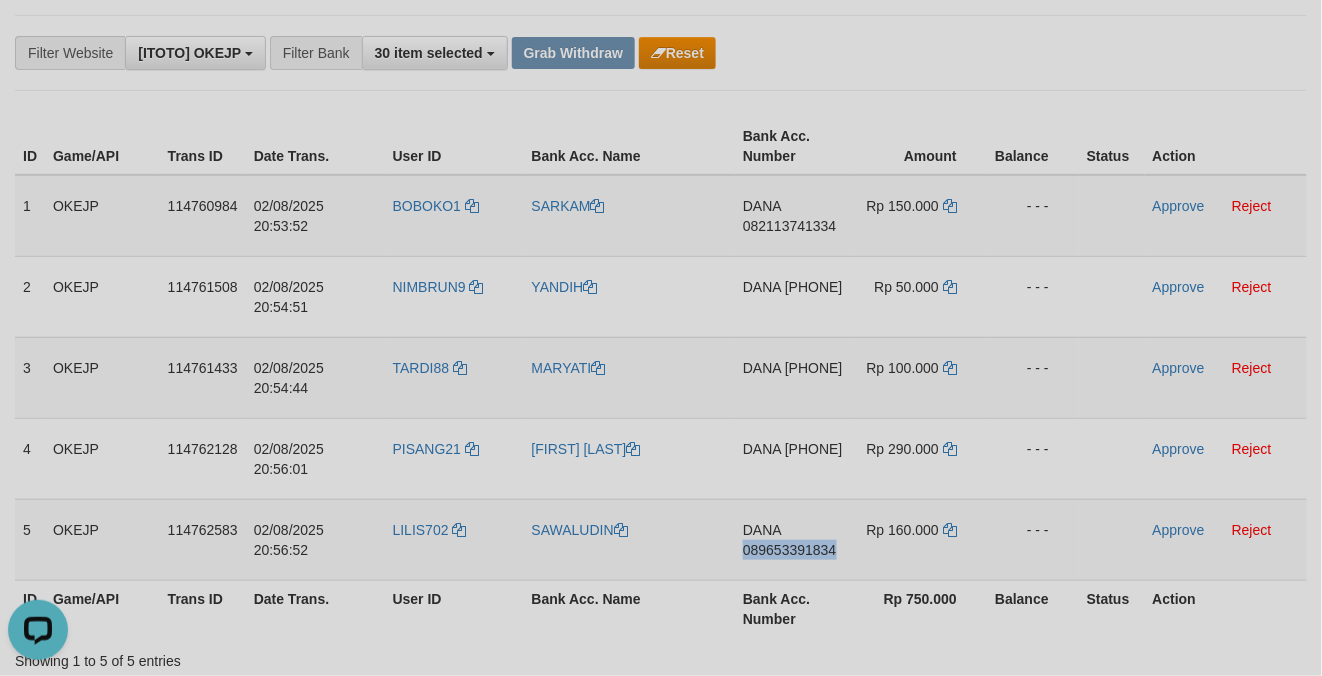 copy on "089653391834" 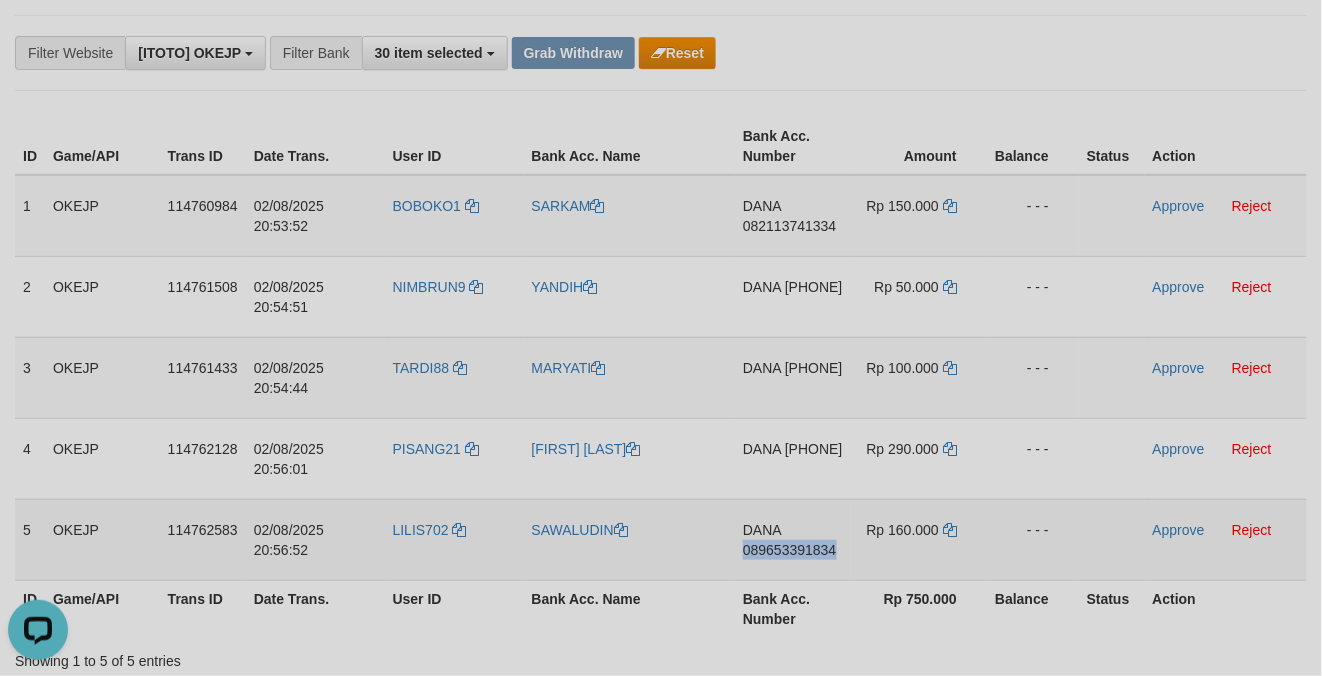 click on "DANA
089653391834" at bounding box center [793, 539] 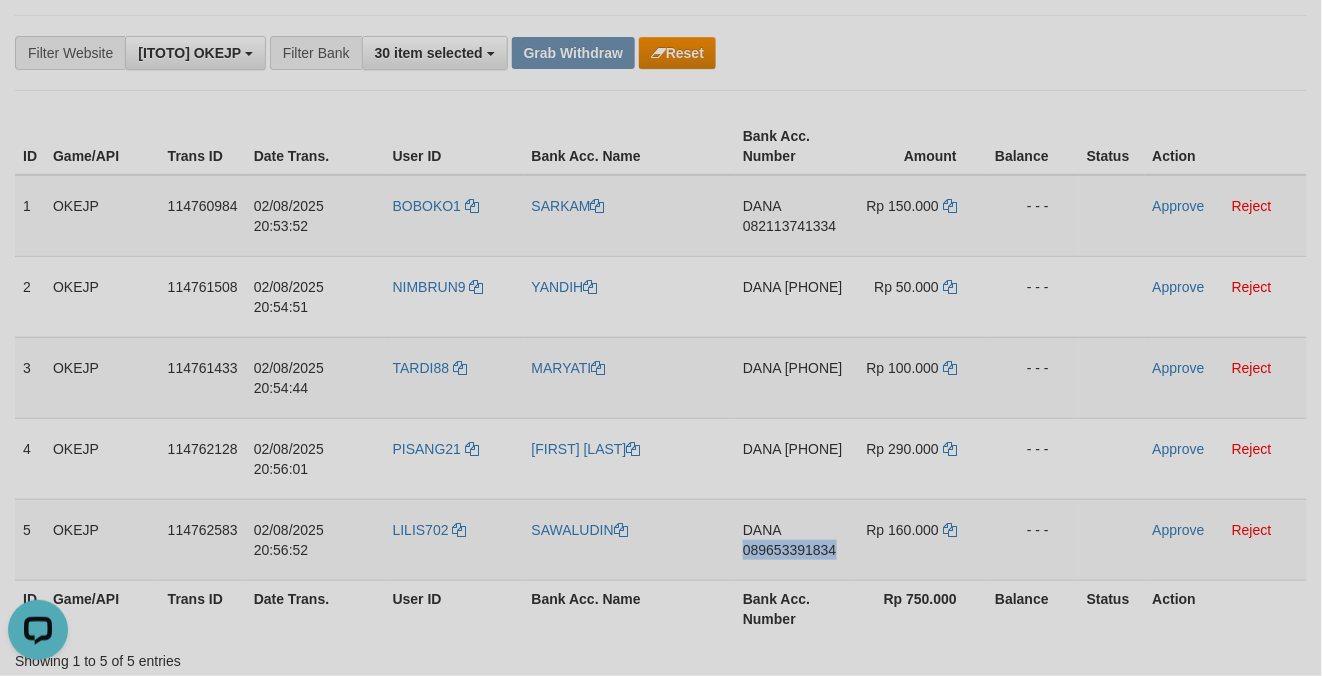 drag, startPoint x: 757, startPoint y: 568, endPoint x: 1312, endPoint y: 253, distance: 638.16144 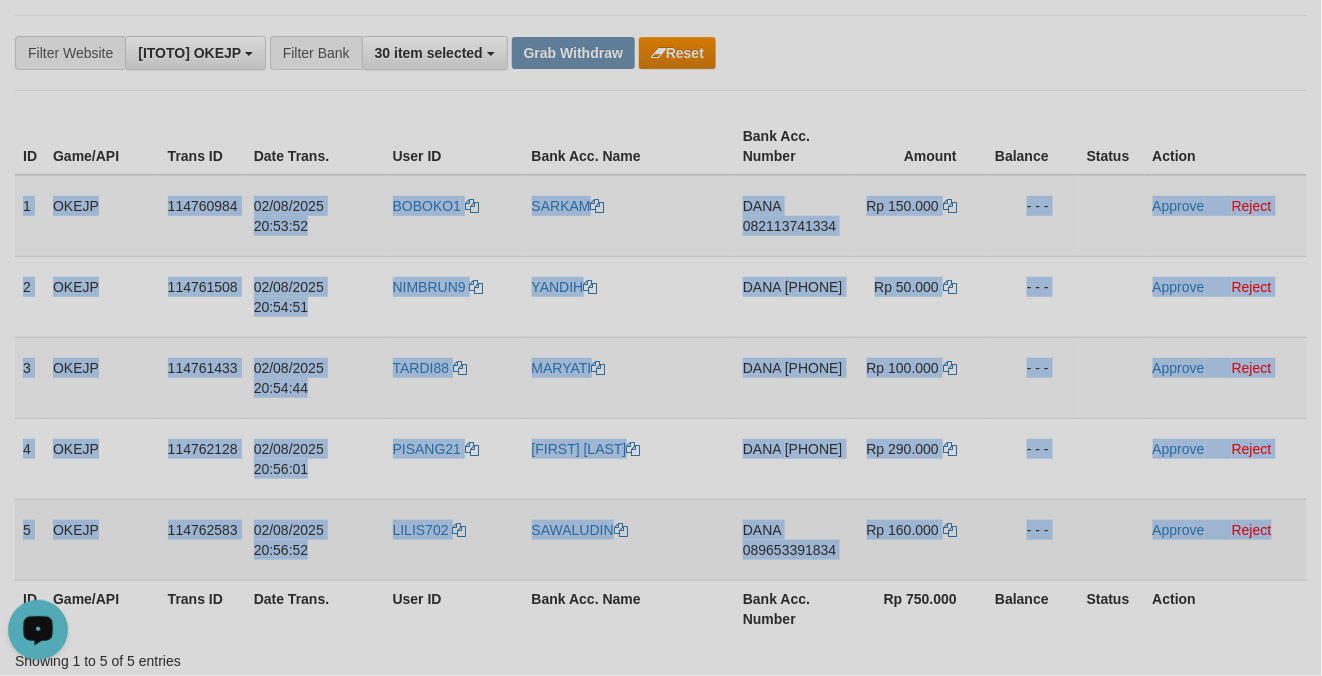 drag, startPoint x: 18, startPoint y: 214, endPoint x: 1290, endPoint y: 537, distance: 1312.3693 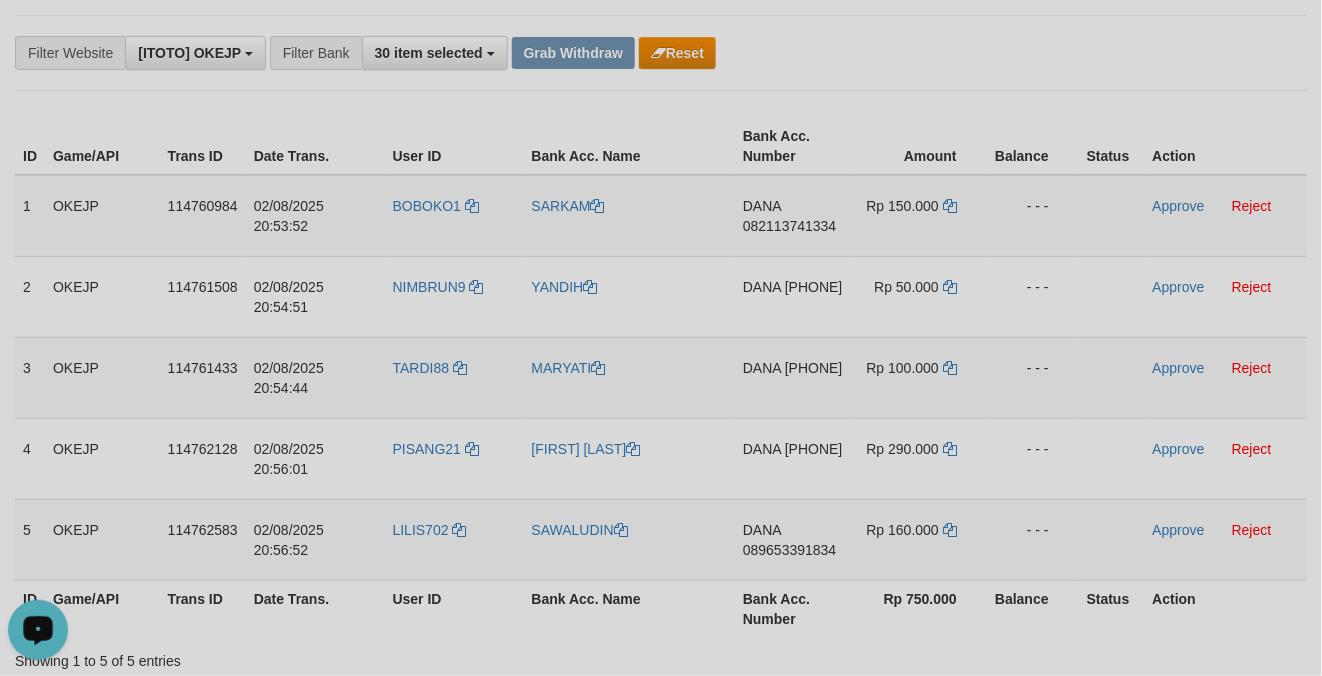 click on "**********" at bounding box center [551, 53] 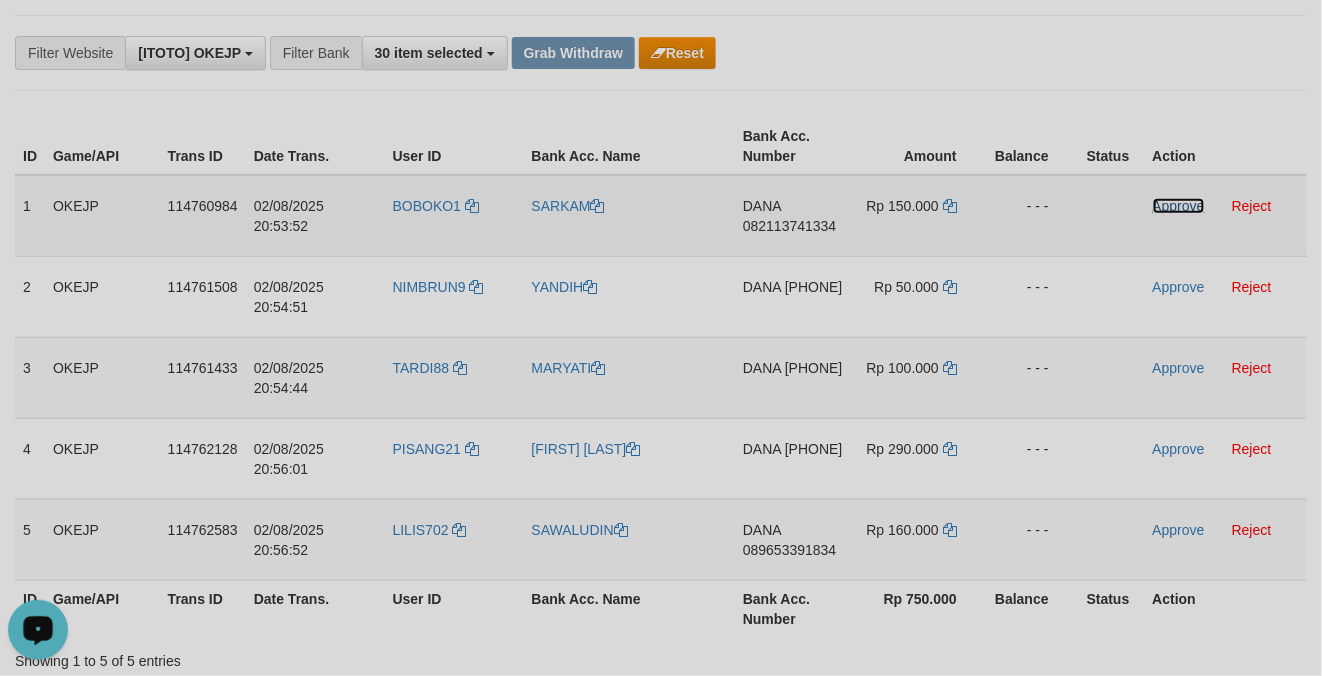 click on "Approve" at bounding box center [1179, 206] 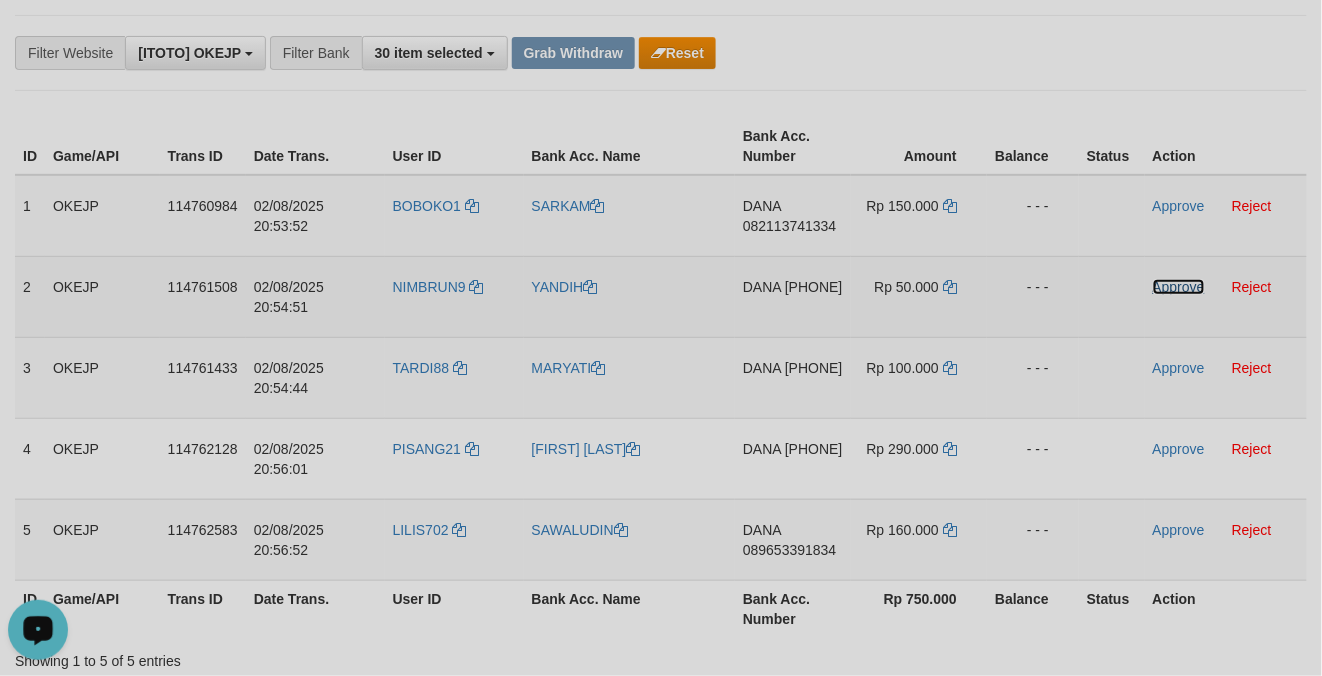 click on "Approve" at bounding box center [1179, 287] 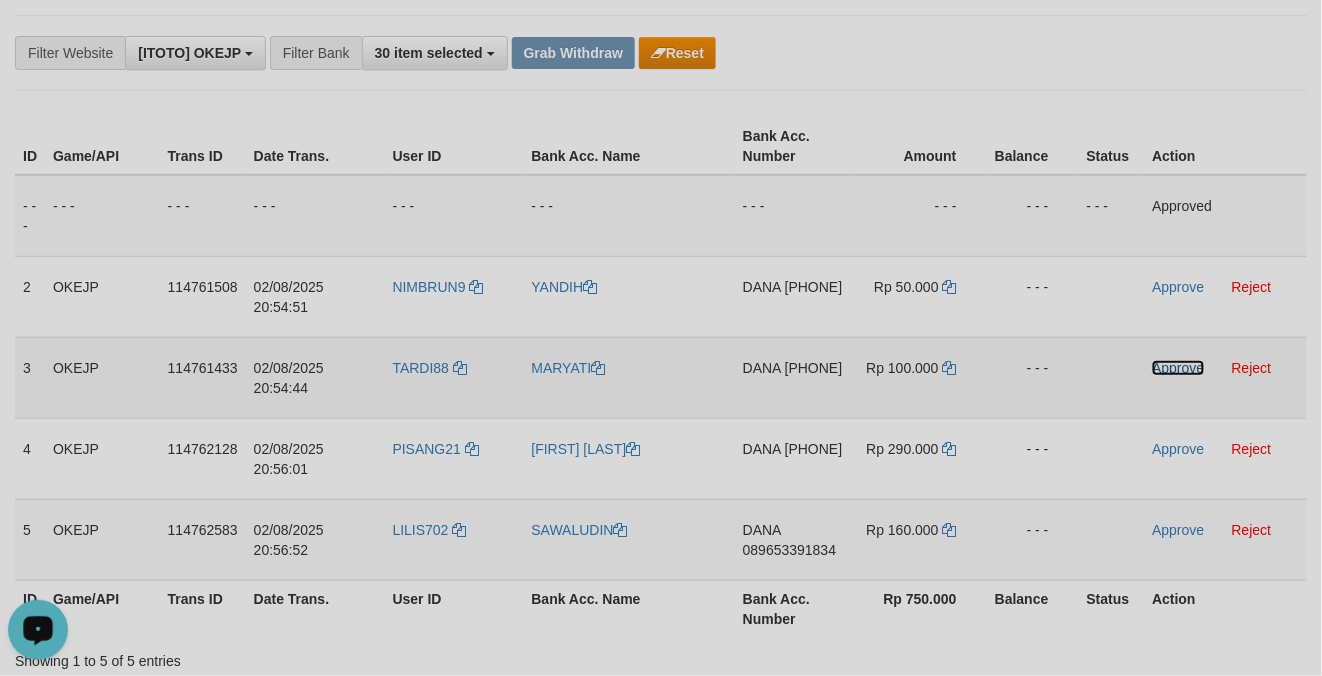 click on "Approve" at bounding box center [1178, 368] 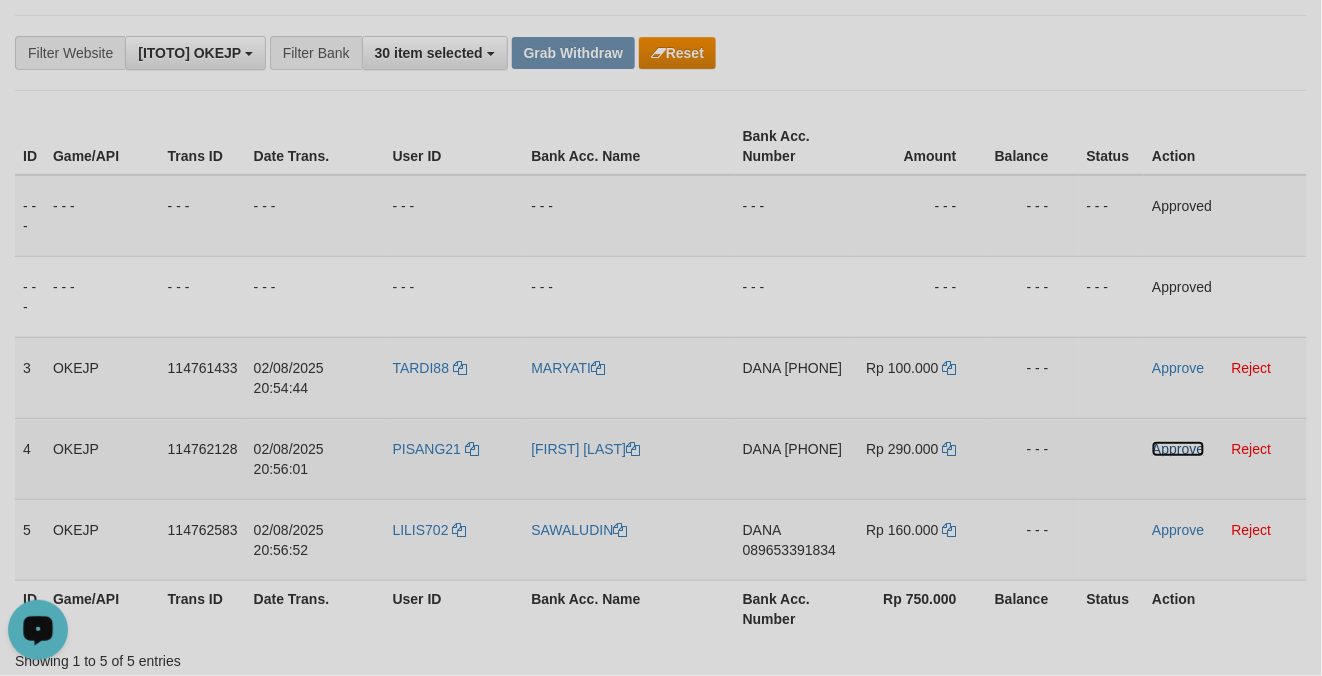 click on "Approve
Reject" at bounding box center [1225, 458] 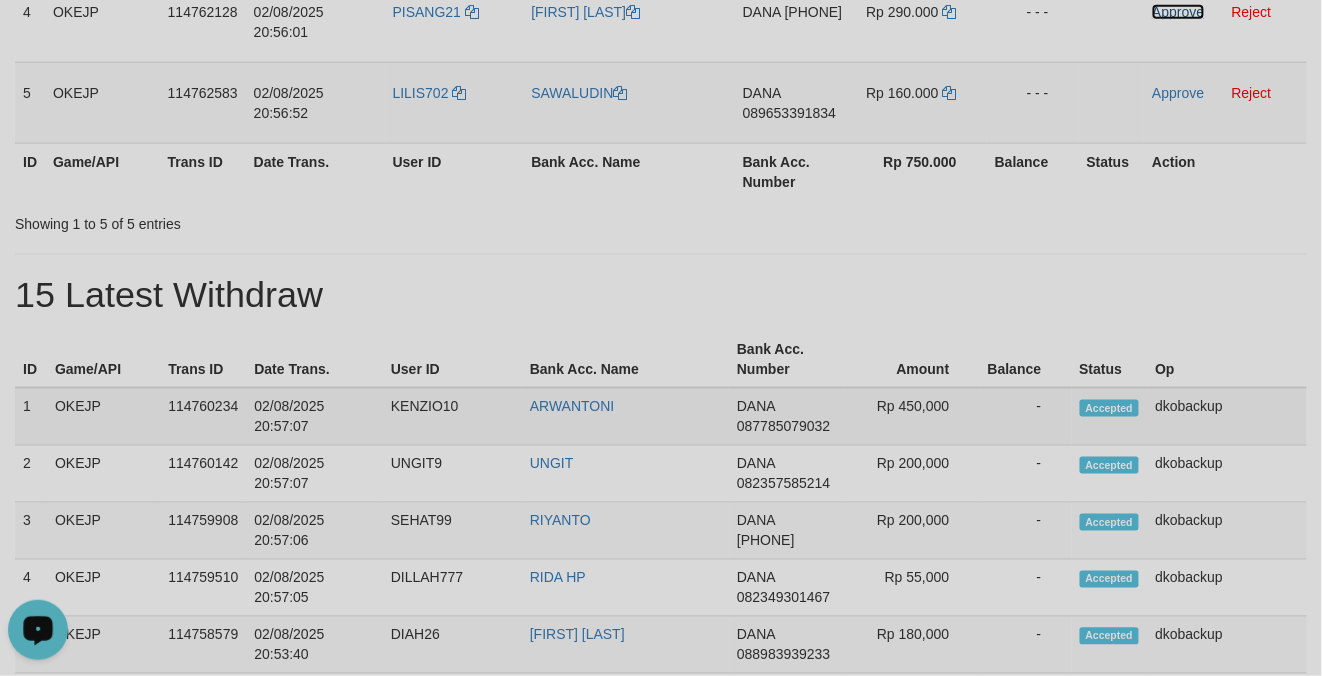 scroll, scrollTop: 412, scrollLeft: 0, axis: vertical 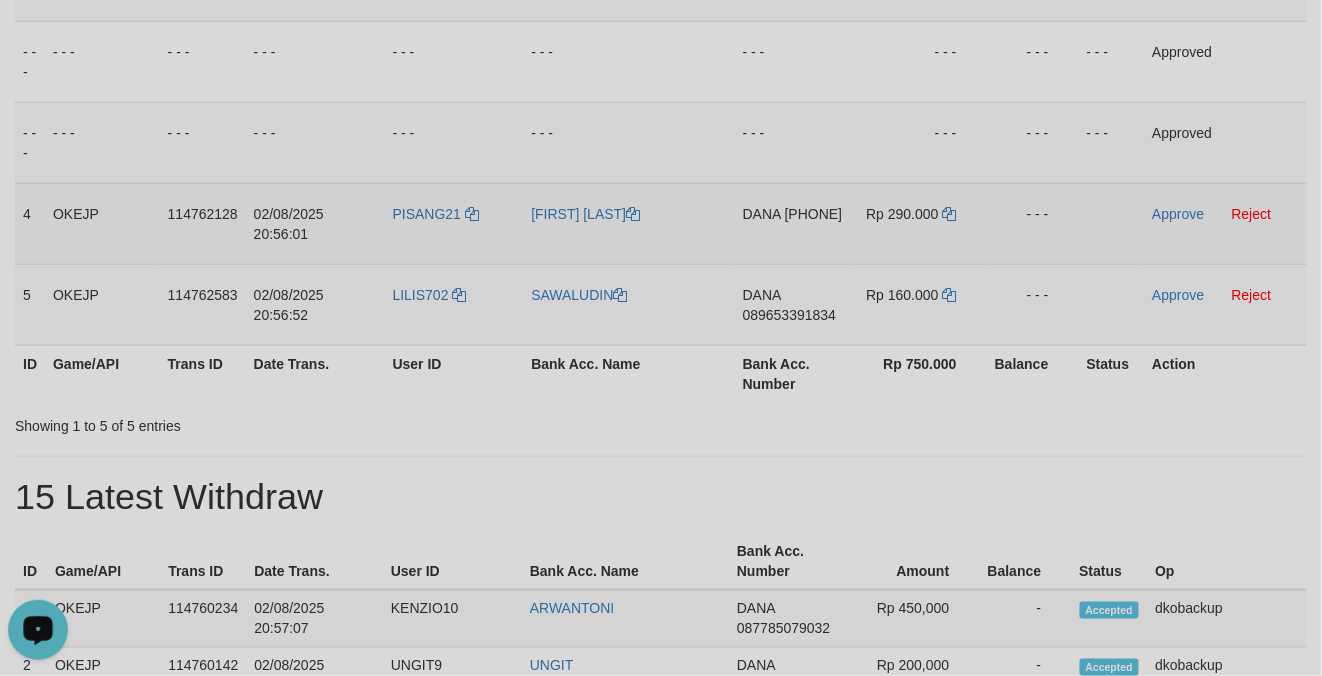 click on "Approve
Reject" at bounding box center (1225, 223) 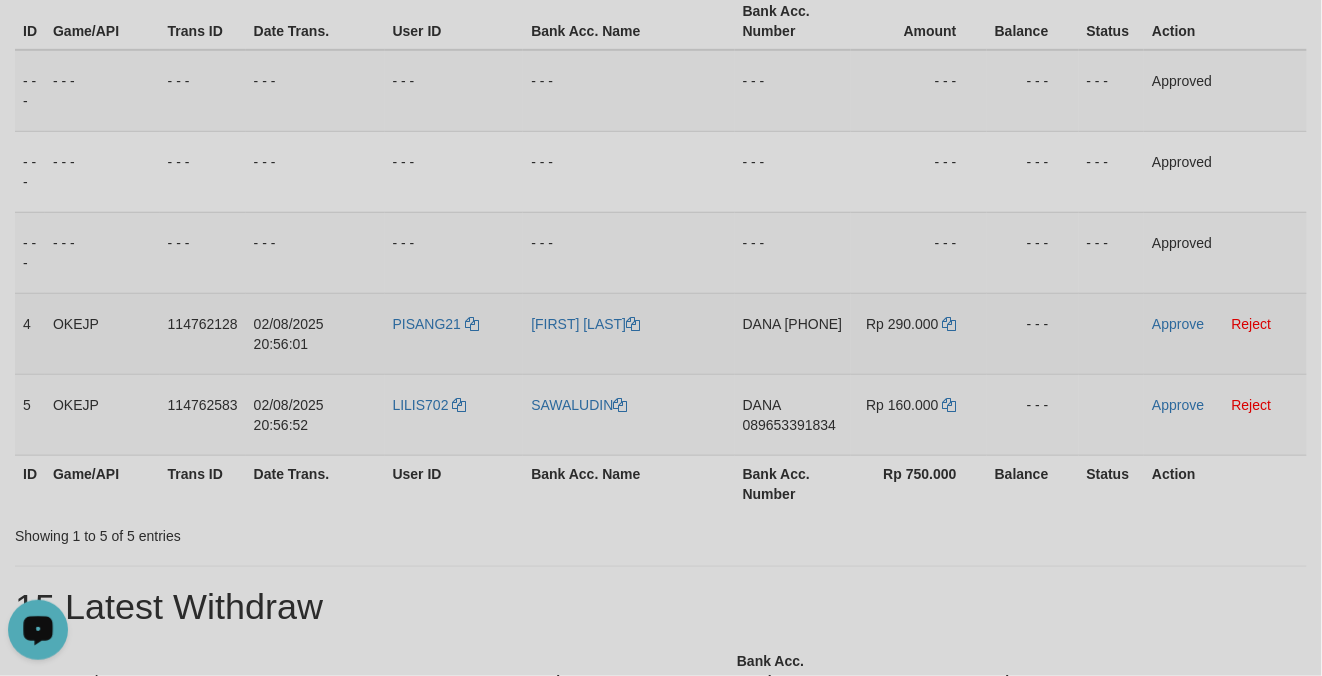 scroll, scrollTop: 292, scrollLeft: 0, axis: vertical 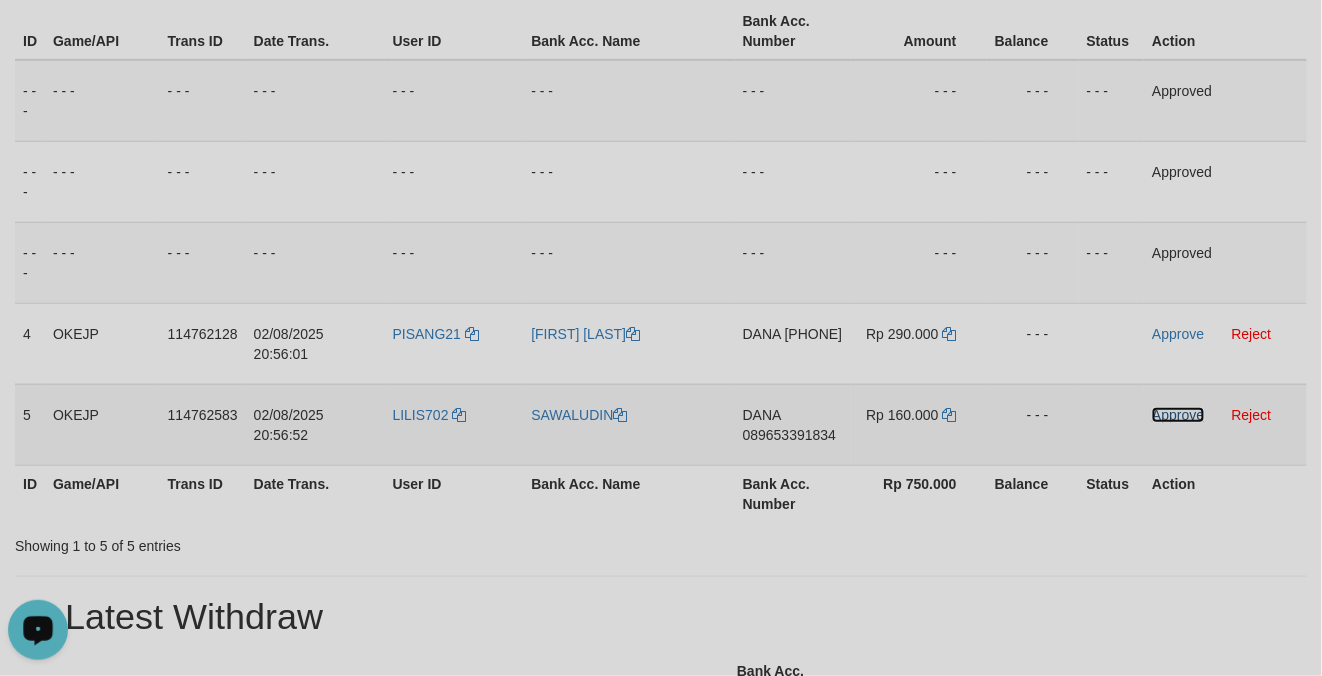click on "Approve" at bounding box center (1178, 415) 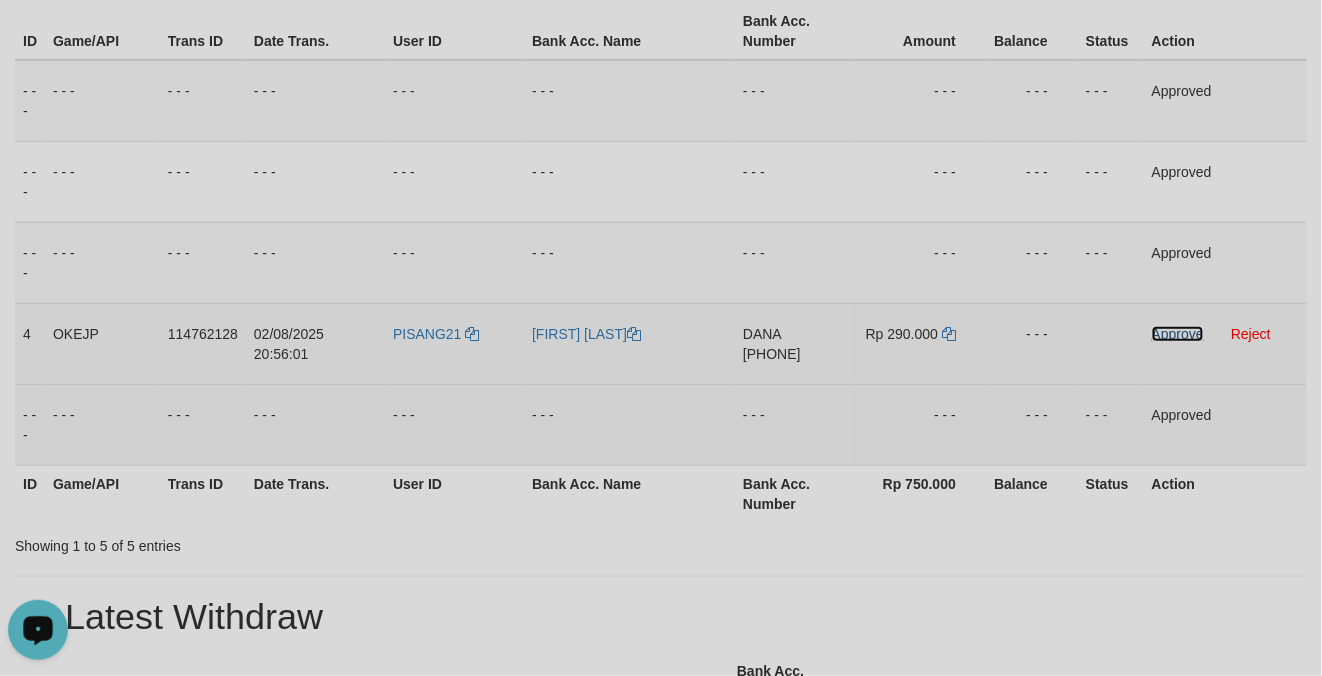 click on "Approve" at bounding box center [1178, 334] 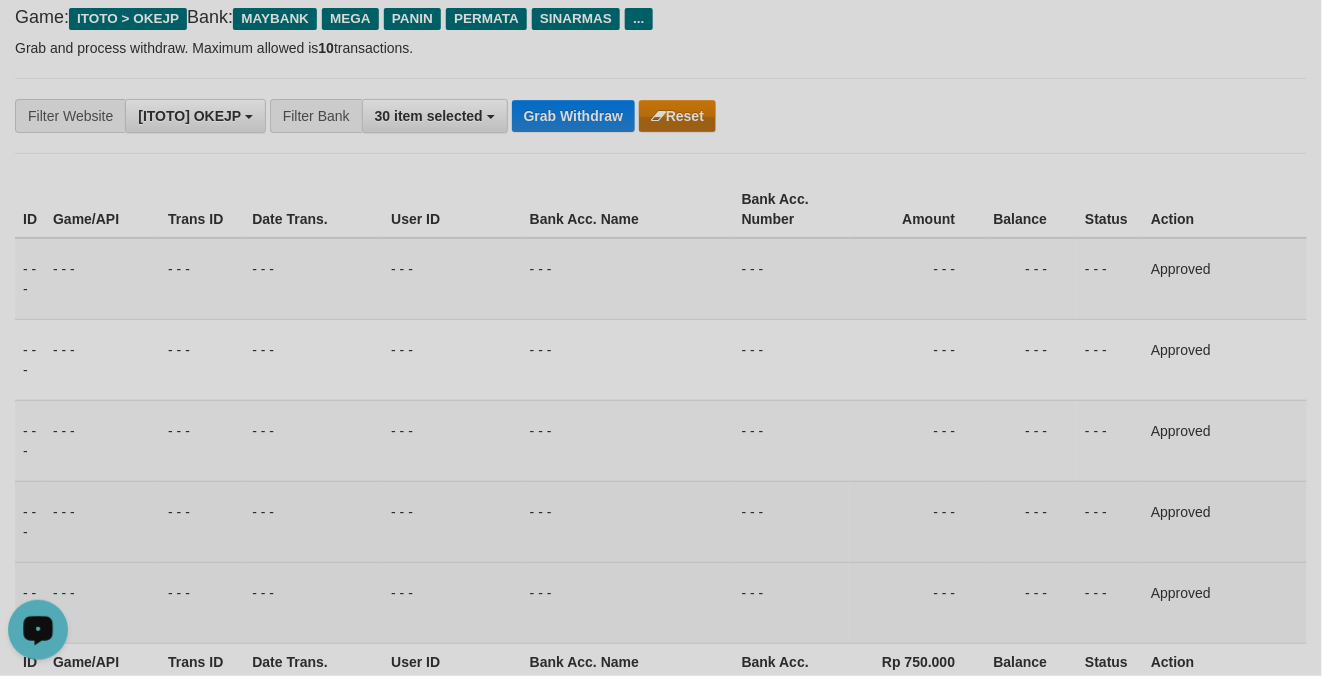 scroll, scrollTop: 113, scrollLeft: 0, axis: vertical 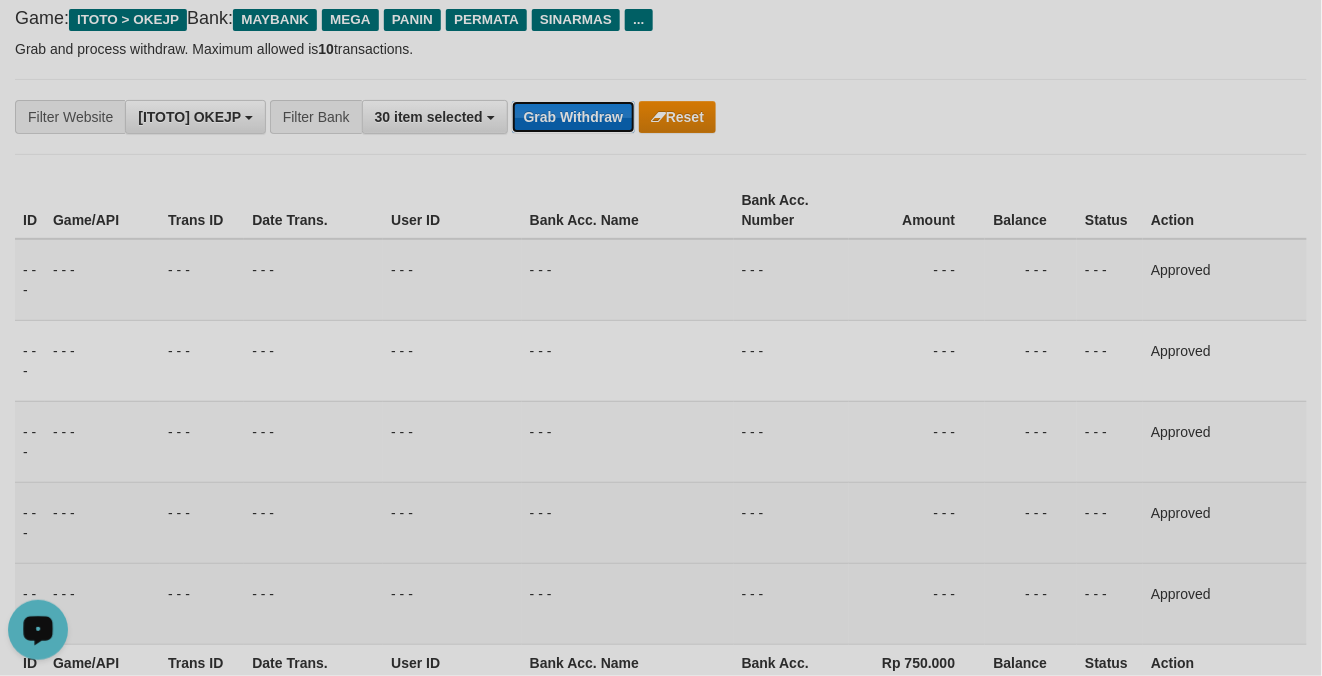 click on "Grab Withdraw" at bounding box center (573, 117) 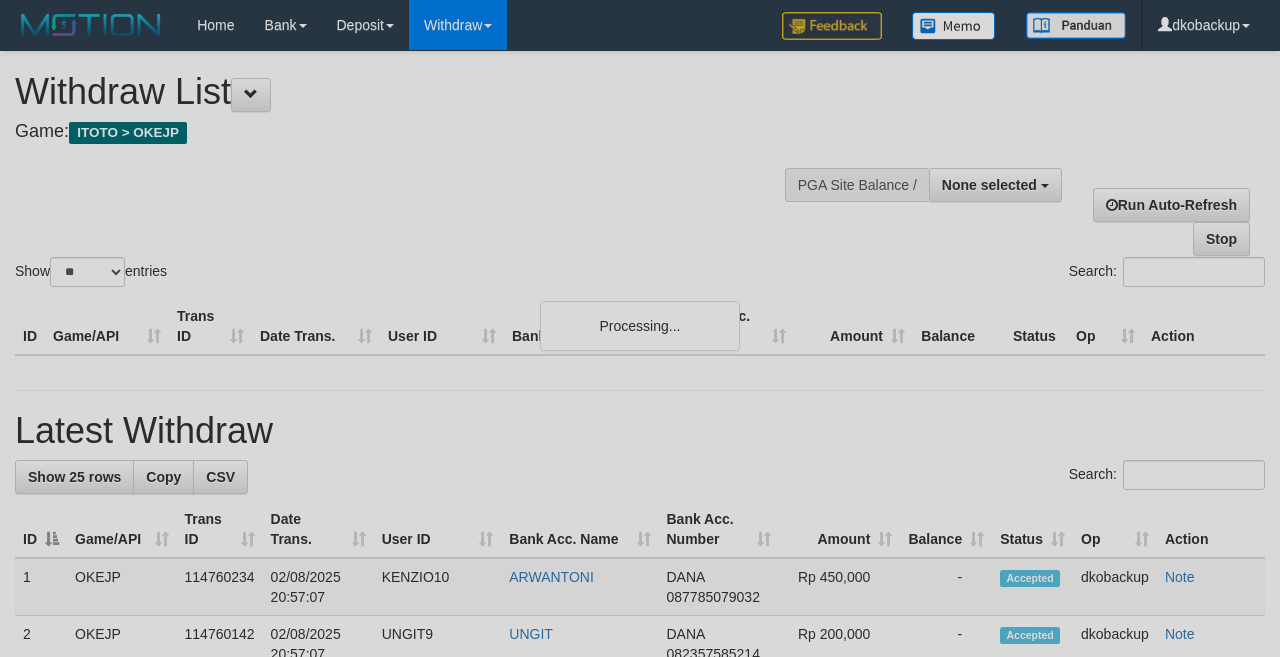 select 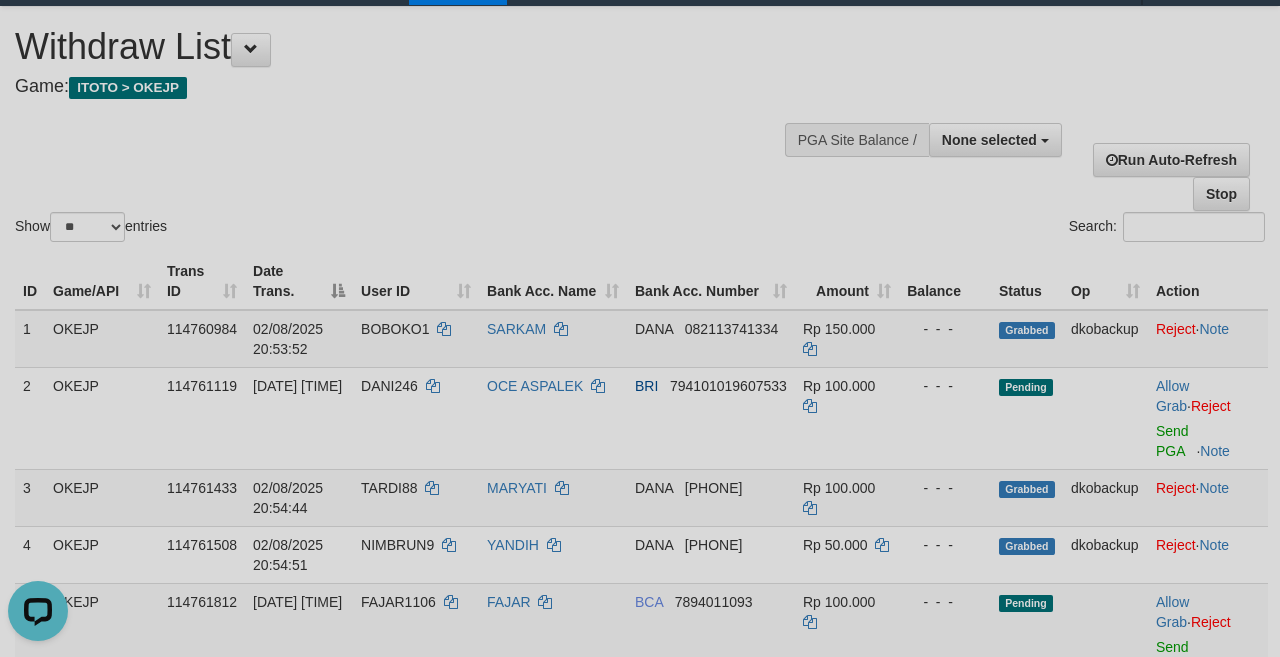 scroll, scrollTop: 0, scrollLeft: 0, axis: both 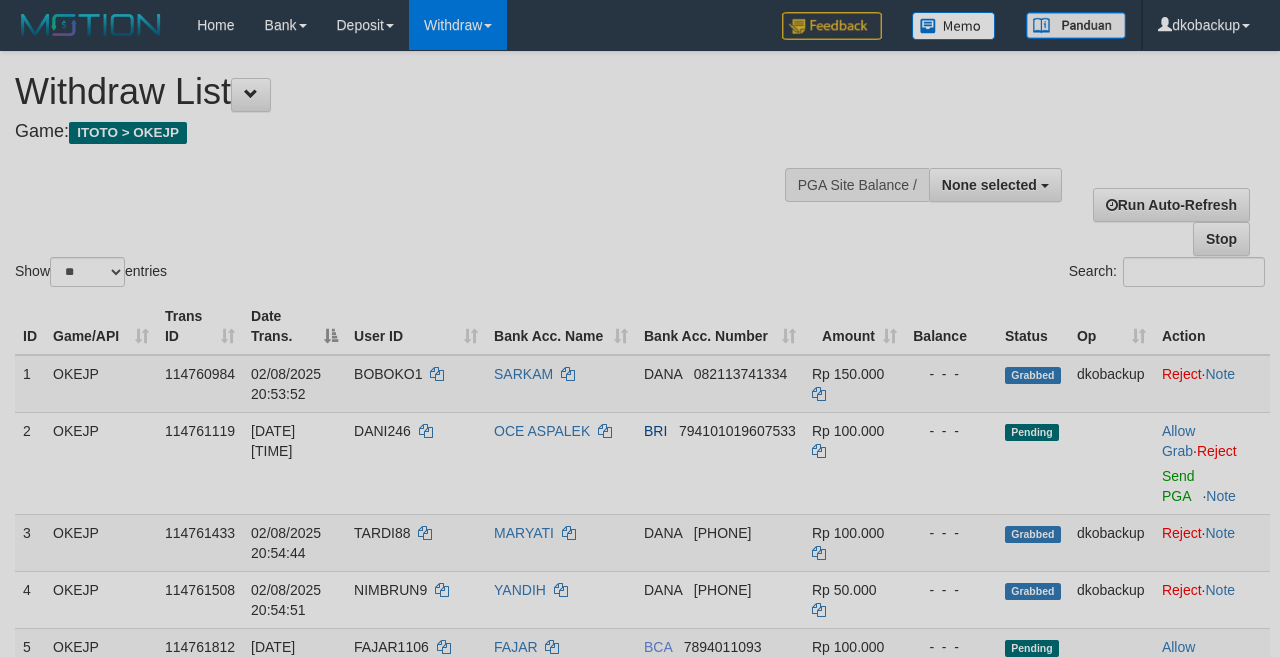 select 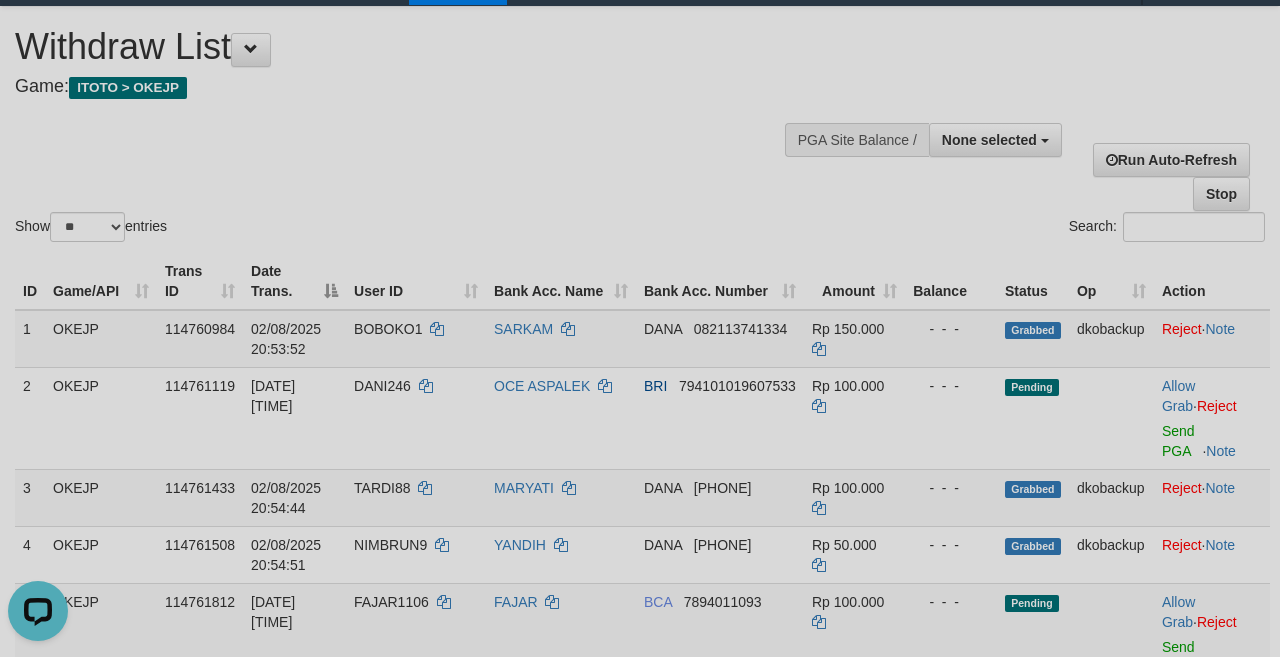 scroll, scrollTop: 0, scrollLeft: 0, axis: both 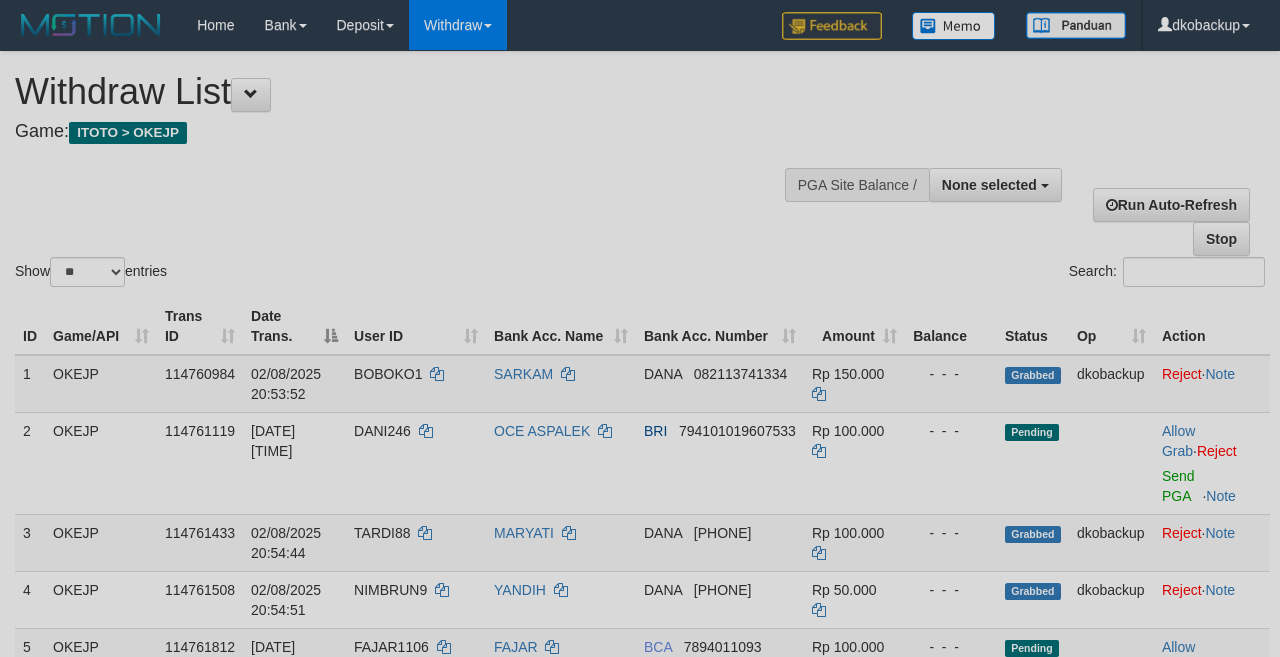 select 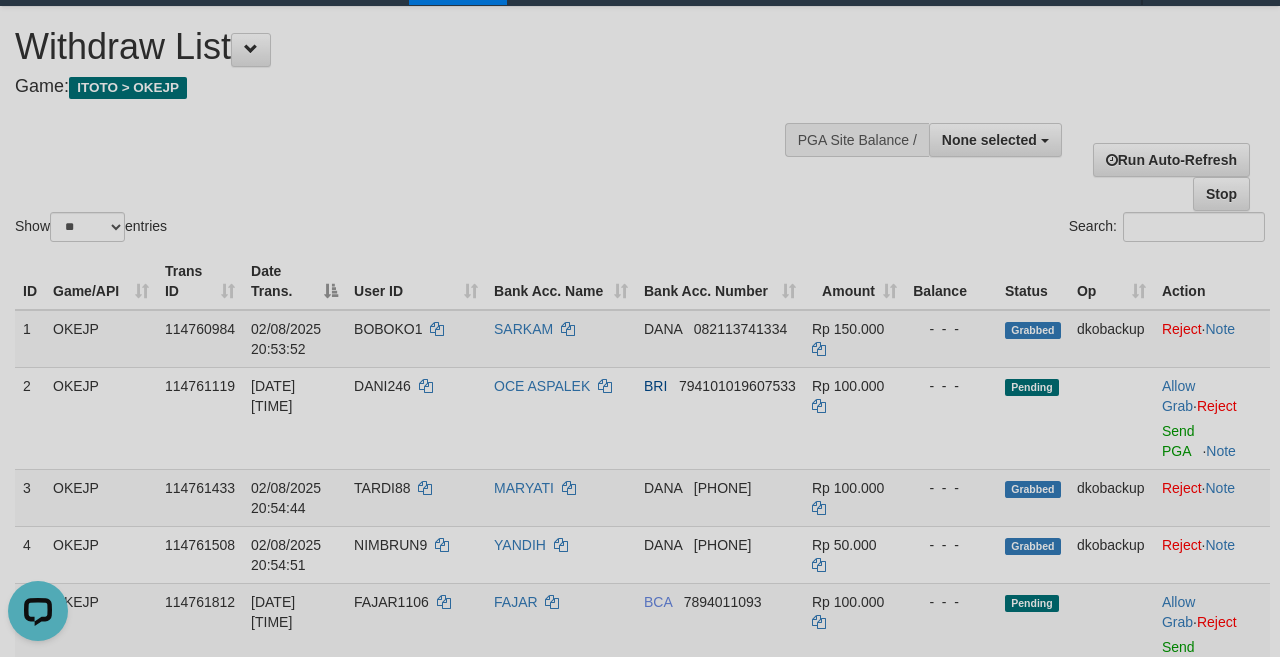 scroll, scrollTop: 0, scrollLeft: 0, axis: both 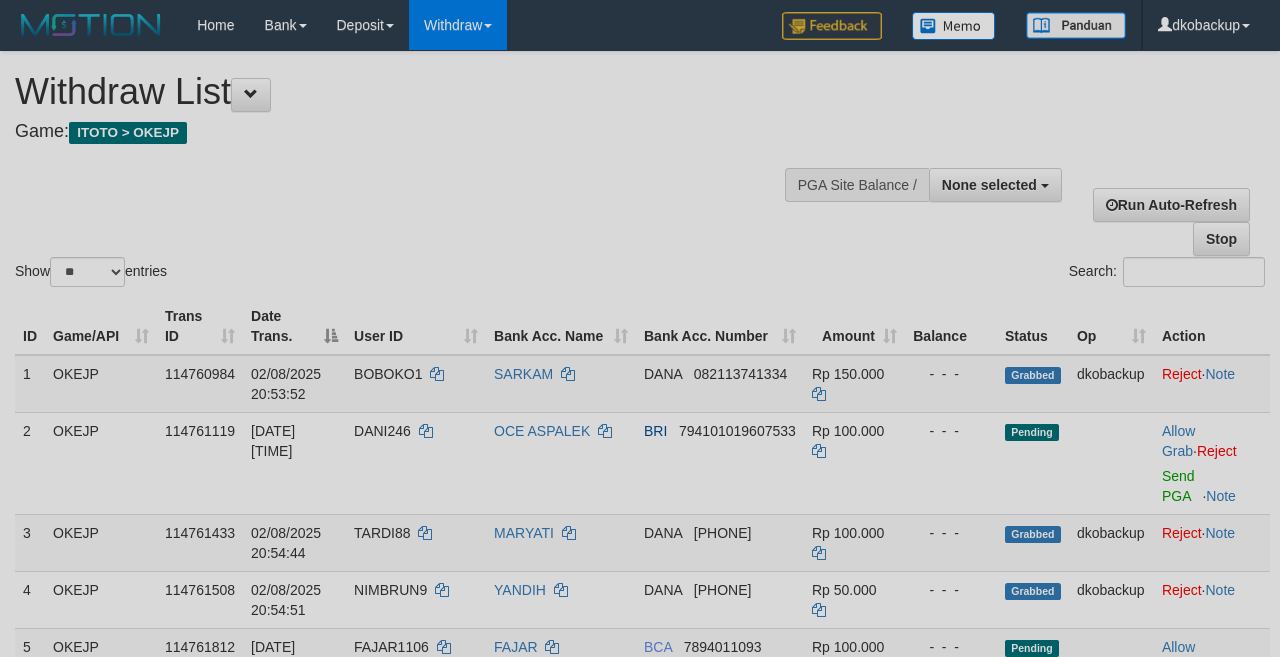 select 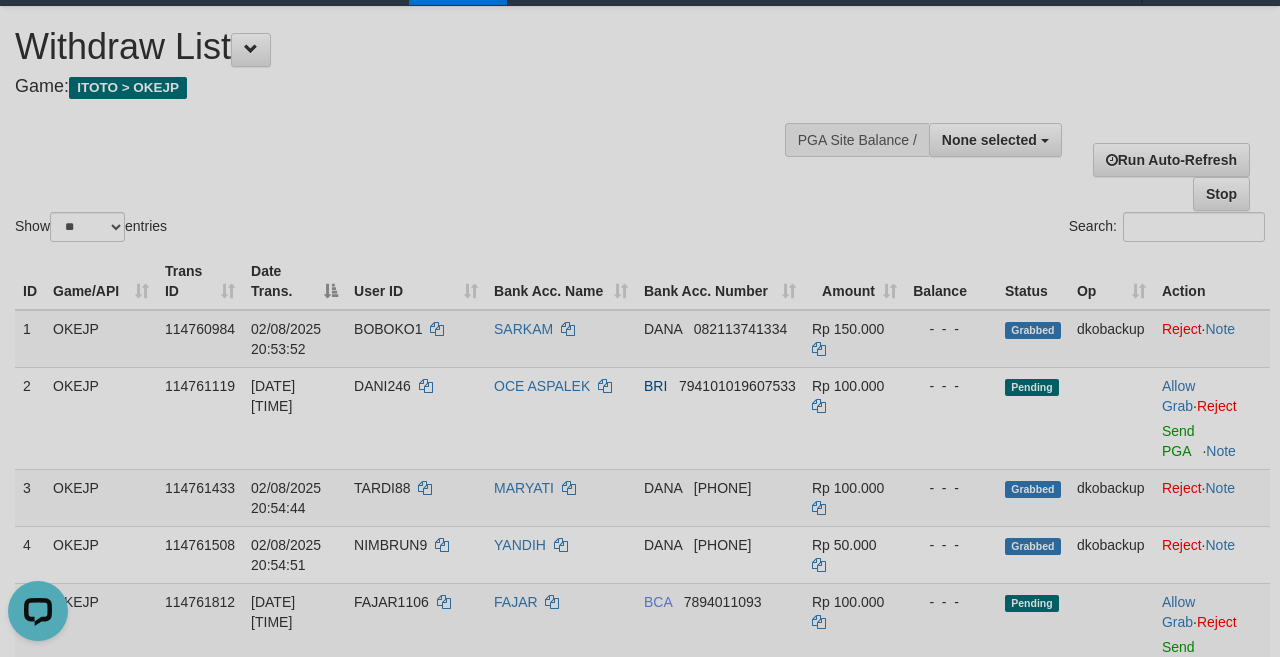 scroll, scrollTop: 0, scrollLeft: 0, axis: both 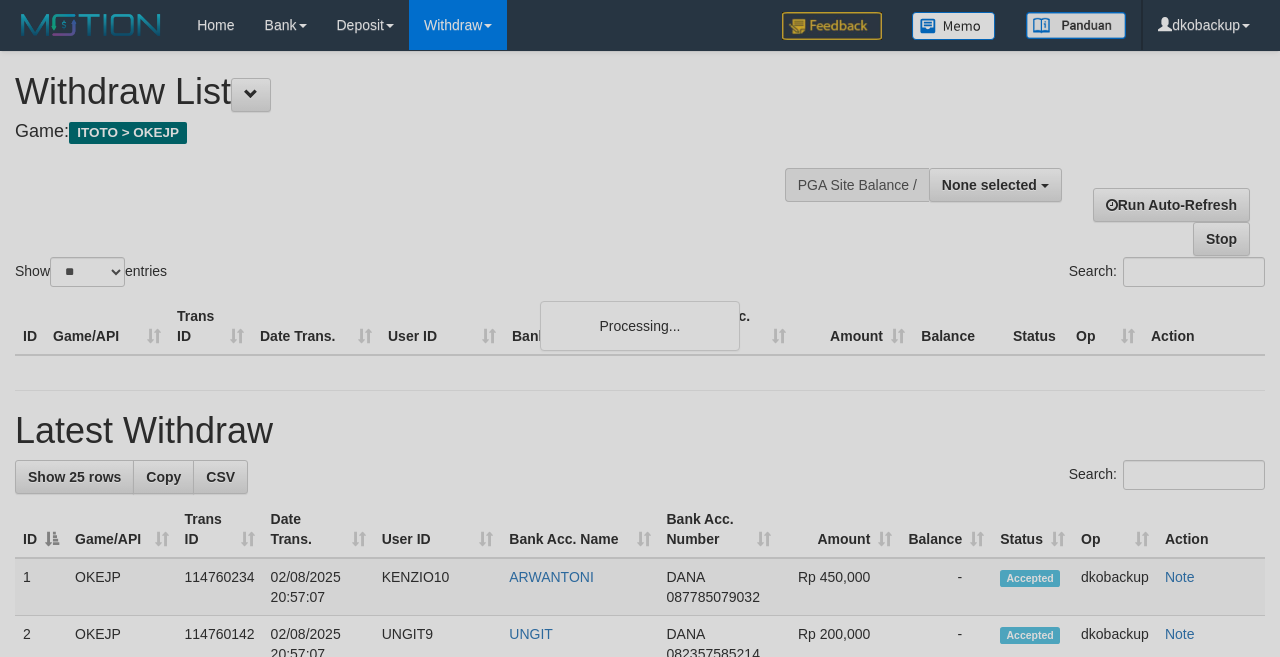 select 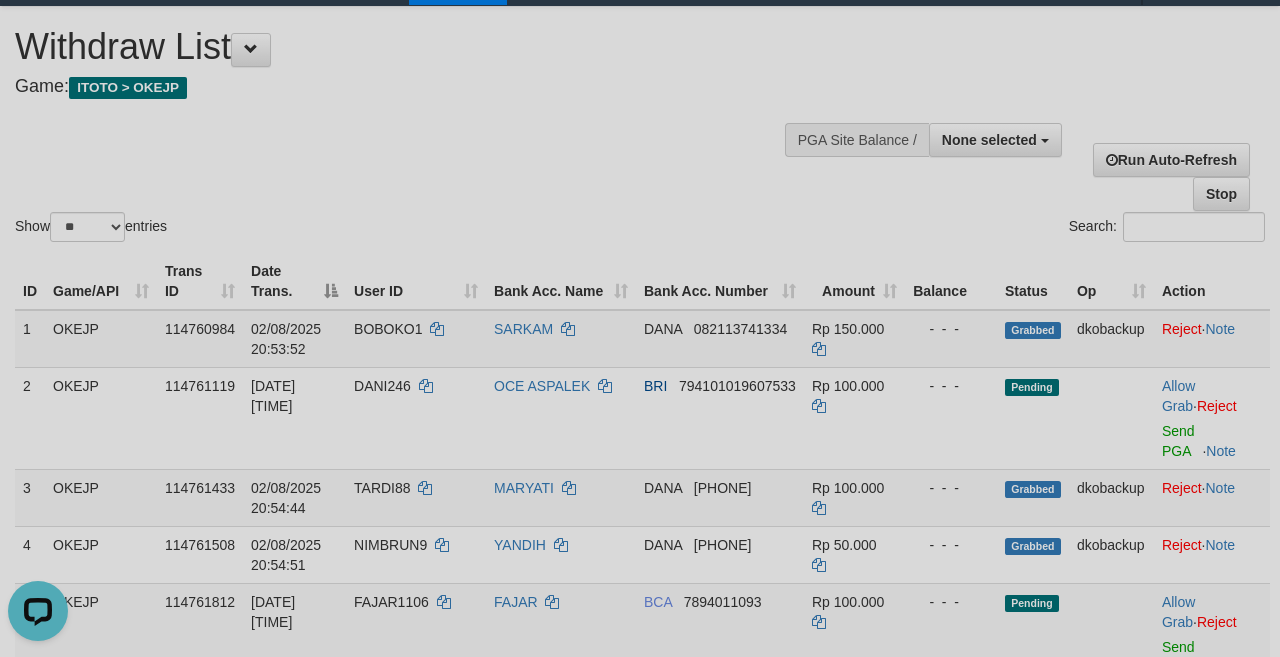 scroll, scrollTop: 0, scrollLeft: 0, axis: both 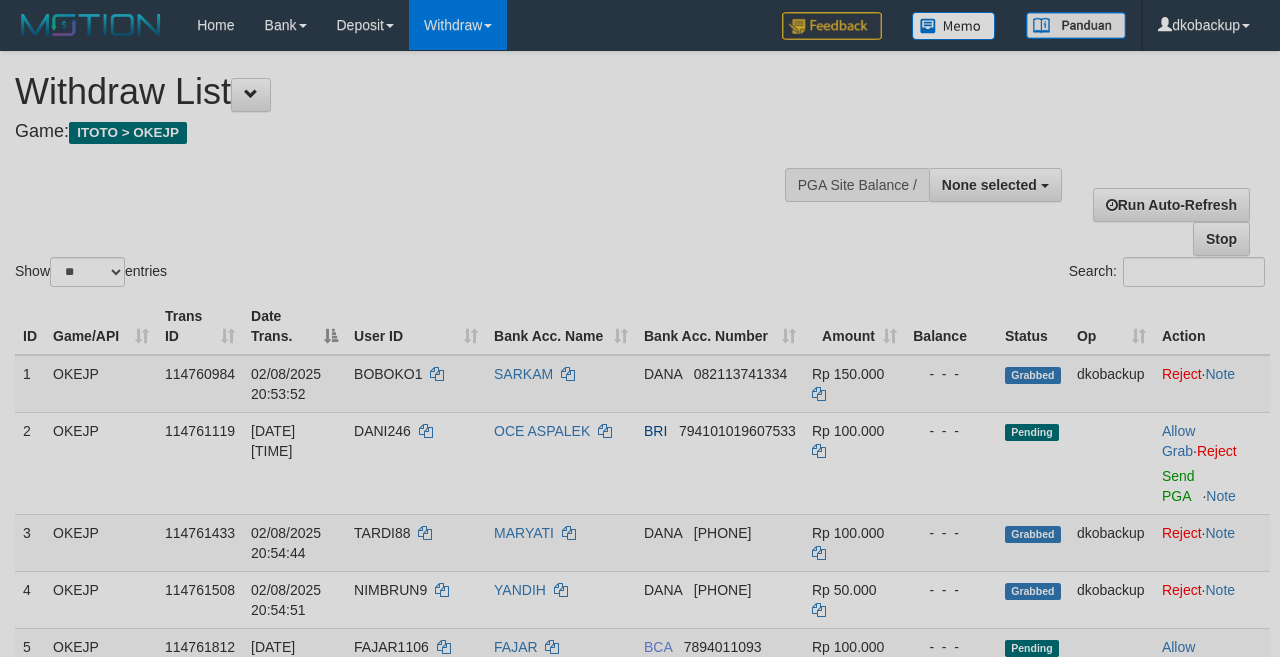 select 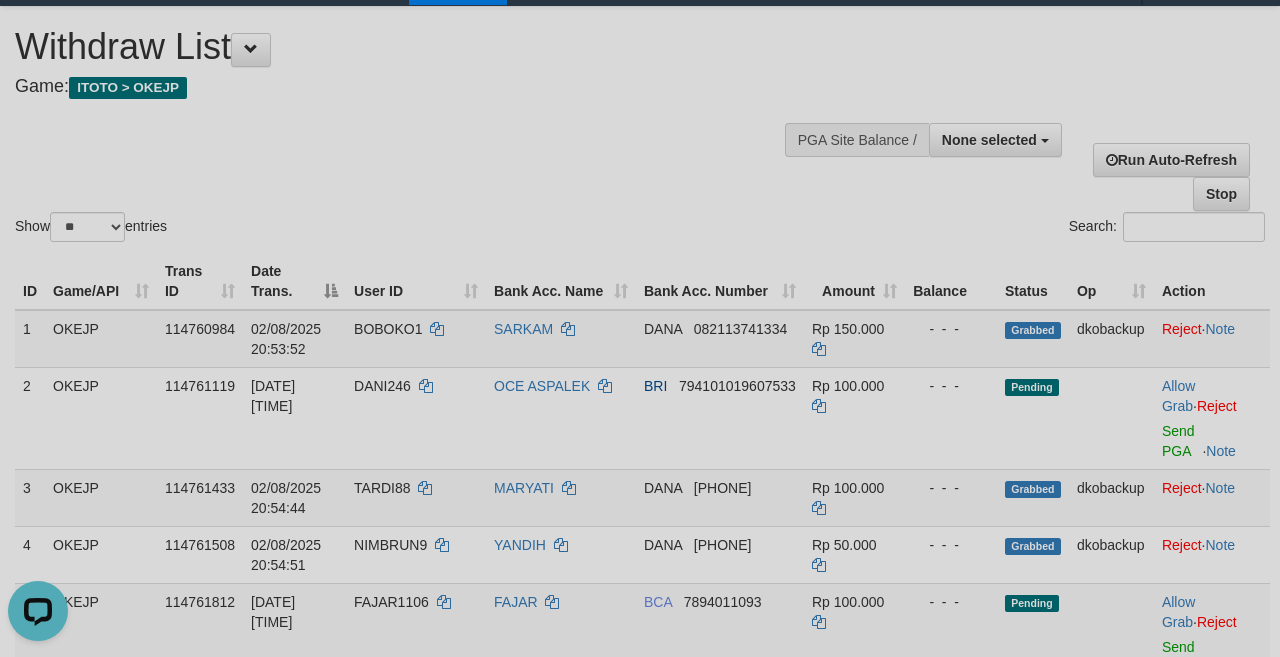 scroll, scrollTop: 0, scrollLeft: 0, axis: both 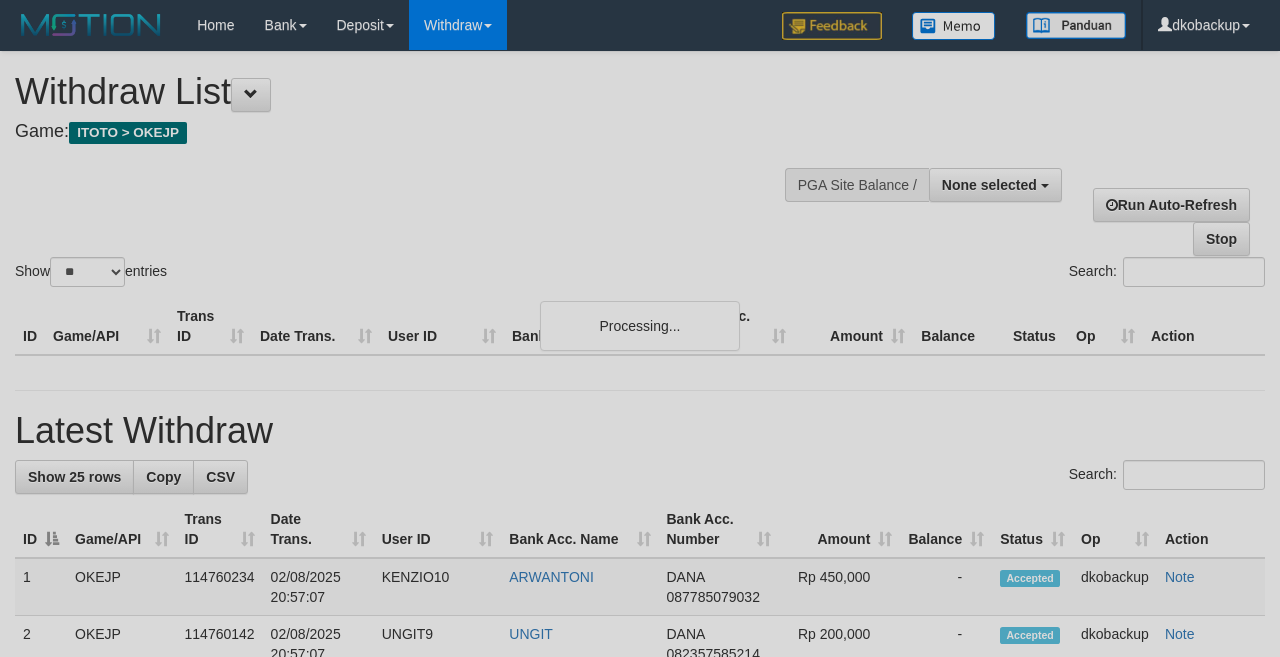 select 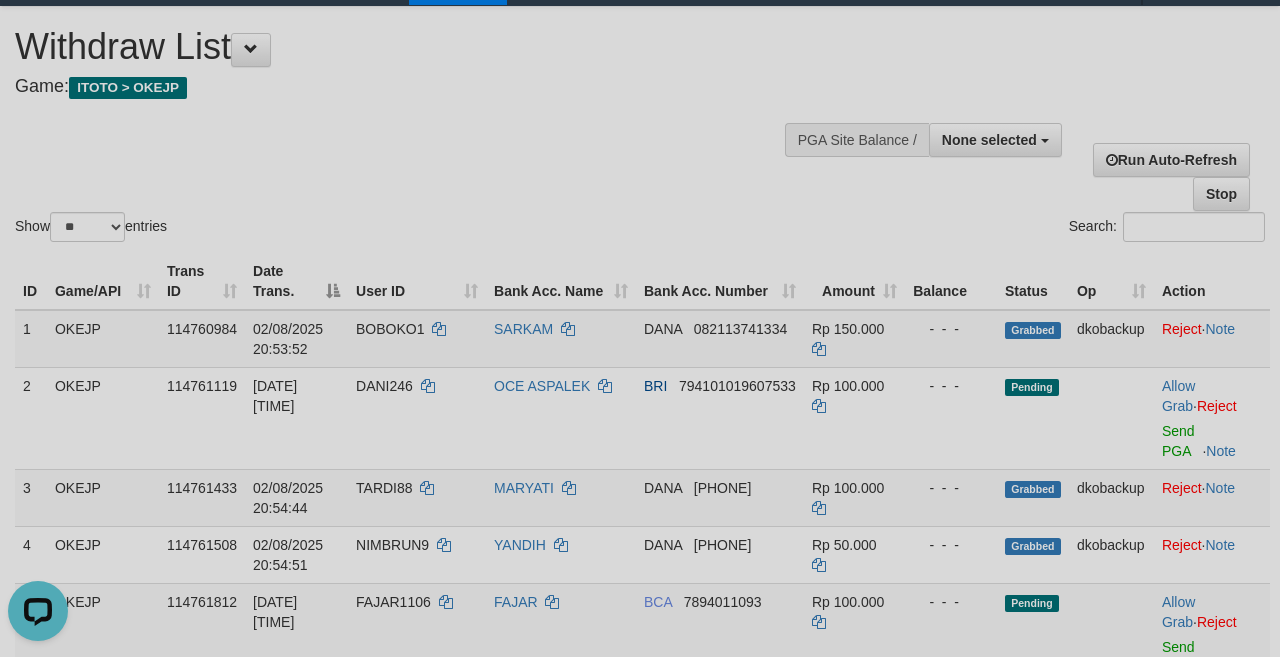 scroll, scrollTop: 0, scrollLeft: 0, axis: both 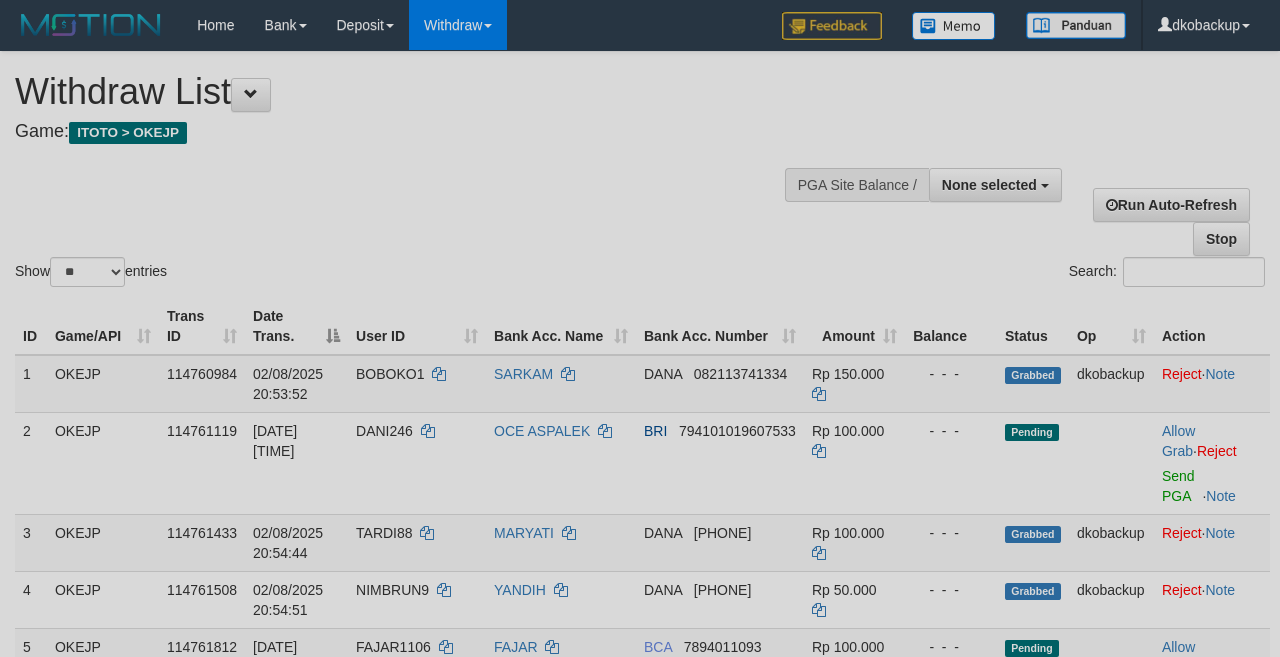 select 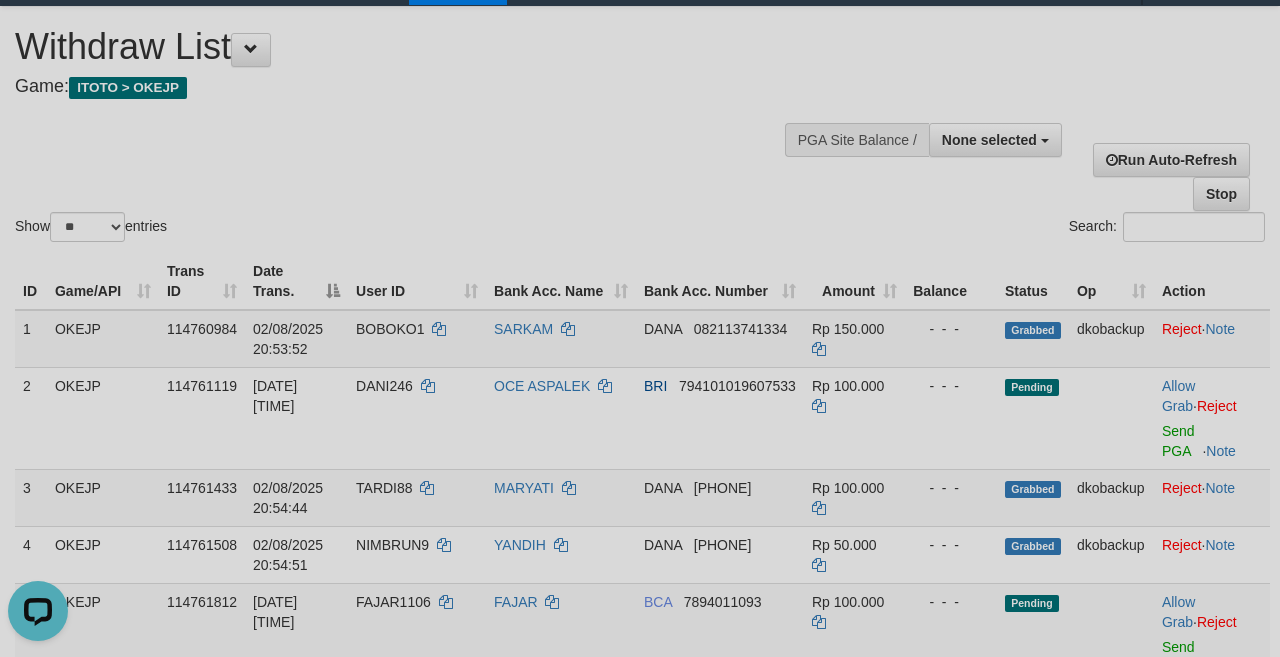 scroll, scrollTop: 0, scrollLeft: 0, axis: both 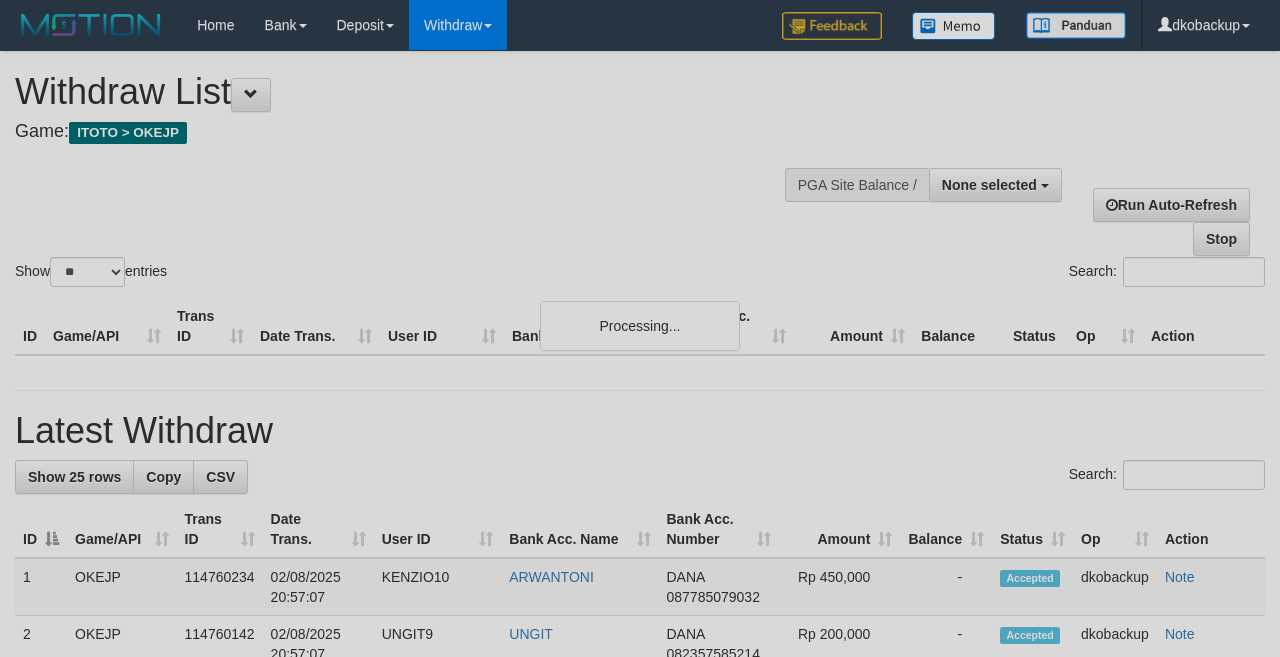 select 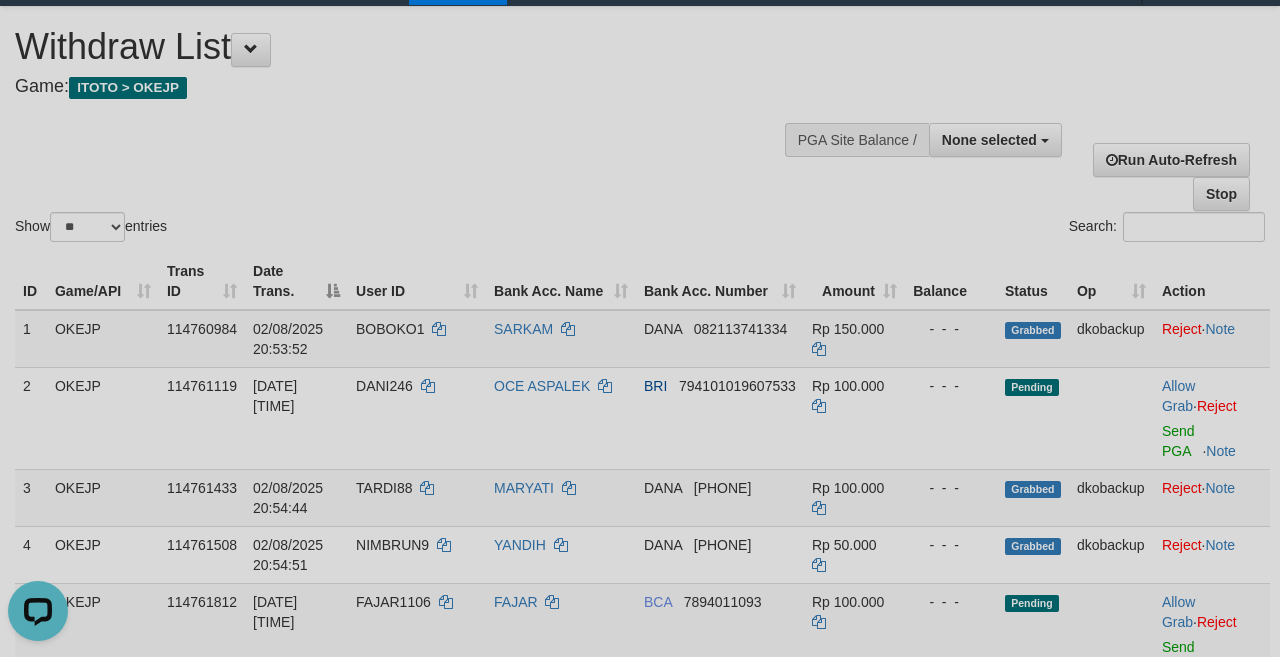 scroll, scrollTop: 0, scrollLeft: 0, axis: both 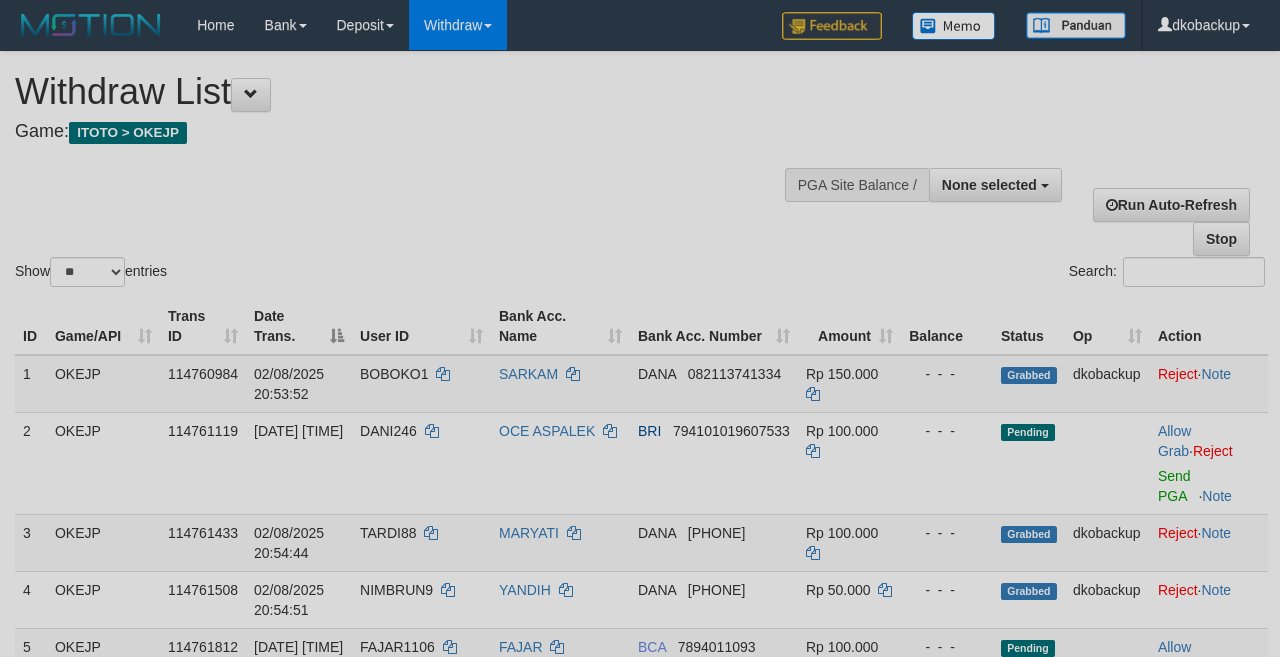 select 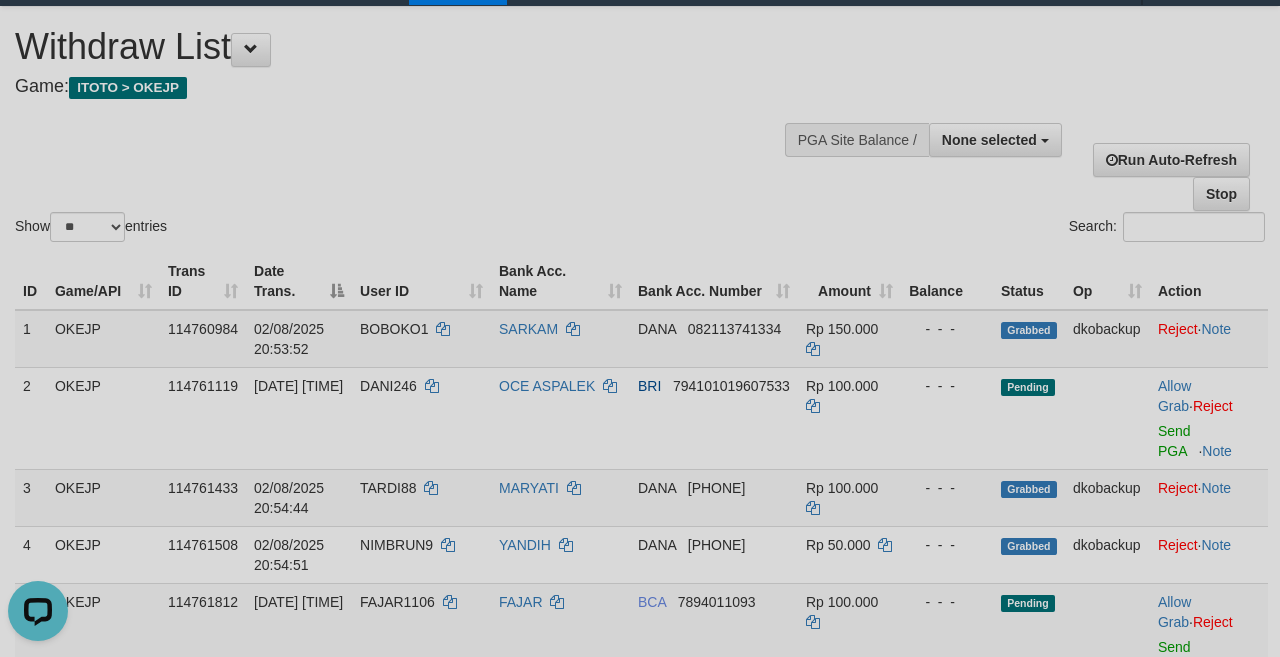 scroll, scrollTop: 0, scrollLeft: 0, axis: both 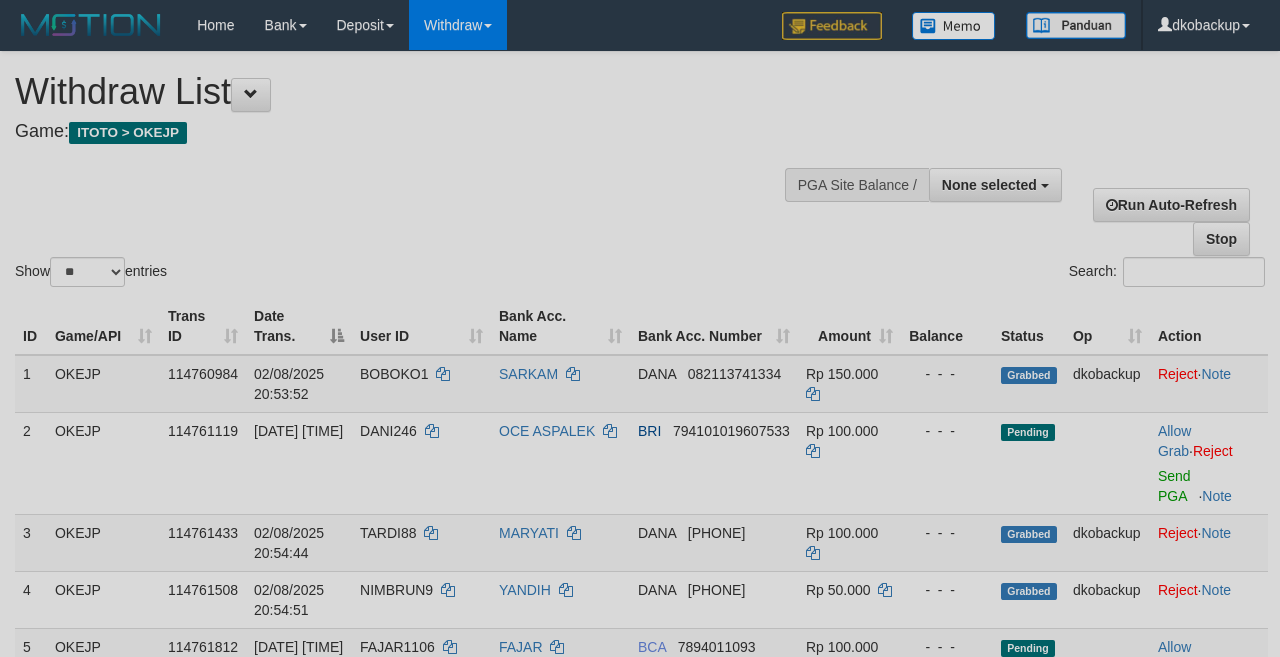 select 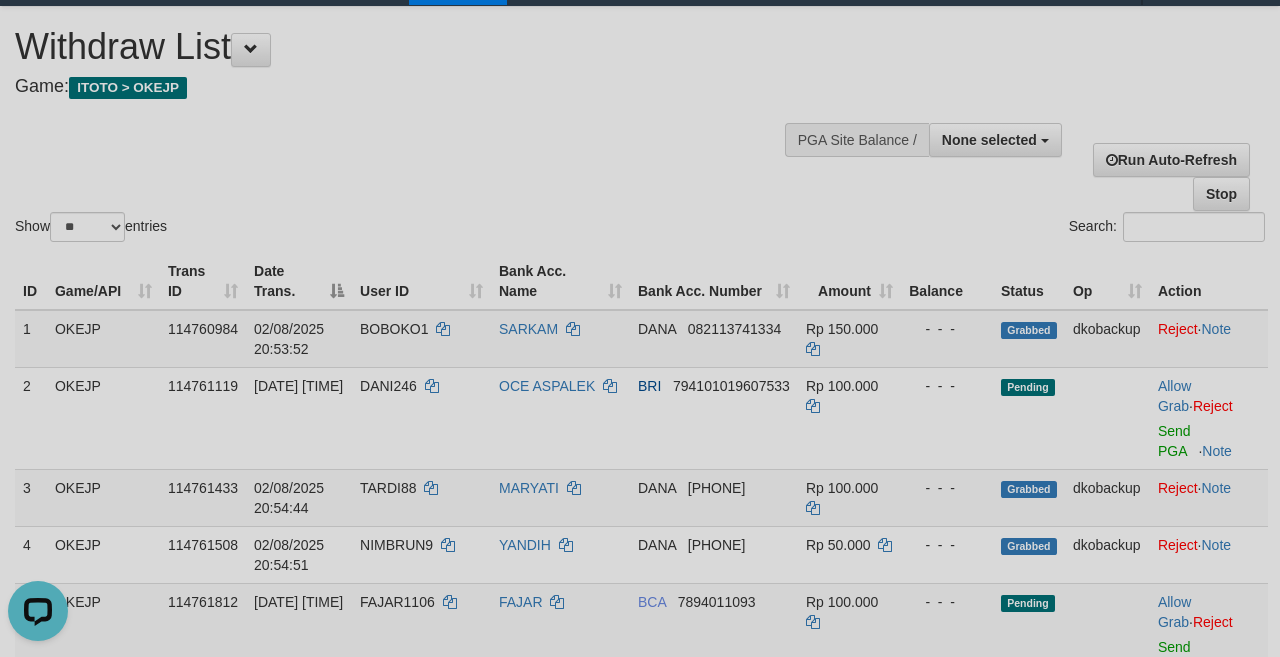 scroll, scrollTop: 0, scrollLeft: 0, axis: both 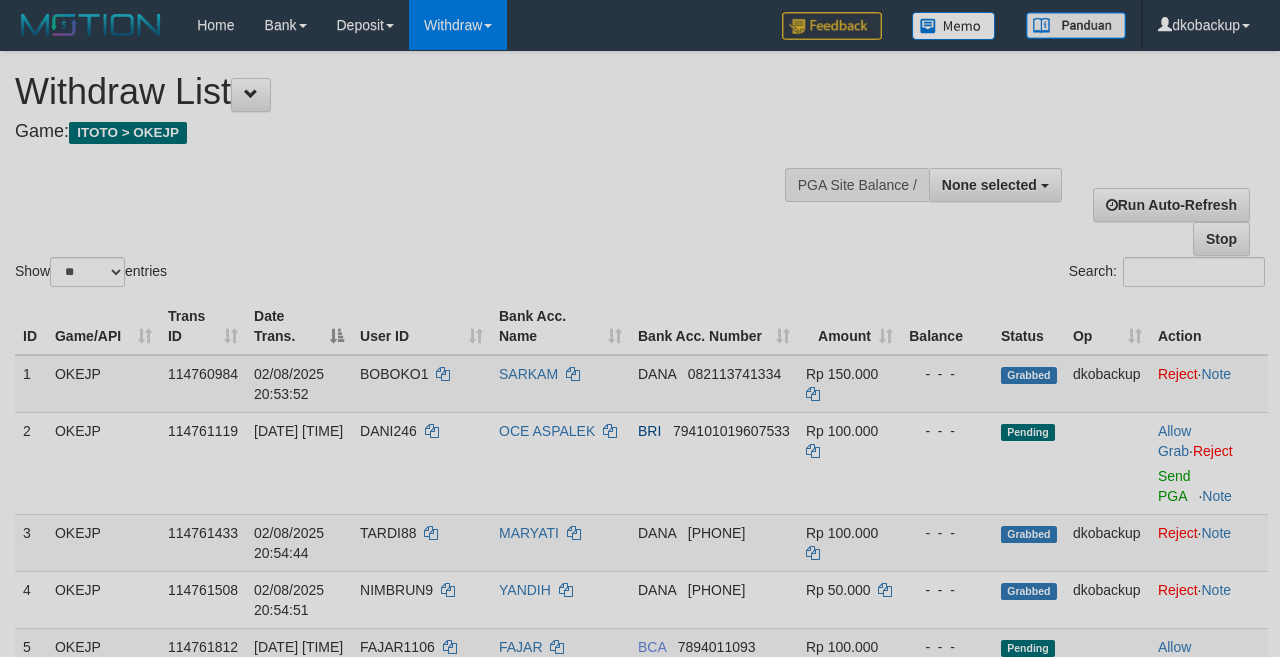 select 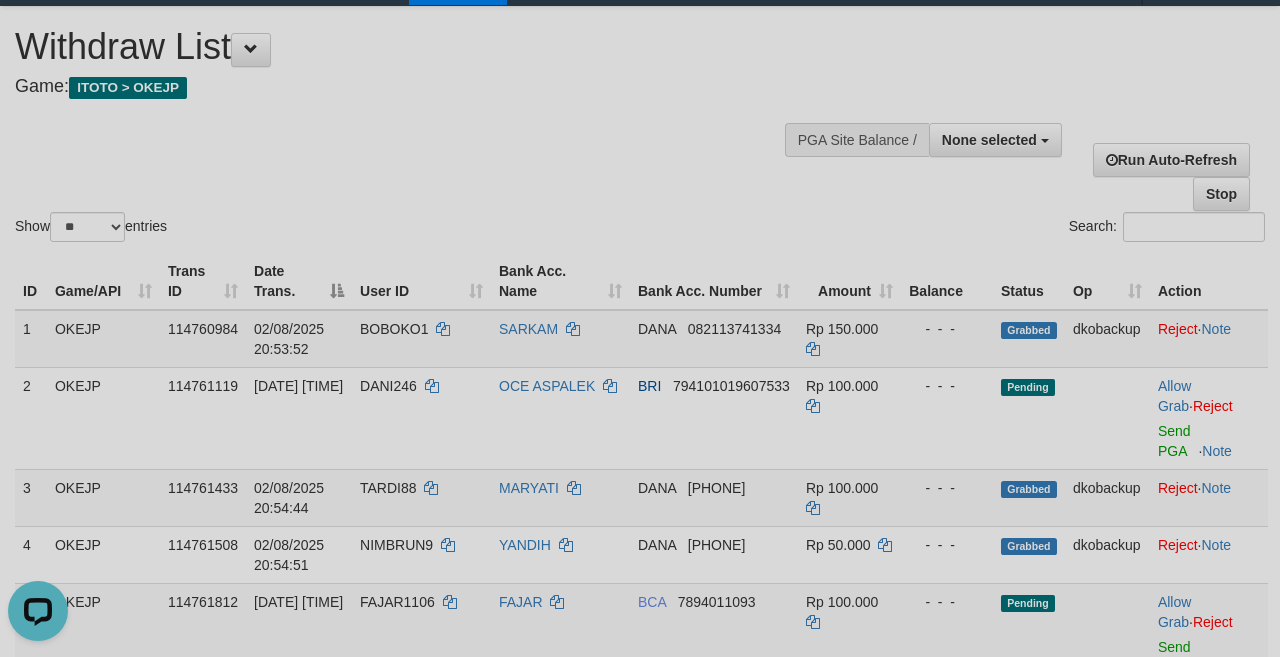 scroll, scrollTop: 0, scrollLeft: 0, axis: both 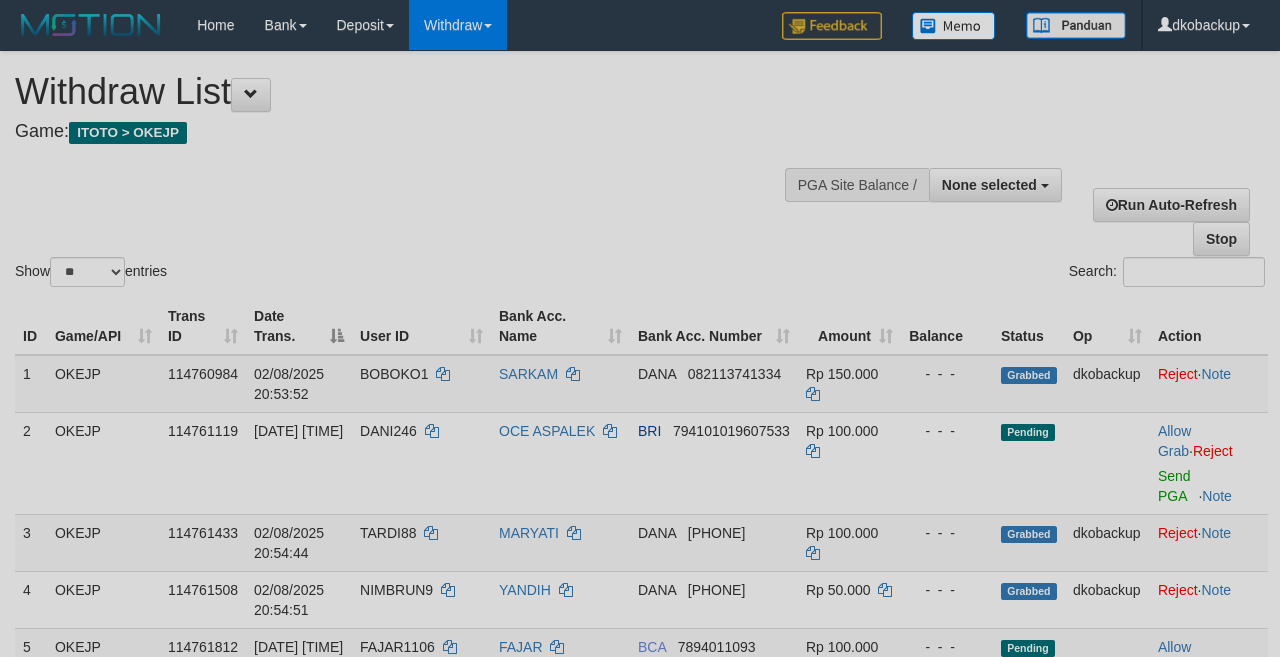 select 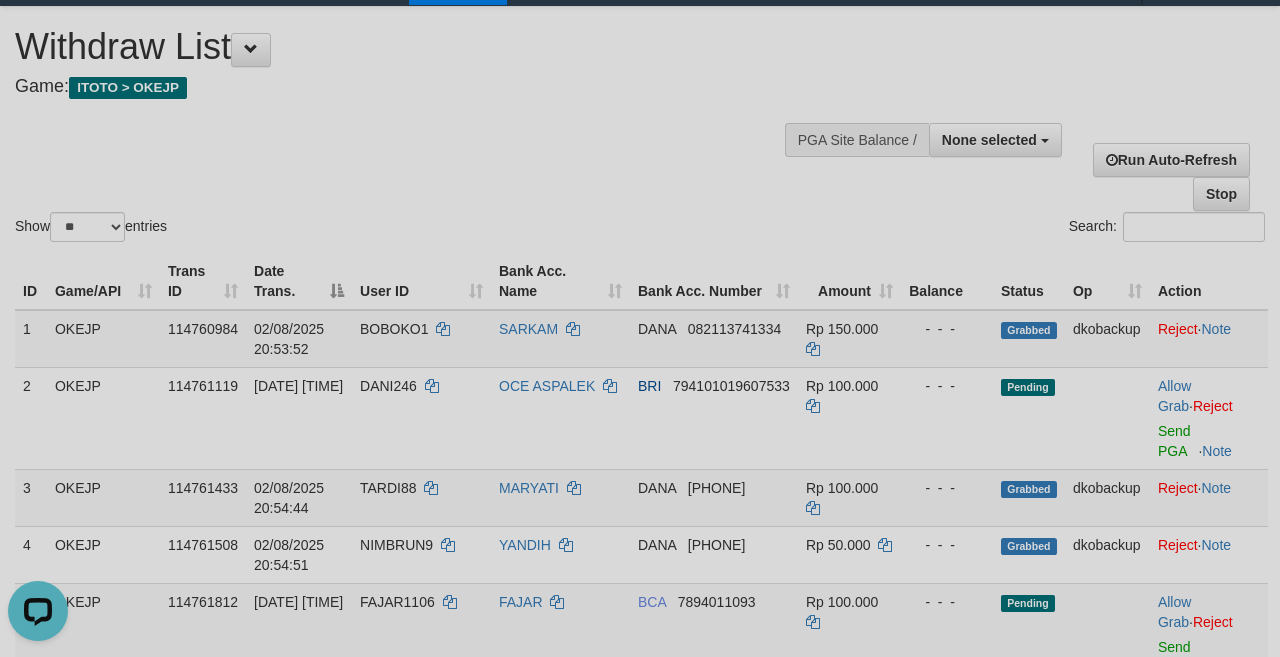 scroll, scrollTop: 0, scrollLeft: 0, axis: both 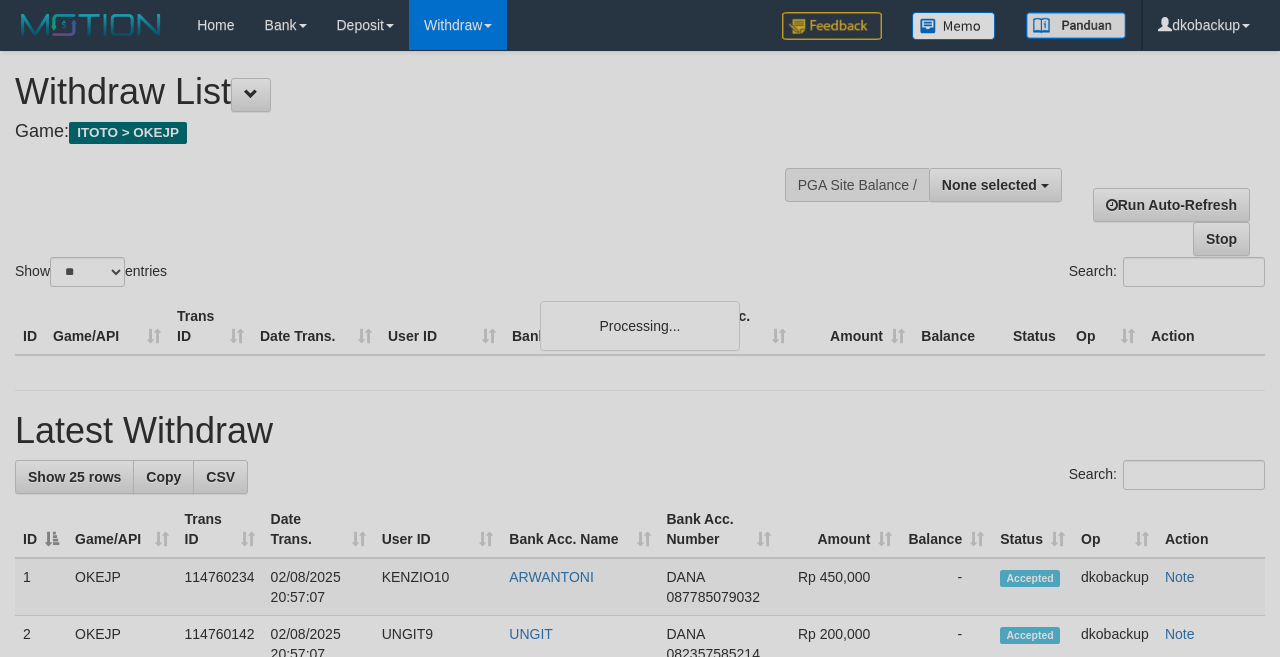 select 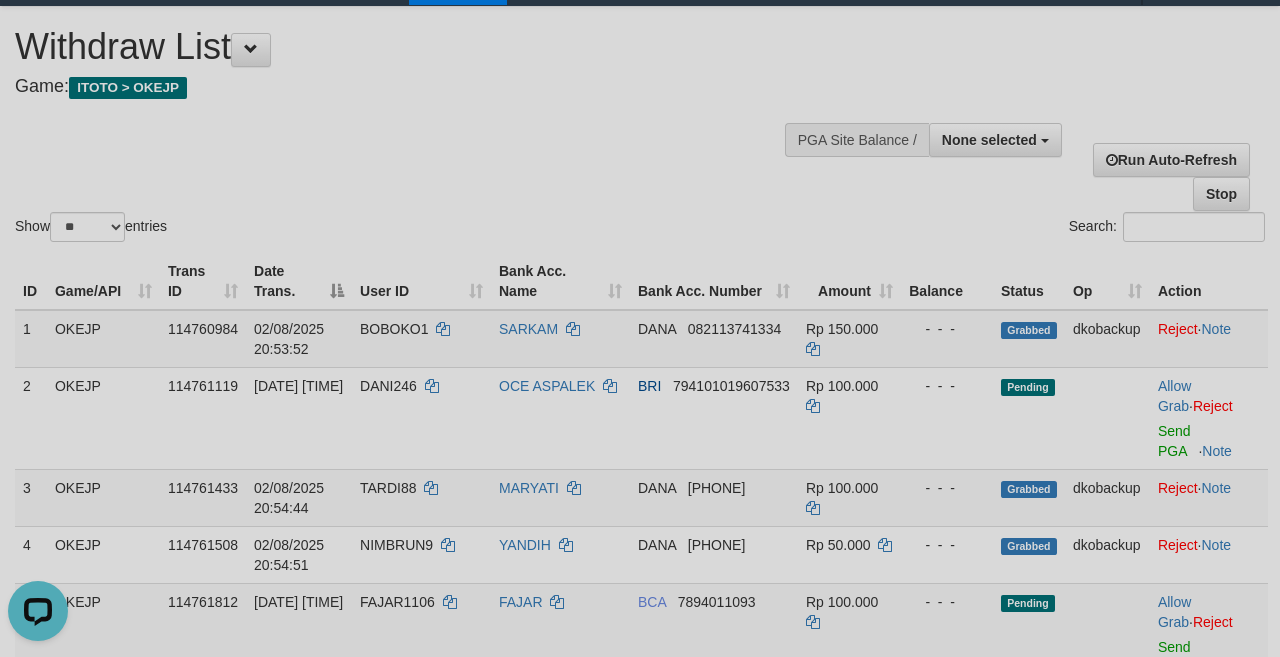 scroll, scrollTop: 0, scrollLeft: 0, axis: both 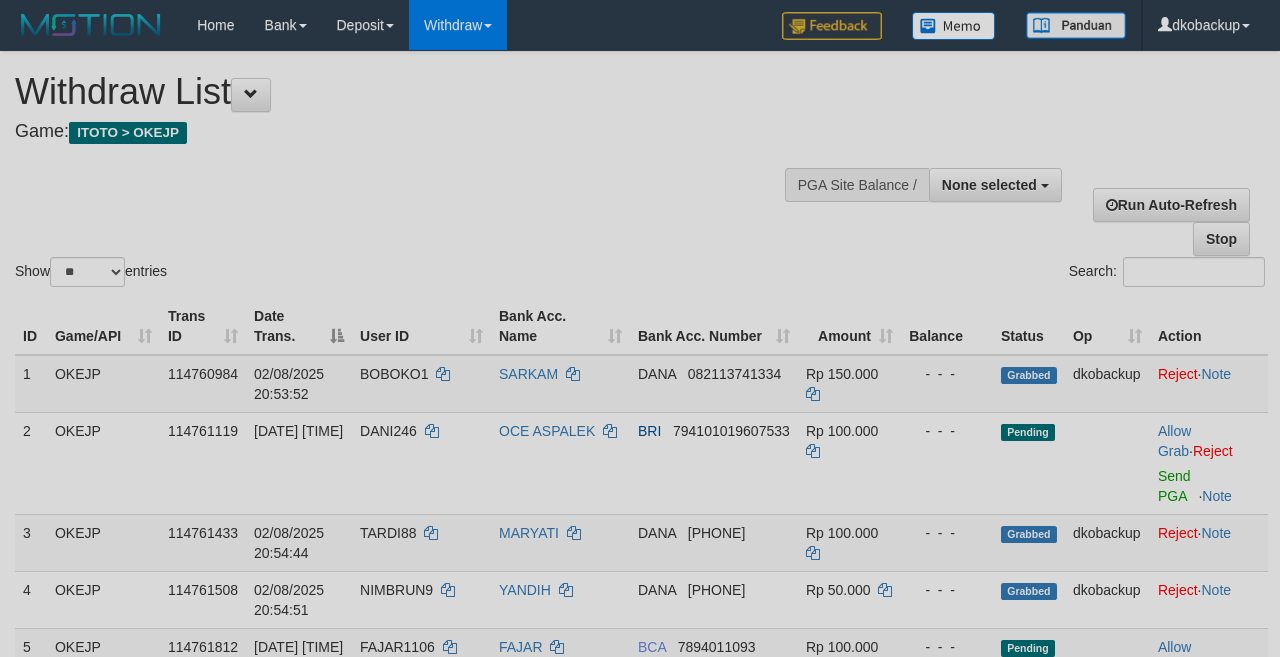 select 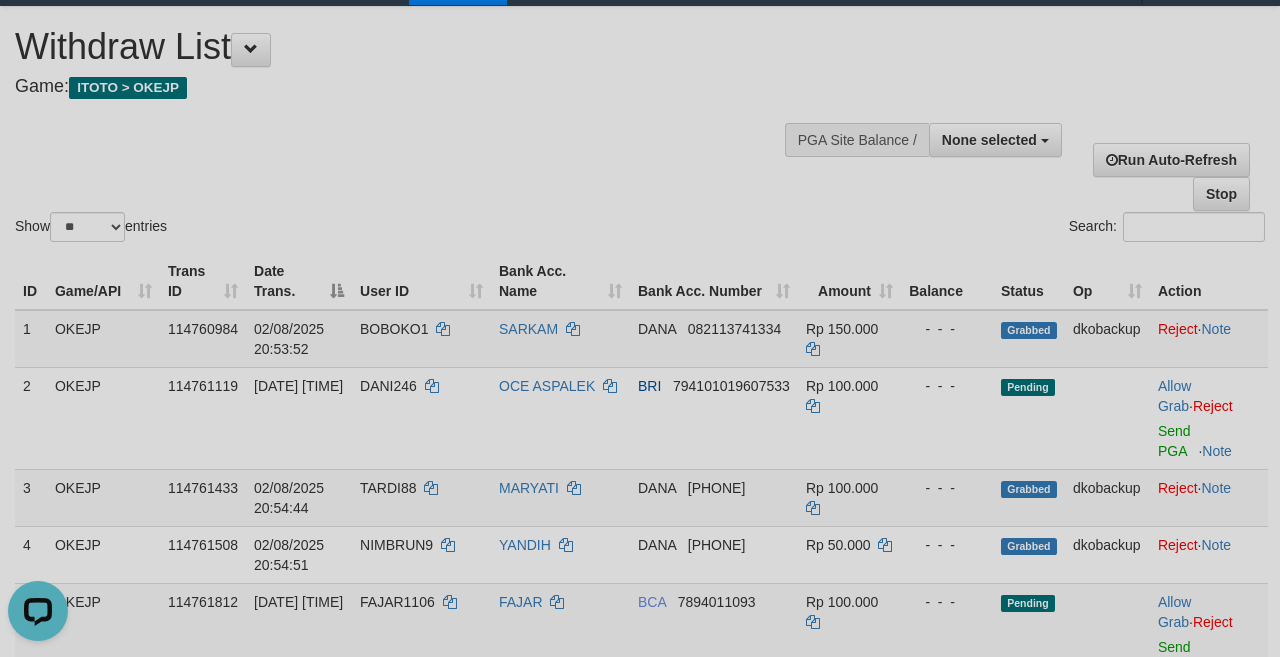 scroll, scrollTop: 0, scrollLeft: 0, axis: both 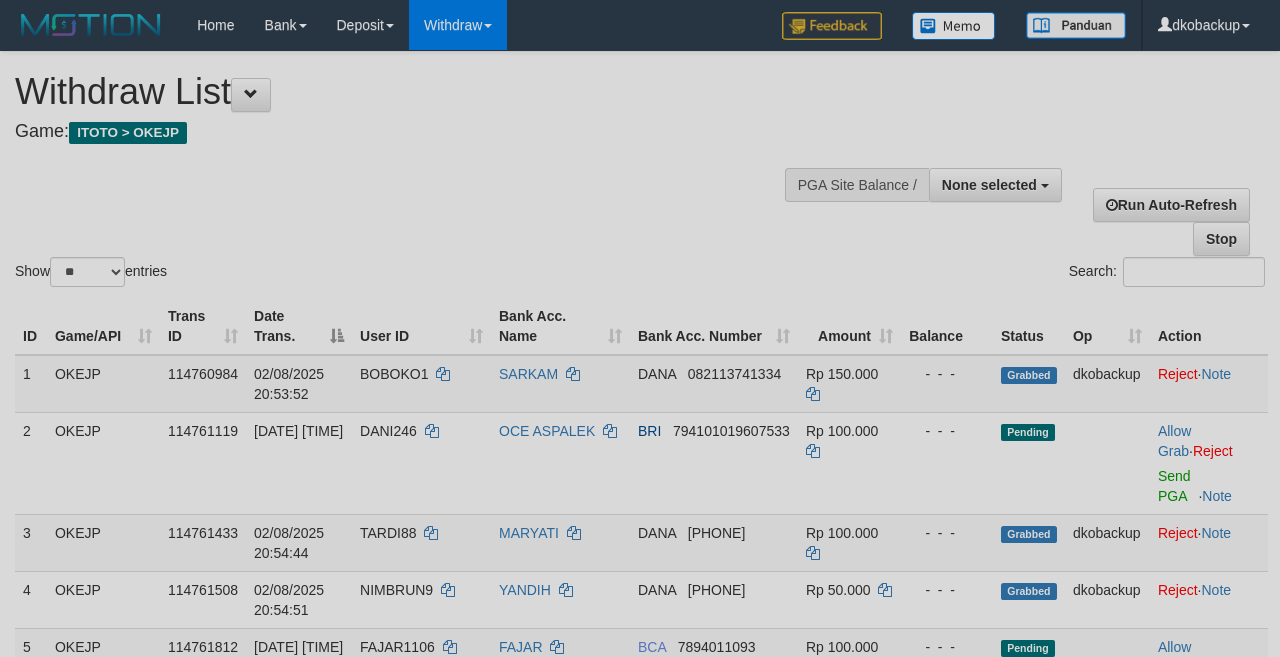 select 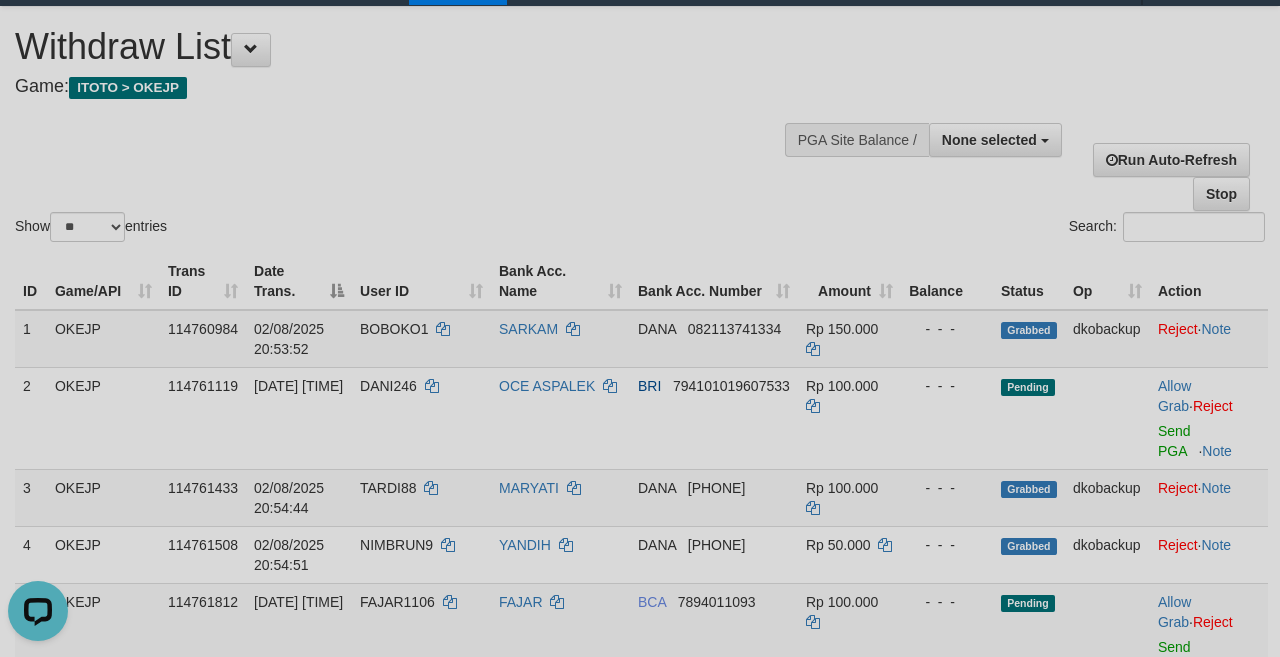 scroll, scrollTop: 0, scrollLeft: 0, axis: both 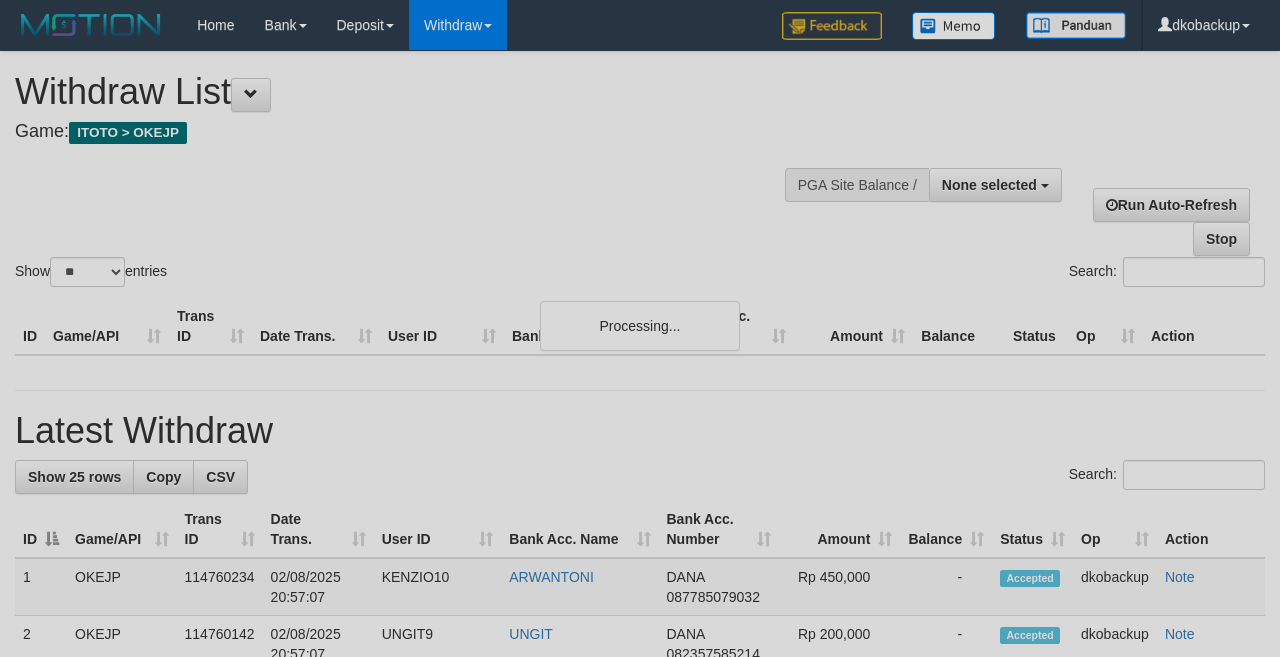 select 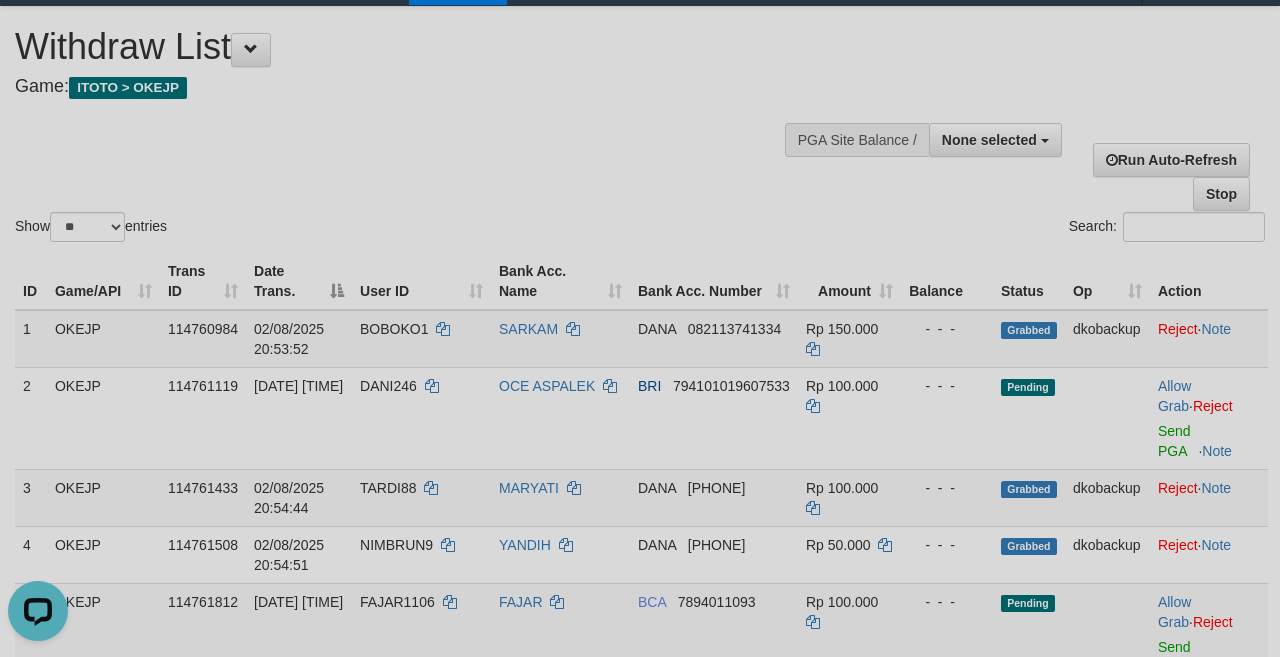 scroll, scrollTop: 0, scrollLeft: 0, axis: both 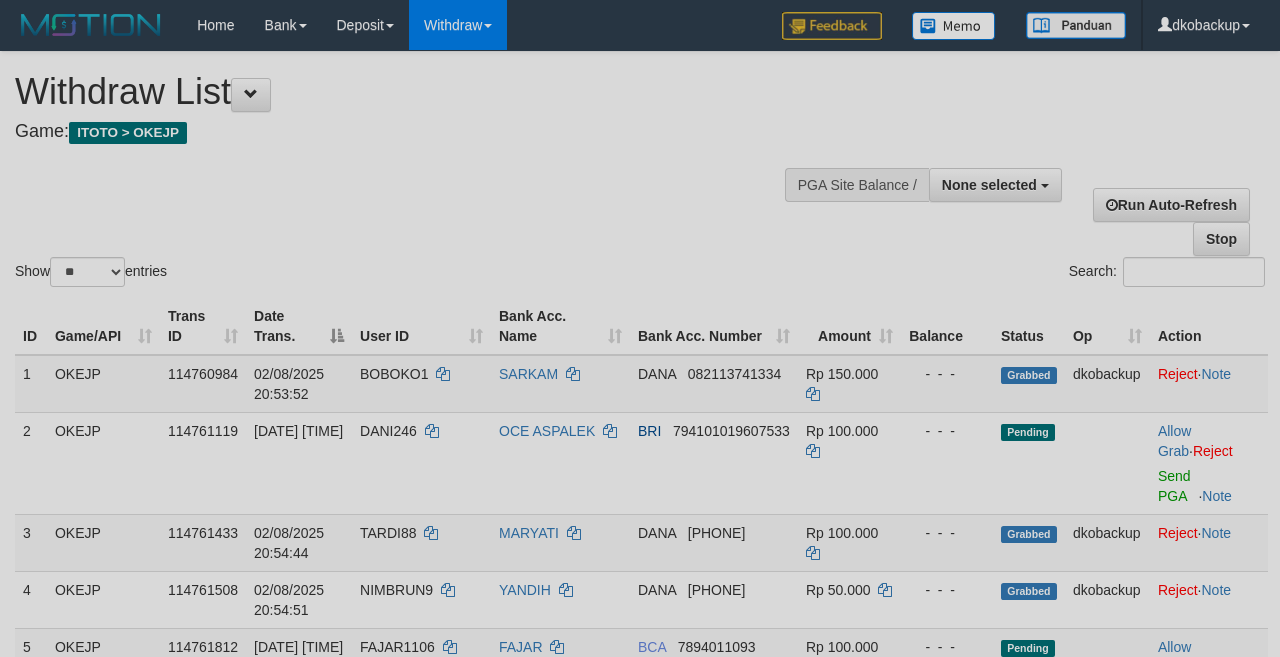 select 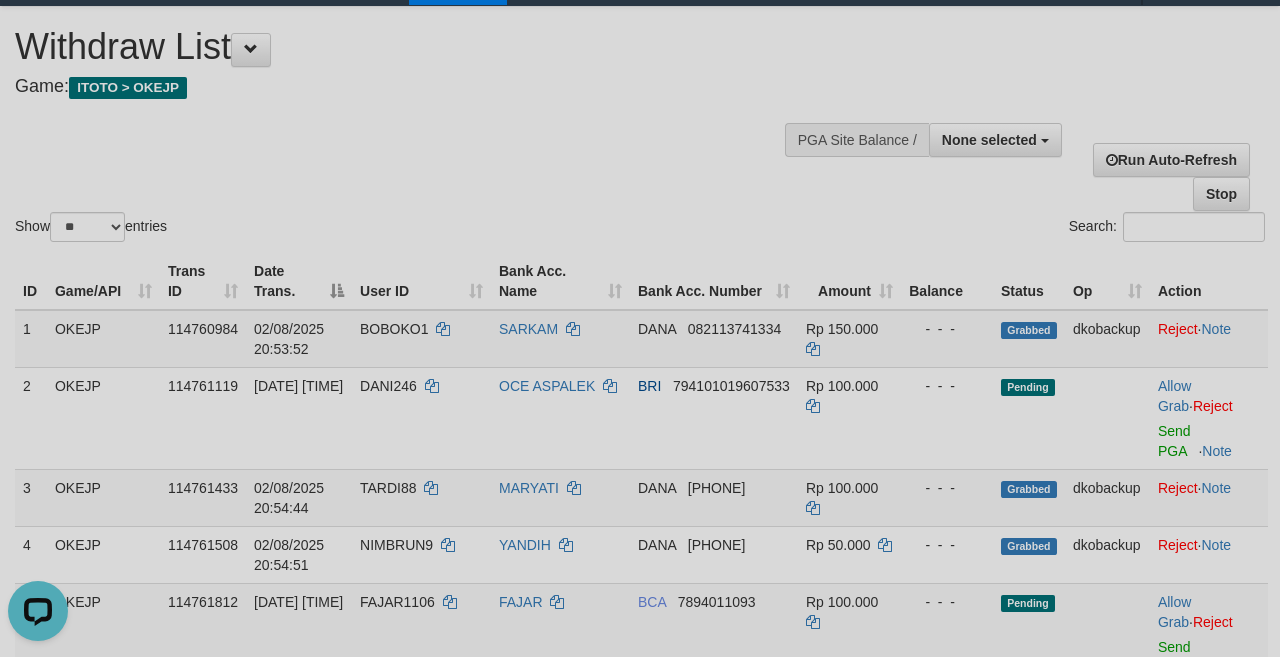 scroll, scrollTop: 0, scrollLeft: 0, axis: both 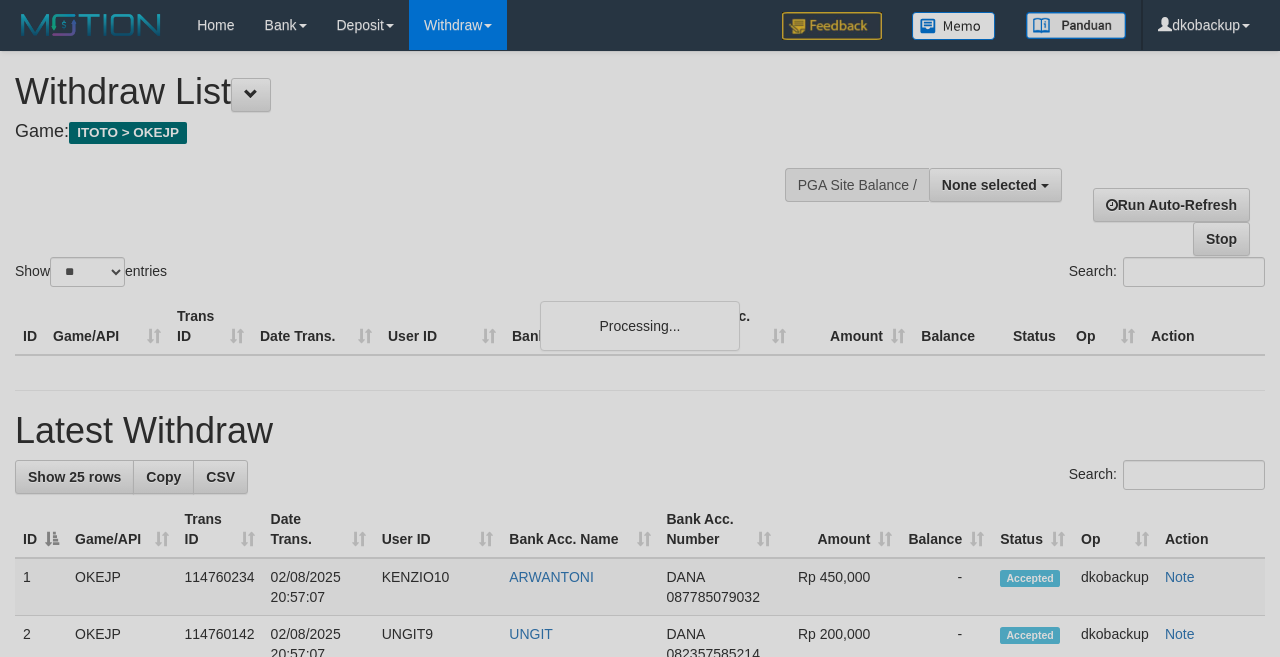 select 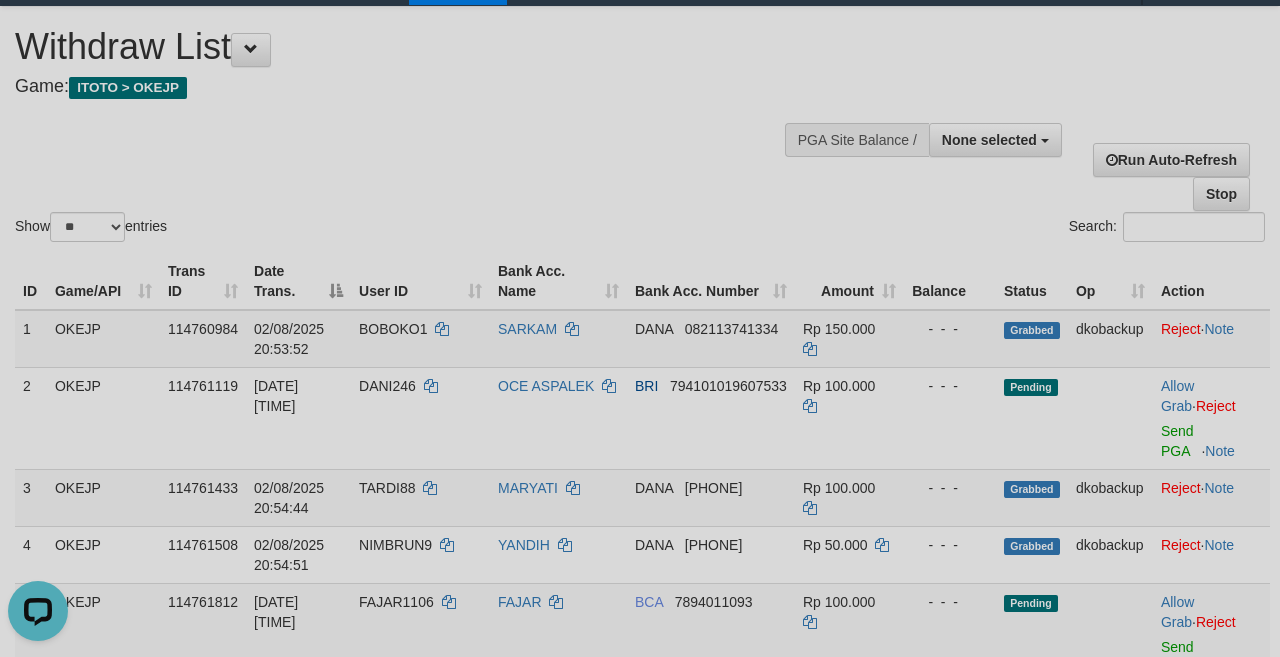 scroll, scrollTop: 0, scrollLeft: 0, axis: both 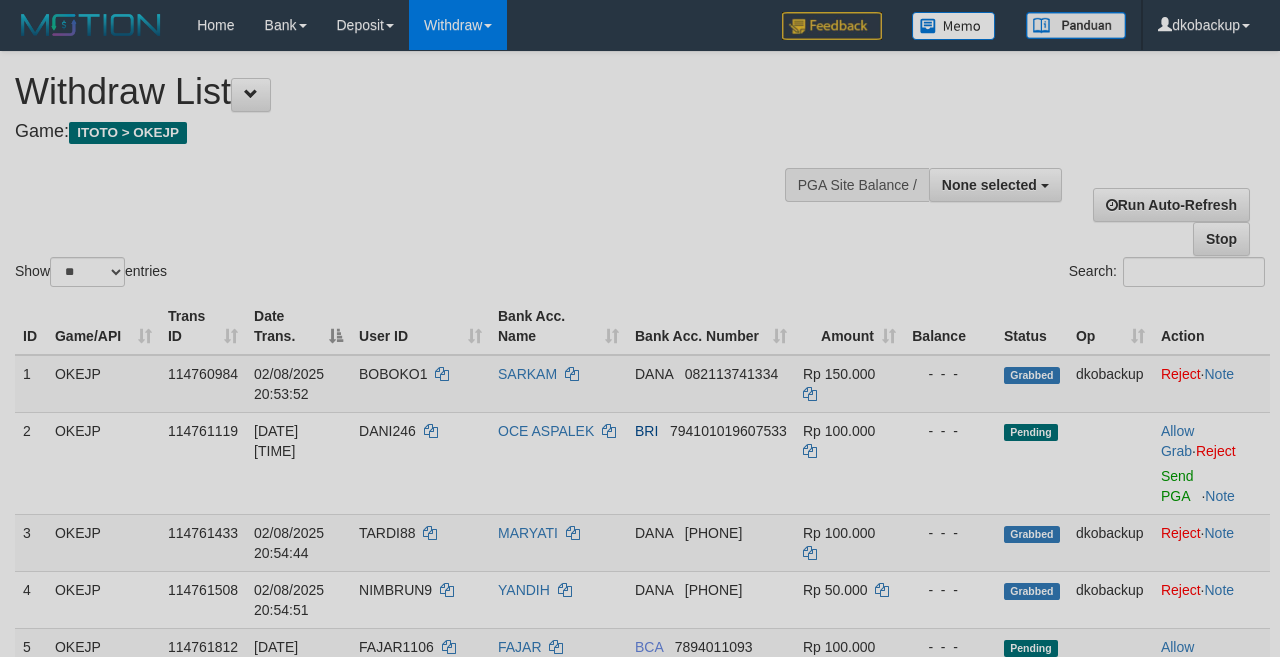 select 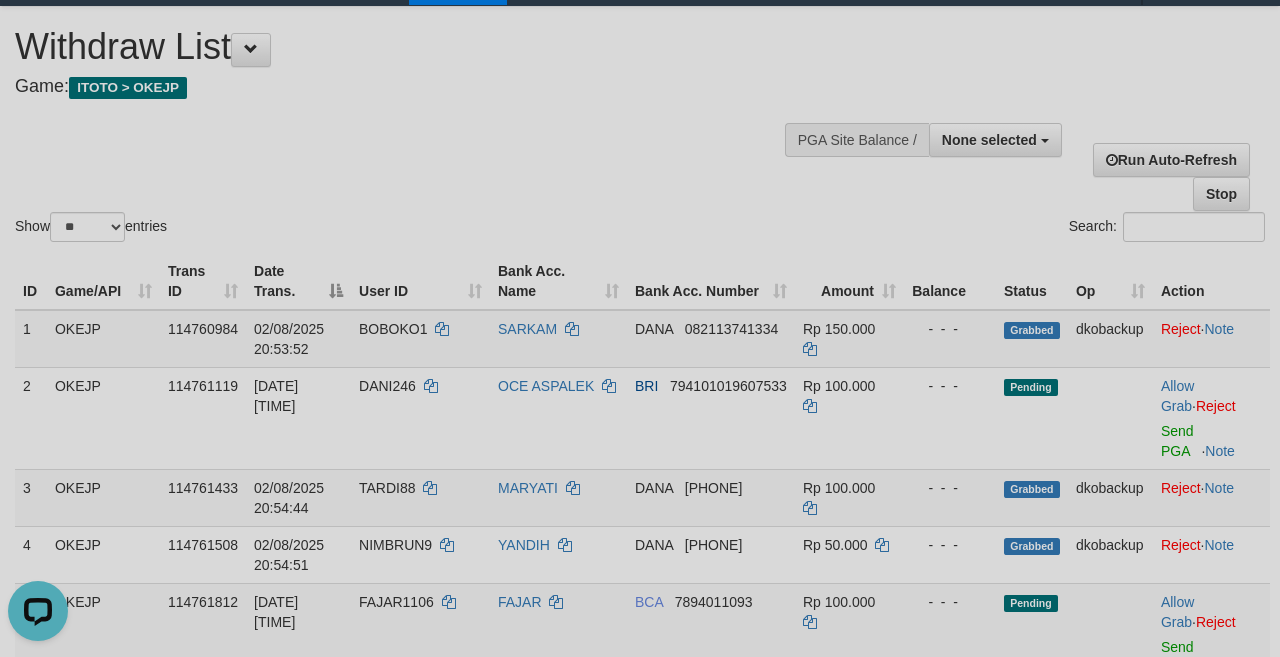 scroll, scrollTop: 0, scrollLeft: 0, axis: both 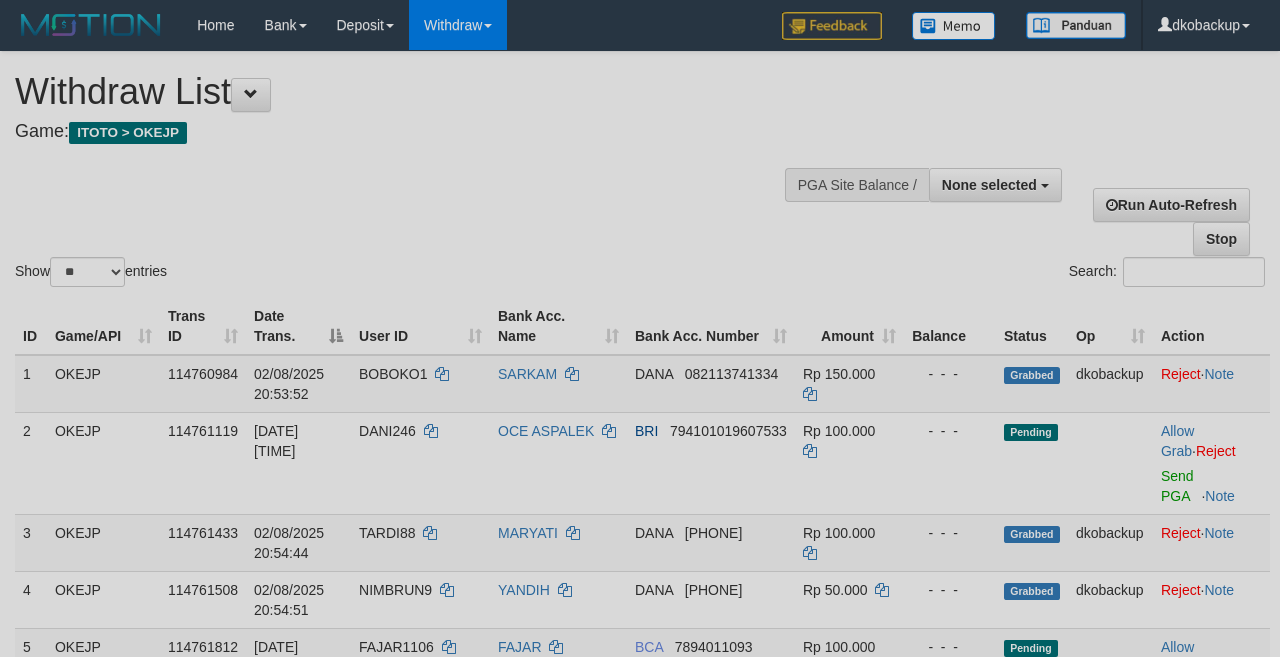 select 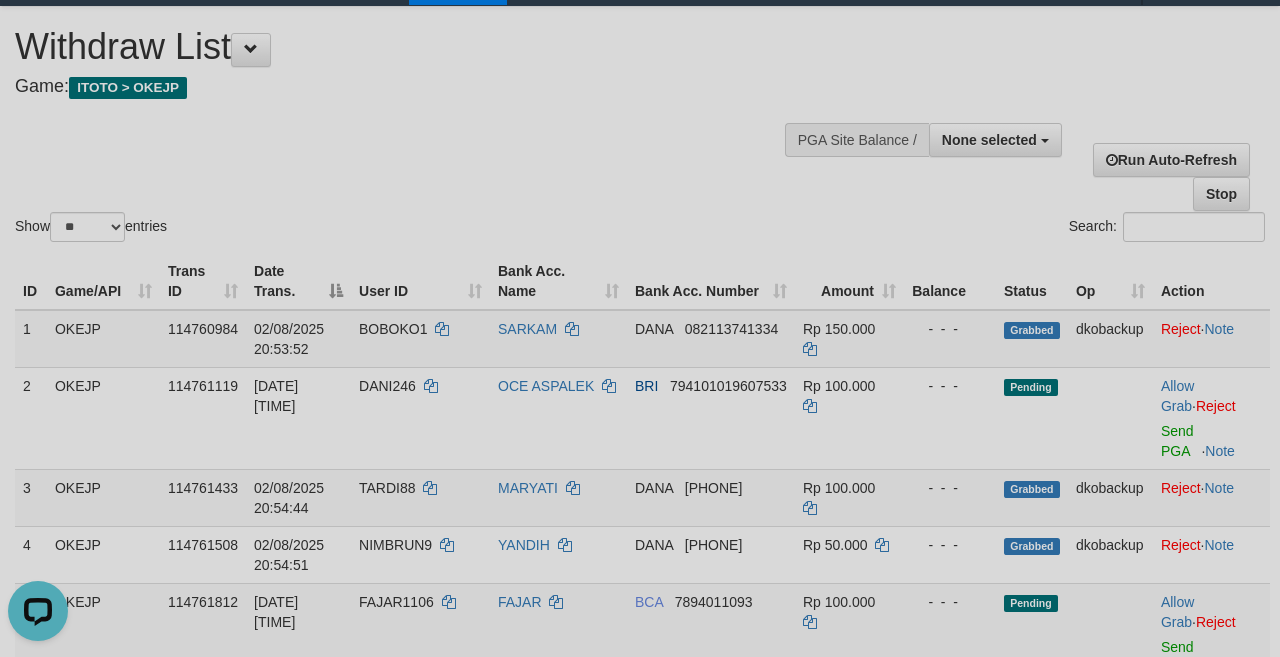 scroll, scrollTop: 0, scrollLeft: 0, axis: both 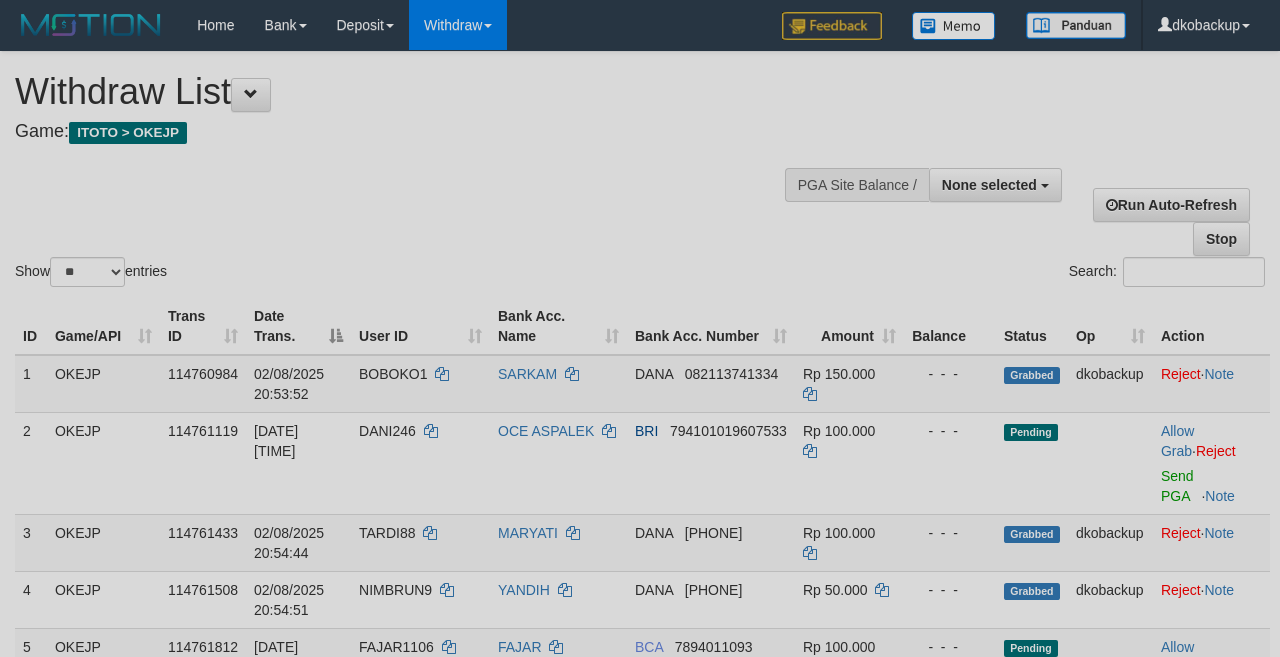 select 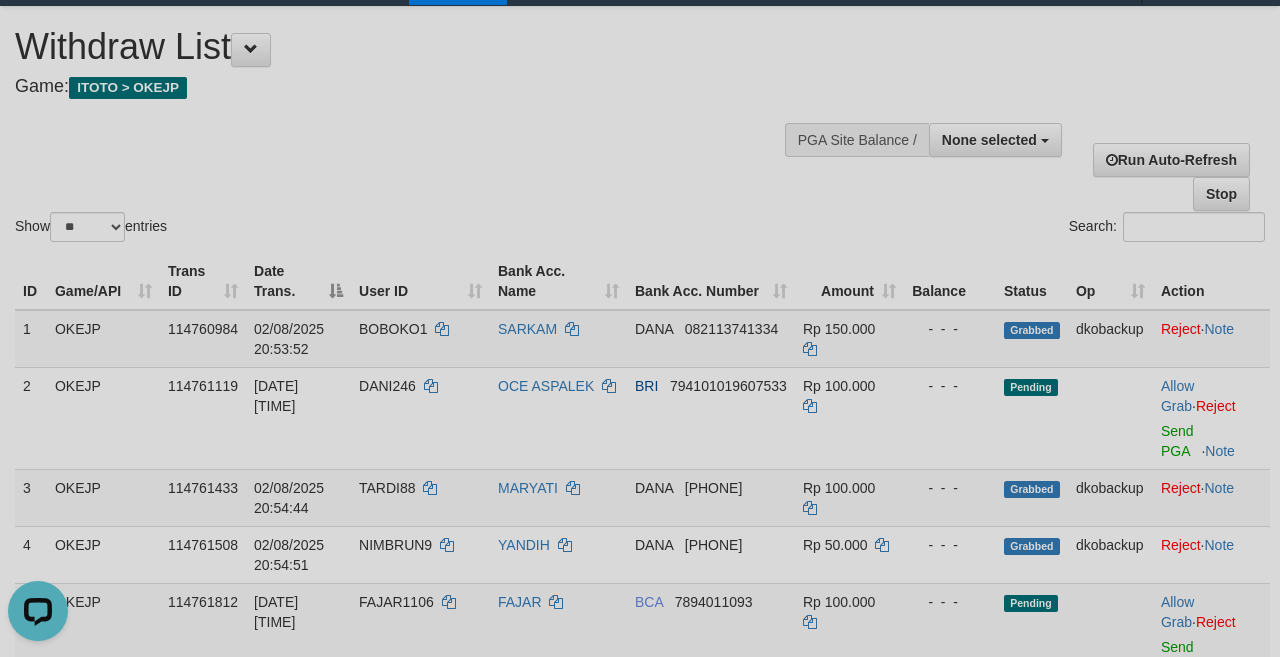 scroll, scrollTop: 0, scrollLeft: 0, axis: both 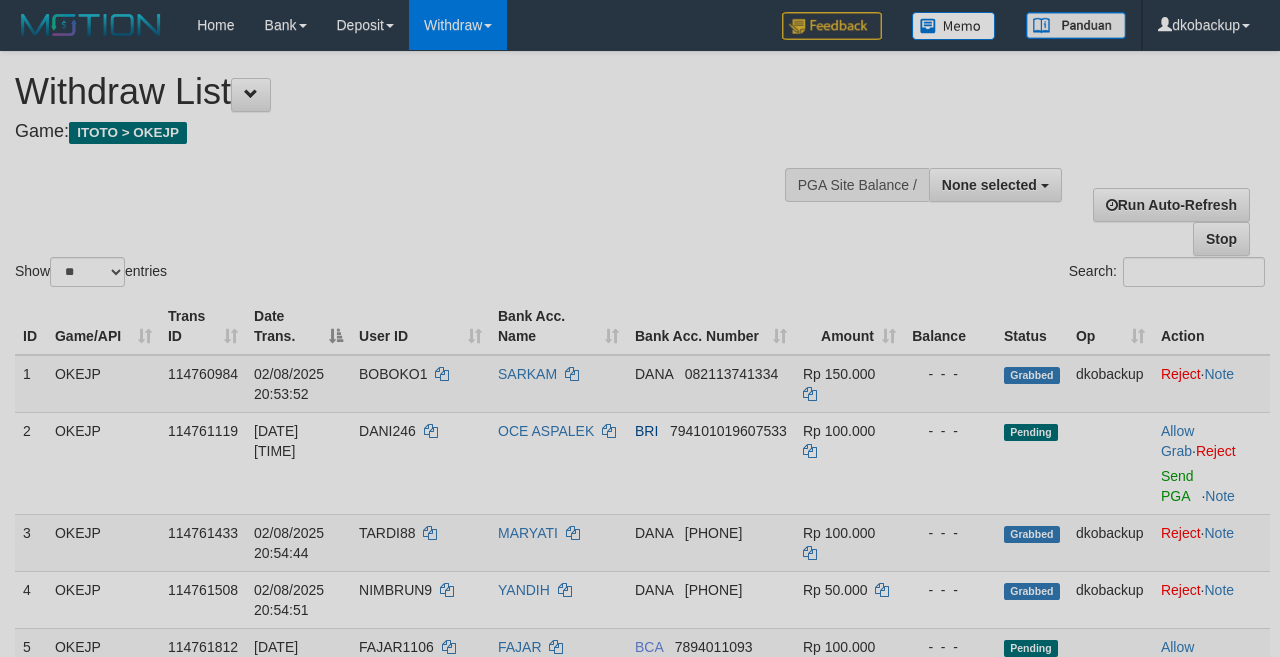 select 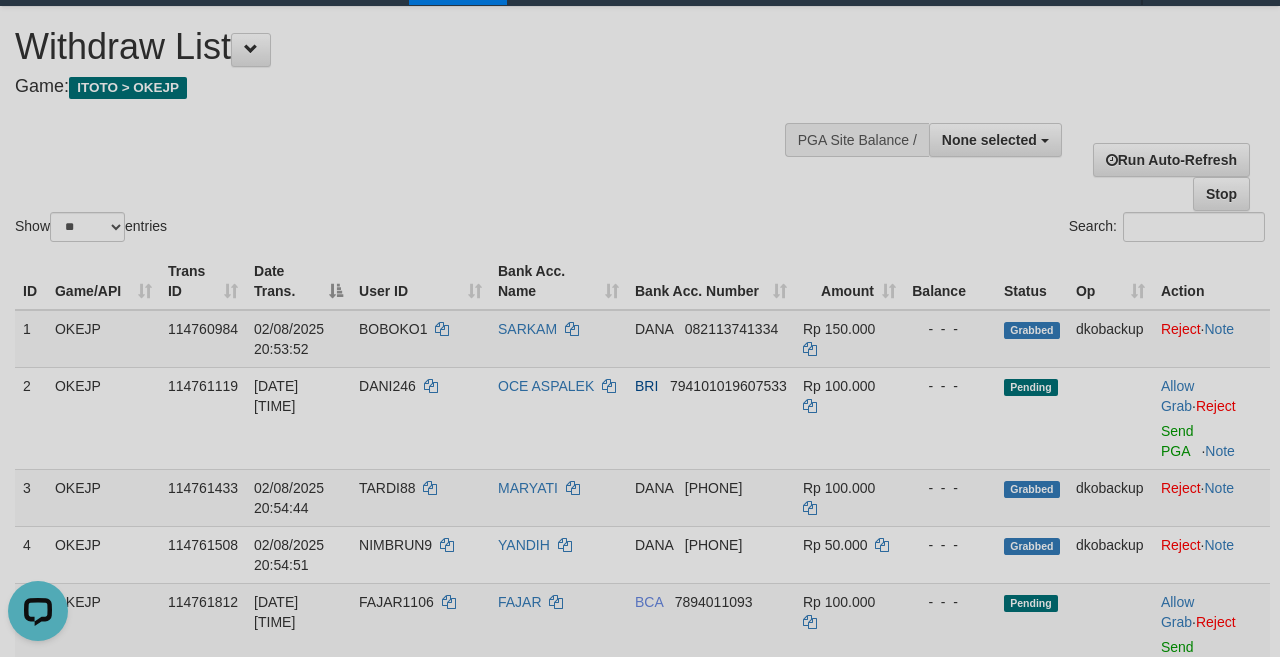 scroll, scrollTop: 0, scrollLeft: 0, axis: both 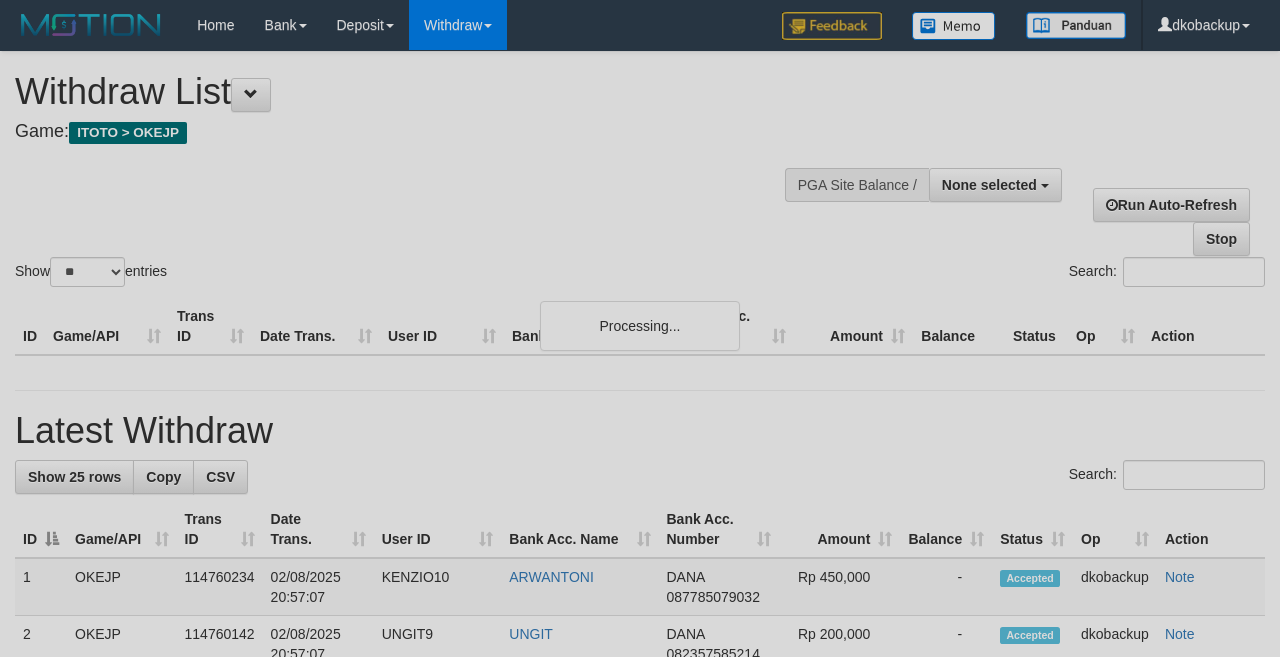 select 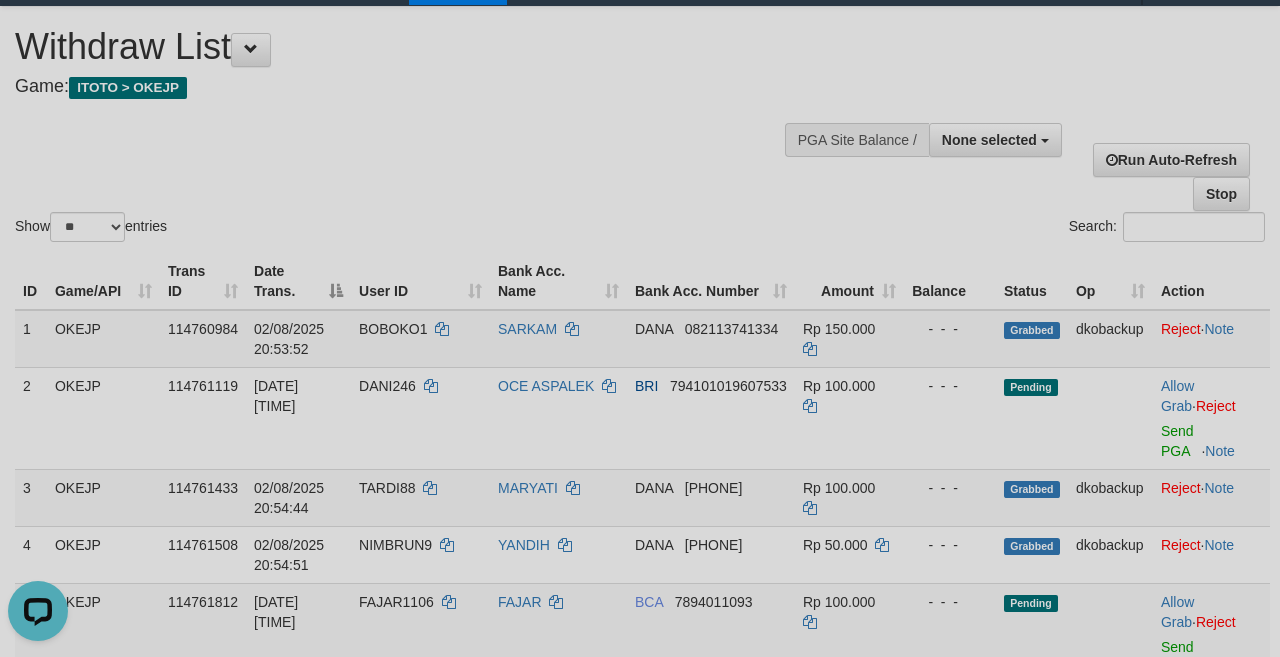 scroll, scrollTop: 0, scrollLeft: 0, axis: both 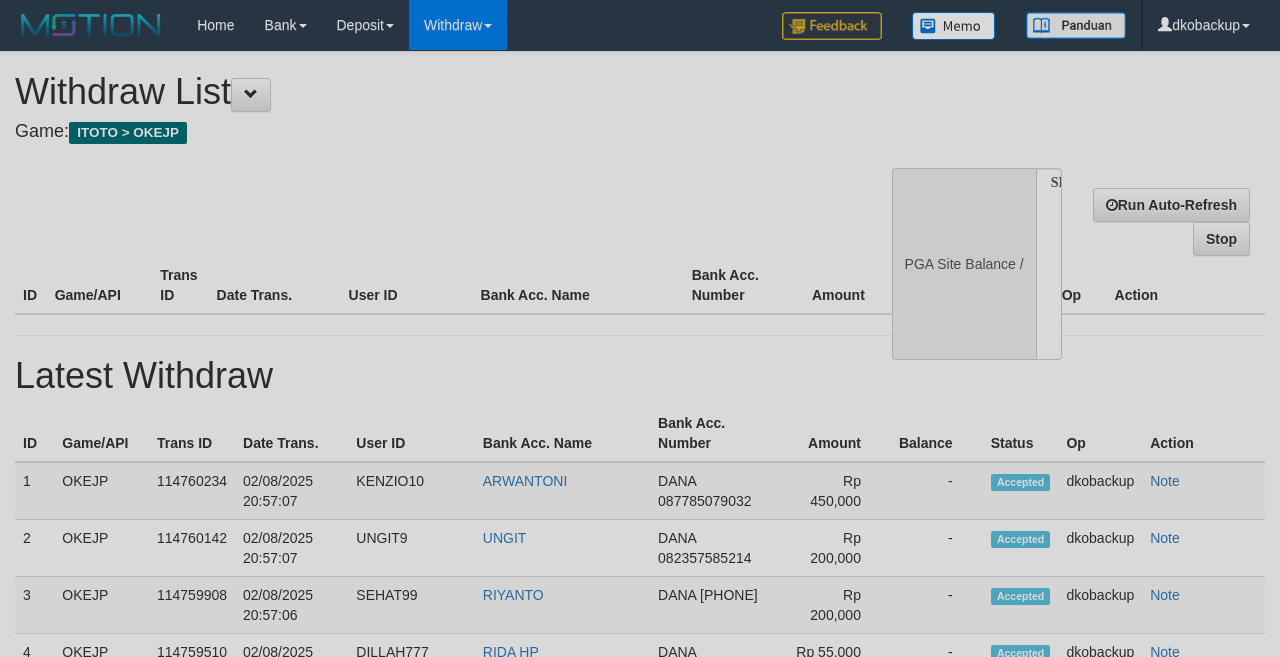 select 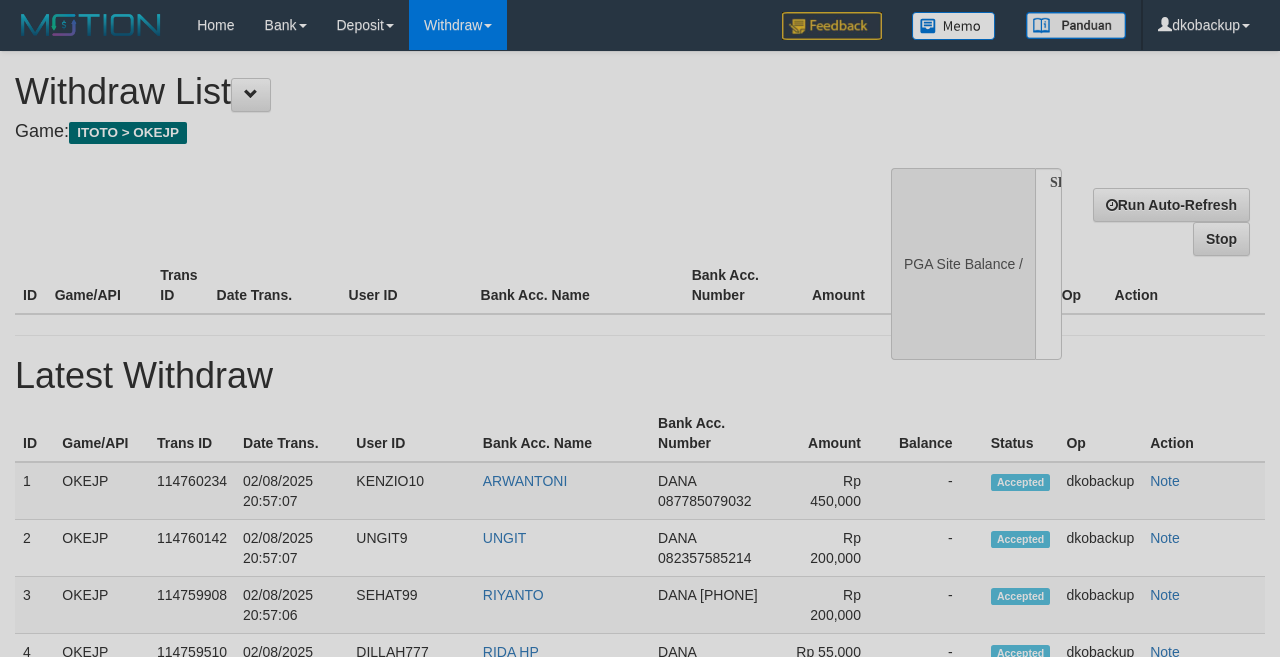 scroll, scrollTop: 45, scrollLeft: 0, axis: vertical 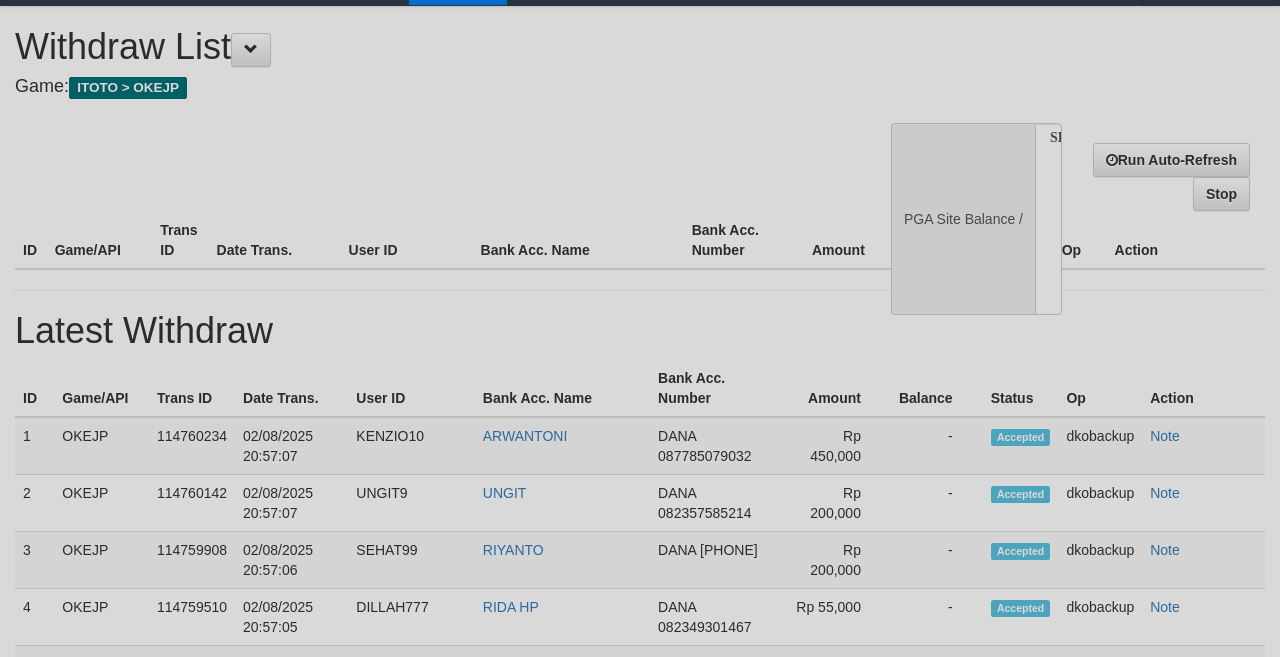 select on "**" 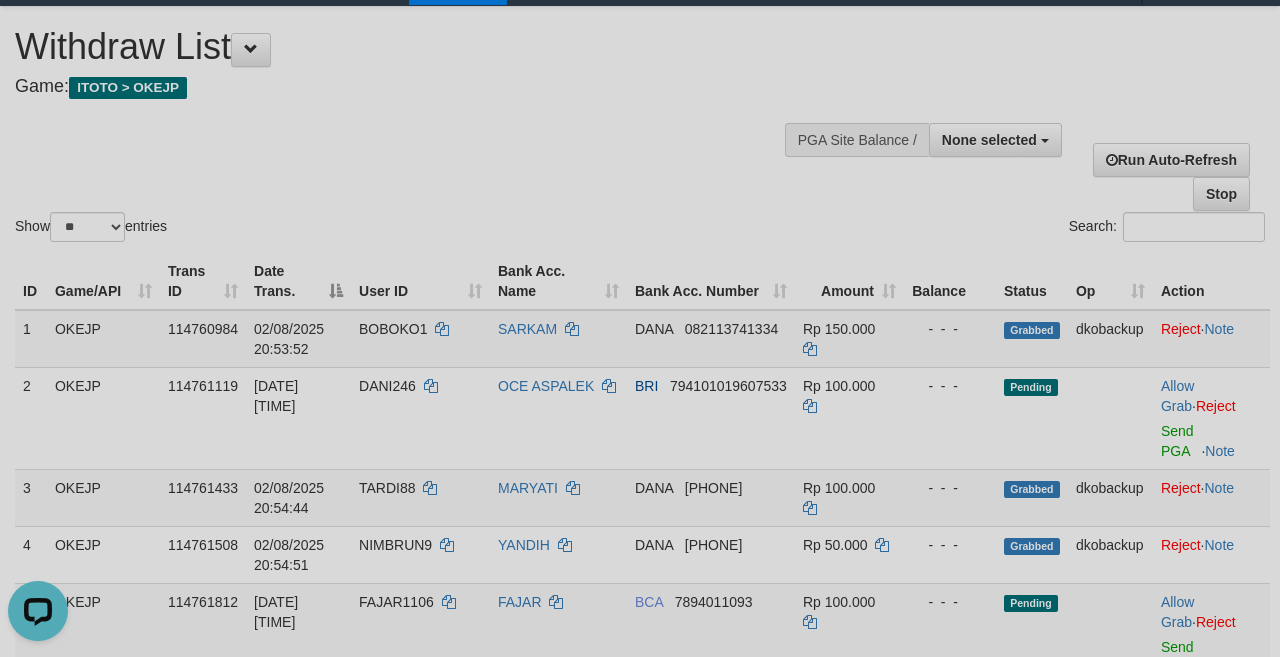 scroll, scrollTop: 0, scrollLeft: 0, axis: both 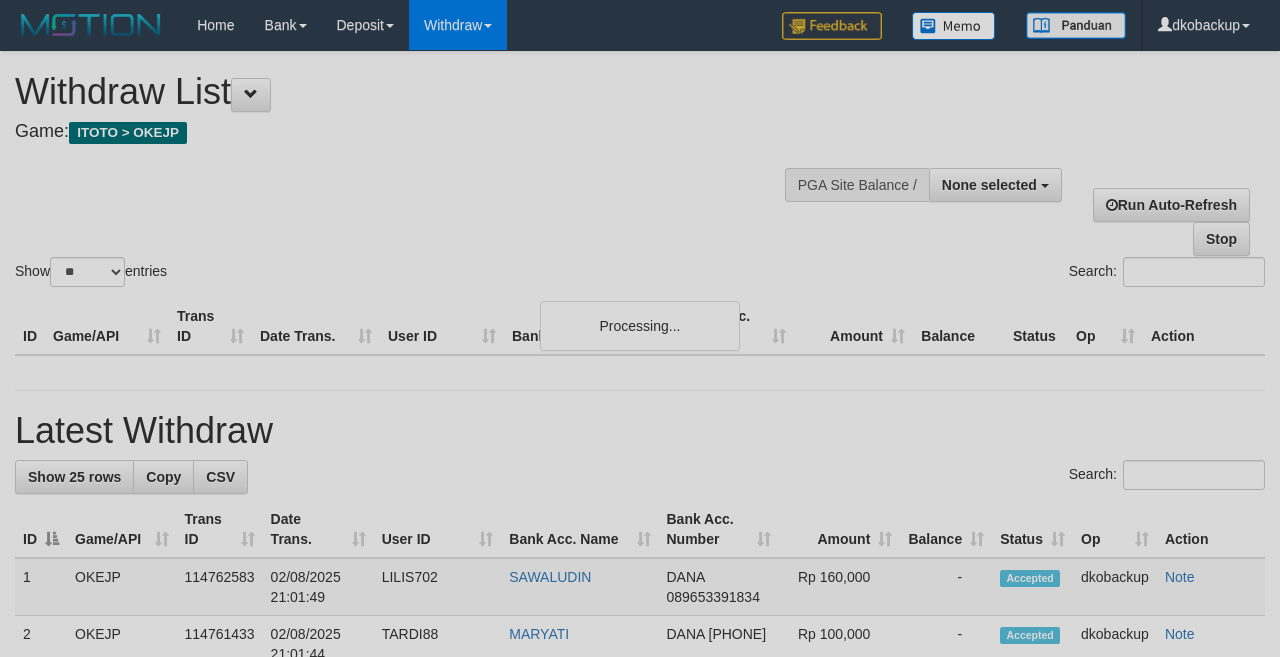 select 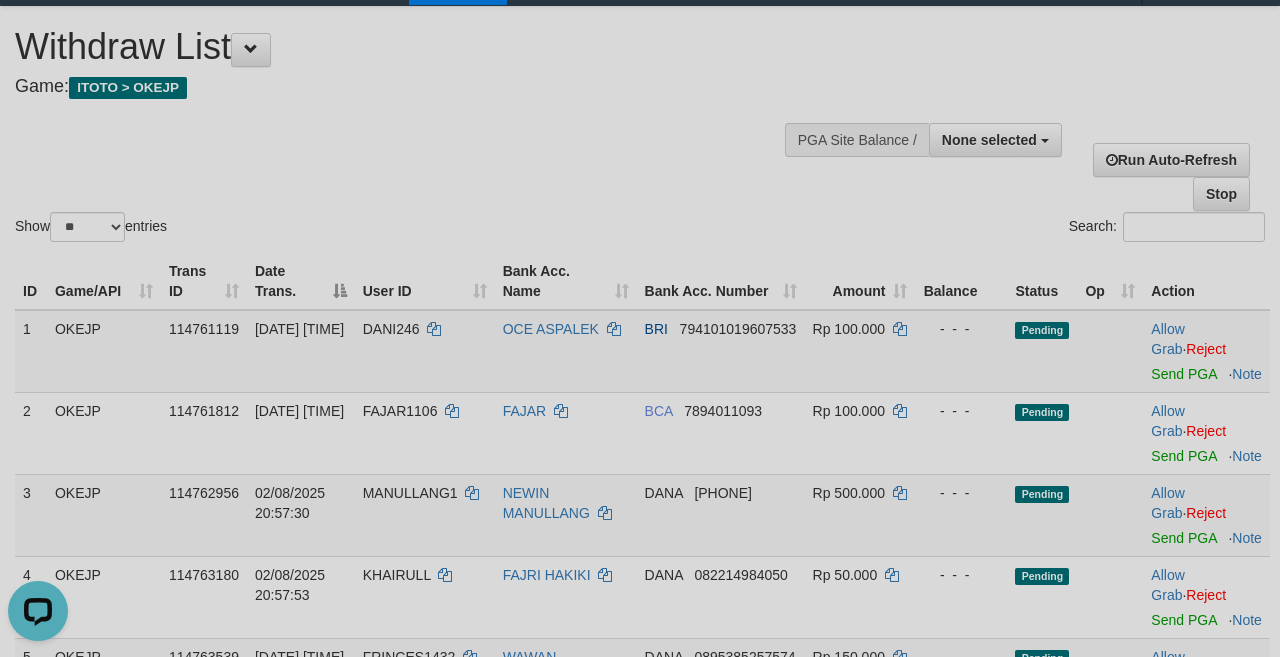 scroll, scrollTop: 0, scrollLeft: 0, axis: both 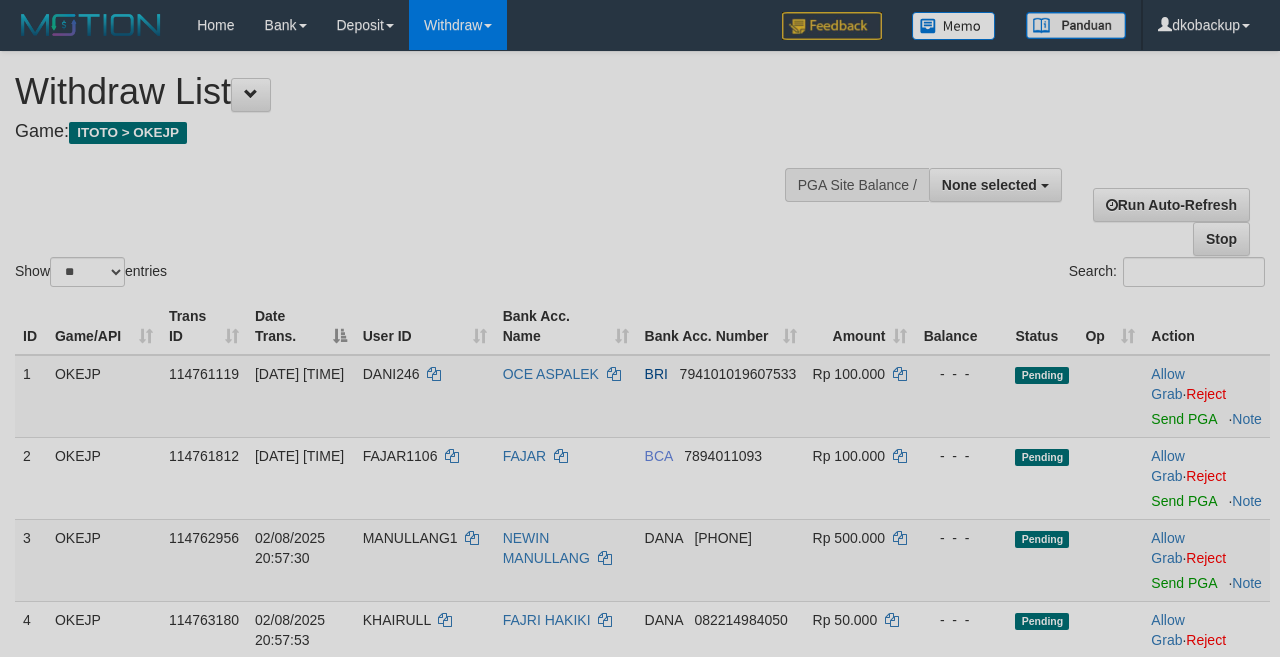 select 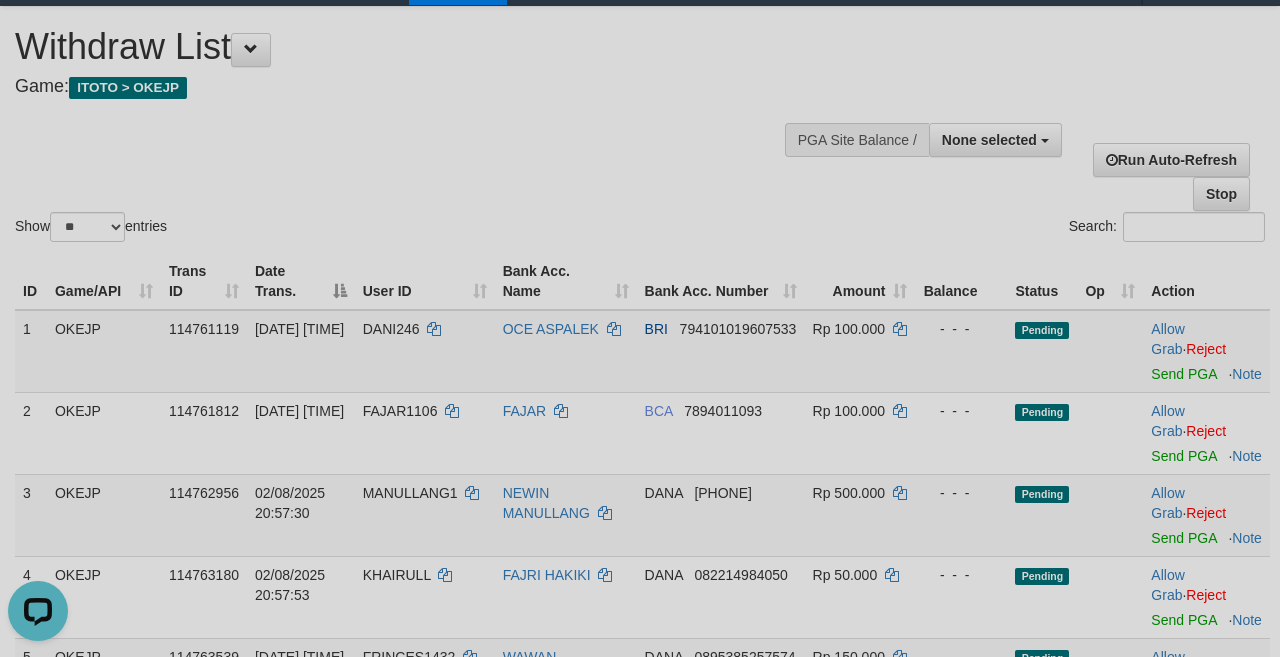 scroll, scrollTop: 0, scrollLeft: 0, axis: both 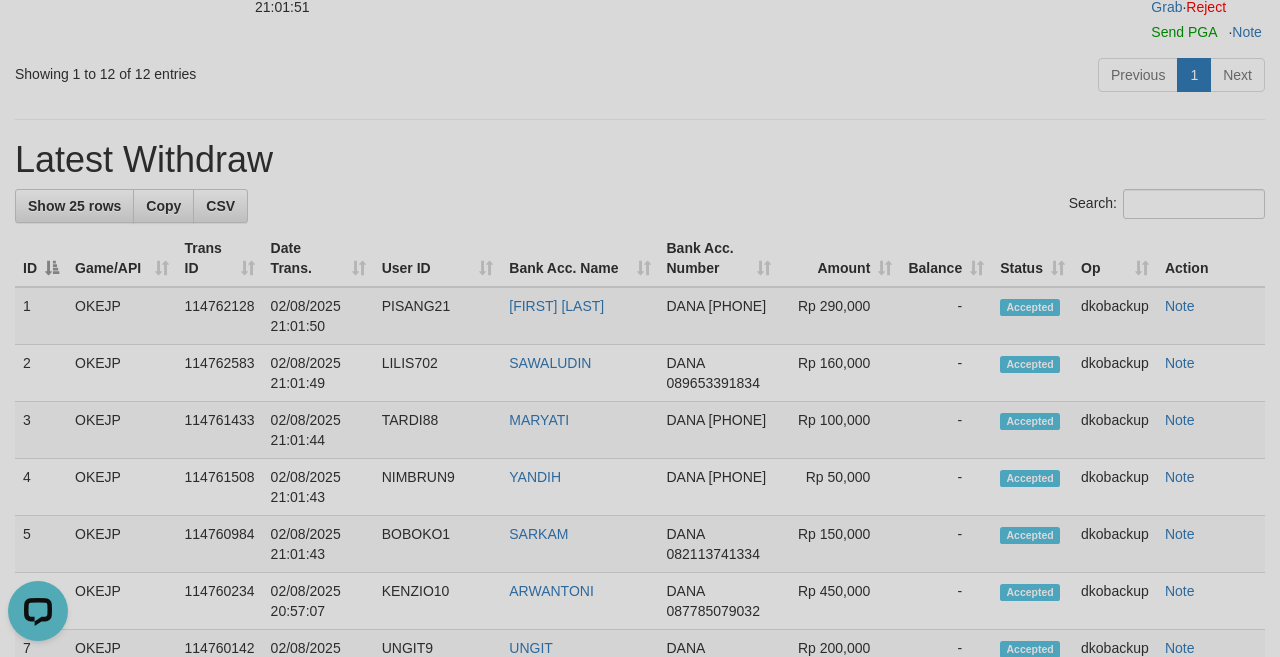 click on "Latest Withdraw" at bounding box center (640, 160) 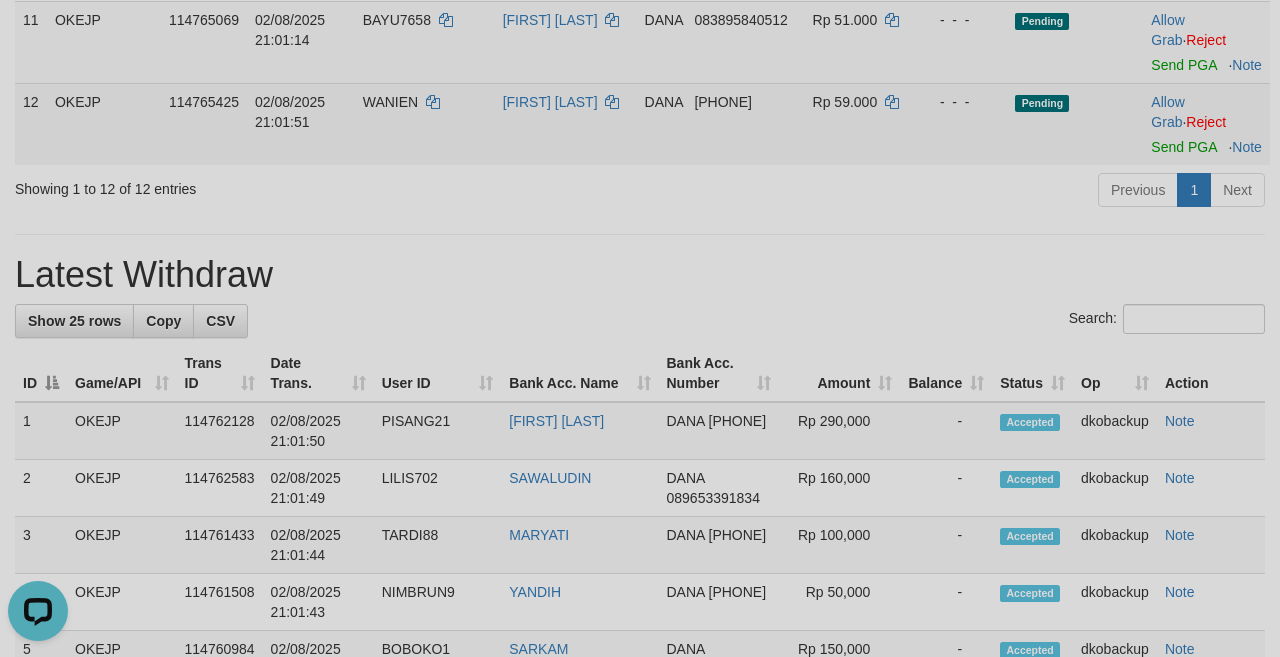 scroll, scrollTop: 1112, scrollLeft: 0, axis: vertical 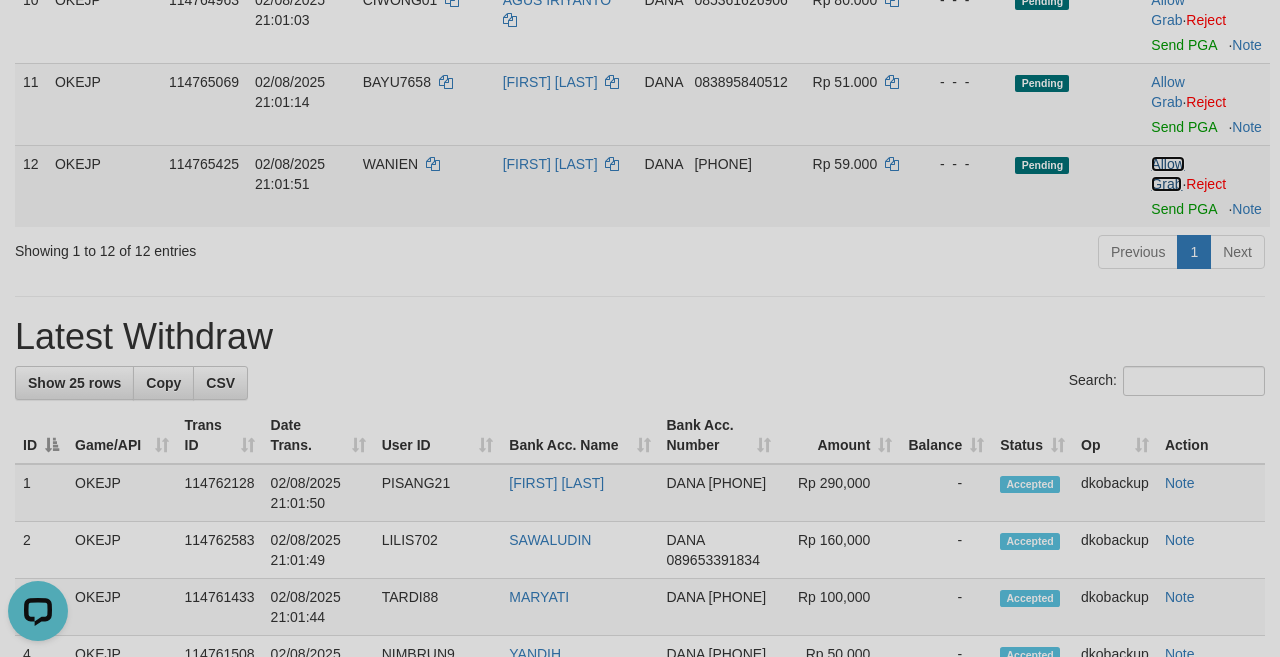 click on "Allow Grab" at bounding box center [1167, 174] 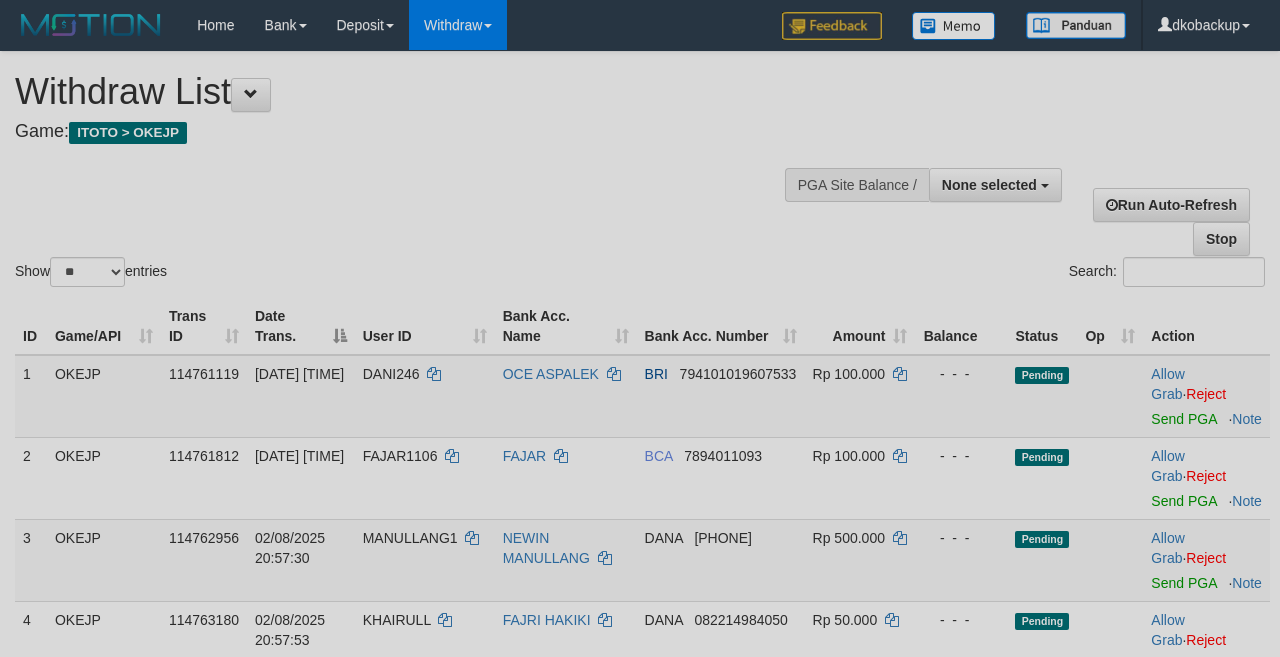select 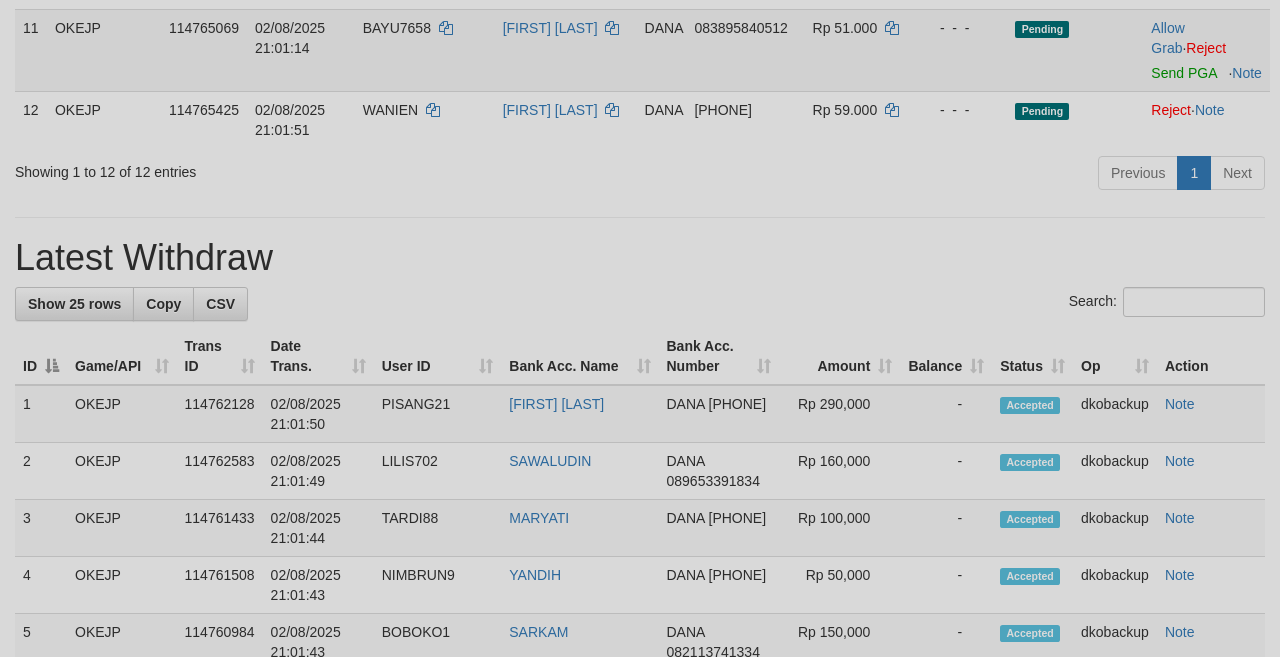 scroll, scrollTop: 1112, scrollLeft: 0, axis: vertical 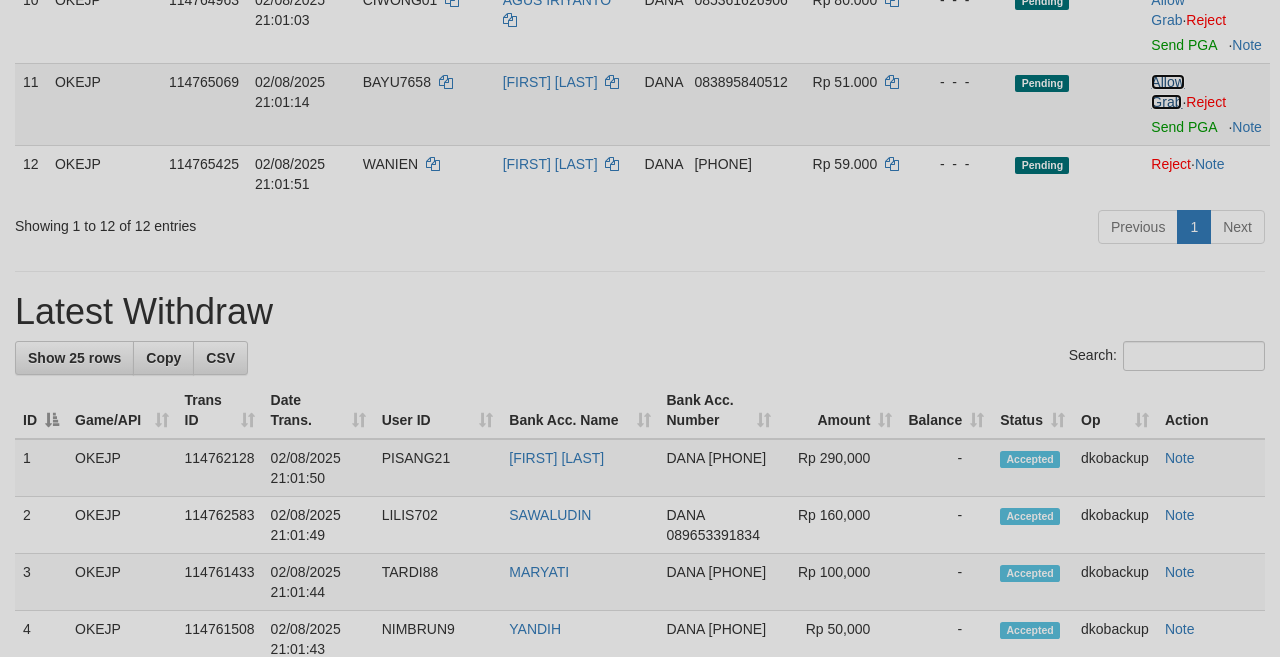 click on "Allow Grab" at bounding box center [1167, 92] 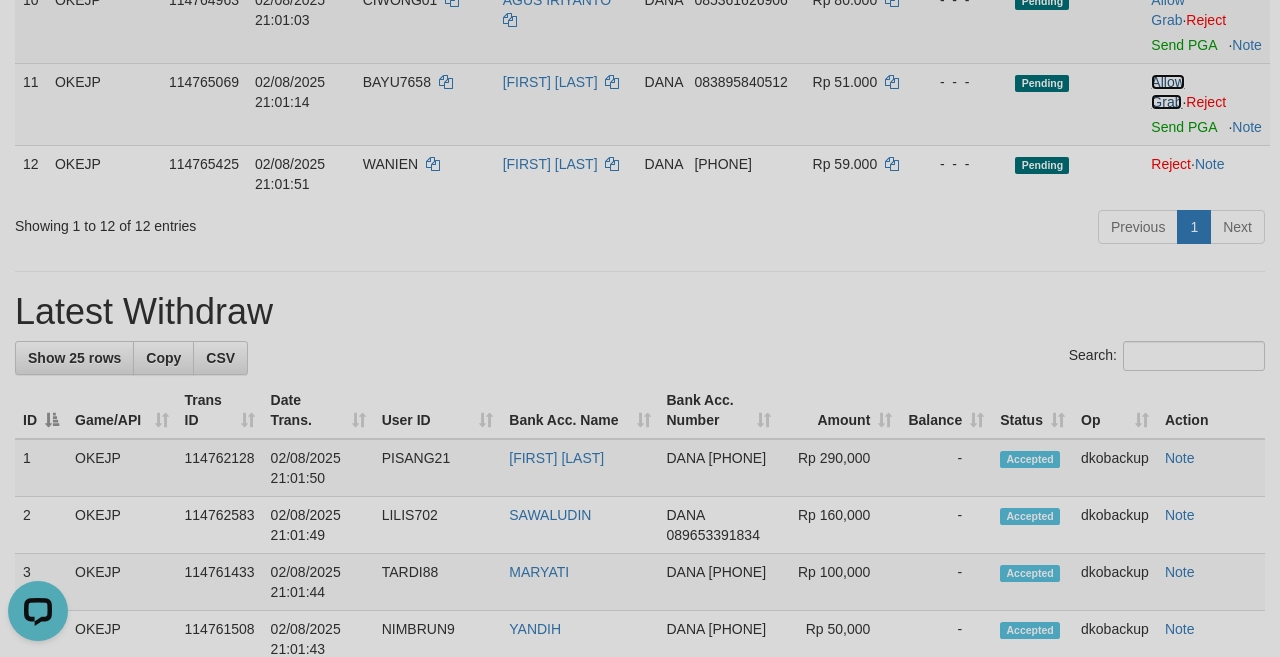 scroll, scrollTop: 0, scrollLeft: 0, axis: both 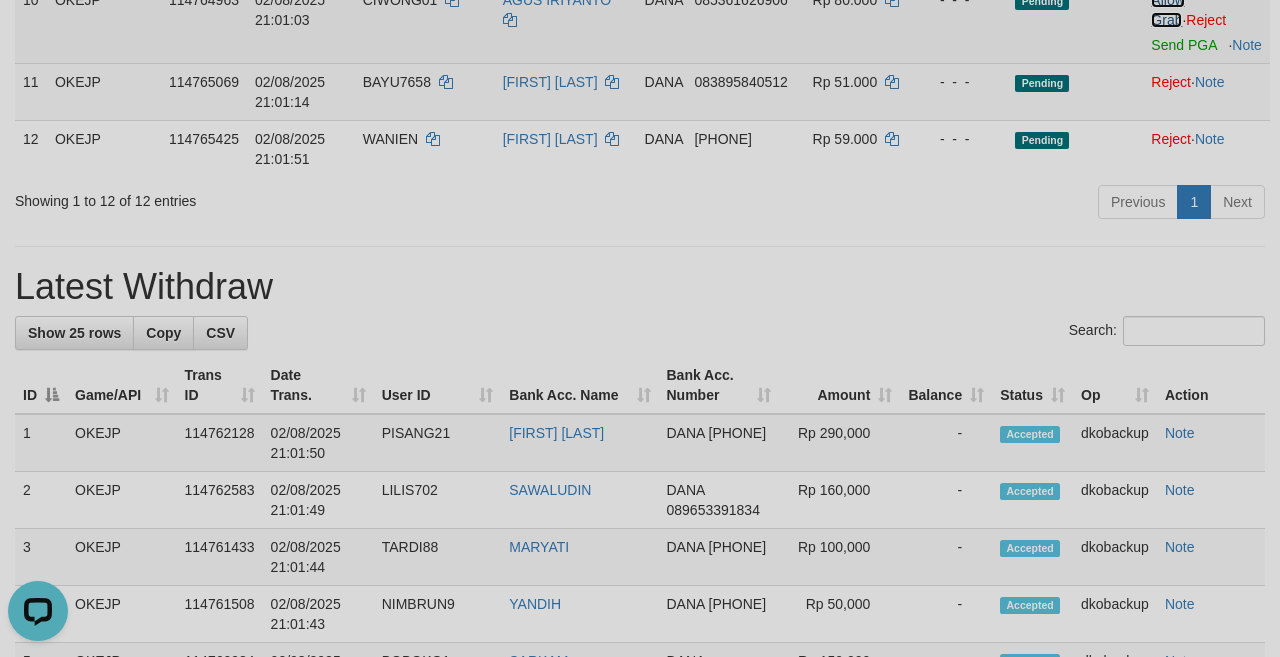 click on "Allow Grab" at bounding box center [1167, 10] 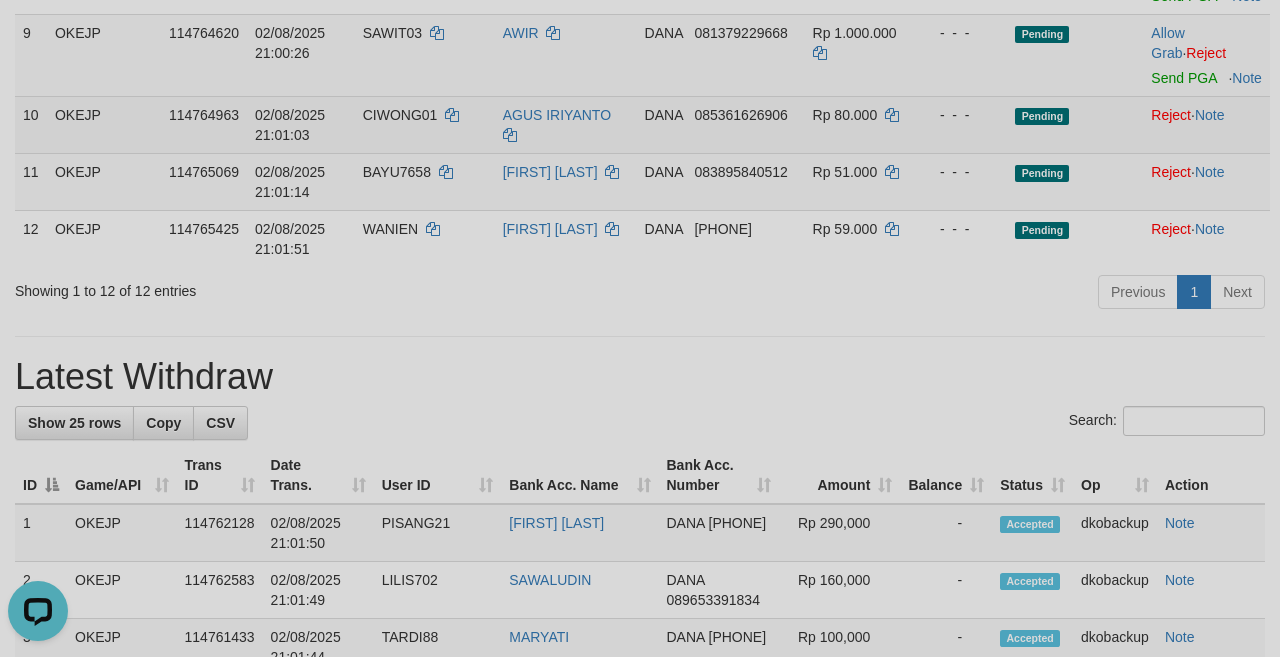 scroll, scrollTop: 934, scrollLeft: 0, axis: vertical 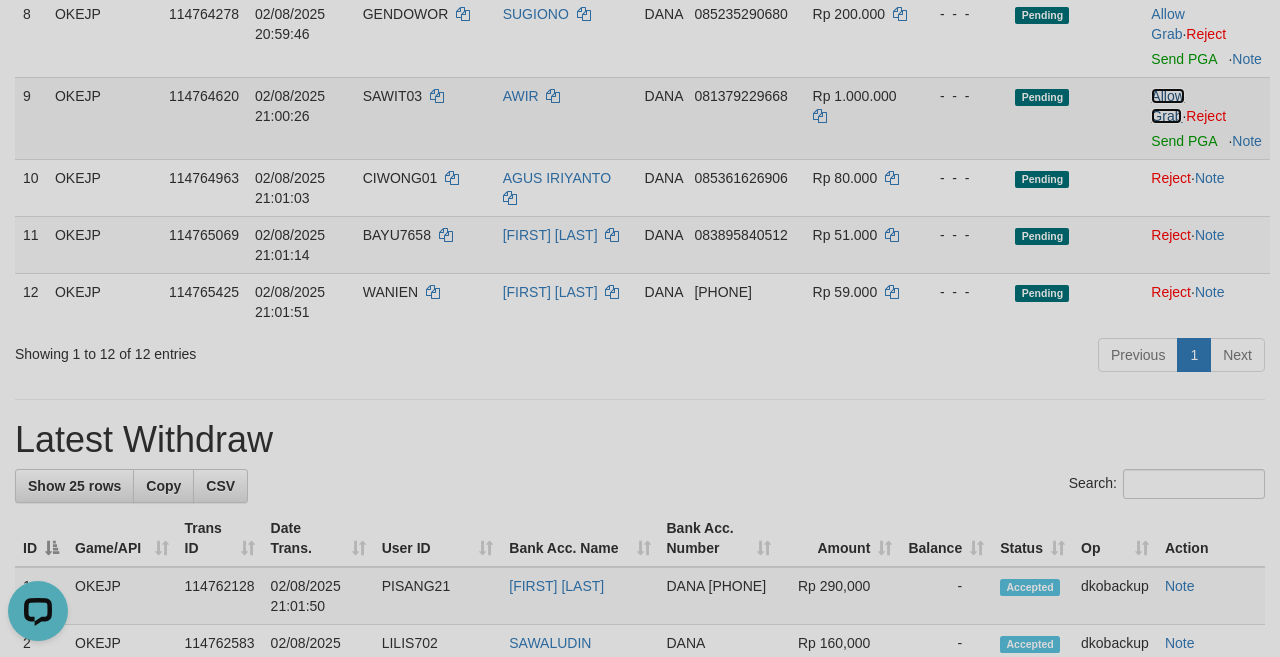 click on "Allow Grab" at bounding box center (1167, 106) 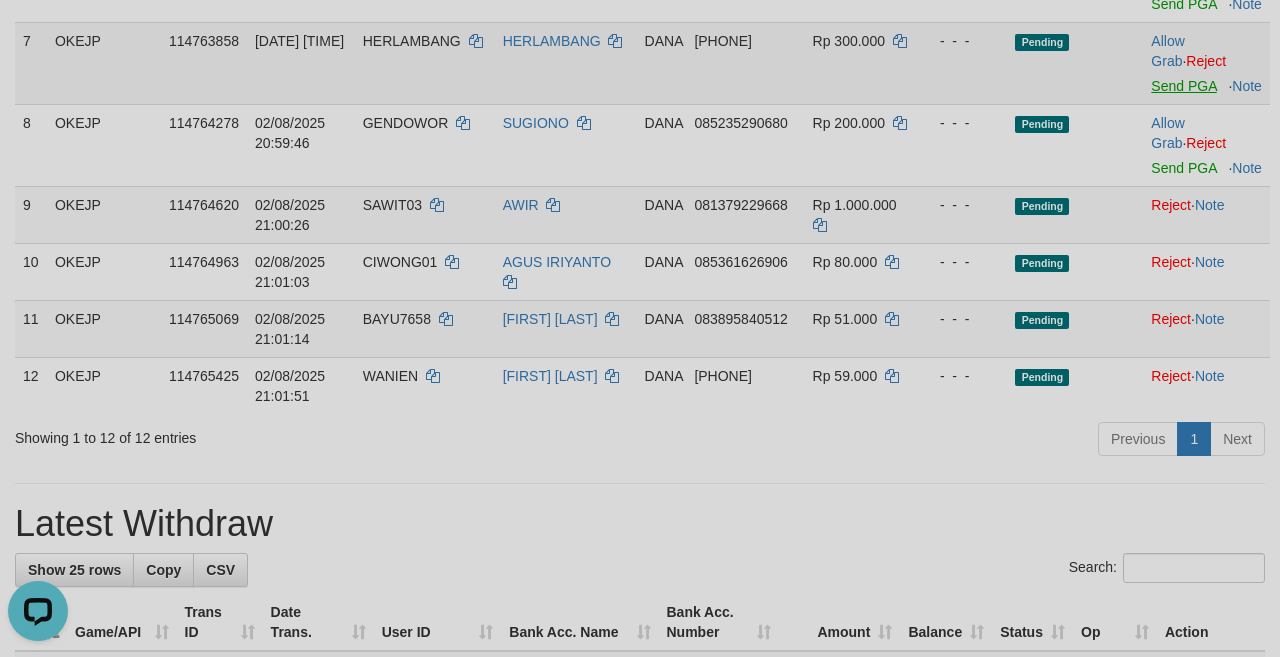 scroll, scrollTop: 756, scrollLeft: 0, axis: vertical 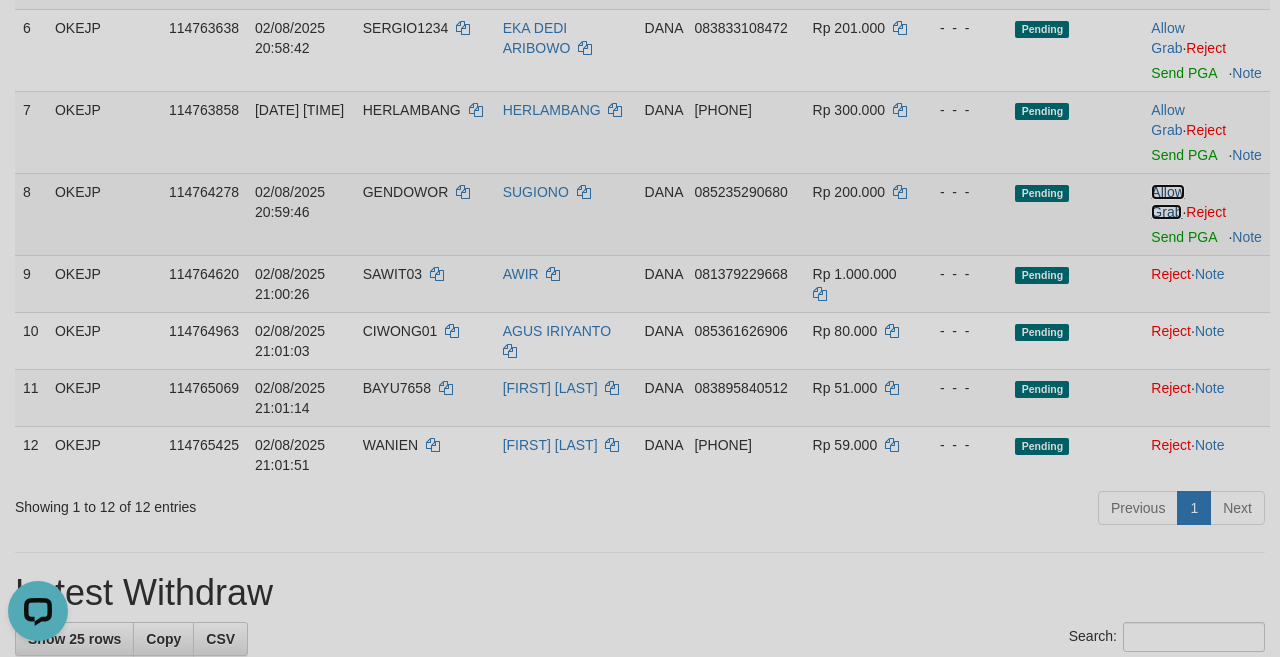 click on "Allow Grab" at bounding box center [1167, 202] 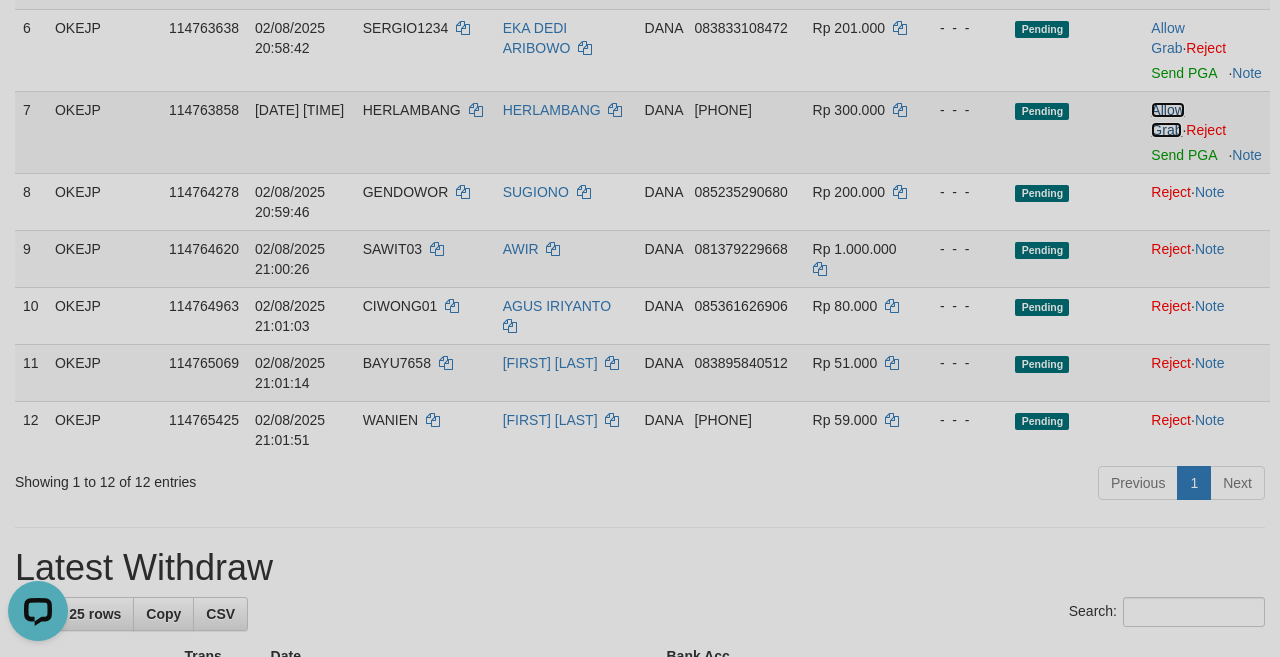 click on "Allow Grab" at bounding box center (1167, 120) 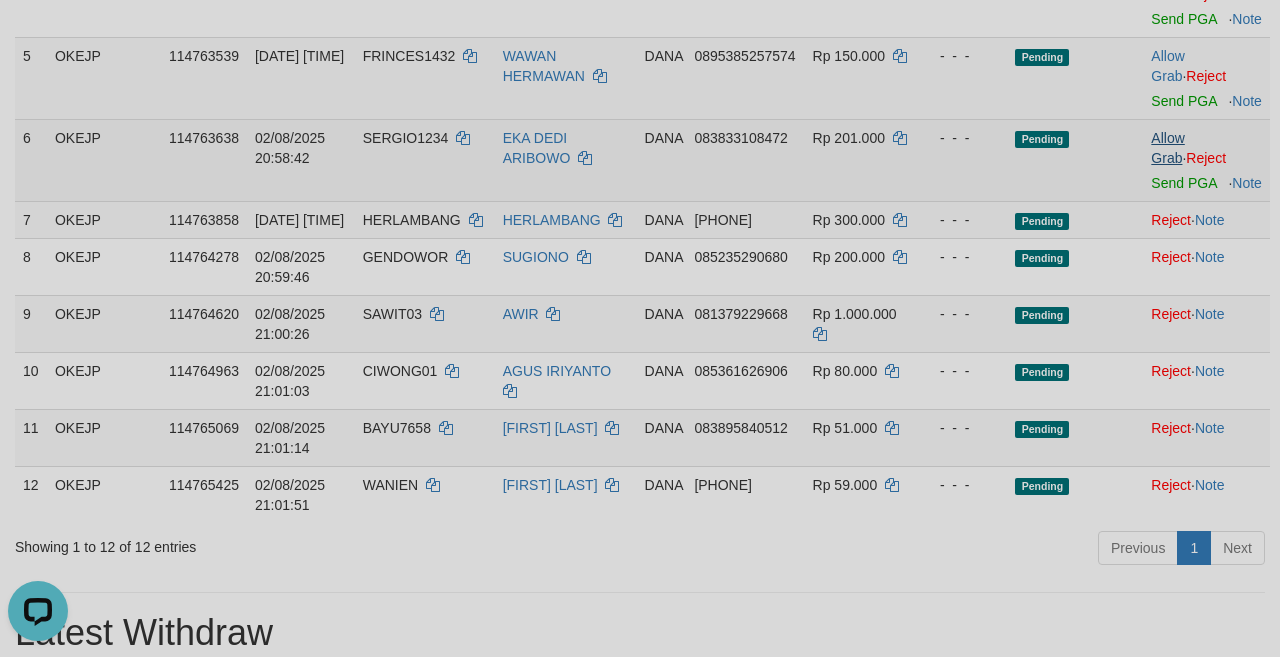 scroll, scrollTop: 578, scrollLeft: 0, axis: vertical 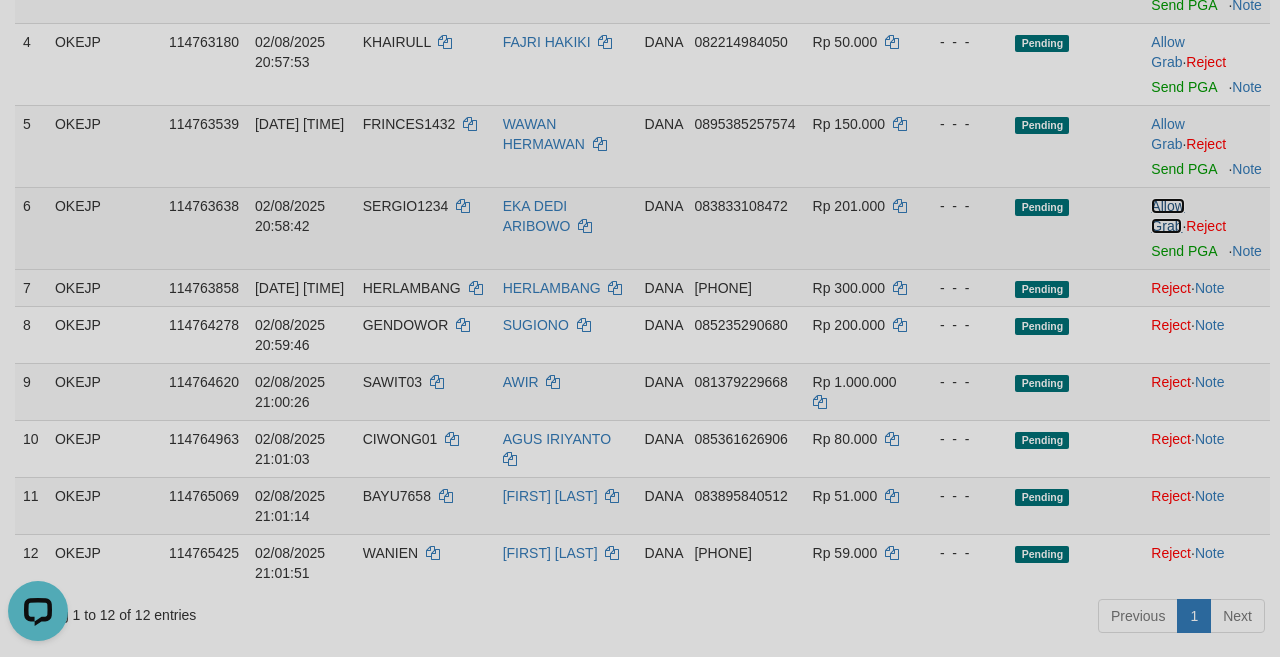 click on "Allow Grab" at bounding box center [1167, 216] 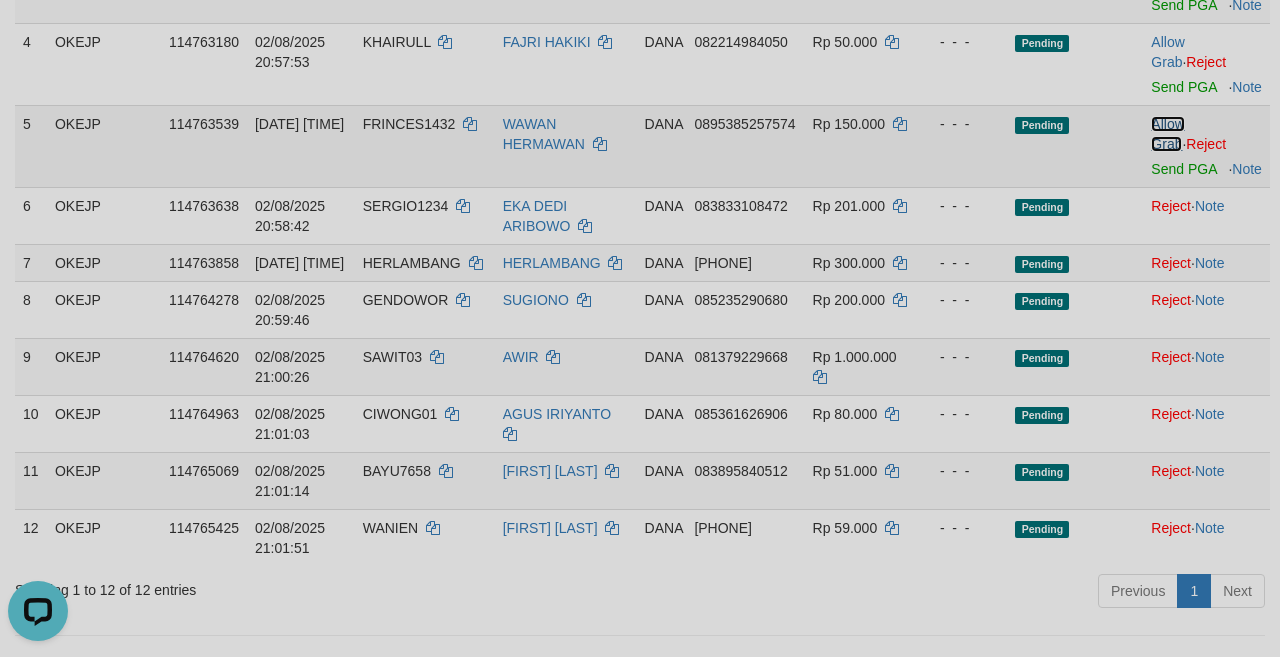 click on "Allow Grab" at bounding box center [1167, 134] 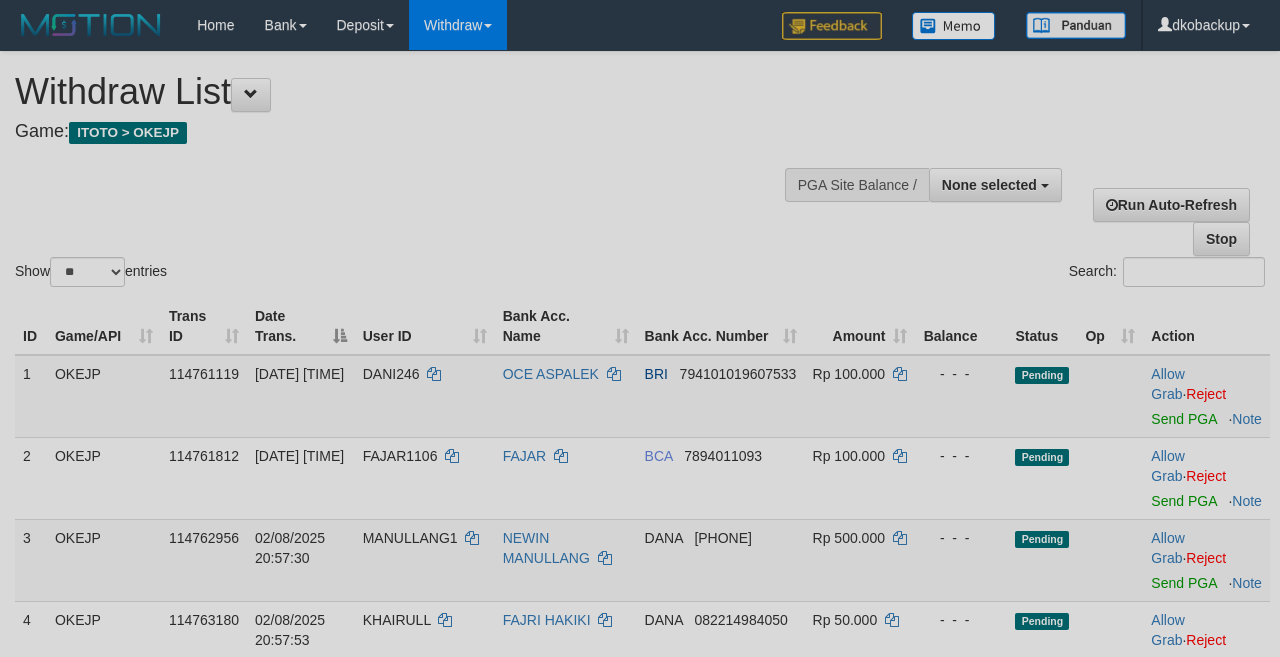 select 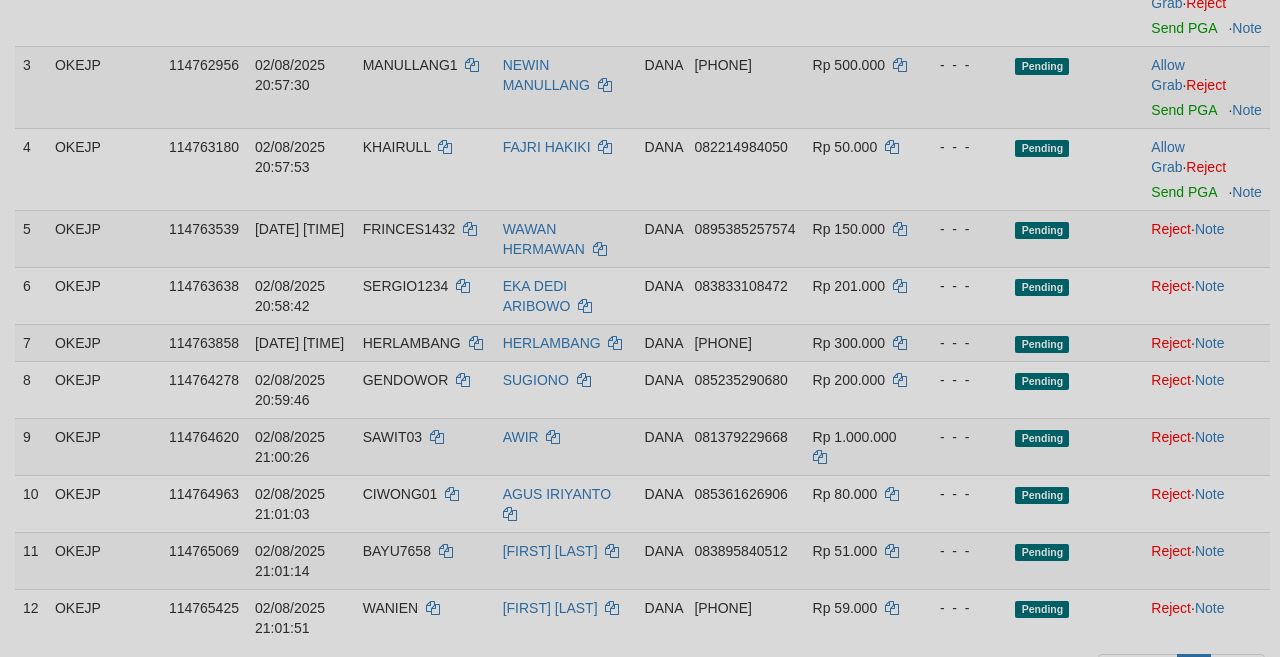 scroll, scrollTop: 469, scrollLeft: 0, axis: vertical 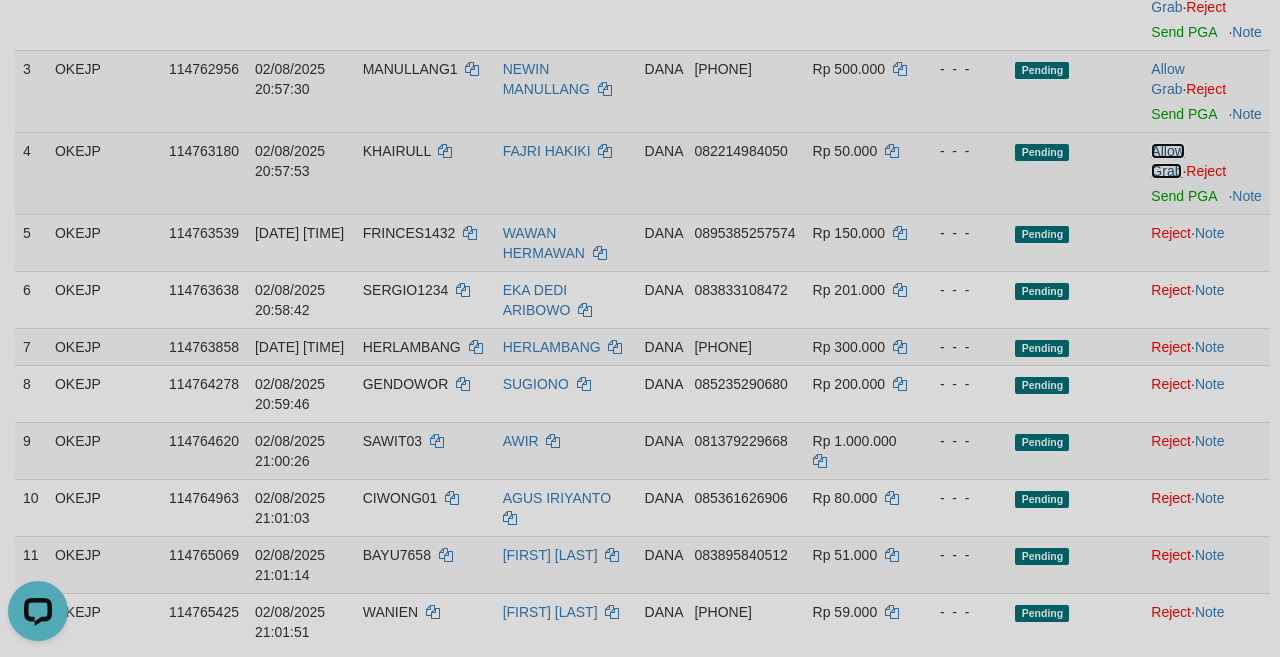 click on "Allow Grab" at bounding box center (1167, 161) 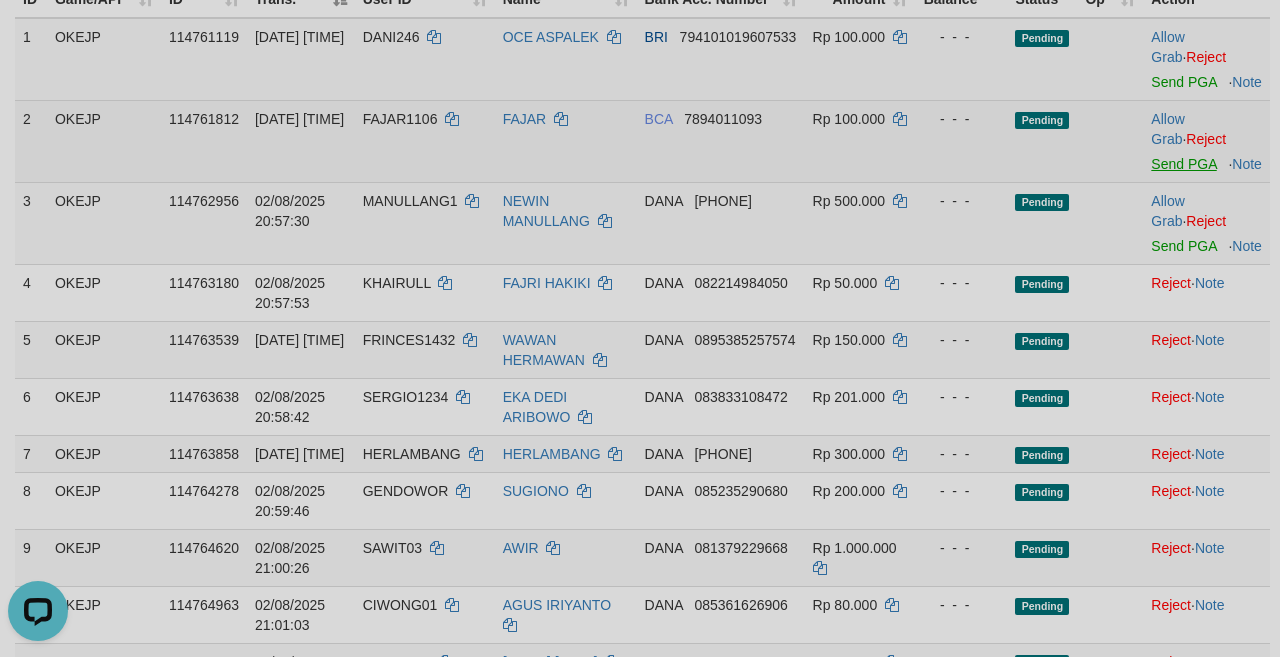 scroll, scrollTop: 292, scrollLeft: 0, axis: vertical 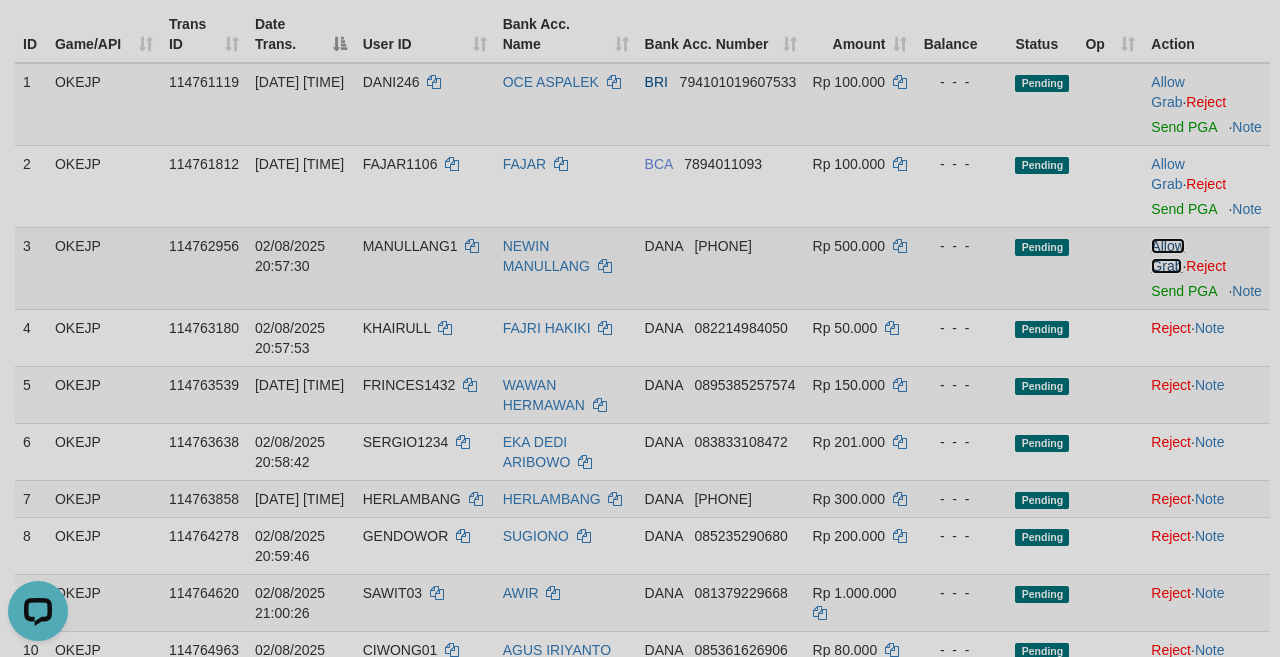 click on "Allow Grab" at bounding box center (1167, 256) 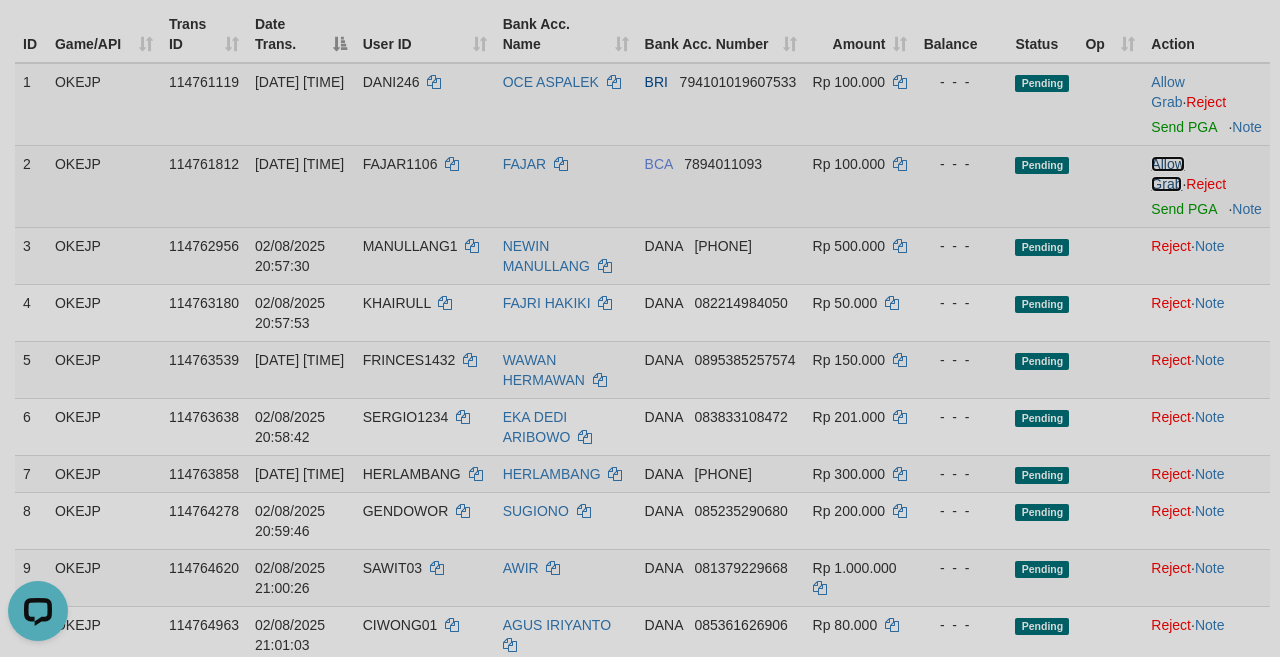 click on "Allow Grab" at bounding box center (1167, 174) 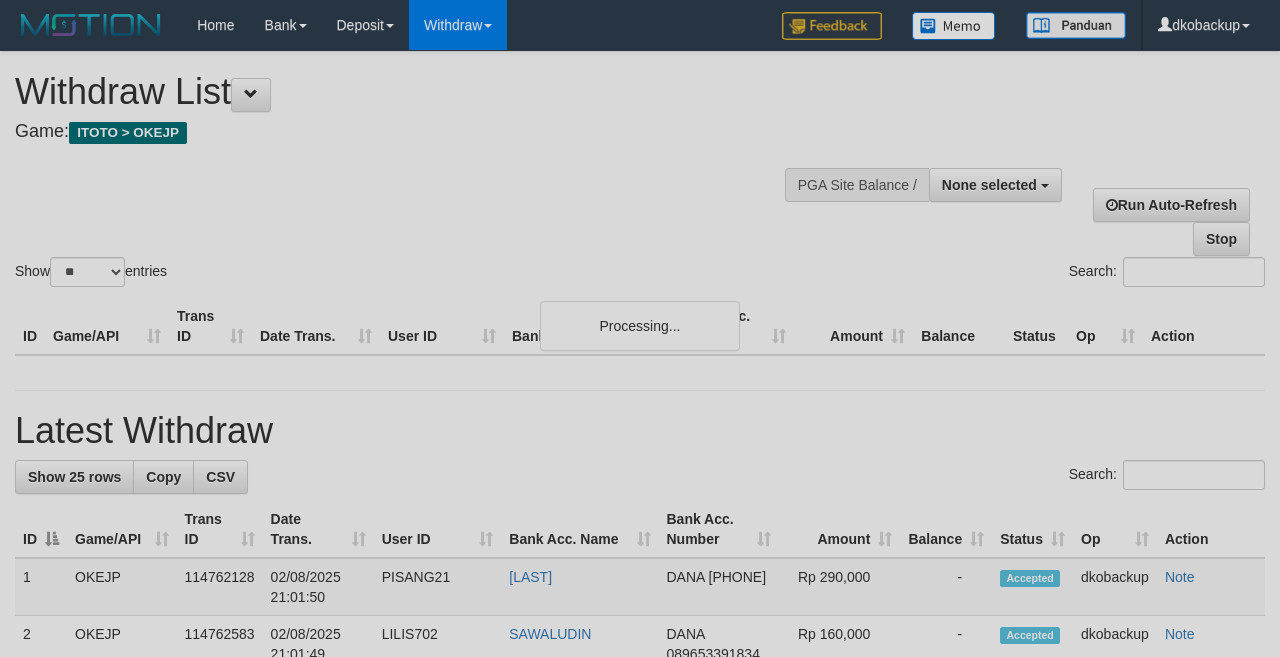 select 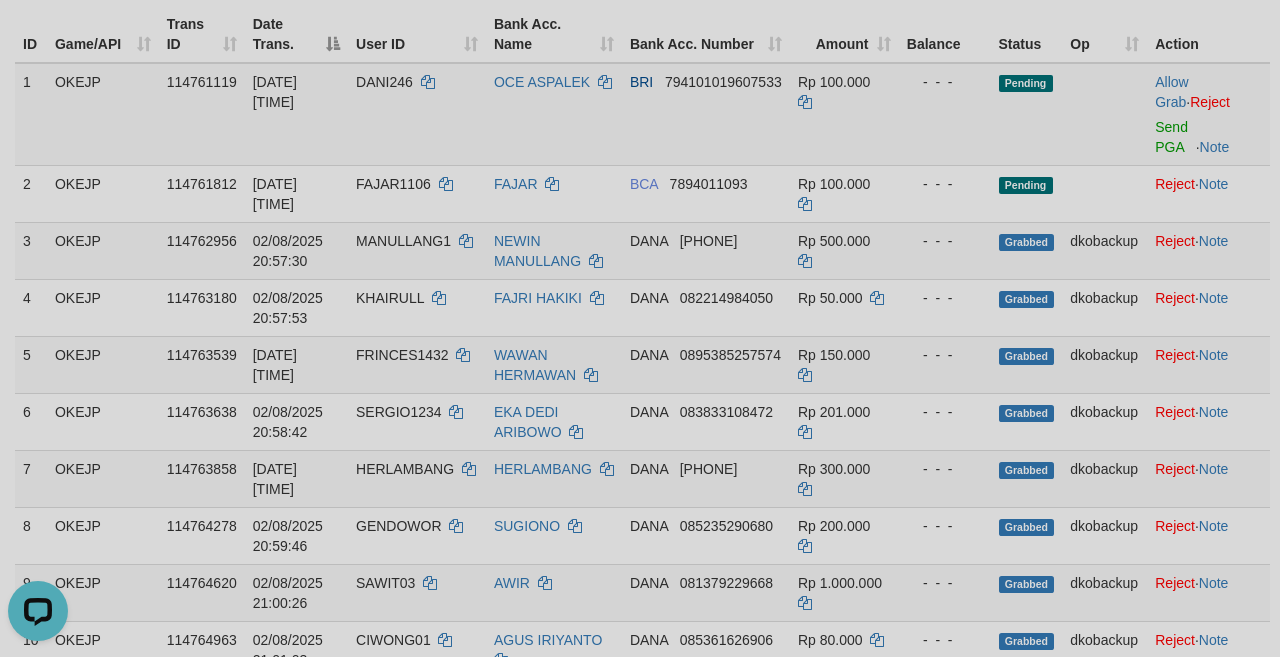 scroll, scrollTop: 0, scrollLeft: 0, axis: both 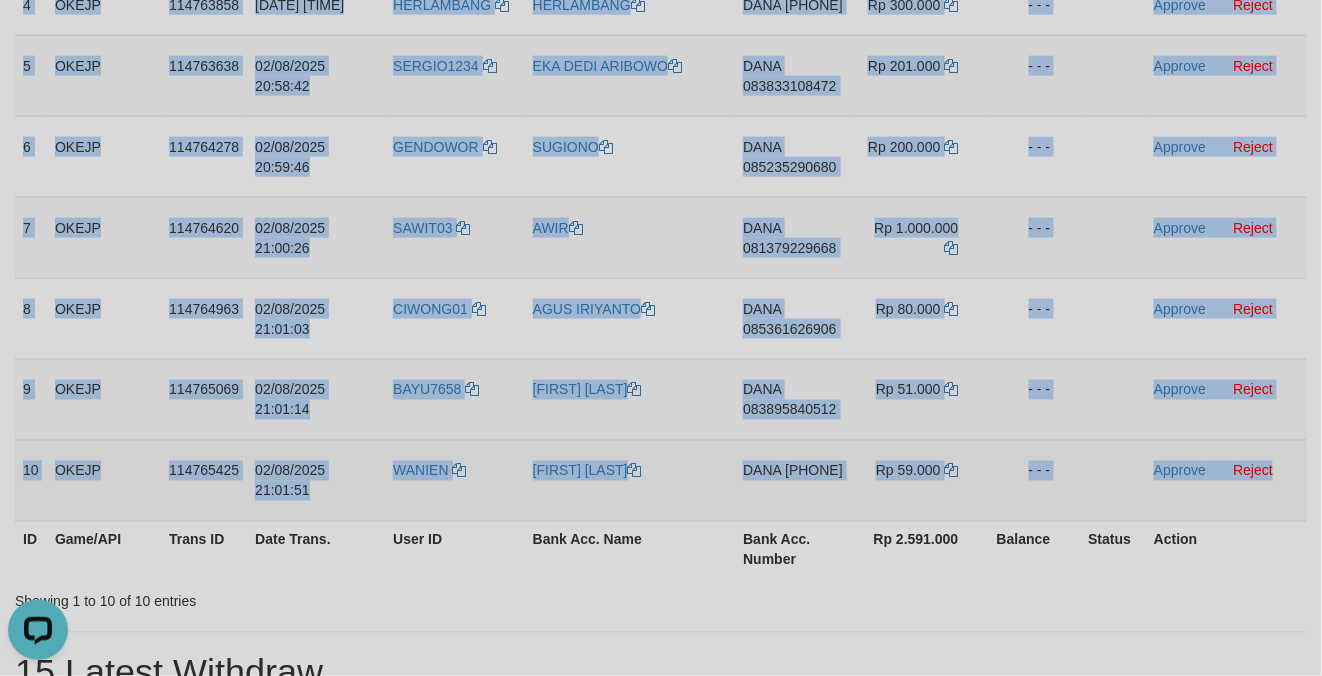 drag, startPoint x: 29, startPoint y: 34, endPoint x: 1277, endPoint y: 508, distance: 1334.9832 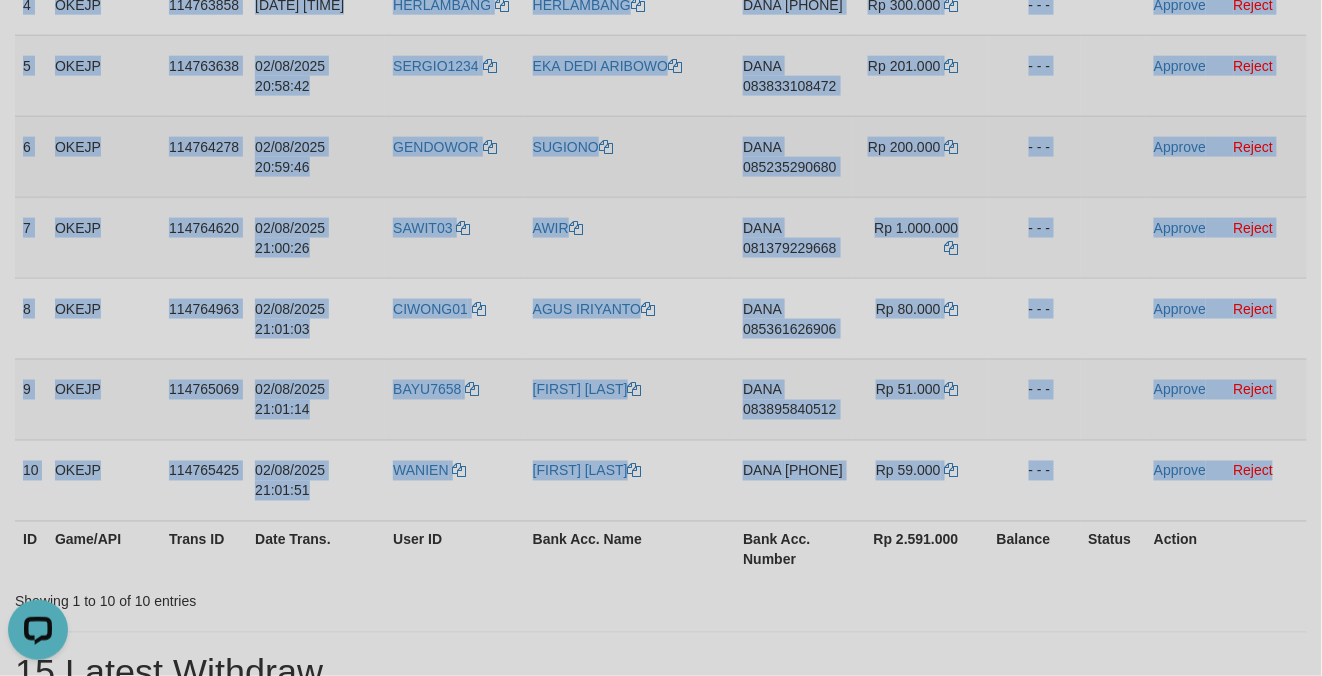 click on "SUGIONO" at bounding box center (630, 156) 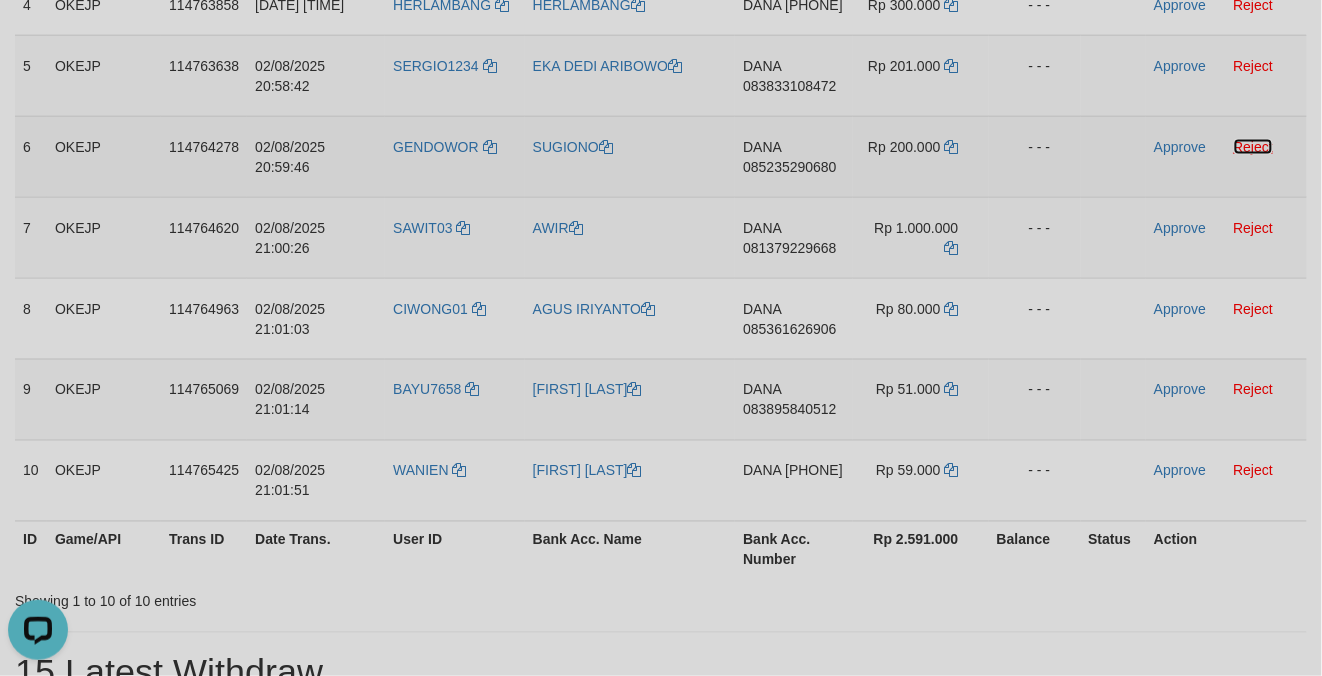 click on "Reject" at bounding box center [1254, 147] 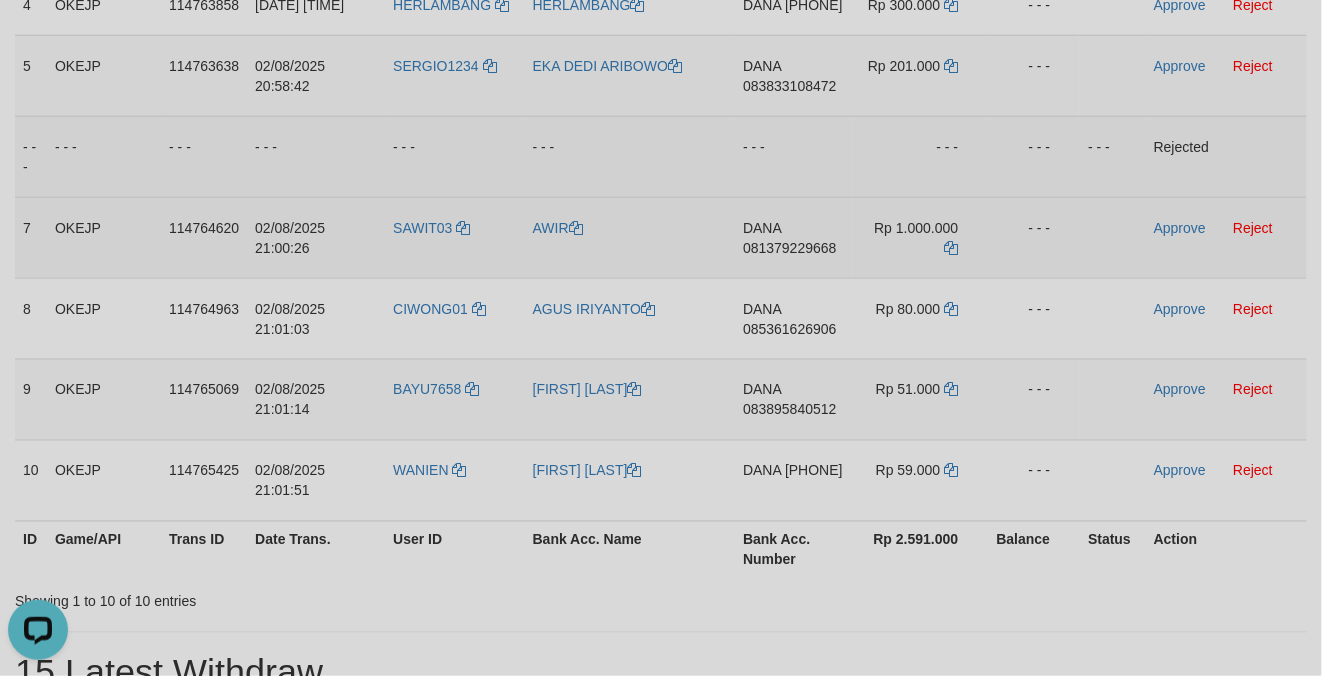 click on "SAWIT03" at bounding box center [455, 237] 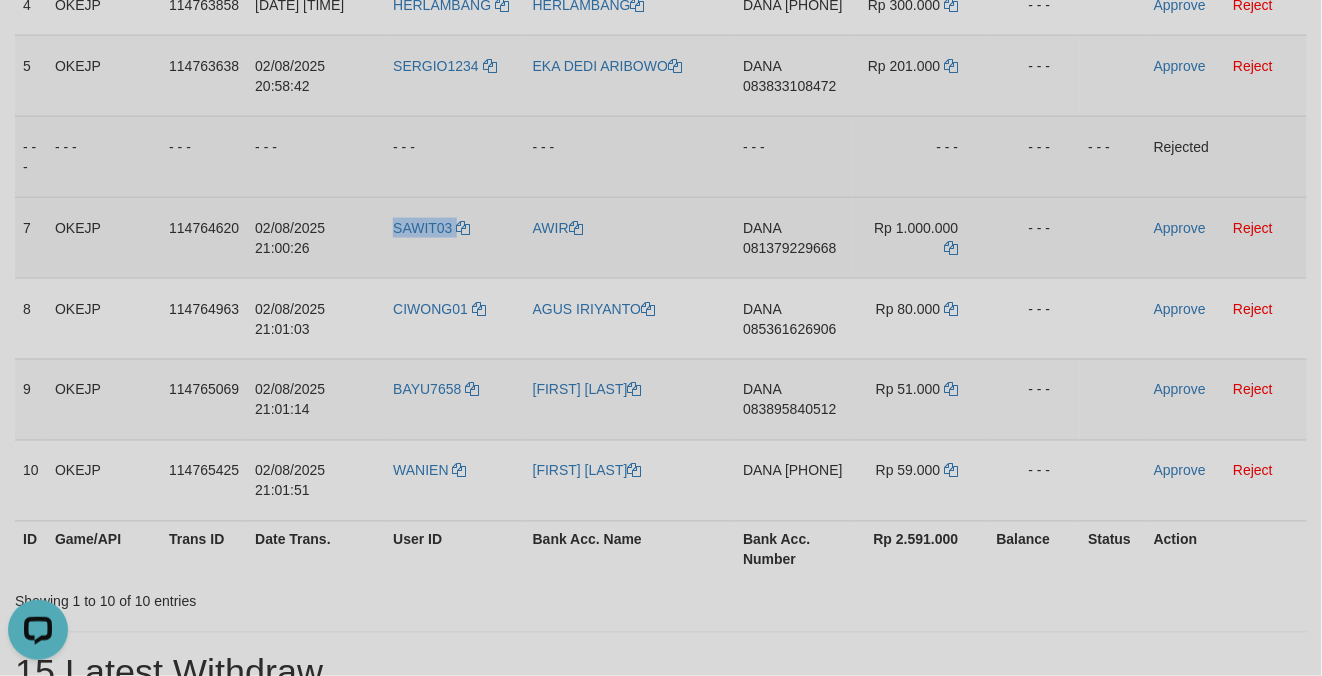 click on "SAWIT03" at bounding box center [455, 237] 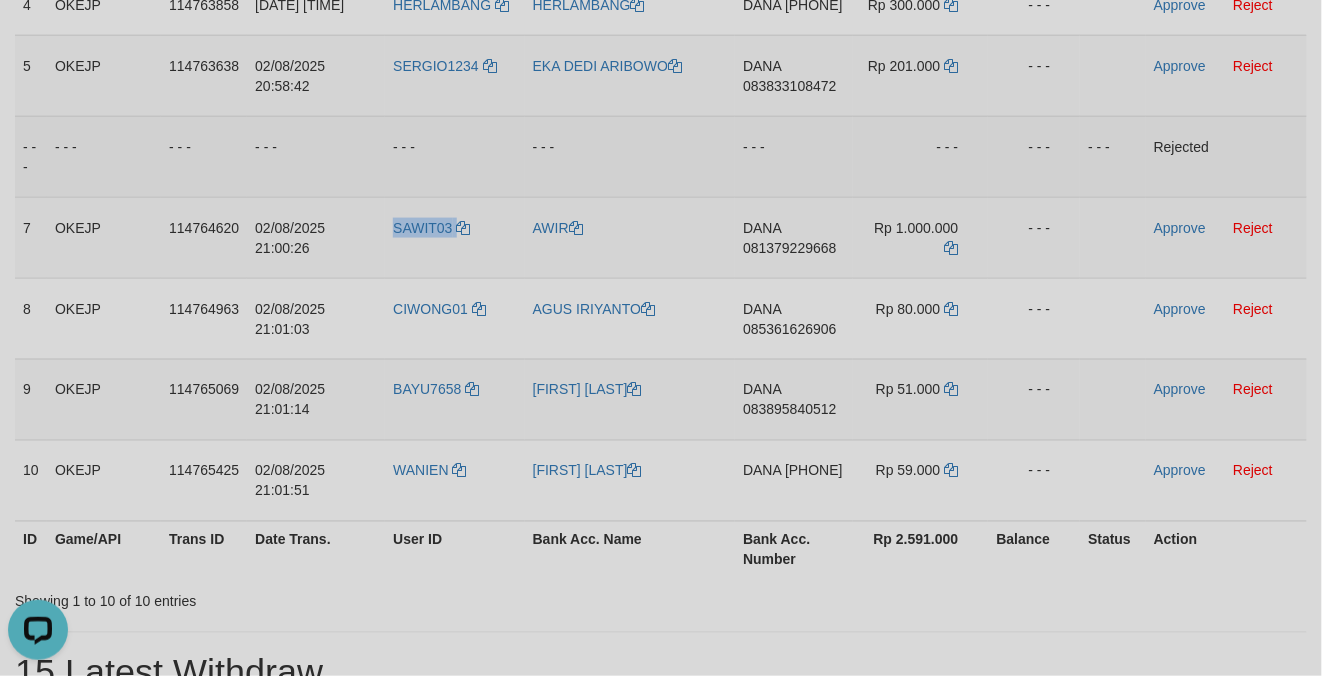 copy on "SAWIT03" 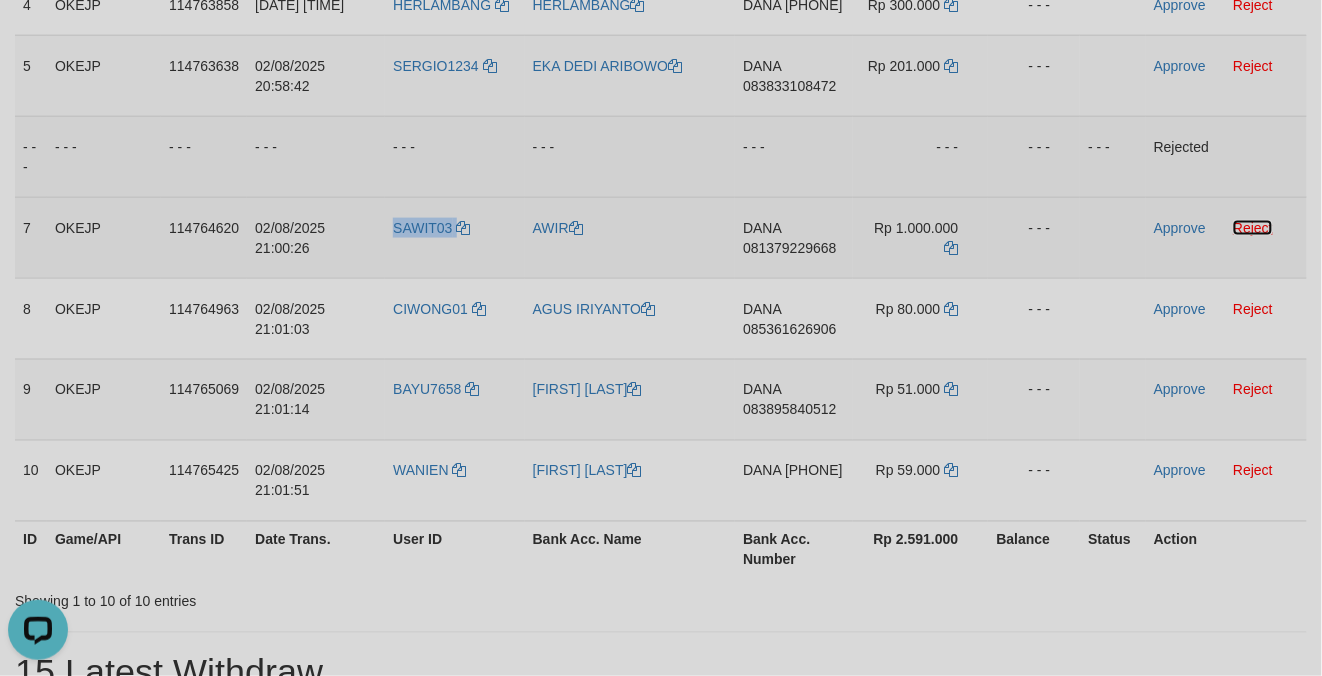 click on "Reject" at bounding box center [1253, 228] 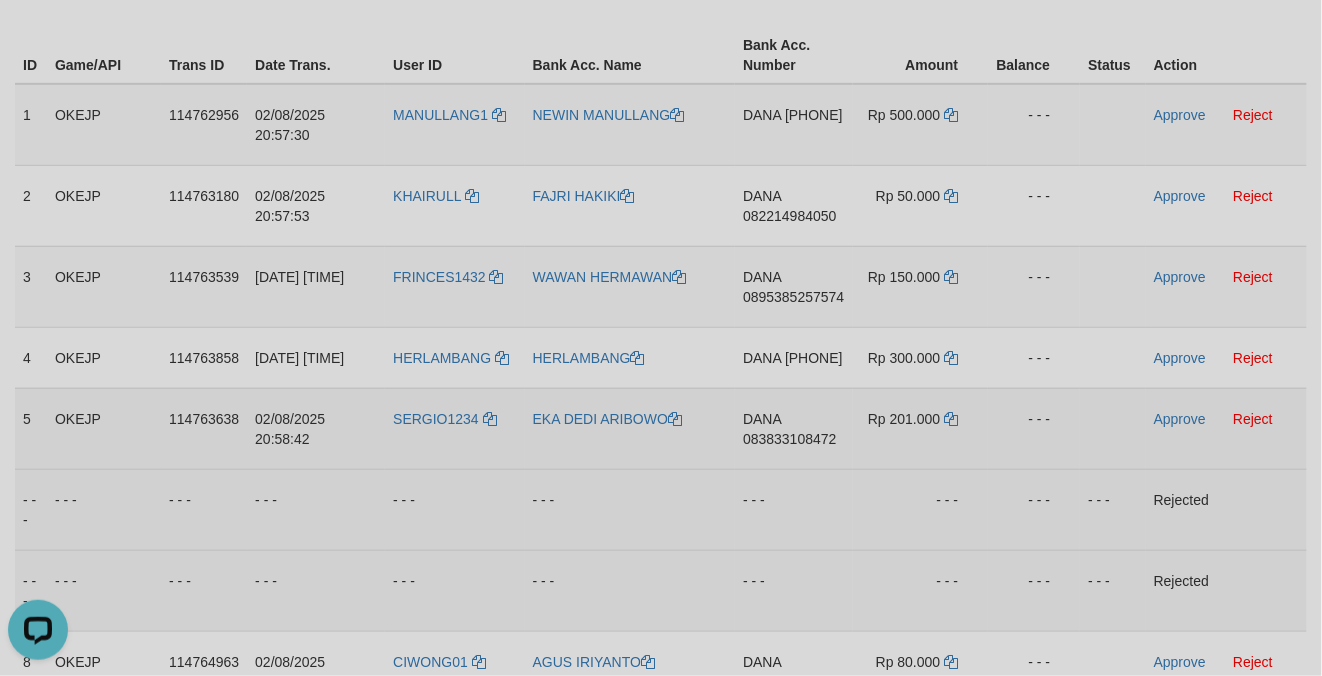 scroll, scrollTop: 265, scrollLeft: 0, axis: vertical 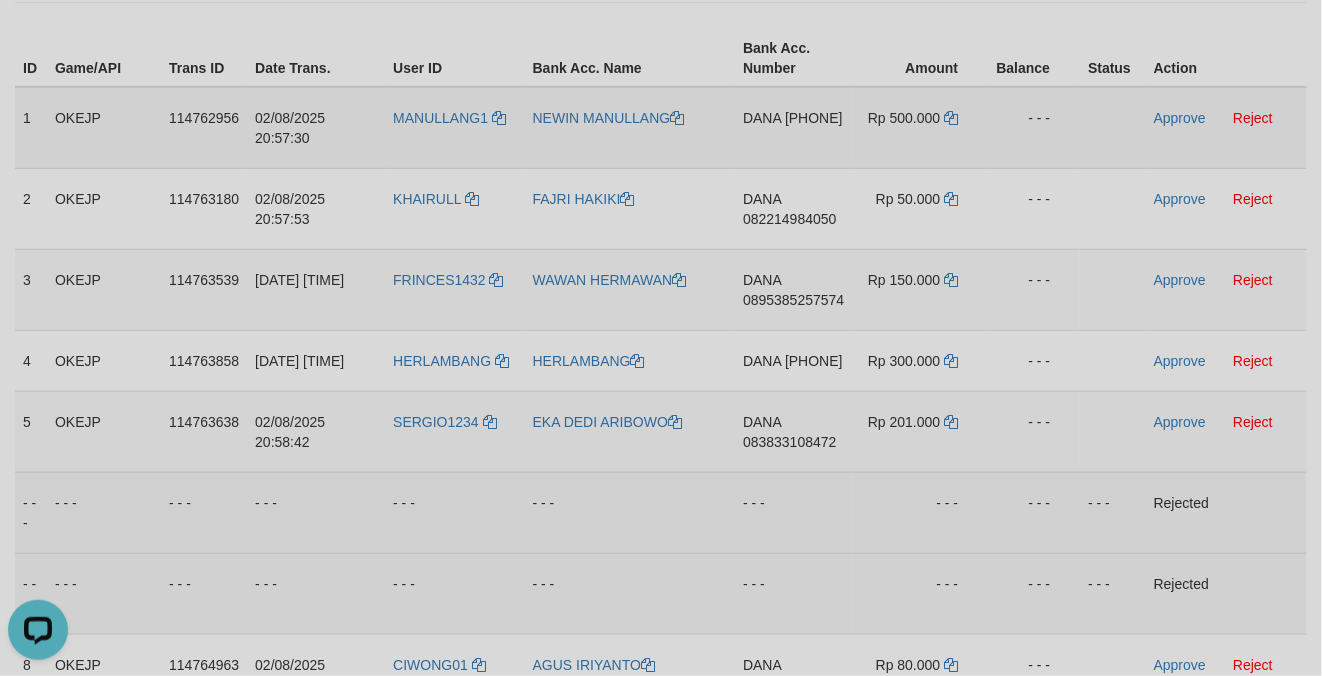 click on "DANA
082168145312" at bounding box center [793, 128] 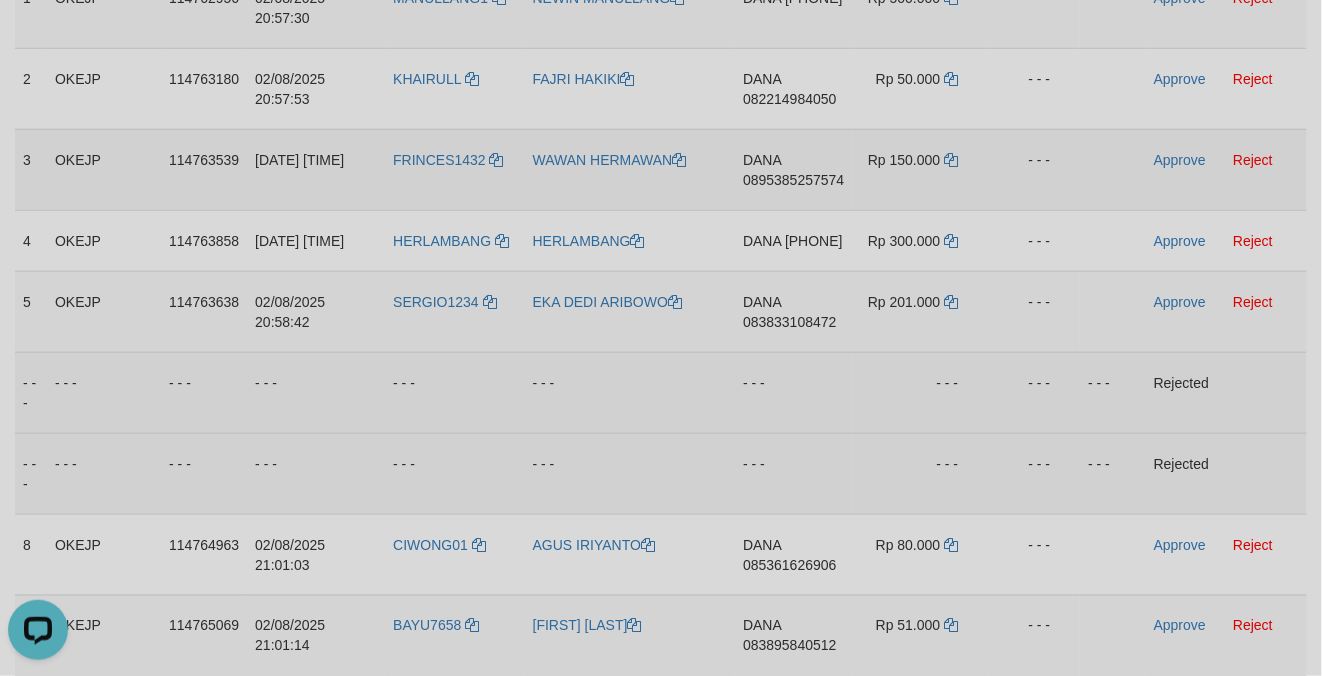 scroll, scrollTop: 442, scrollLeft: 0, axis: vertical 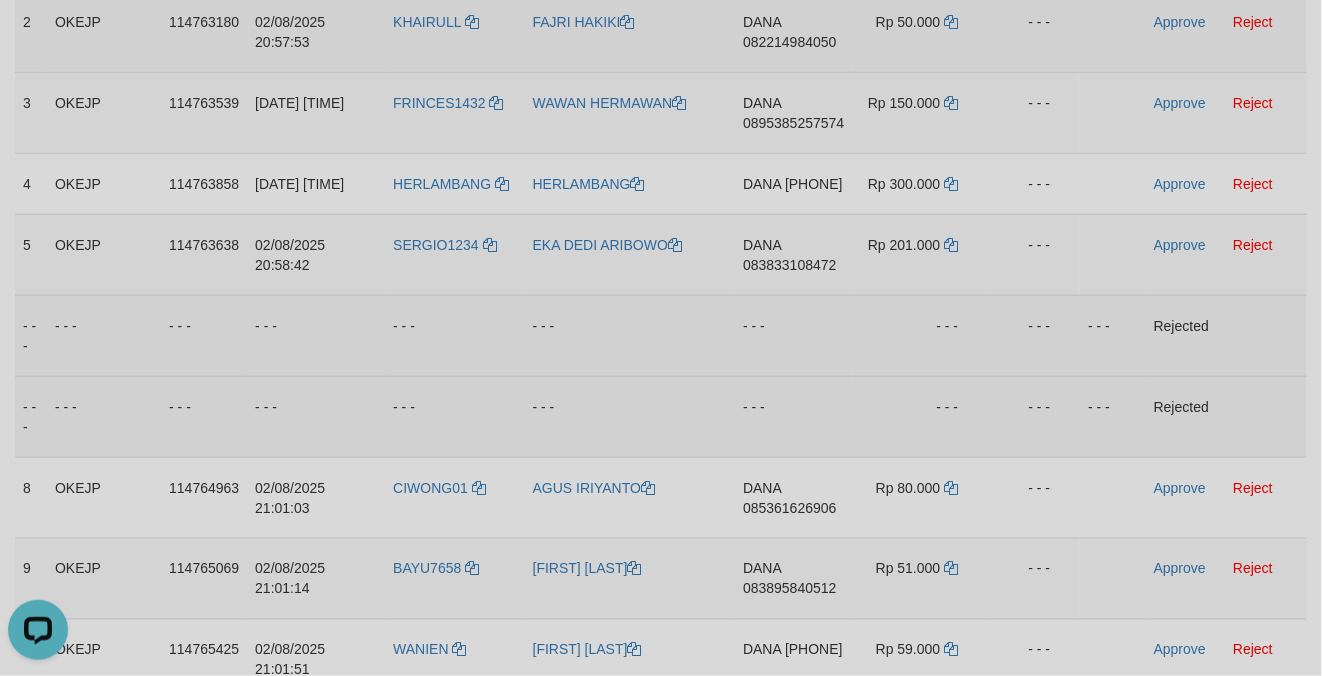 click on "DANA
082214984050" at bounding box center [793, 31] 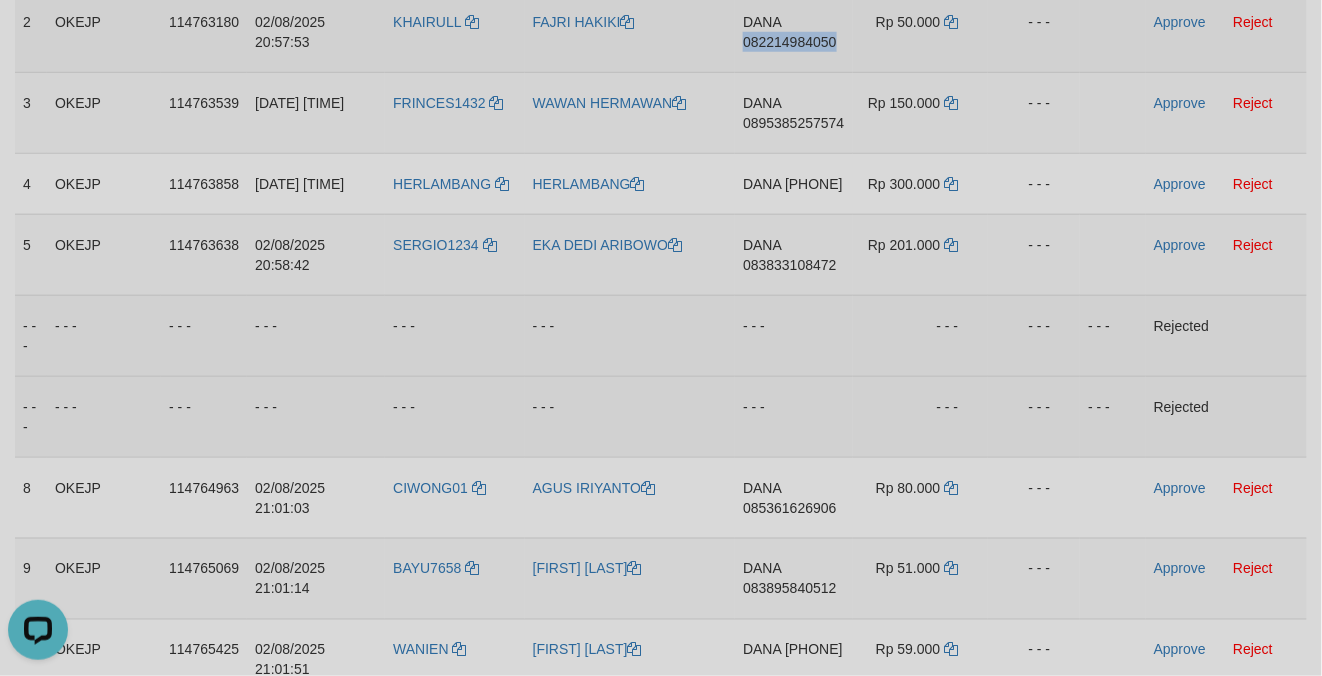 click on "DANA
082214984050" at bounding box center (793, 31) 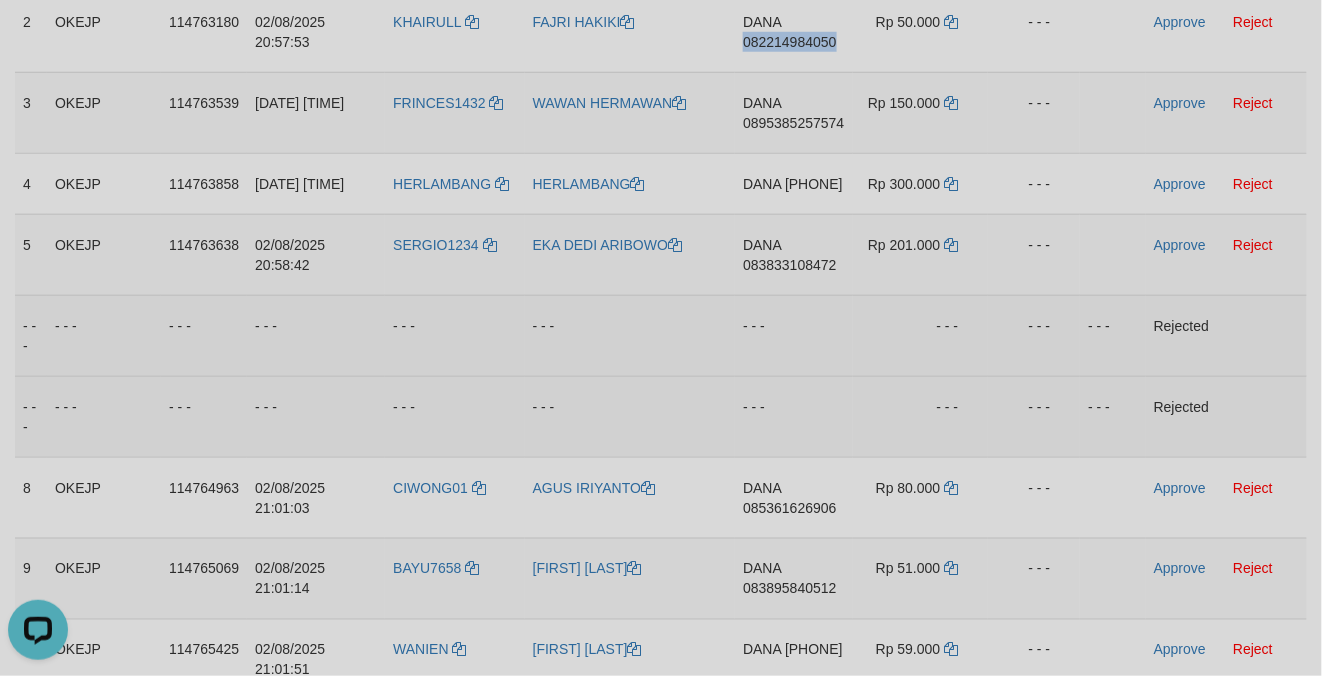 copy on "082214984050" 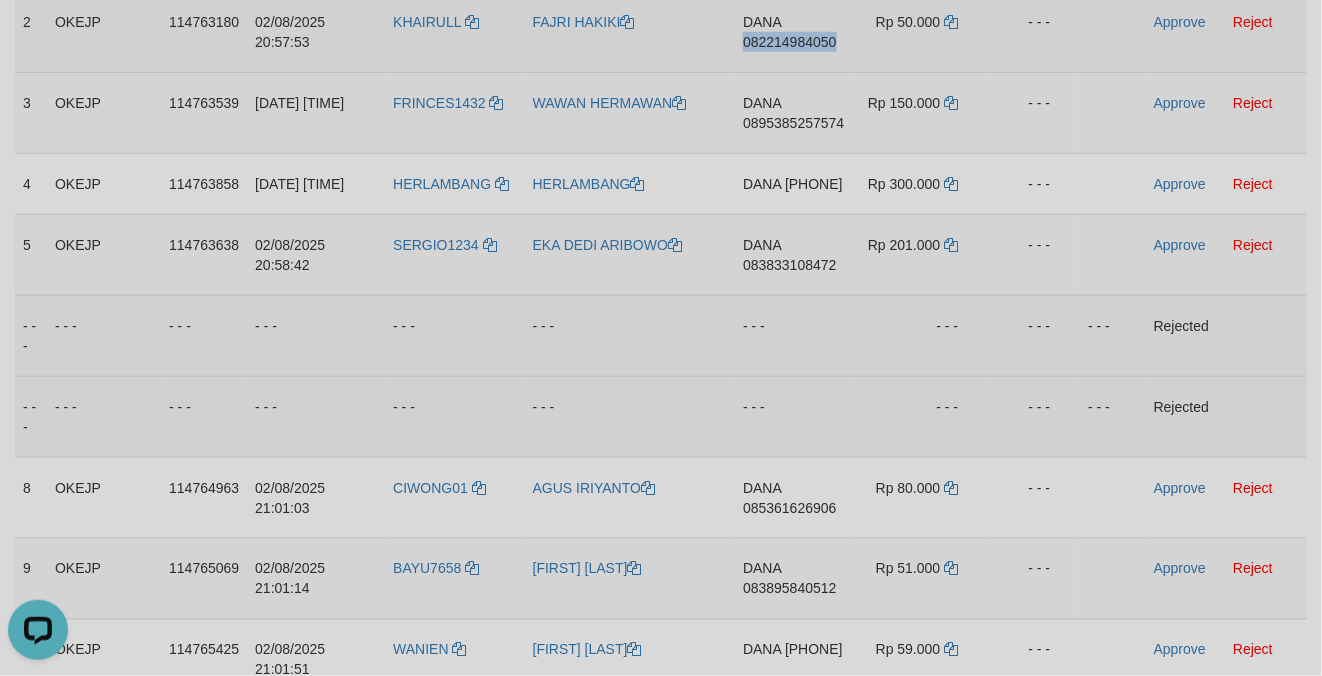 click on "082214984050" at bounding box center [789, 42] 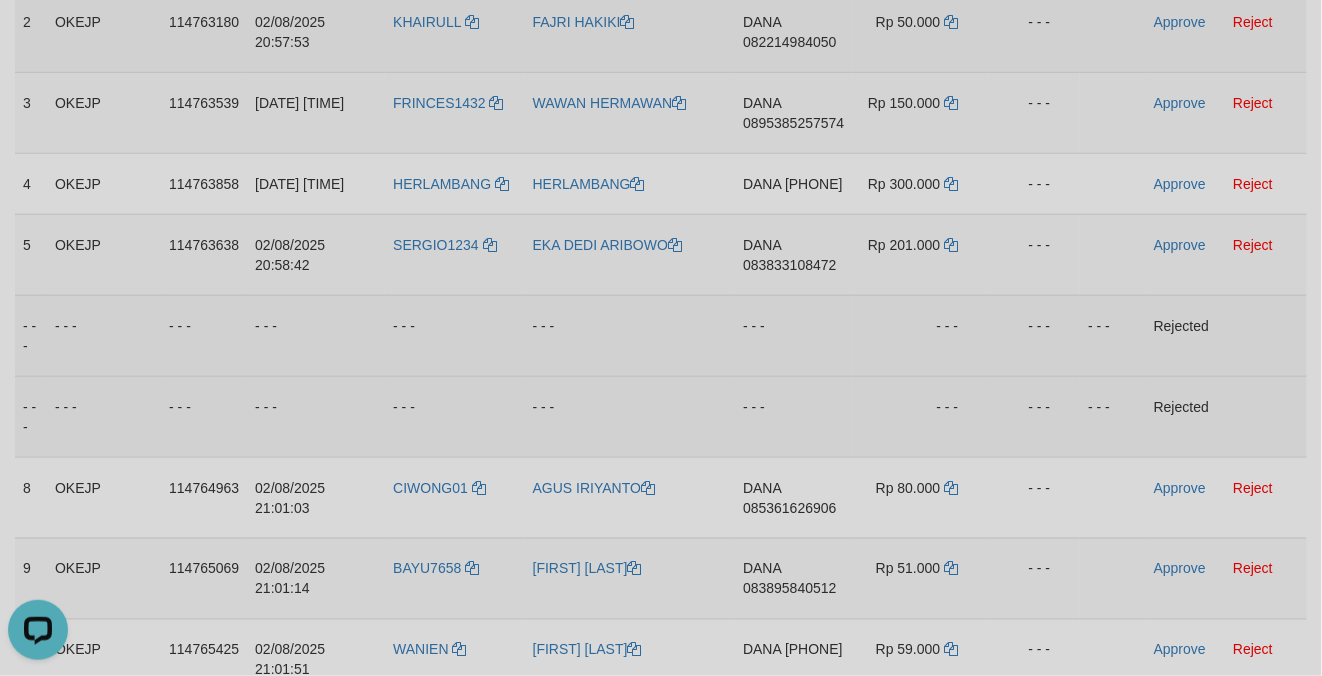 click on "DANA
082214984050" at bounding box center [793, 31] 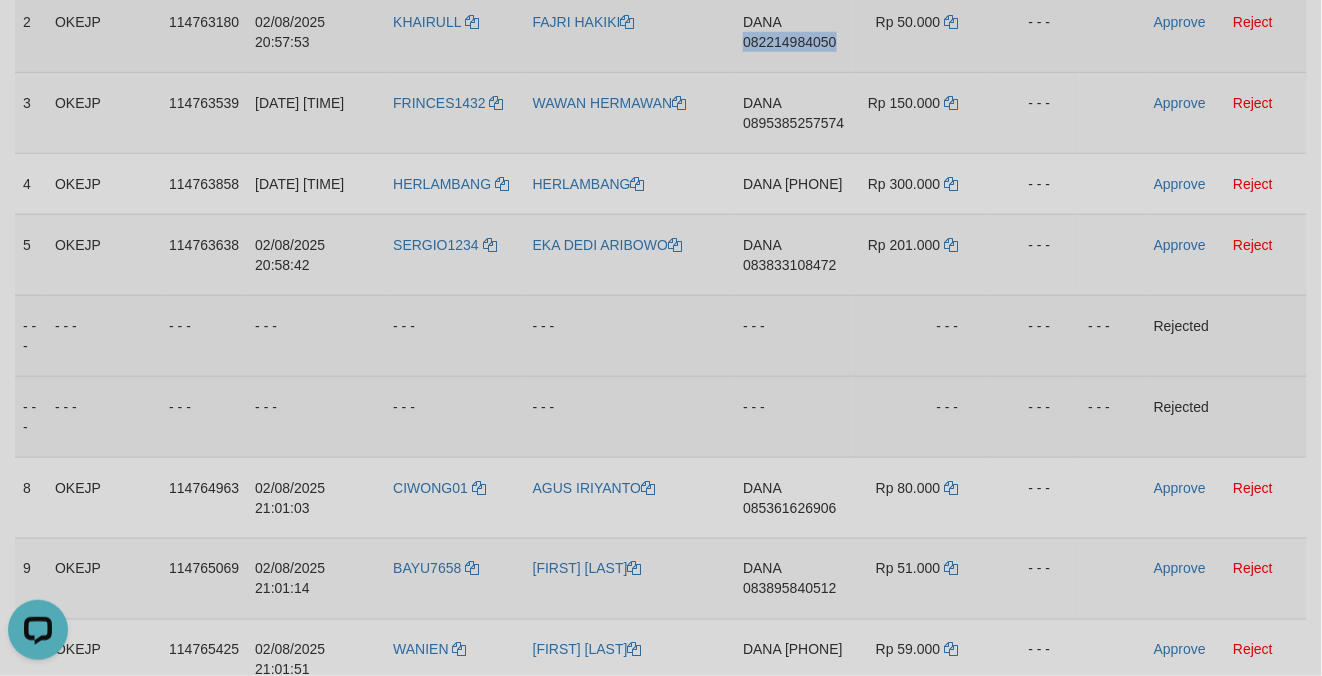 click on "DANA
082214984050" at bounding box center (793, 31) 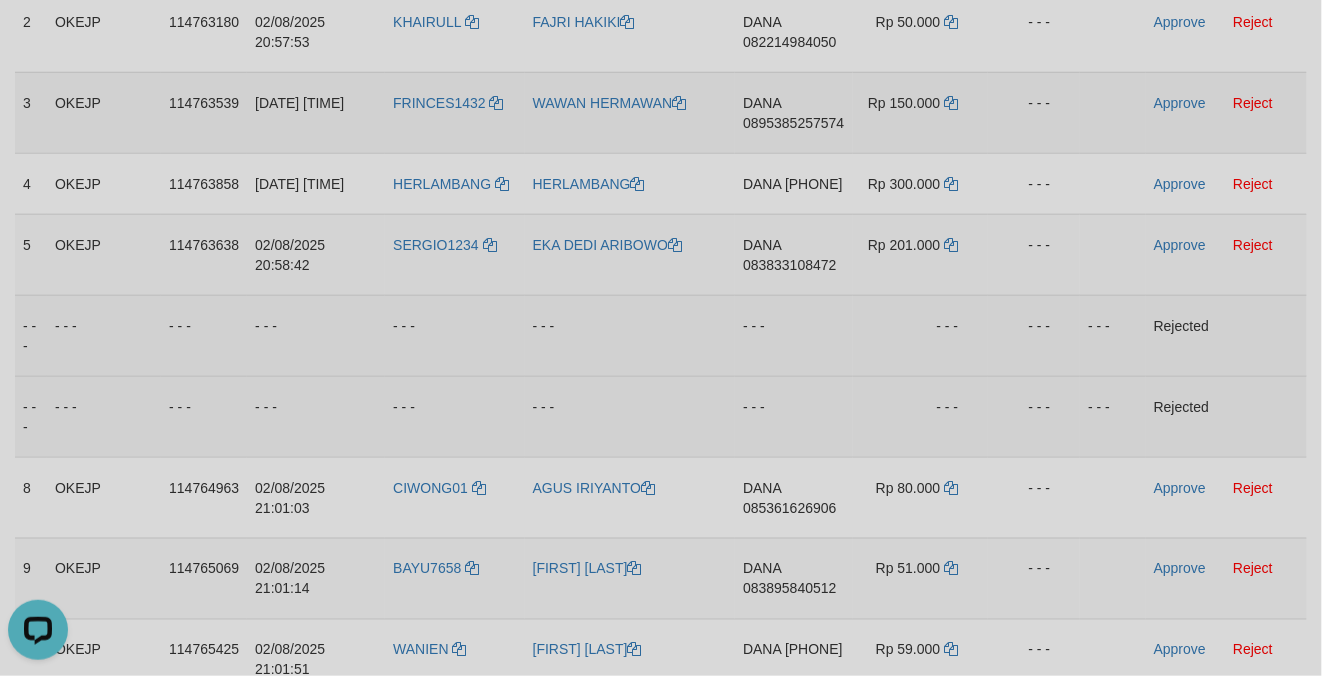 click on "0895385257574" at bounding box center [793, 123] 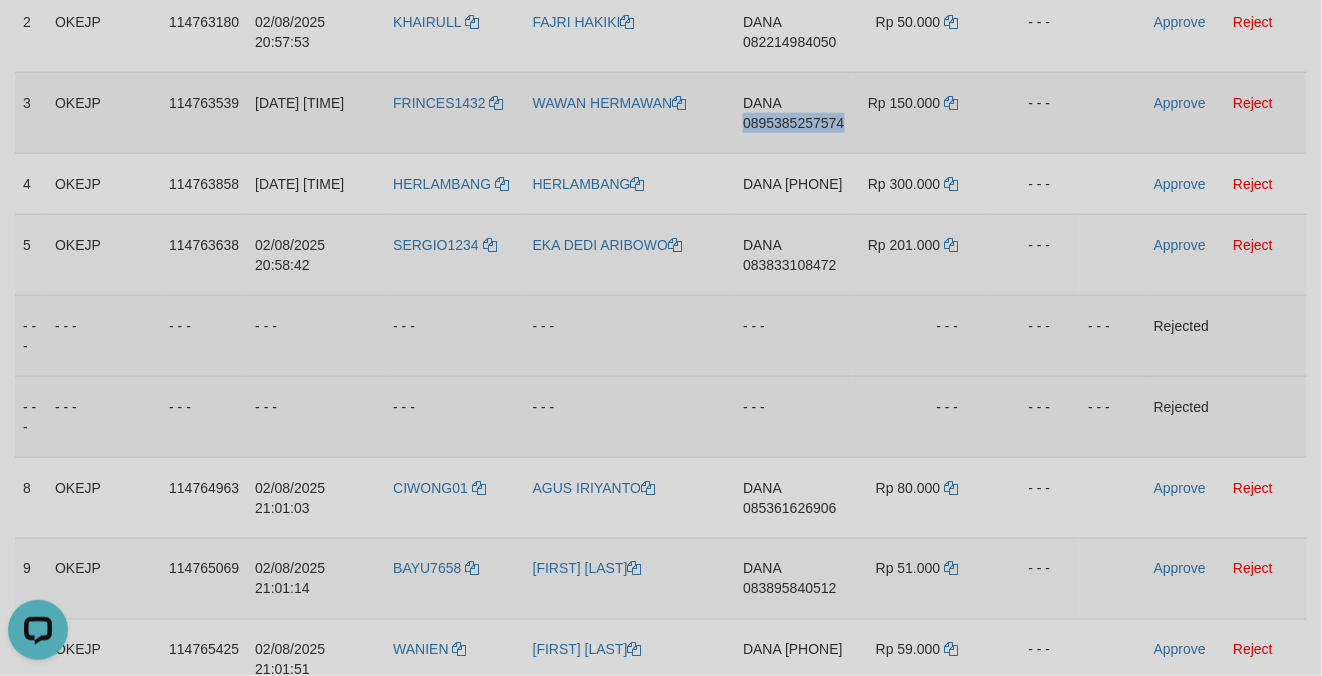 click on "DANA
0895385257574" at bounding box center (793, 112) 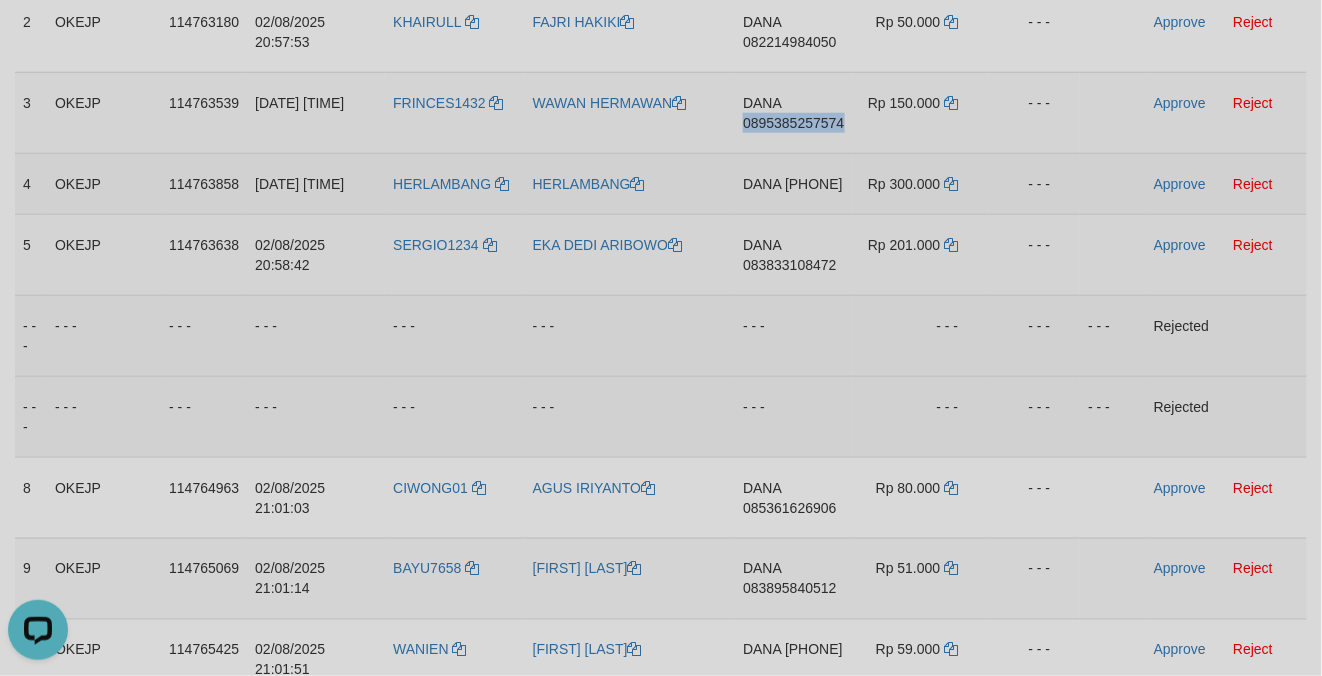 copy on "0895385257574" 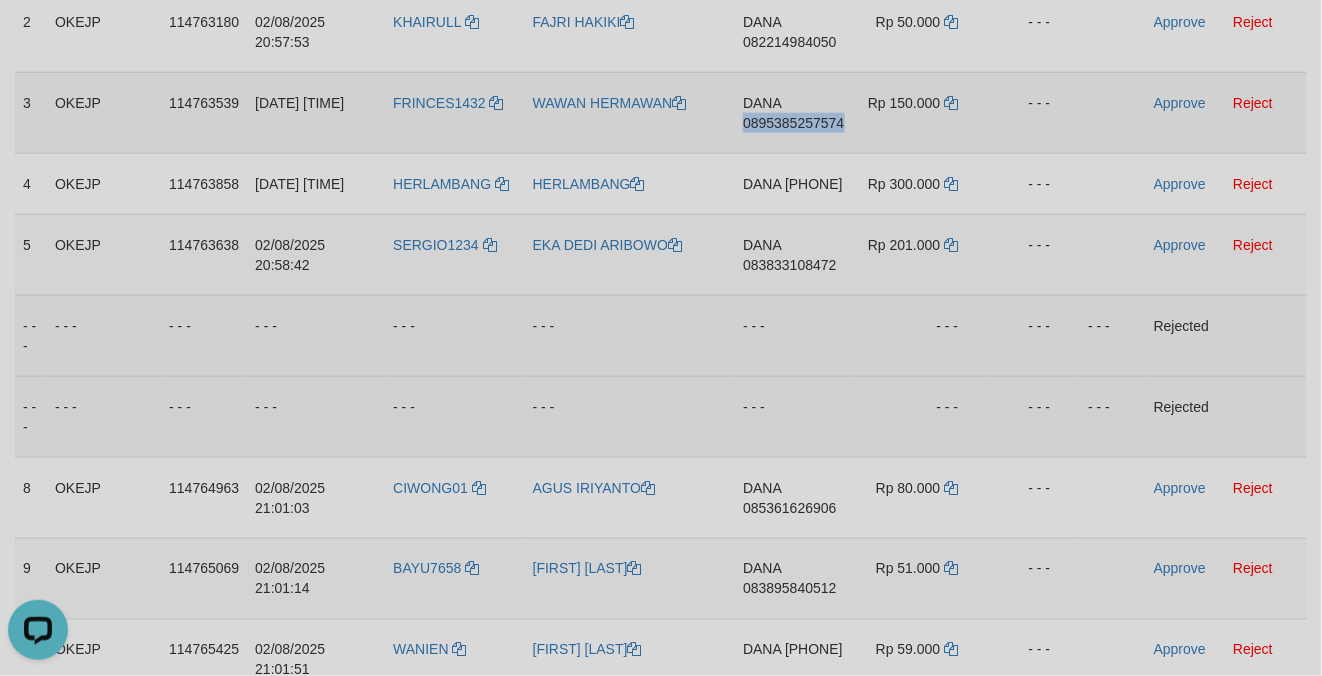 click on "DANA
0895385257574" at bounding box center [793, 112] 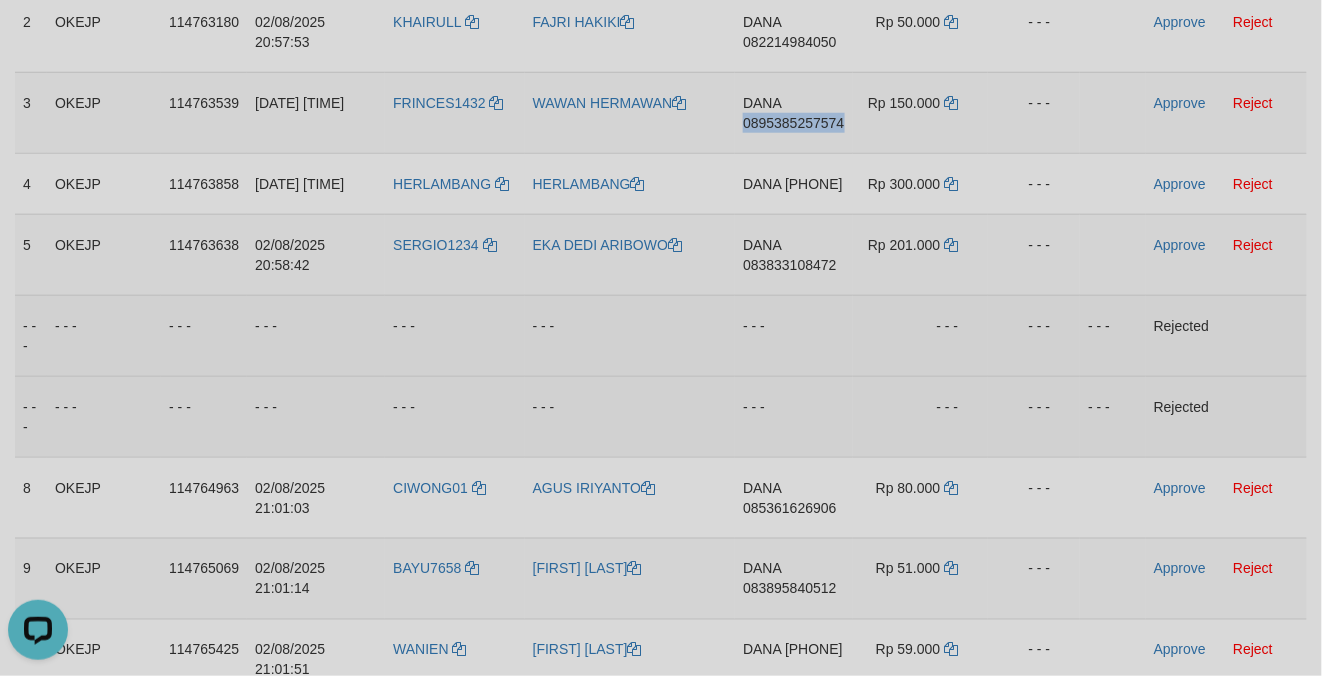 drag, startPoint x: 804, startPoint y: 142, endPoint x: 1324, endPoint y: 206, distance: 523.92365 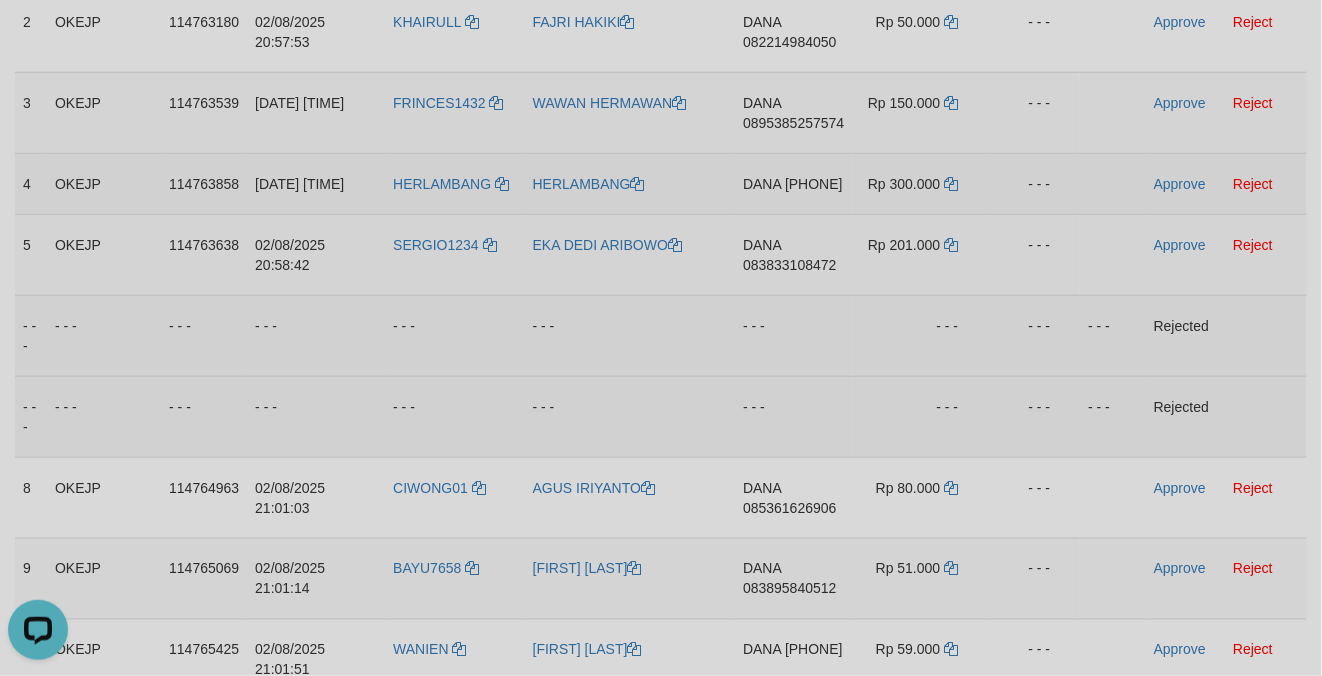 click on "DANA
08982877076" at bounding box center [793, 183] 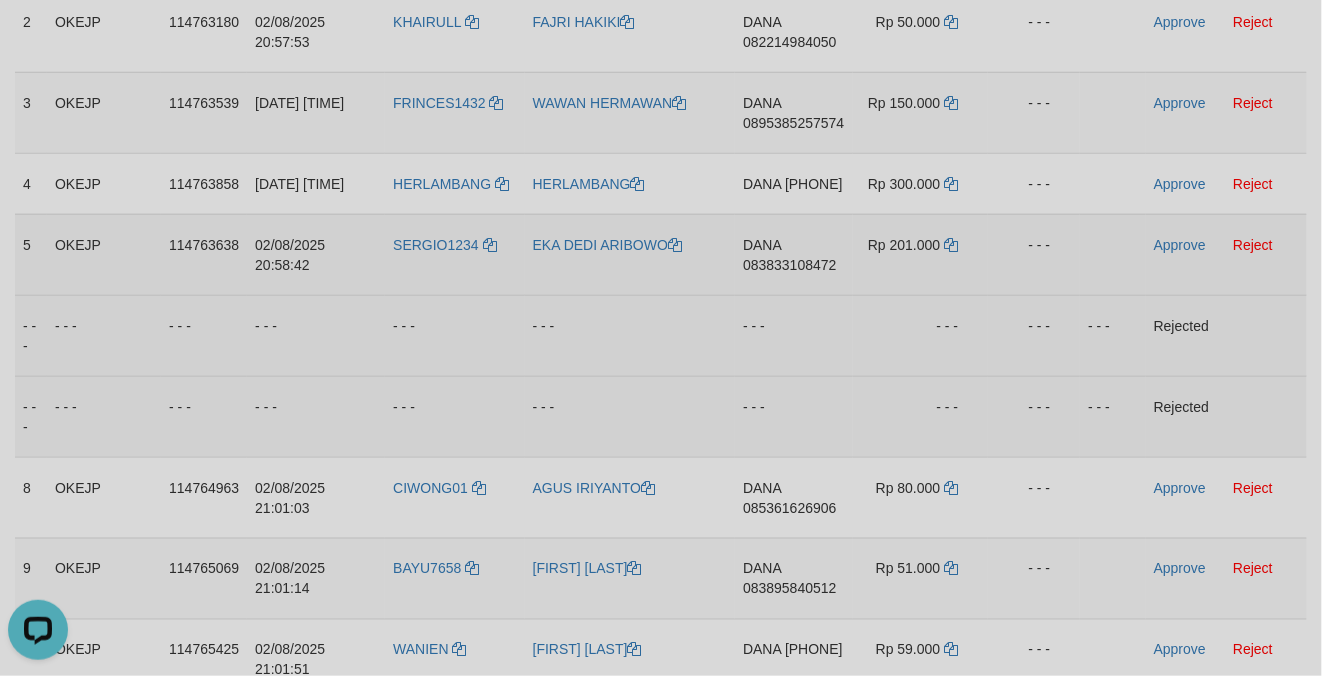 click on "DANA
083833108472" at bounding box center [793, 254] 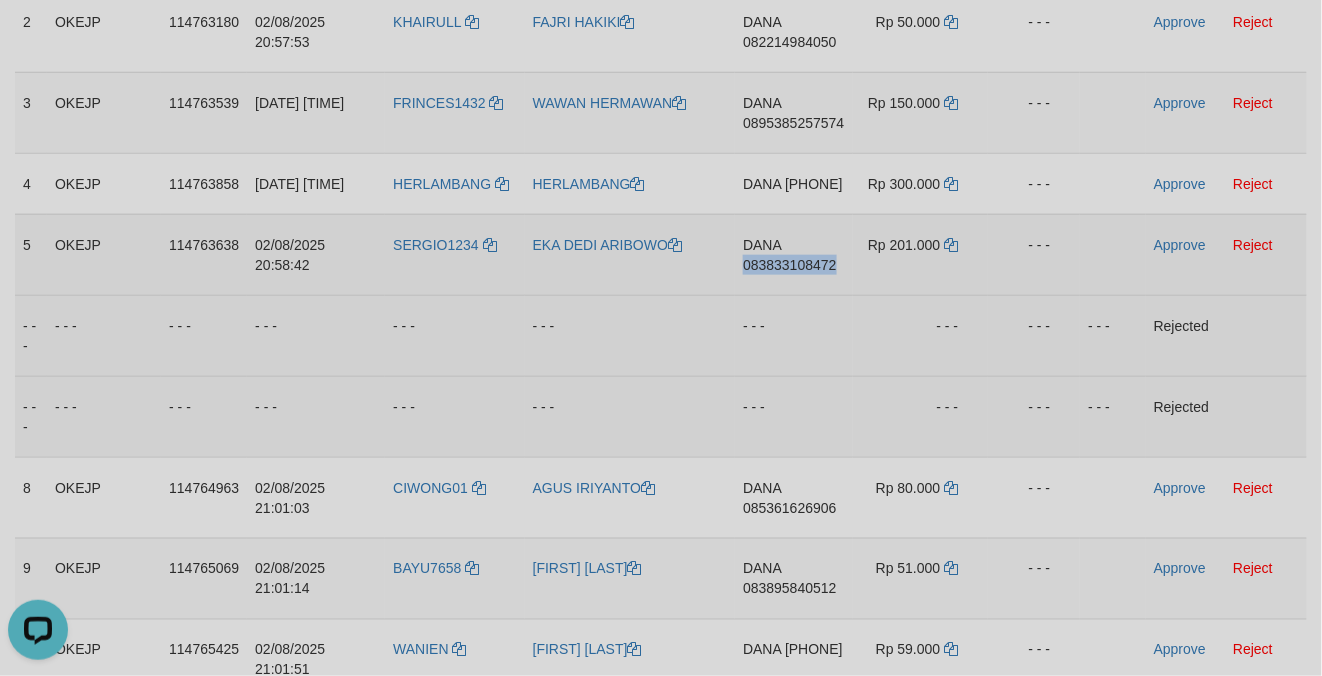 click on "DANA
083833108472" at bounding box center (793, 254) 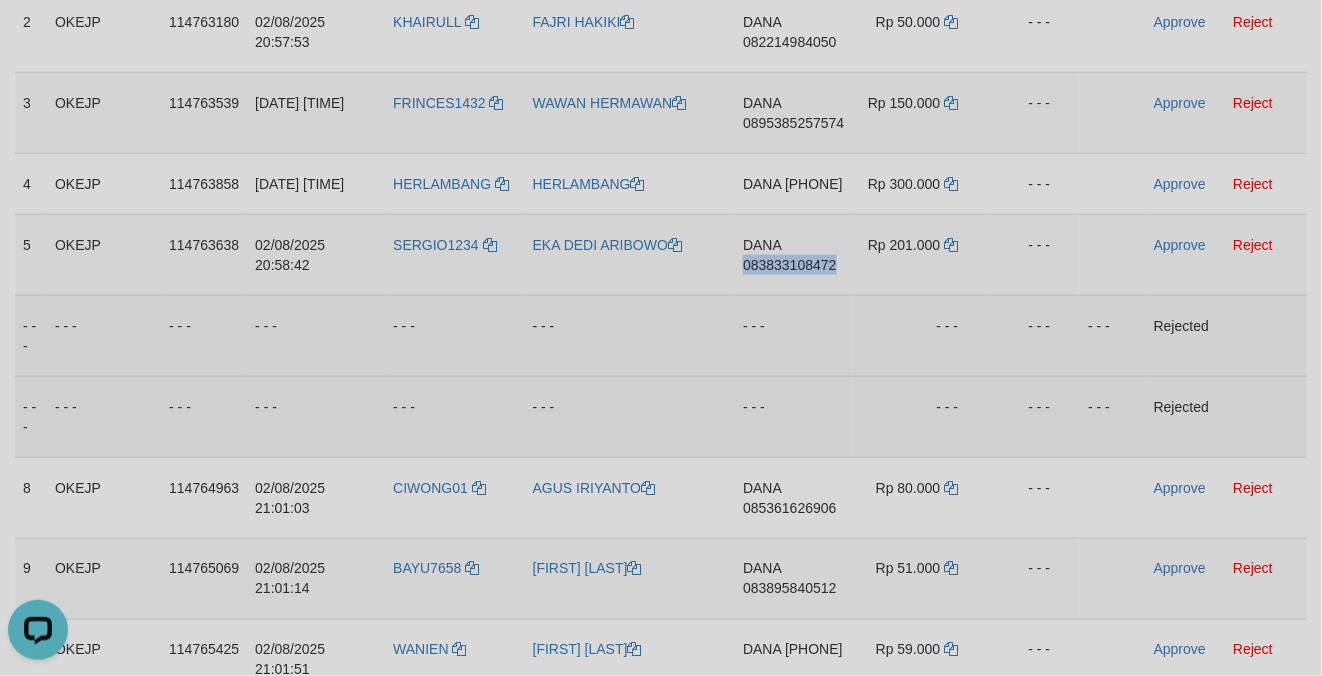 copy on "083833108472" 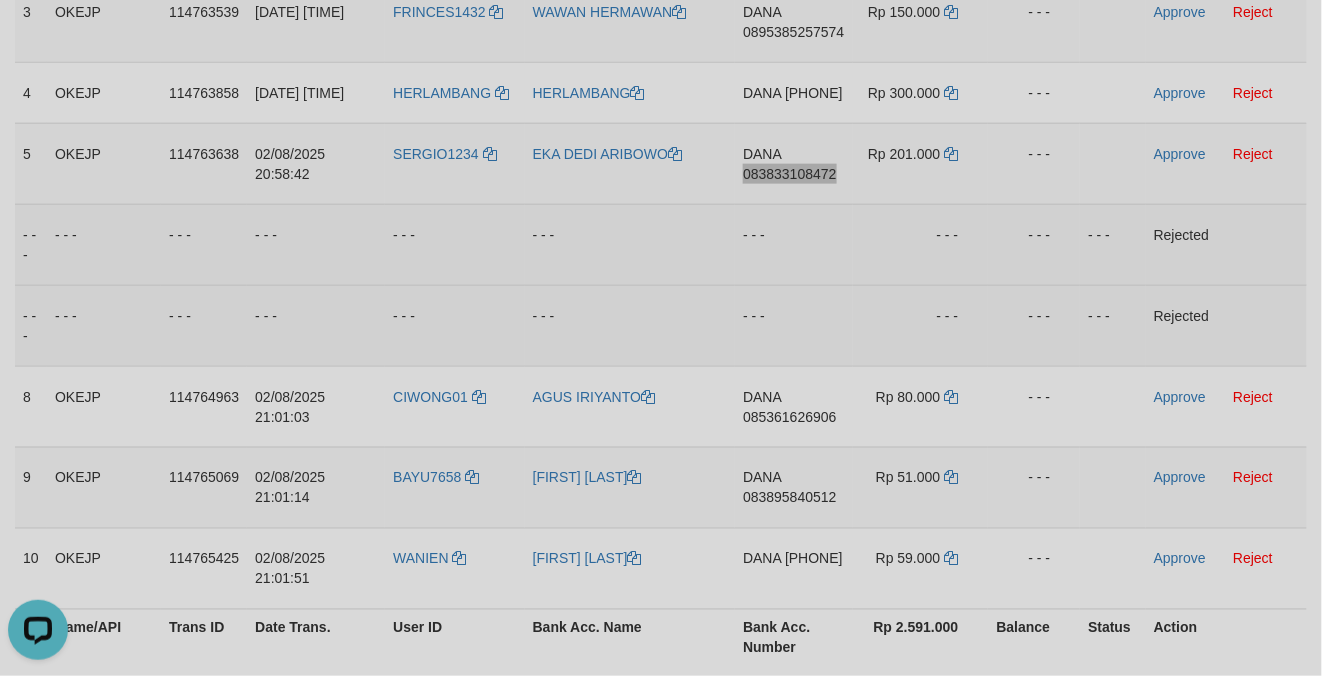 scroll, scrollTop: 621, scrollLeft: 0, axis: vertical 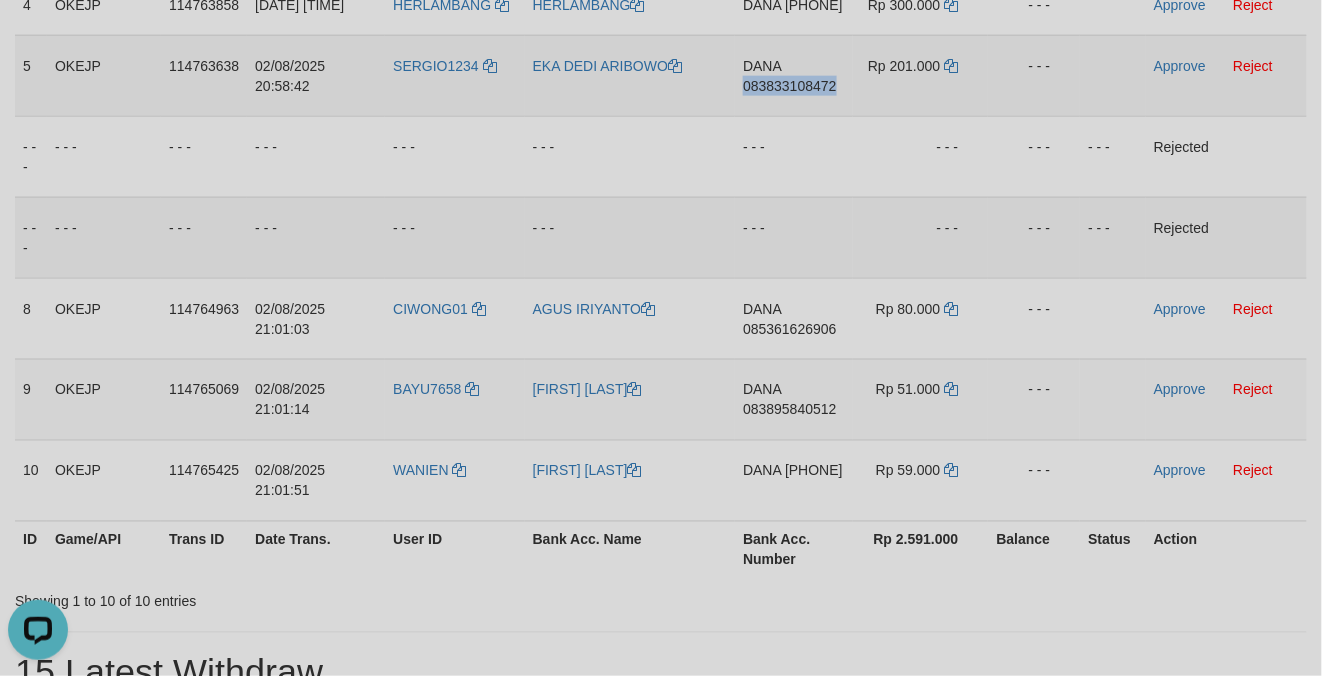 click on "DANA
083833108472" at bounding box center (793, 75) 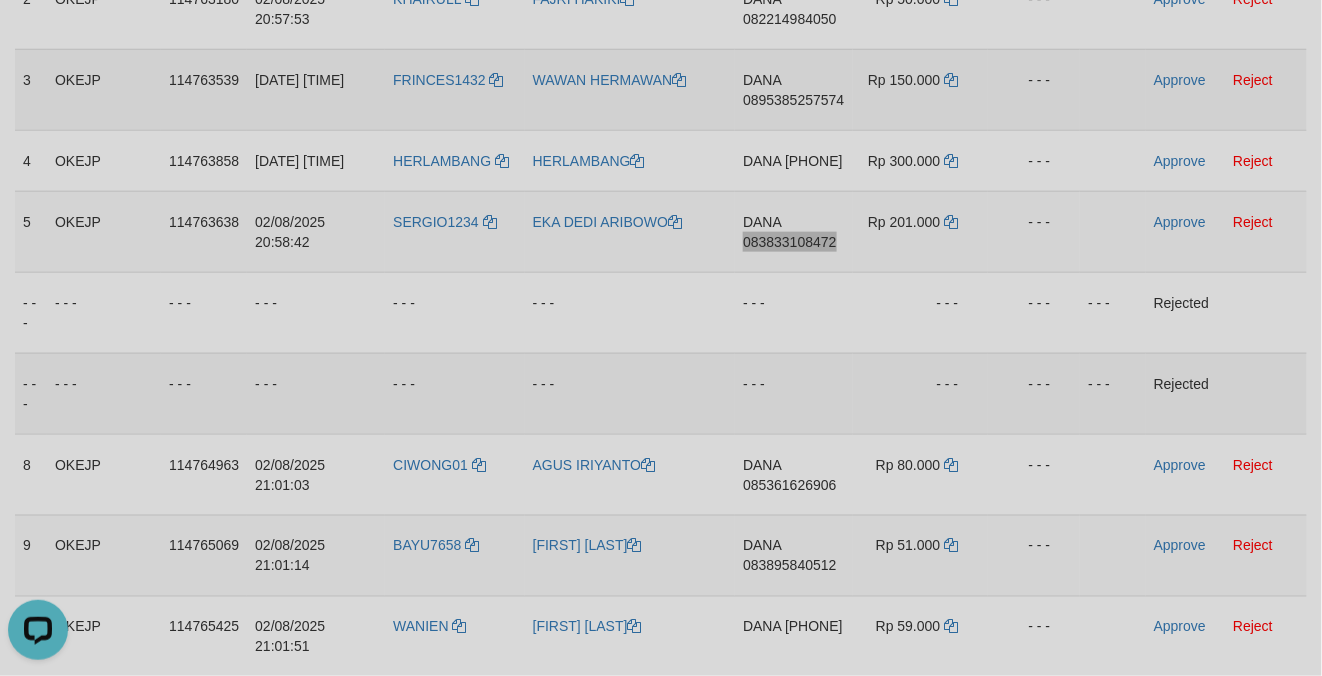 scroll, scrollTop: 265, scrollLeft: 0, axis: vertical 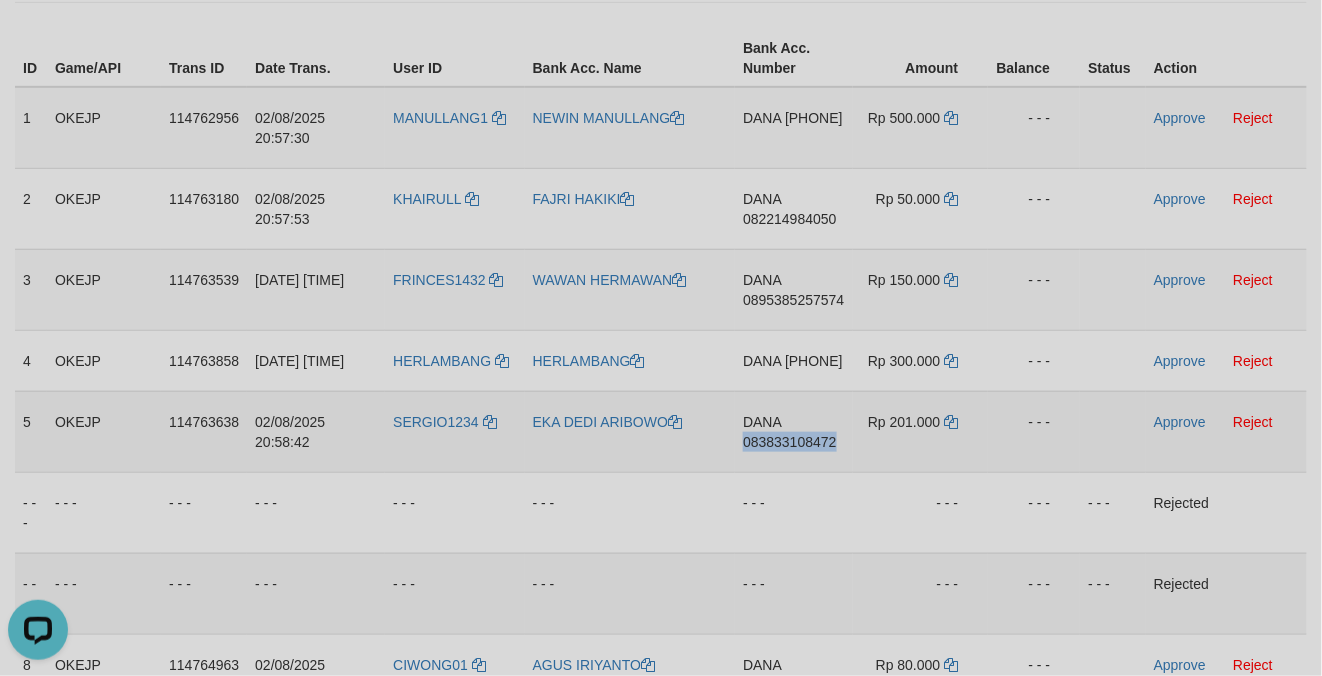 click on "DANA
083833108472" at bounding box center [793, 431] 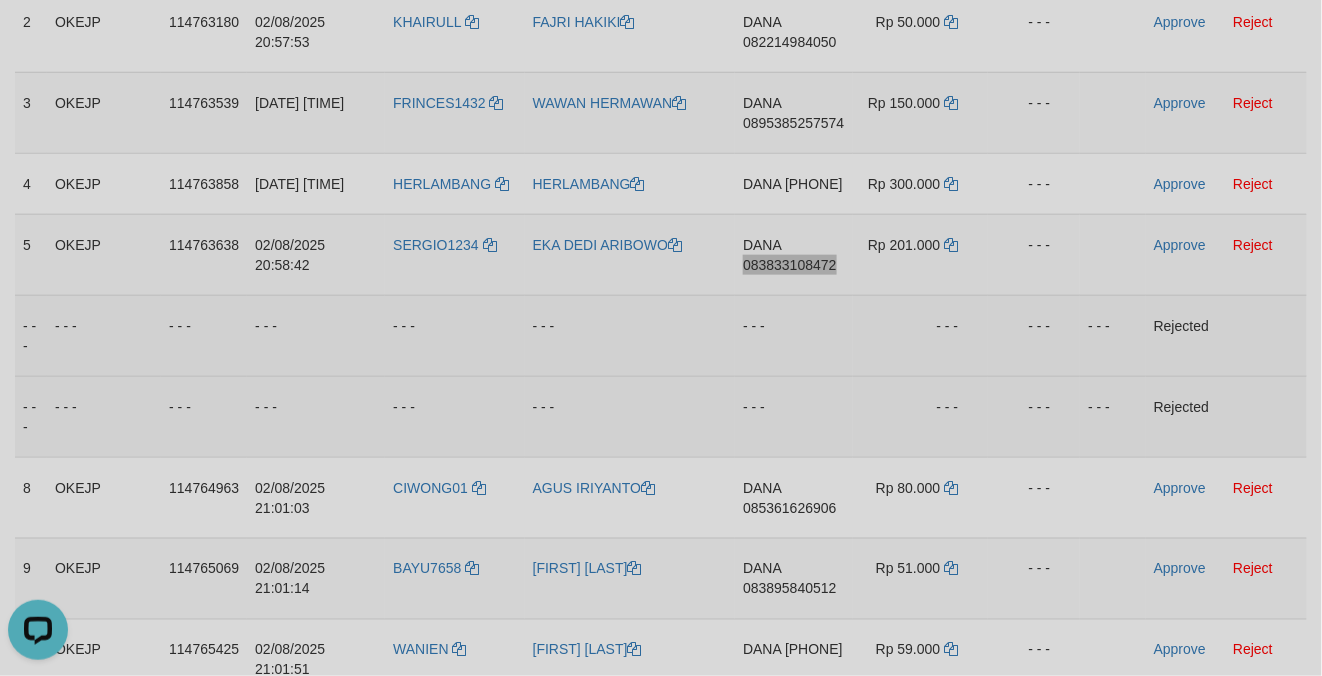 scroll, scrollTop: 621, scrollLeft: 0, axis: vertical 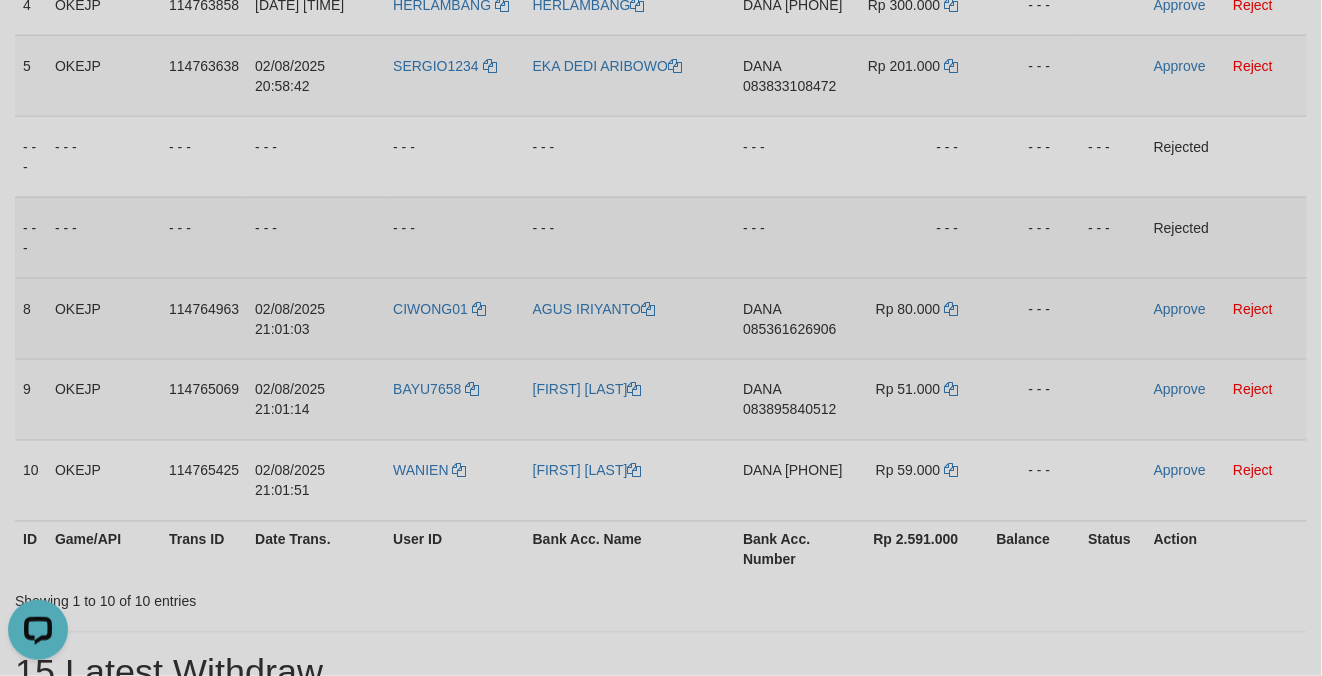 click on "DANA
085361626906" at bounding box center (793, 318) 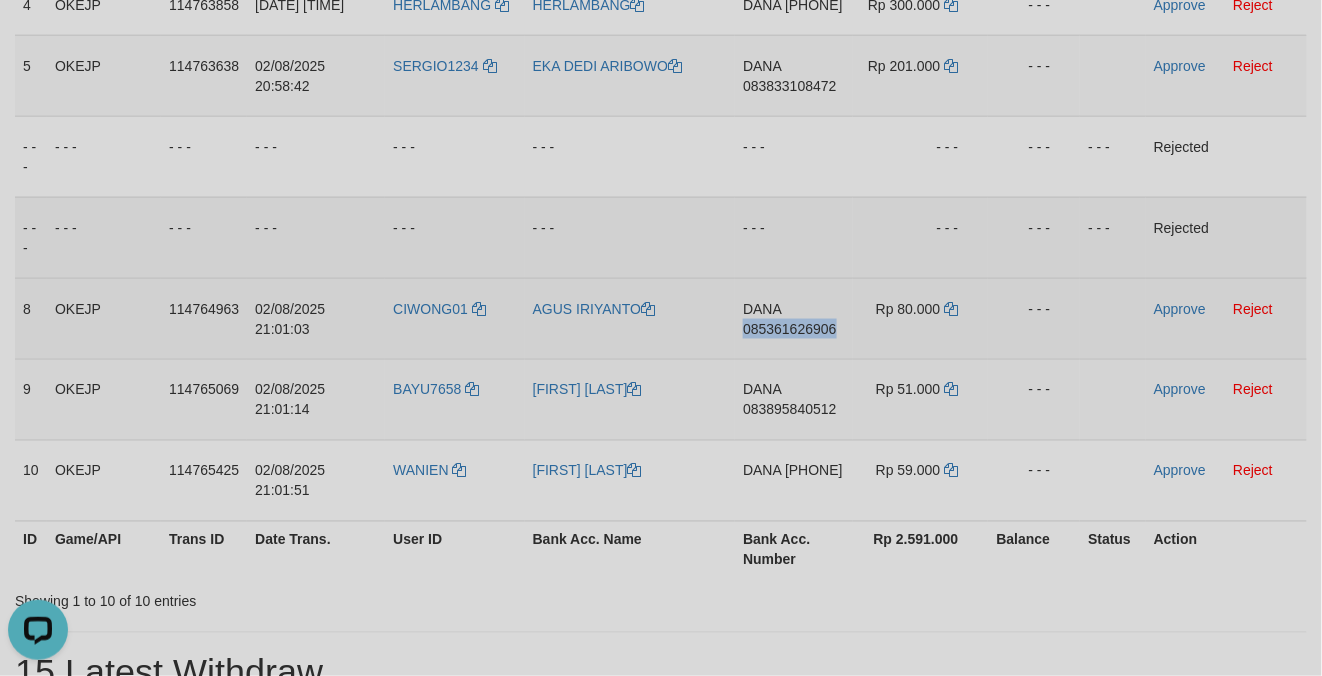 click on "DANA
085361626906" at bounding box center (793, 318) 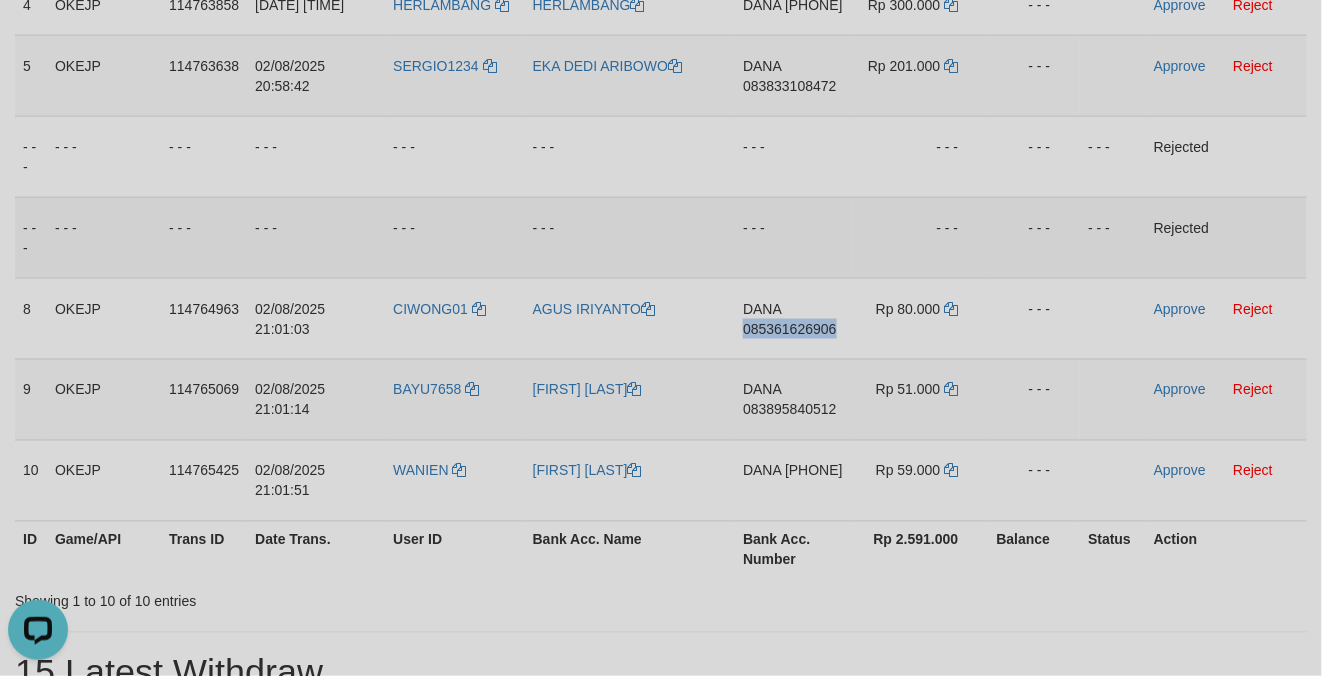 copy on "085361626906" 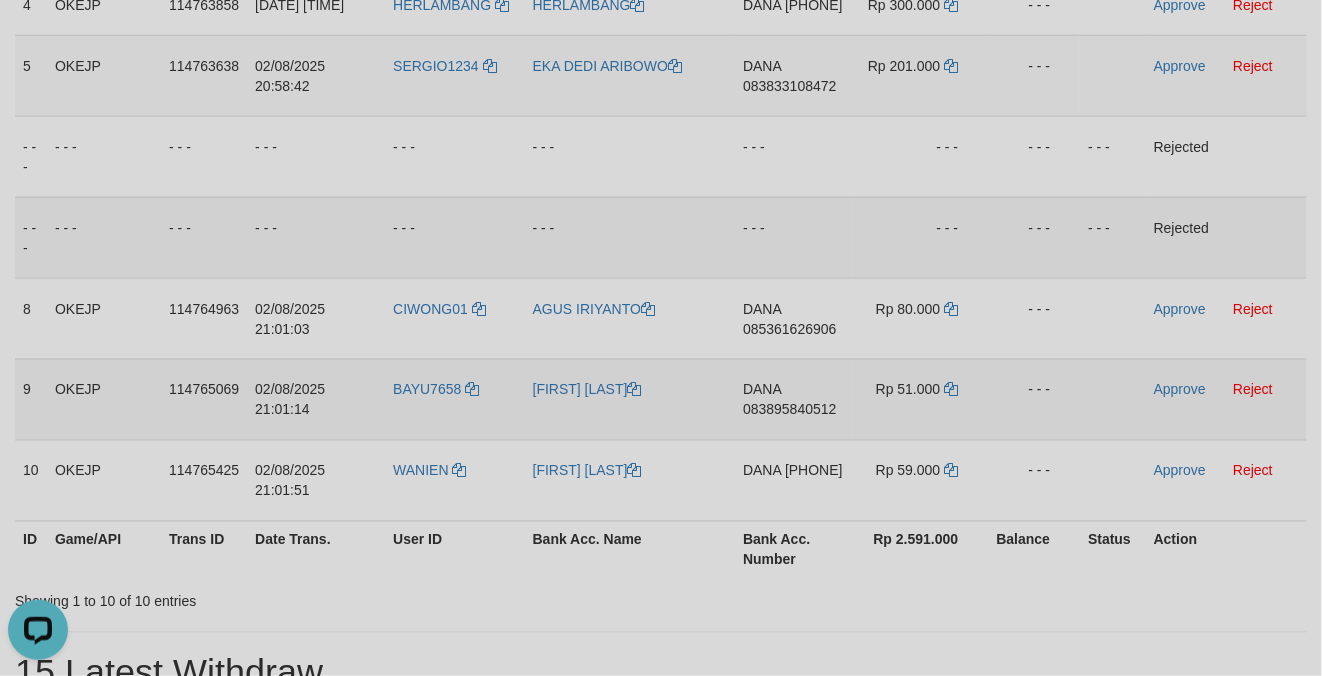 click on "DANA
083895840512" at bounding box center (793, 399) 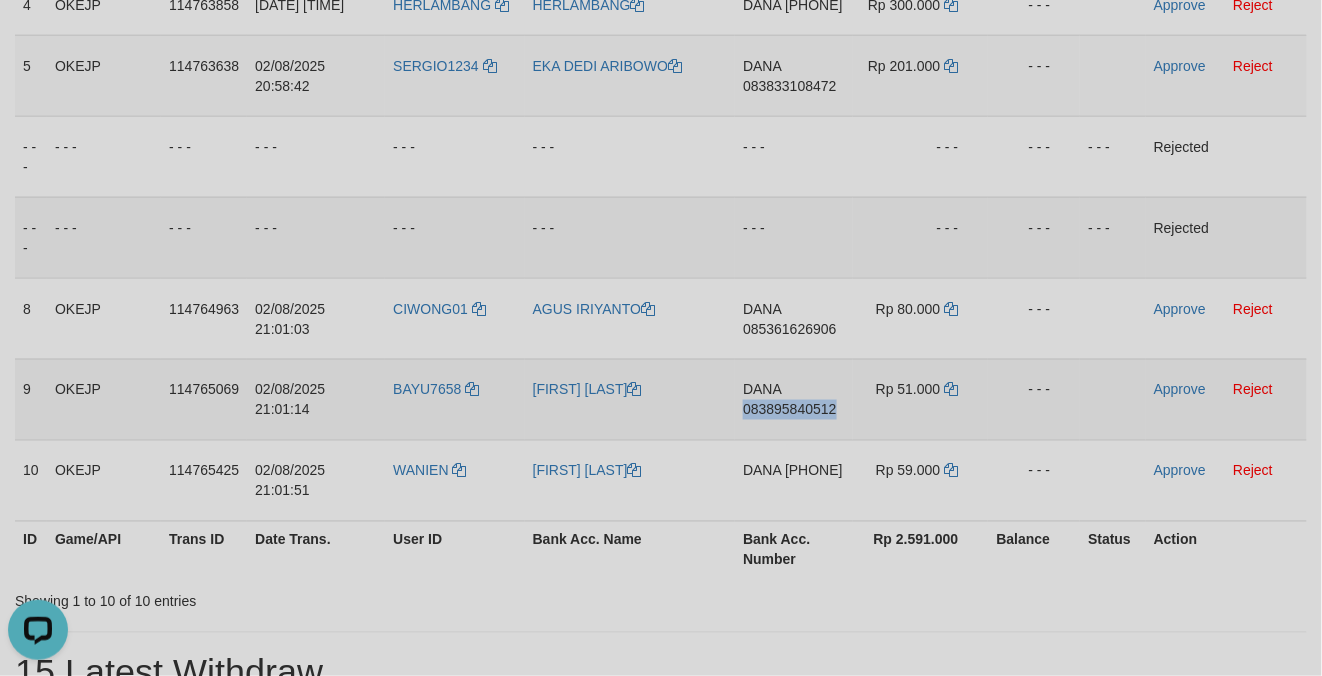 click on "DANA
083895840512" at bounding box center [793, 399] 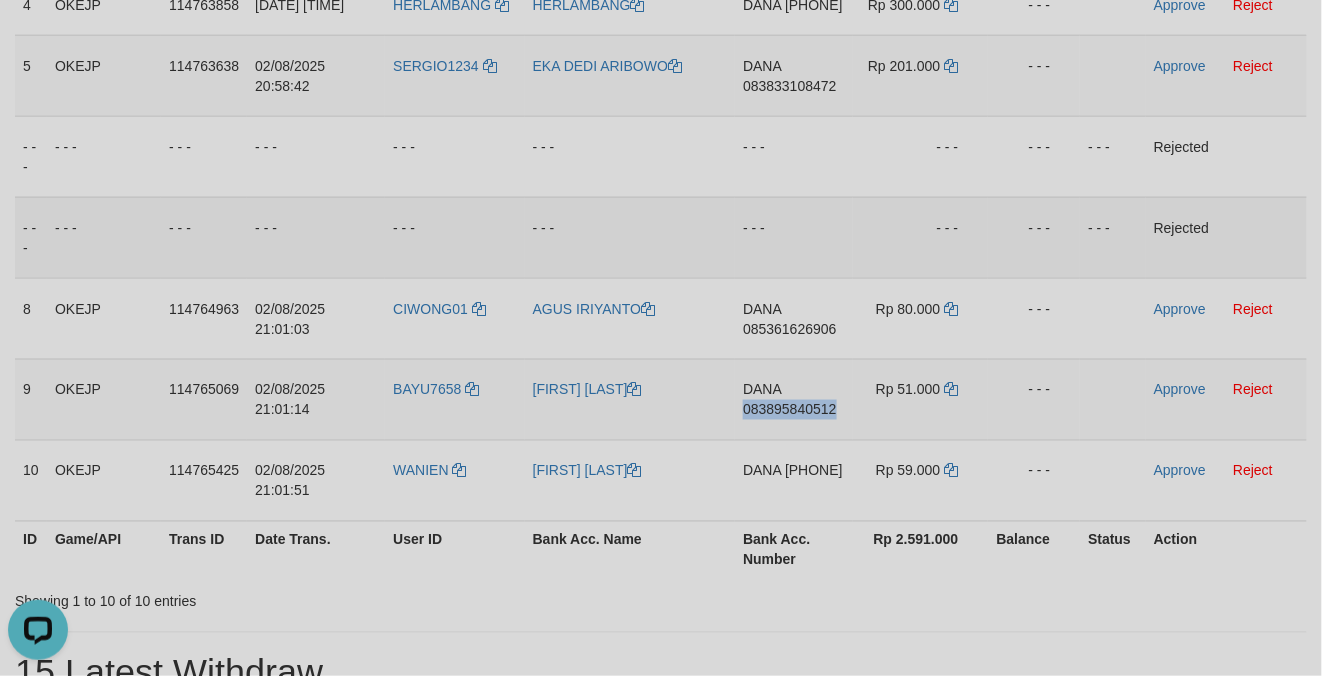 drag, startPoint x: 776, startPoint y: 442, endPoint x: 1324, endPoint y: 453, distance: 548.1104 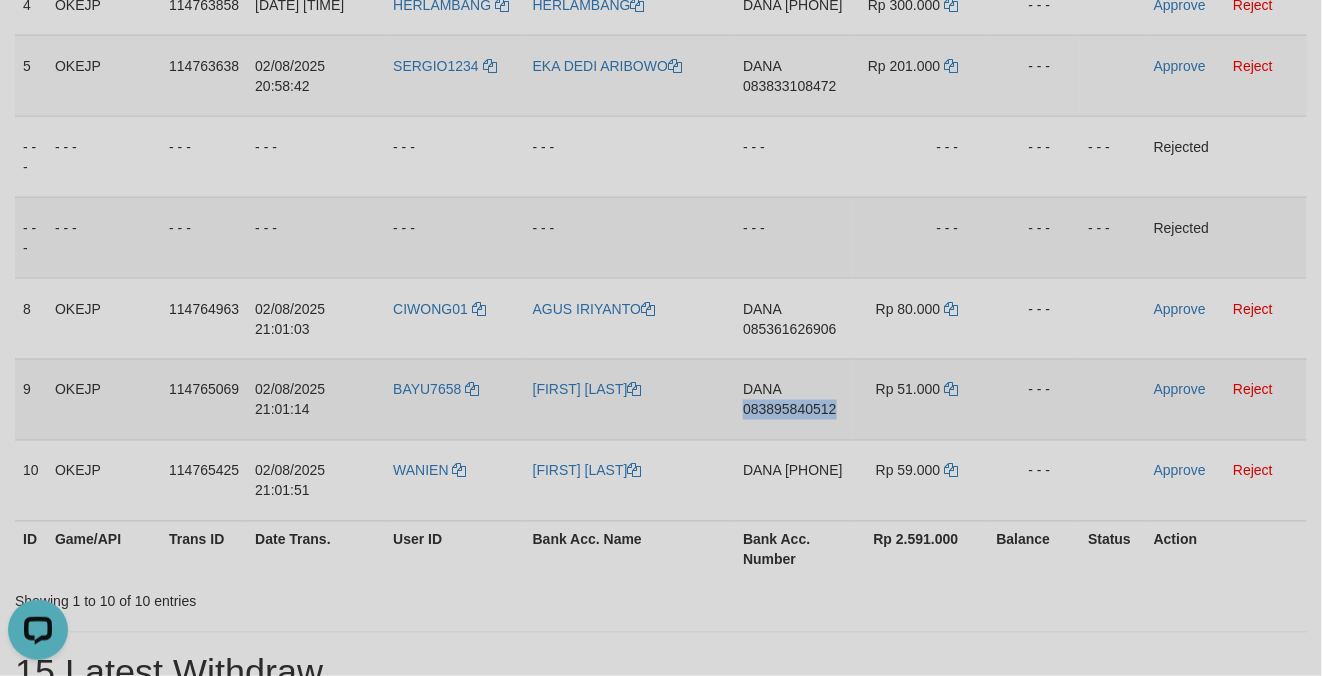 click on "DANA
083895840512" at bounding box center (793, 399) 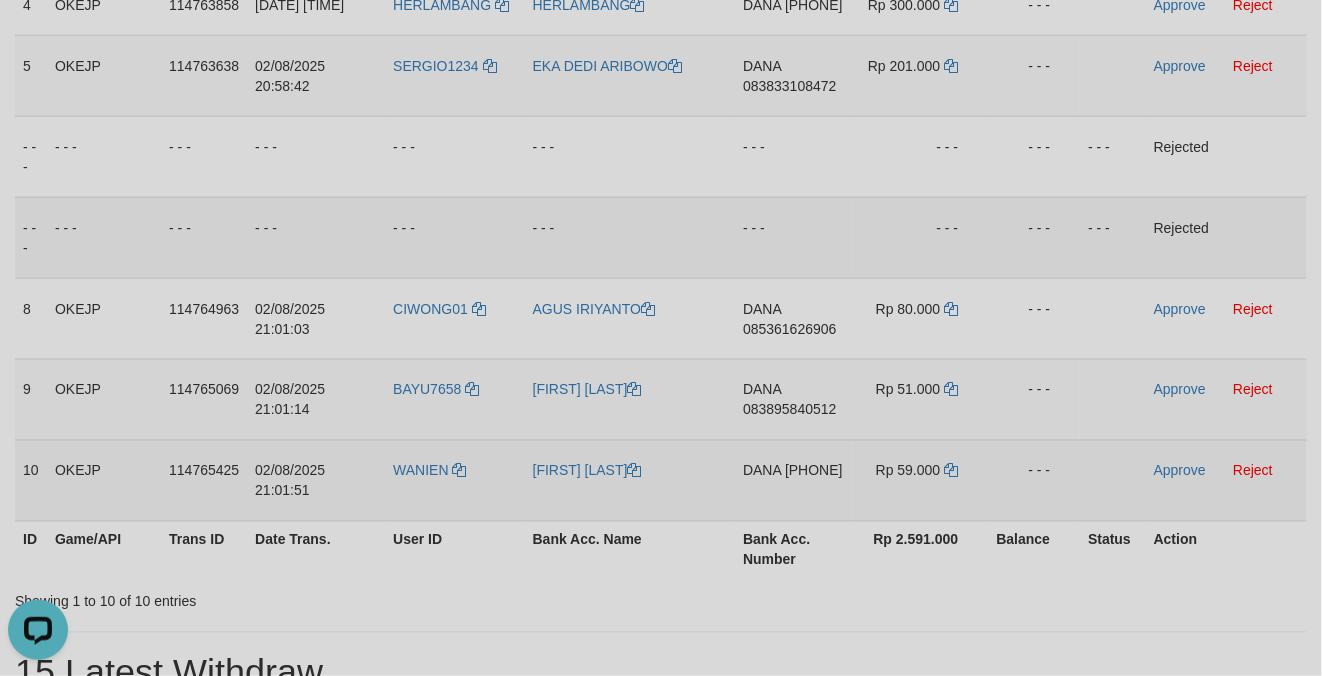 click on "DANA
082191898254" at bounding box center [793, 480] 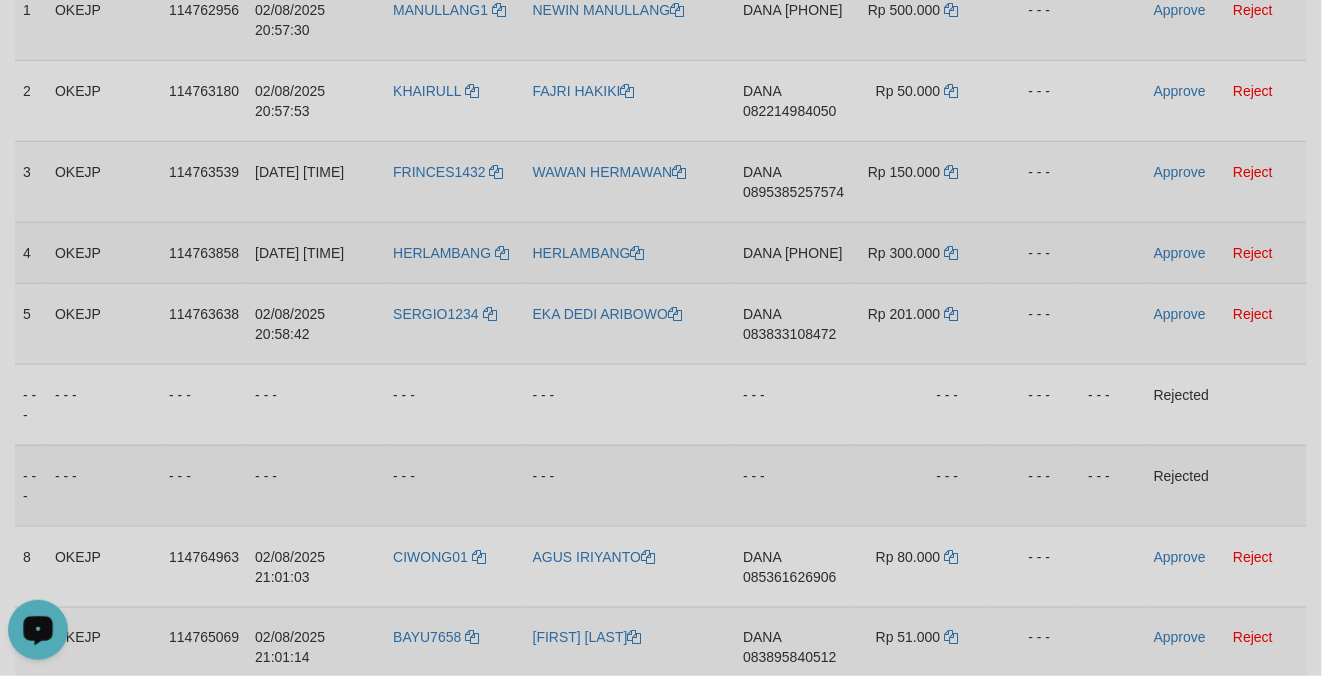 scroll, scrollTop: 442, scrollLeft: 0, axis: vertical 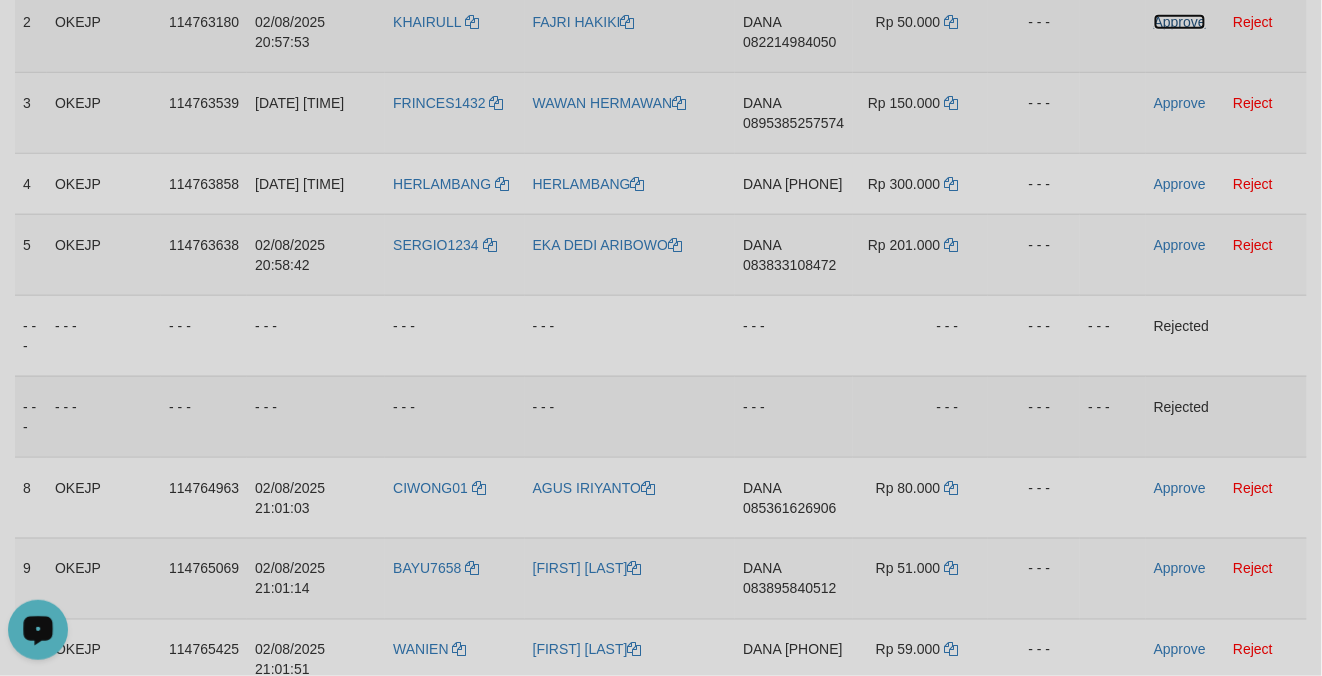 click on "Approve" at bounding box center (1180, 22) 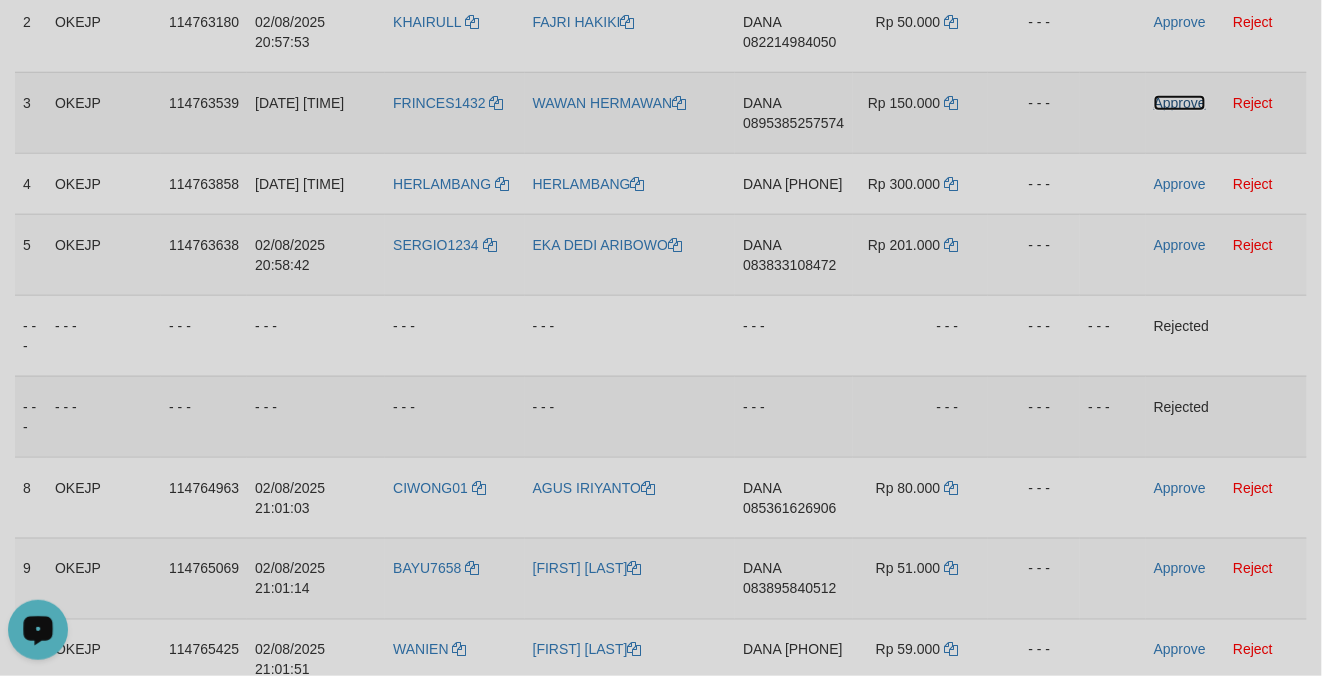 click on "Approve" at bounding box center (1180, 103) 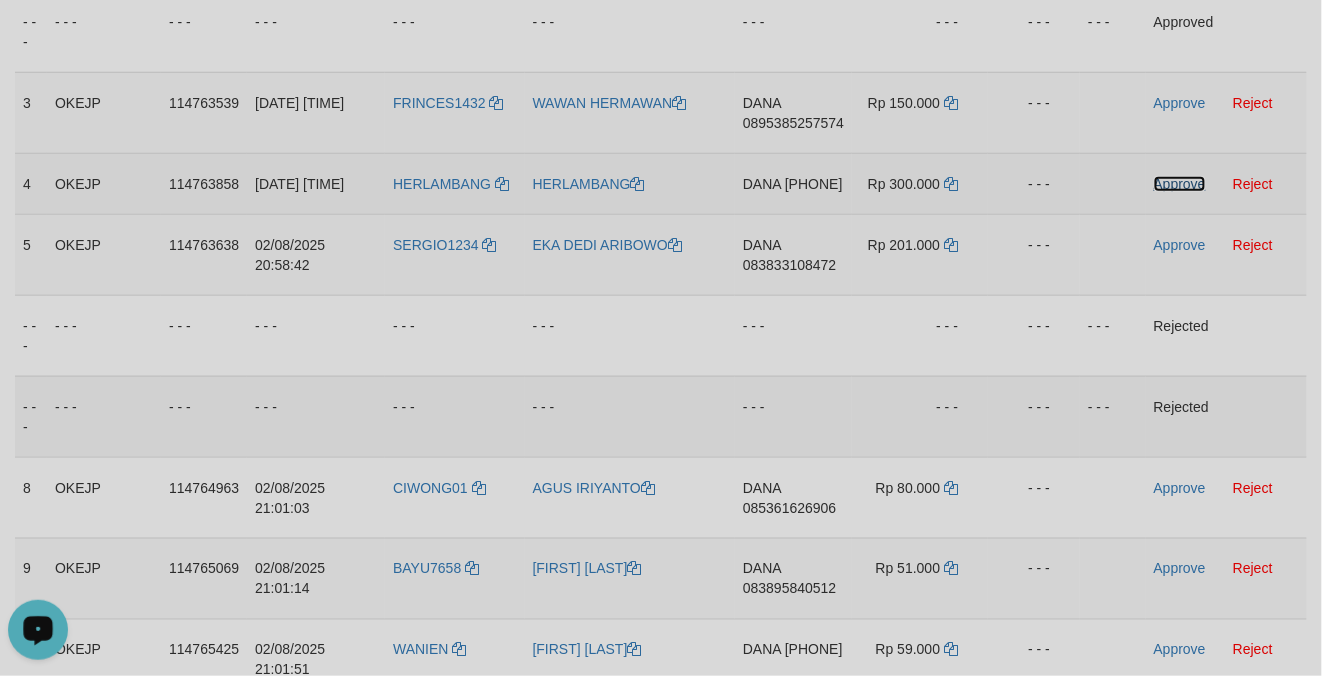 click on "Approve" at bounding box center [1180, 184] 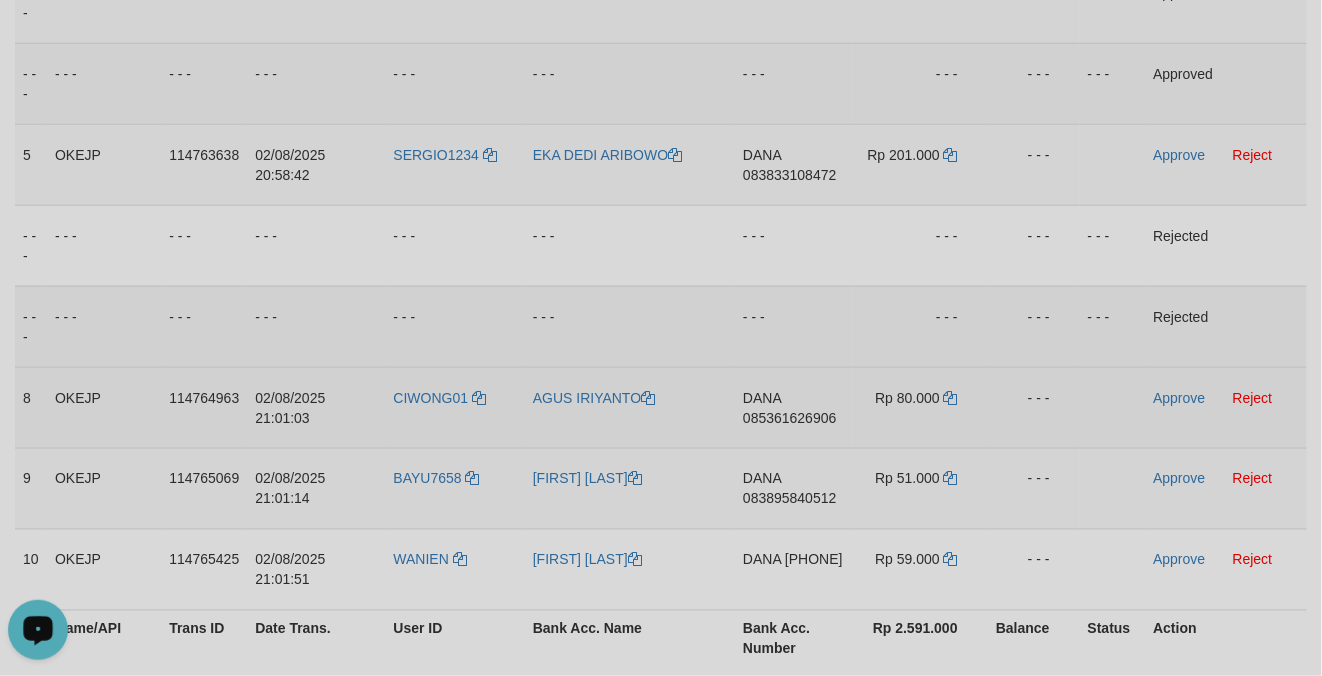 scroll, scrollTop: 621, scrollLeft: 0, axis: vertical 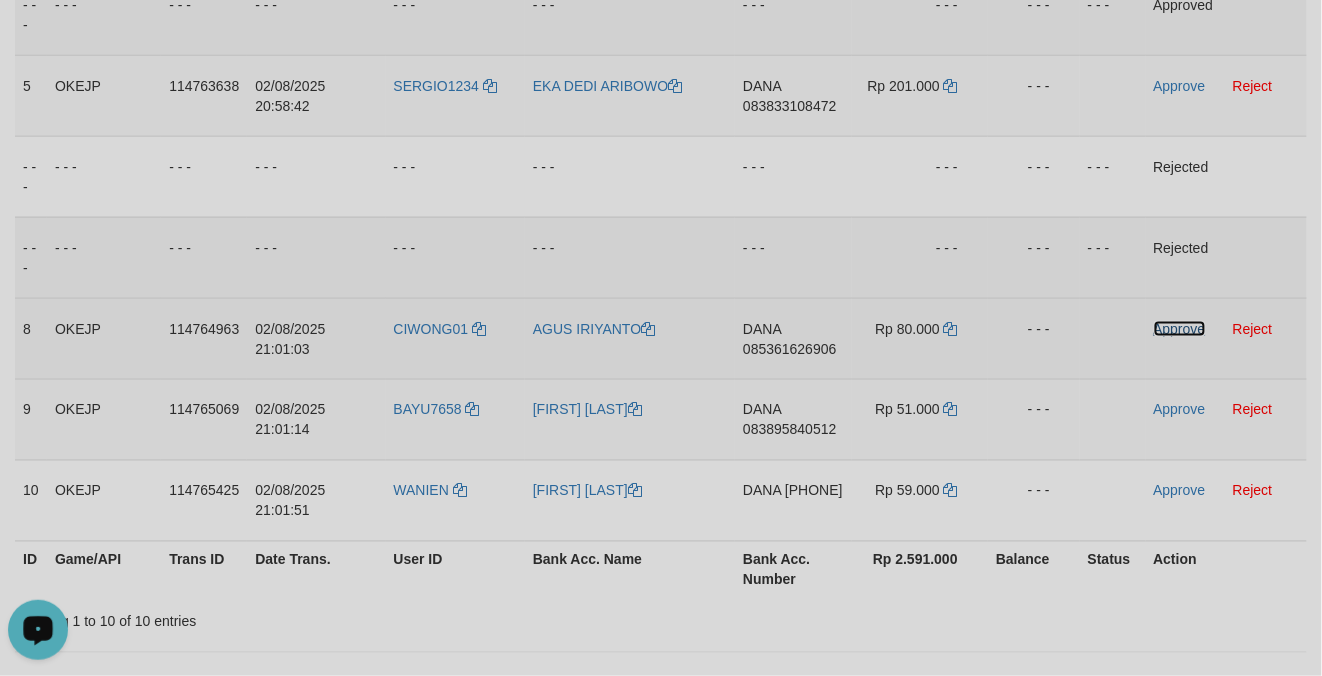 click on "Approve" at bounding box center [1180, 329] 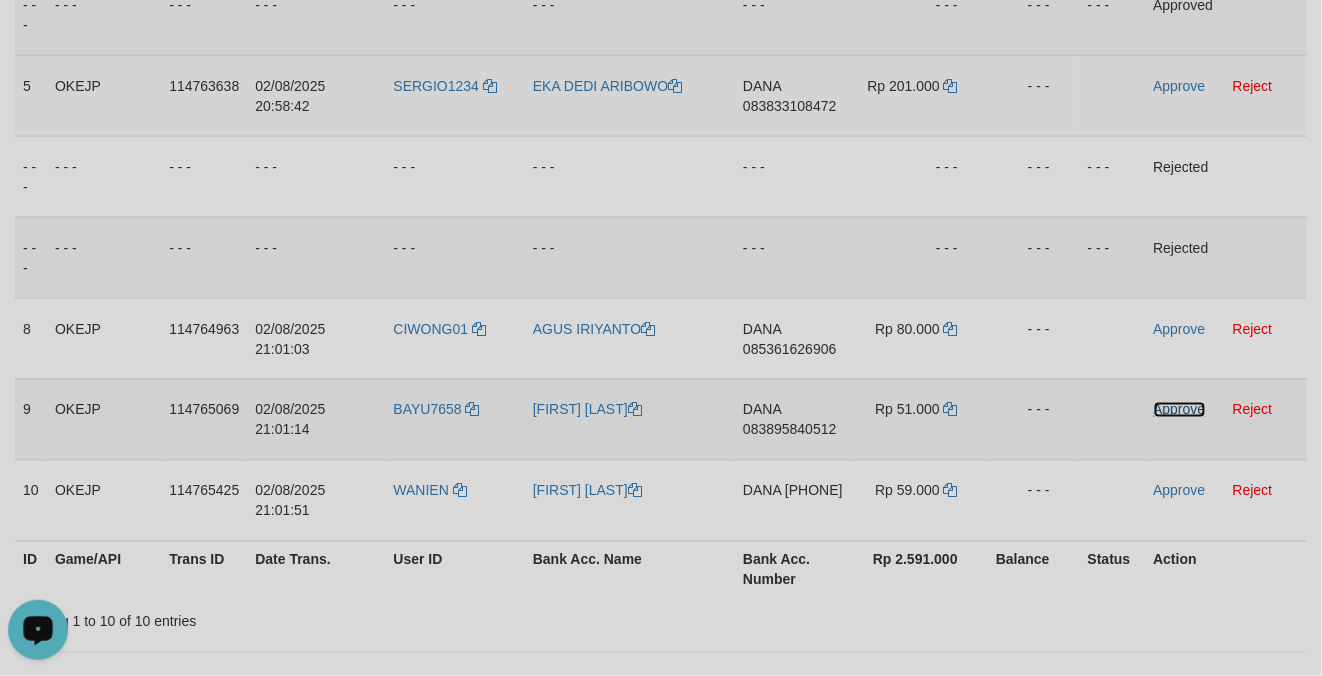 click on "Approve" at bounding box center [1180, 410] 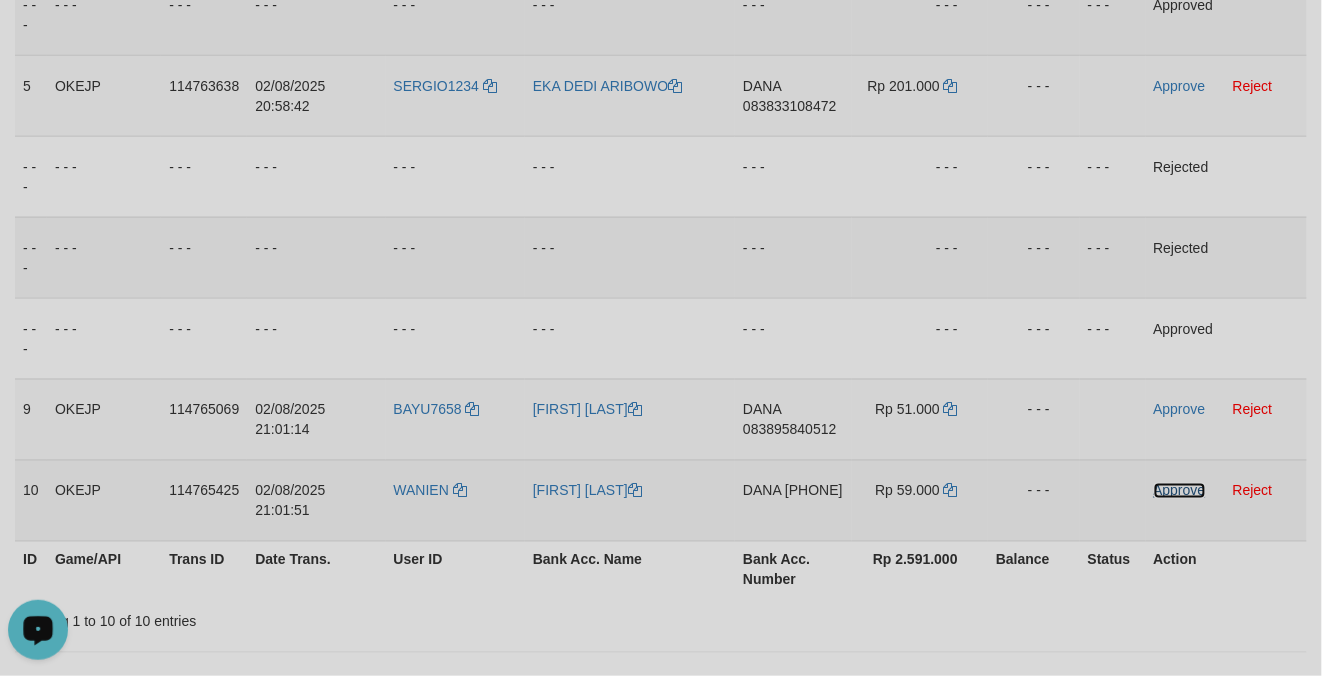 click on "Approve" at bounding box center (1180, 491) 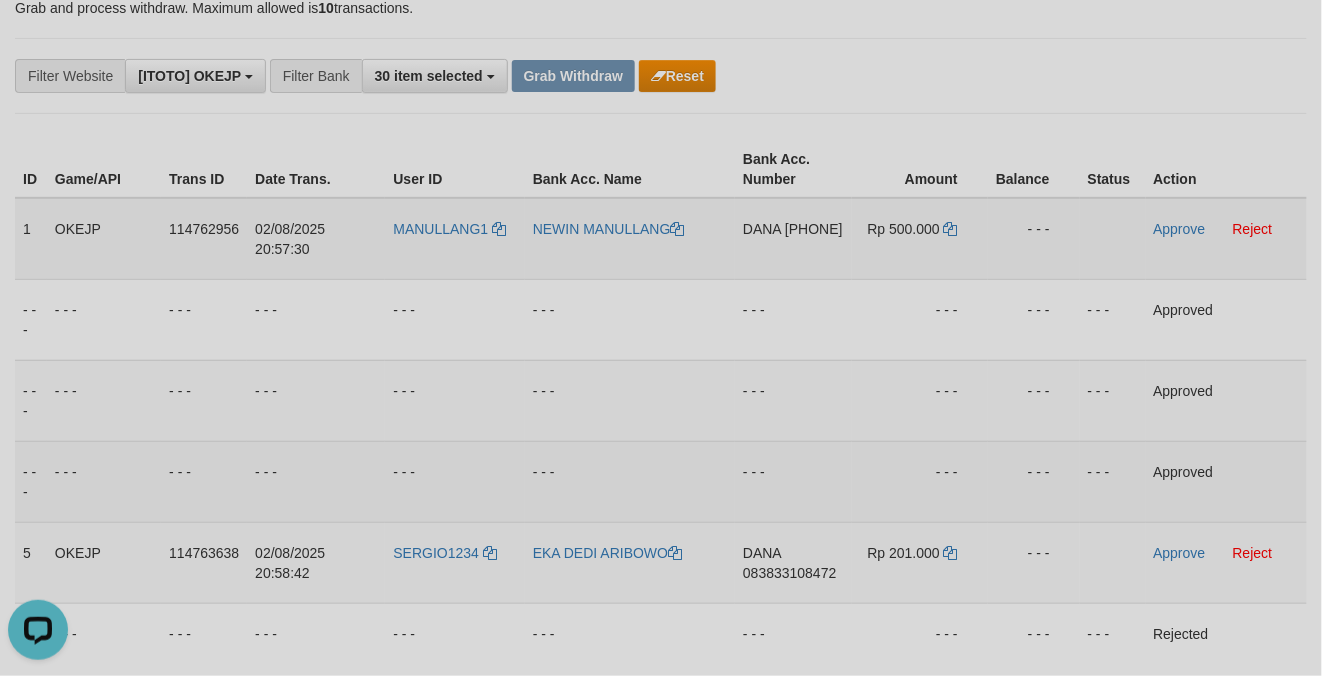 scroll, scrollTop: 88, scrollLeft: 0, axis: vertical 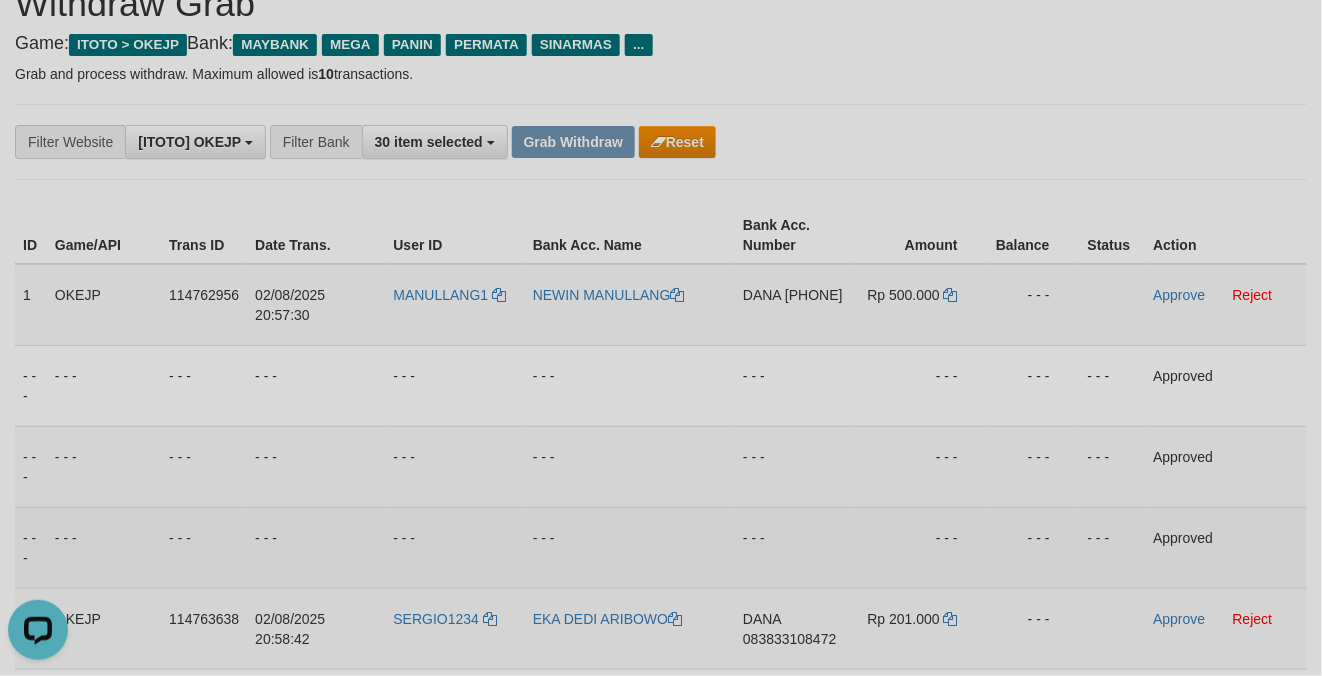 click on "**********" at bounding box center [551, 142] 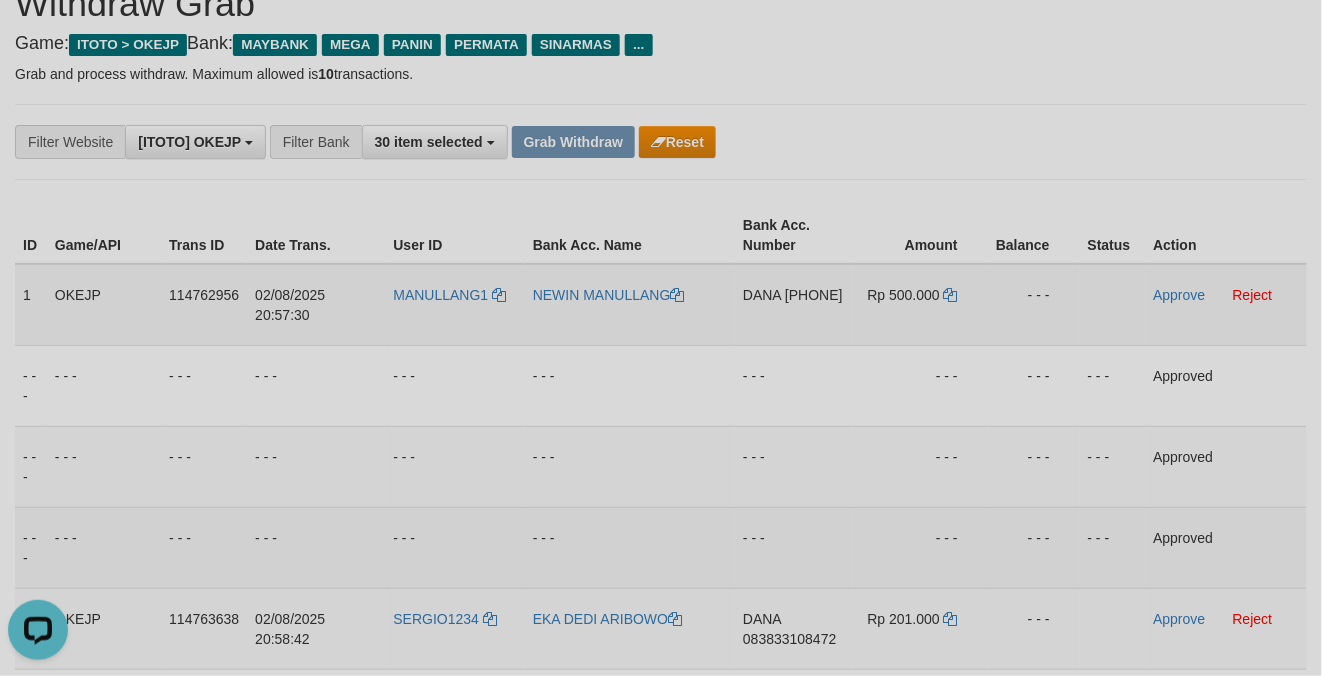 drag, startPoint x: 958, startPoint y: 173, endPoint x: 898, endPoint y: 265, distance: 109.83624 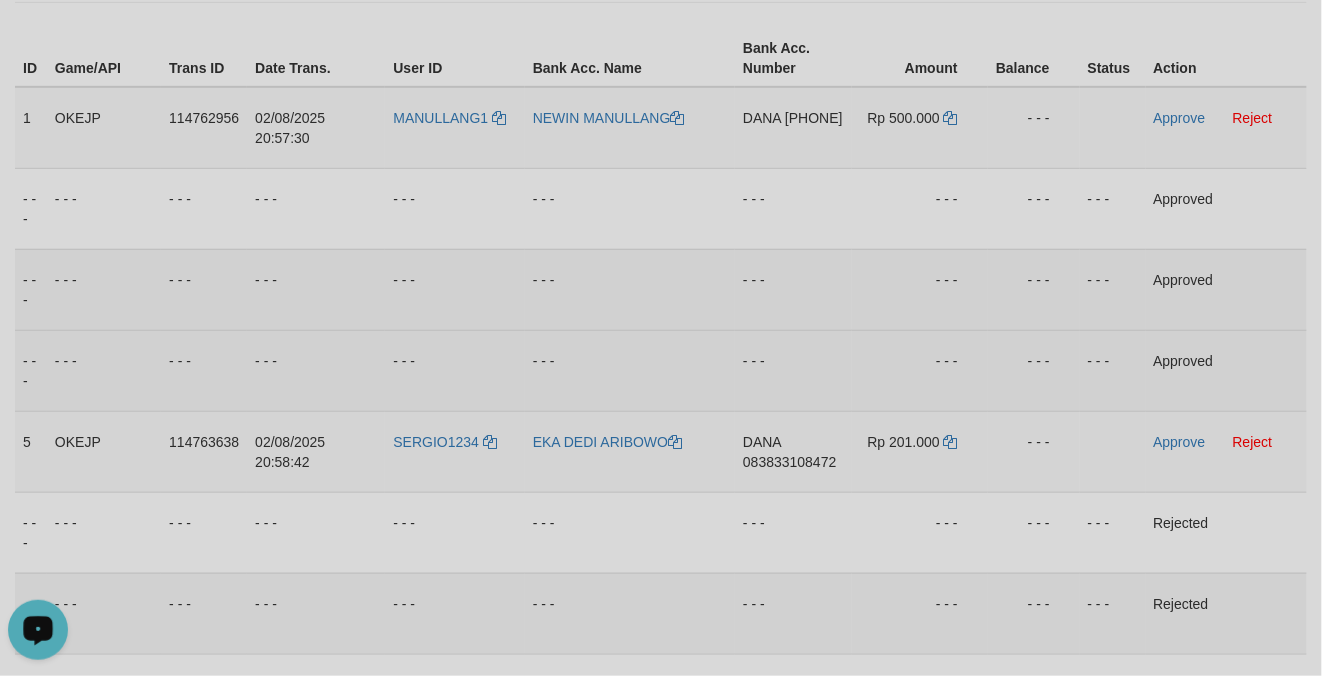 scroll, scrollTop: 0, scrollLeft: 0, axis: both 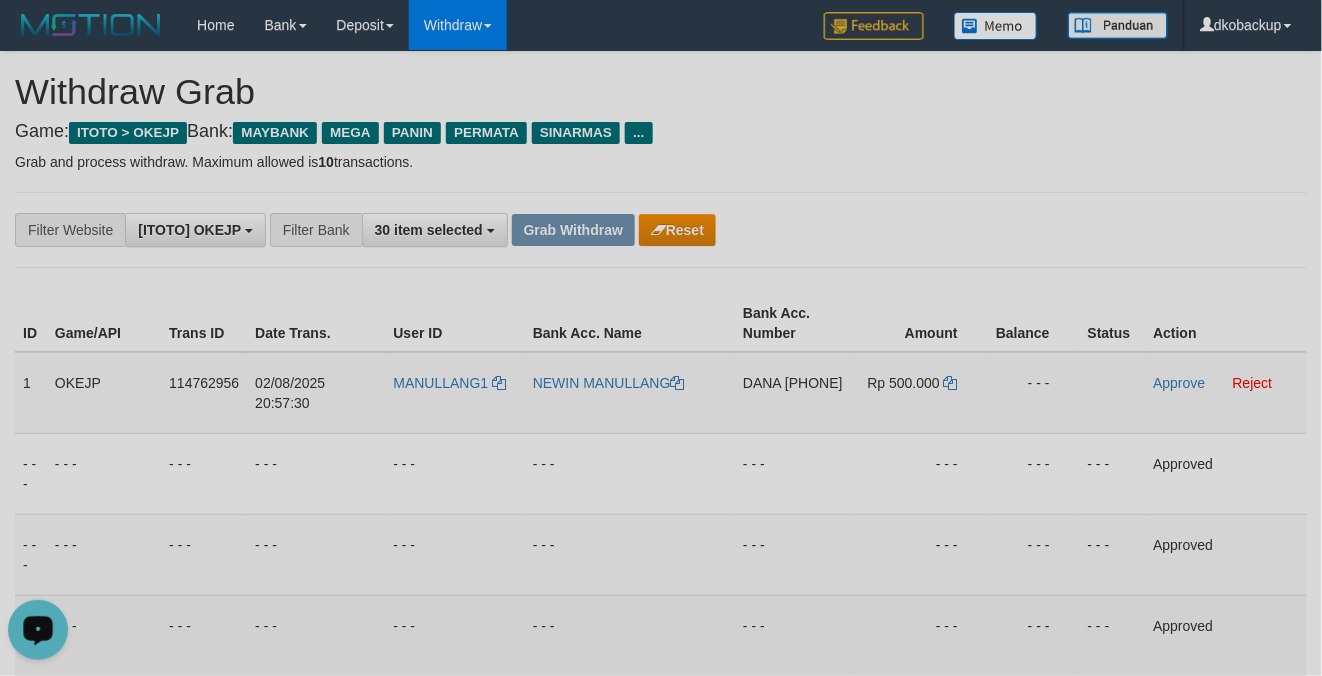 click on "**********" at bounding box center (661, 230) 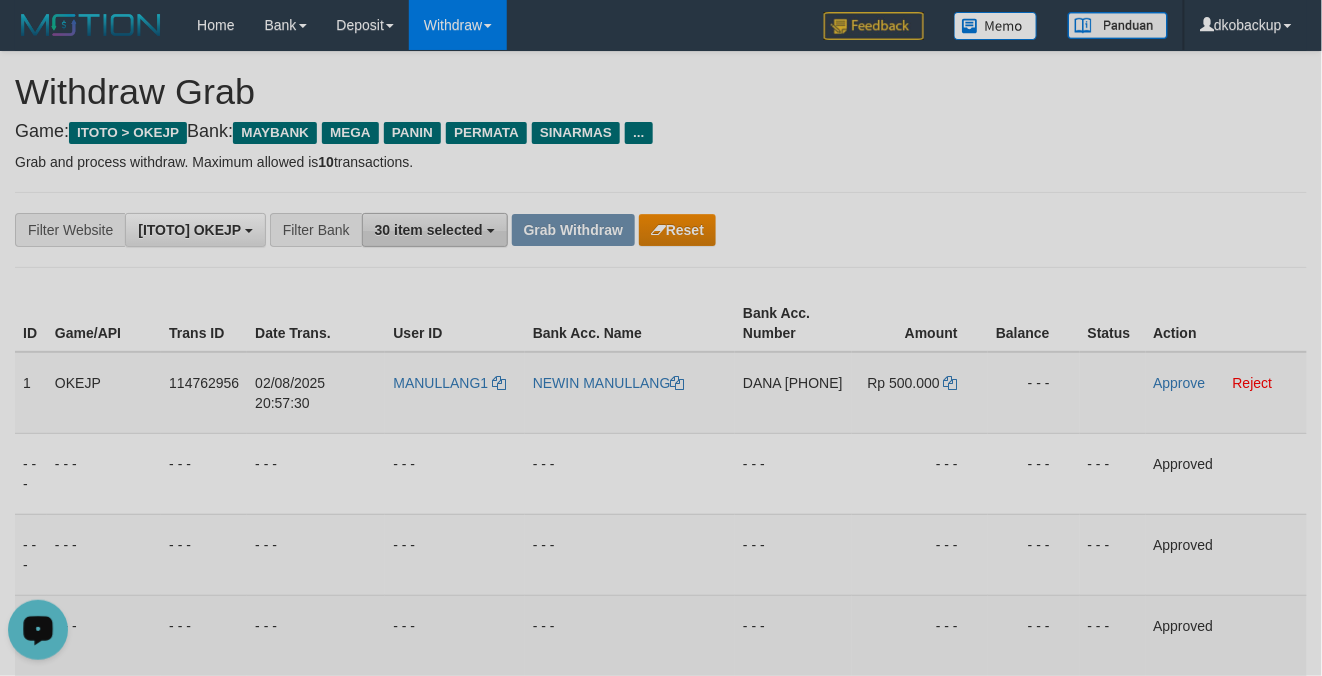 click on "30 item selected" at bounding box center [435, 230] 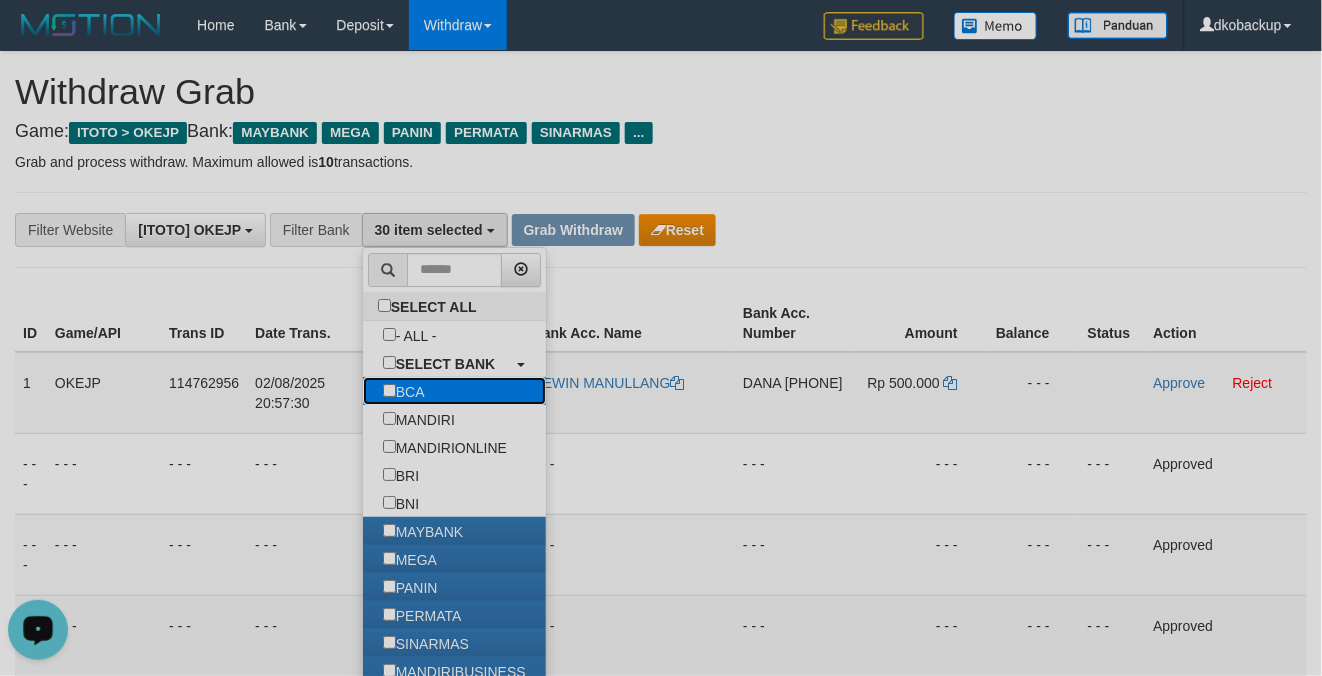 click on "BCA" at bounding box center (454, 391) 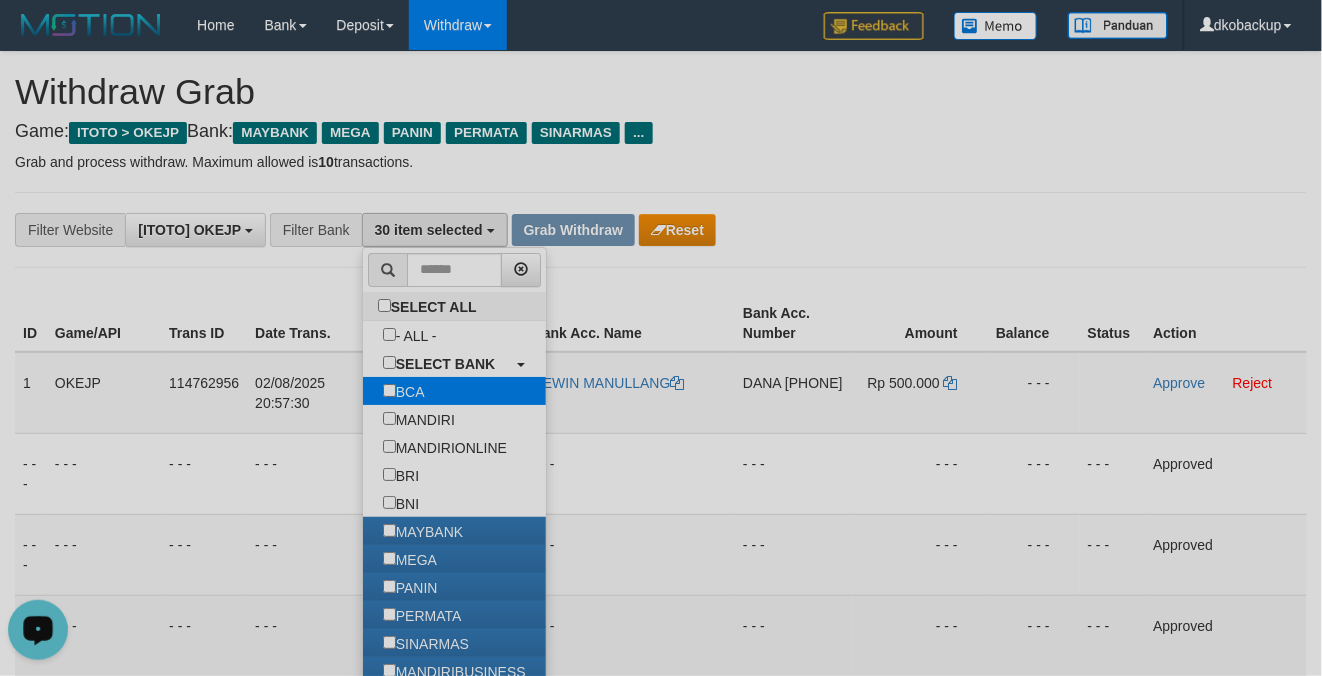 select on "***" 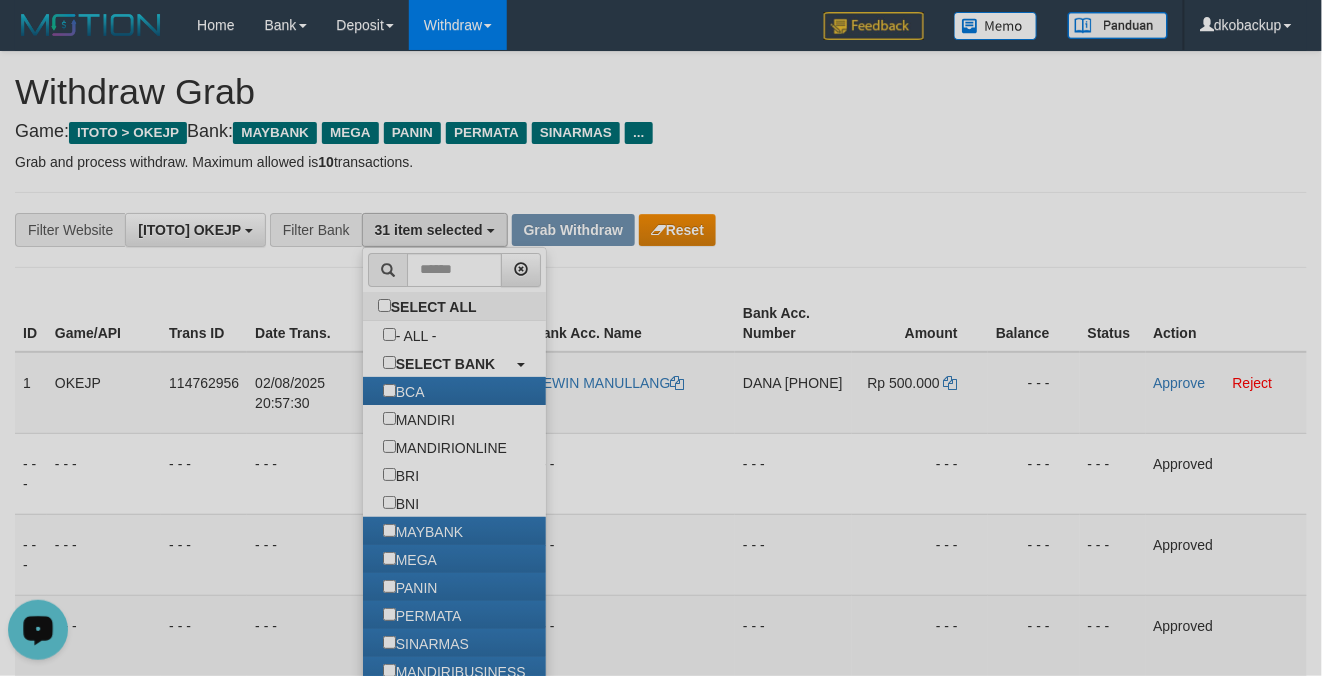 click on "**********" at bounding box center [661, 230] 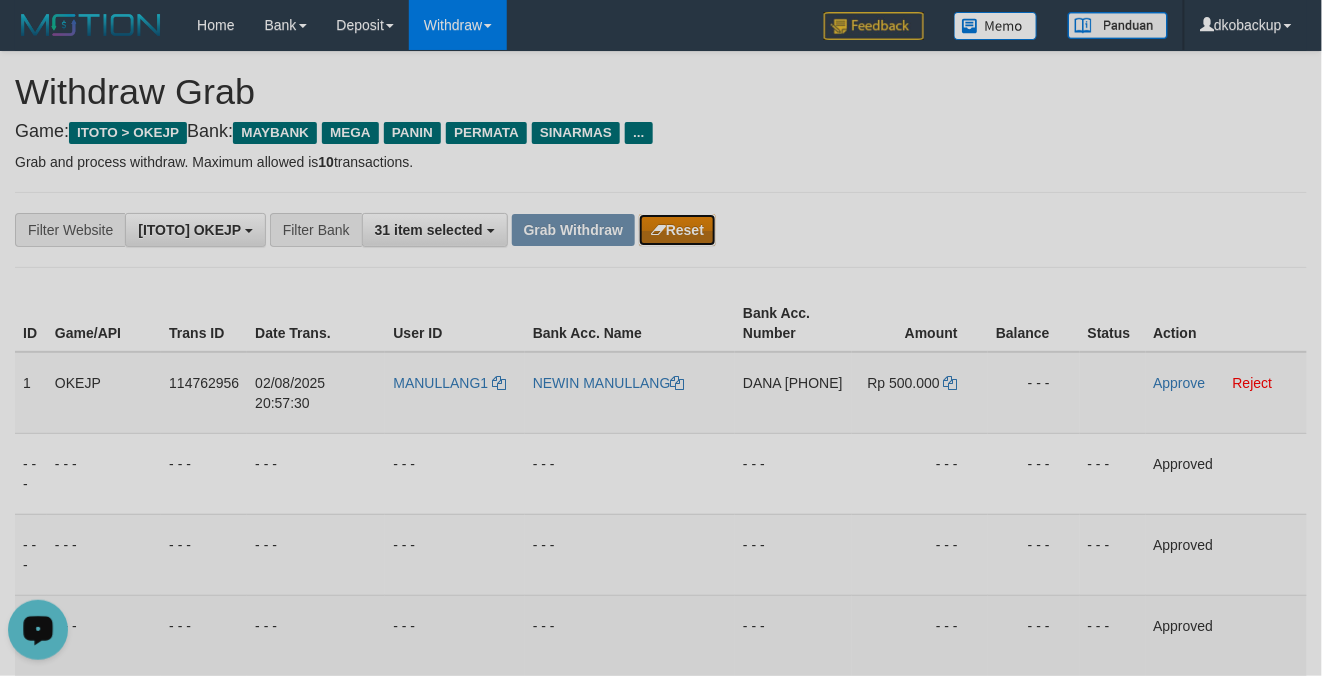 click on "Reset" at bounding box center (677, 230) 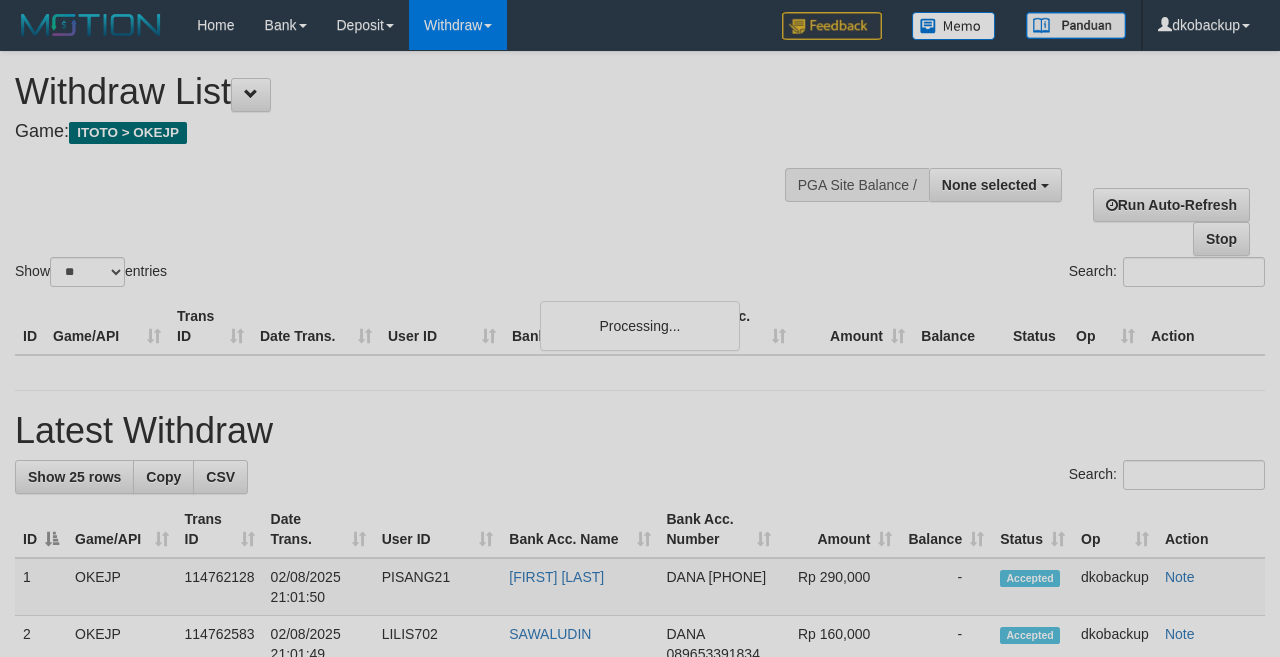 select 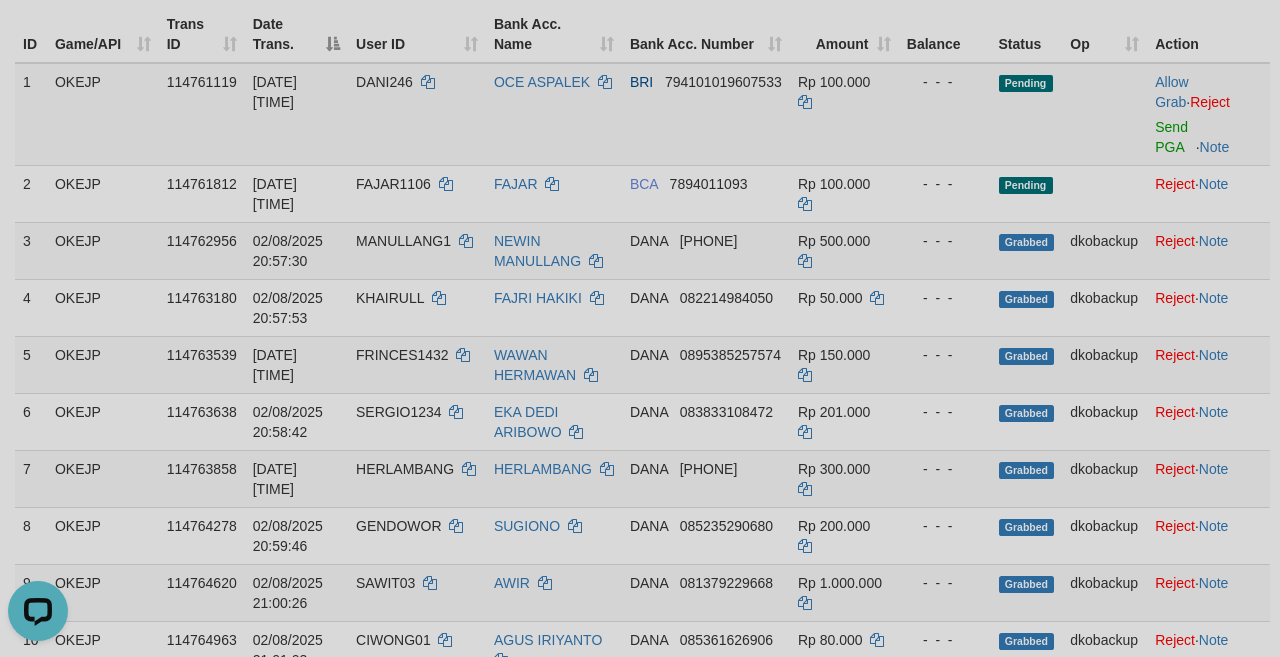 scroll, scrollTop: 0, scrollLeft: 0, axis: both 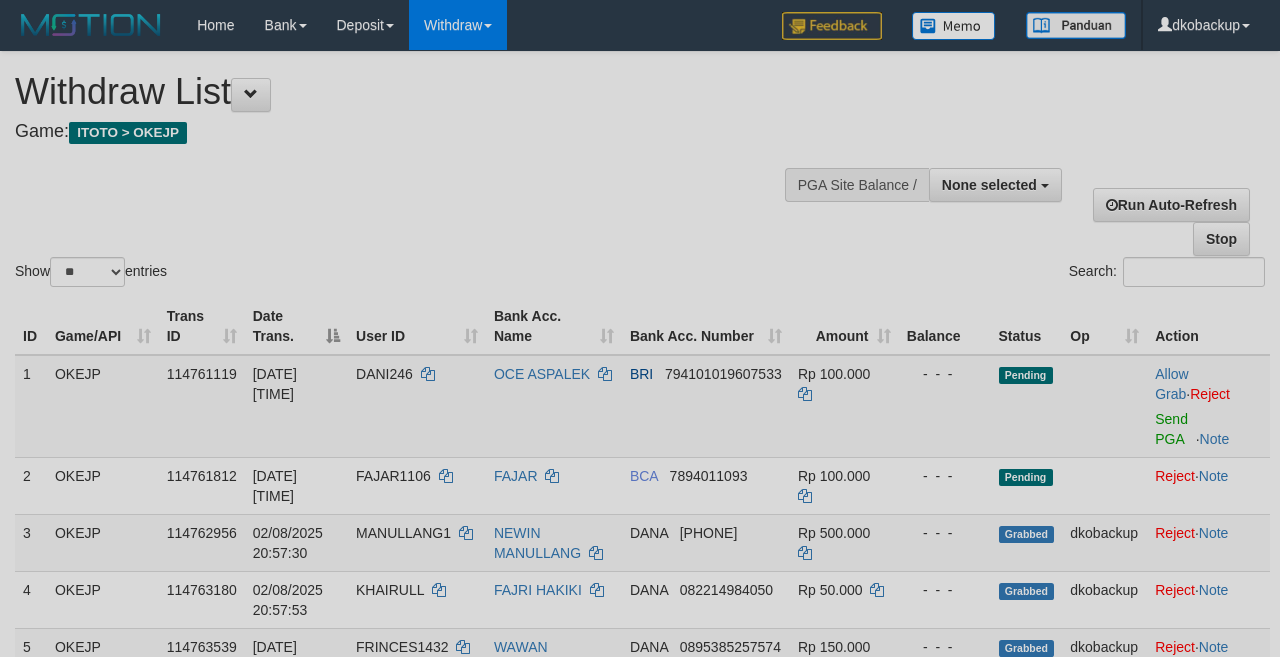select 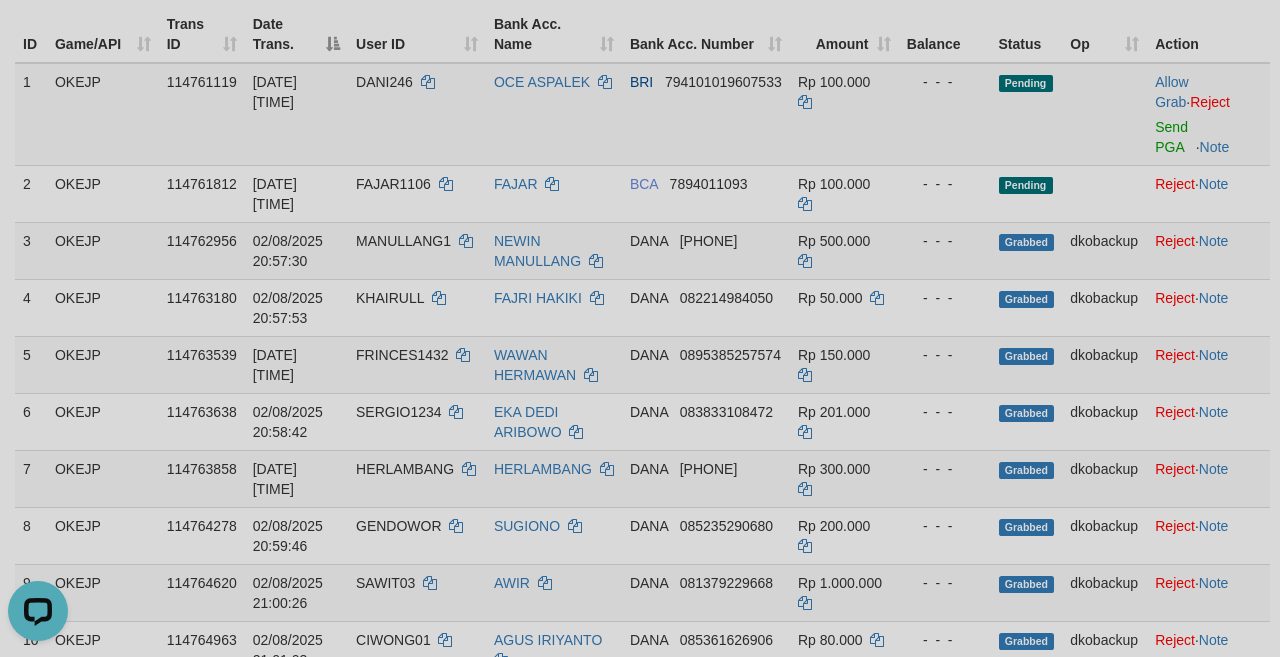 scroll, scrollTop: 0, scrollLeft: 0, axis: both 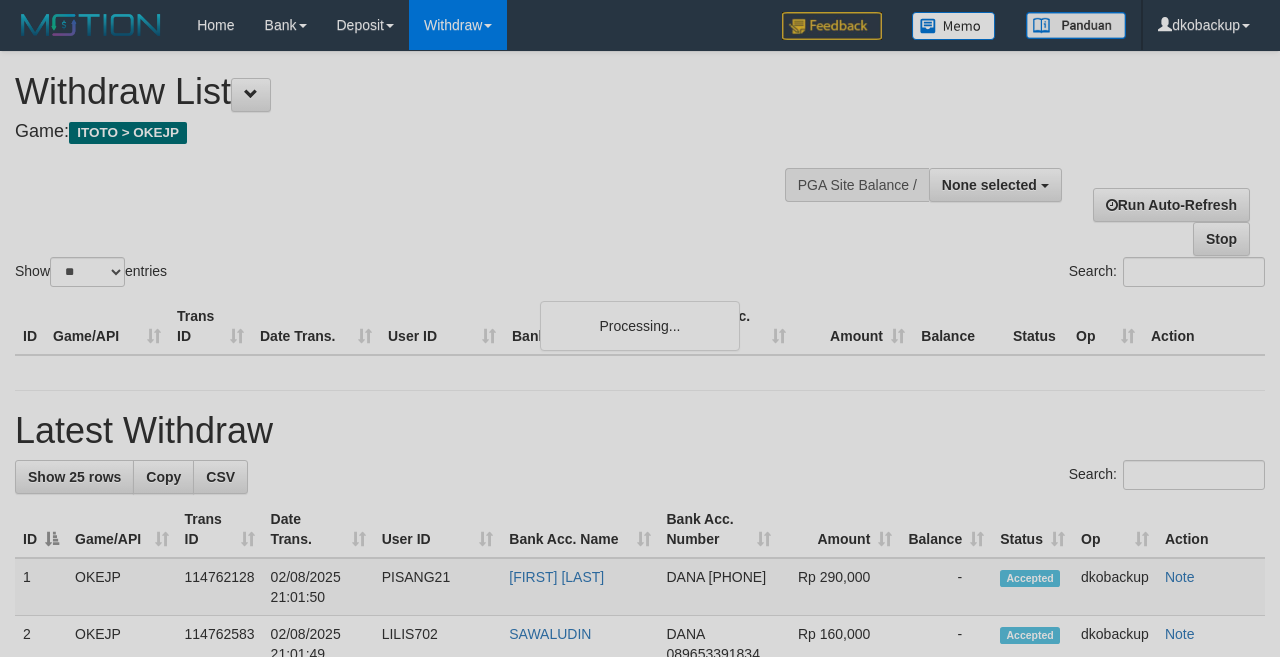 select 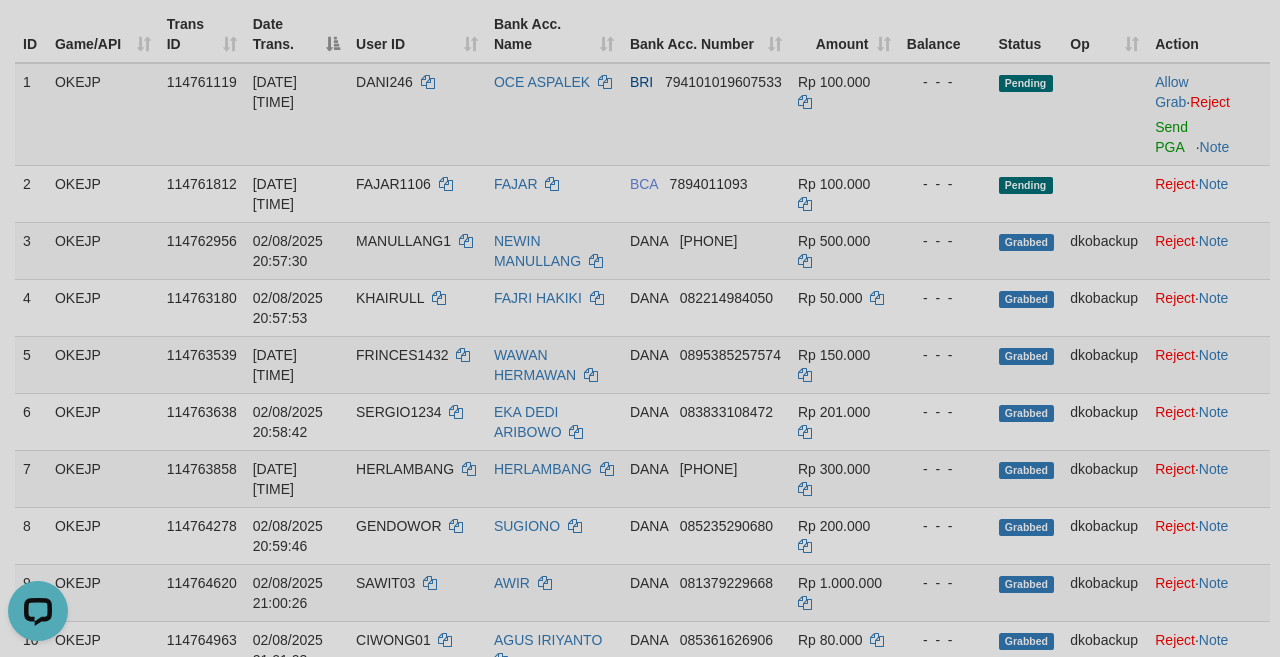 scroll, scrollTop: 0, scrollLeft: 0, axis: both 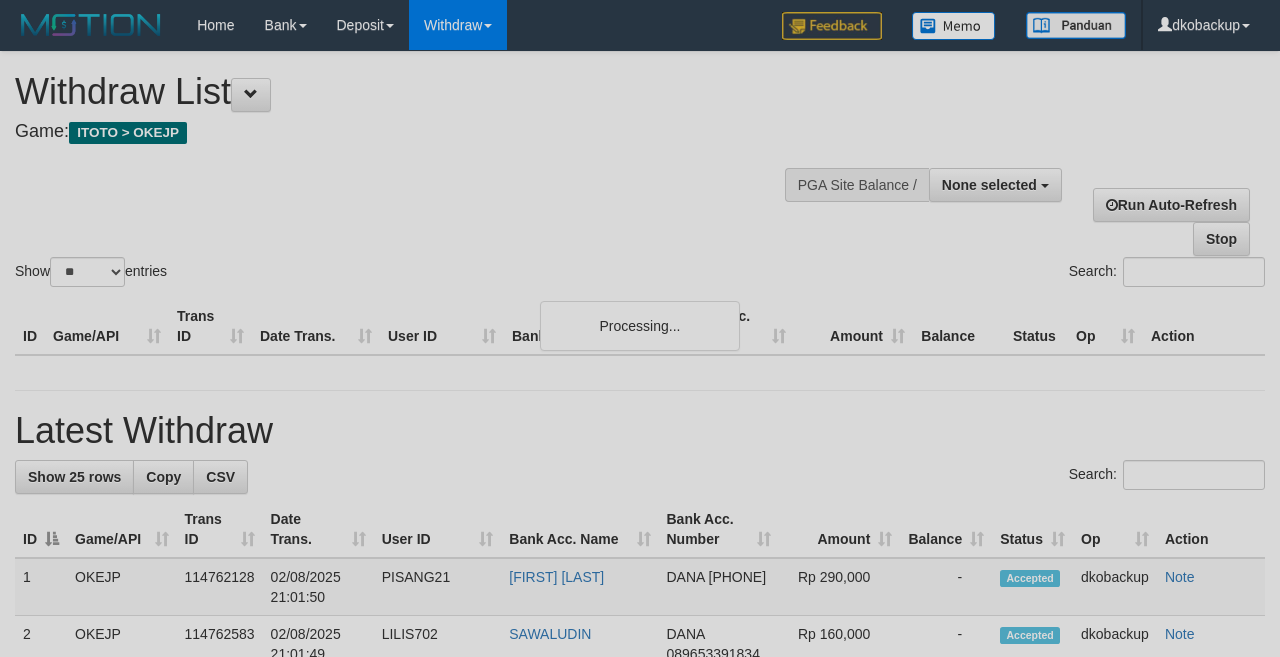 select 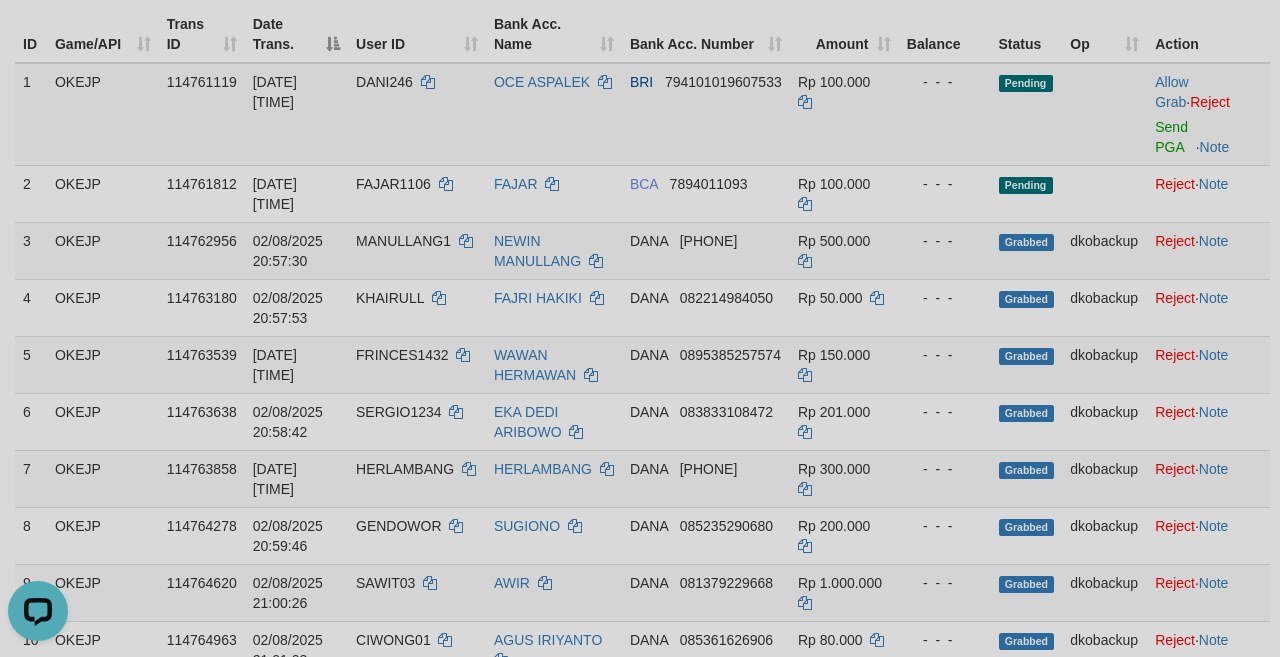 scroll, scrollTop: 0, scrollLeft: 0, axis: both 